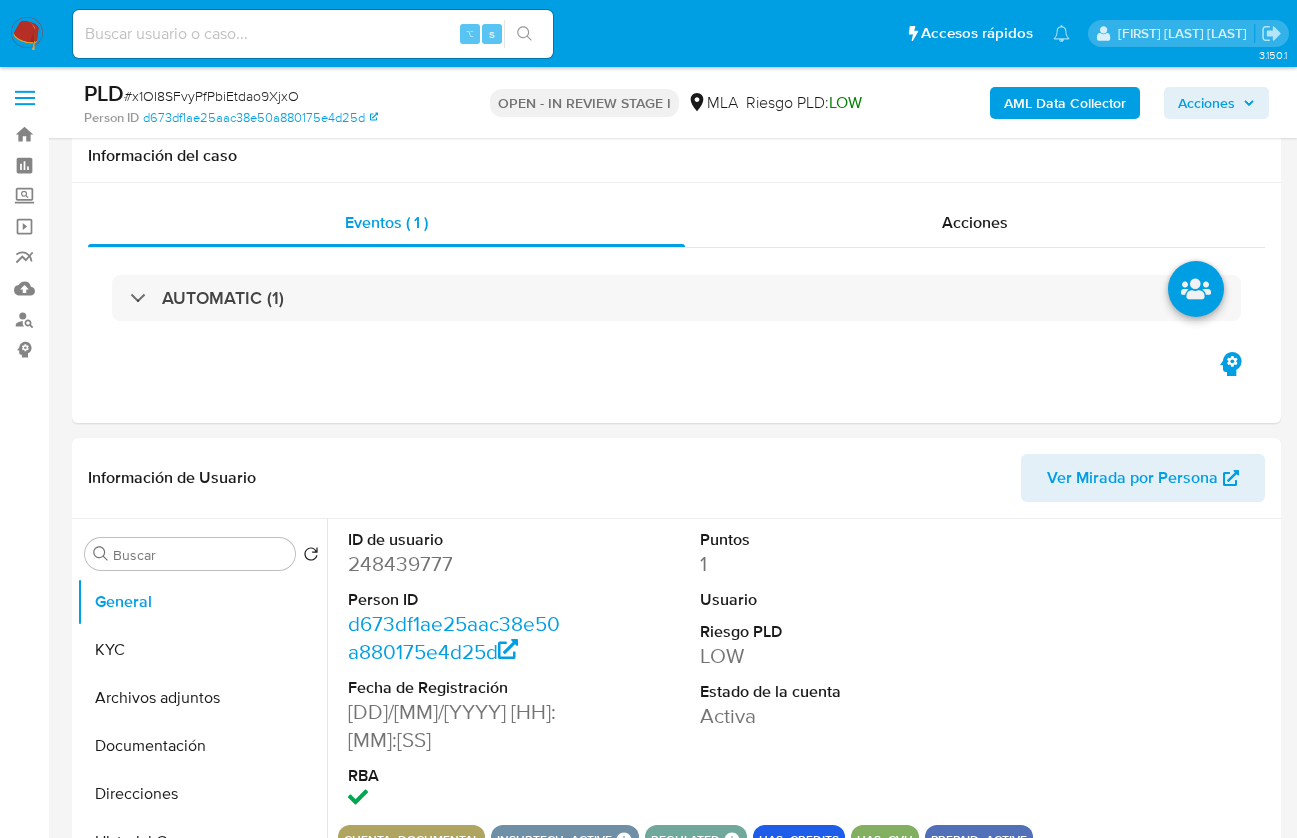 select on "10" 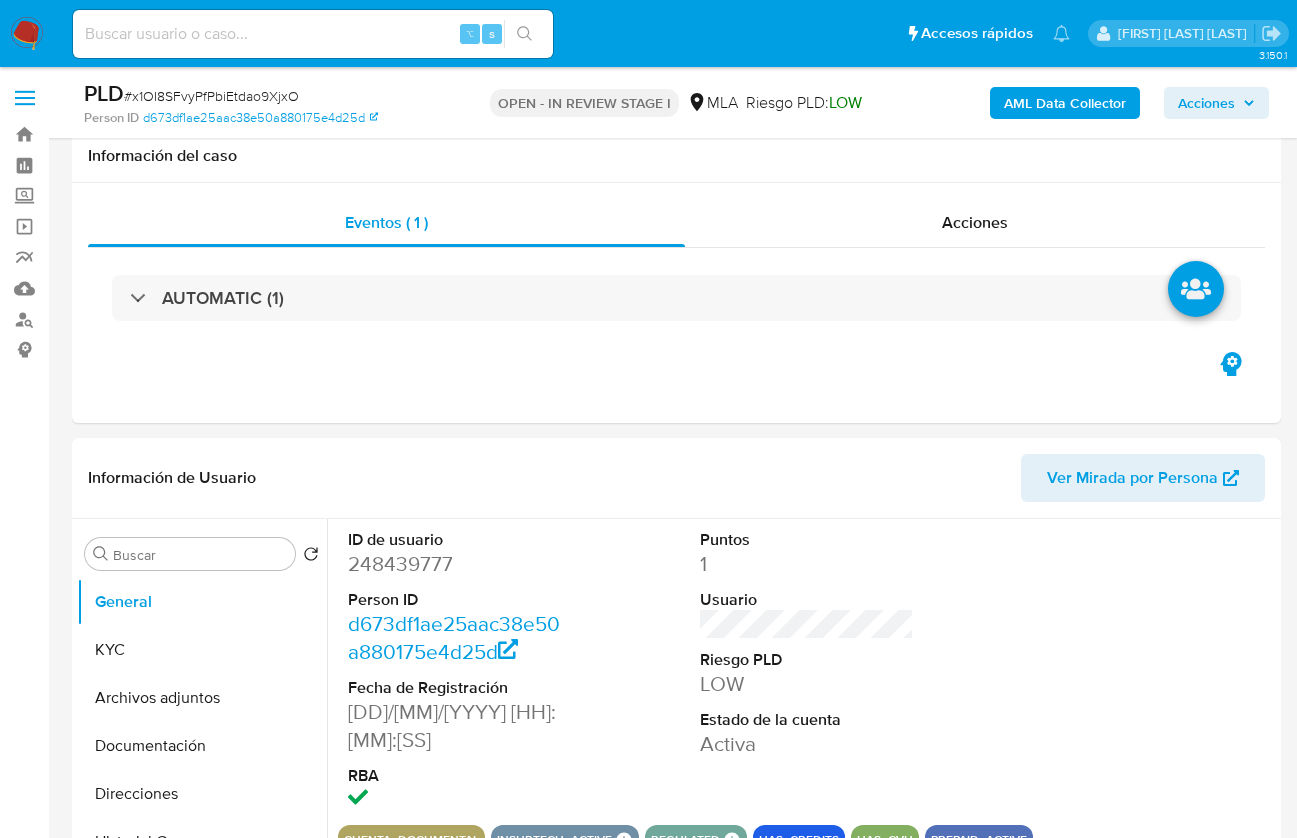 scroll, scrollTop: 573, scrollLeft: 0, axis: vertical 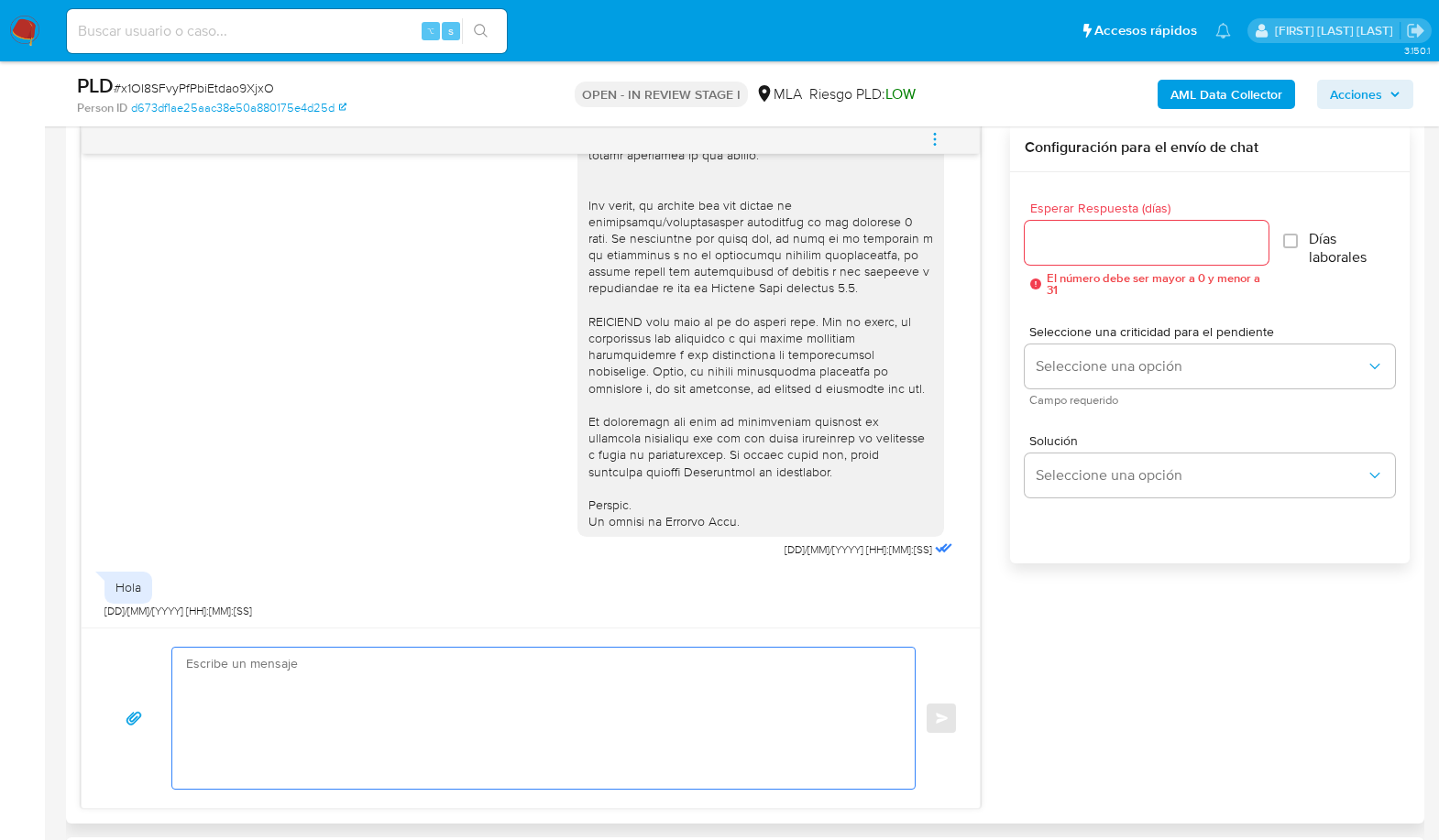 click at bounding box center [539, 718] 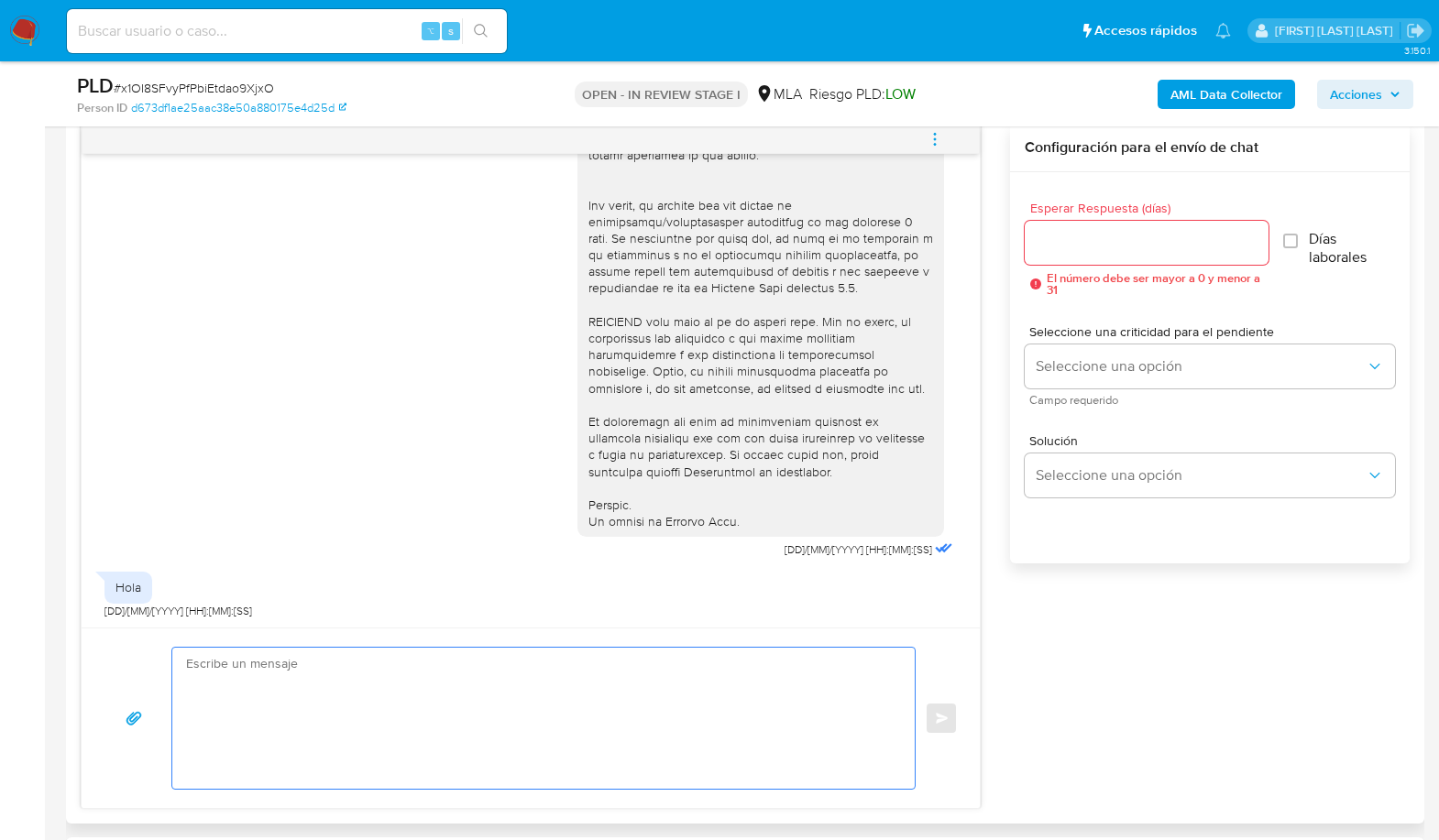 click at bounding box center (539, 718) 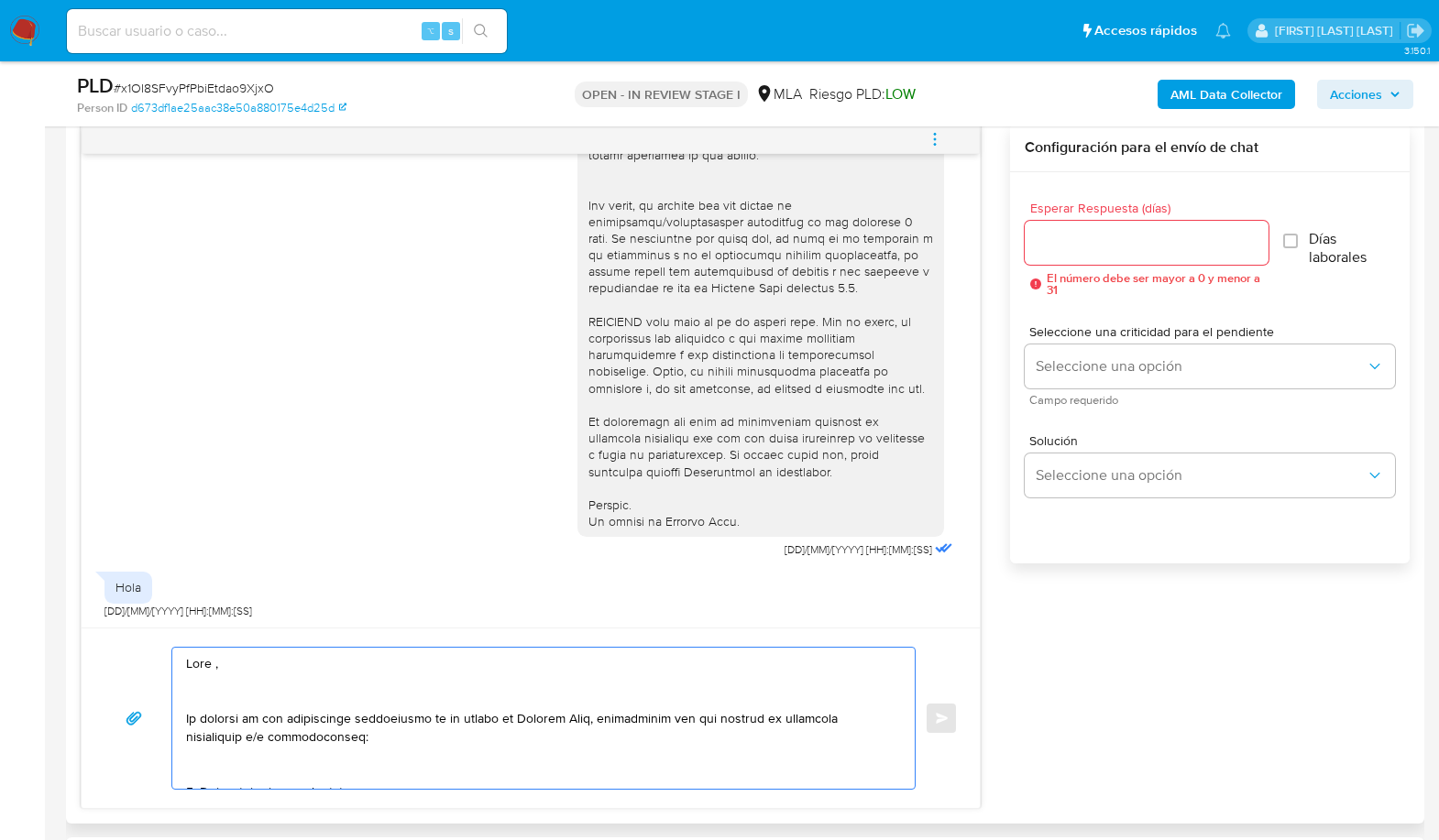 scroll, scrollTop: 1069, scrollLeft: 0, axis: vertical 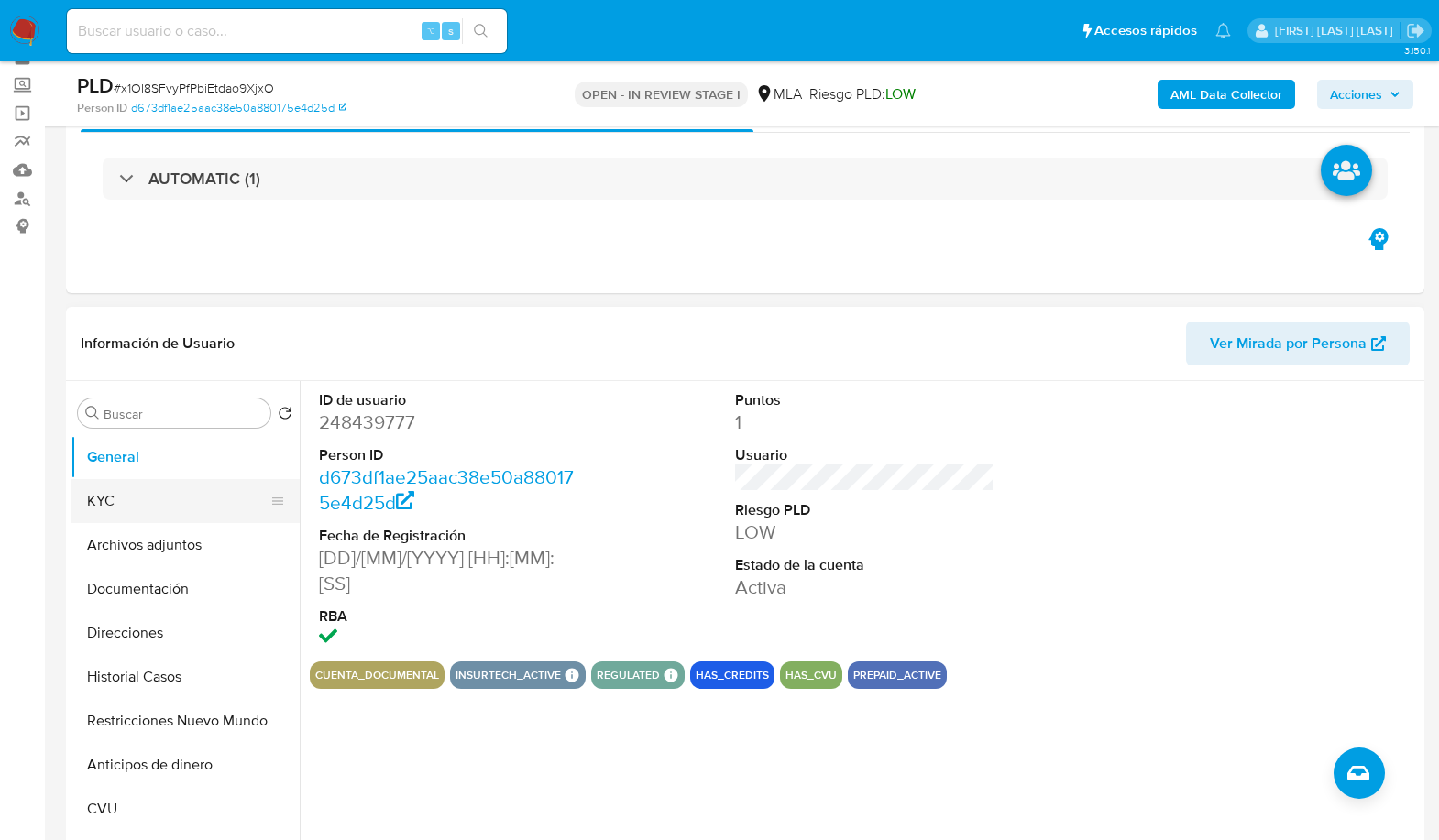 click on "KYC" at bounding box center [178, 501] 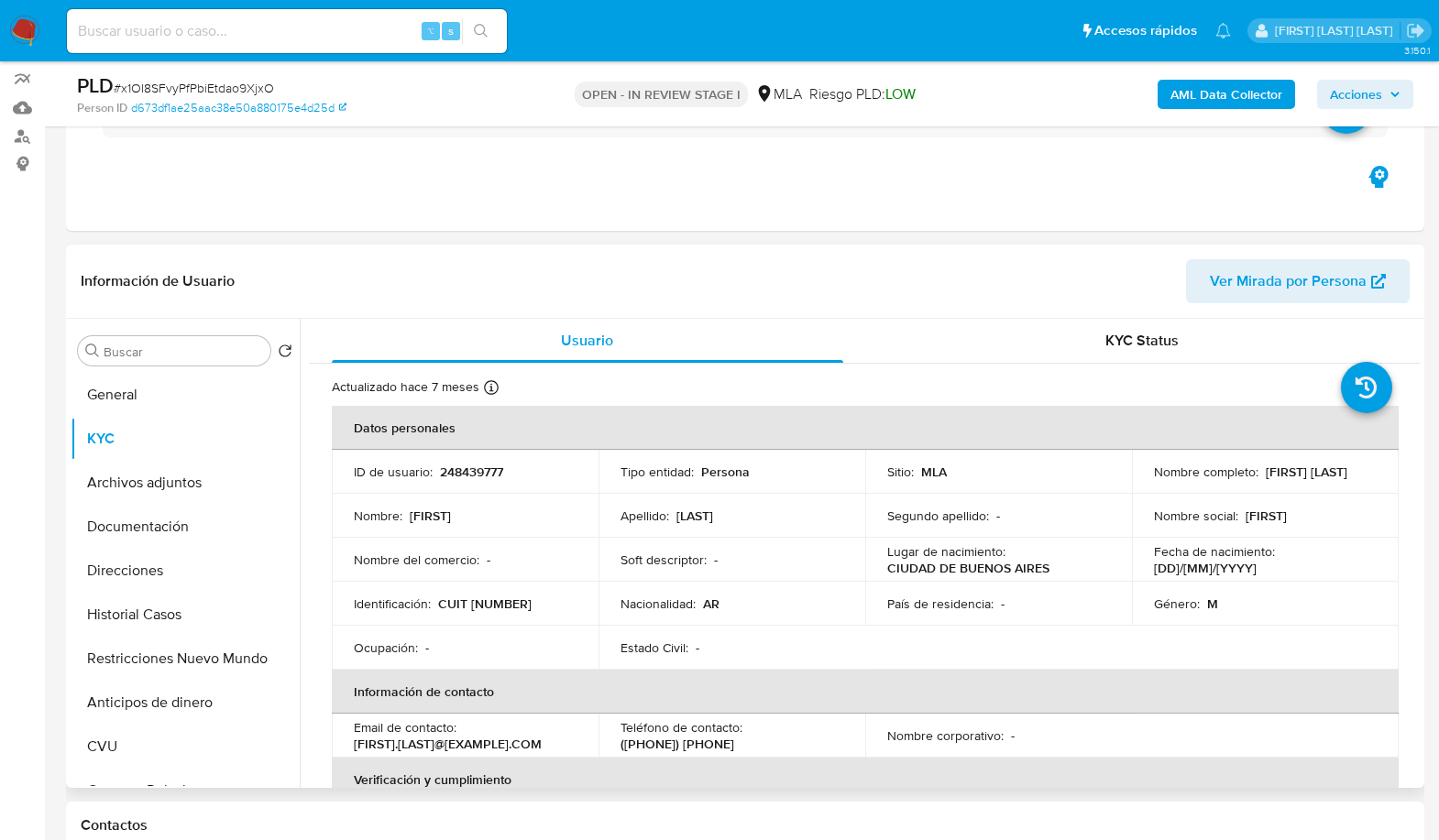 scroll, scrollTop: 159, scrollLeft: 0, axis: vertical 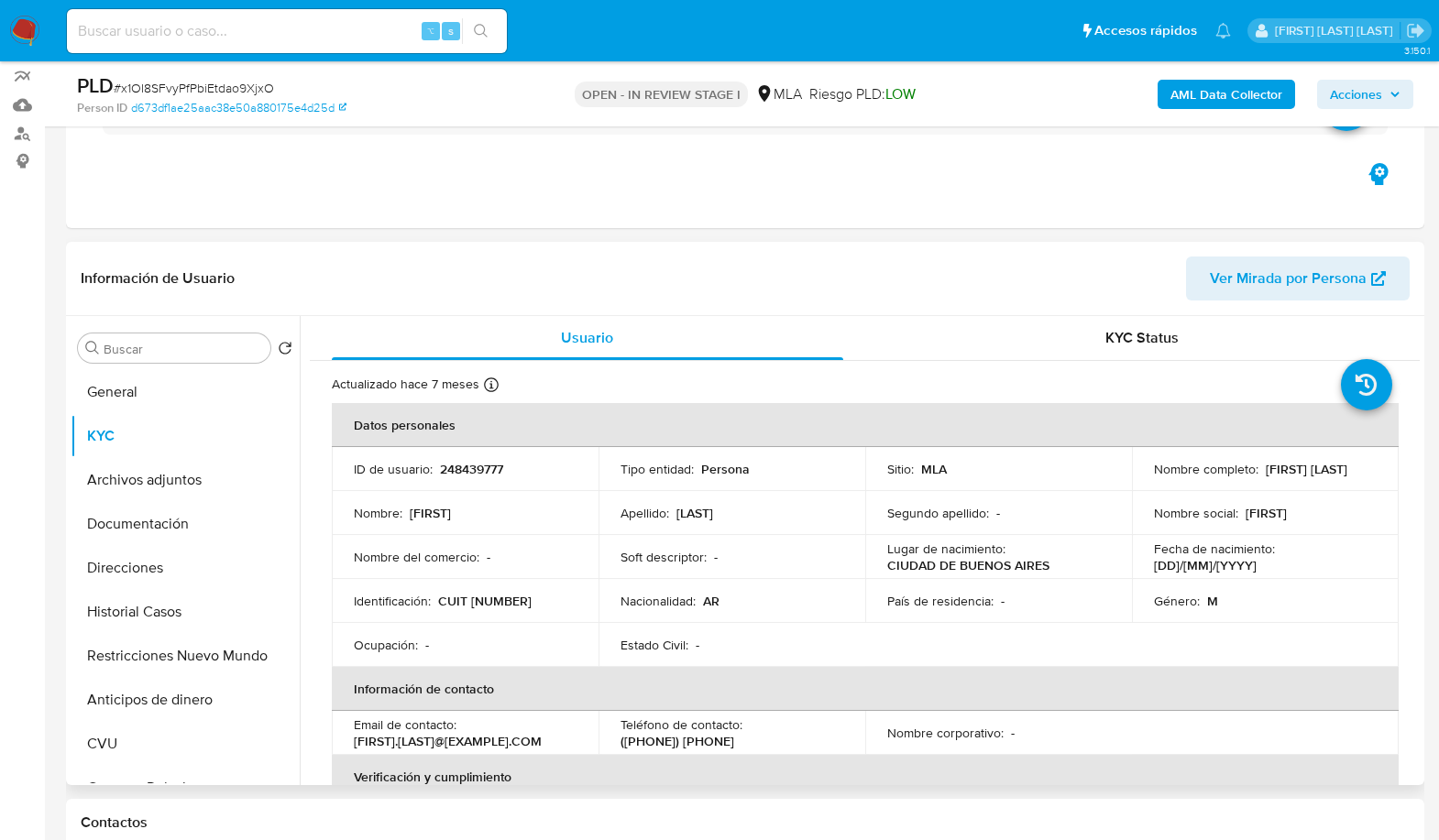 click on "Tomas Kirzner" at bounding box center (1306, 469) 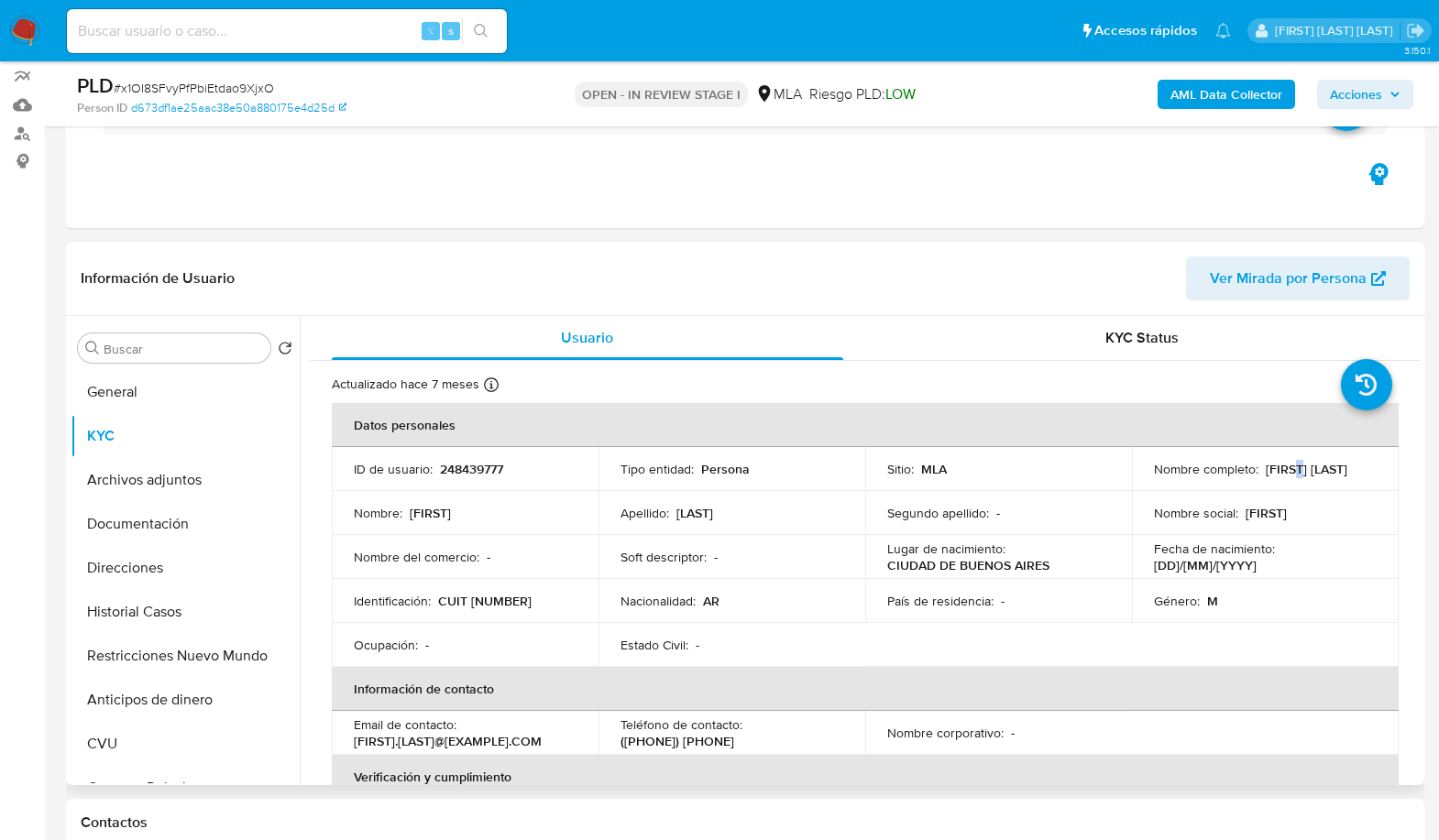 click on "Tomas Kirzner" at bounding box center [1306, 469] 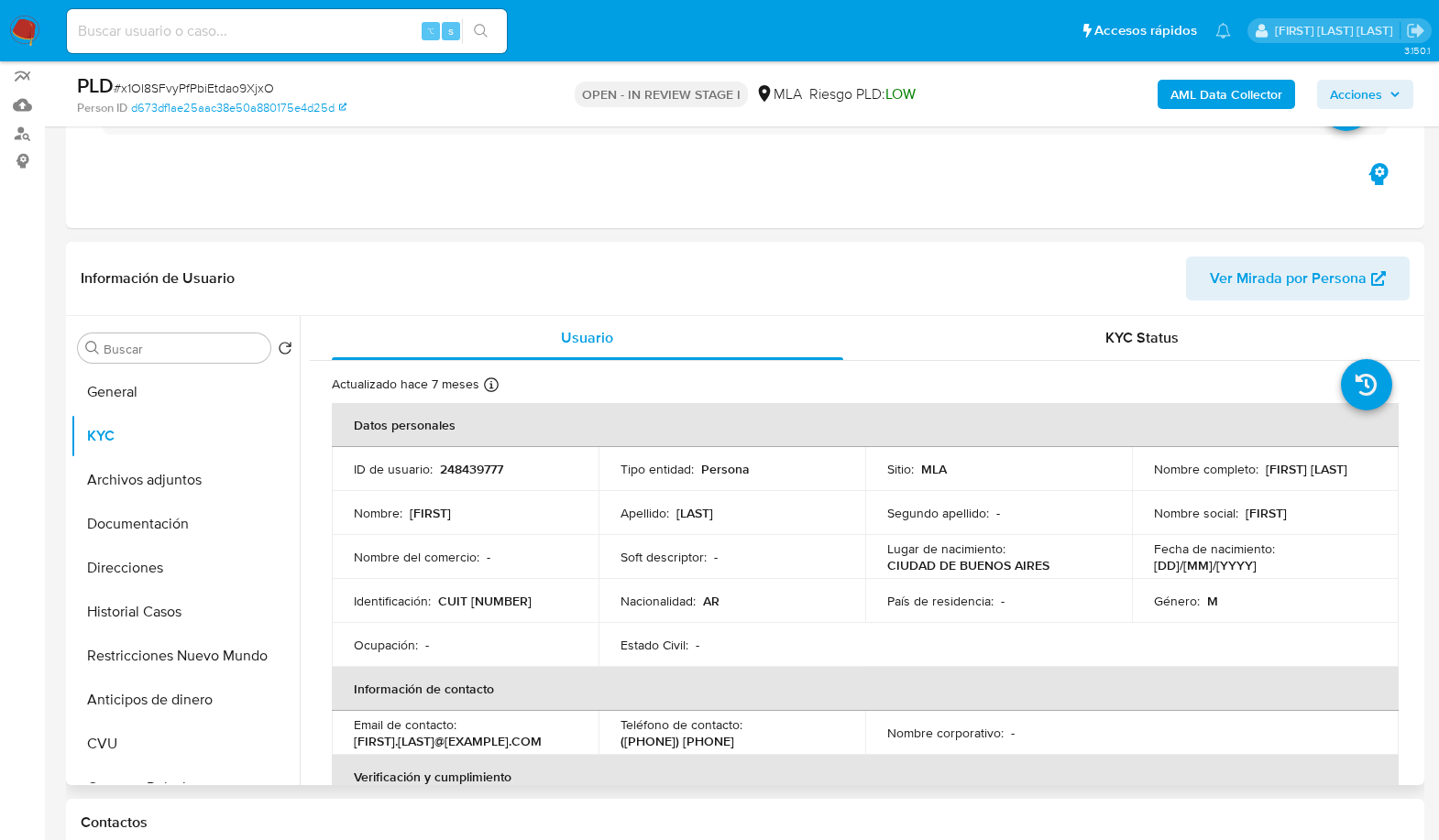 click on "Tomas Kirzner" at bounding box center [1306, 469] 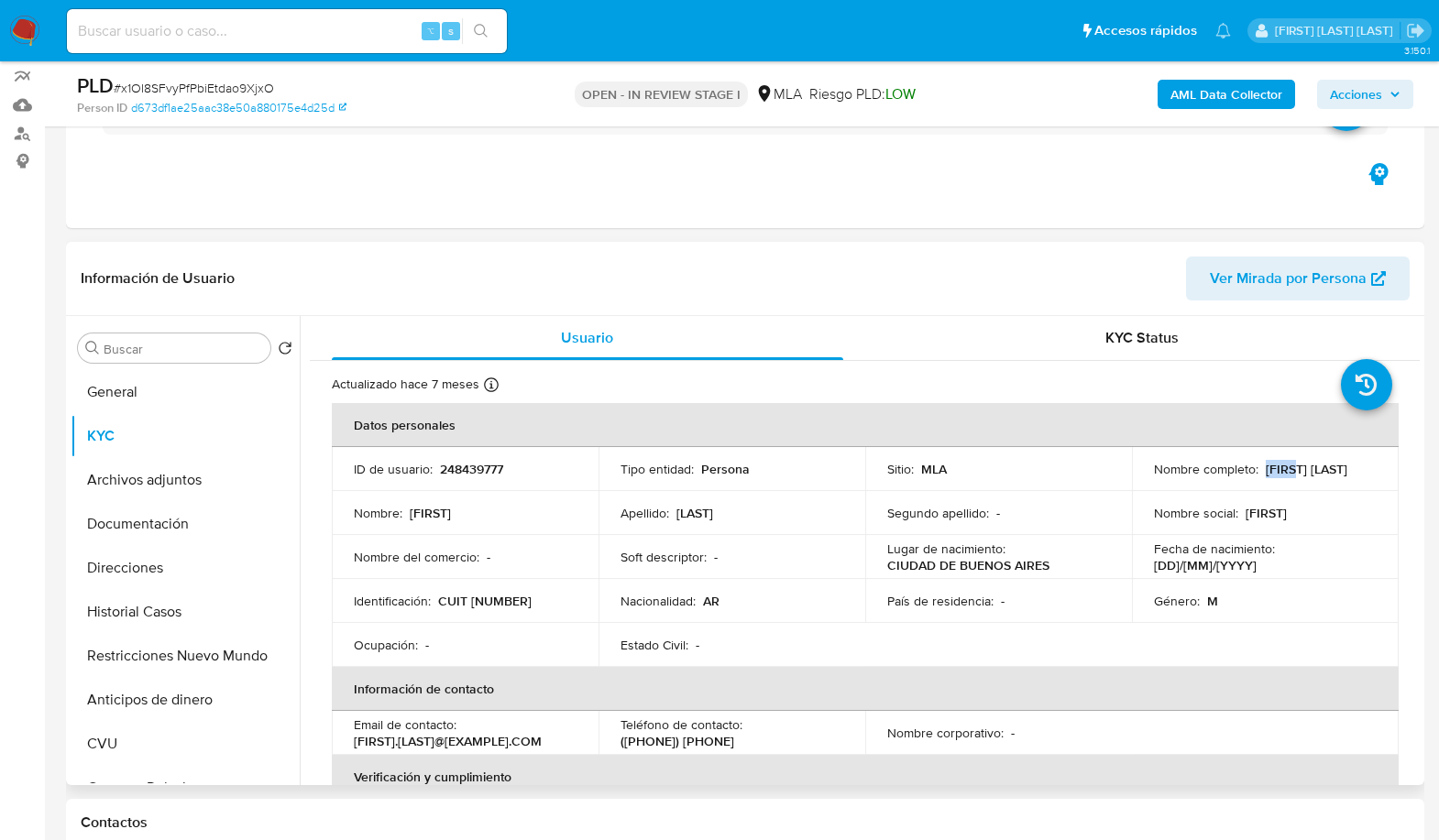 copy on "Tomas" 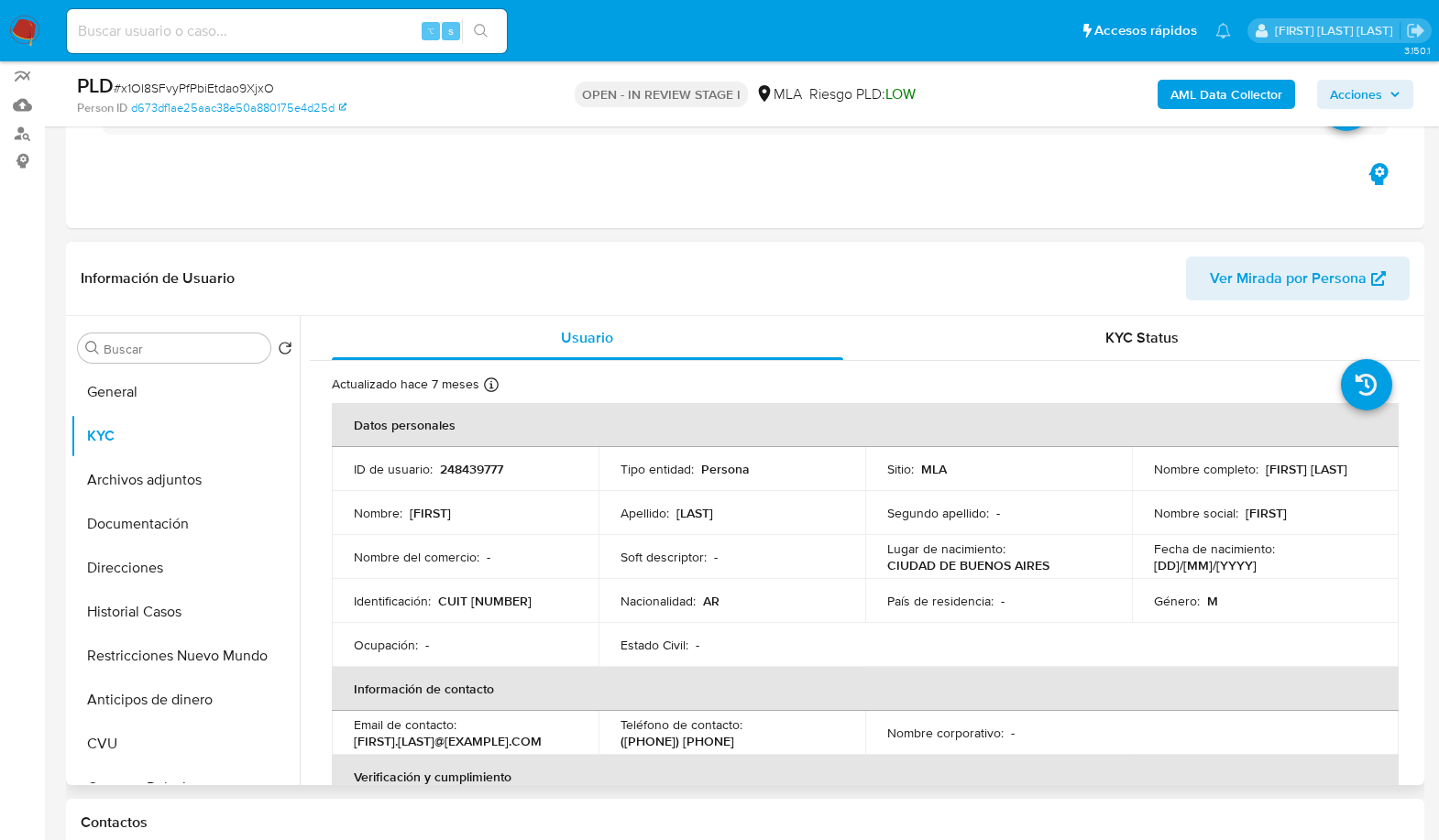click on "Información de Usuario Ver Mirada por Persona" at bounding box center [745, 278] 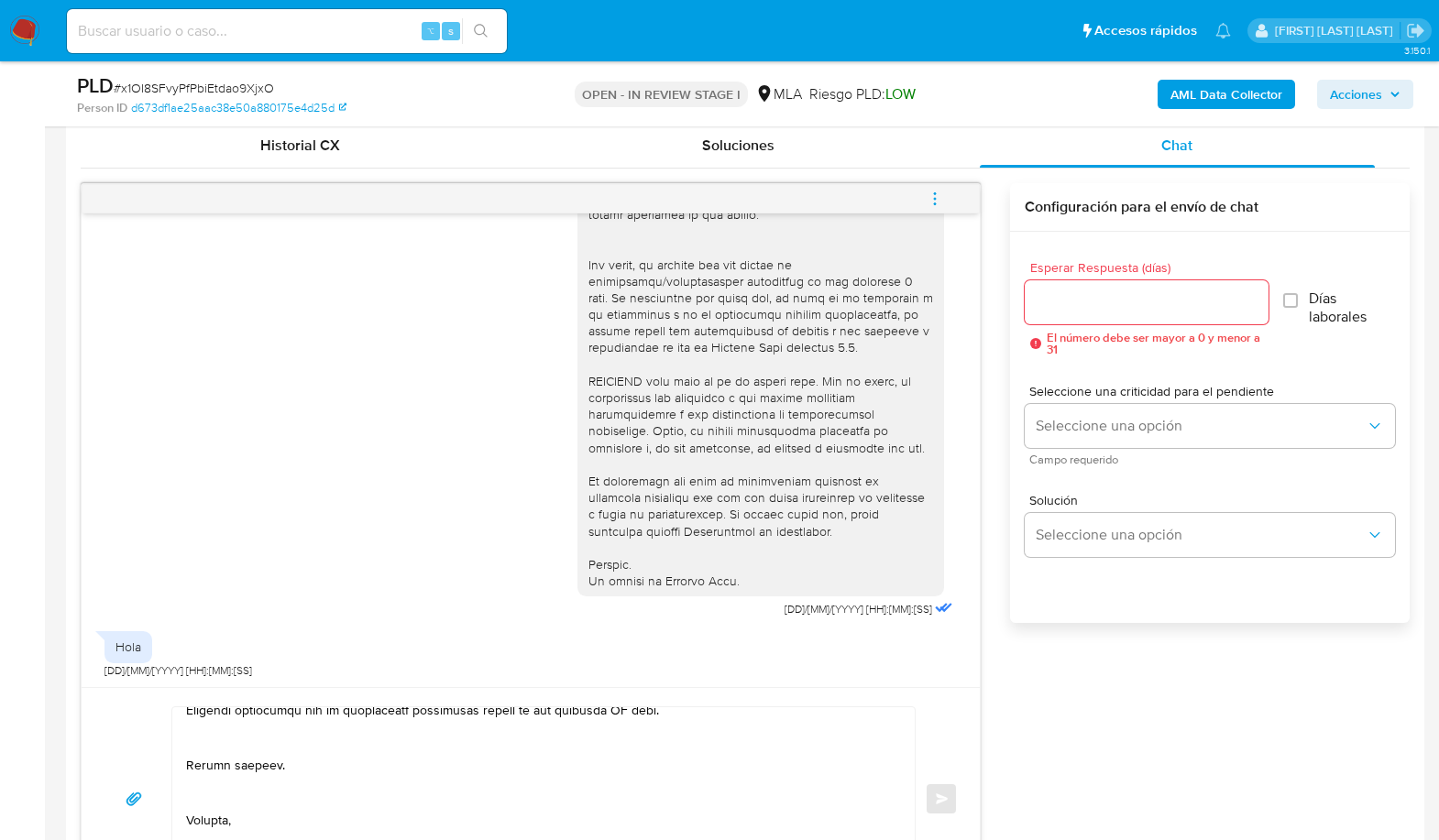 scroll, scrollTop: 938, scrollLeft: 0, axis: vertical 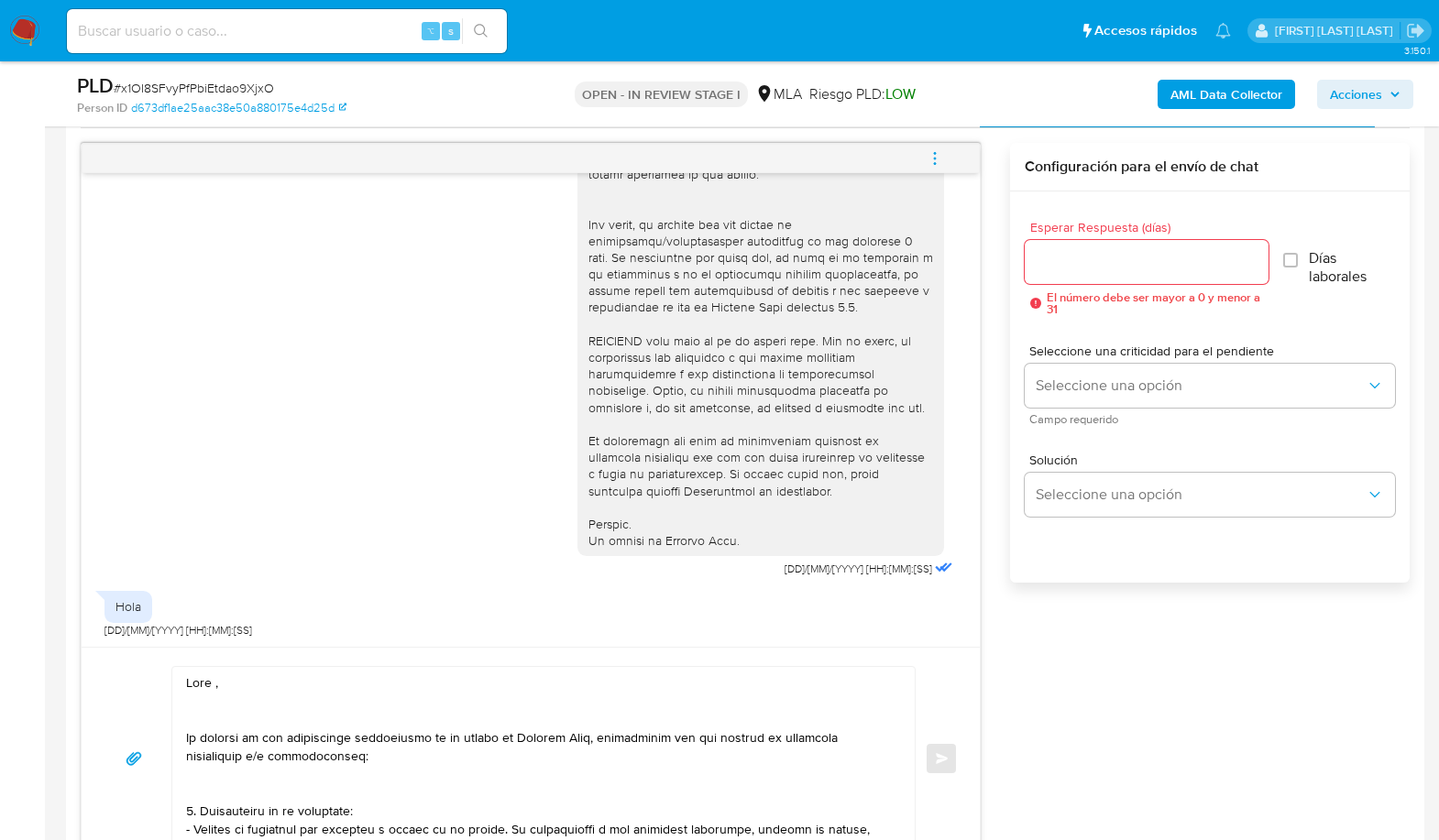 click at bounding box center [539, 758] 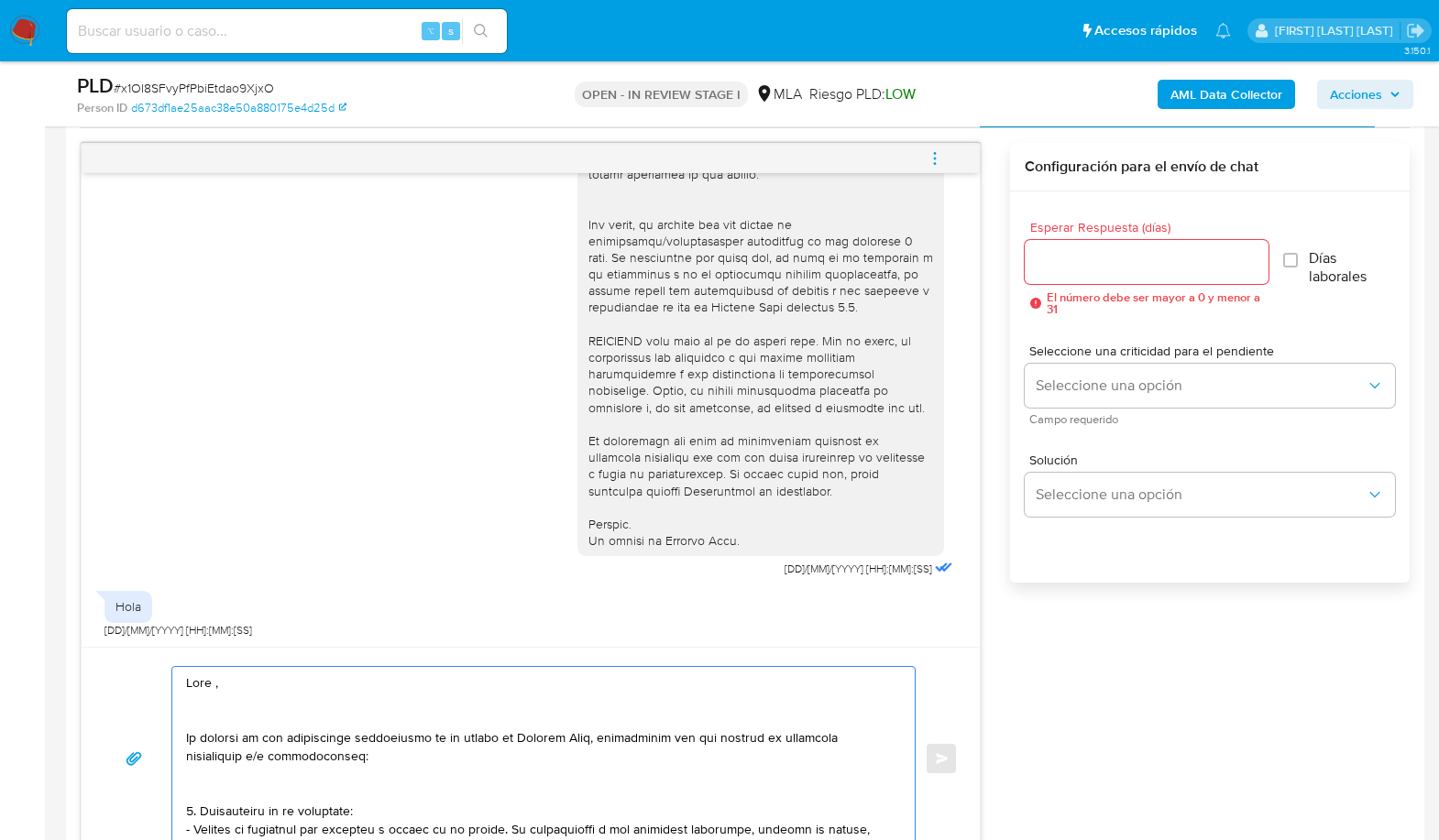 paste on "Tomas" 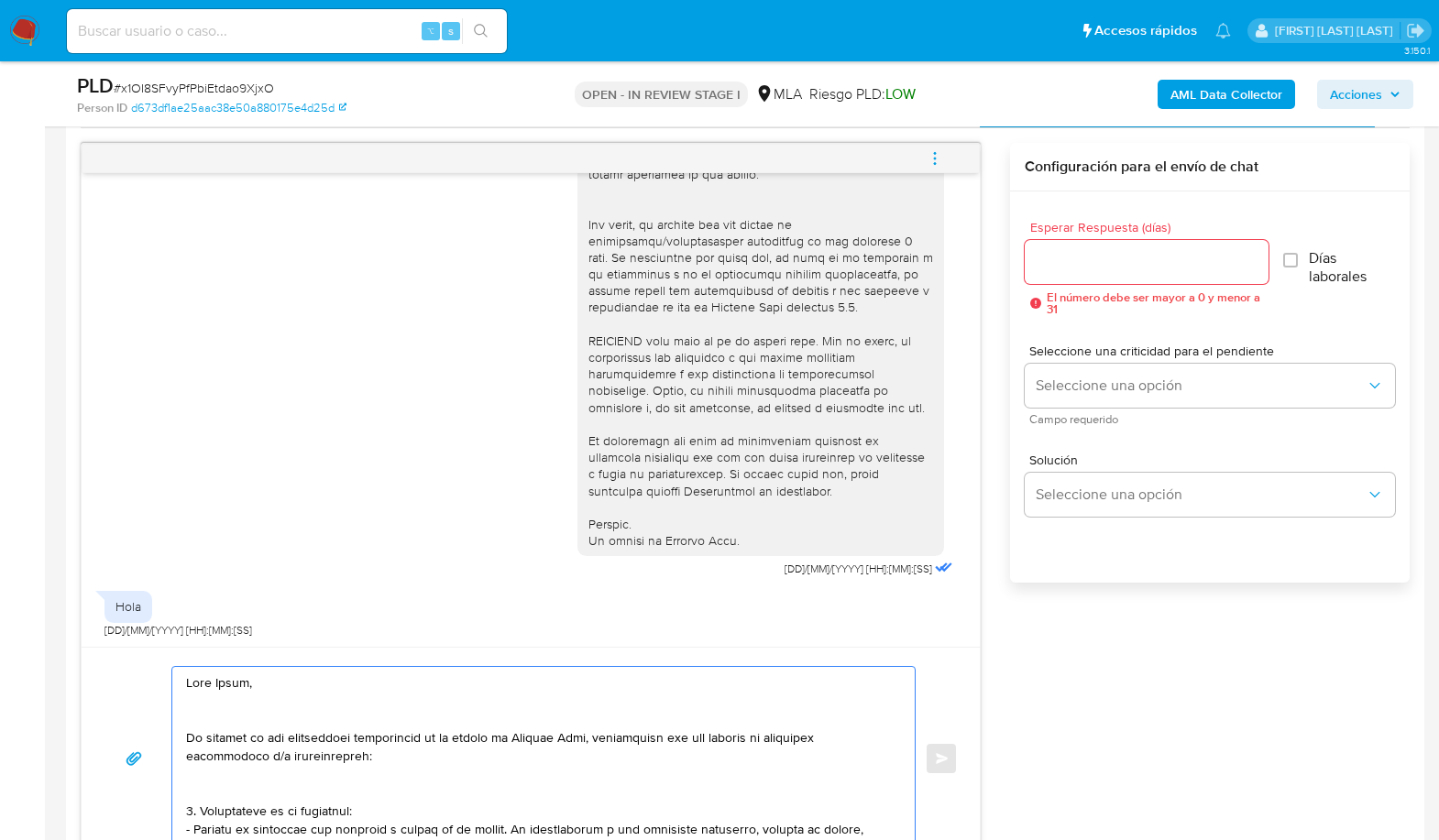 click at bounding box center (539, 758) 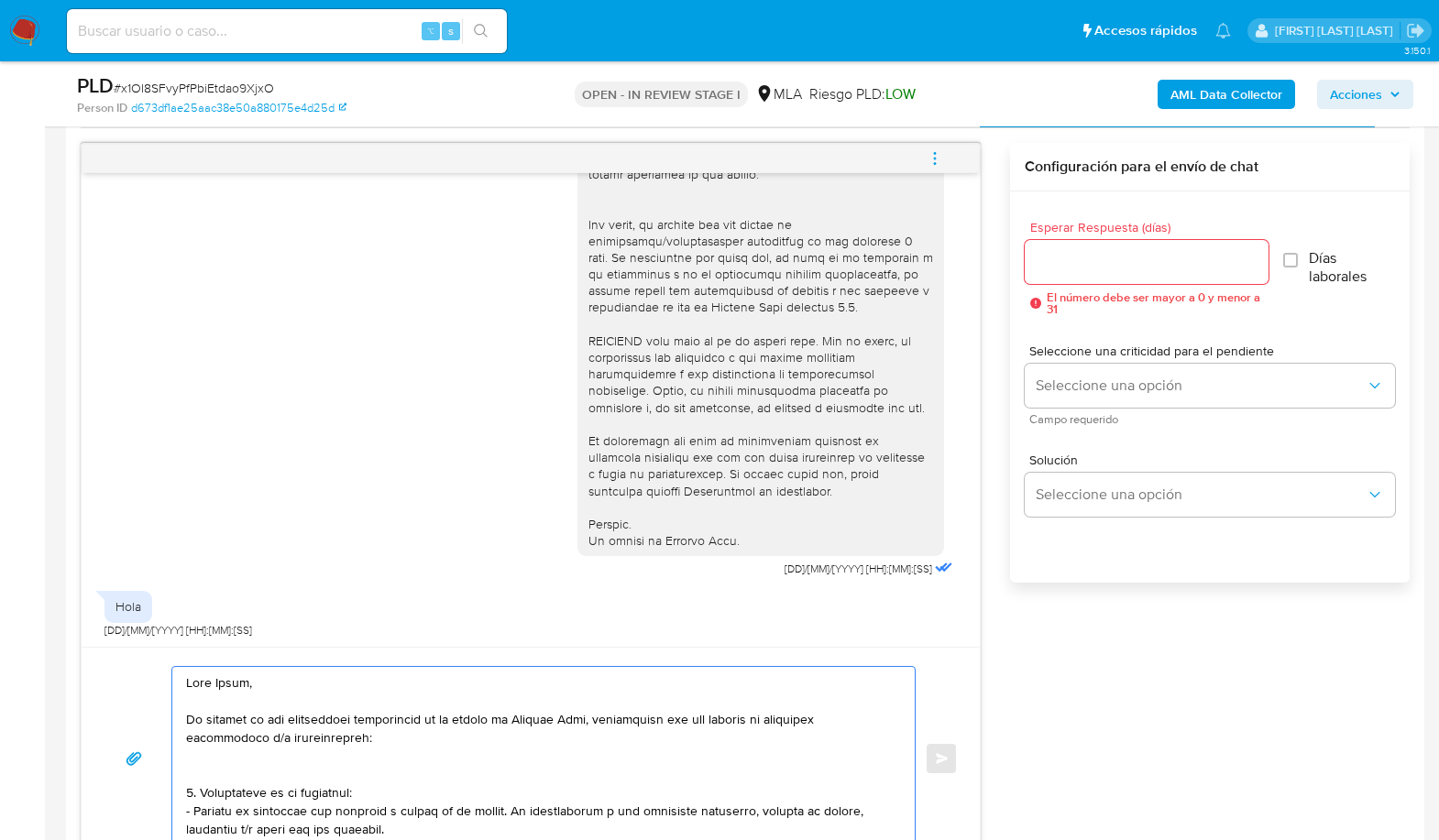 click at bounding box center [539, 758] 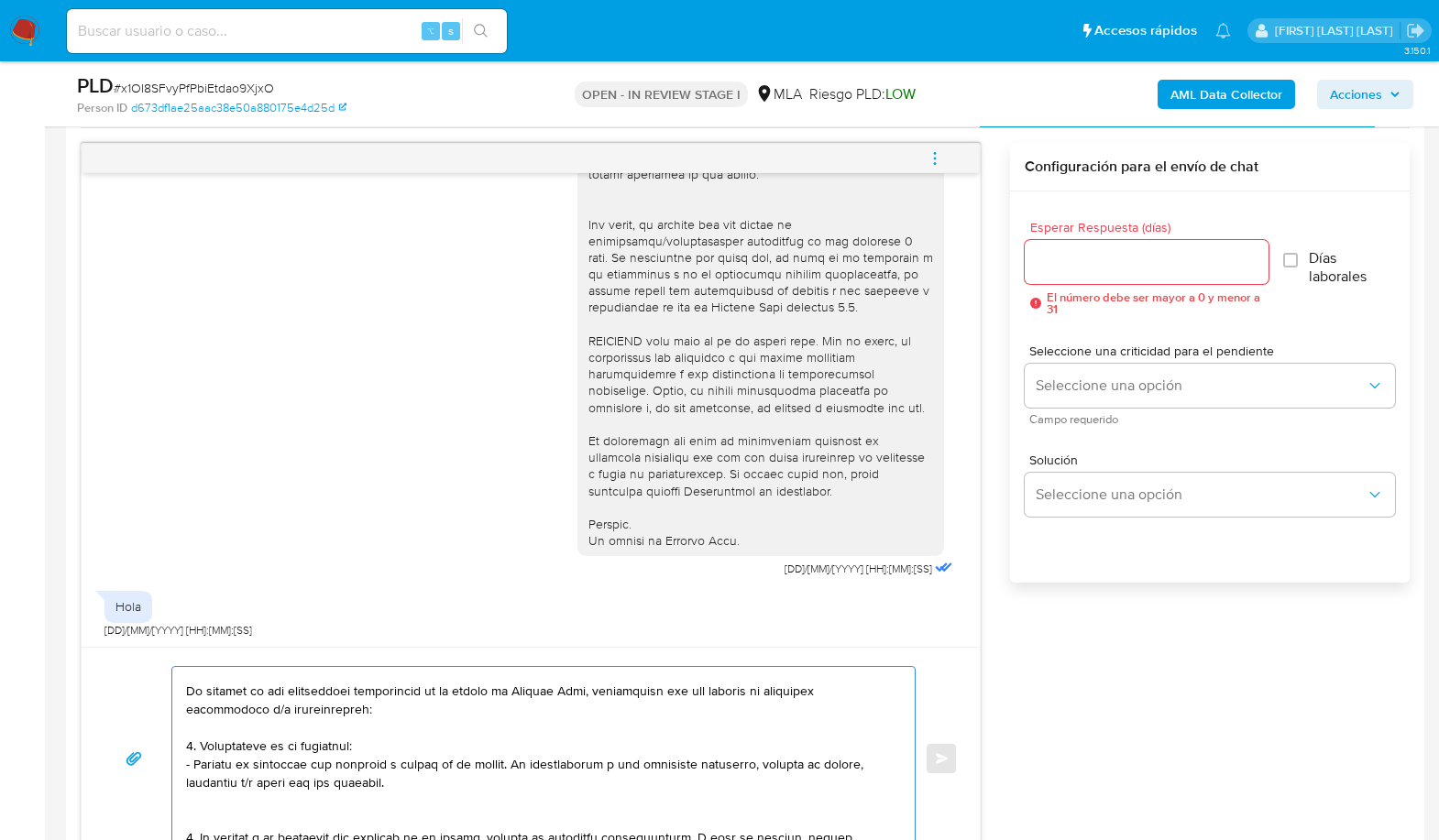 scroll, scrollTop: 29, scrollLeft: 0, axis: vertical 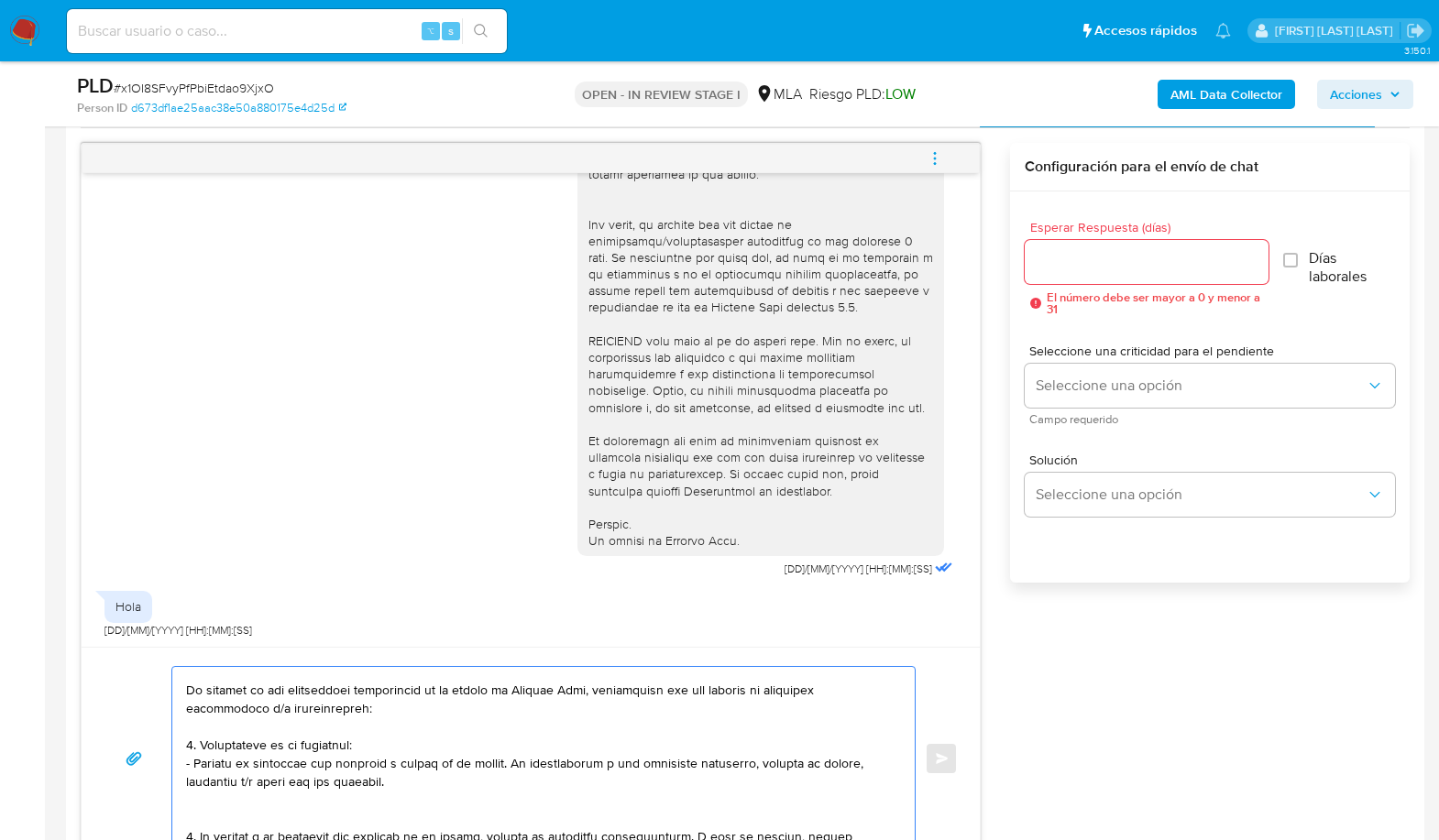 drag, startPoint x: 423, startPoint y: 780, endPoint x: 170, endPoint y: 743, distance: 255.69122 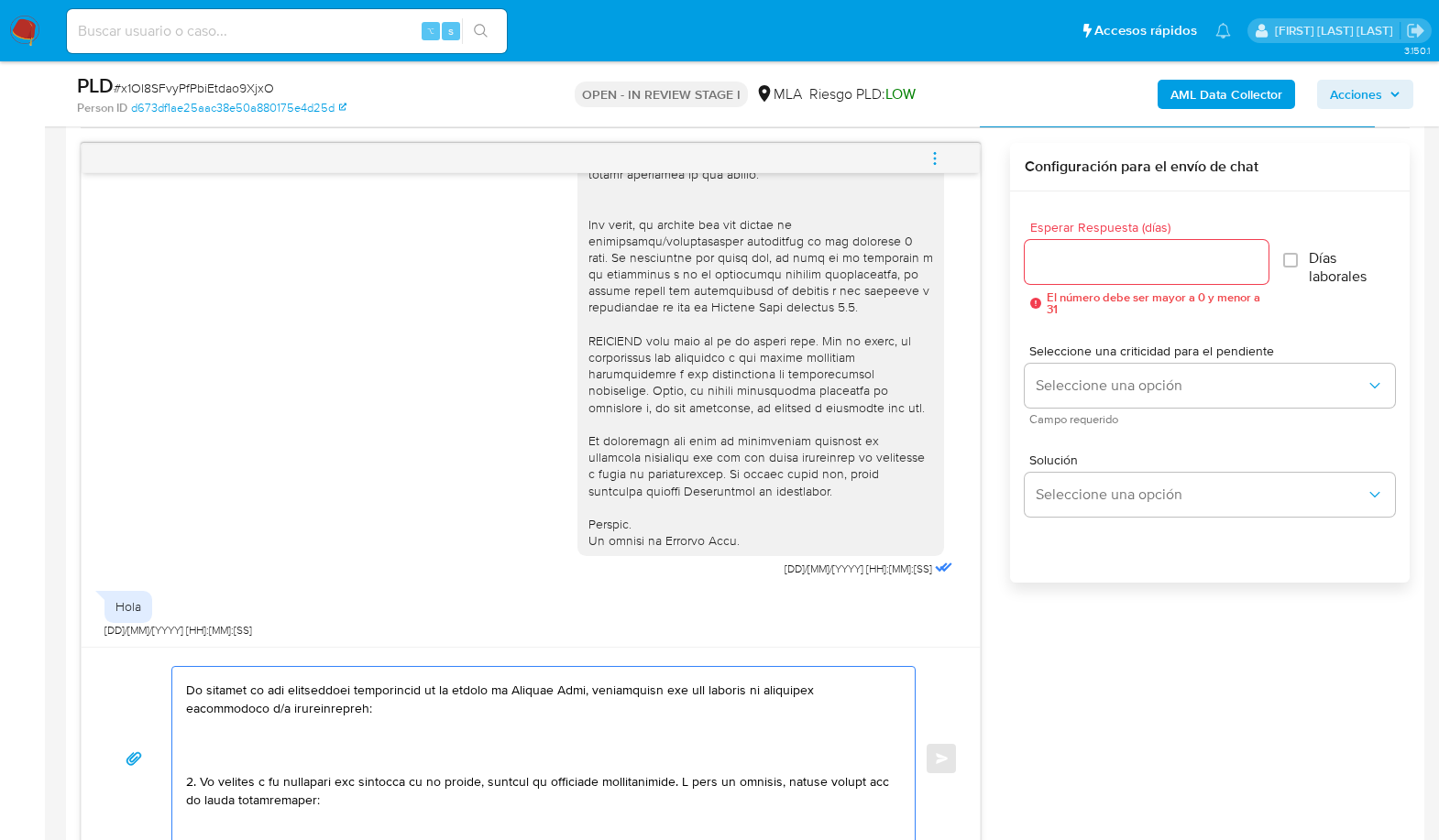 click at bounding box center [539, 758] 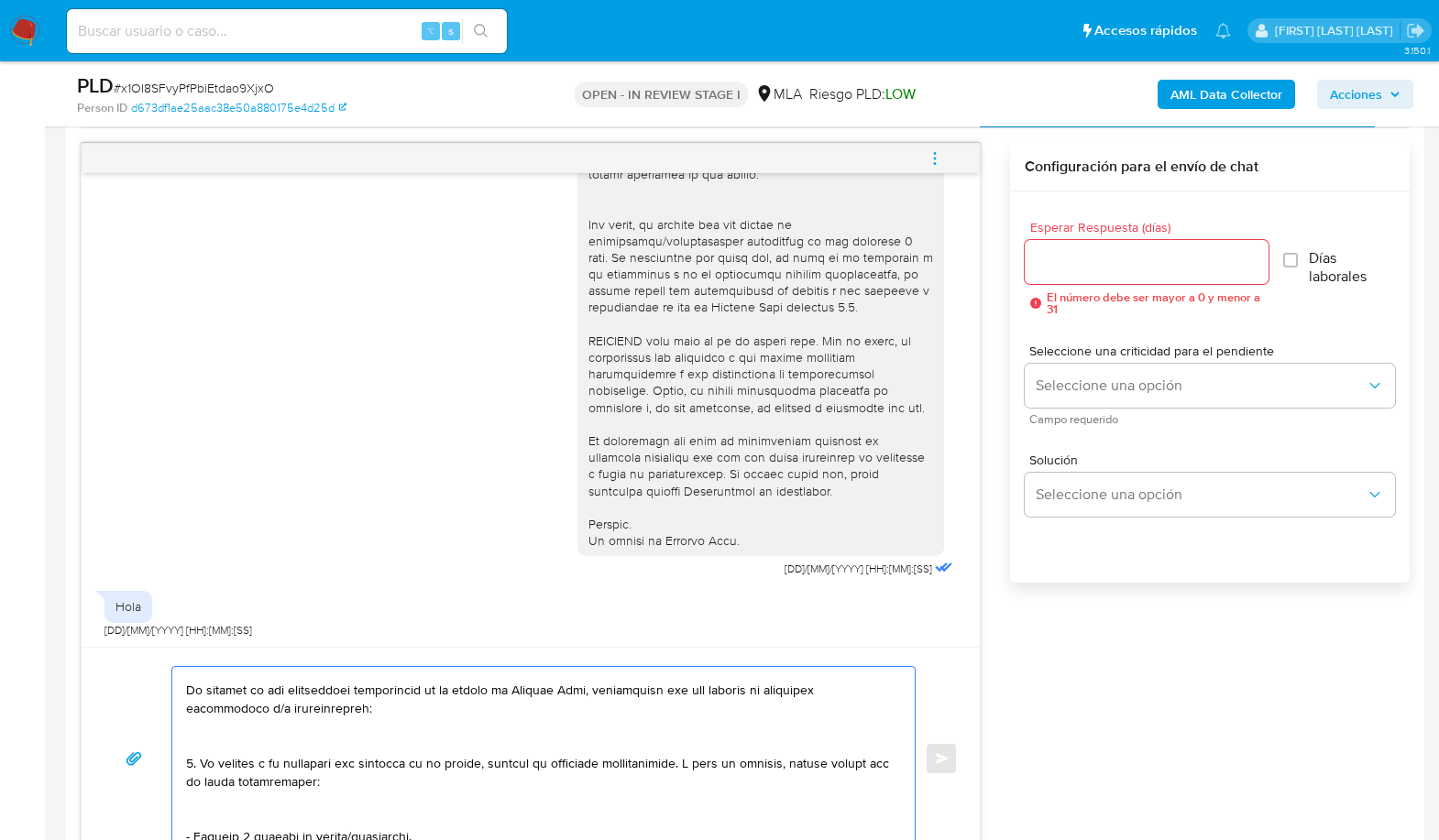 click at bounding box center (539, 758) 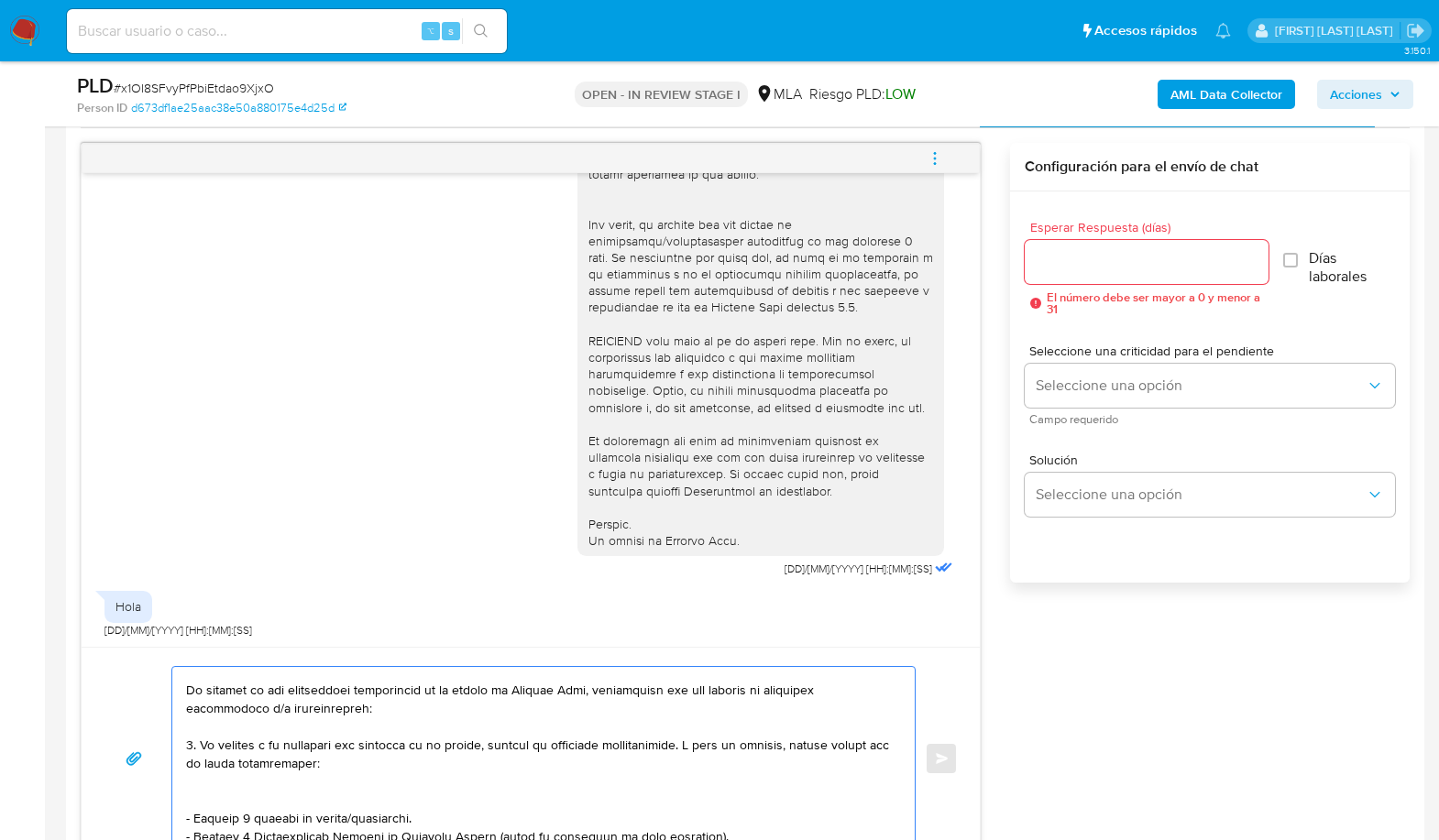 click at bounding box center (539, 758) 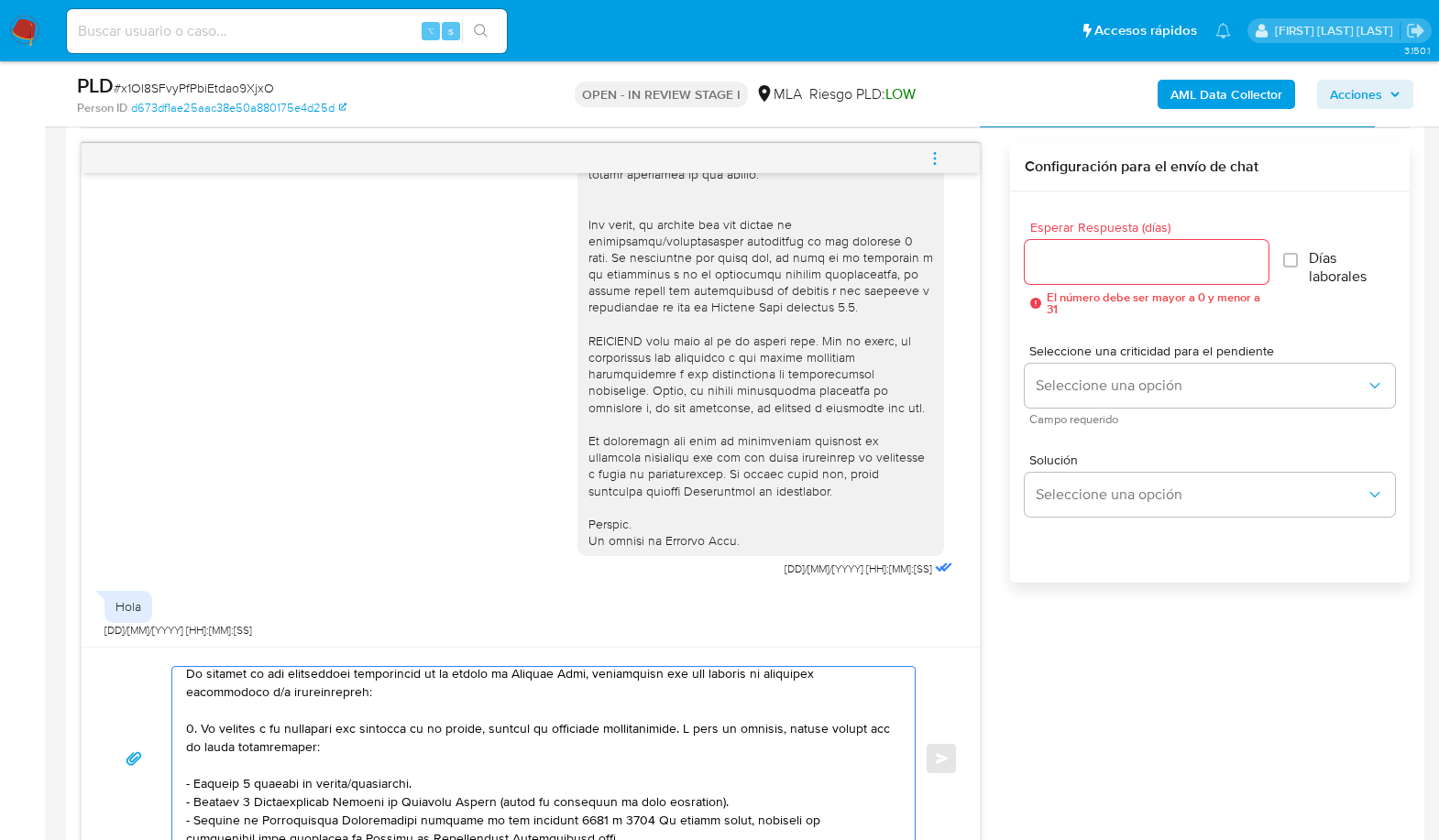 scroll, scrollTop: 62, scrollLeft: 0, axis: vertical 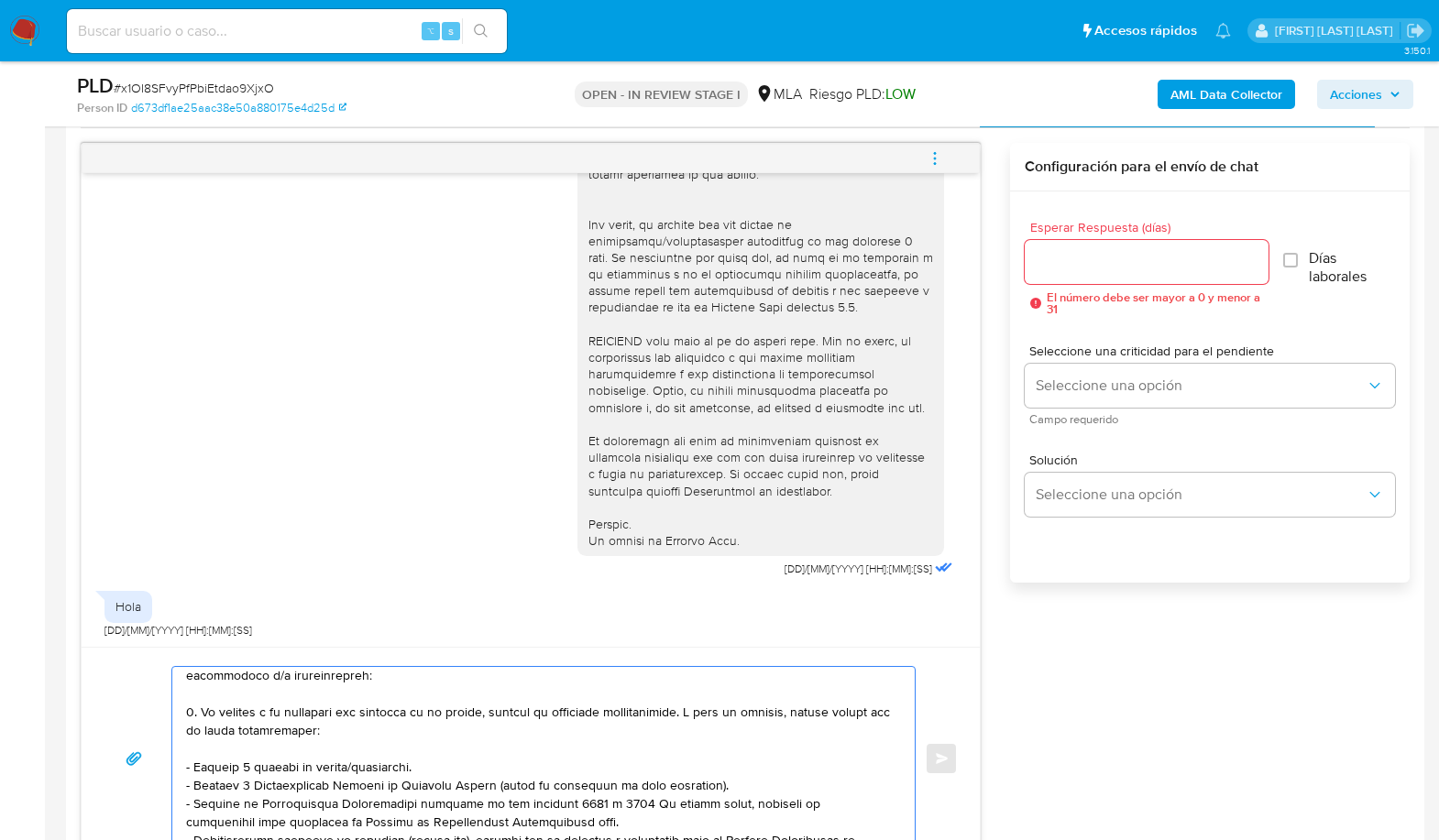 drag, startPoint x: 424, startPoint y: 769, endPoint x: 178, endPoint y: 768, distance: 246.00203 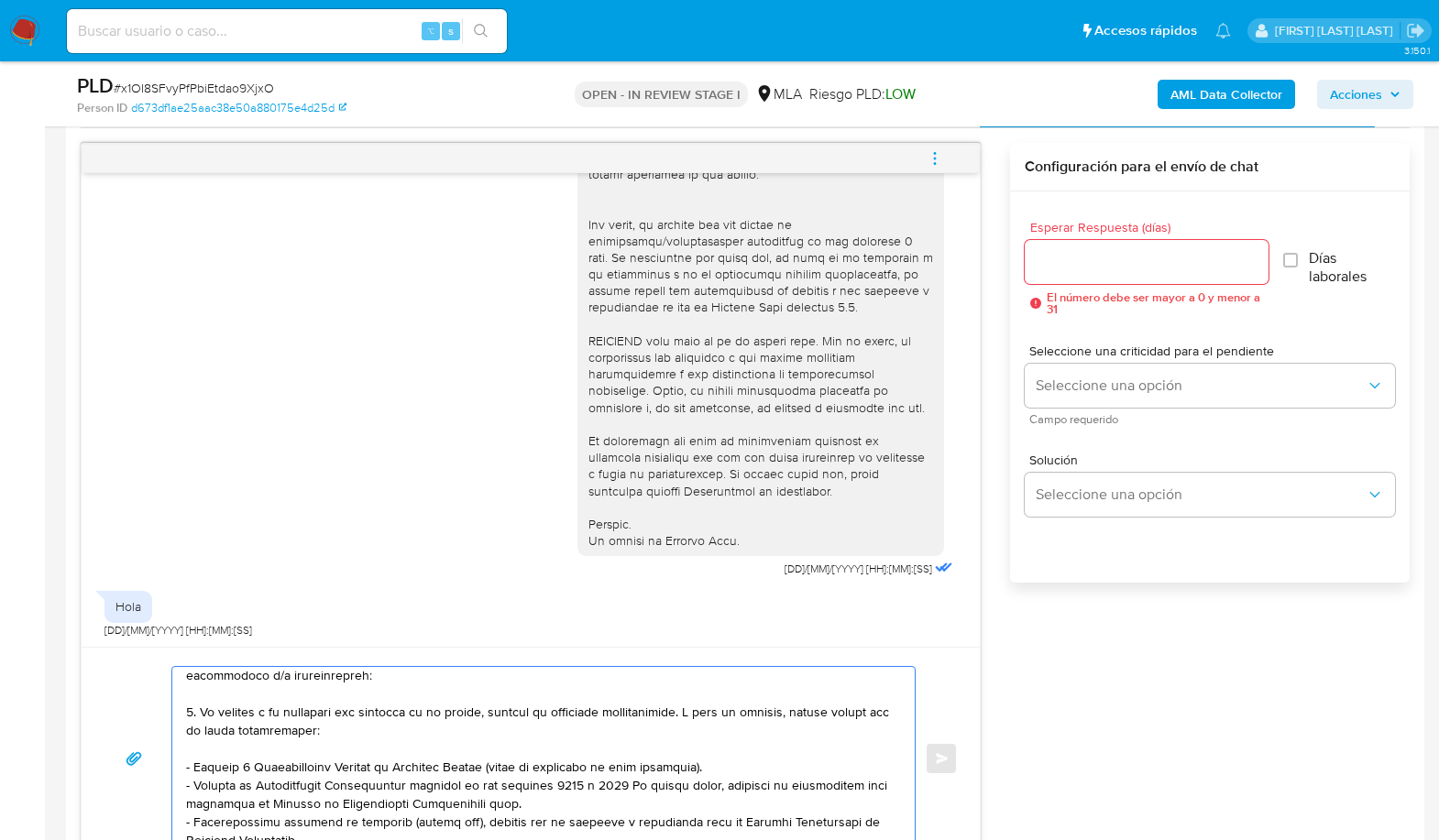 click at bounding box center (539, 758) 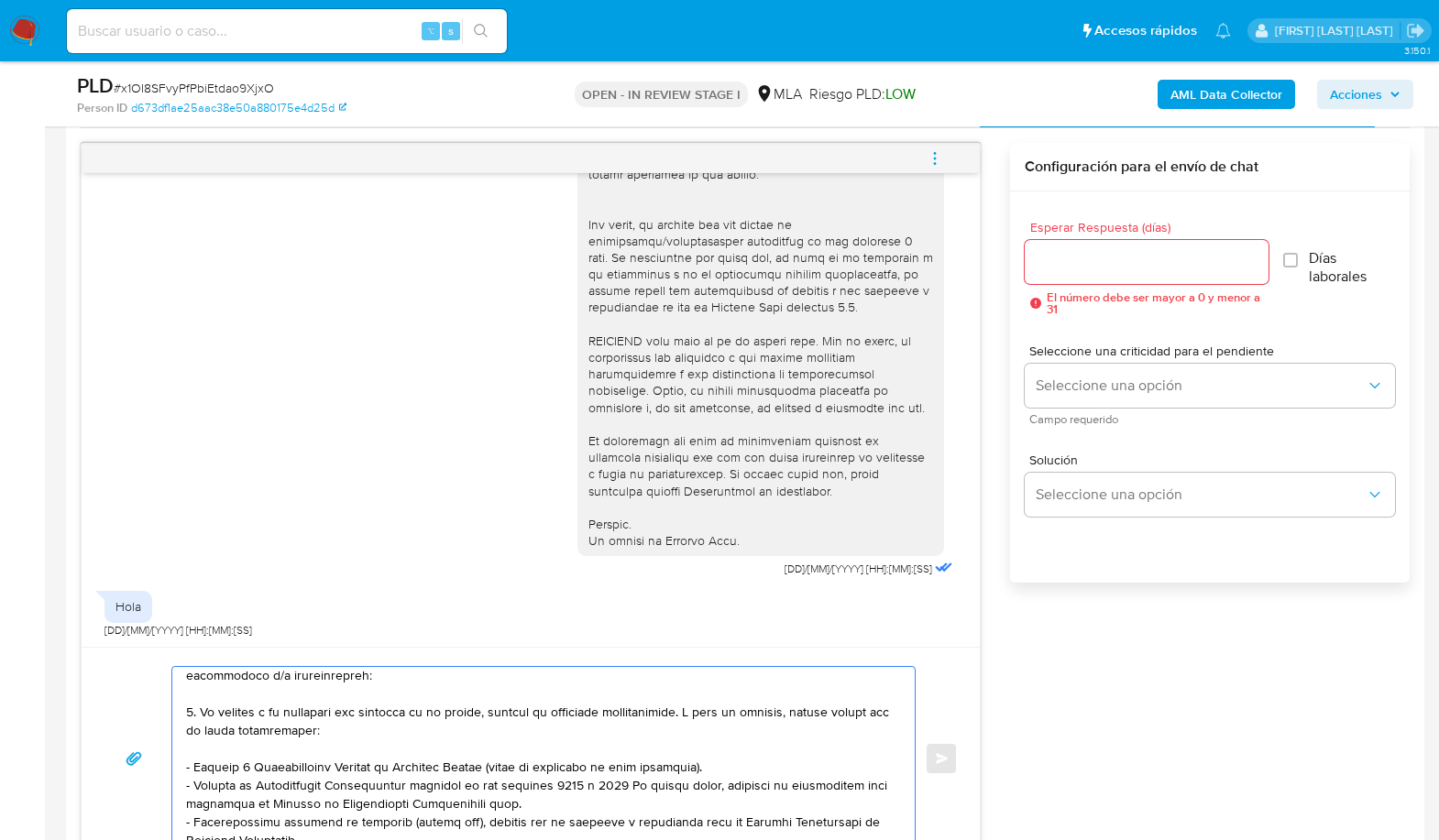 click at bounding box center (539, 758) 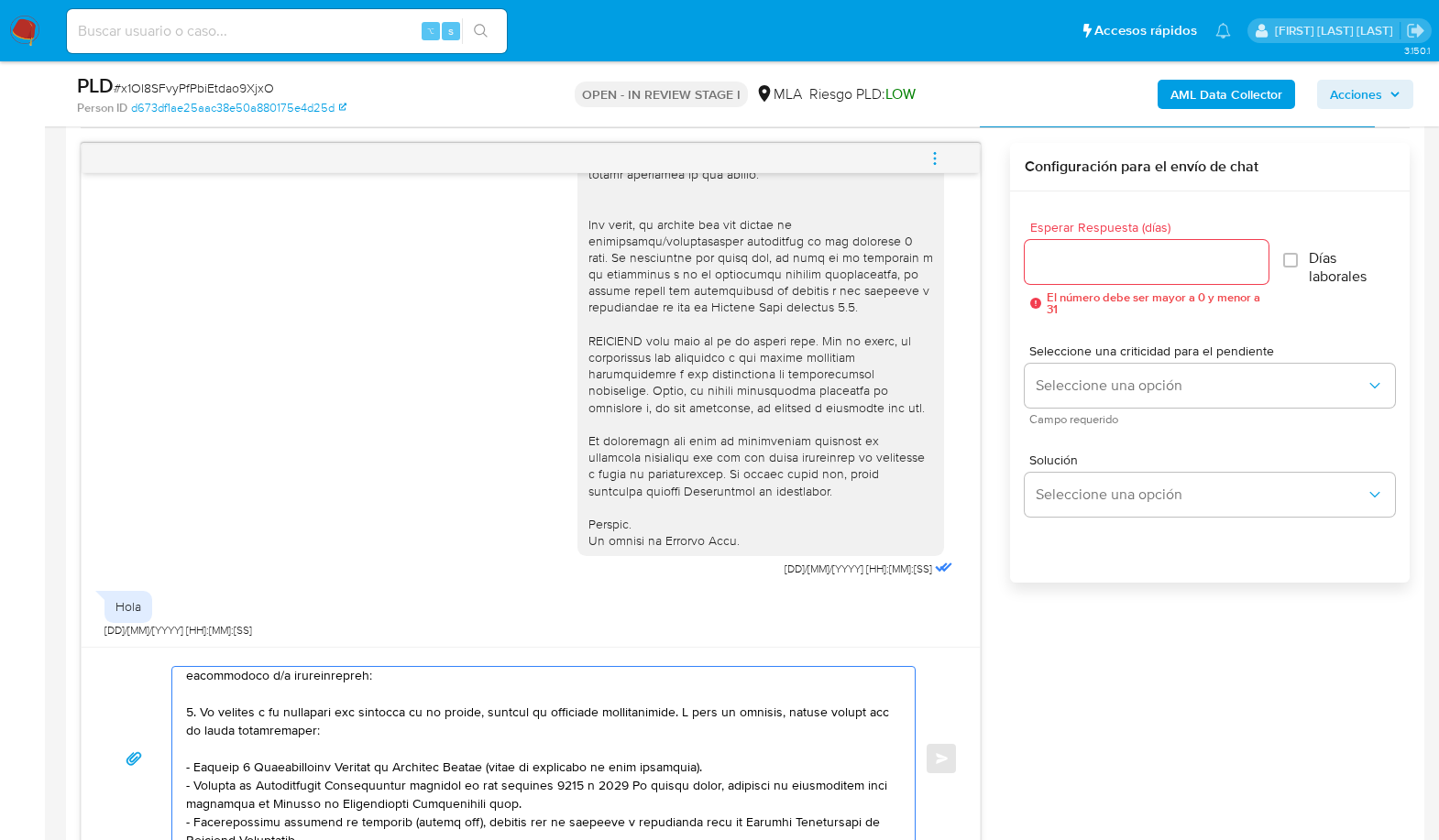 click at bounding box center (539, 758) 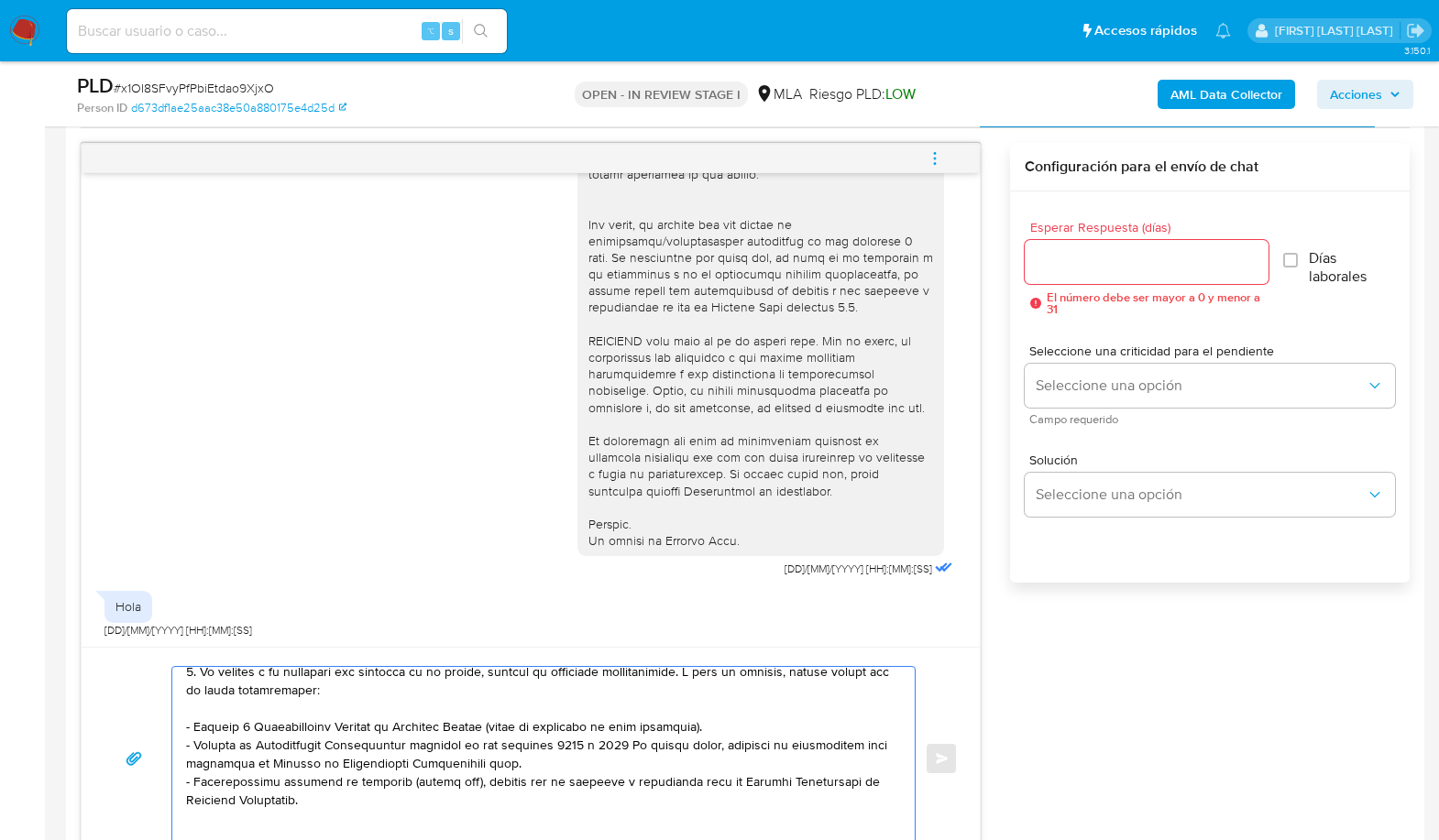 scroll, scrollTop: 113, scrollLeft: 0, axis: vertical 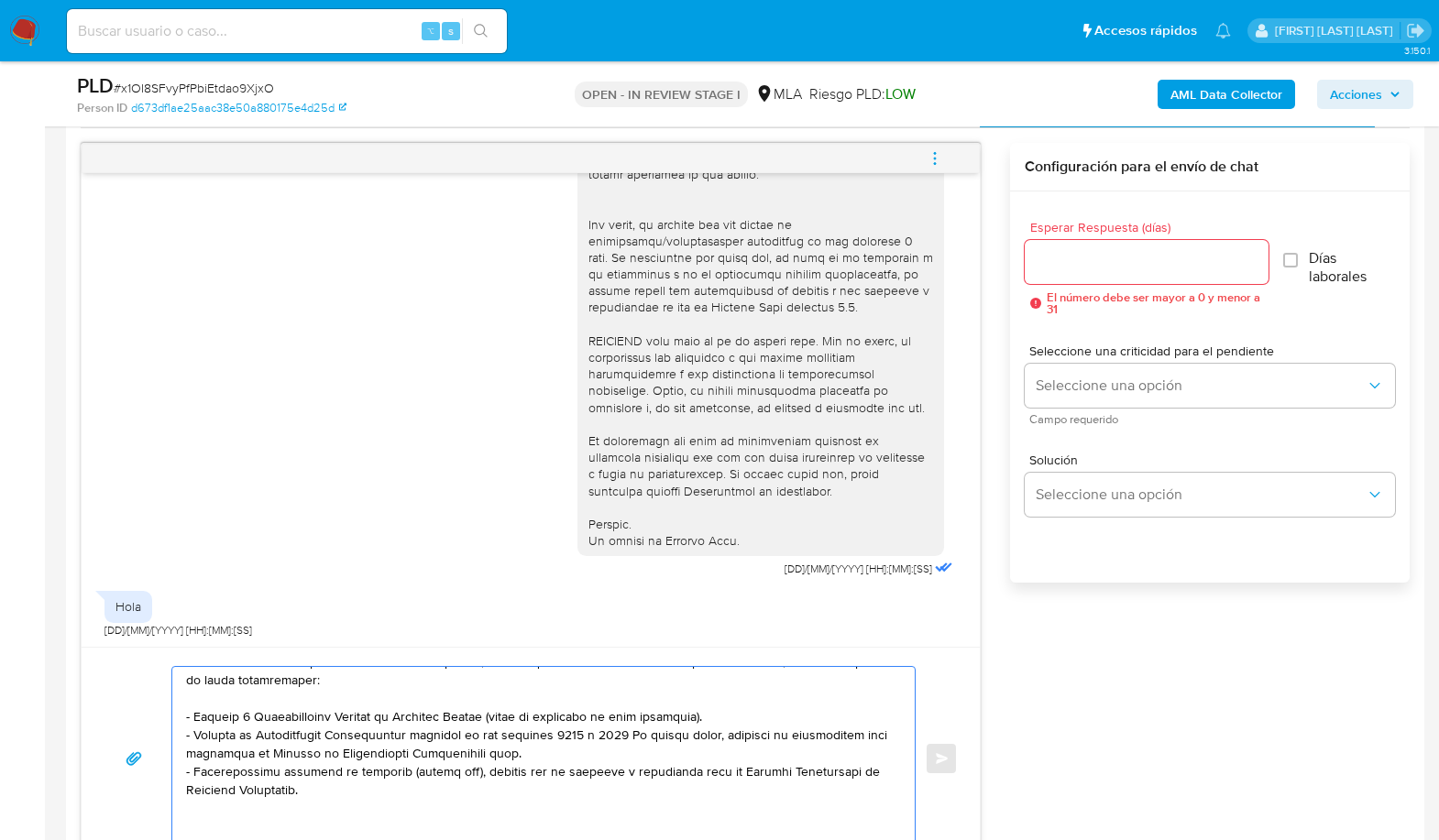 drag, startPoint x: 351, startPoint y: 795, endPoint x: 184, endPoint y: 776, distance: 168.07736 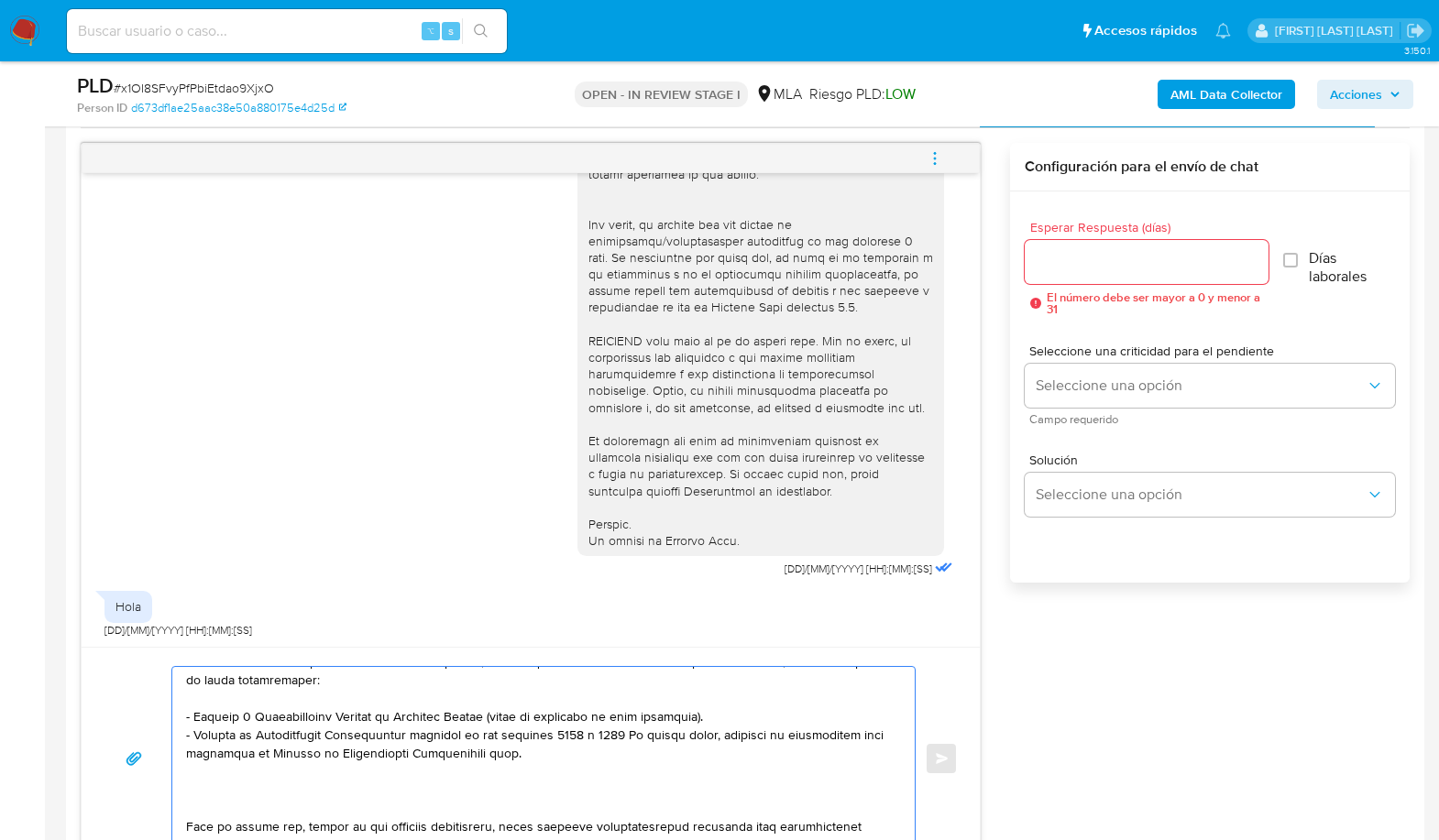 click at bounding box center (539, 758) 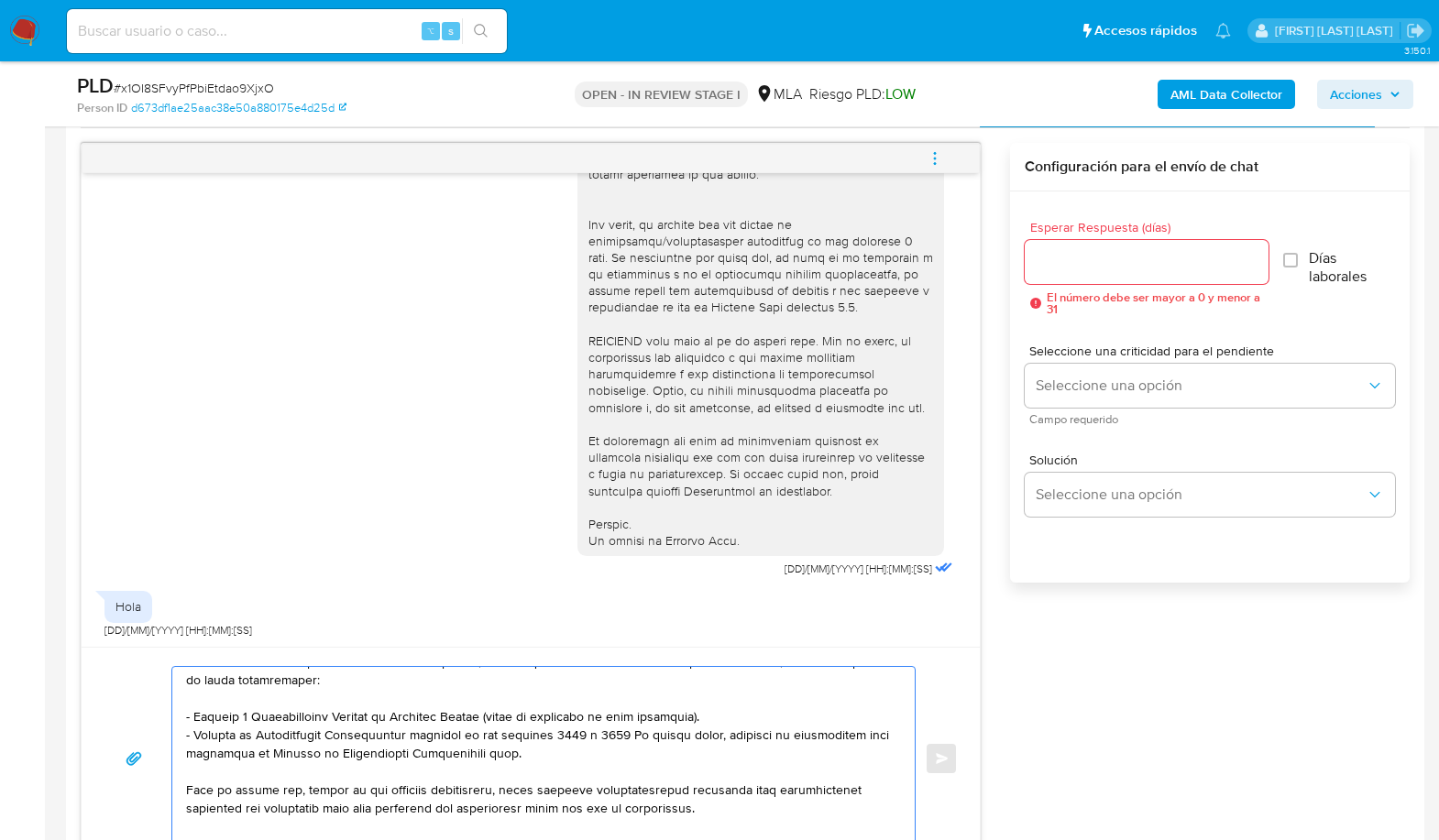 click at bounding box center [539, 758] 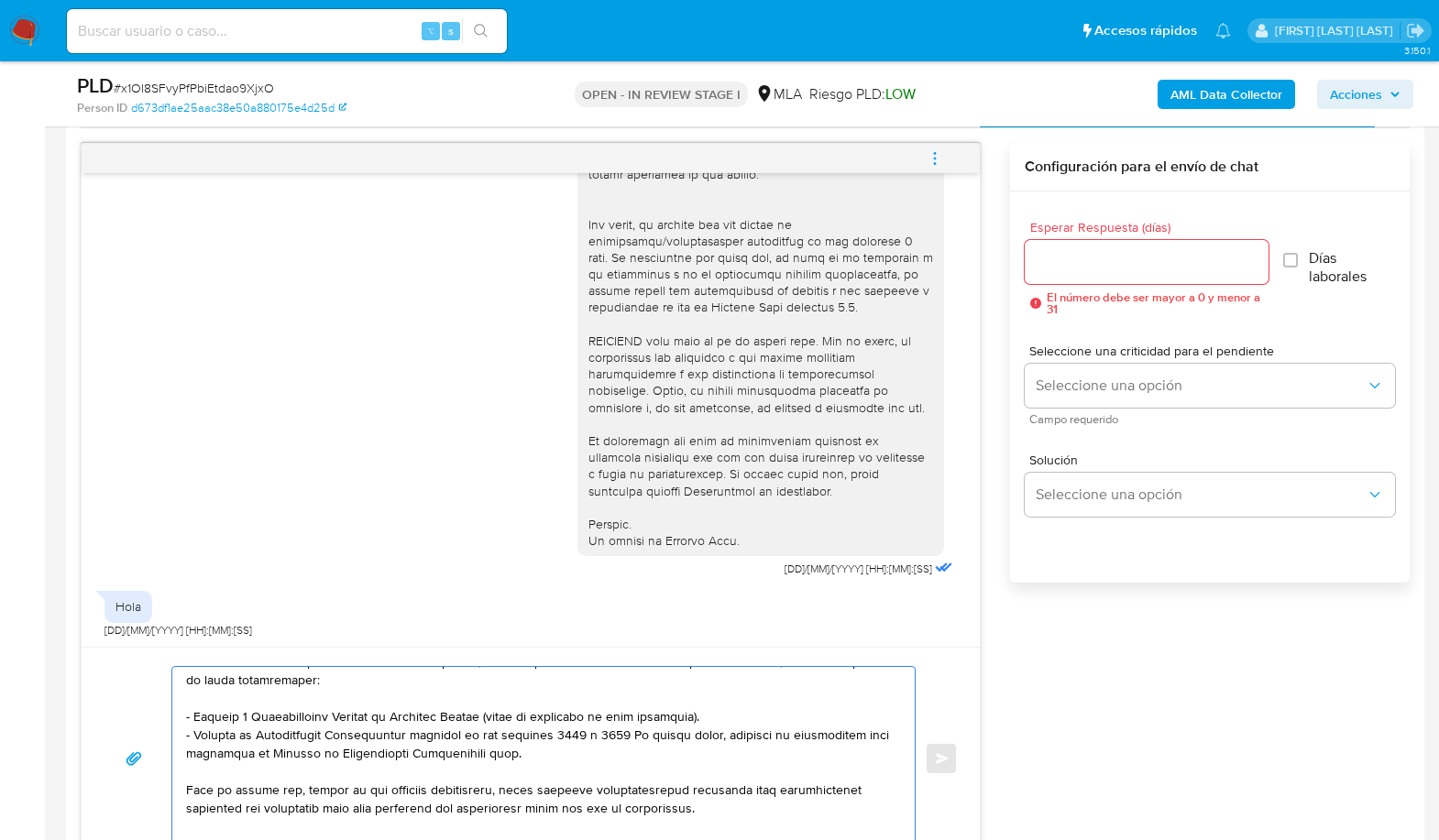 click at bounding box center (539, 758) 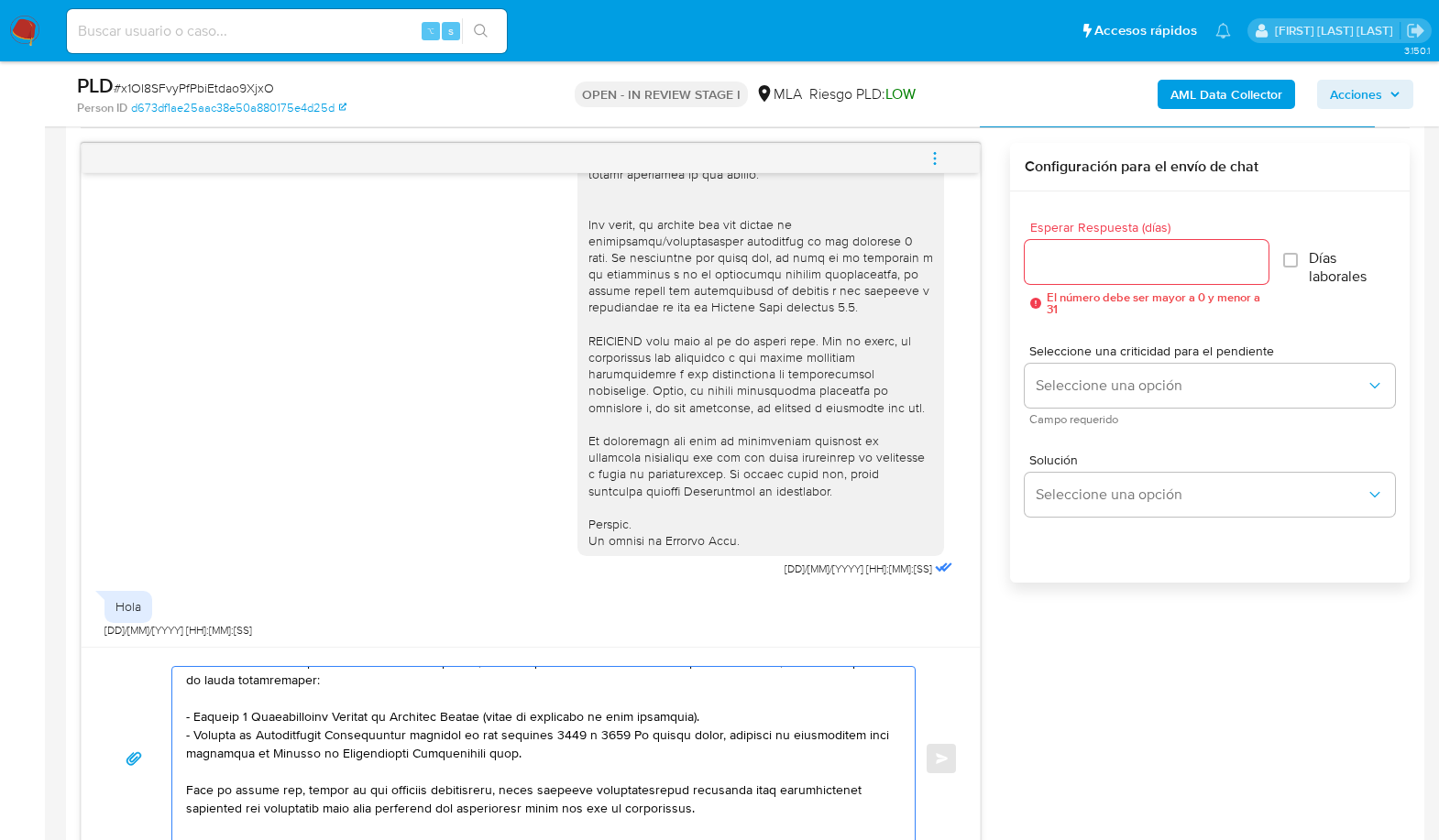 click at bounding box center [539, 758] 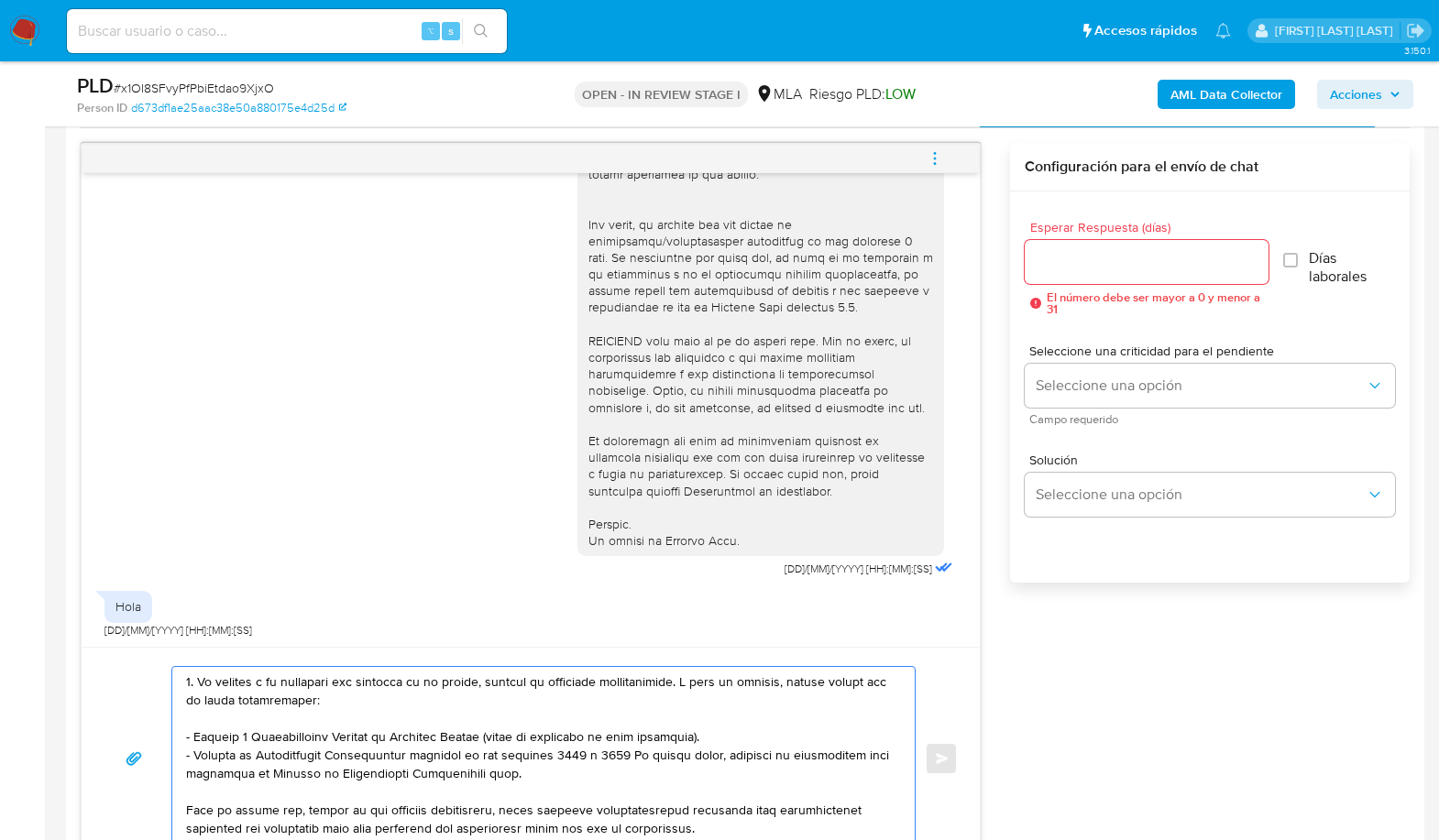 scroll, scrollTop: 92, scrollLeft: 0, axis: vertical 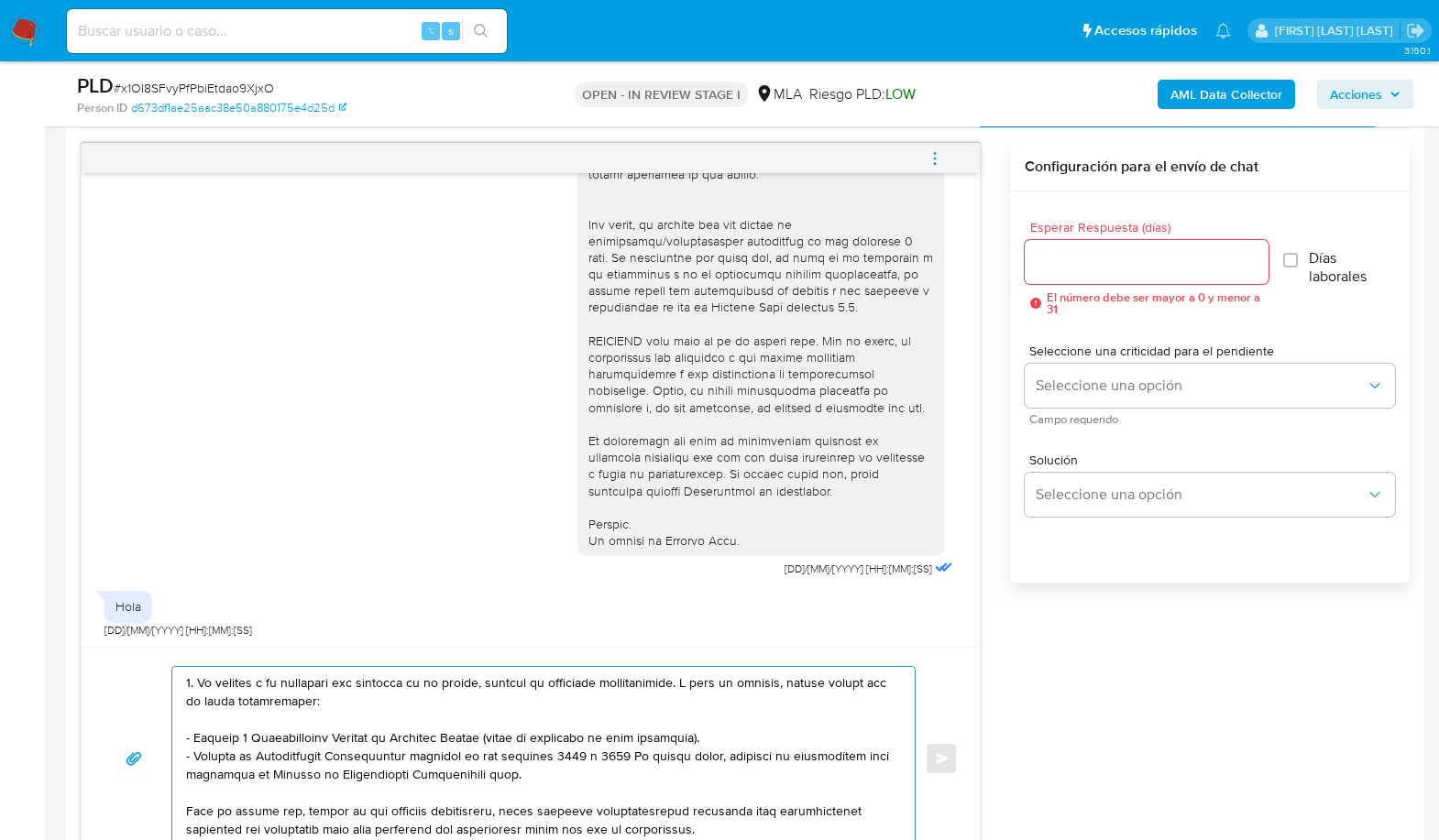 click at bounding box center (539, 758) 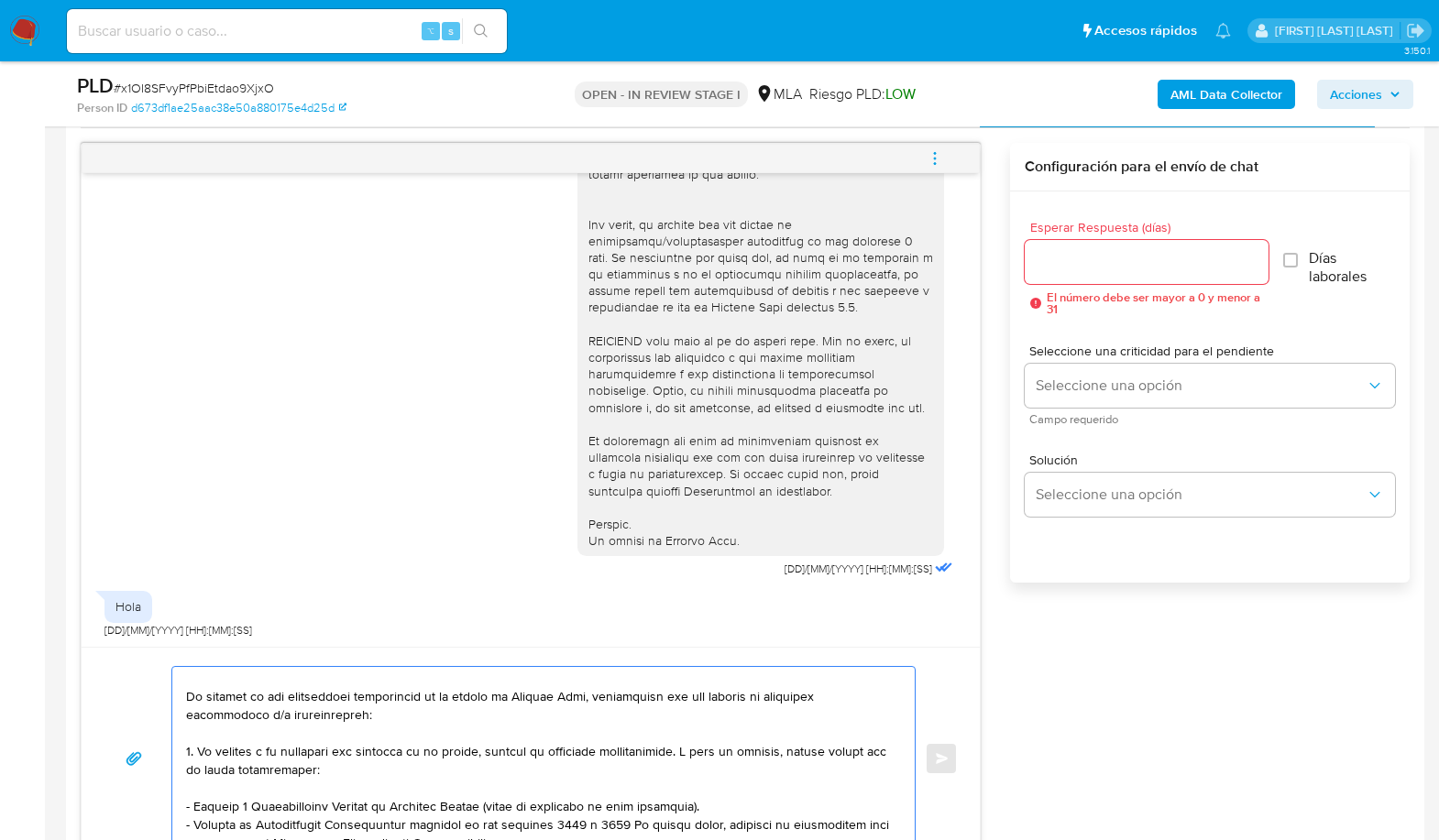scroll, scrollTop: 0, scrollLeft: 0, axis: both 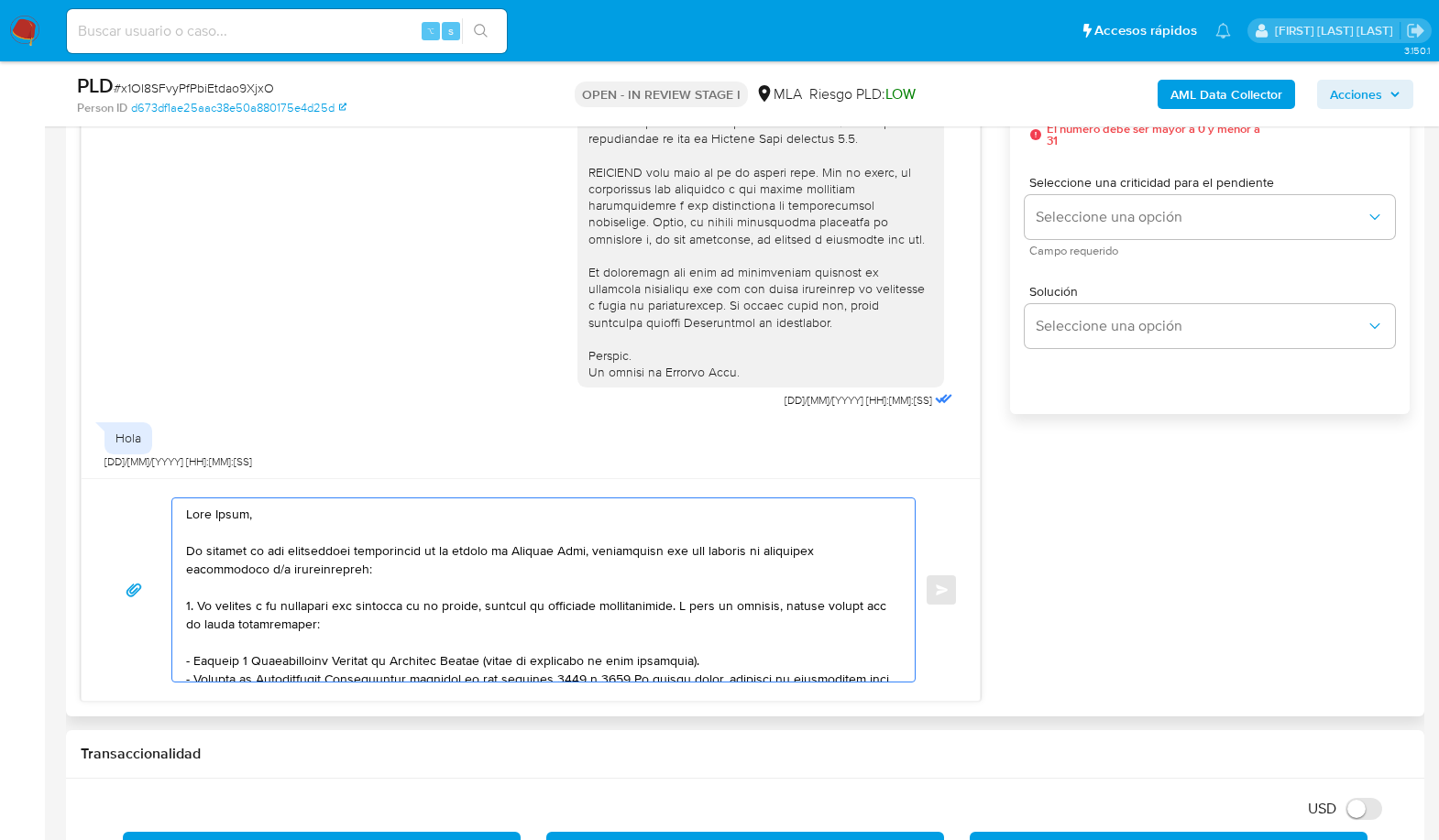 click at bounding box center (539, 590) 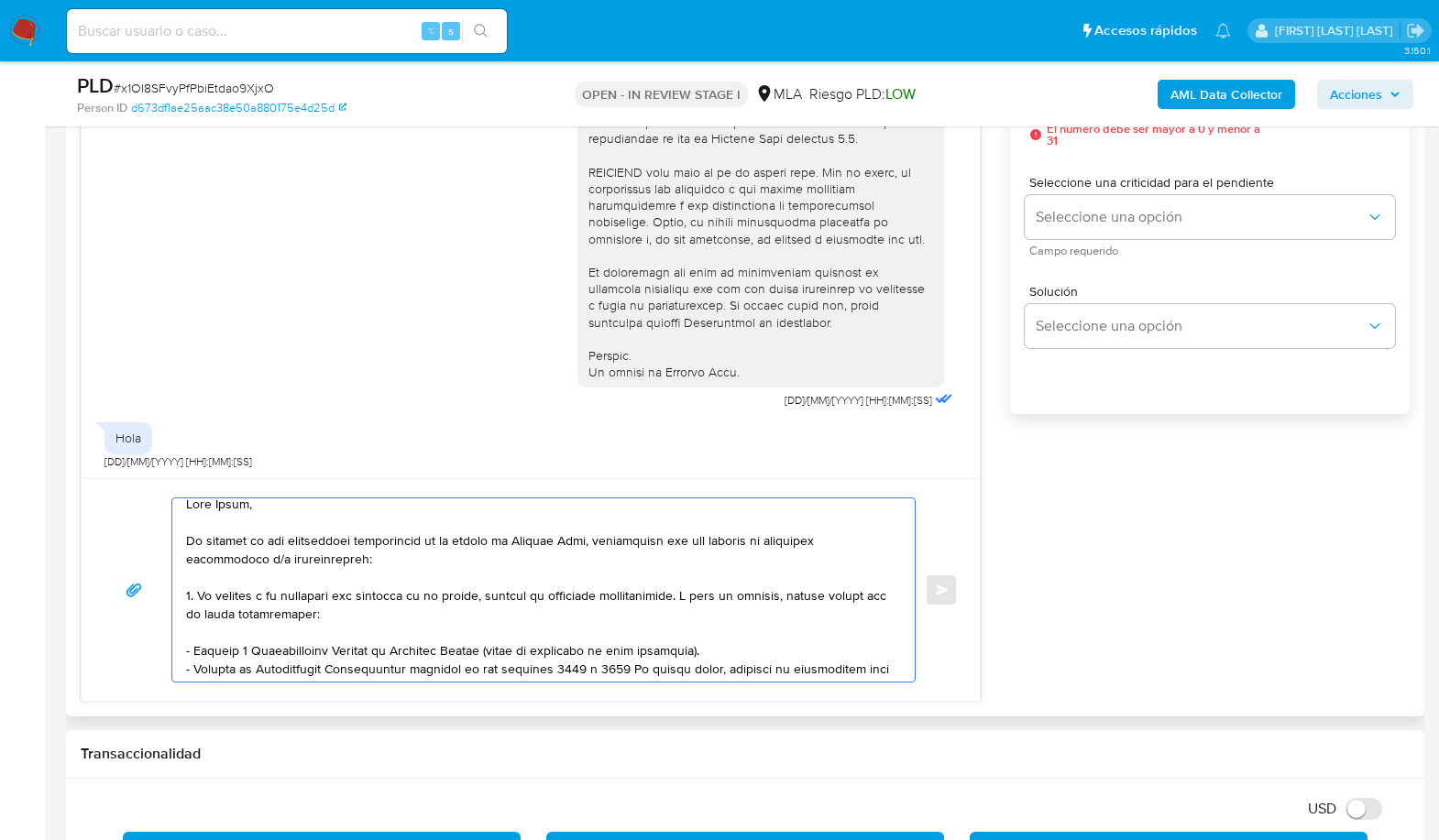 scroll, scrollTop: 26, scrollLeft: 0, axis: vertical 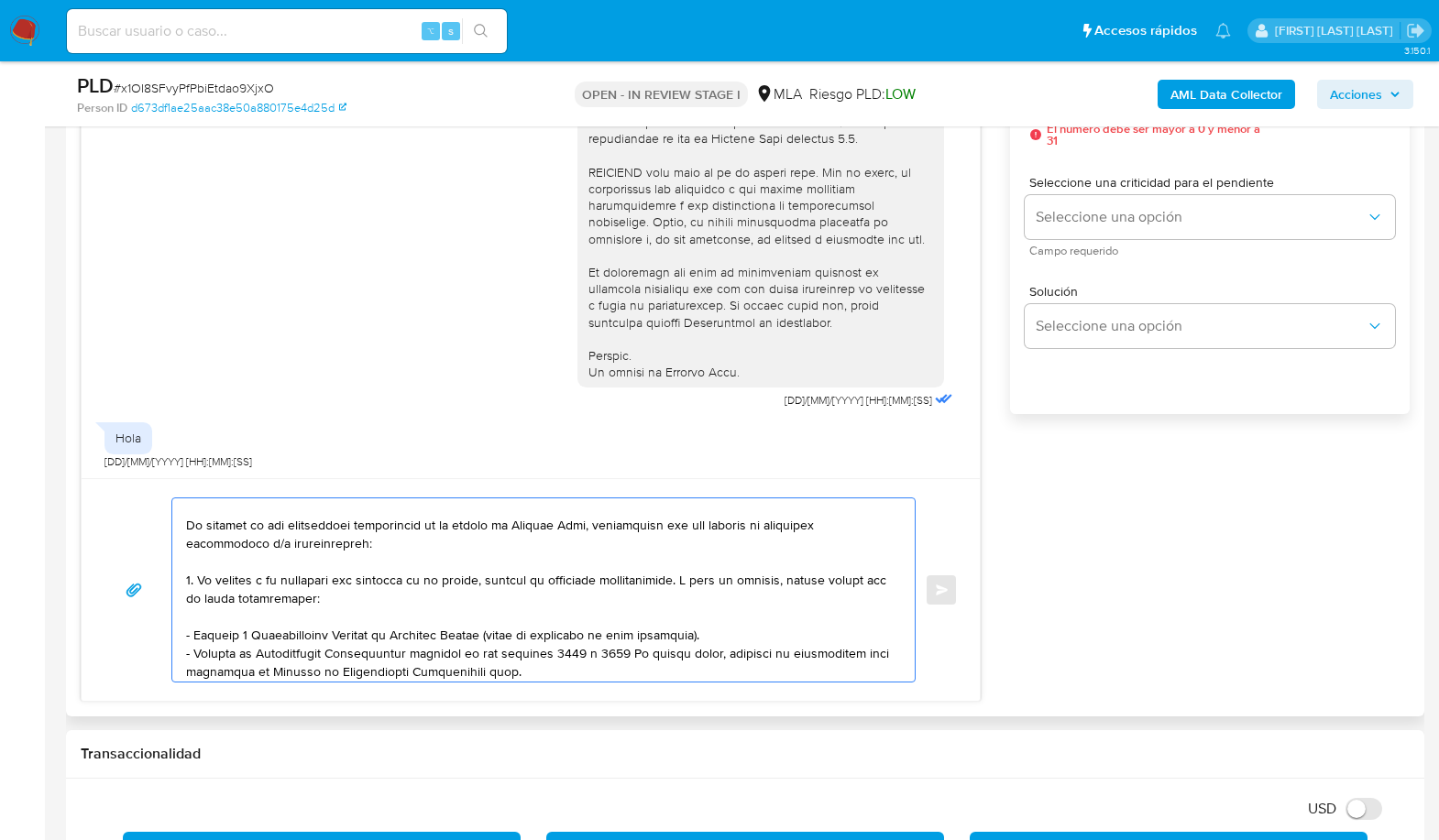 click at bounding box center [539, 590] 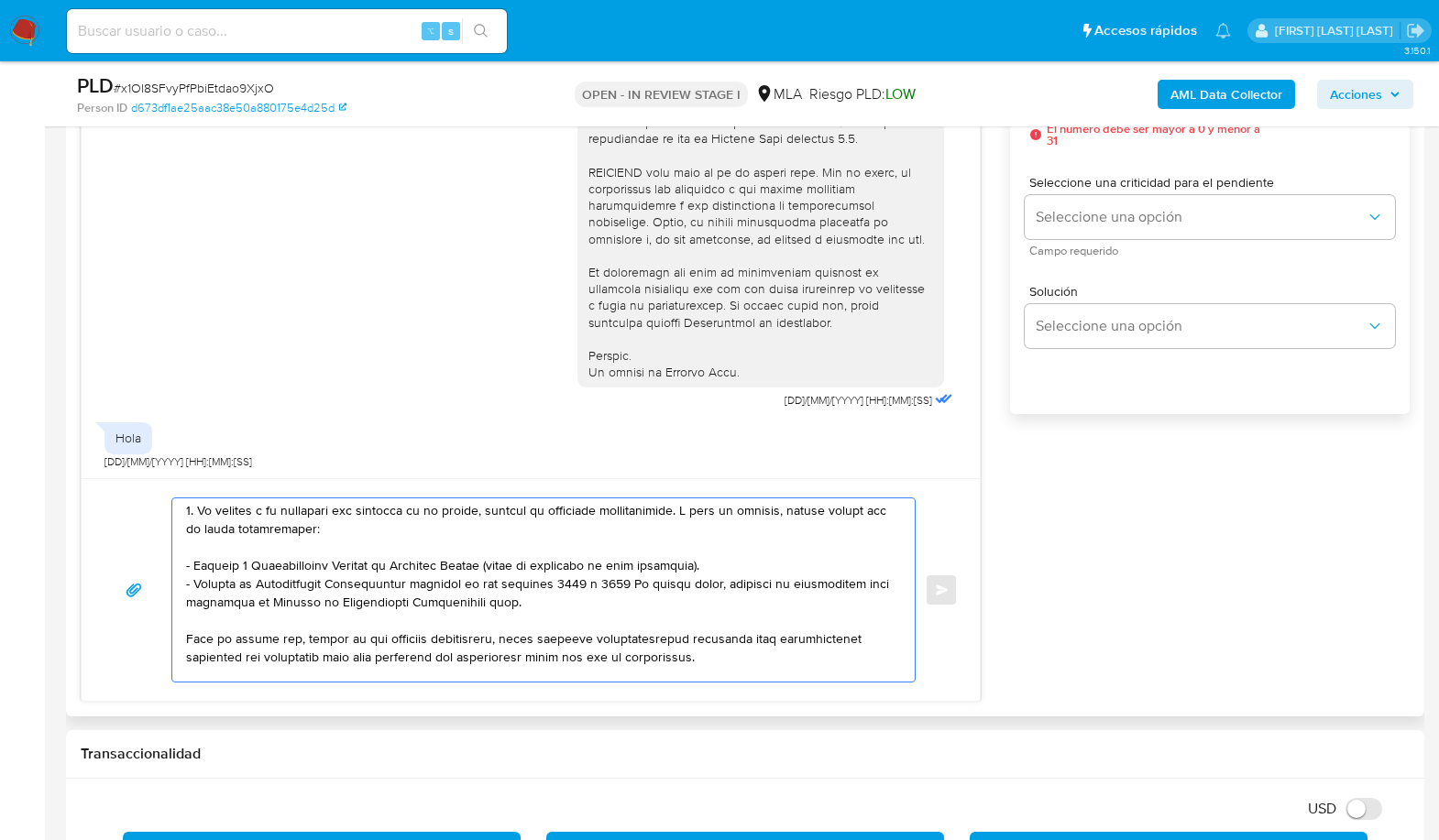scroll, scrollTop: 213, scrollLeft: 0, axis: vertical 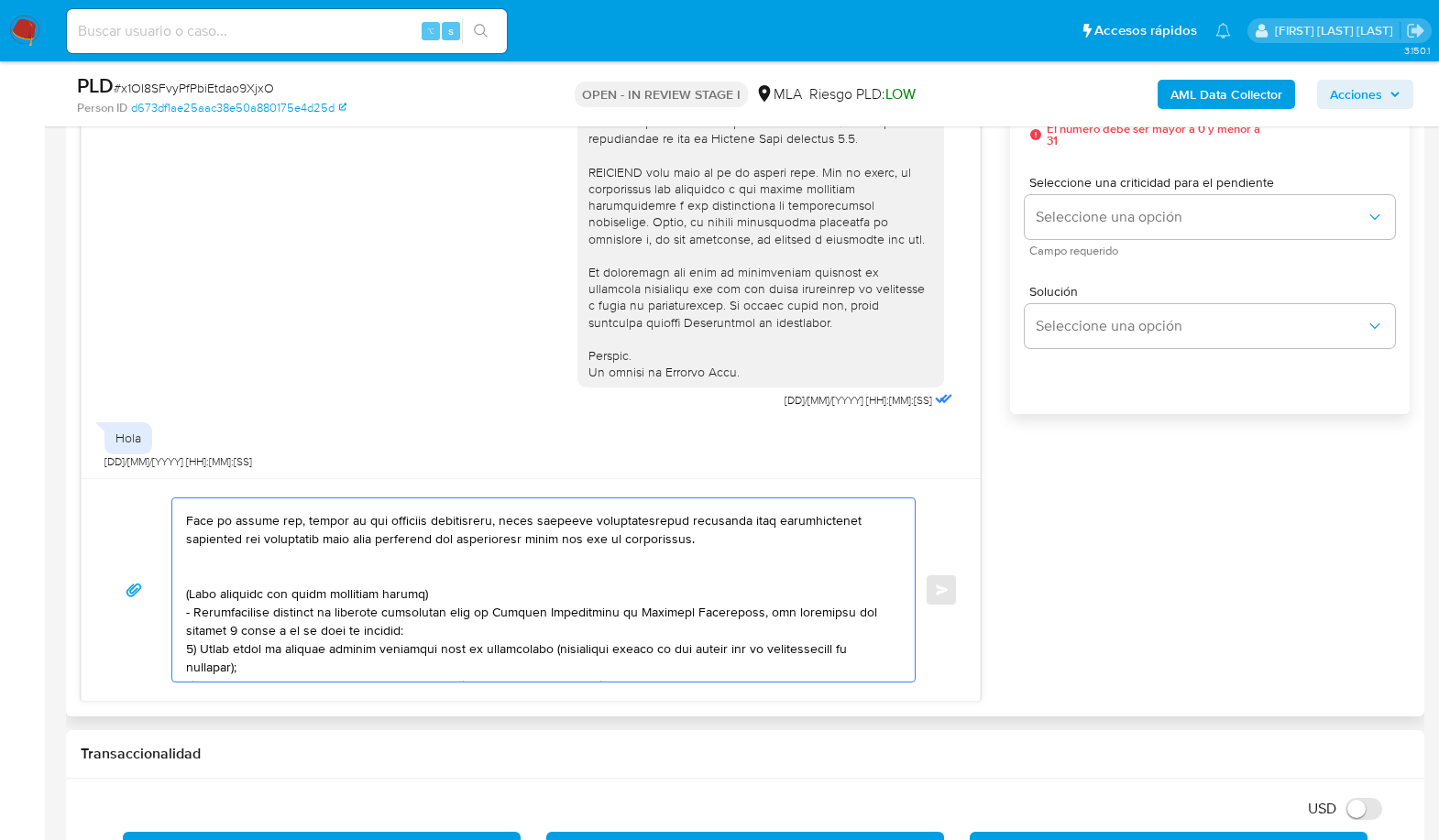 click at bounding box center [539, 590] 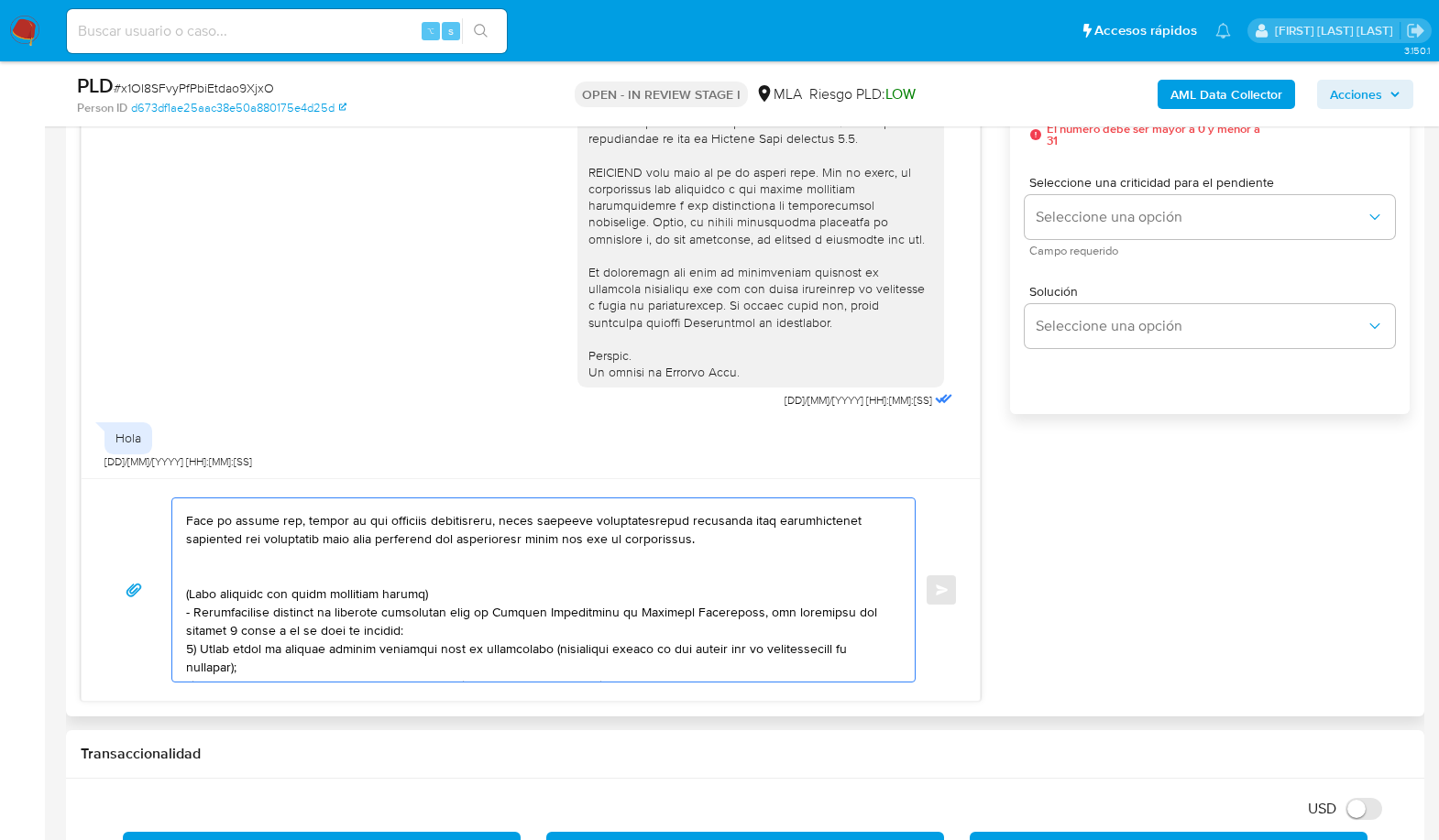 click at bounding box center [539, 590] 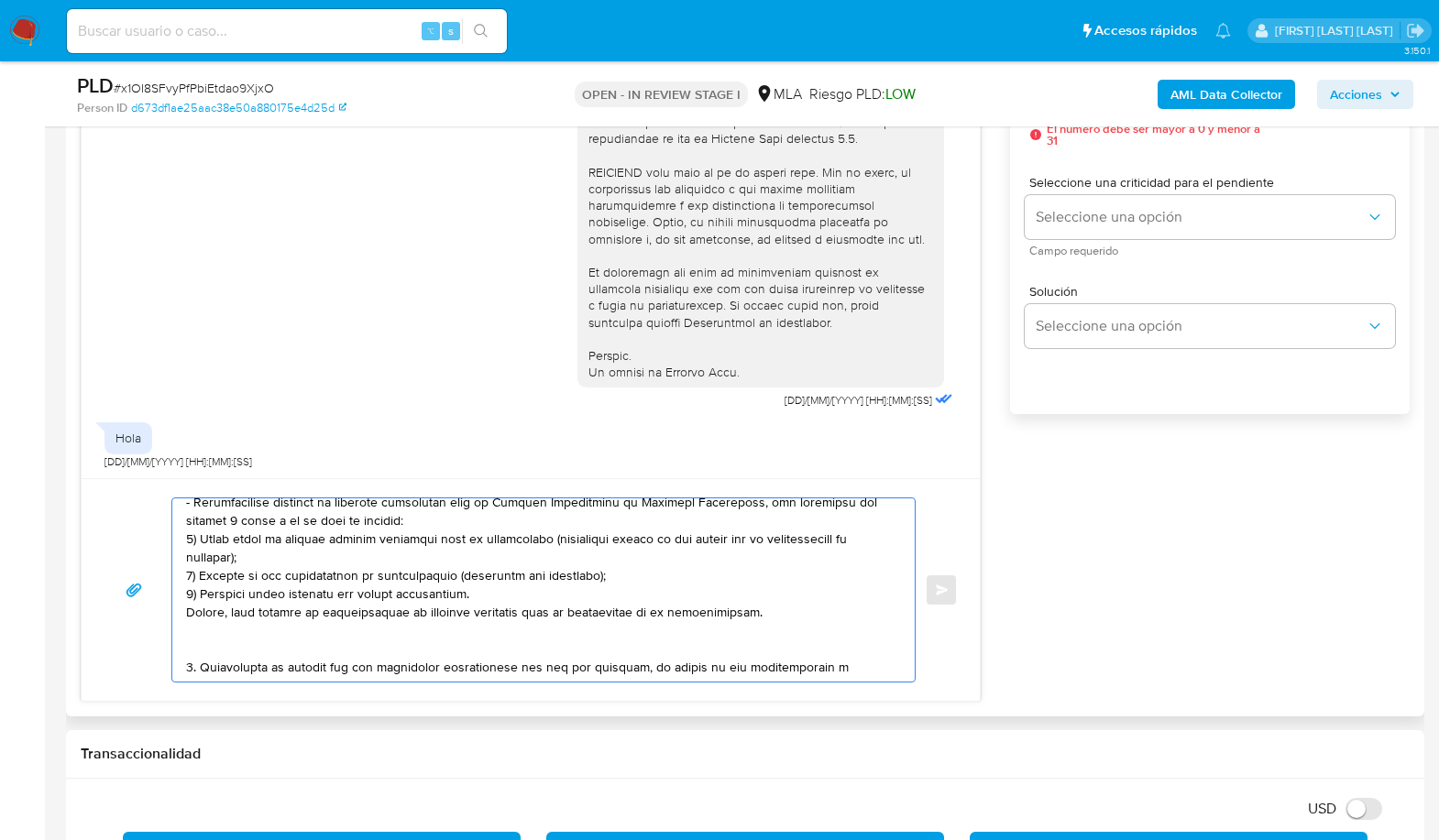 scroll, scrollTop: 378, scrollLeft: 0, axis: vertical 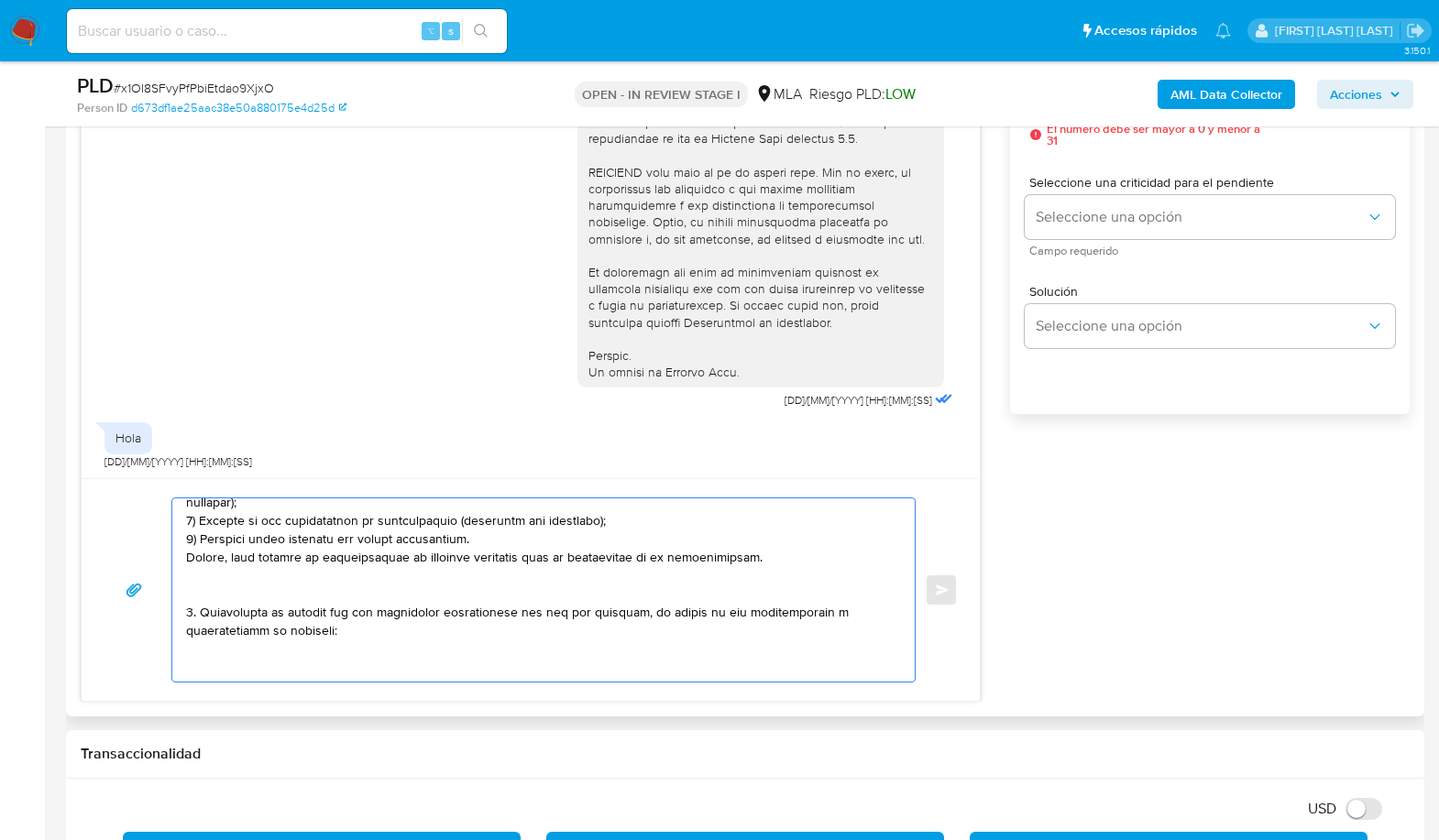 drag, startPoint x: 234, startPoint y: 571, endPoint x: 236, endPoint y: 592, distance: 21.095023 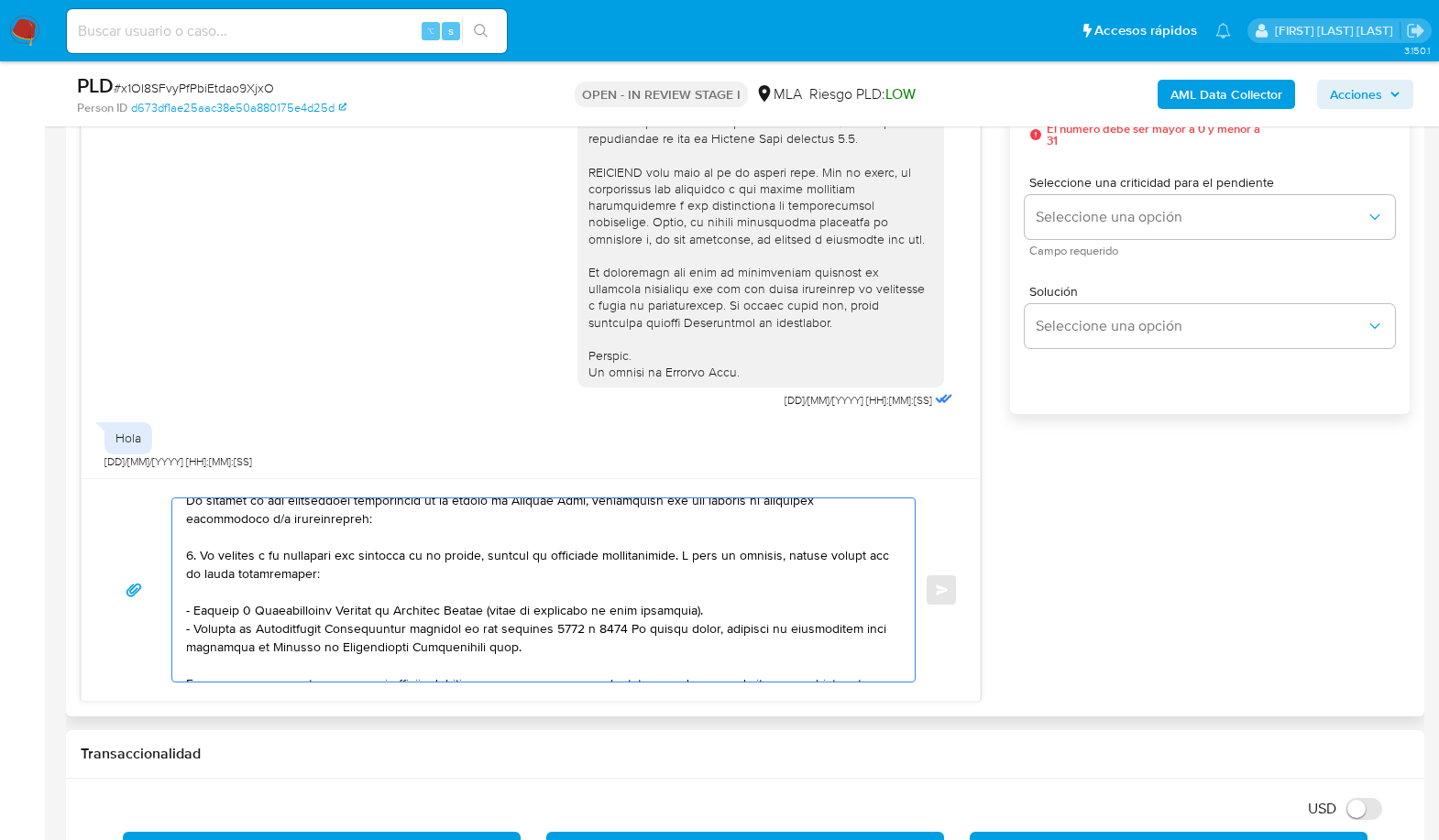 scroll, scrollTop: 34, scrollLeft: 0, axis: vertical 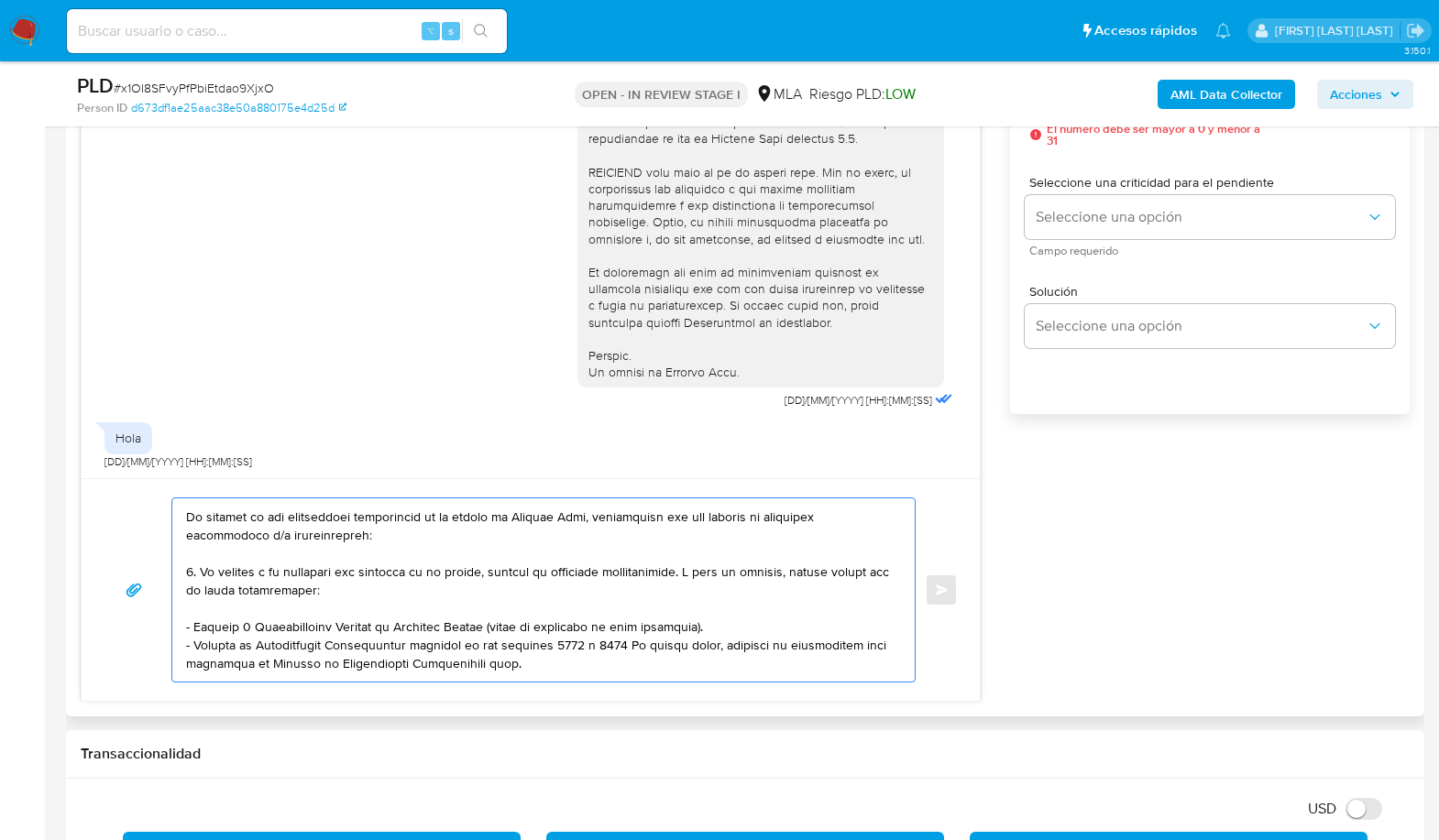 click at bounding box center (539, 590) 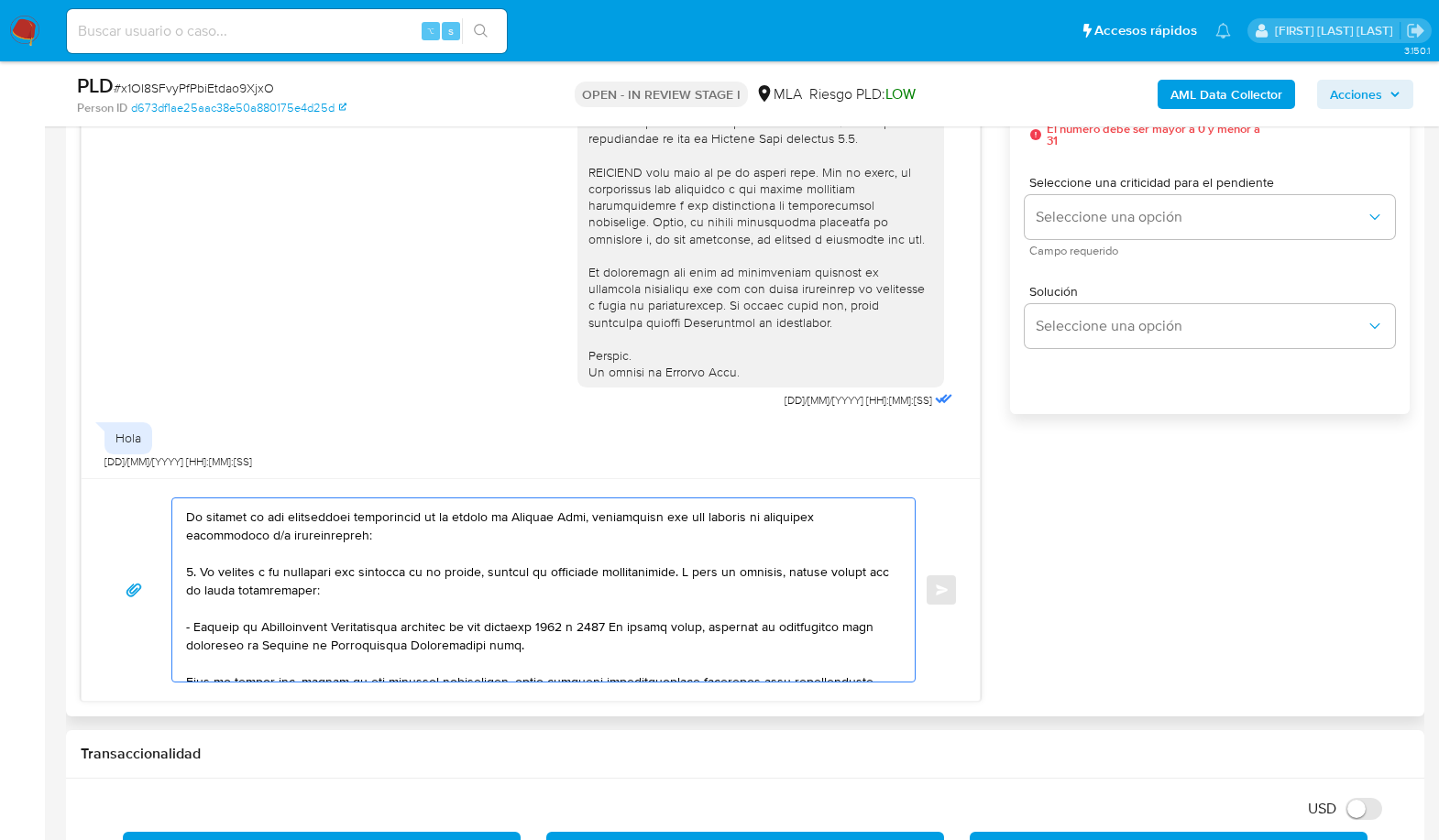drag, startPoint x: 379, startPoint y: 586, endPoint x: 692, endPoint y: 574, distance: 313.2299 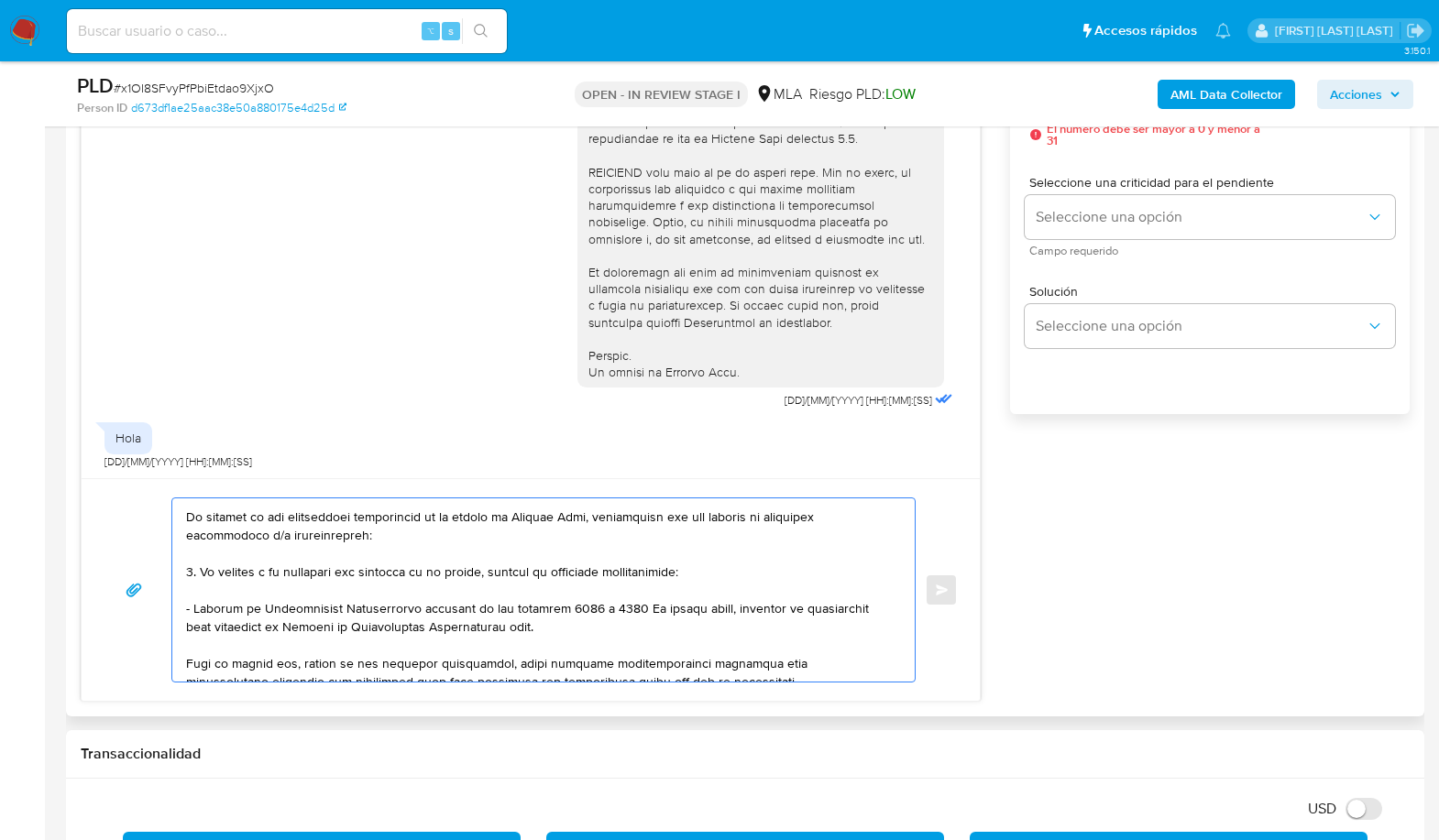 click at bounding box center [539, 590] 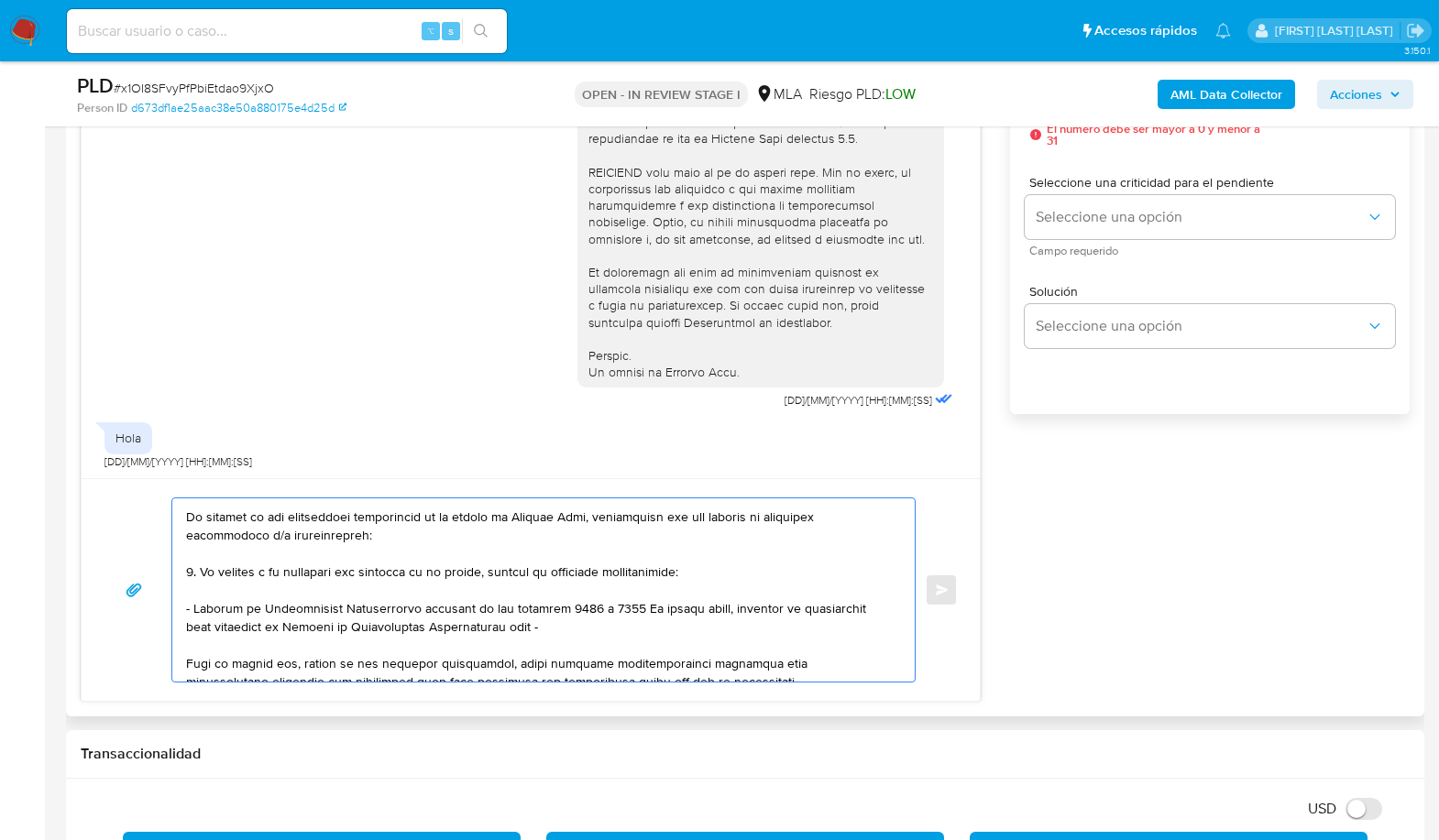 paste on "https://www.mercadopago.com.ar/ayuda/30181" 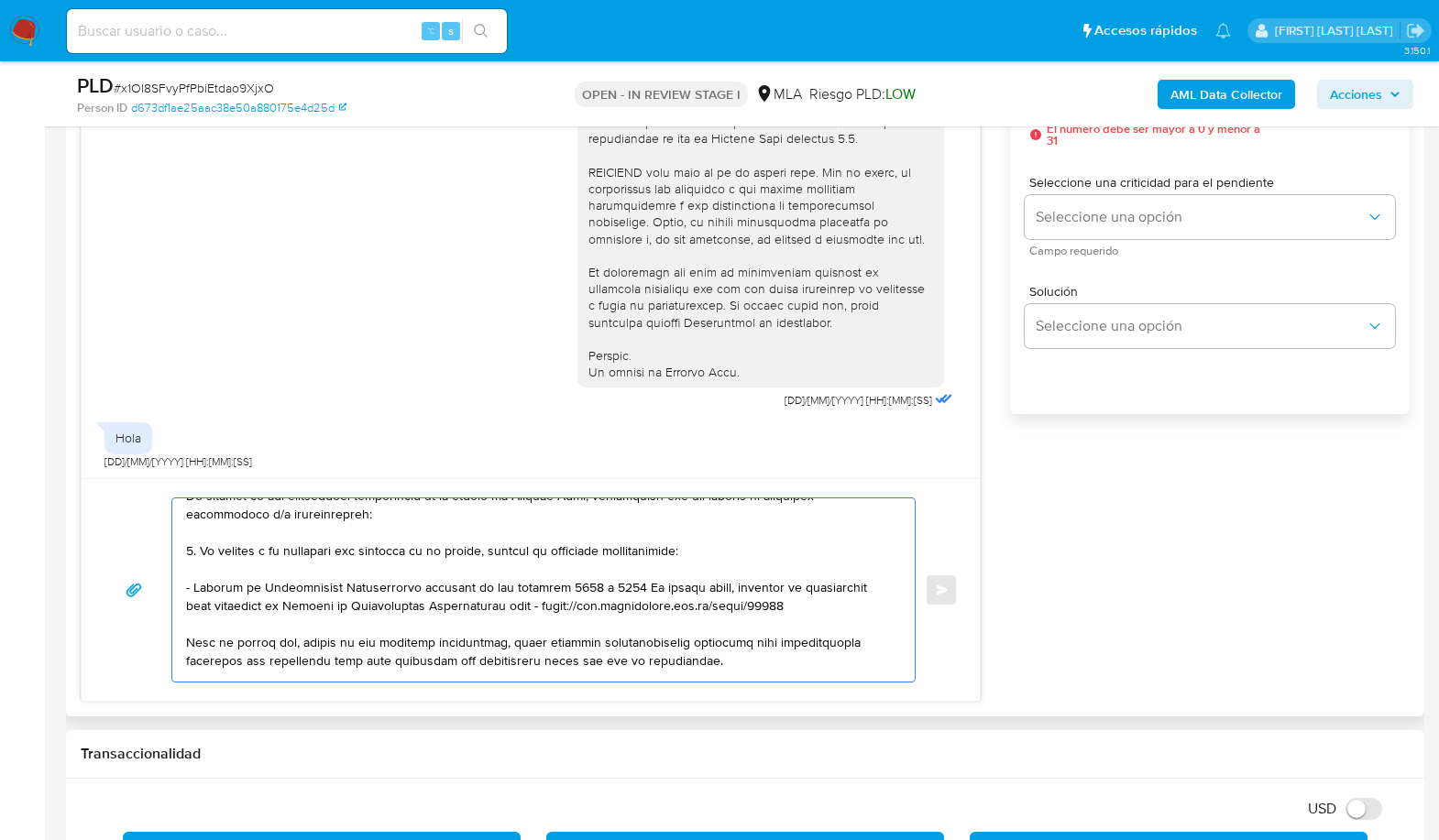scroll, scrollTop: 57, scrollLeft: 0, axis: vertical 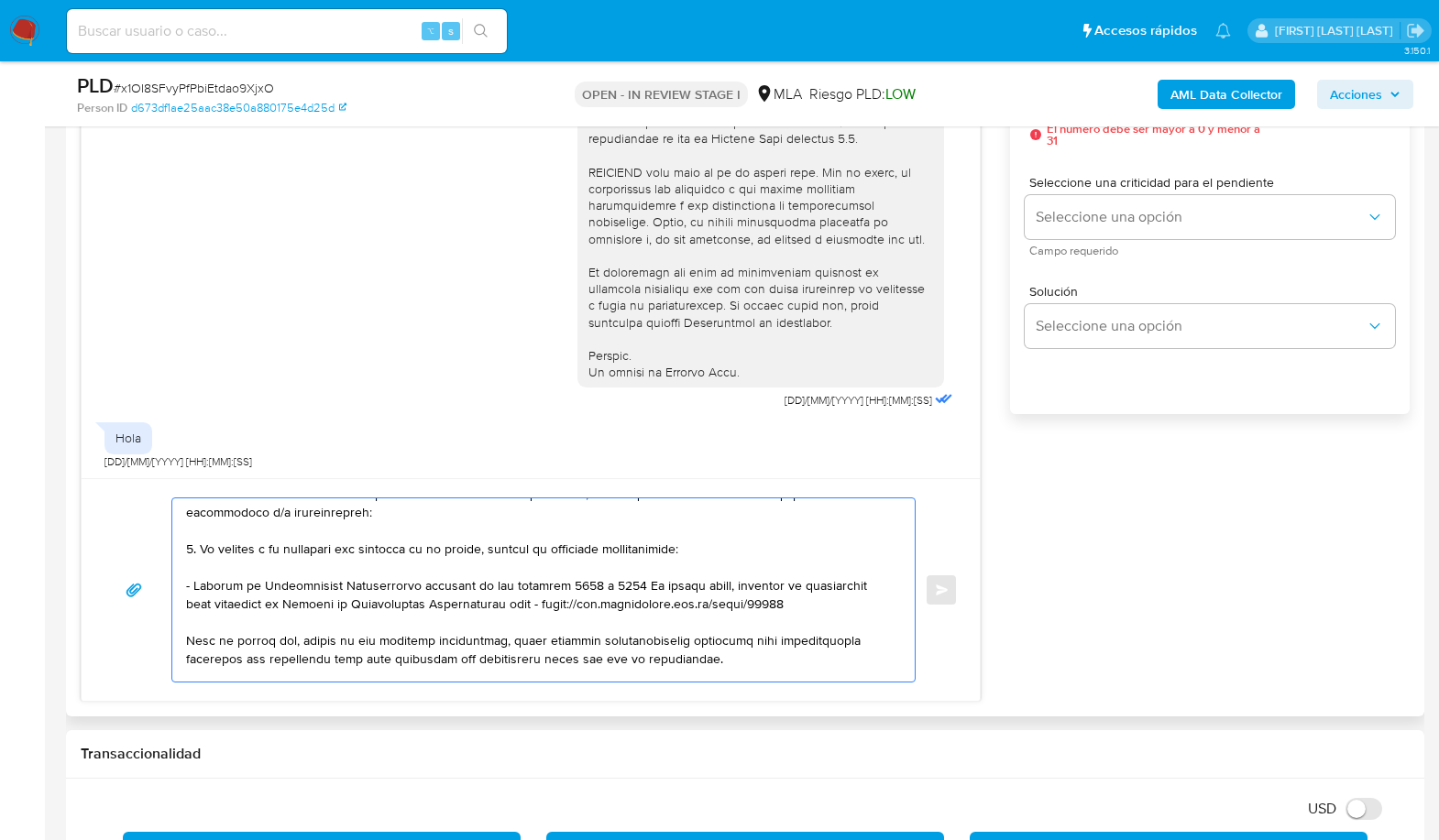 click at bounding box center (539, 590) 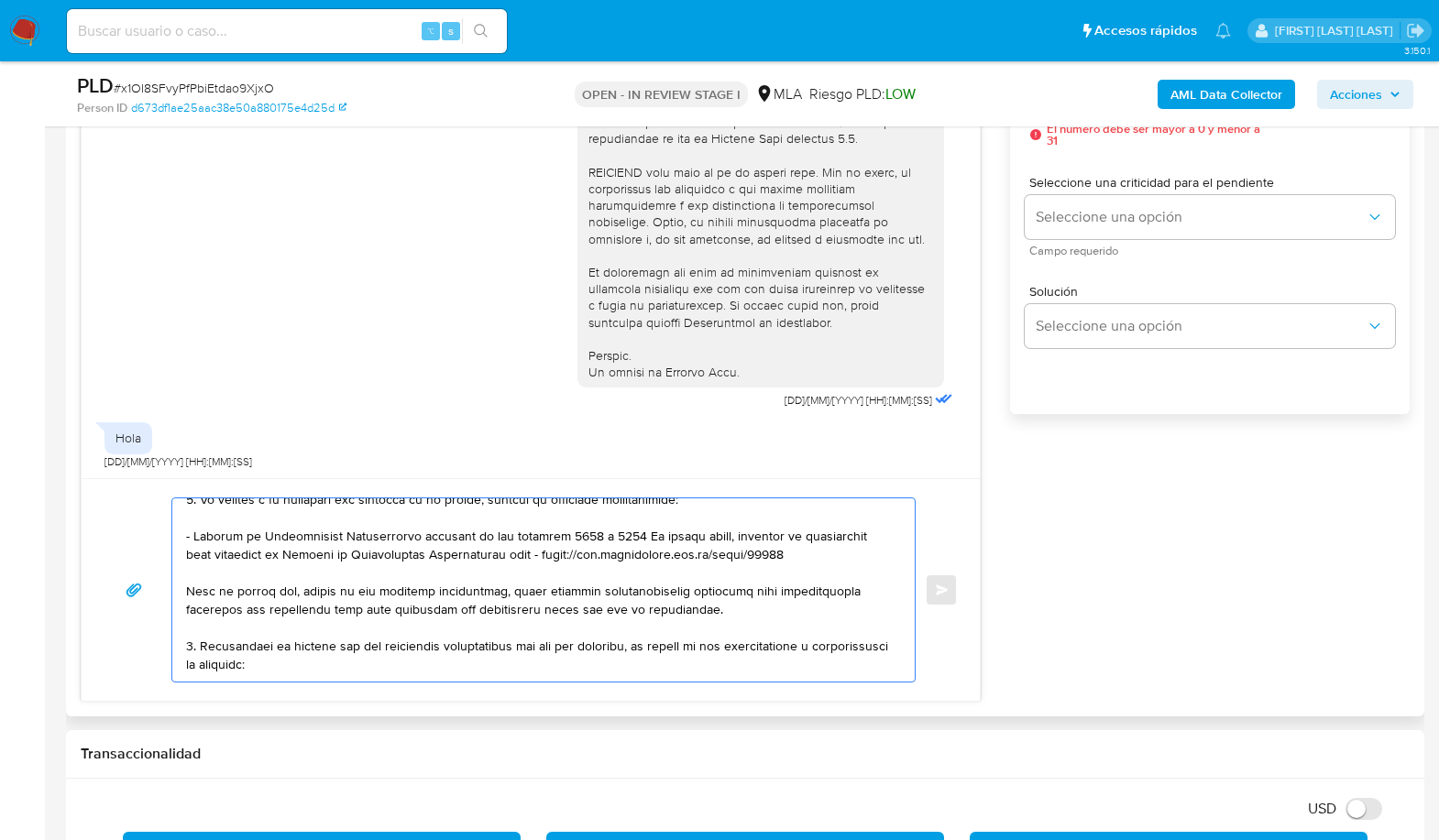 scroll, scrollTop: 111, scrollLeft: 0, axis: vertical 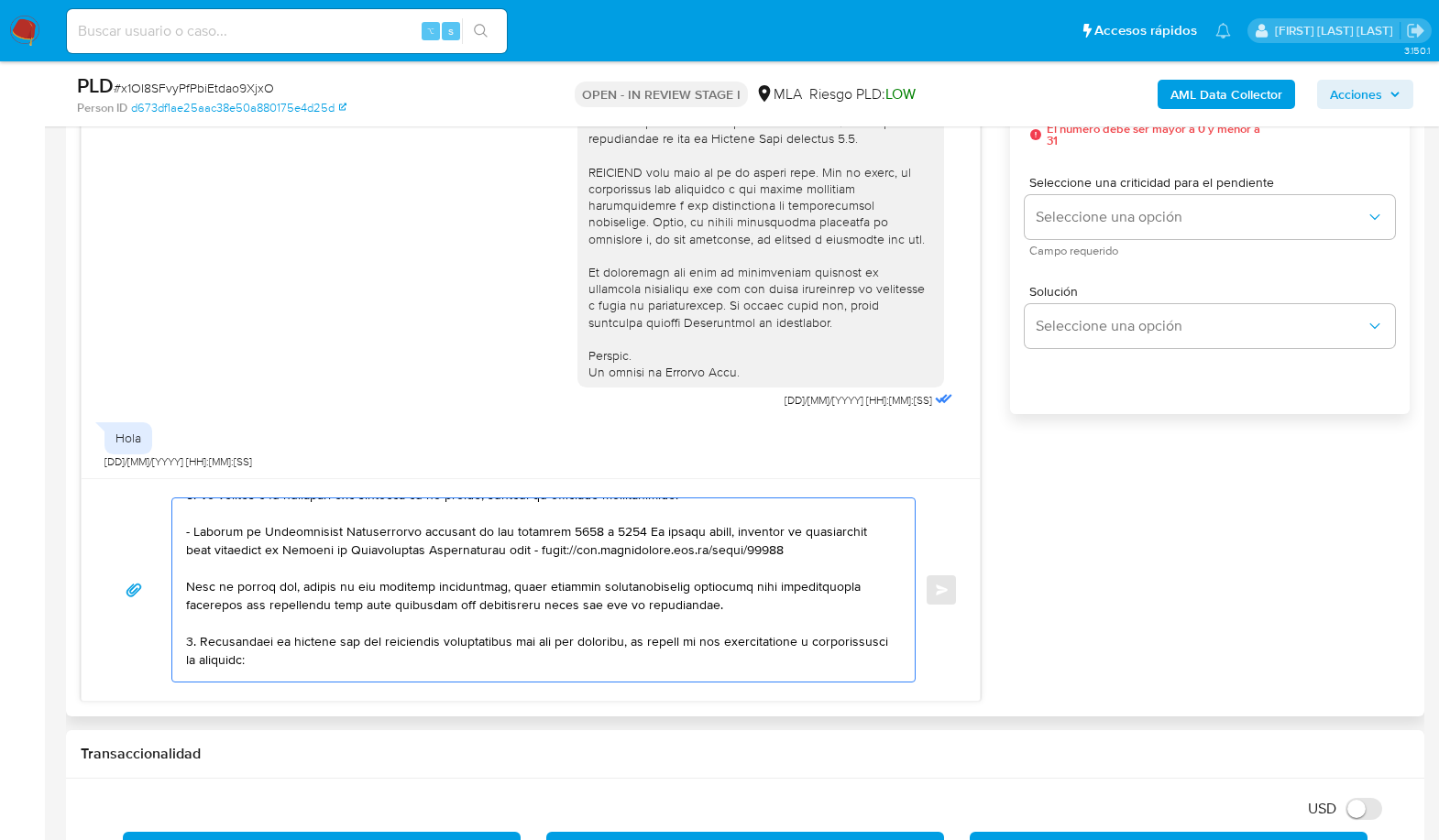 click at bounding box center [539, 590] 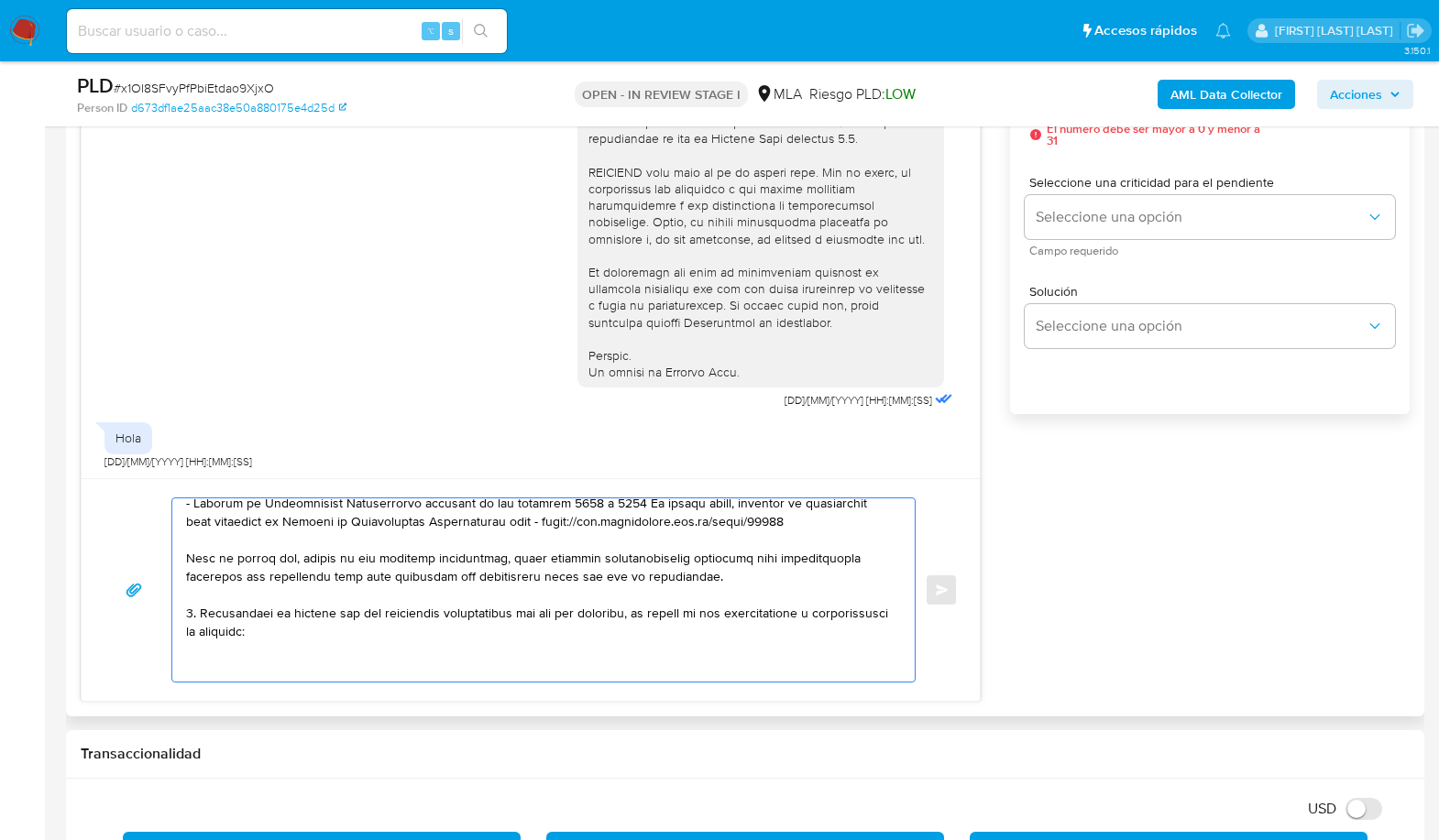scroll, scrollTop: 170, scrollLeft: 0, axis: vertical 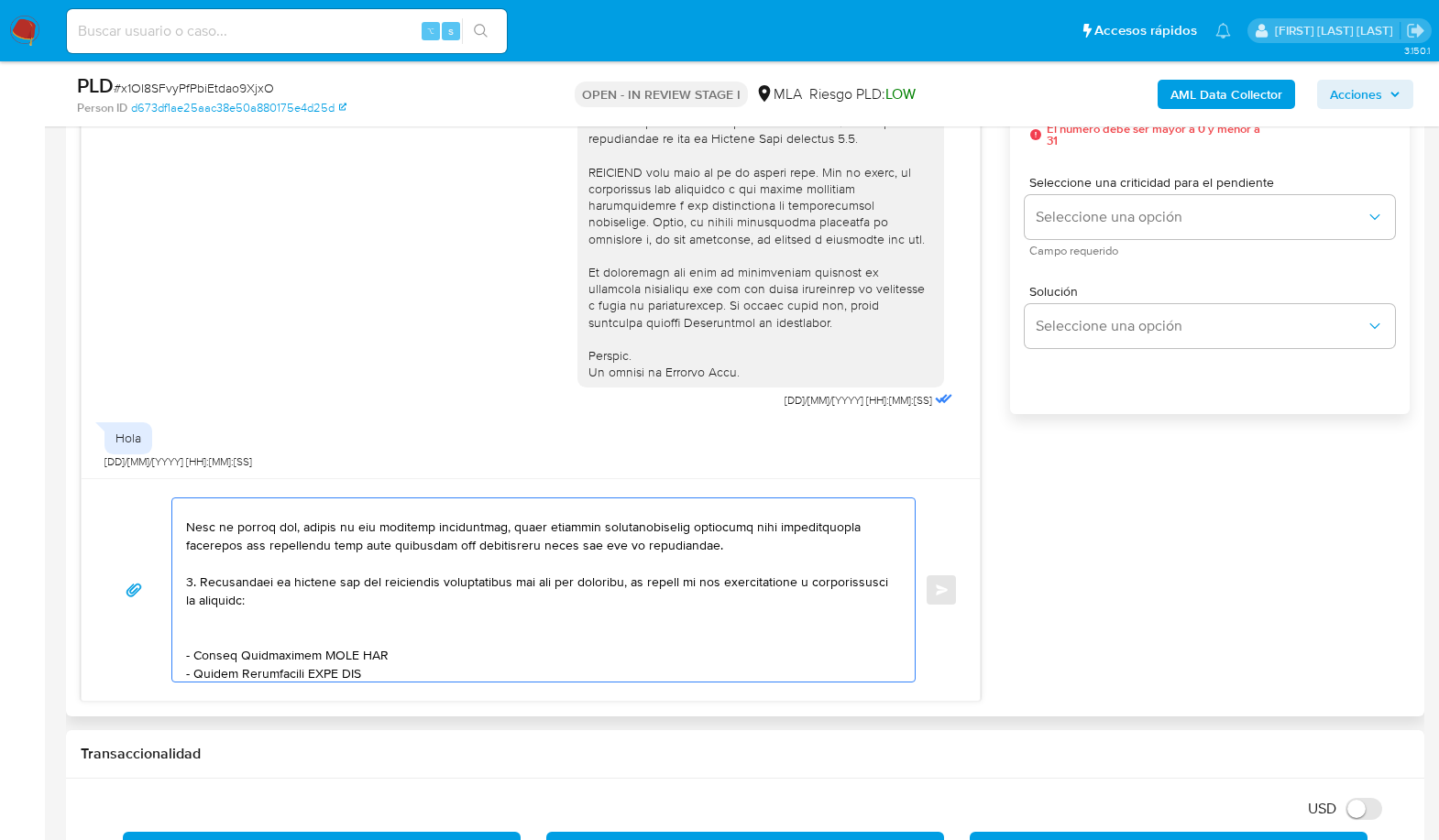 click at bounding box center [539, 590] 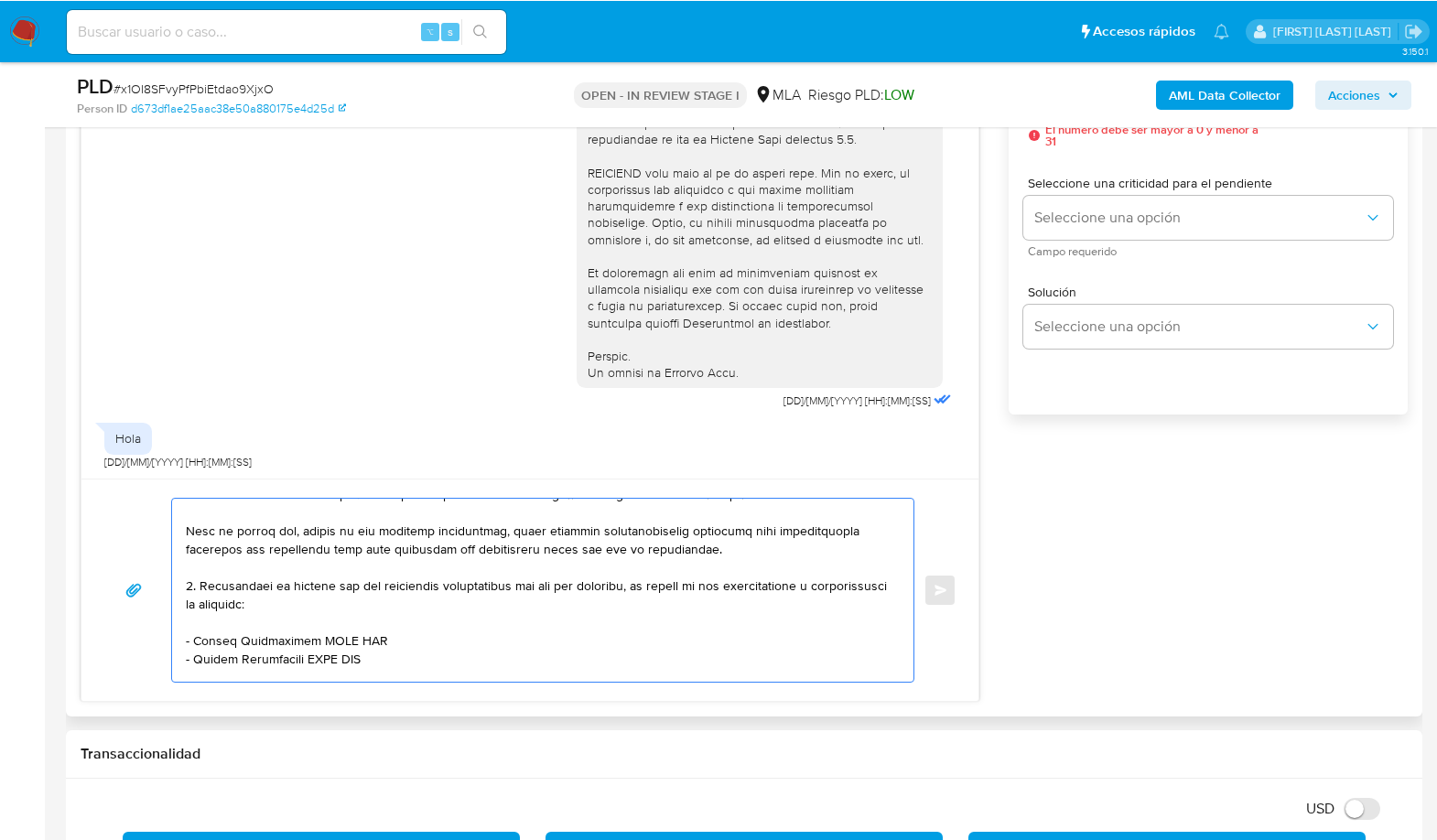 scroll, scrollTop: 174, scrollLeft: 0, axis: vertical 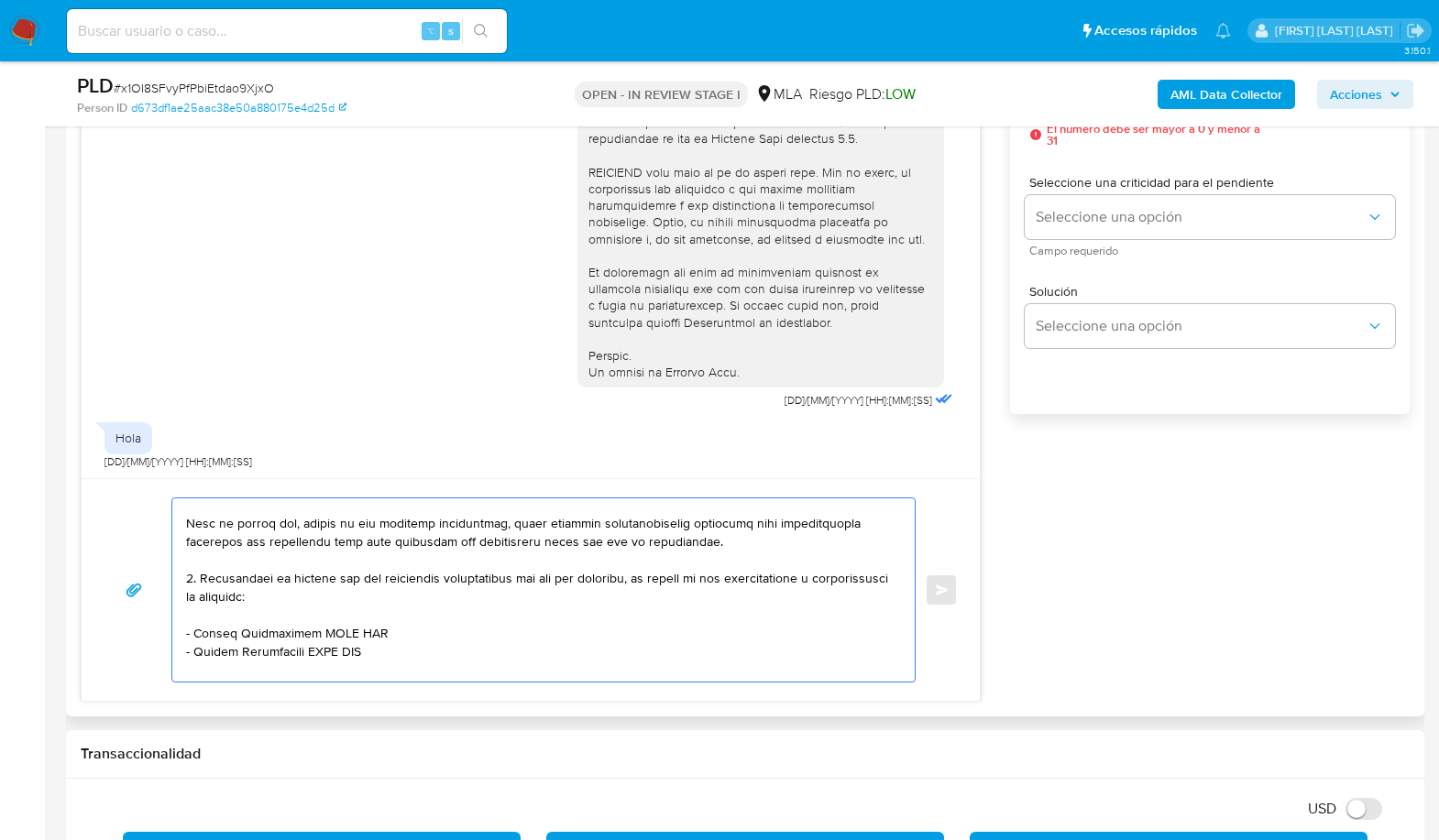 click at bounding box center (539, 590) 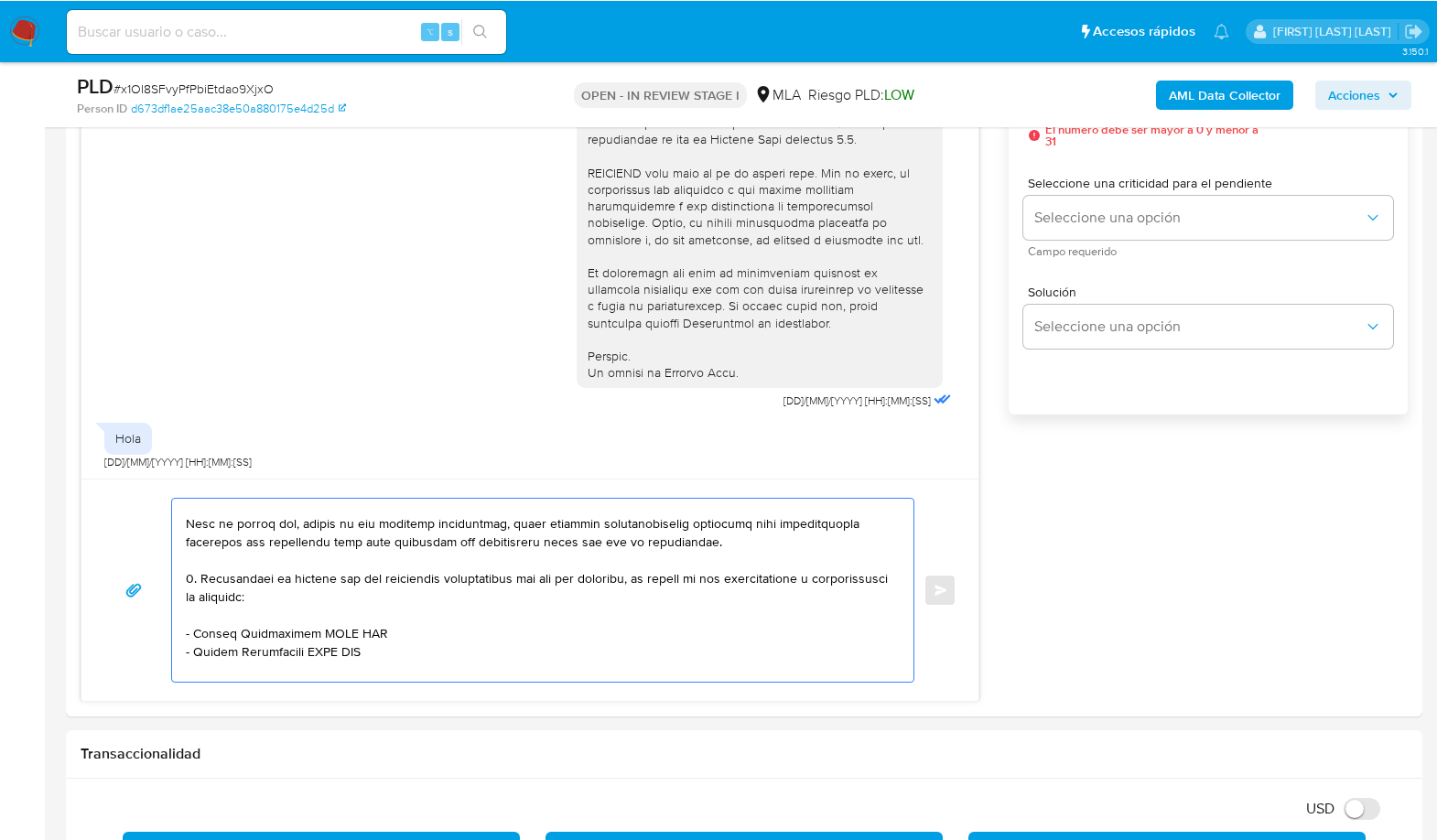 scroll, scrollTop: 634, scrollLeft: 0, axis: vertical 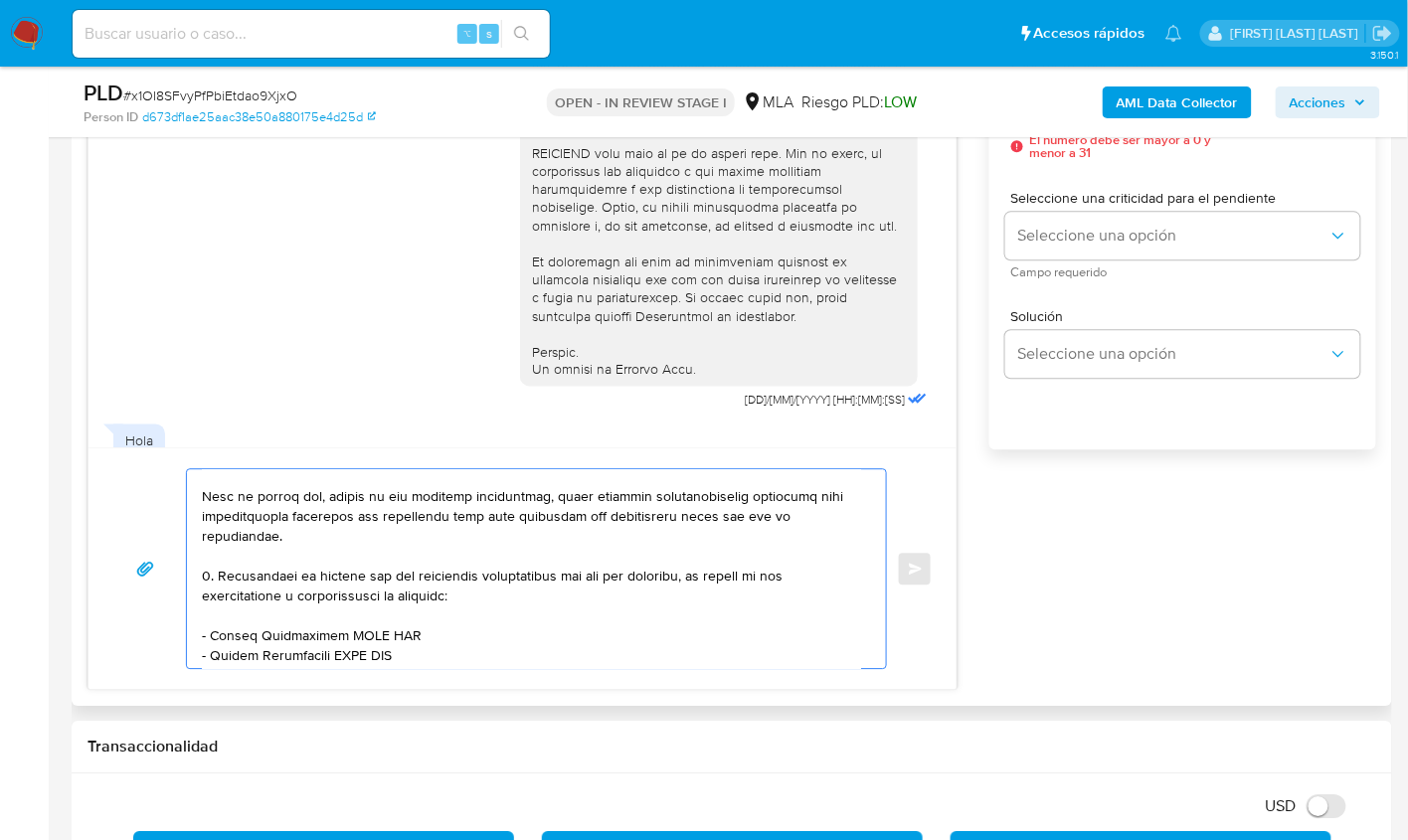 drag, startPoint x: 223, startPoint y: 633, endPoint x: 334, endPoint y: 635, distance: 111.01802 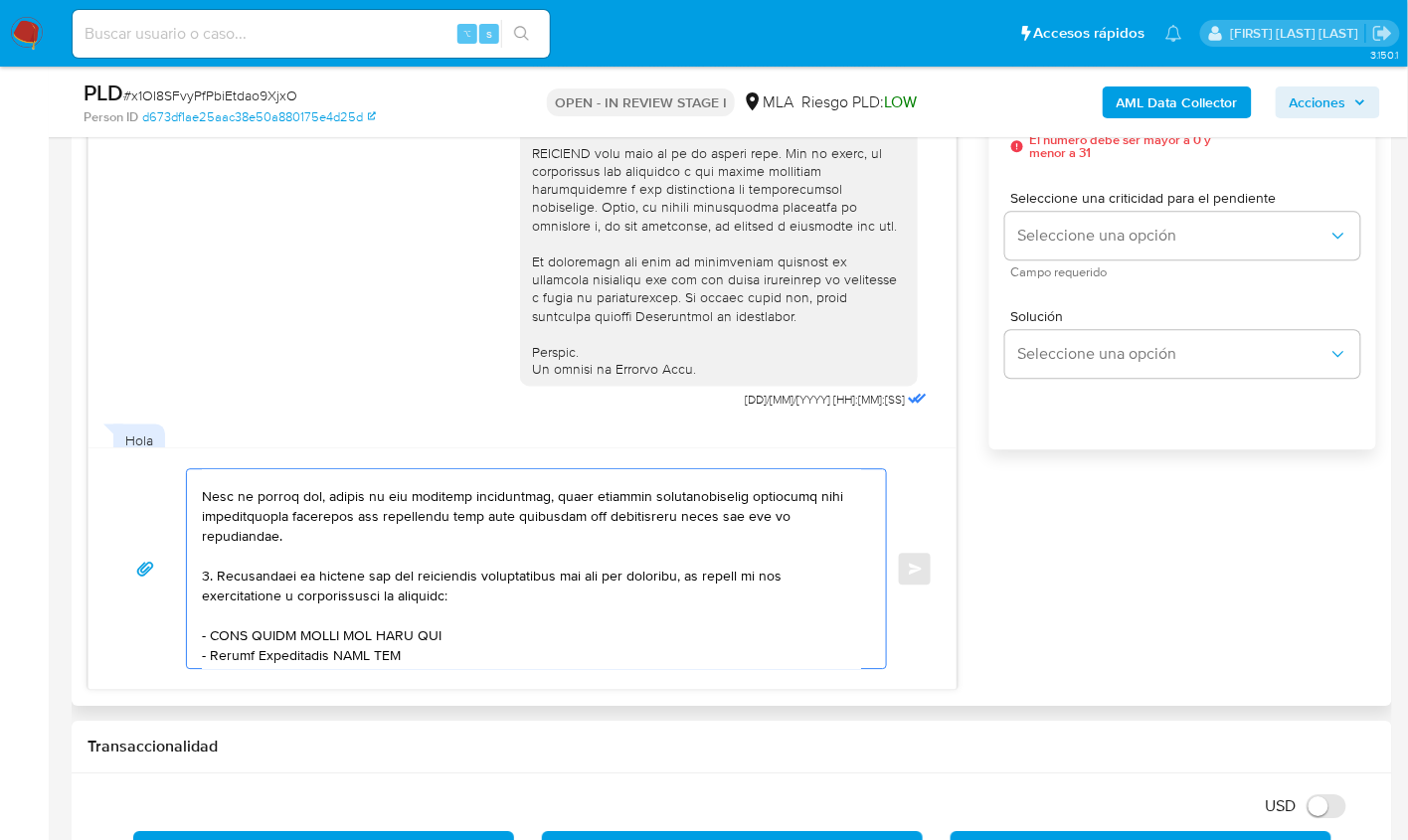 click at bounding box center [531, 569] 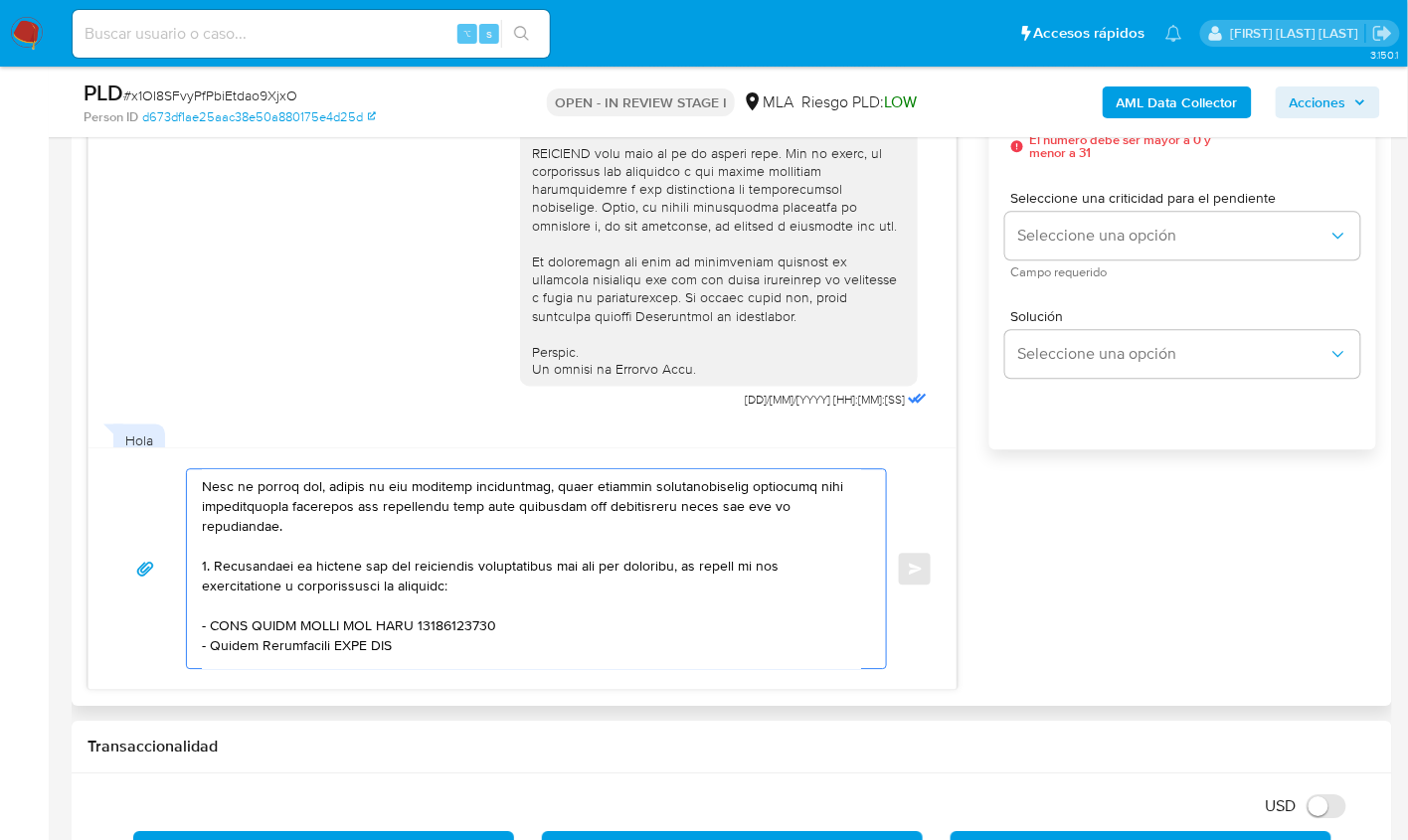 scroll, scrollTop: 241, scrollLeft: 0, axis: vertical 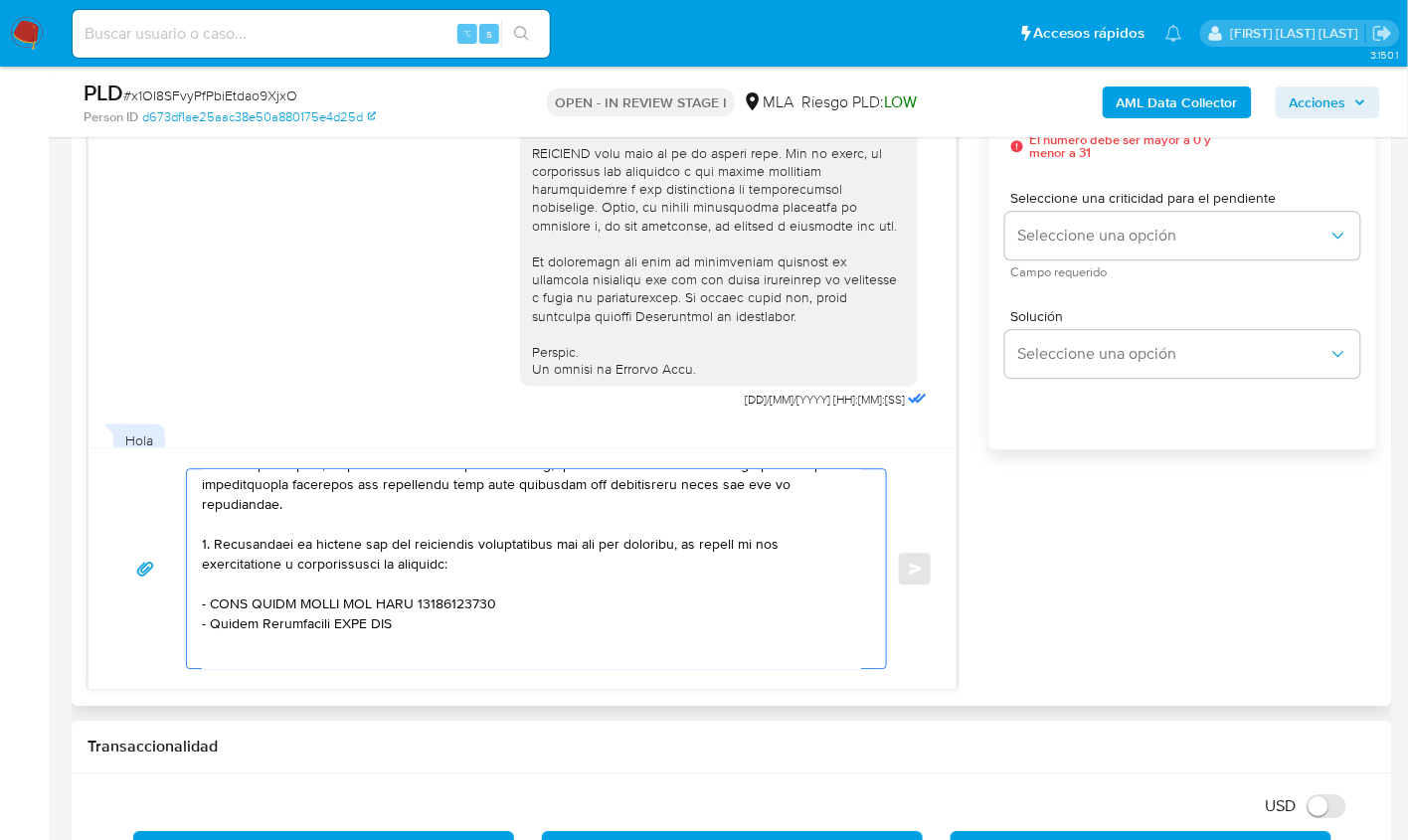 drag, startPoint x: 211, startPoint y: 652, endPoint x: 332, endPoint y: 623, distance: 124.42669 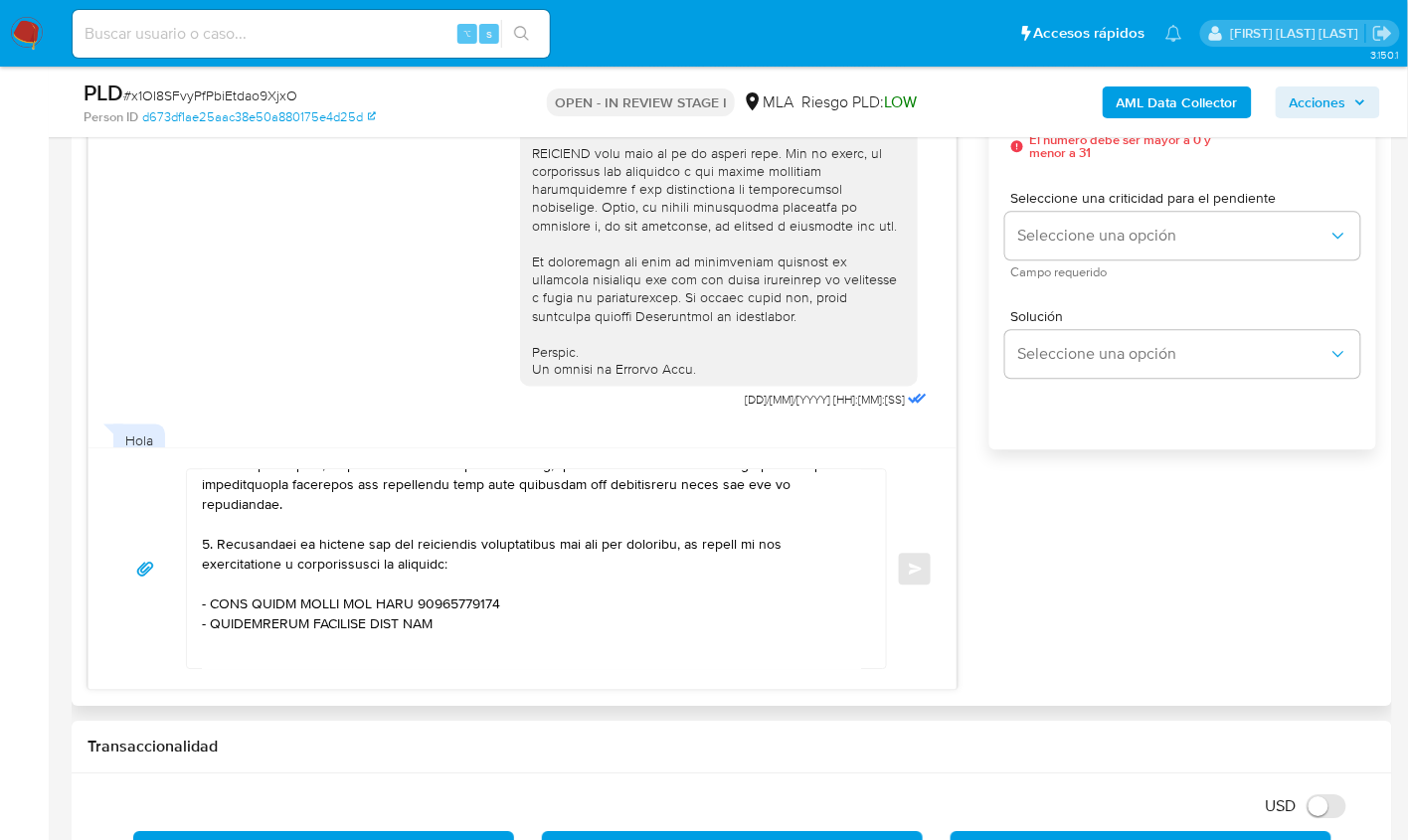 click at bounding box center [531, 569] 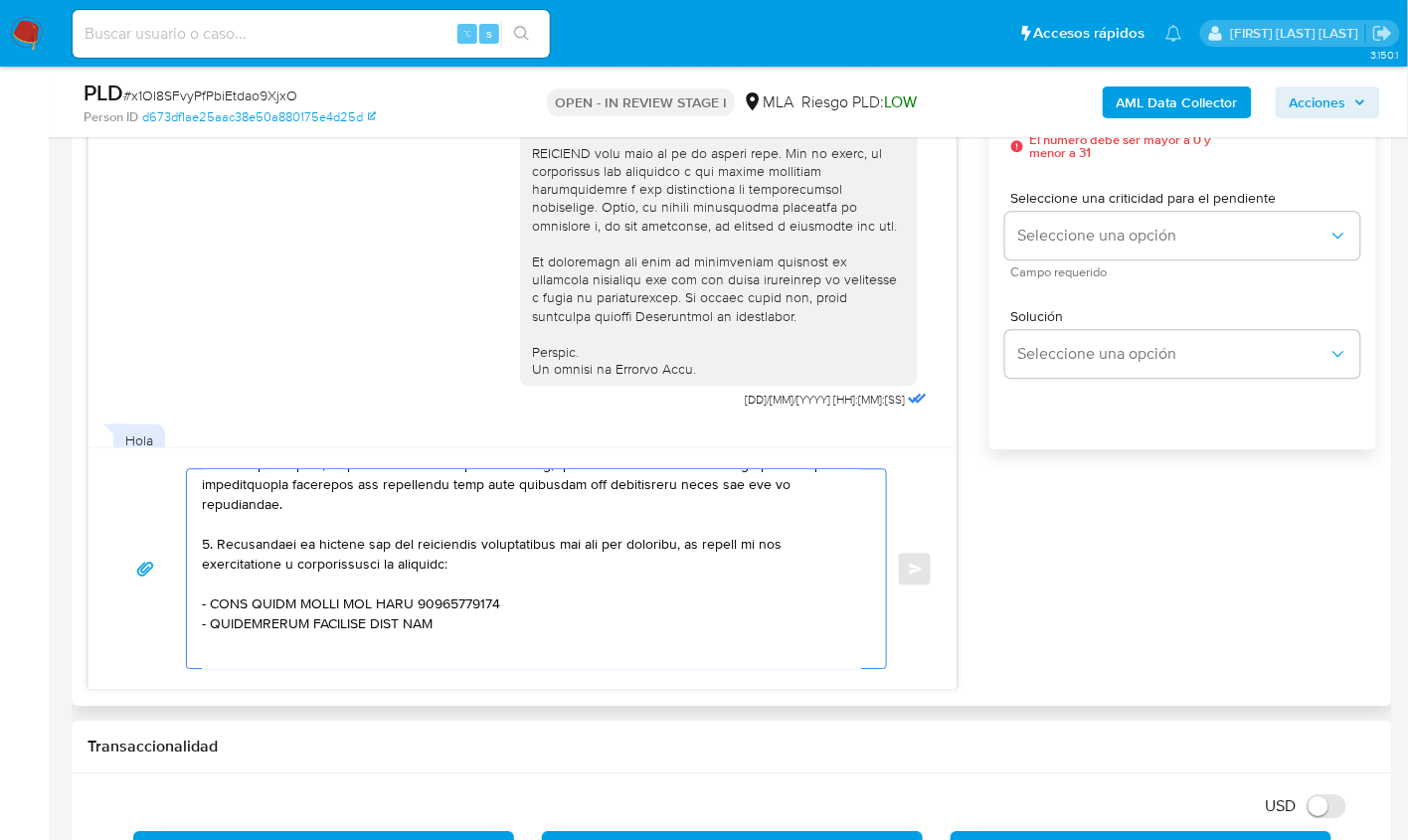 click at bounding box center [531, 569] 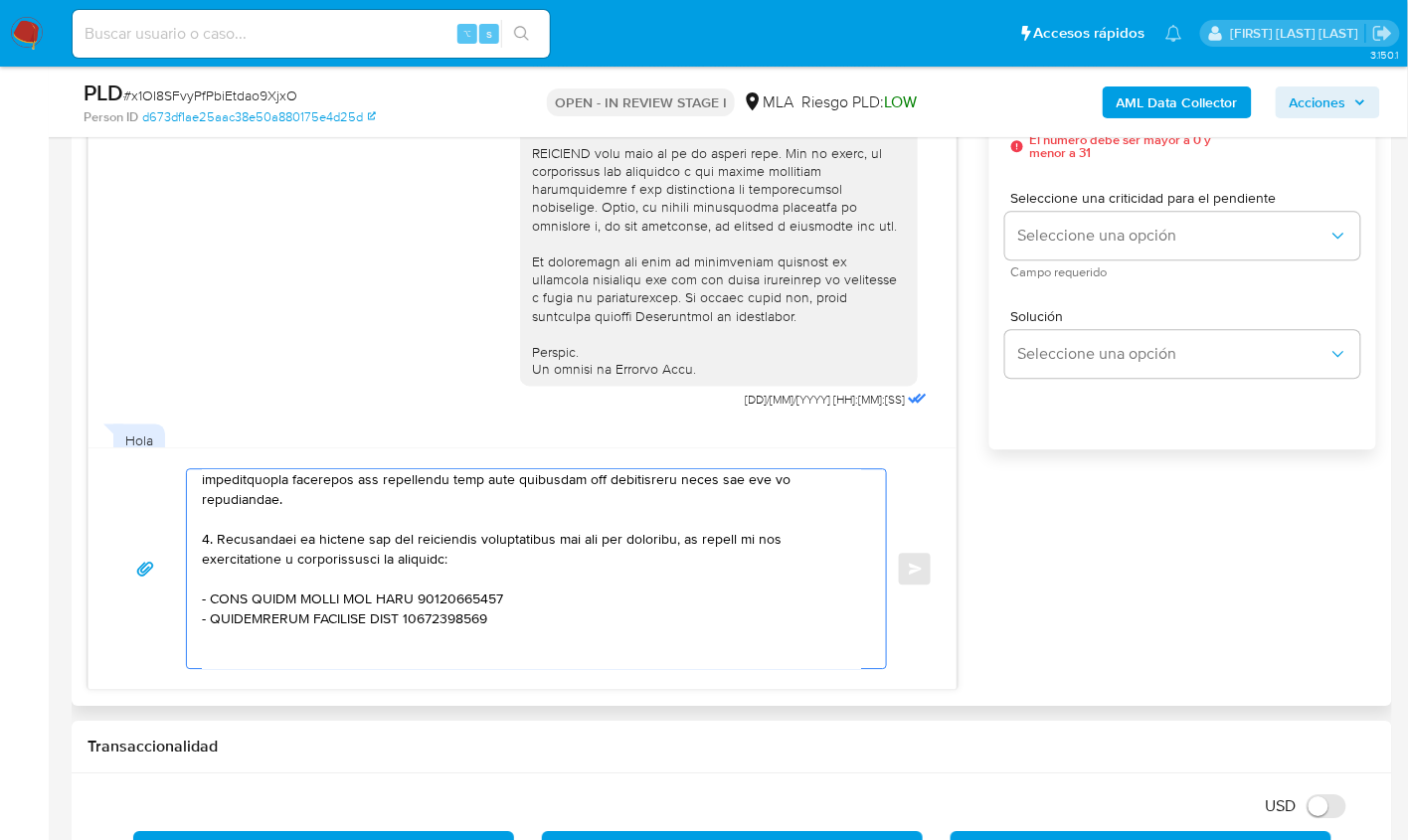 scroll, scrollTop: 272, scrollLeft: 0, axis: vertical 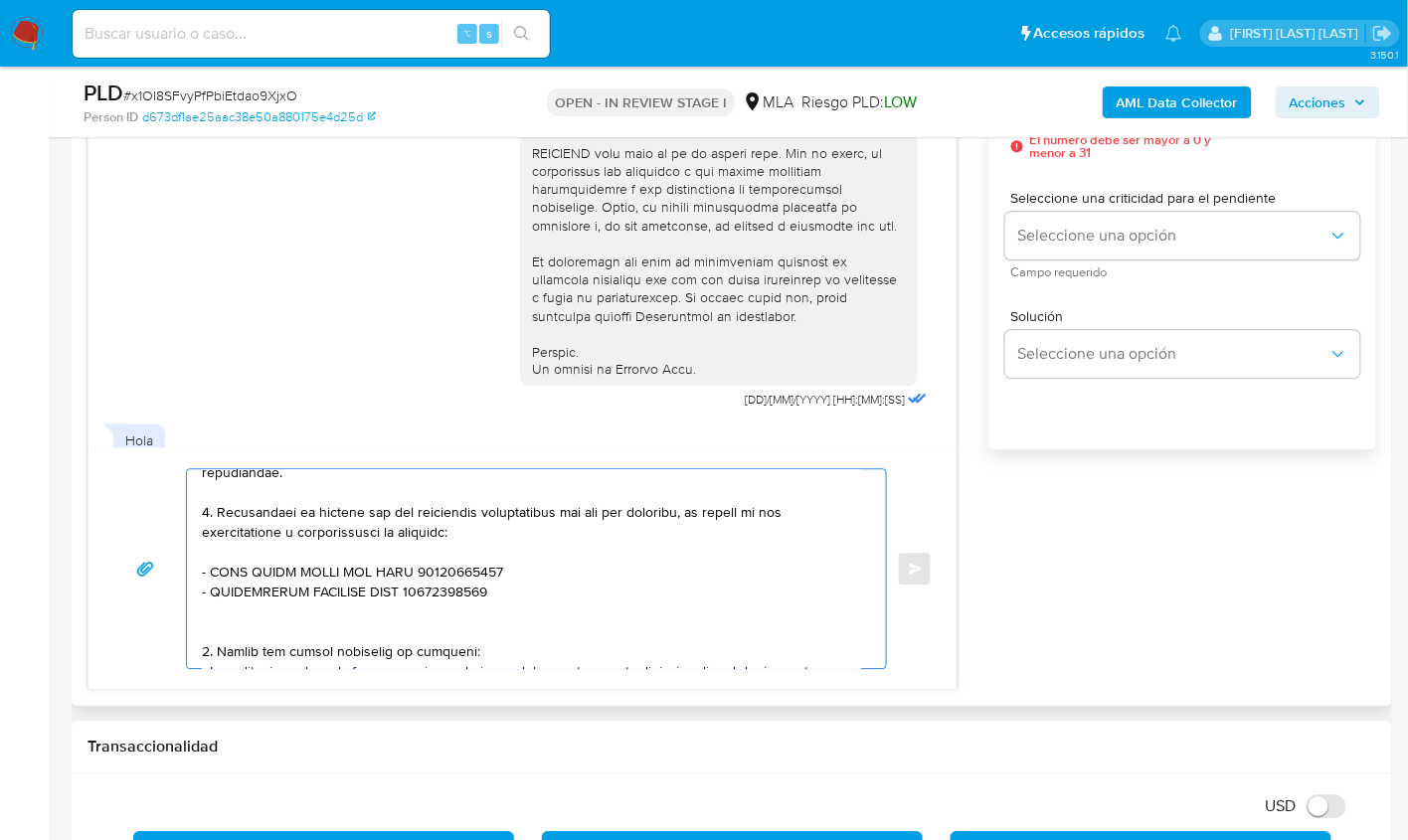 click at bounding box center [531, 569] 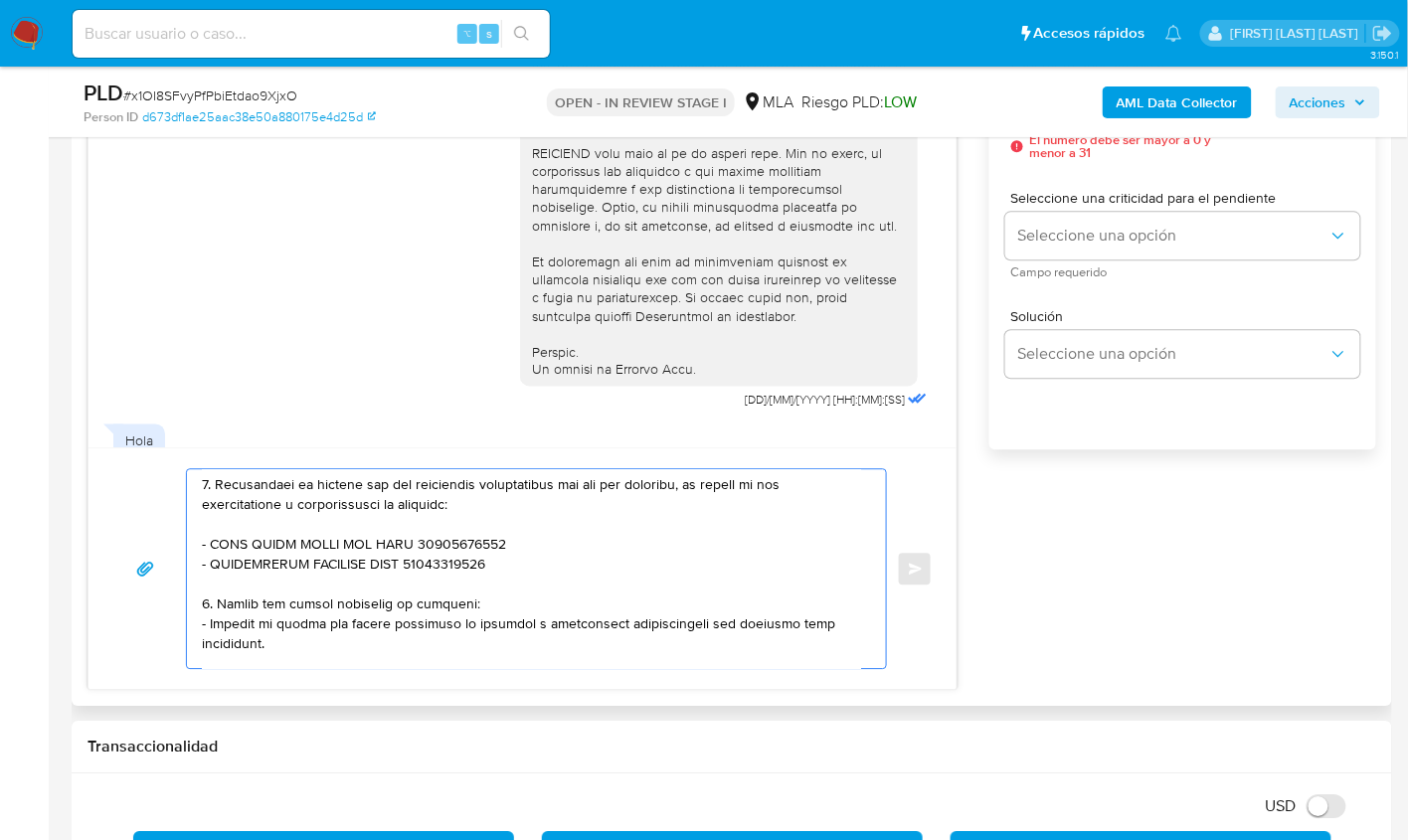 scroll, scrollTop: 304, scrollLeft: 0, axis: vertical 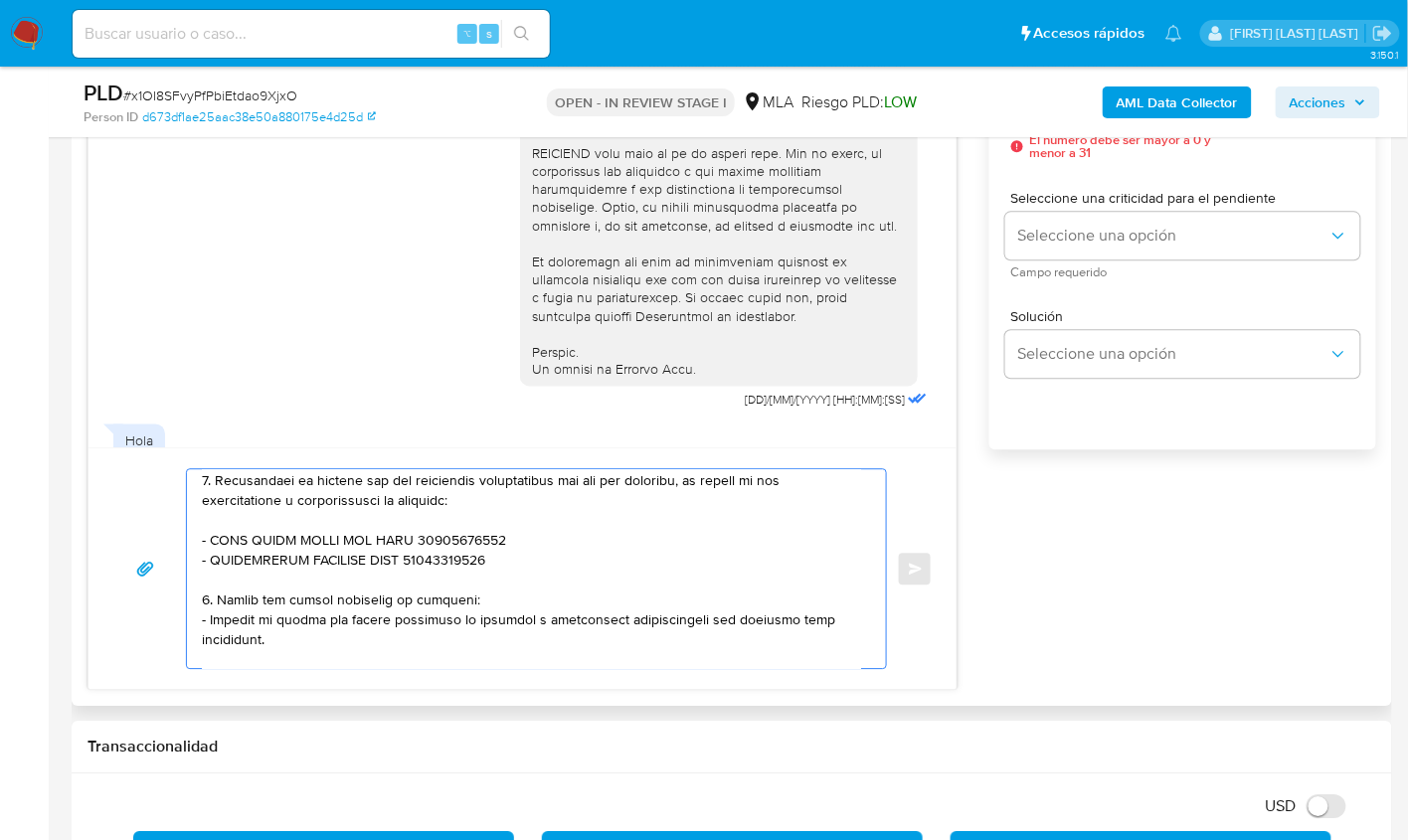 drag, startPoint x: 292, startPoint y: 636, endPoint x: 208, endPoint y: 589, distance: 96.25487 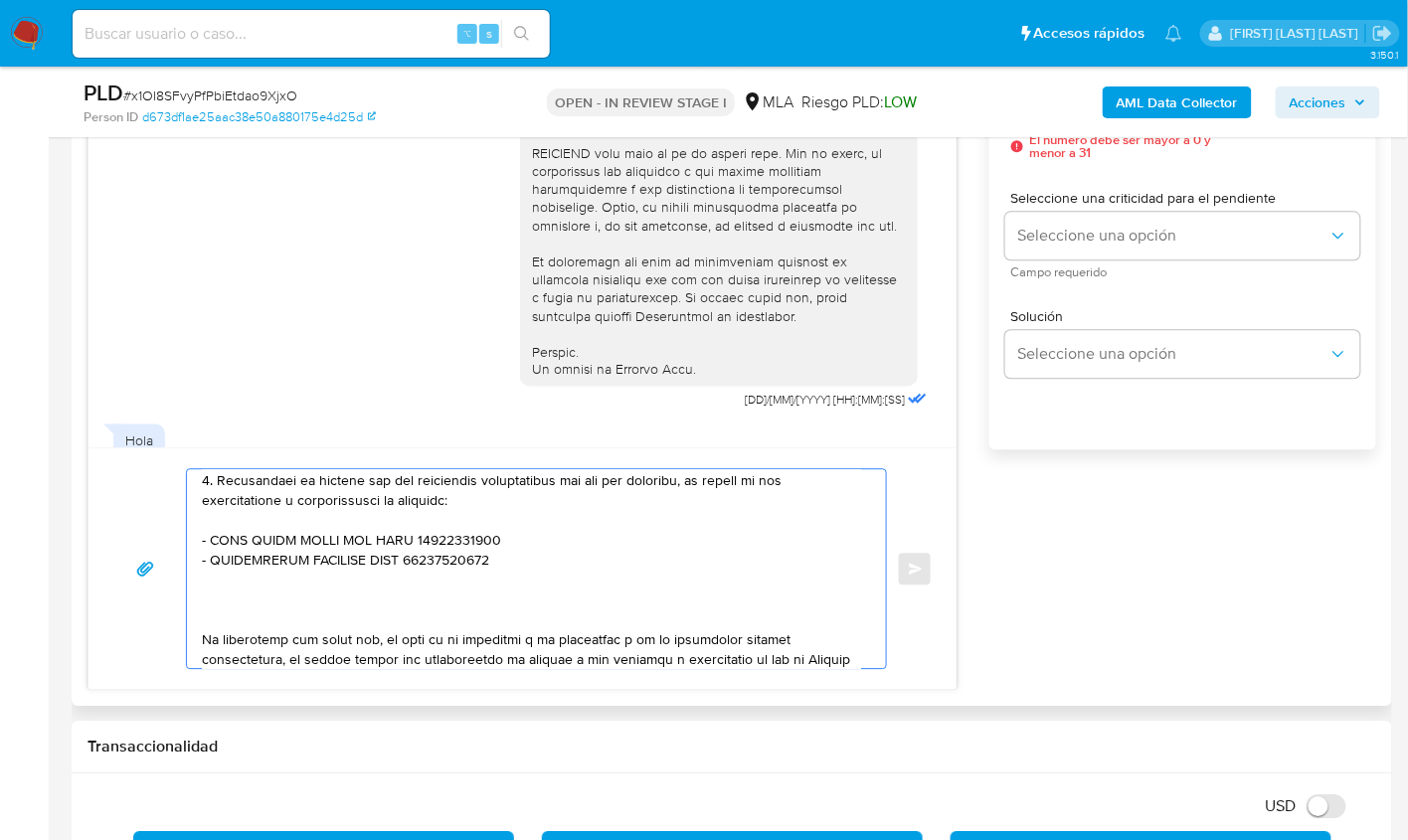 click at bounding box center [531, 569] 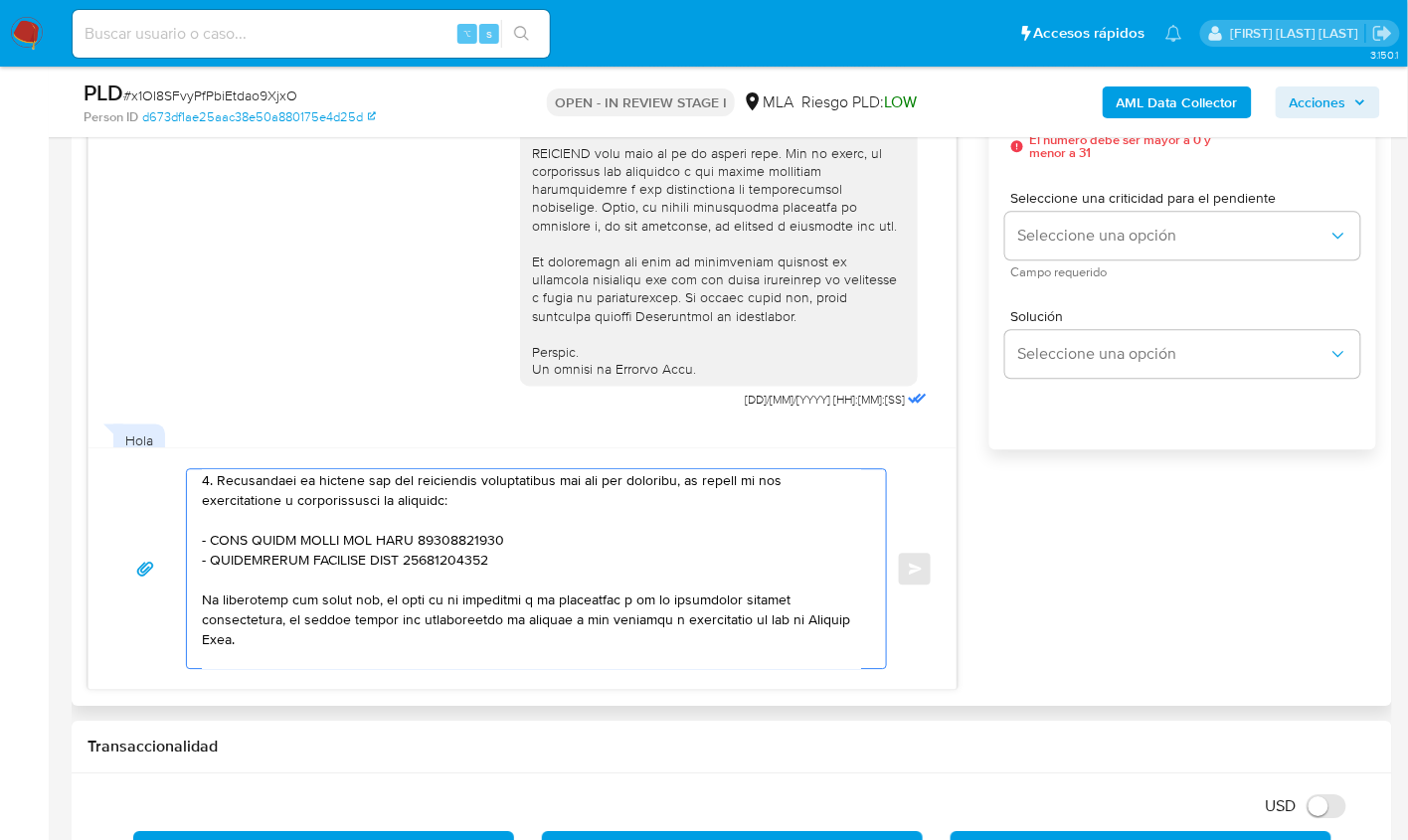 drag, startPoint x: 257, startPoint y: 642, endPoint x: 186, endPoint y: 599, distance: 83.00602 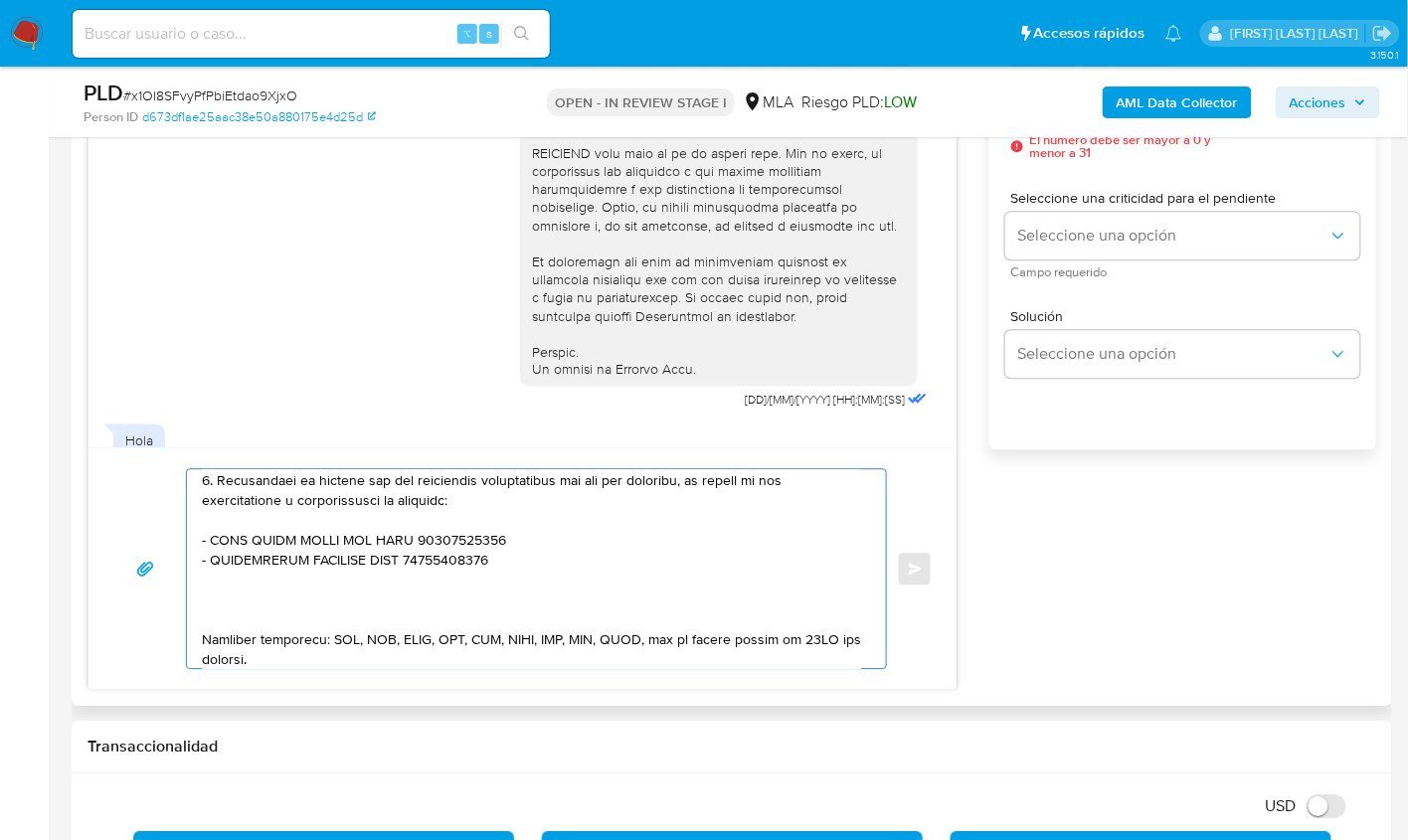 click at bounding box center [531, 569] 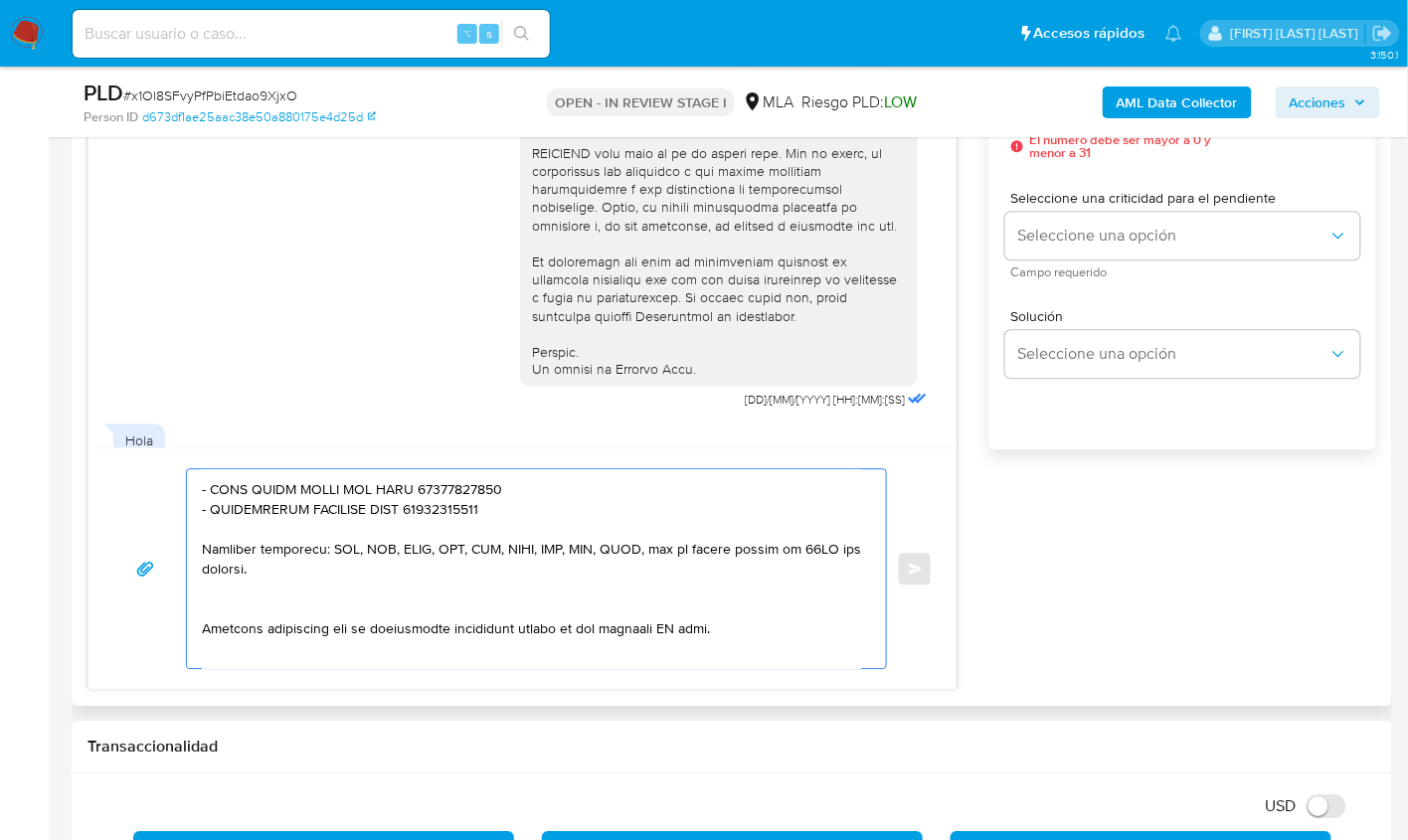 scroll, scrollTop: 368, scrollLeft: 0, axis: vertical 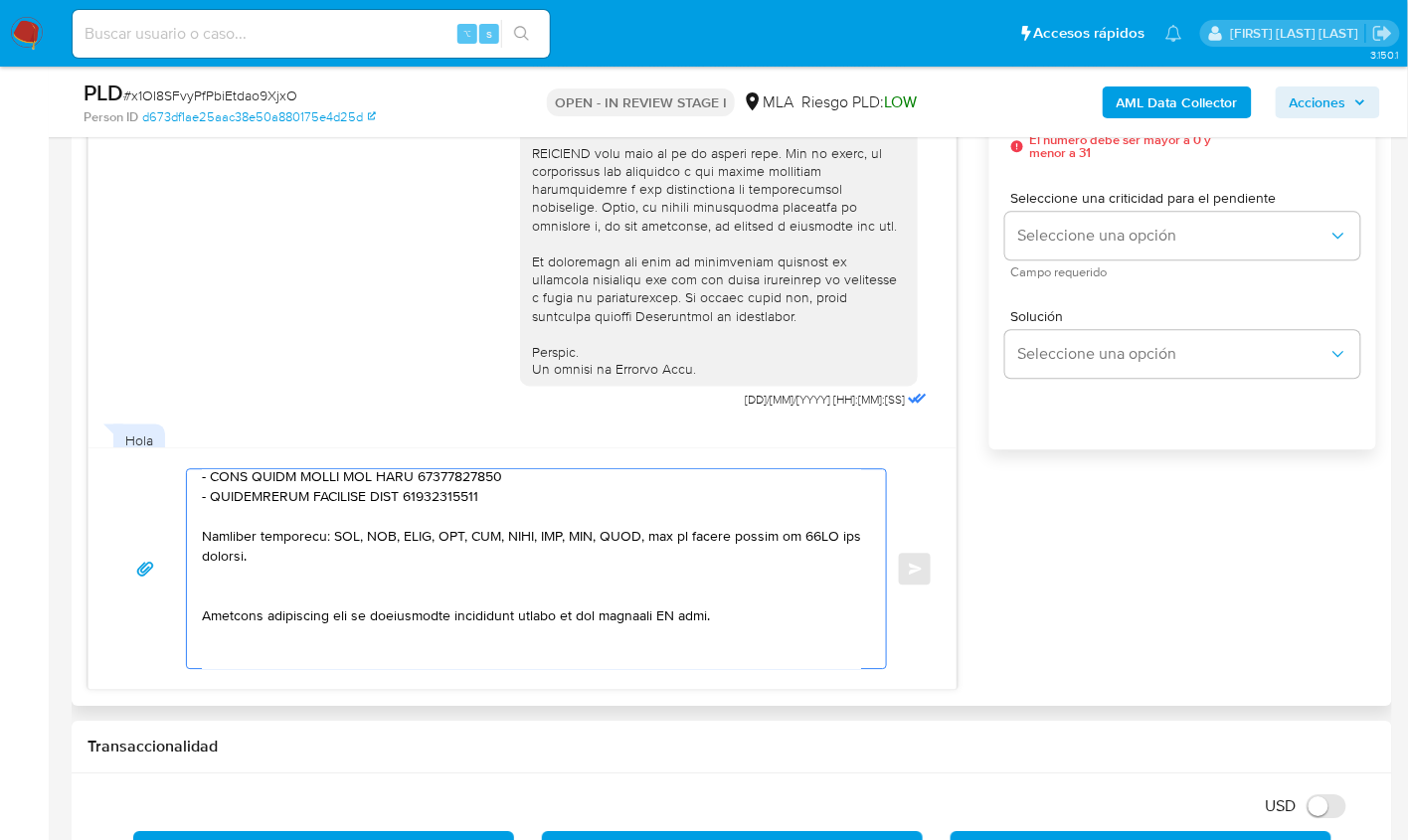 click at bounding box center (531, 569) 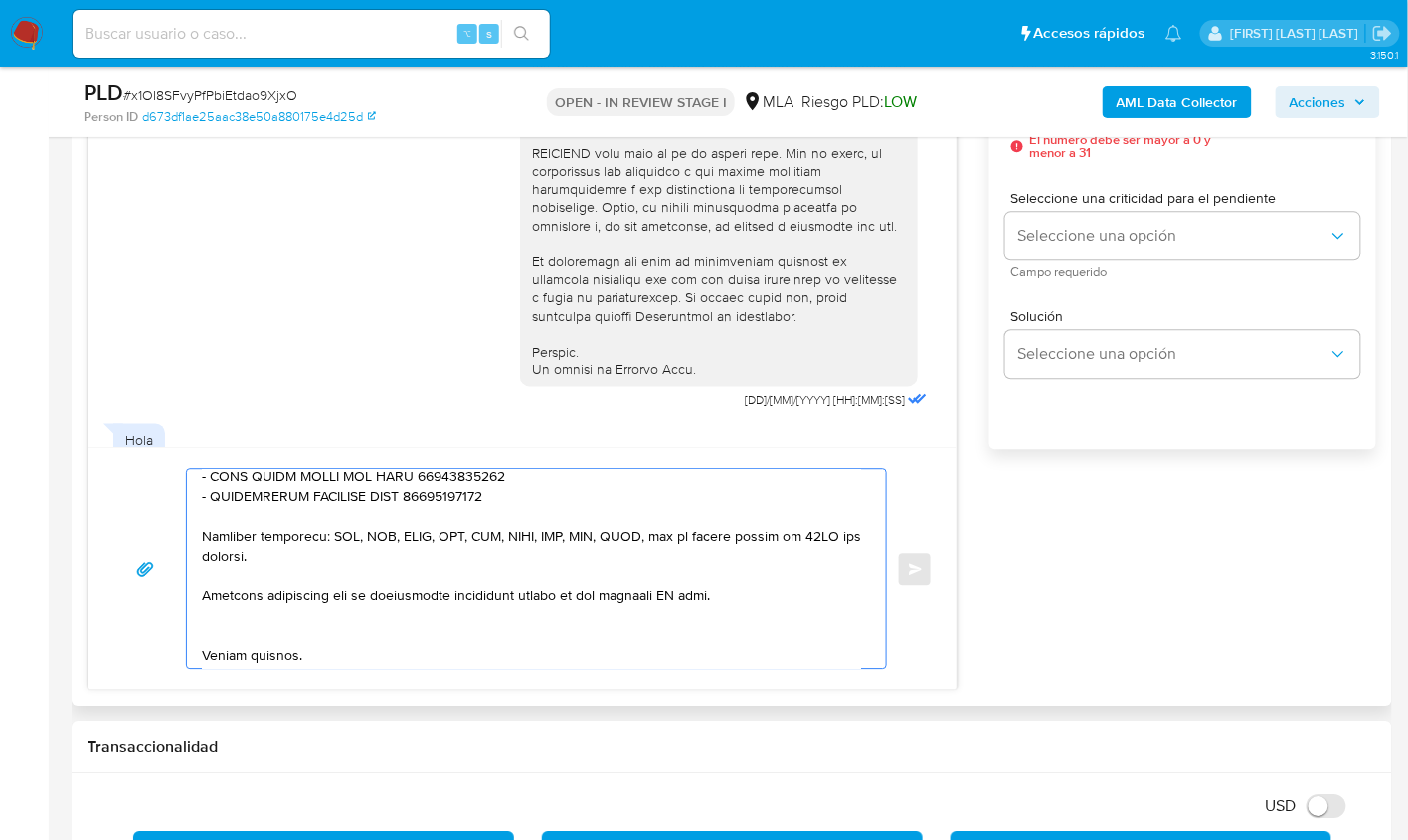 drag, startPoint x: 694, startPoint y: 597, endPoint x: 593, endPoint y: 594, distance: 101.044545 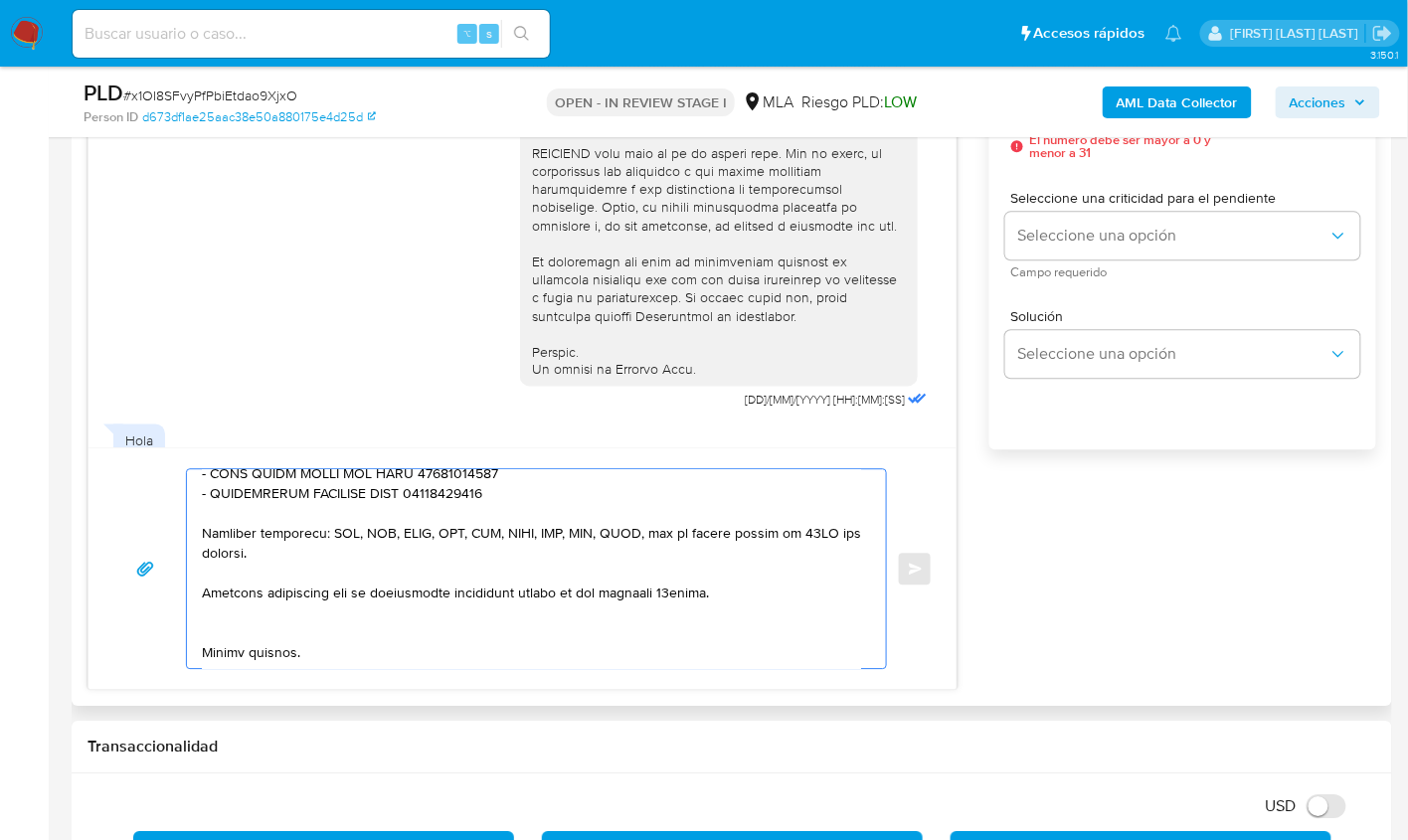 scroll, scrollTop: 373, scrollLeft: 0, axis: vertical 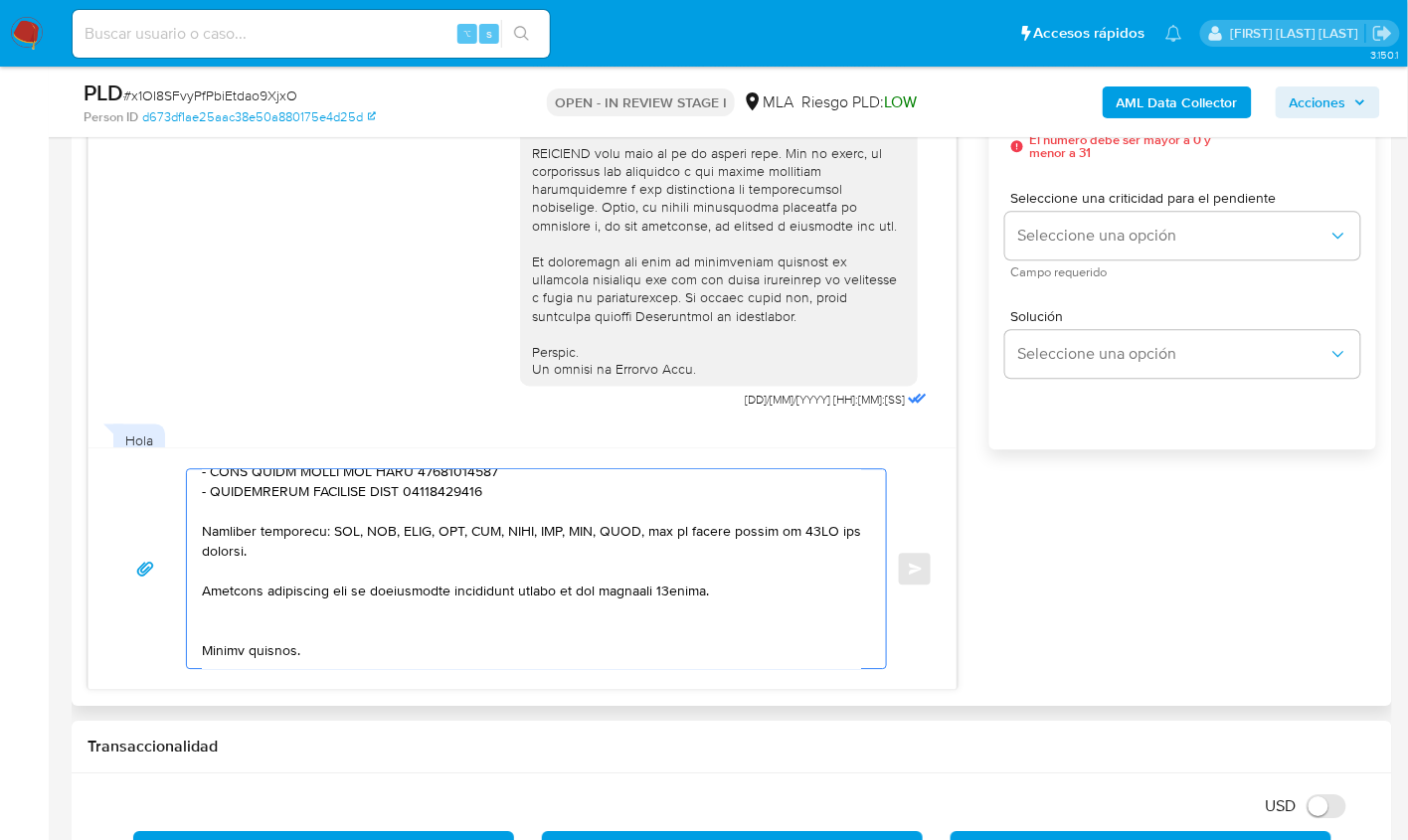 drag, startPoint x: 701, startPoint y: 588, endPoint x: 591, endPoint y: 588, distance: 110 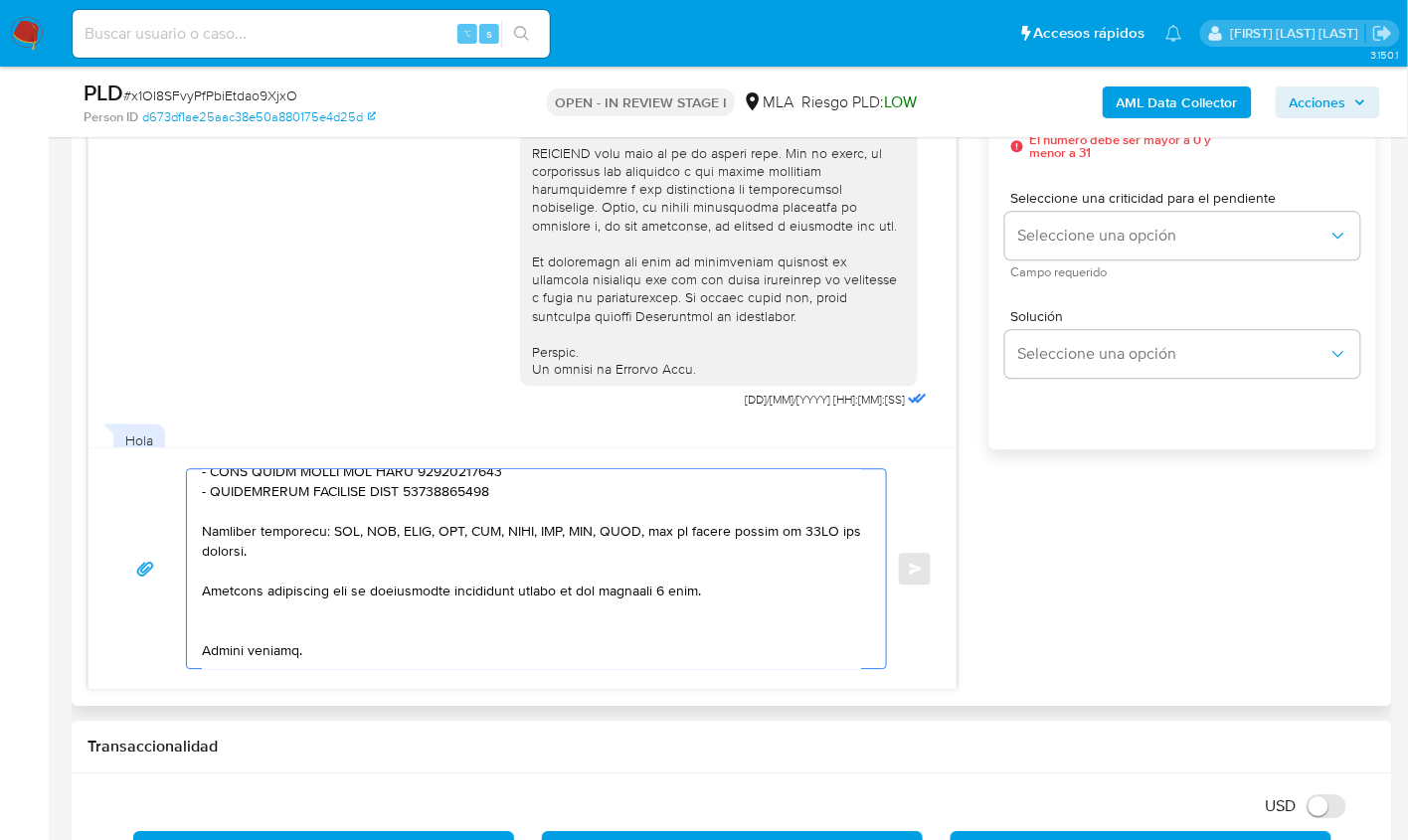 click at bounding box center [531, 569] 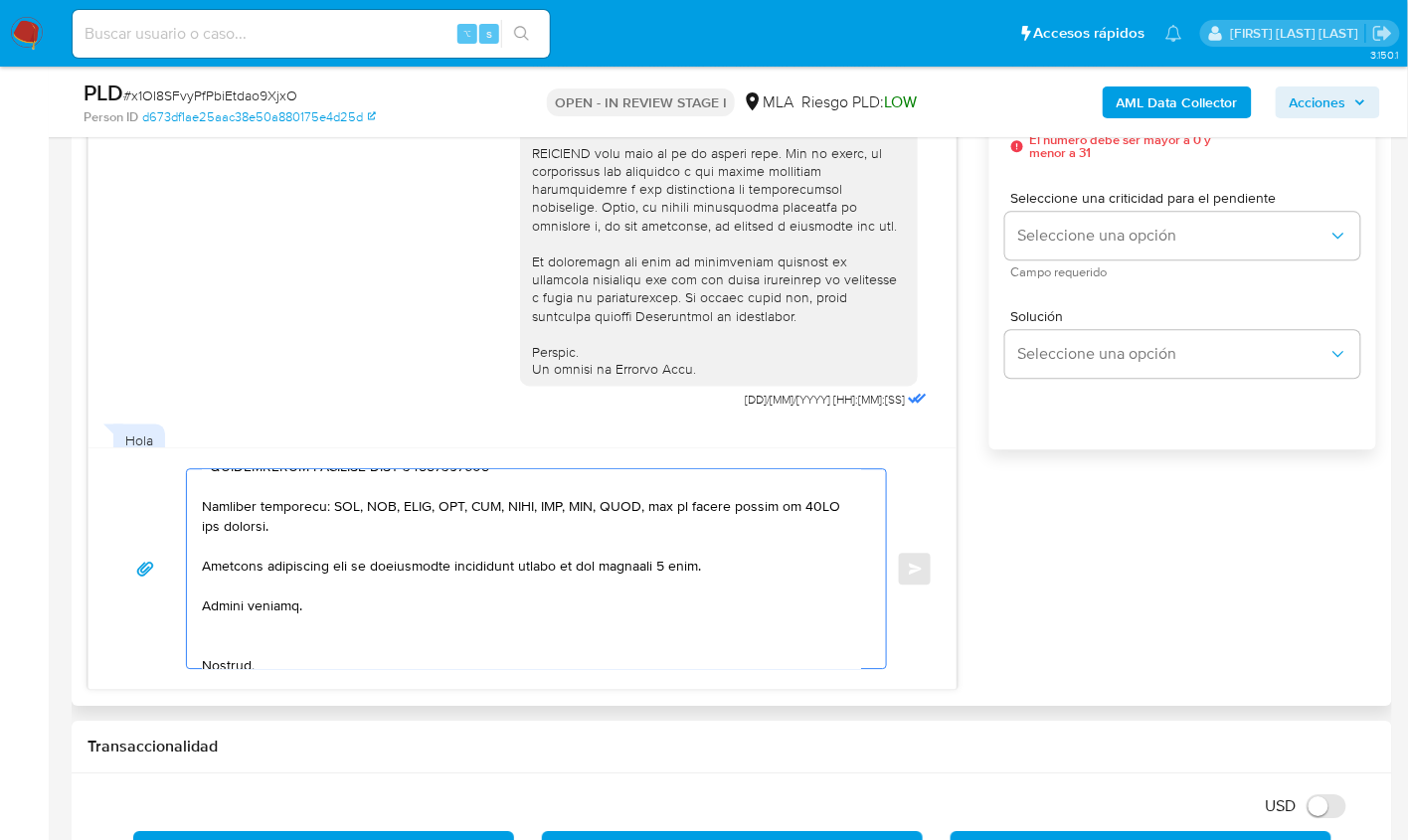 scroll, scrollTop: 401, scrollLeft: 0, axis: vertical 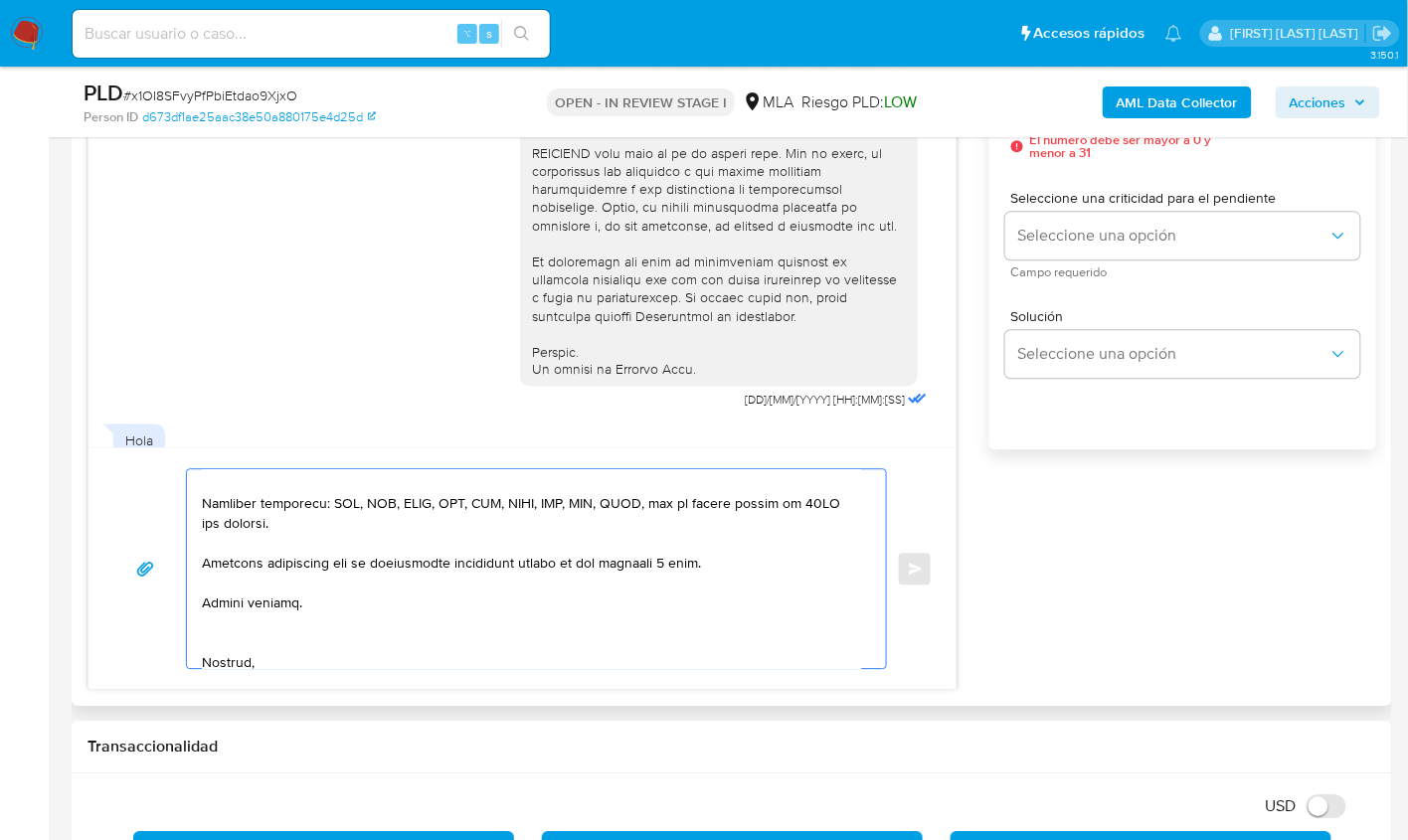 click at bounding box center (531, 569) 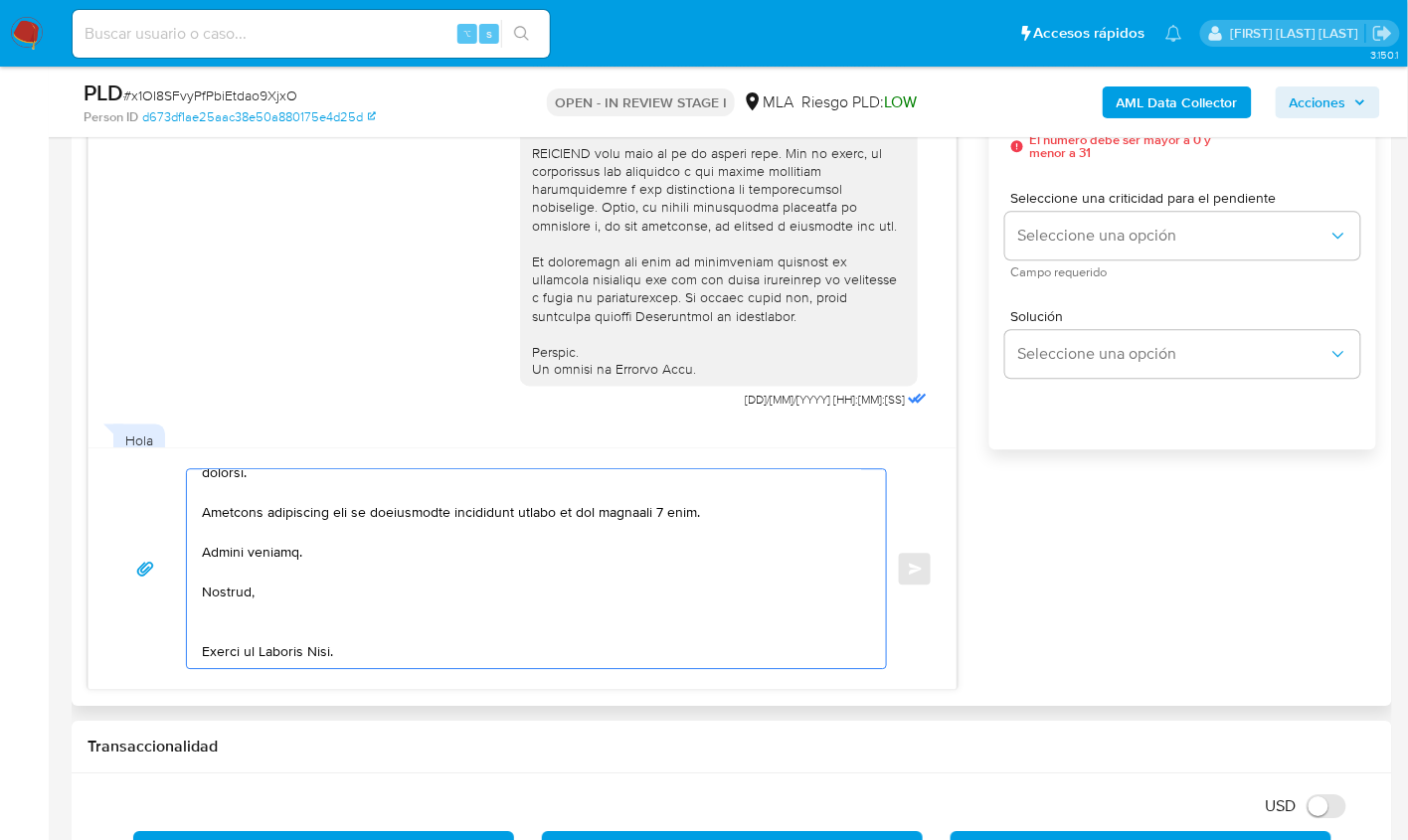 click at bounding box center (531, 569) 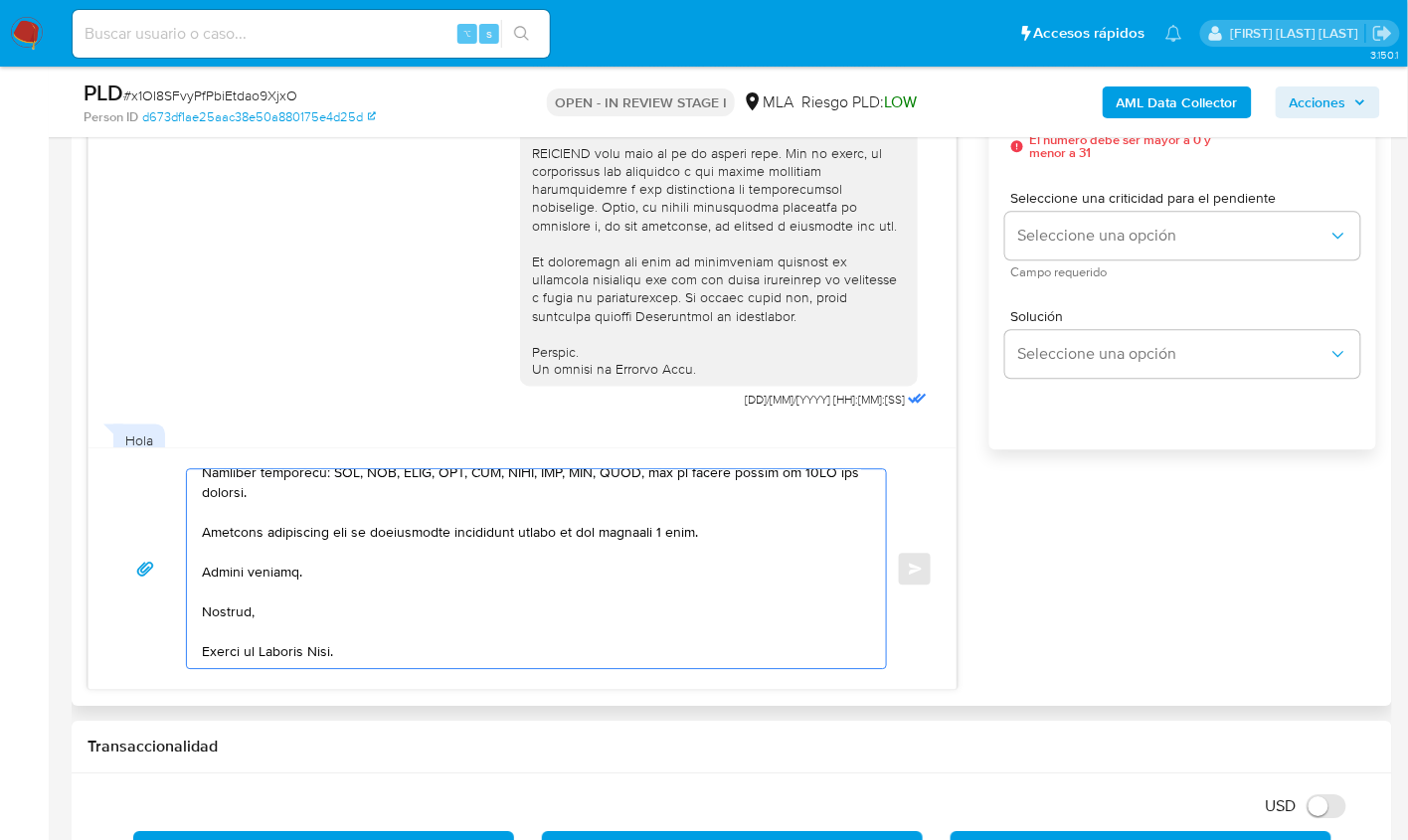 click at bounding box center [531, 569] 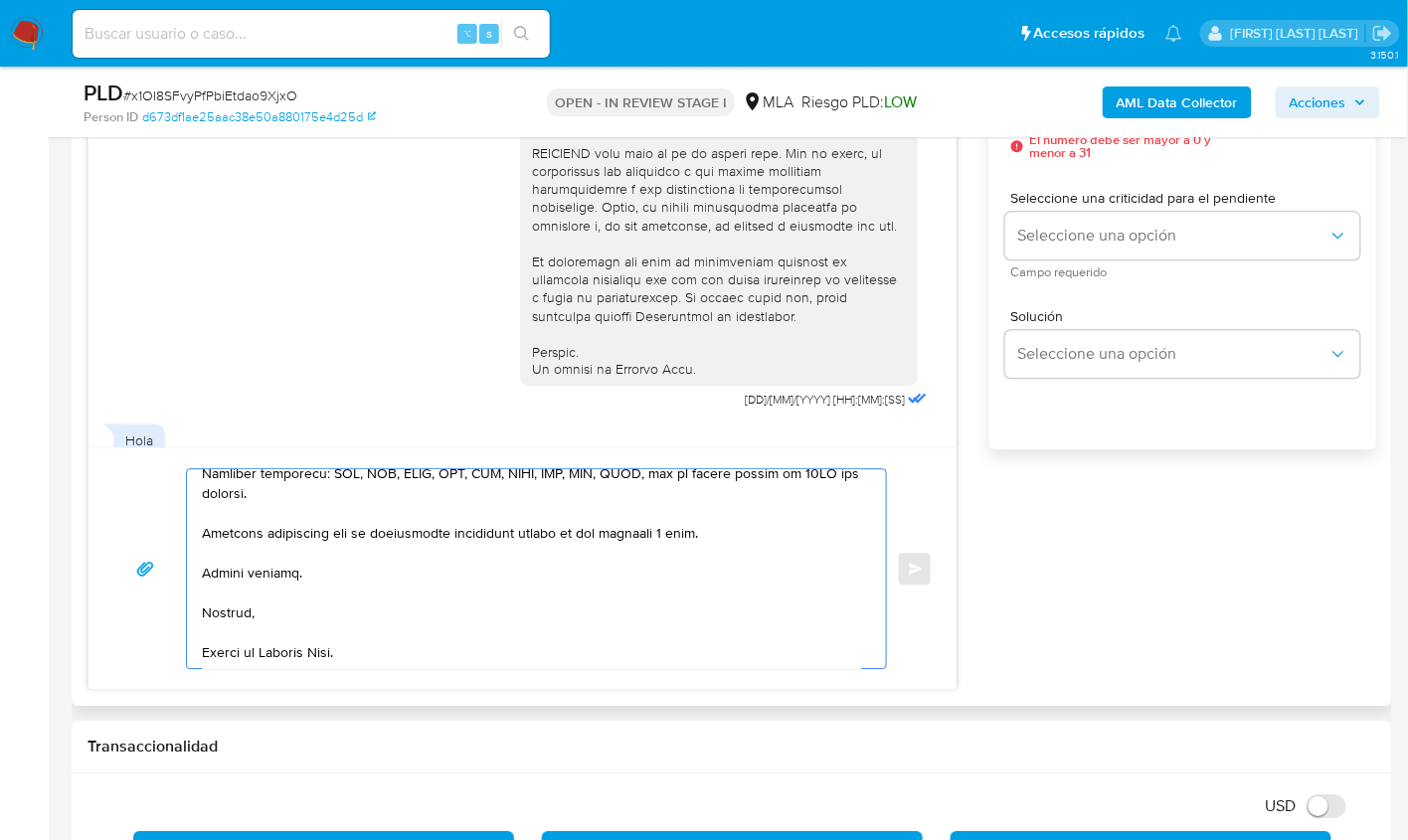 click at bounding box center (531, 569) 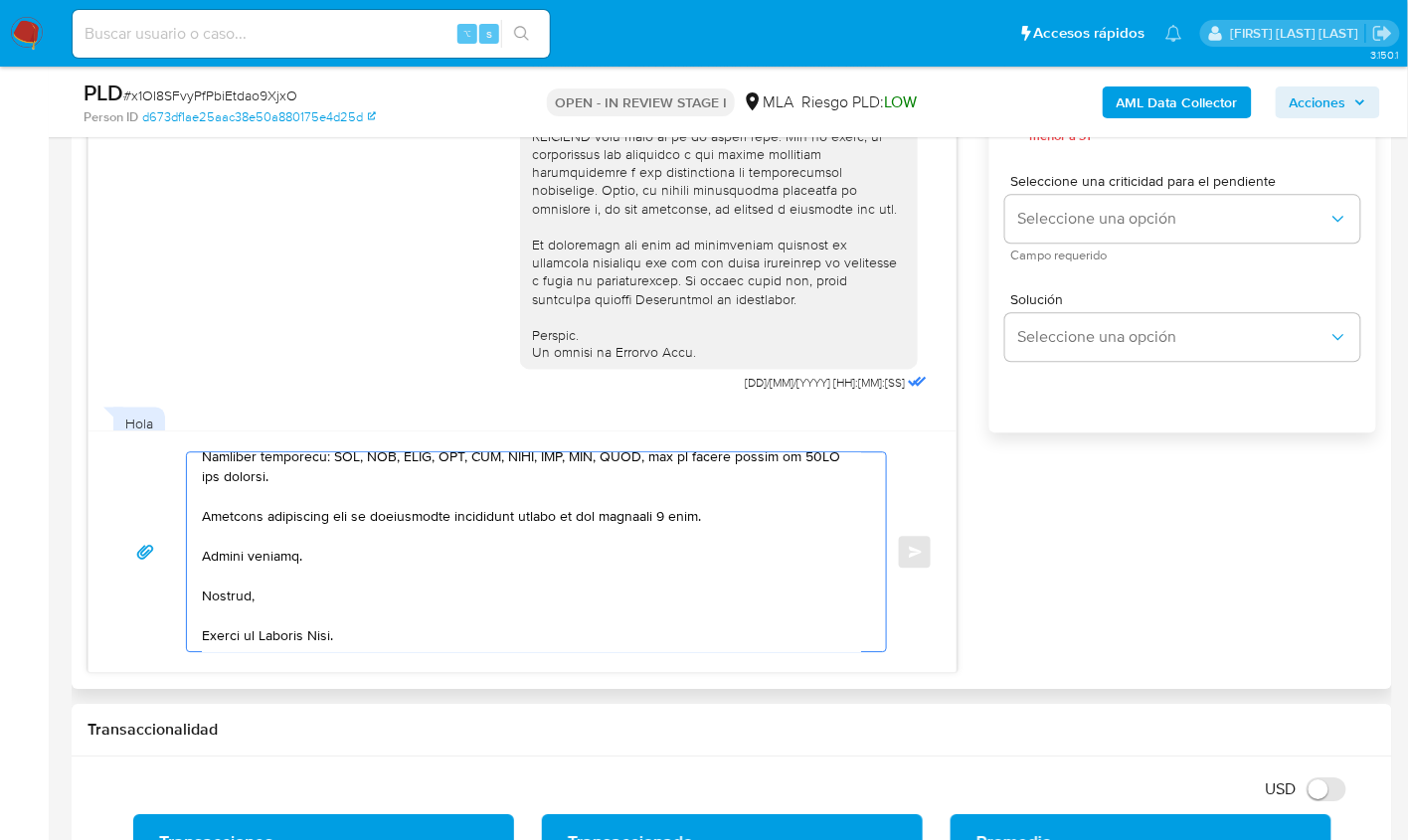 scroll, scrollTop: 1226, scrollLeft: 0, axis: vertical 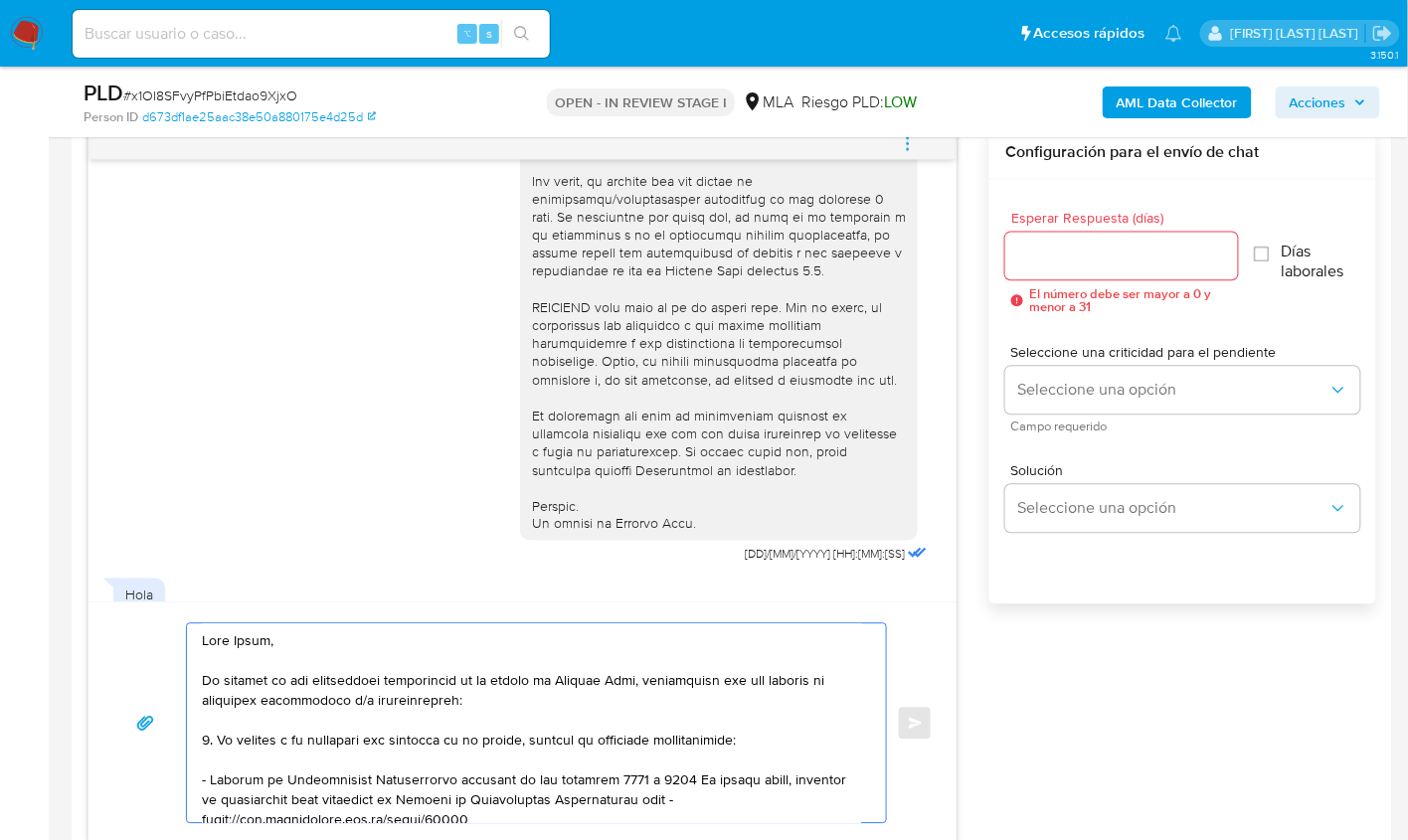 type on "Hola Tomas,
En función de las operaciones registradas en tu cuenta de Mercado Pago, necesitamos que nos brindes la siguiente información y/o documentación:
1. De acuerdo a la actividad que realices en tu cuenta, adjunta la siguiente documentación:
- Resumen de Comprobantes Electrónicos emitidos de los períodos 2024 y 2025 Si tienes dudas, consulta el instructivo para descargar el Resumen de Comprobantes Electrónicos aquí - https://www.mercadopago.com.ar/ayuda/30181
Tené en cuenta que, además de los ejemplos mencionados, podés adjuntar voluntariamente cualquier otra documentación adicional que consideres útil para respaldar los movimientos sobre los que te consultamos.
2. Proporciona el vínculo con las siguientes contrapartes con las que operaste, el motivo de las transacciones y documentación de respaldo:
- BULL MEDIA GROUP SRL CUIT 30715233971
- CONSULTATIO INVESTME CUIT 30714300268
Formatos admitidos: PDF, JPG, JPEG, TXT, DOC, DOCX, XLS, PNG, XLSX, con un tamaño máximo de 25MB por archivo.
Queda..." 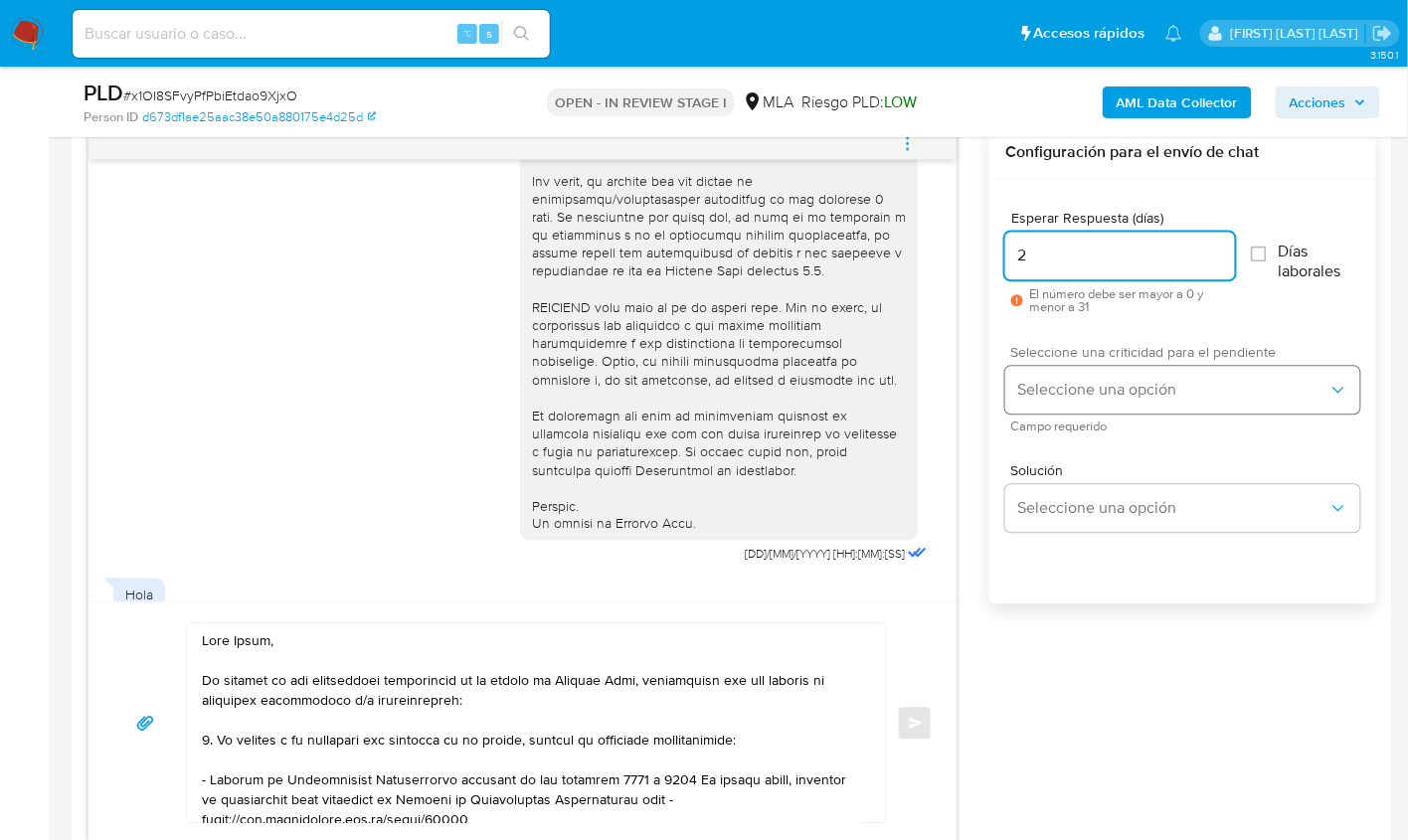 type on "2" 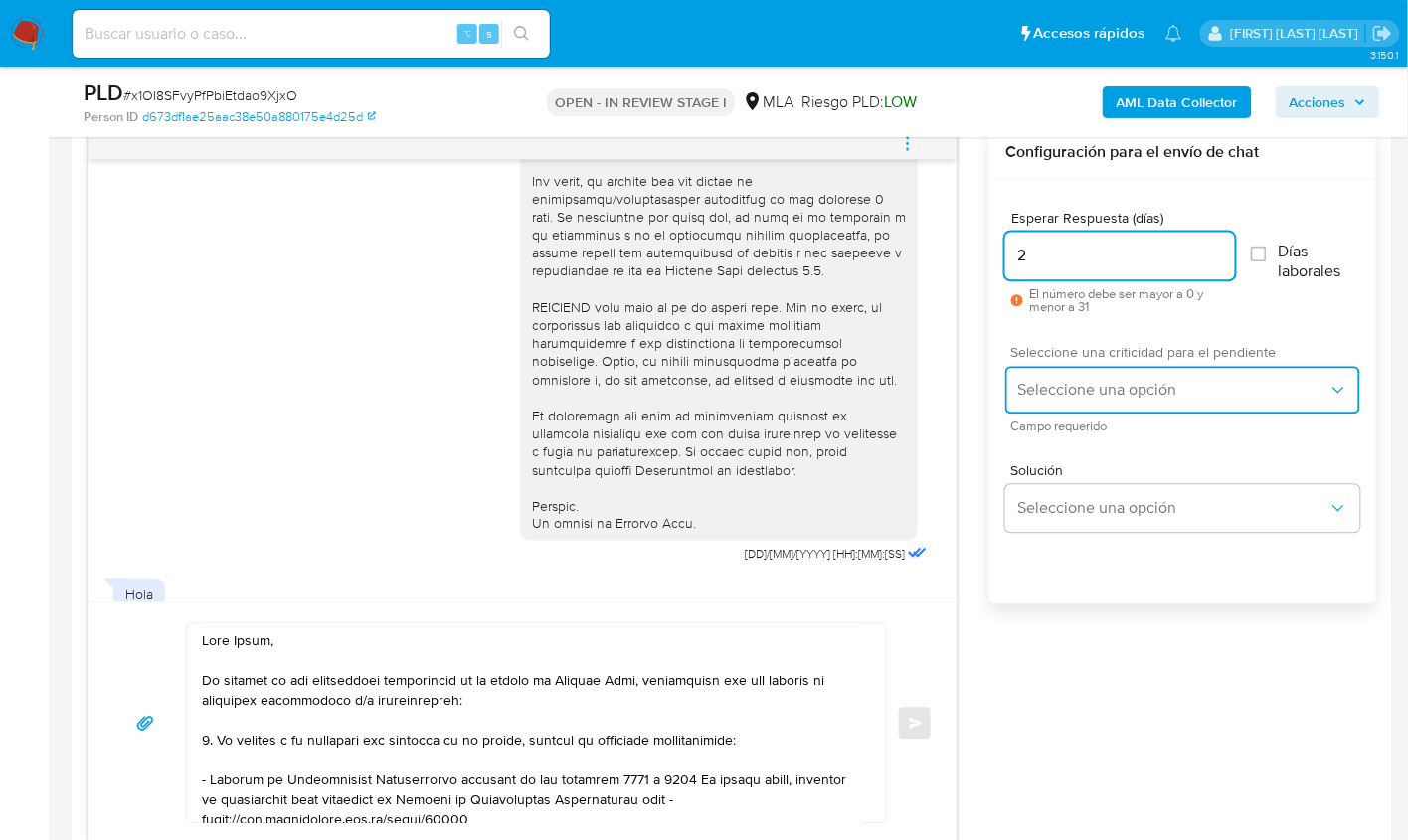 click on "Seleccione una opción" at bounding box center [1182, 391] 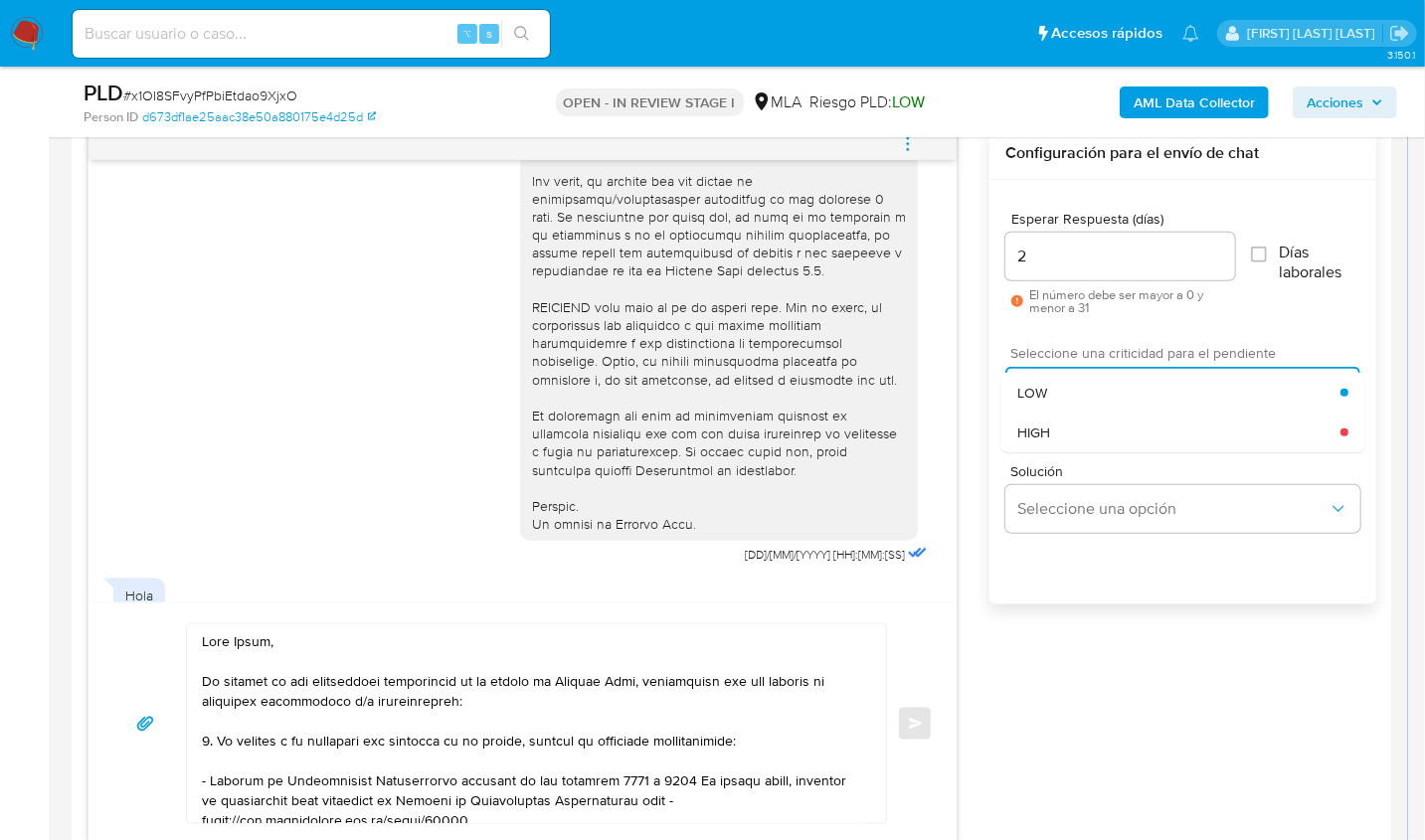 click on "HIGH" at bounding box center (1178, 432) 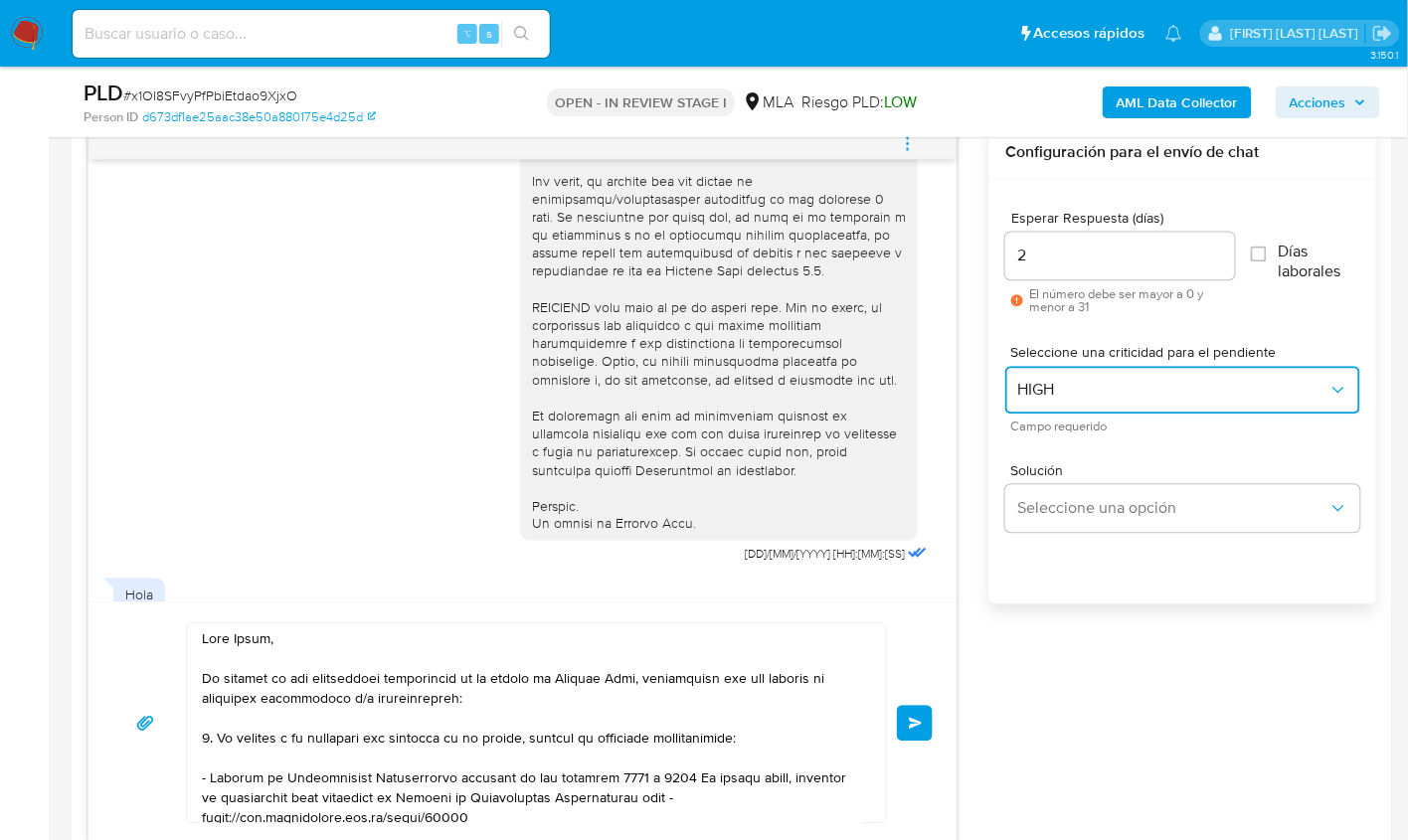 scroll, scrollTop: 0, scrollLeft: 0, axis: both 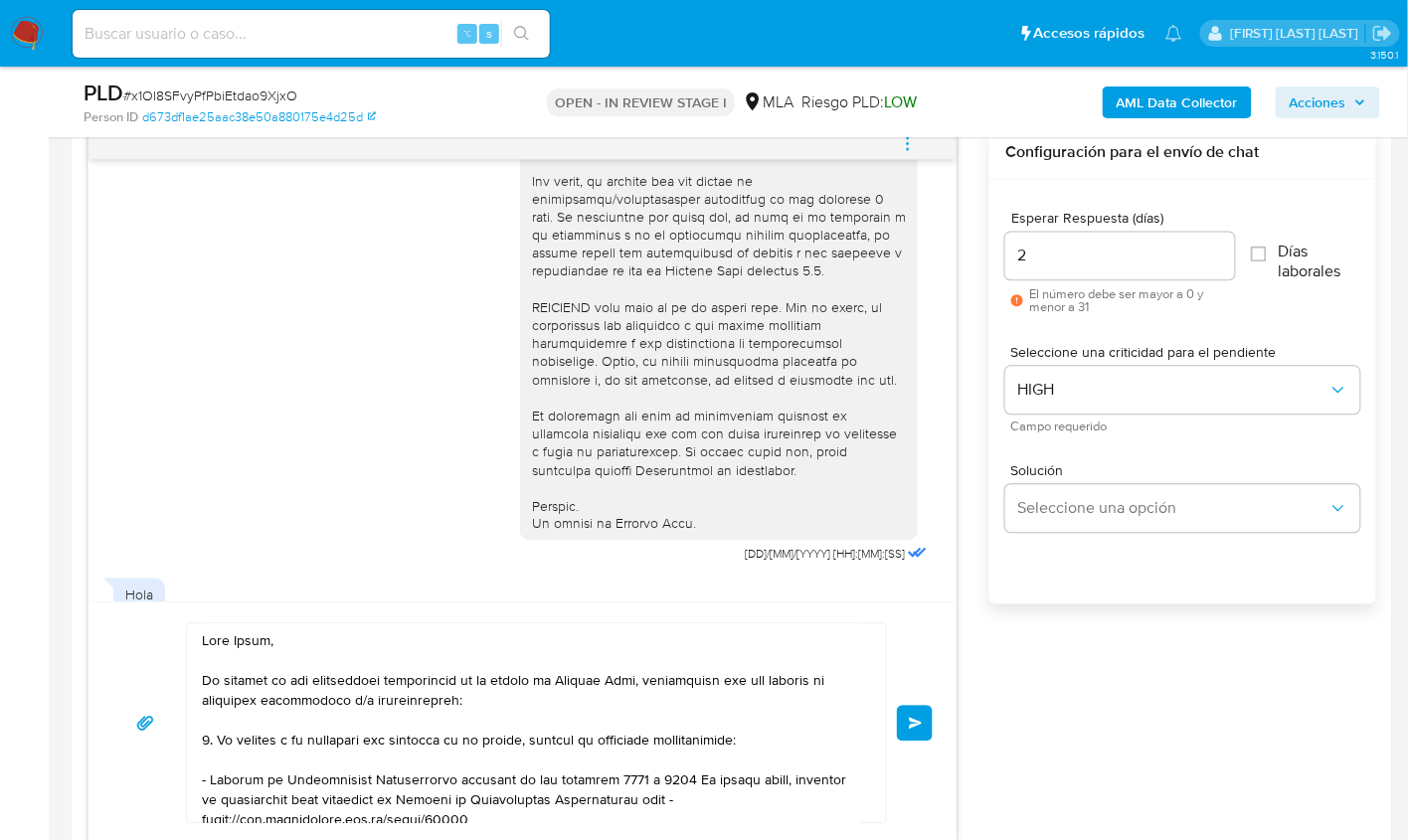 click at bounding box center (531, 724) 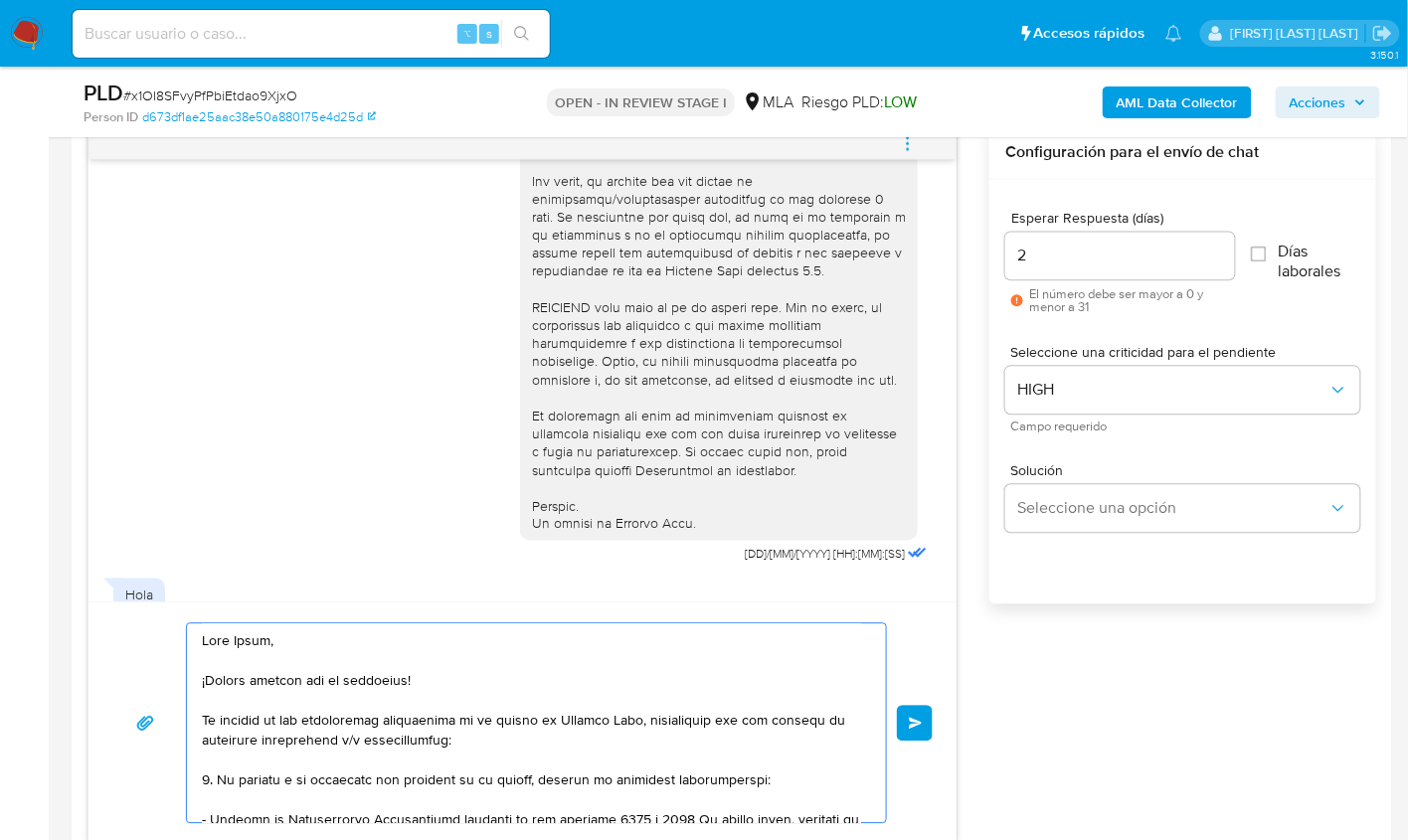 click at bounding box center (531, 724) 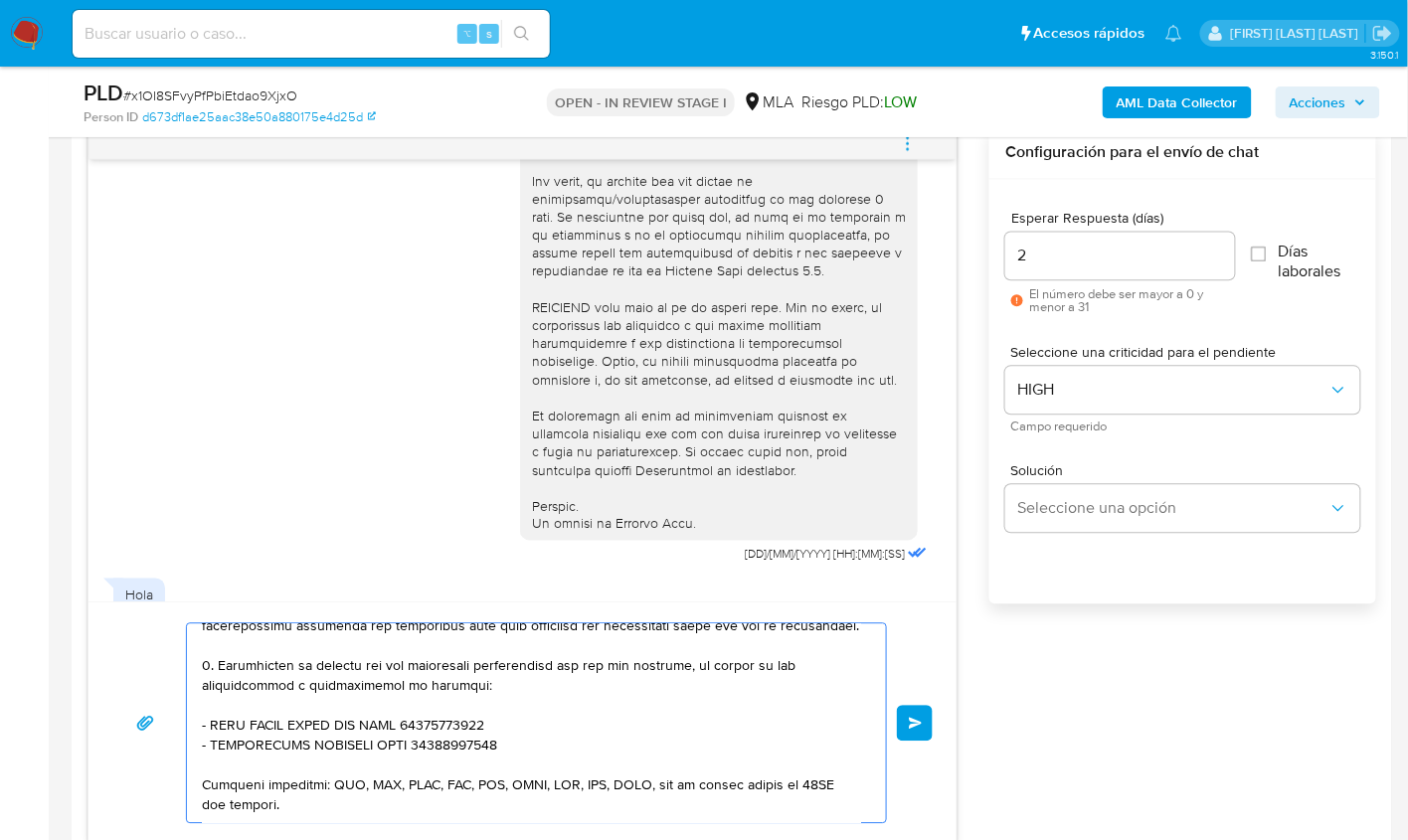 scroll, scrollTop: 293, scrollLeft: 0, axis: vertical 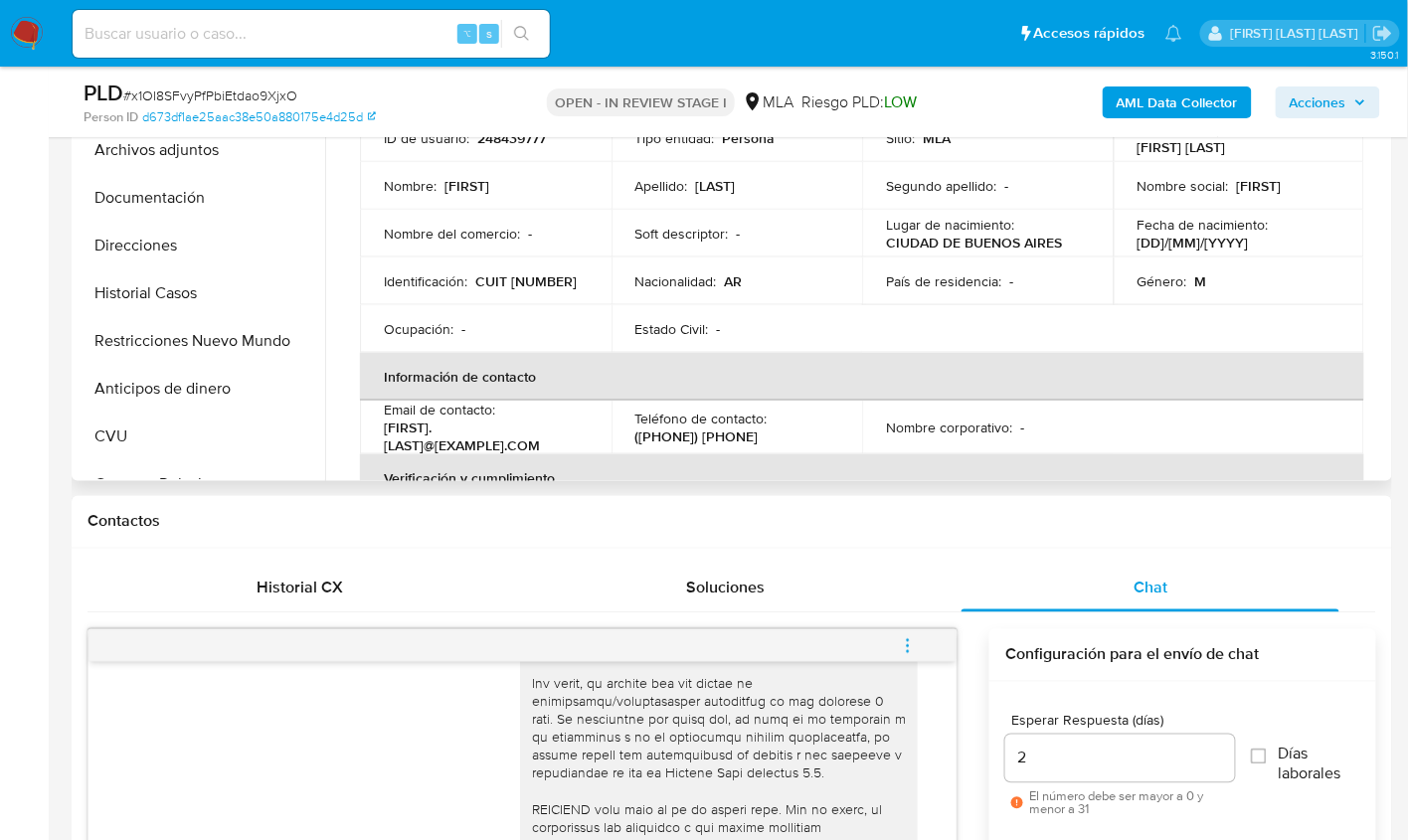 type on "Hola Tomas,
¡Muchas gracias por tu respuesta!
En función de las operaciones registradas en tu cuenta de Mercado Pago, necesitamos que nos brindes la siguiente información y/o documentación:
1. De acuerdo a la actividad que realices en tu cuenta, adjunta la siguiente documentación:
- Resumen de Comprobantes Electrónicos emitidos de los períodos 2024 y 2025 Si tienes dudas, consulta el instructivo para descargar el Resumen de Comprobantes Electrónicos aquí - https://www.mercadopago.com.ar/ayuda/30181
Tené en cuenta que, además de los ejemplos mencionados, podés adjuntar voluntariamente cualquier otra documentación adicional que consideres útil para respaldar los movimientos sobre los que te consultamos.
2. Proporciona el vínculo con las siguientes contrapartes con las que operaste, el motivo de las transacciones y documentación de respaldo:
- BULL MEDIA GROUP SRL CUIT 30715233971
- CONSULTATIO INVESTME CUIT 30714300268
Formatos admitidos: PDF, JPG, JPEG, TXT, DOC, DOCX, XLS, PNG, XLSX, con un tamañ..." 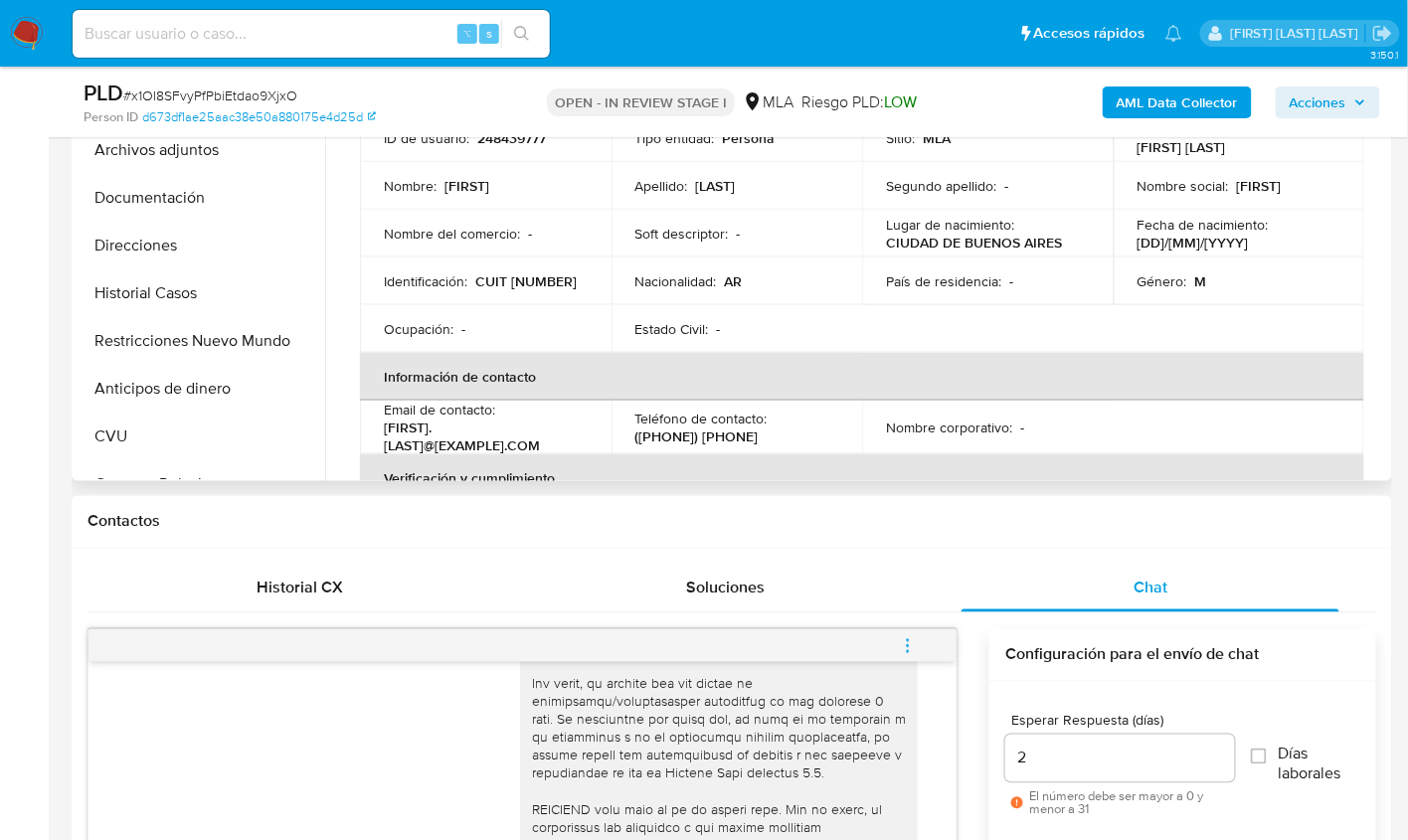 click on "CUIT 20414726292" at bounding box center [526, 281] 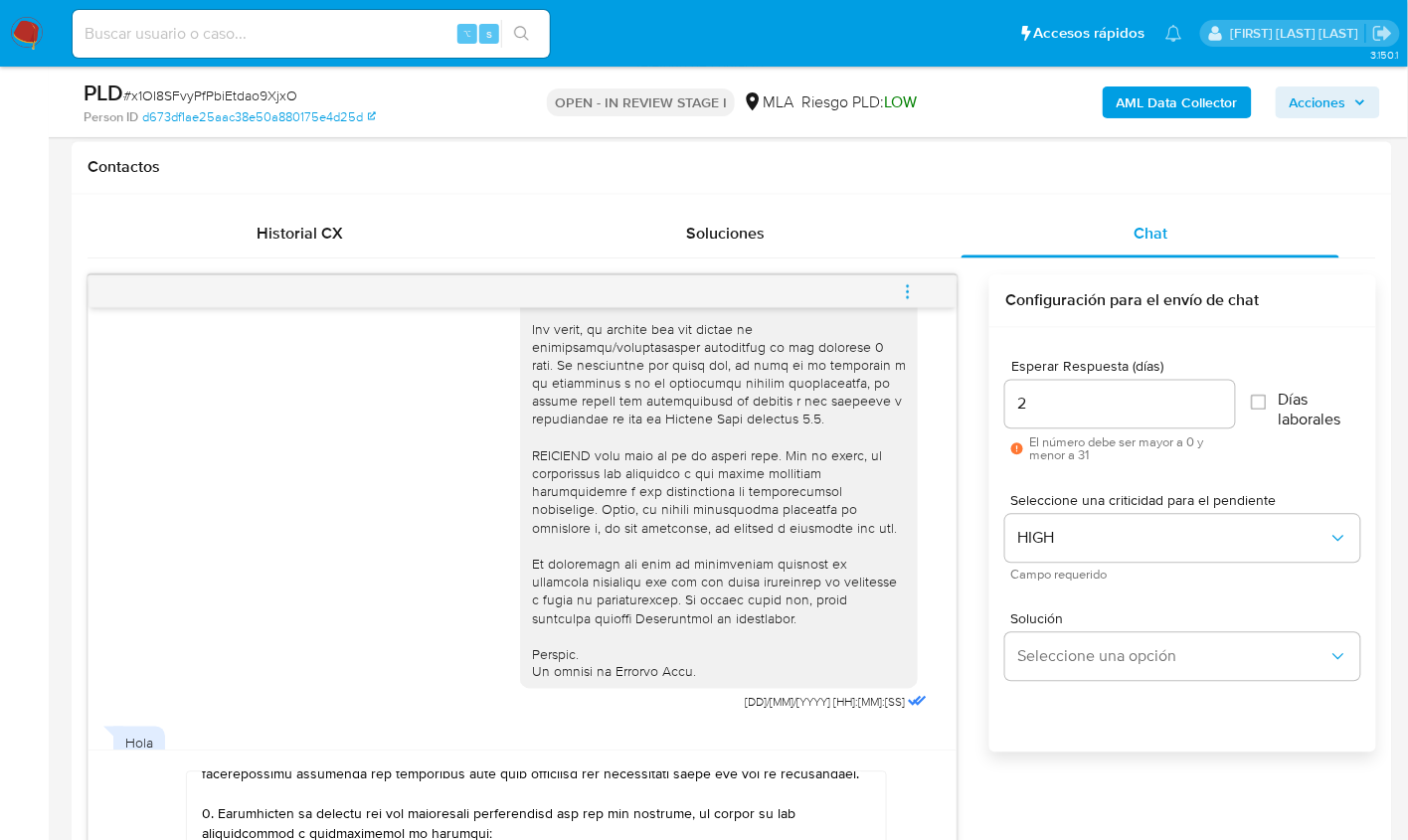 scroll, scrollTop: 994, scrollLeft: 0, axis: vertical 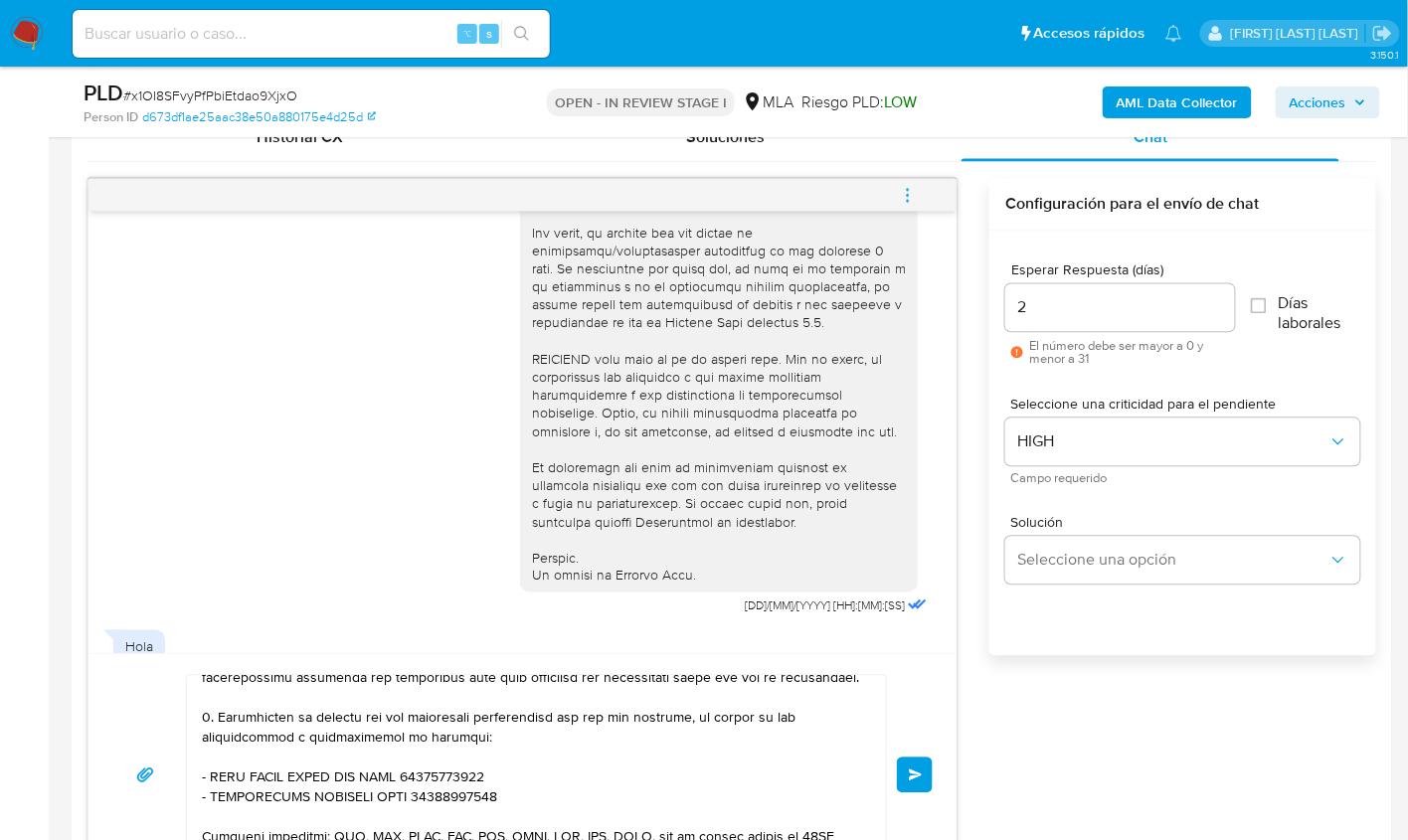 click on "Enviar" at bounding box center (915, 775) 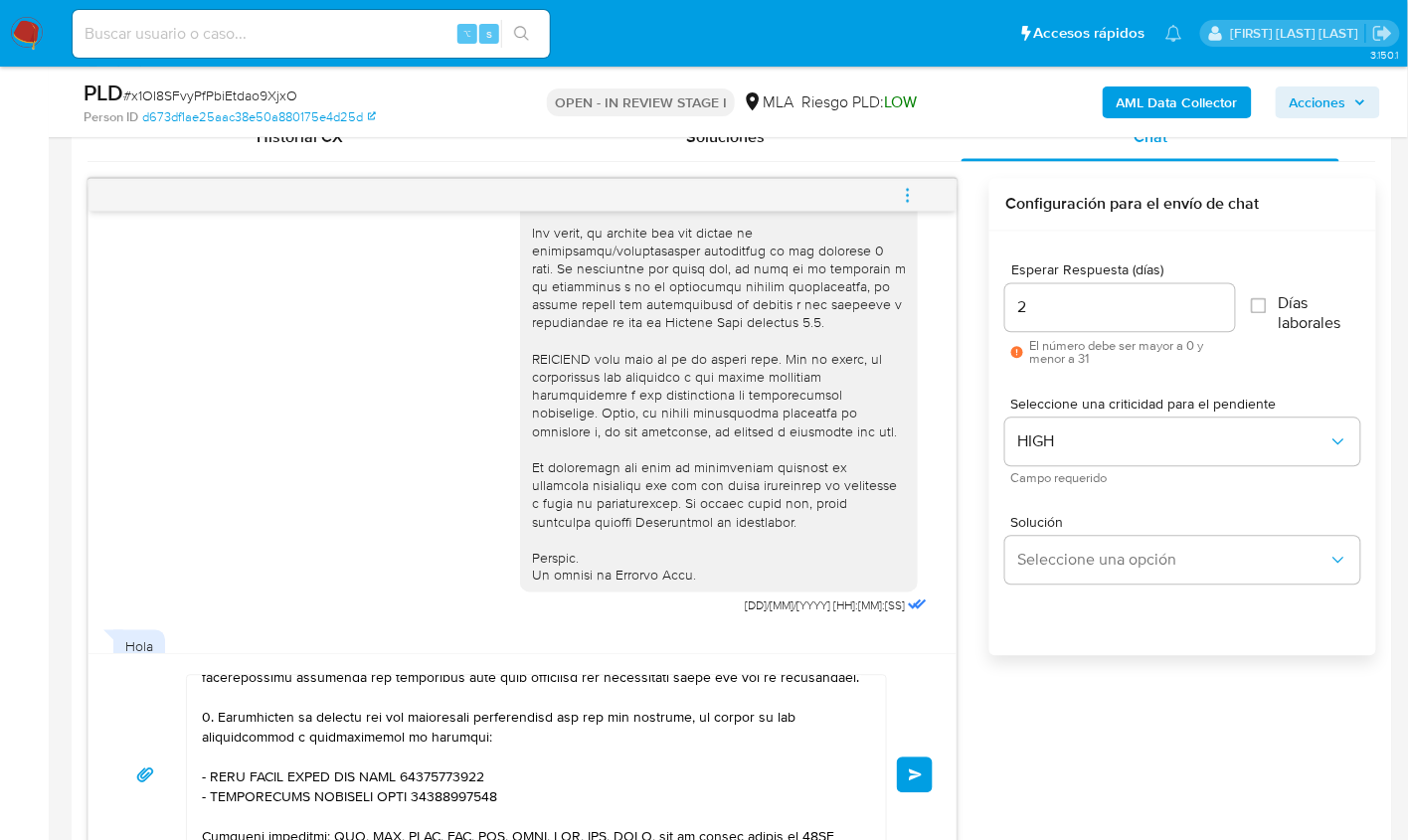 scroll, scrollTop: 0, scrollLeft: 0, axis: both 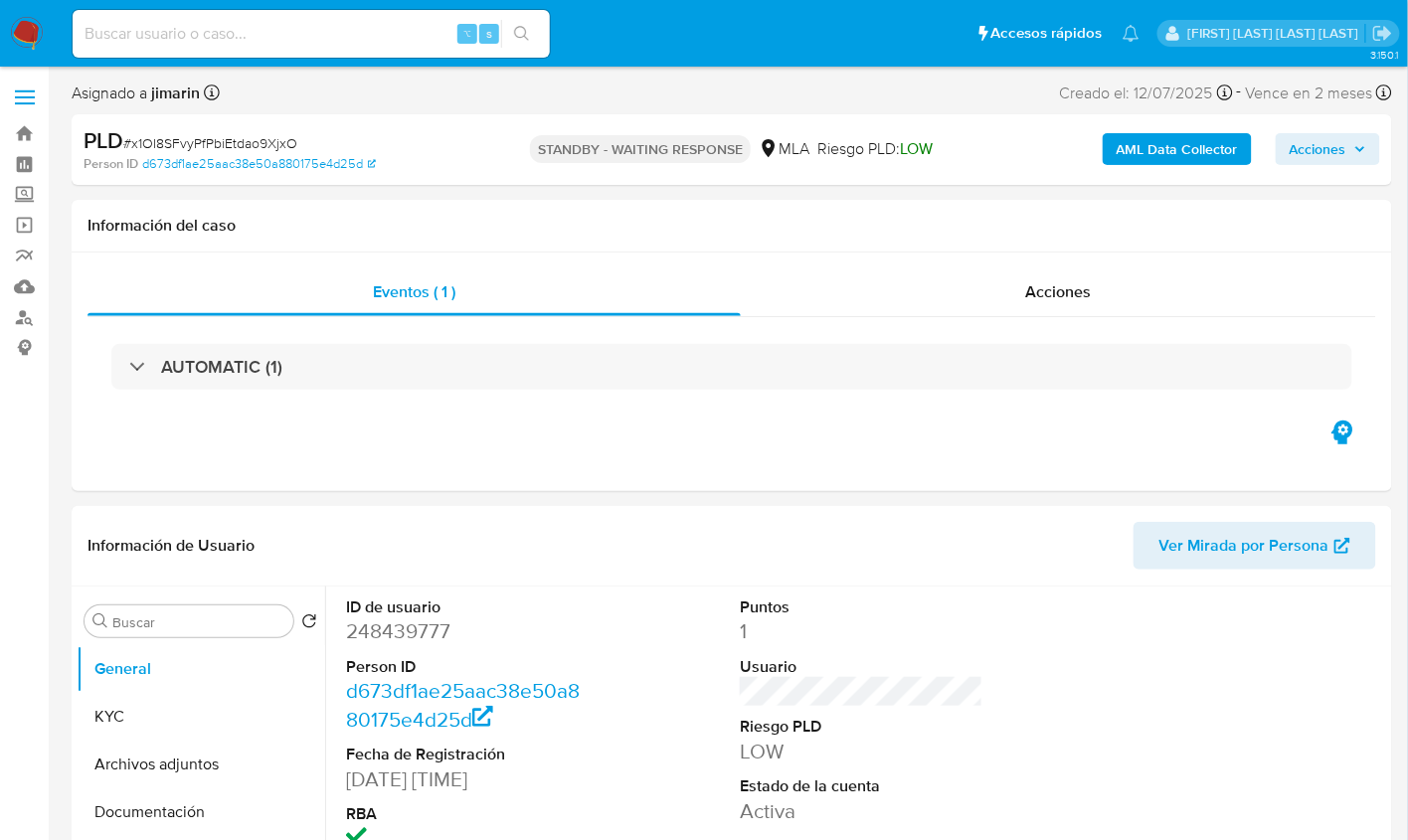 select on "10" 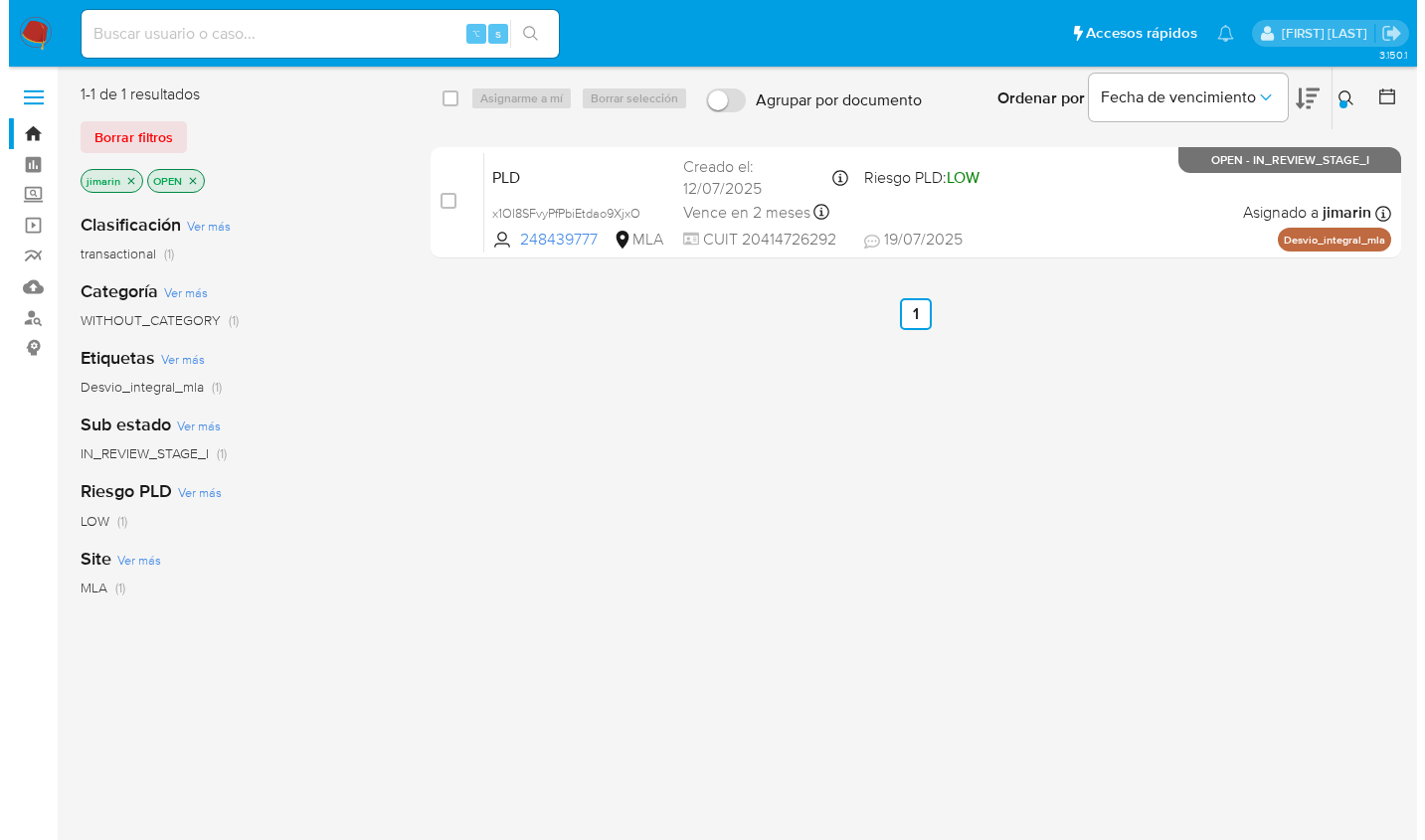 scroll, scrollTop: 0, scrollLeft: 0, axis: both 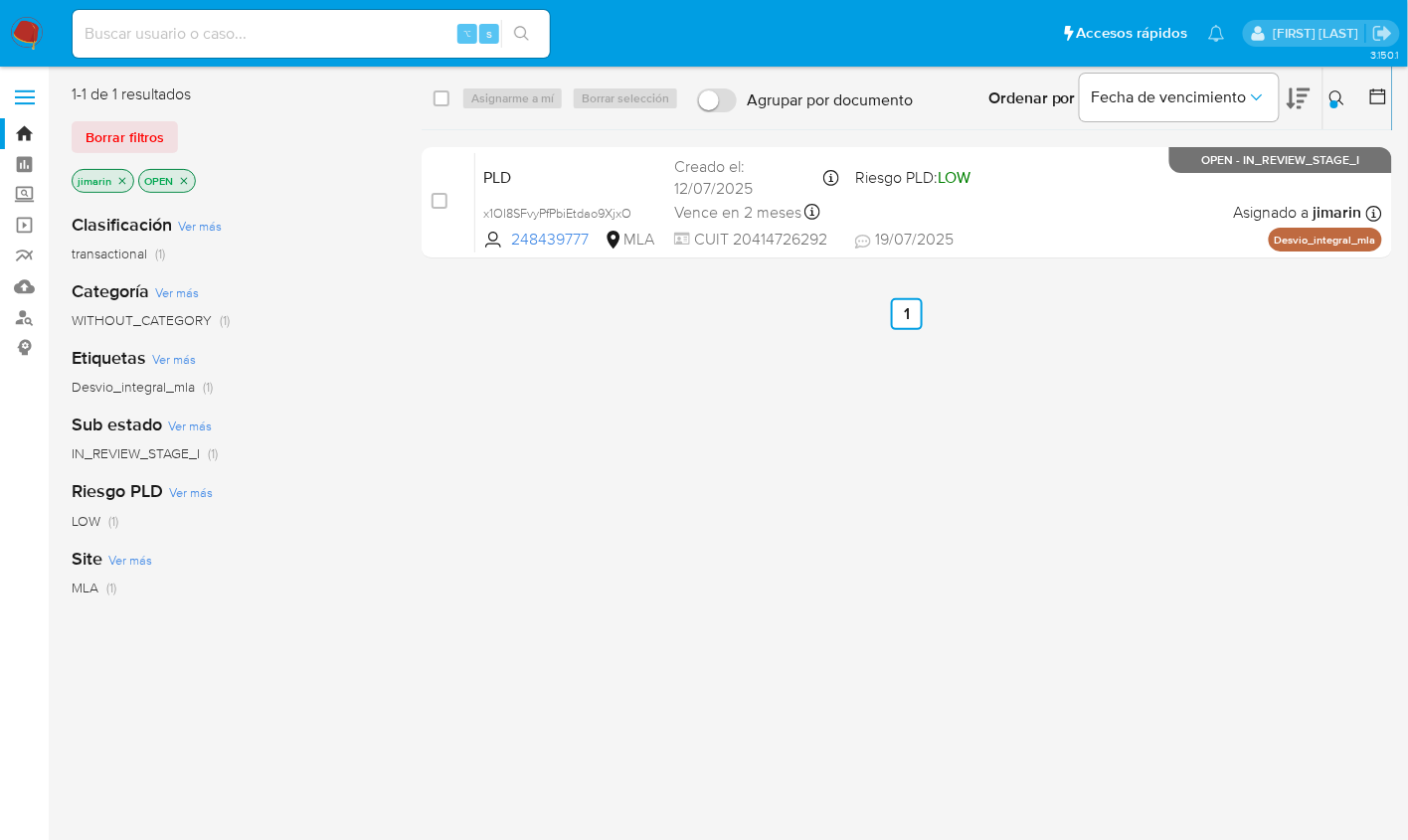 click at bounding box center [1339, 98] 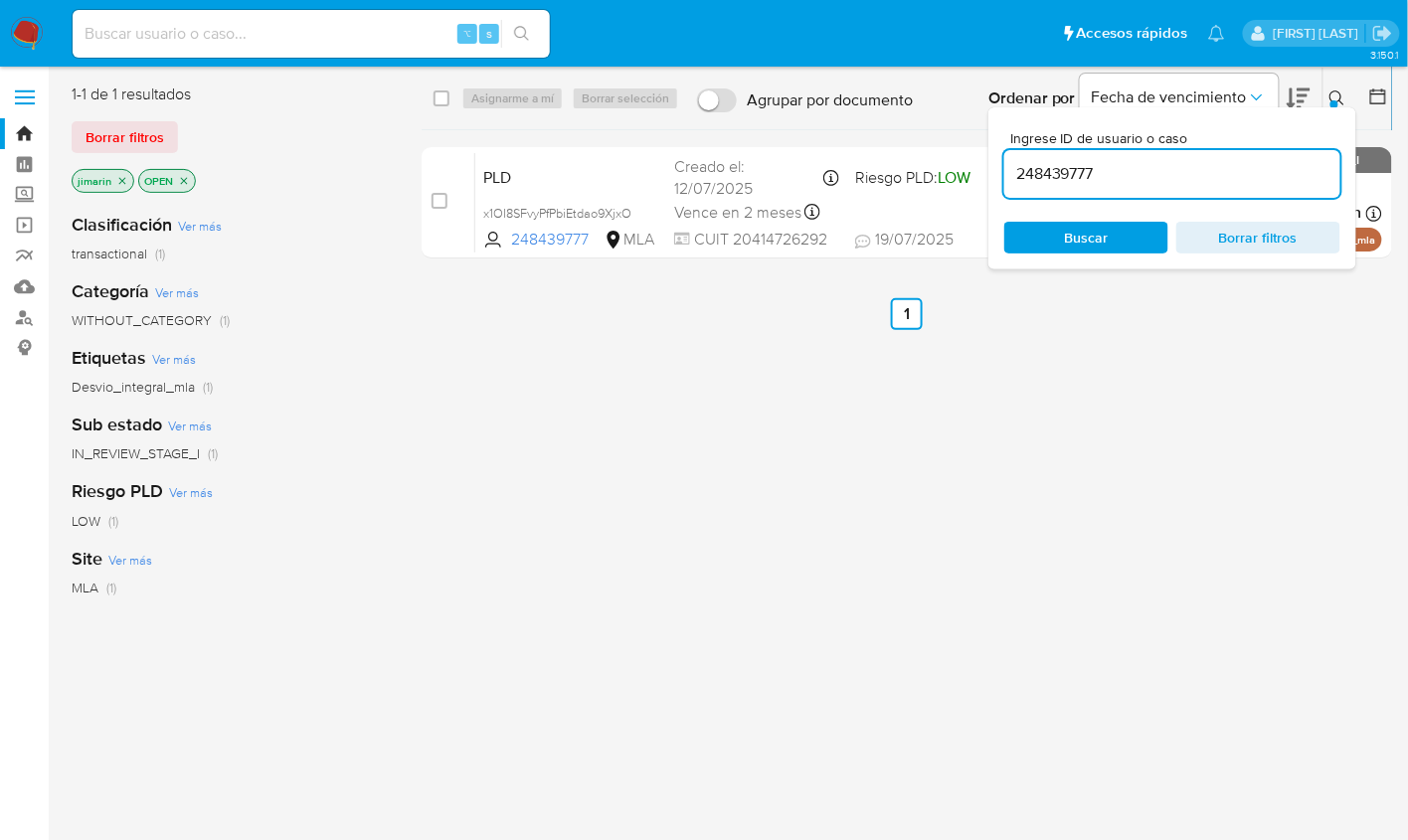 click on "248439777" at bounding box center [1172, 174] 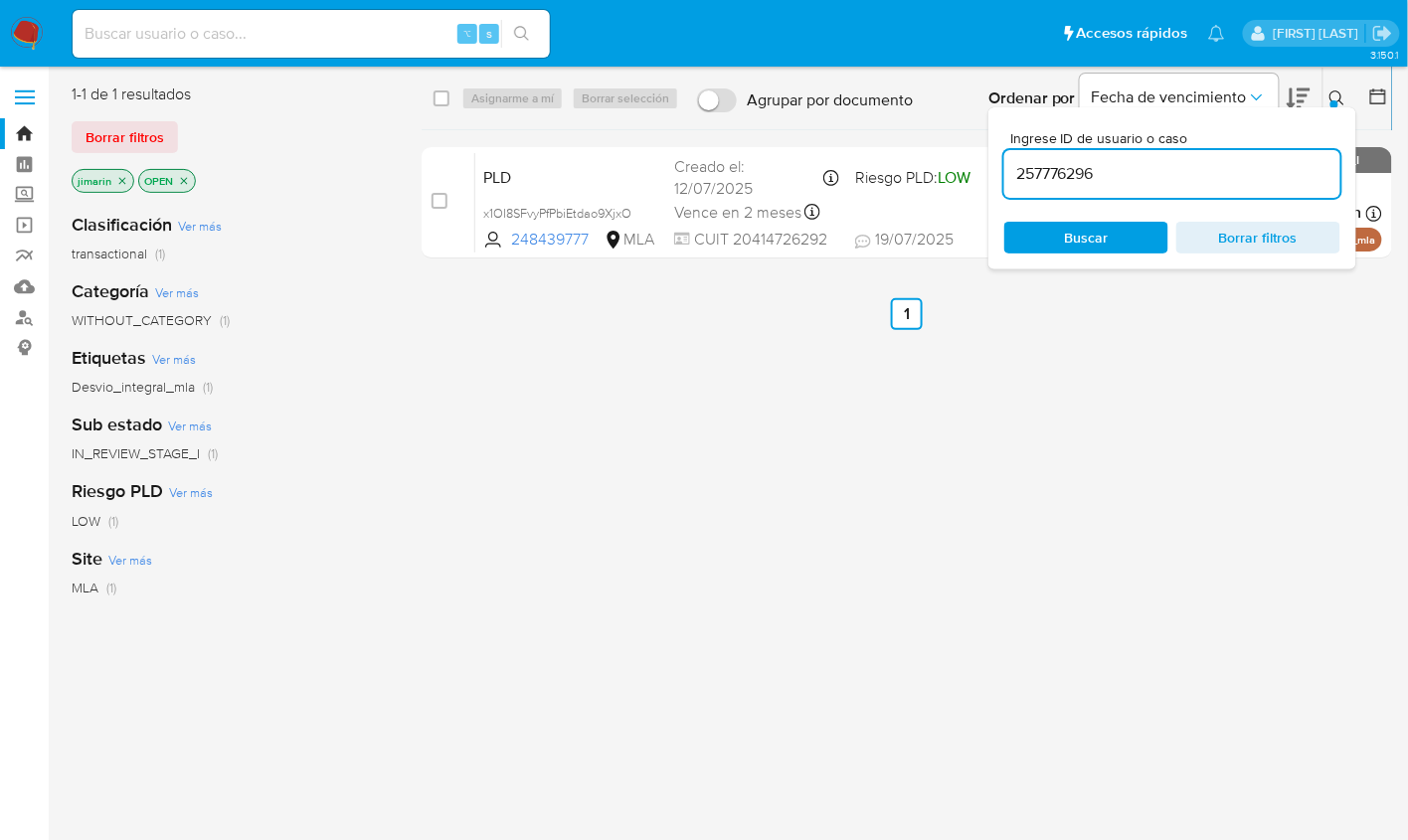 type on "257776296" 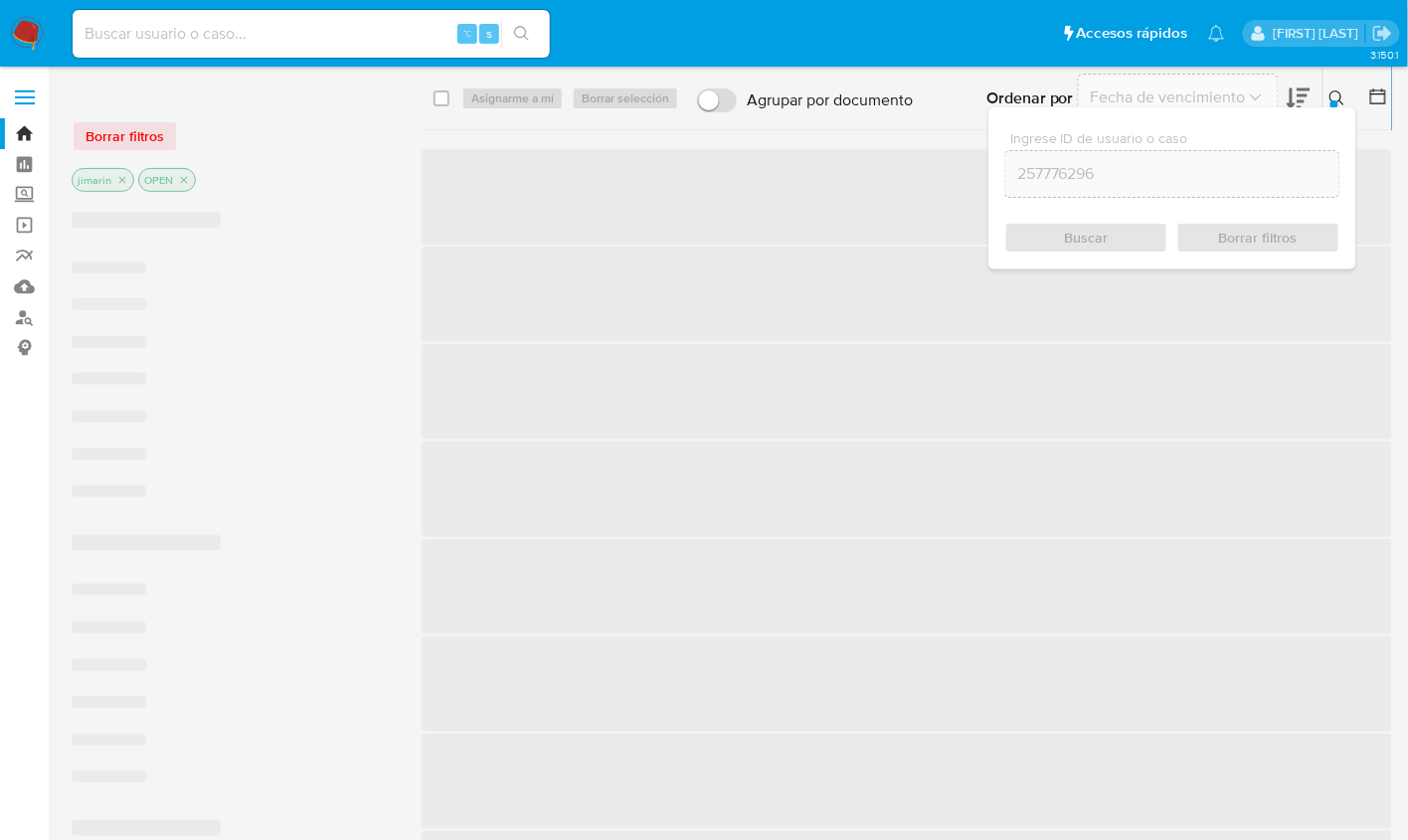 click 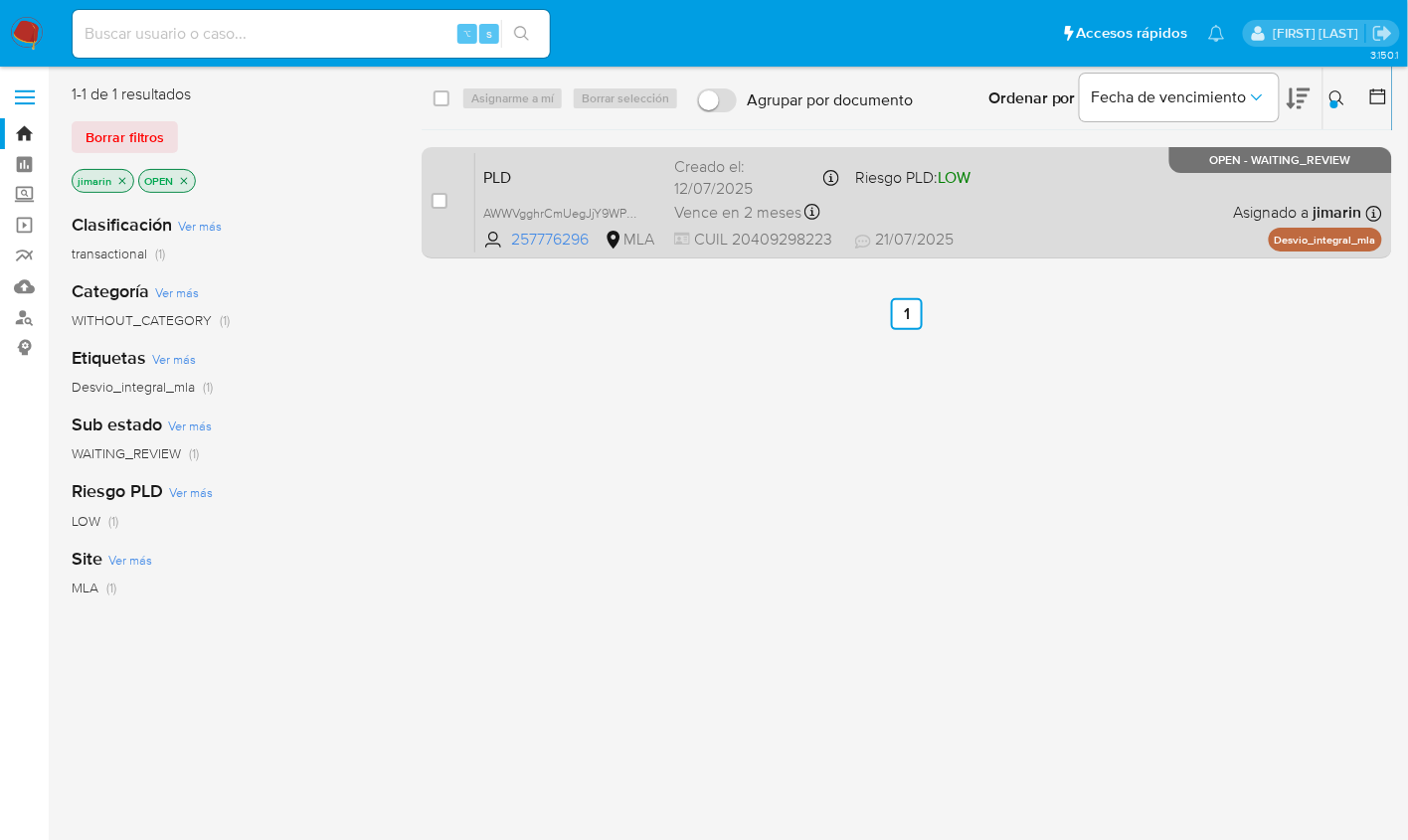 drag, startPoint x: 446, startPoint y: 199, endPoint x: 441, endPoint y: 169, distance: 30.413813 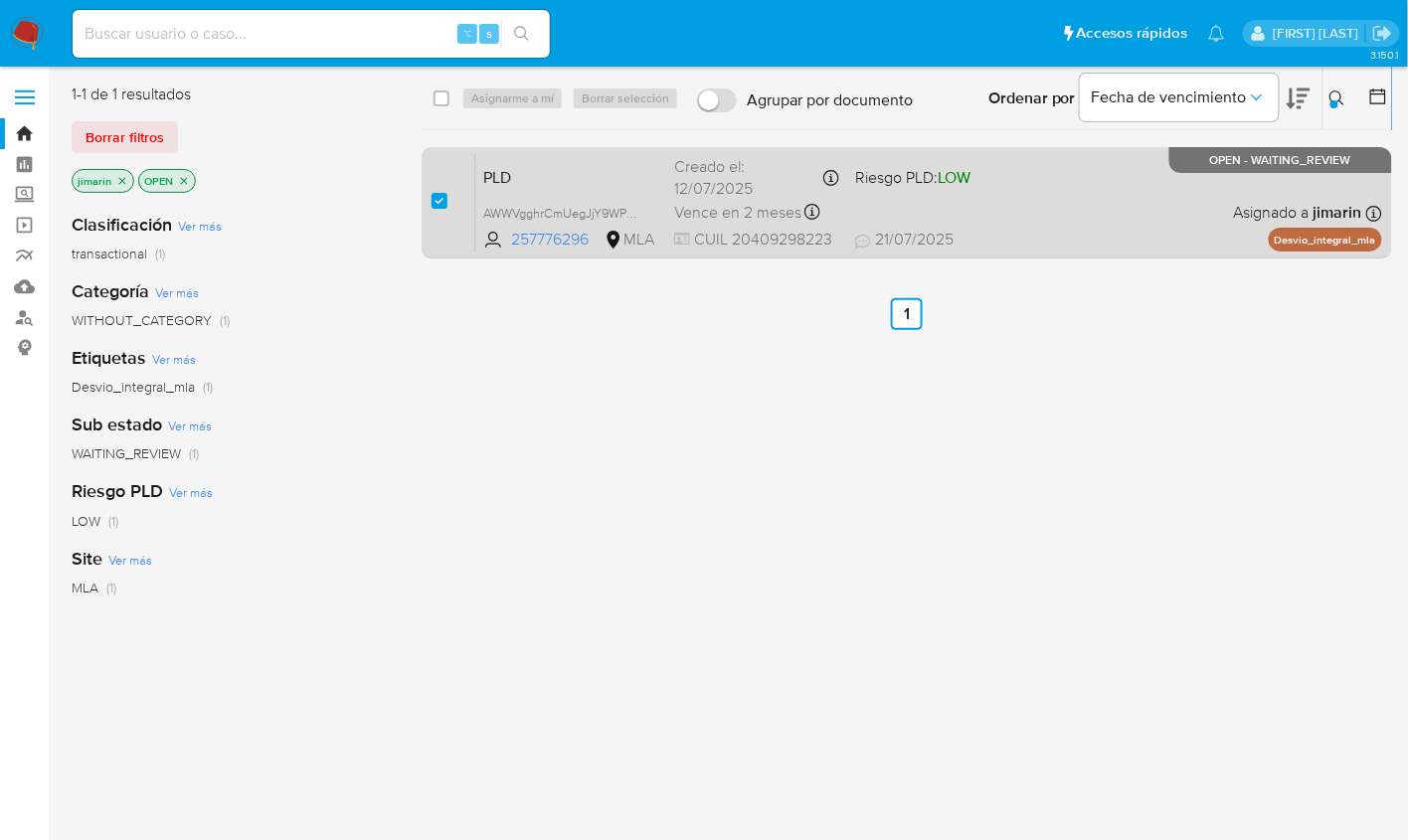 checkbox on "true" 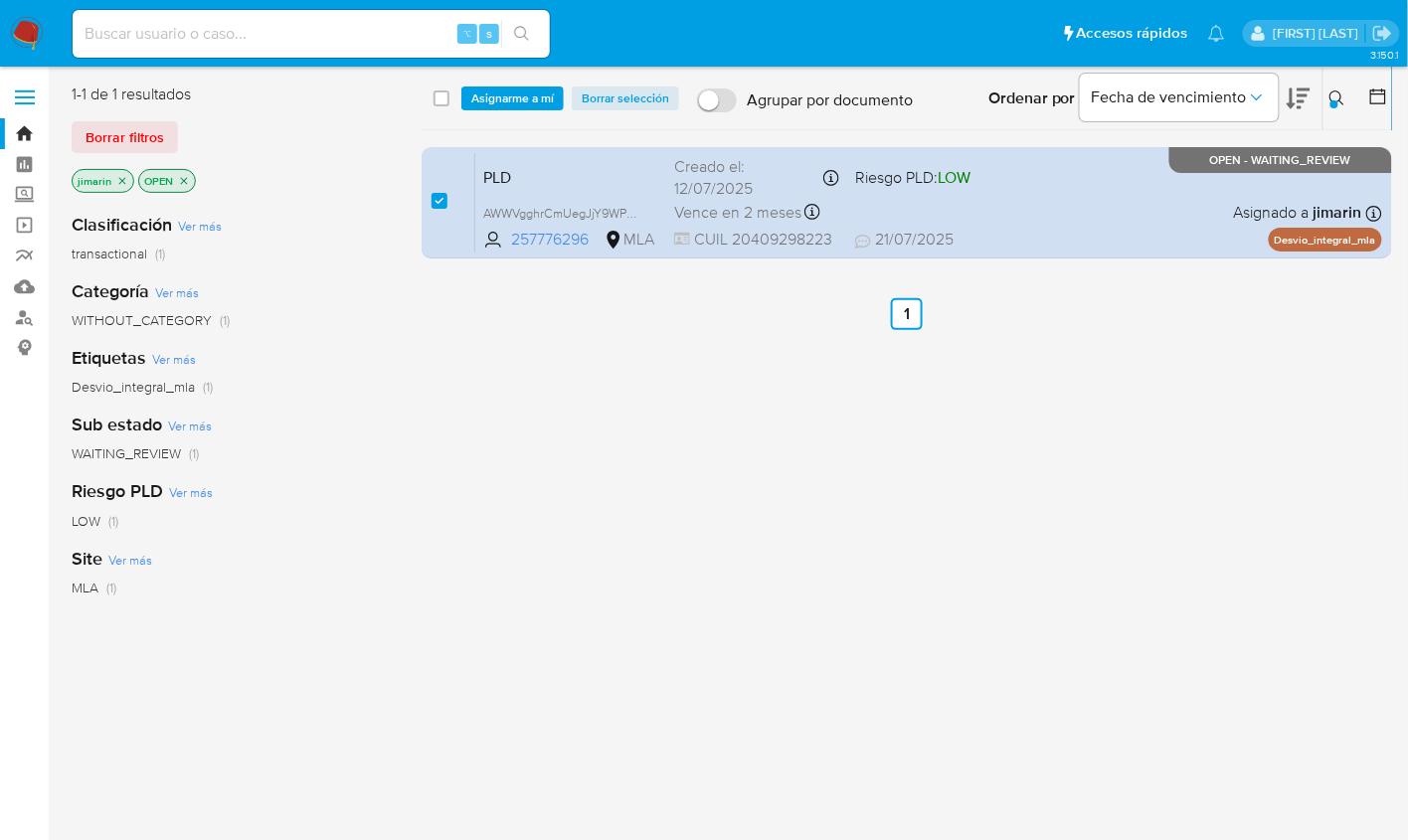 click on "select-all-cases-checkbox Asignarme a mí Borrar selección Agrupar por documento Ordenar por Fecha de vencimiento   No es posible ordenar los resultados mientras se encuentren agrupados. Ingrese ID de usuario o caso 257776296 Buscar Borrar filtros" at bounding box center [907, 98] 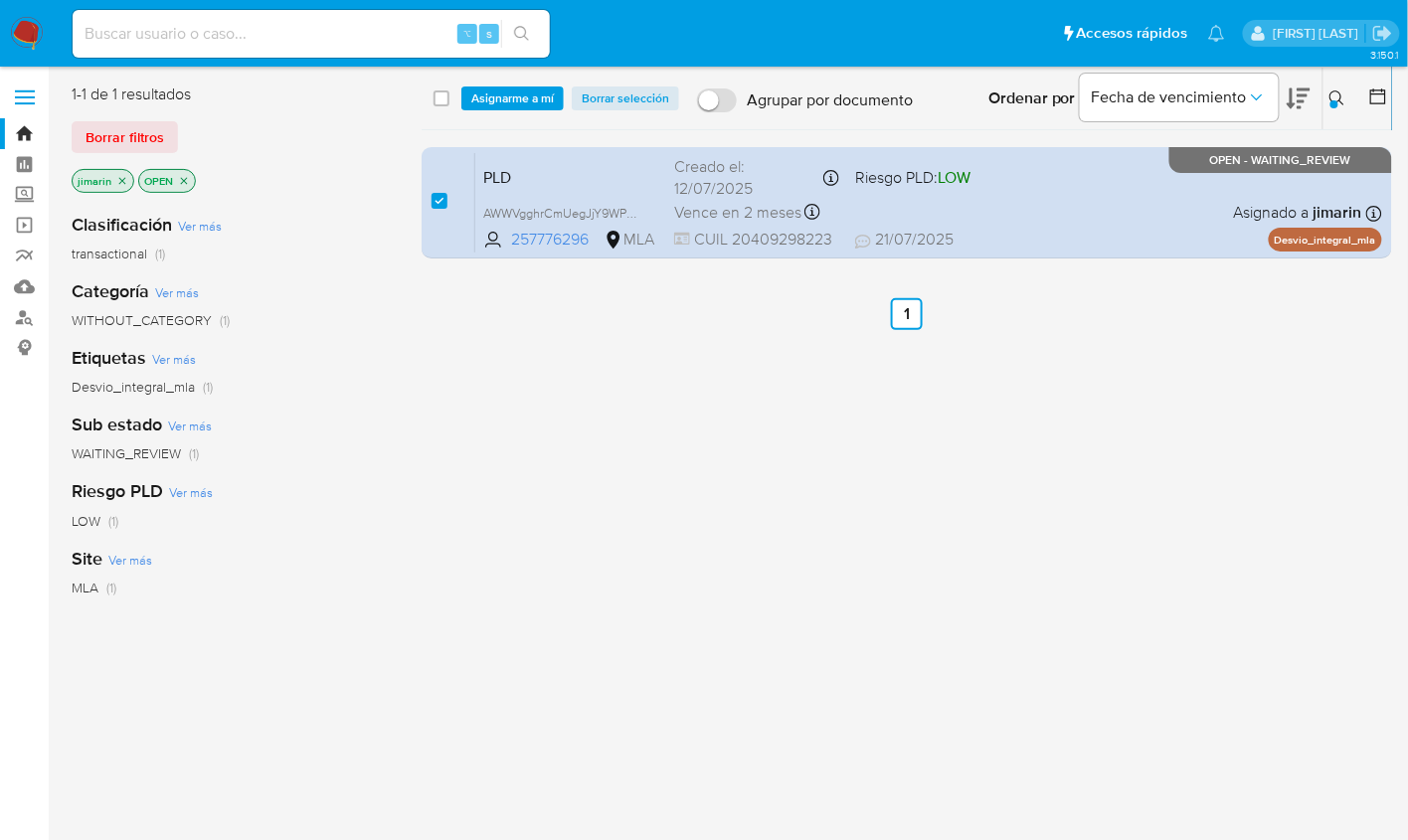 click on "Asignarme a mí" at bounding box center [512, 98] 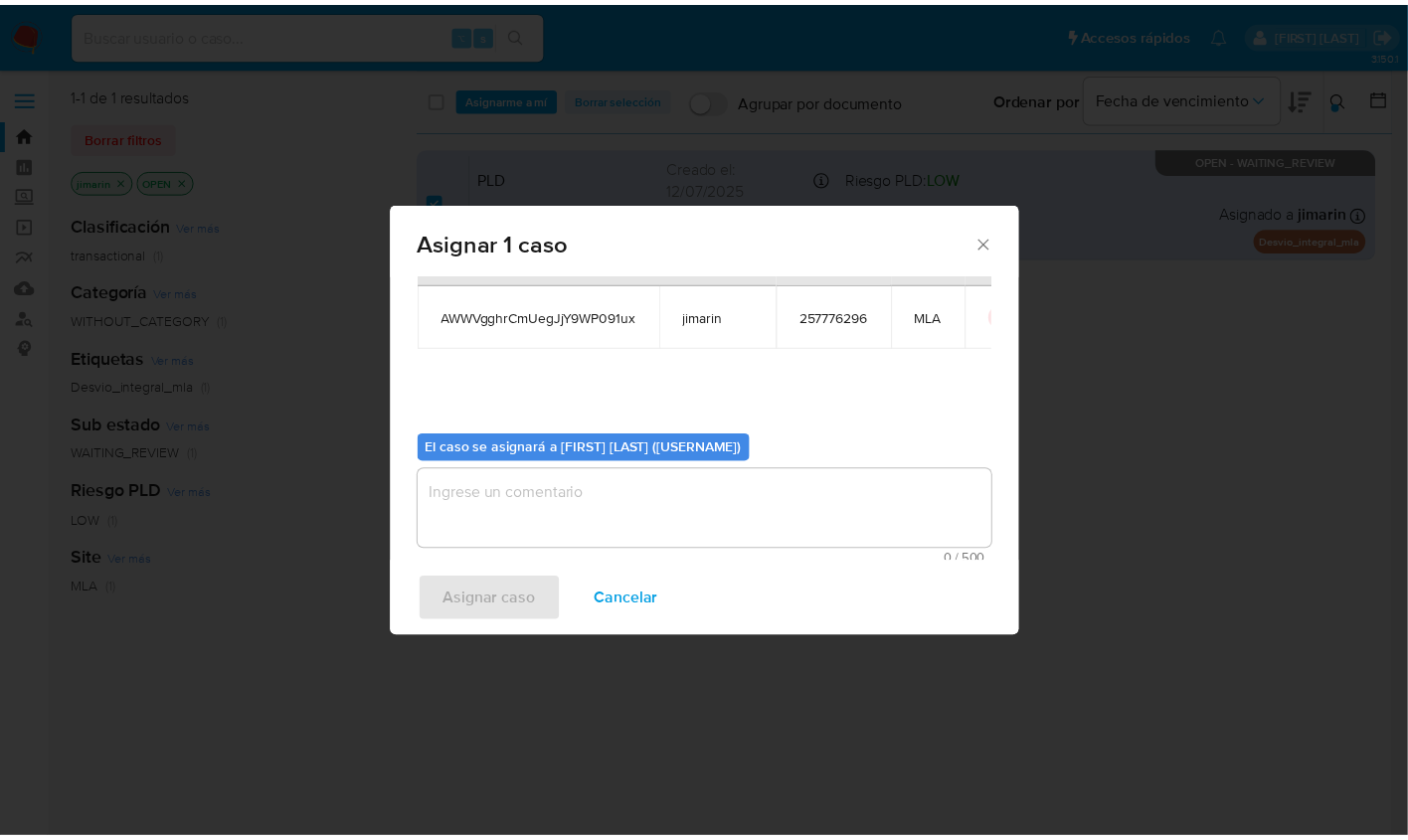 scroll, scrollTop: 101, scrollLeft: 0, axis: vertical 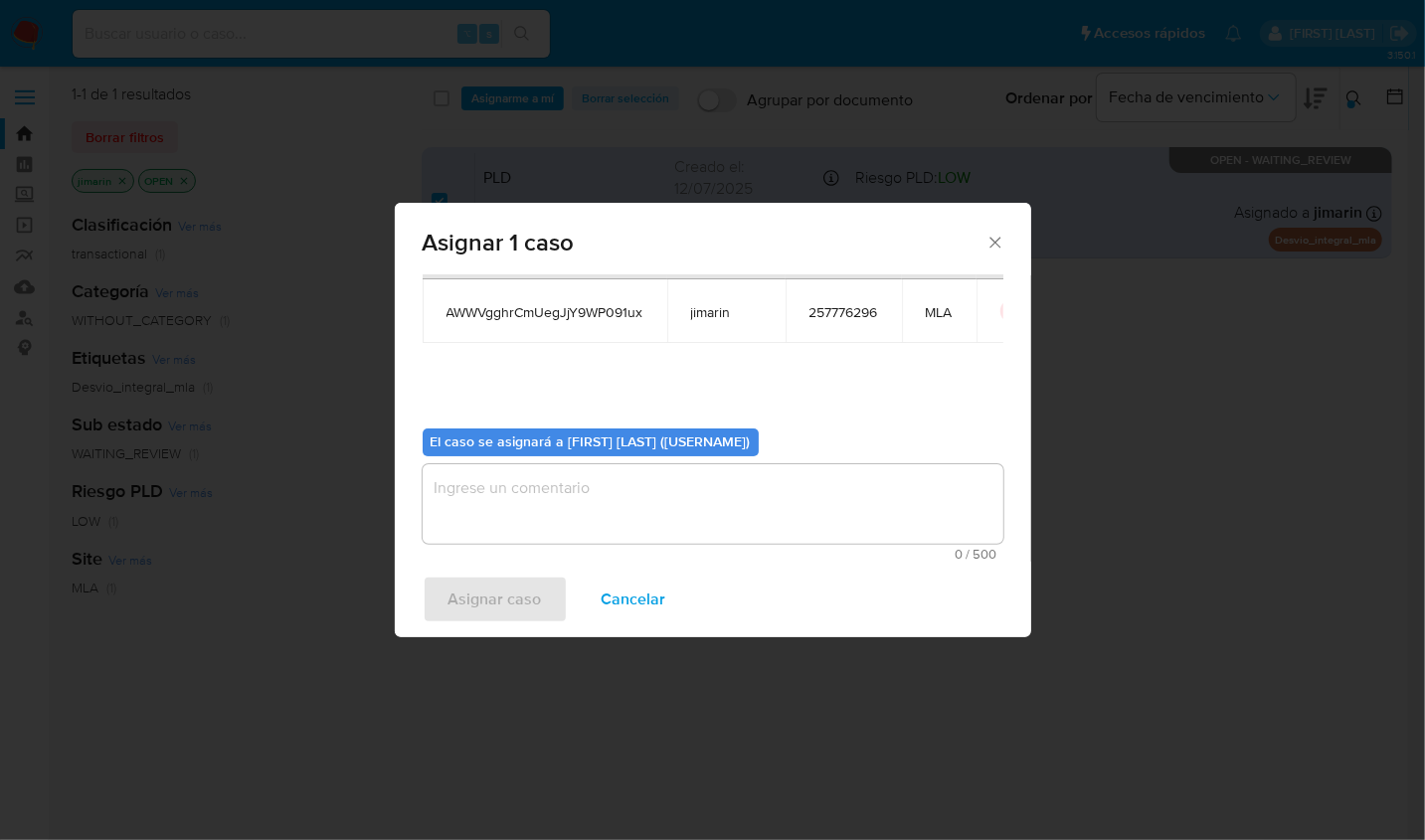 click at bounding box center [713, 504] 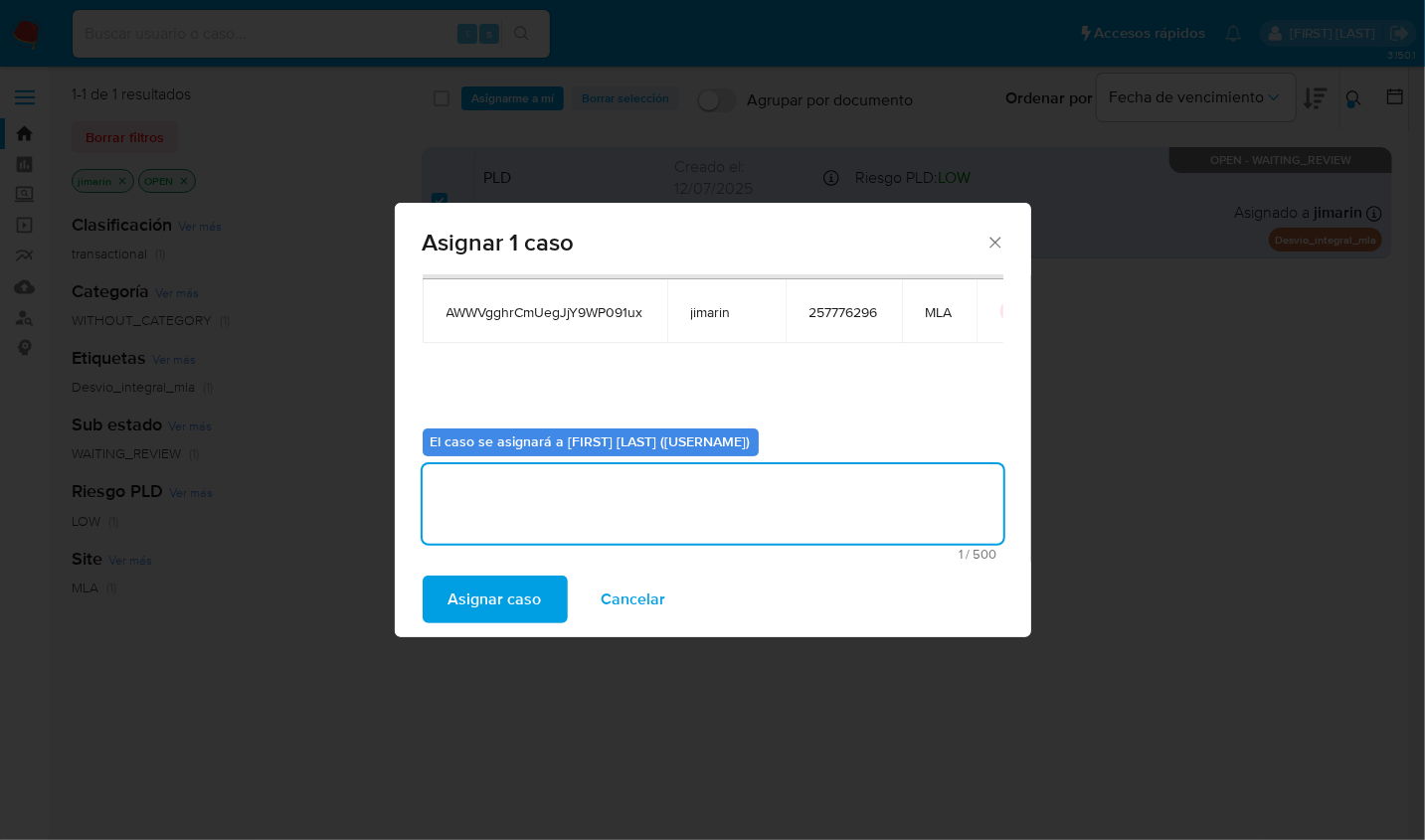click on "Asignar caso Cancelar" at bounding box center [713, 599] 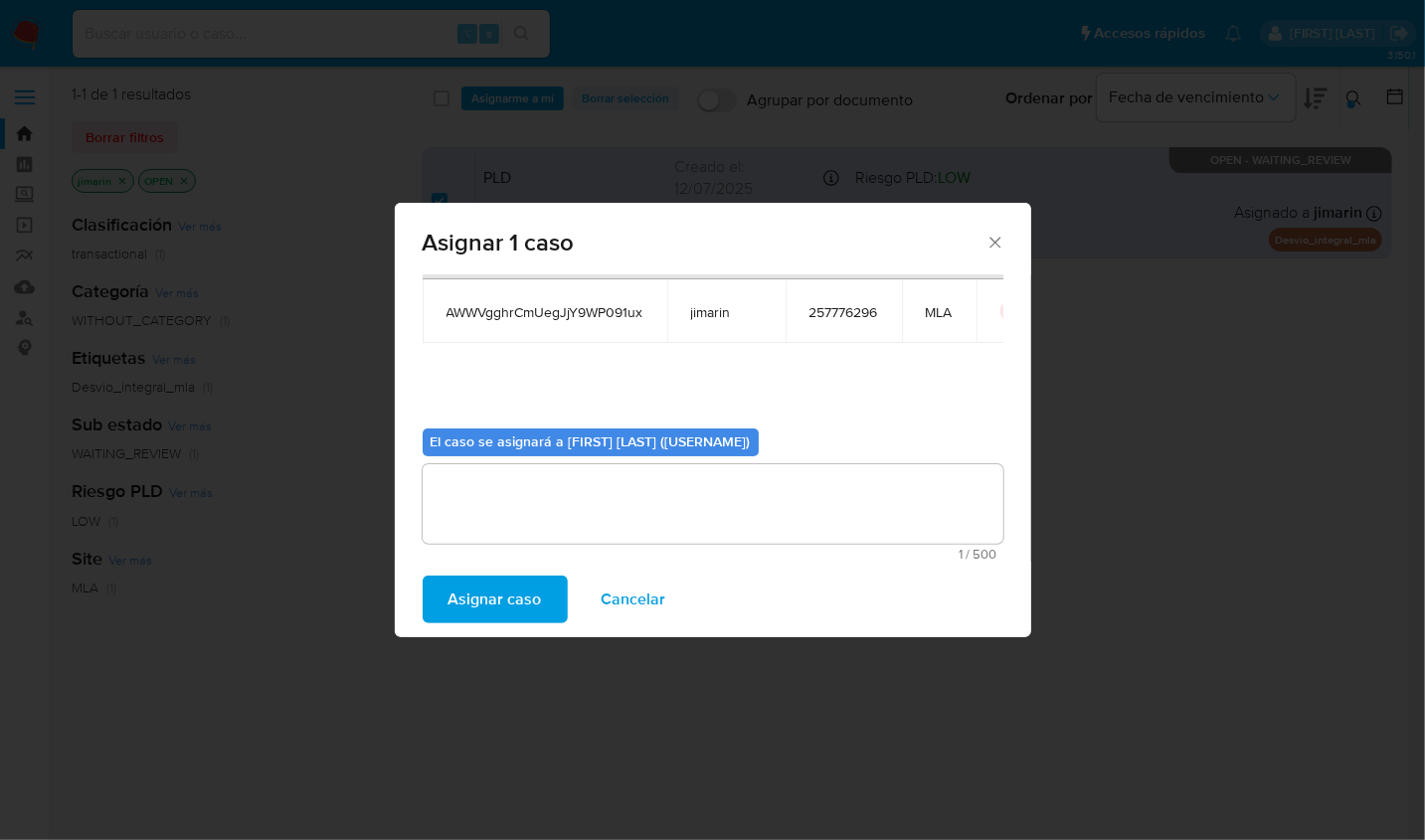 click on "Asignar caso" at bounding box center (495, 599) 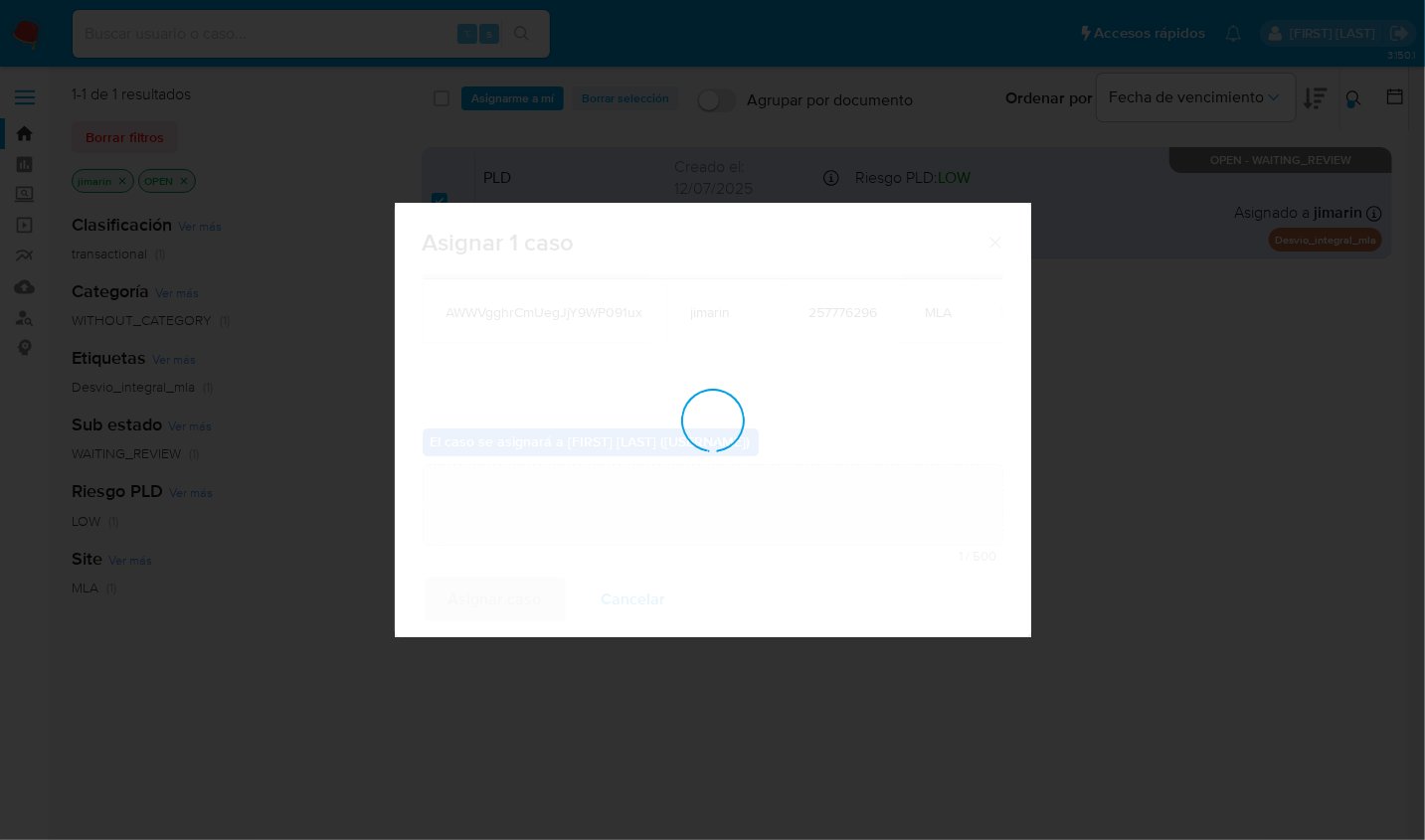 type 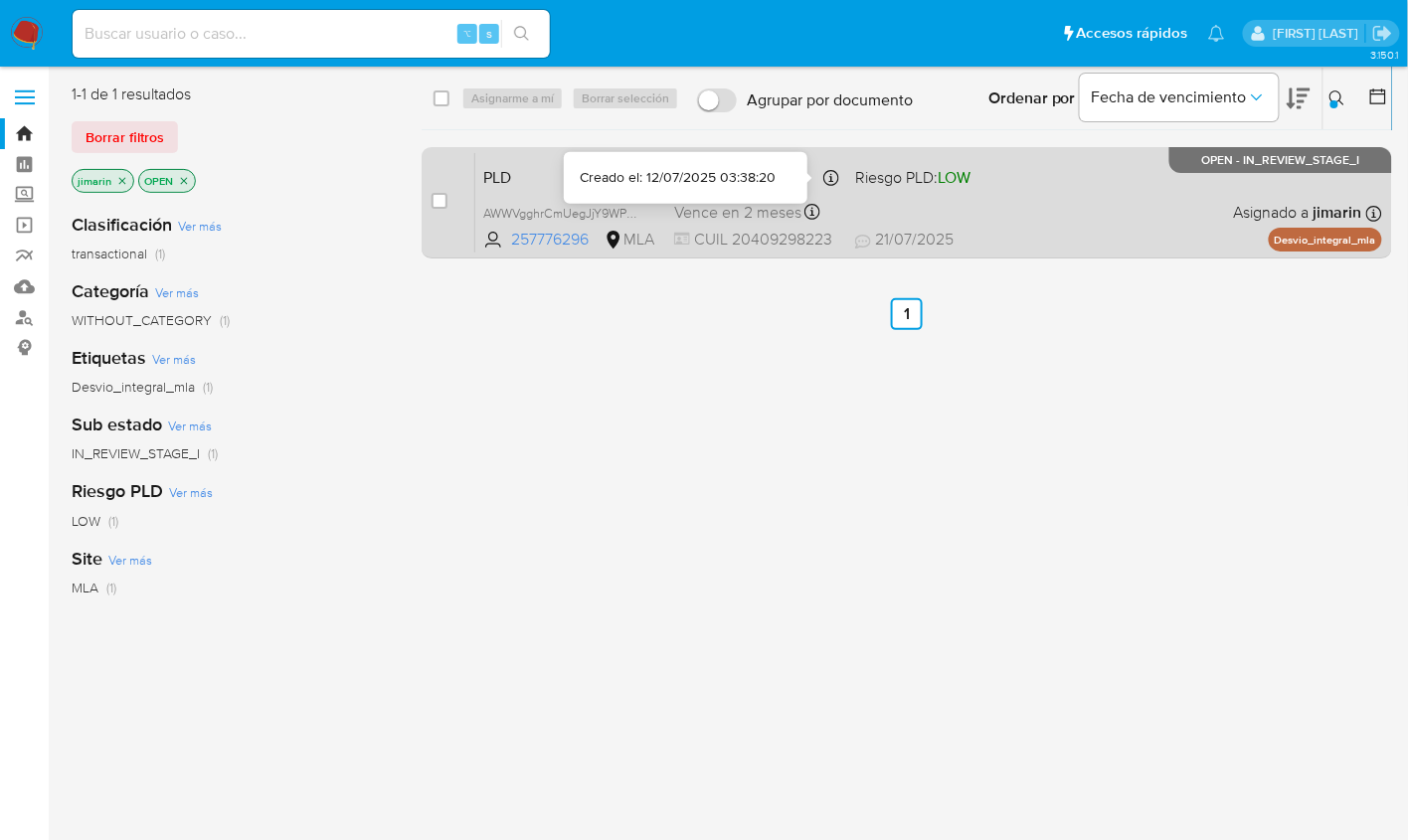 click on "Riesgo PLD:  LOW" at bounding box center (913, 177) 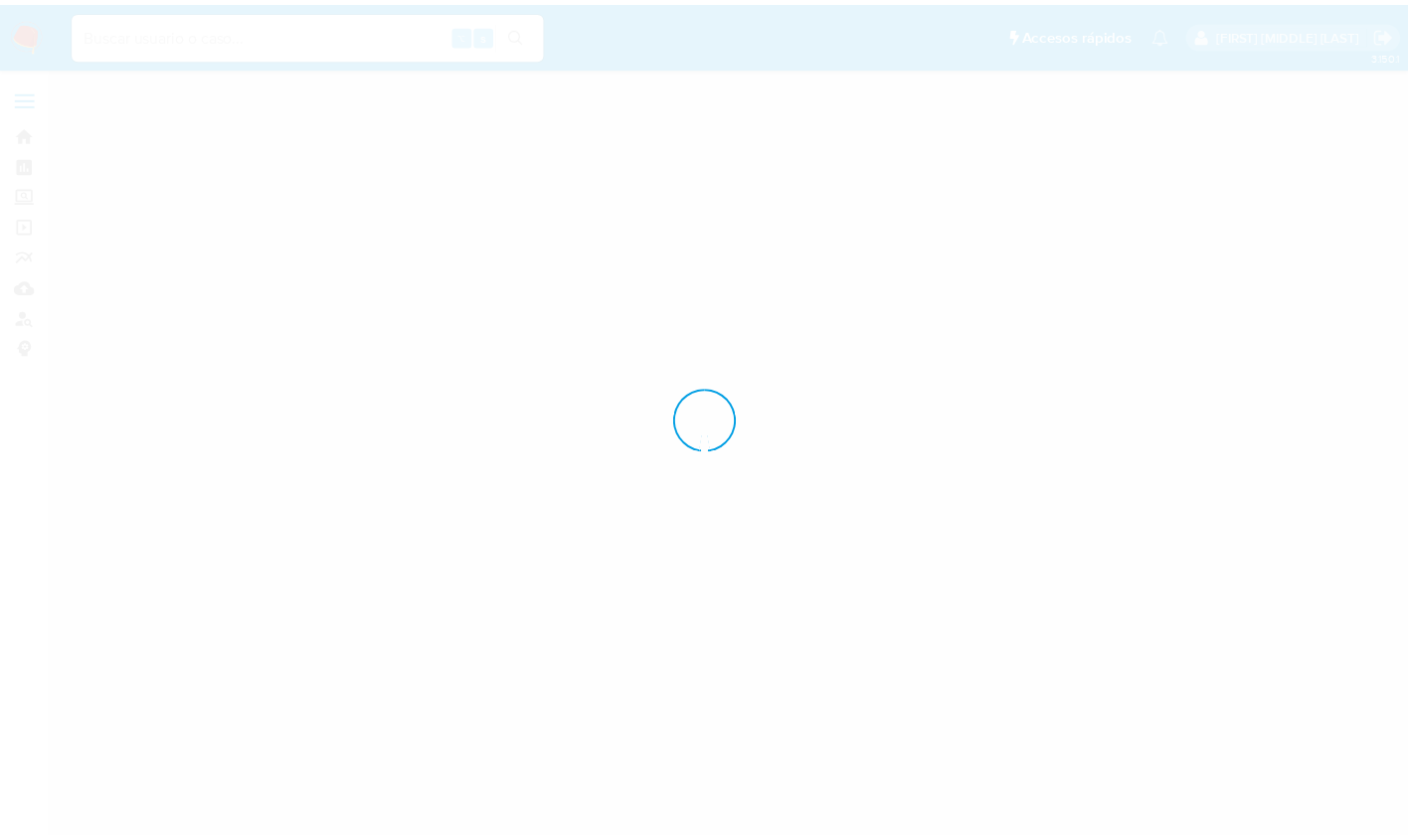 scroll, scrollTop: 0, scrollLeft: 0, axis: both 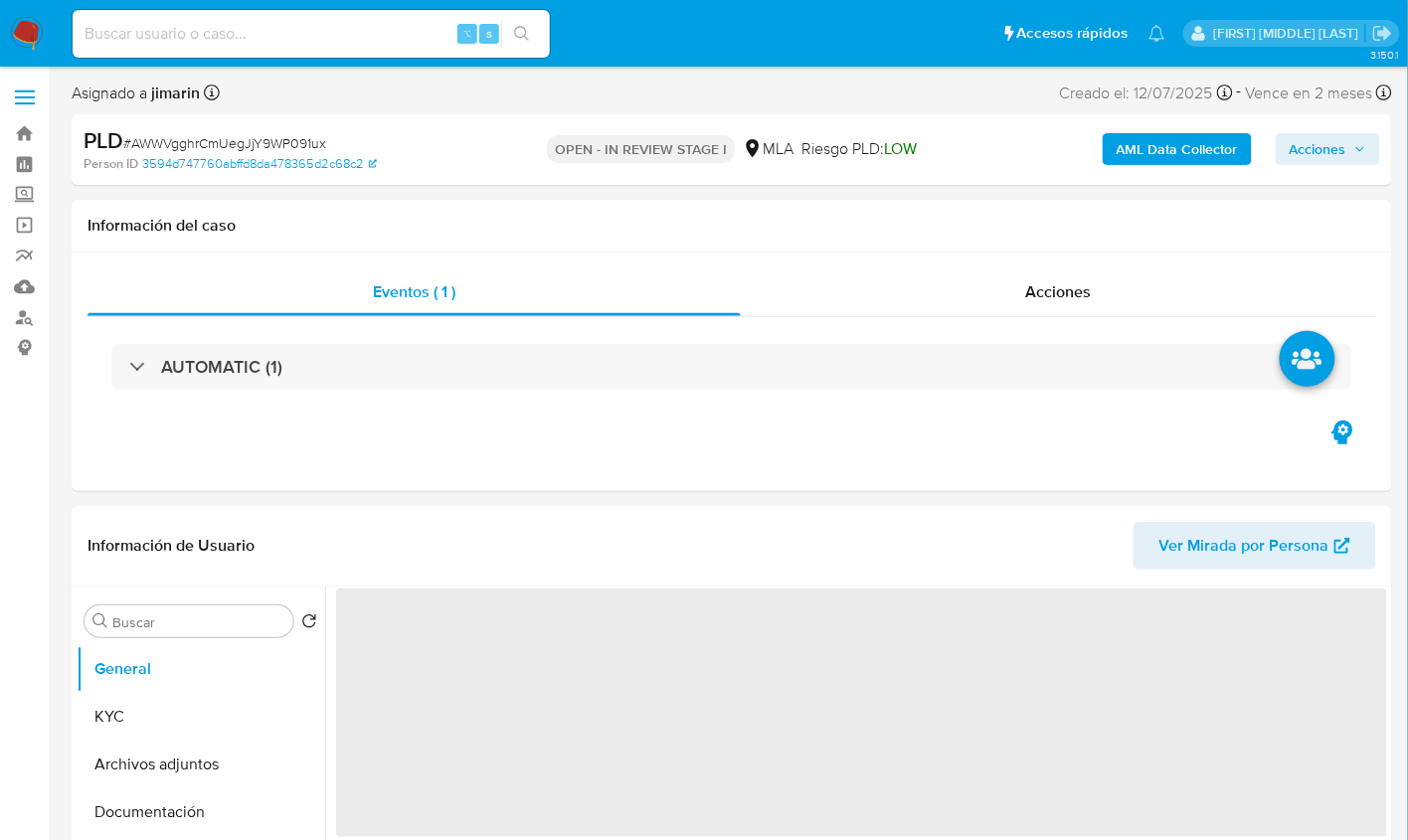 click on "# AWWVgghrCmUegJjY9WP091ux" at bounding box center [225, 143] 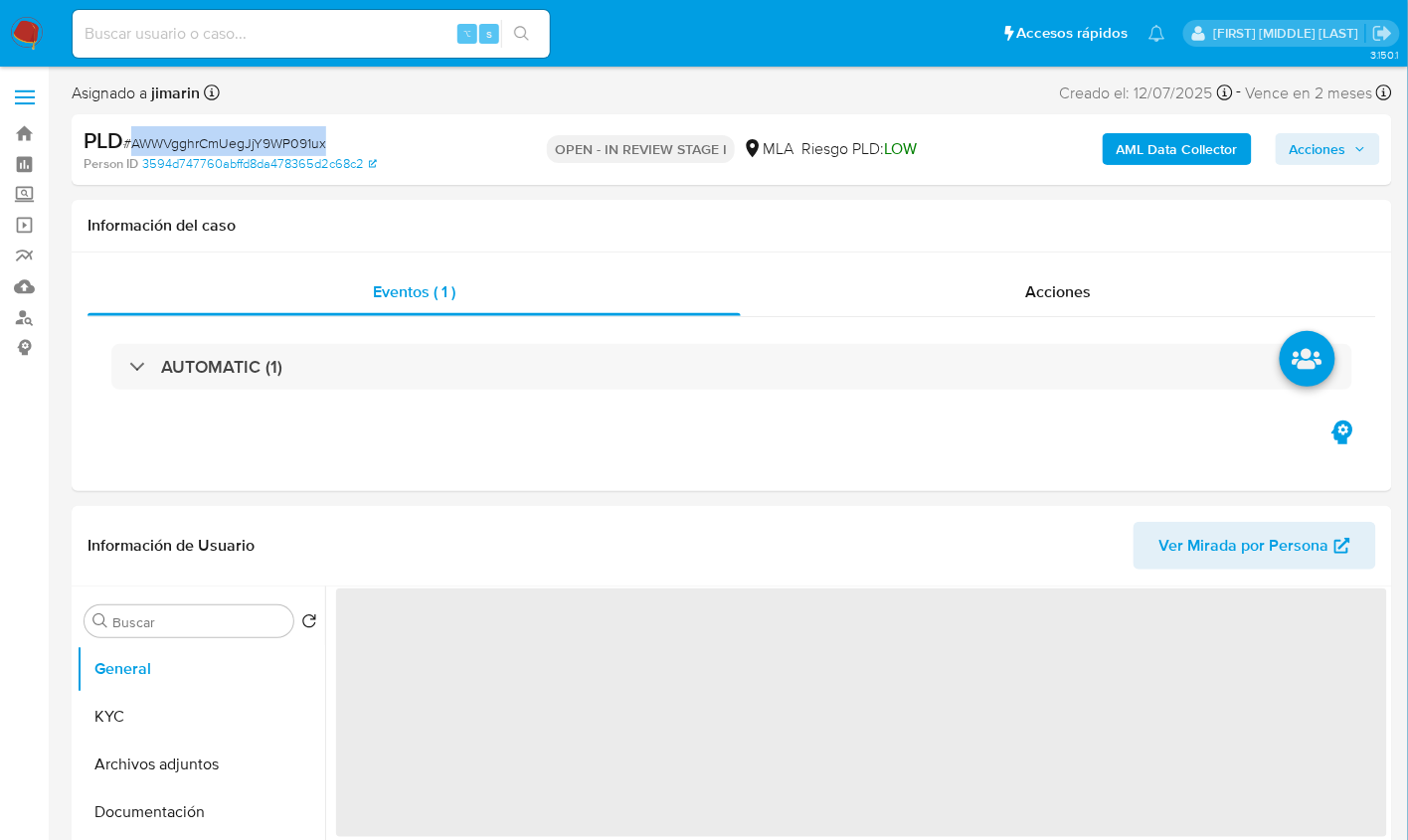 click on "# AWWVgghrCmUegJjY9WP091ux" at bounding box center [225, 143] 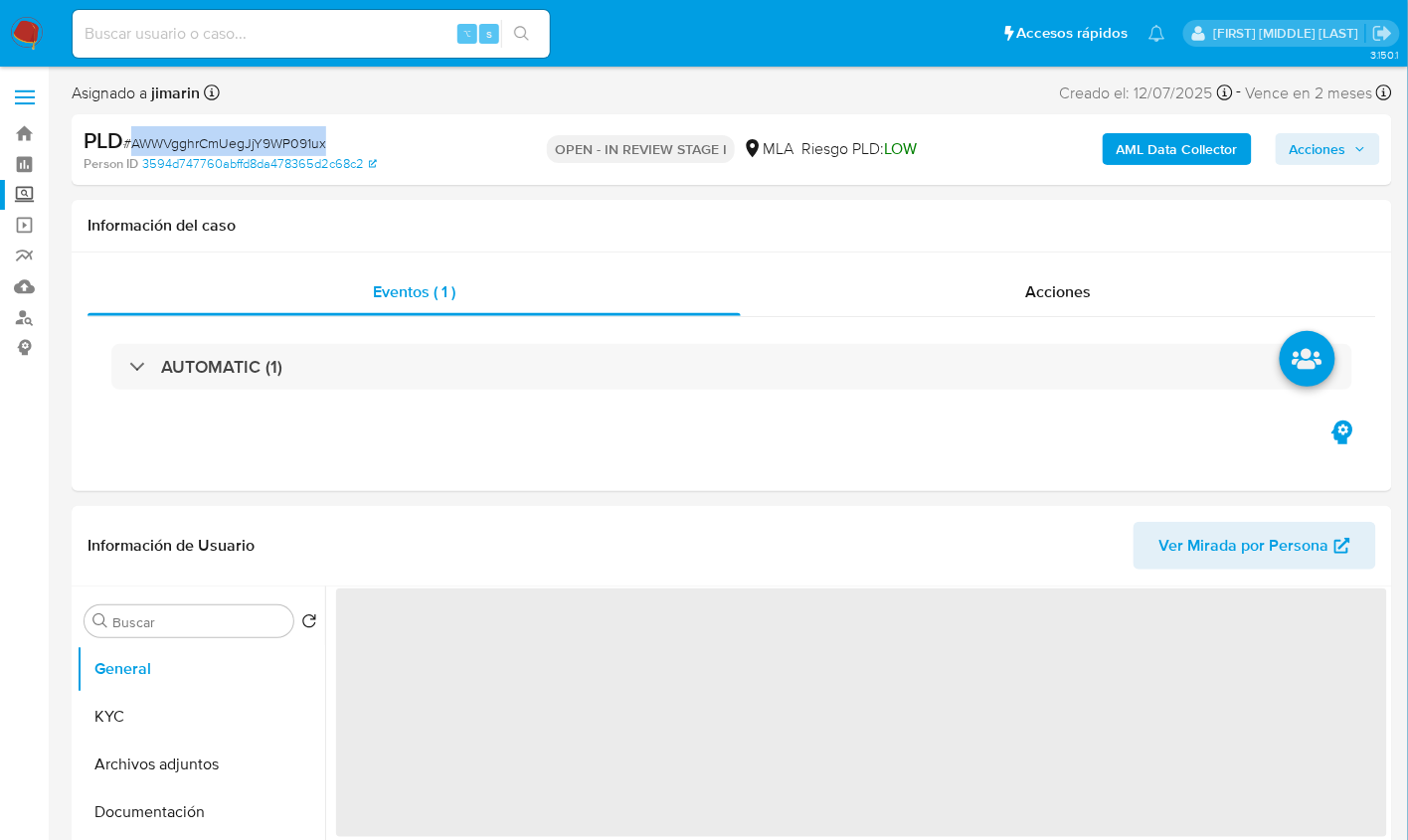 copy on "AWWVgghrCmUegJjY9WP091ux" 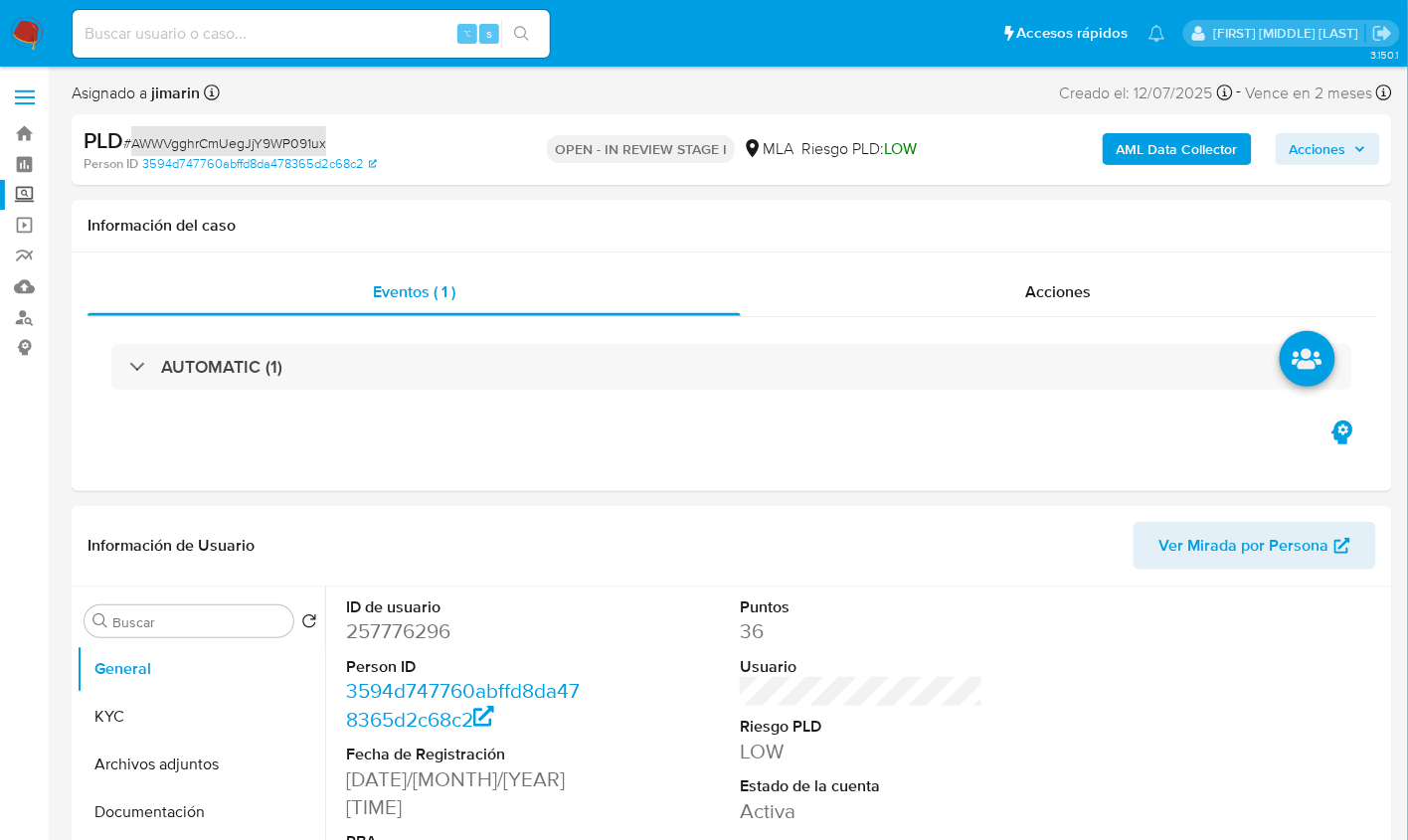 select on "10" 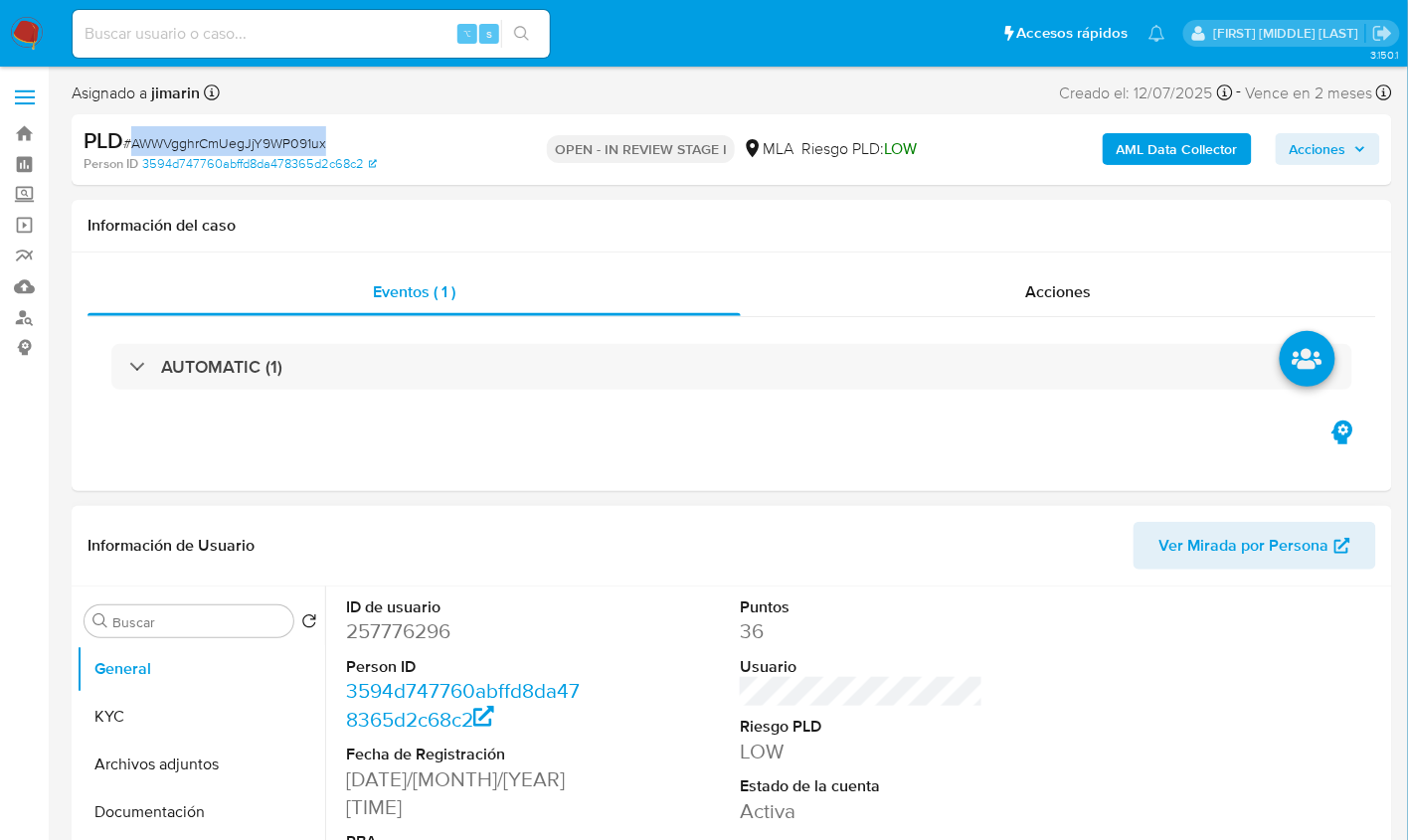 click on "257776296" at bounding box center [467, 631] 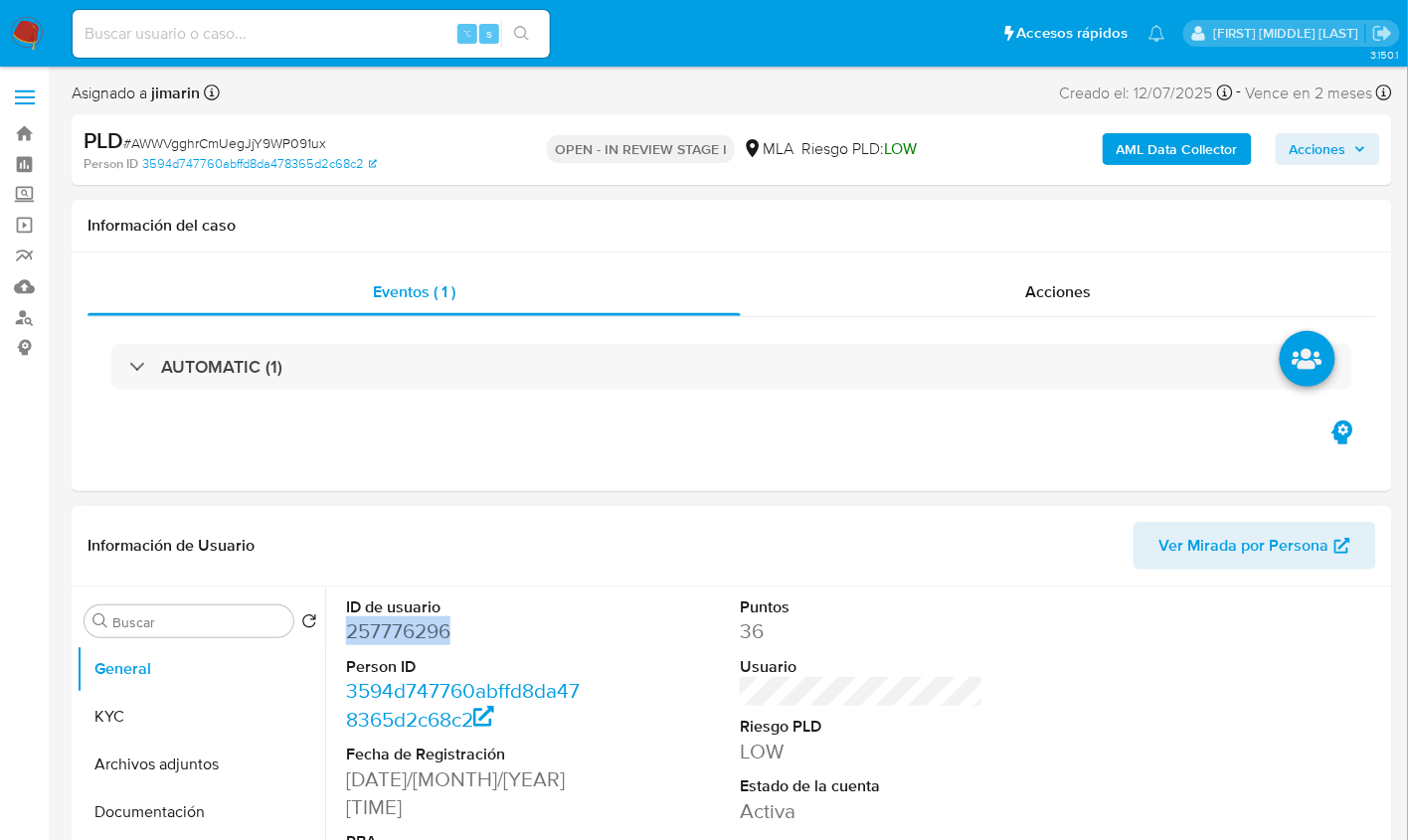 click on "257776296" at bounding box center [467, 631] 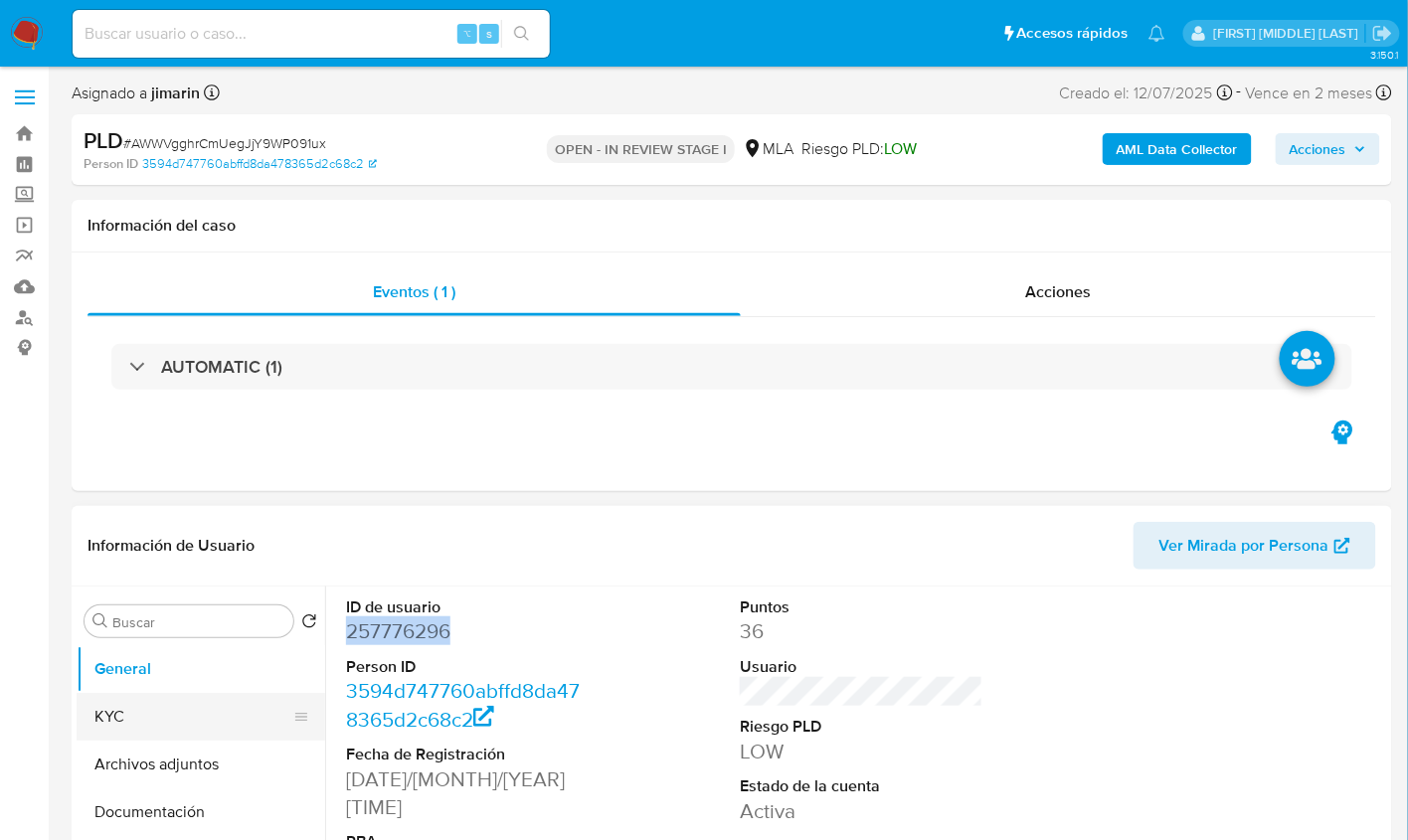 click on "KYC" at bounding box center (193, 717) 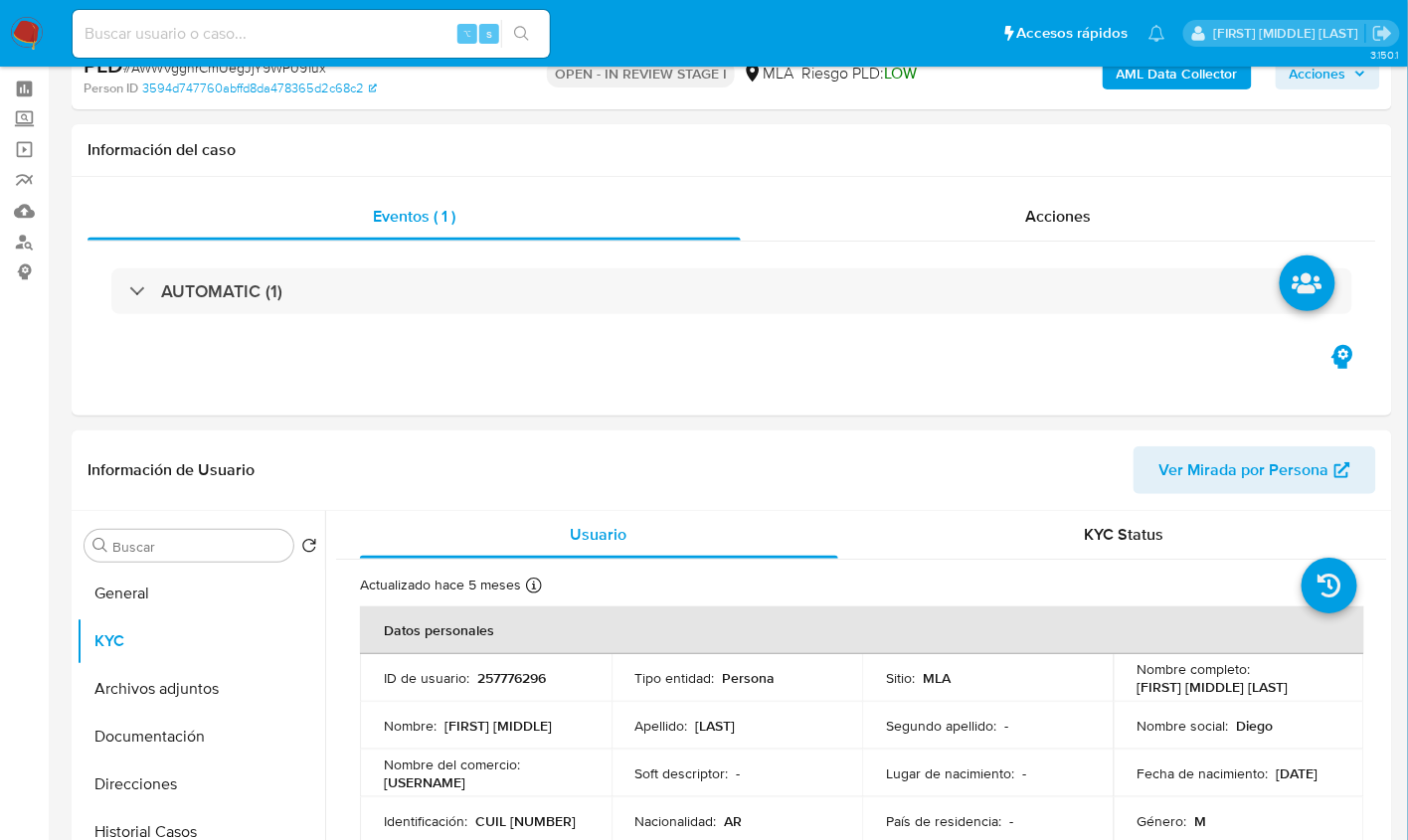 scroll, scrollTop: 325, scrollLeft: 0, axis: vertical 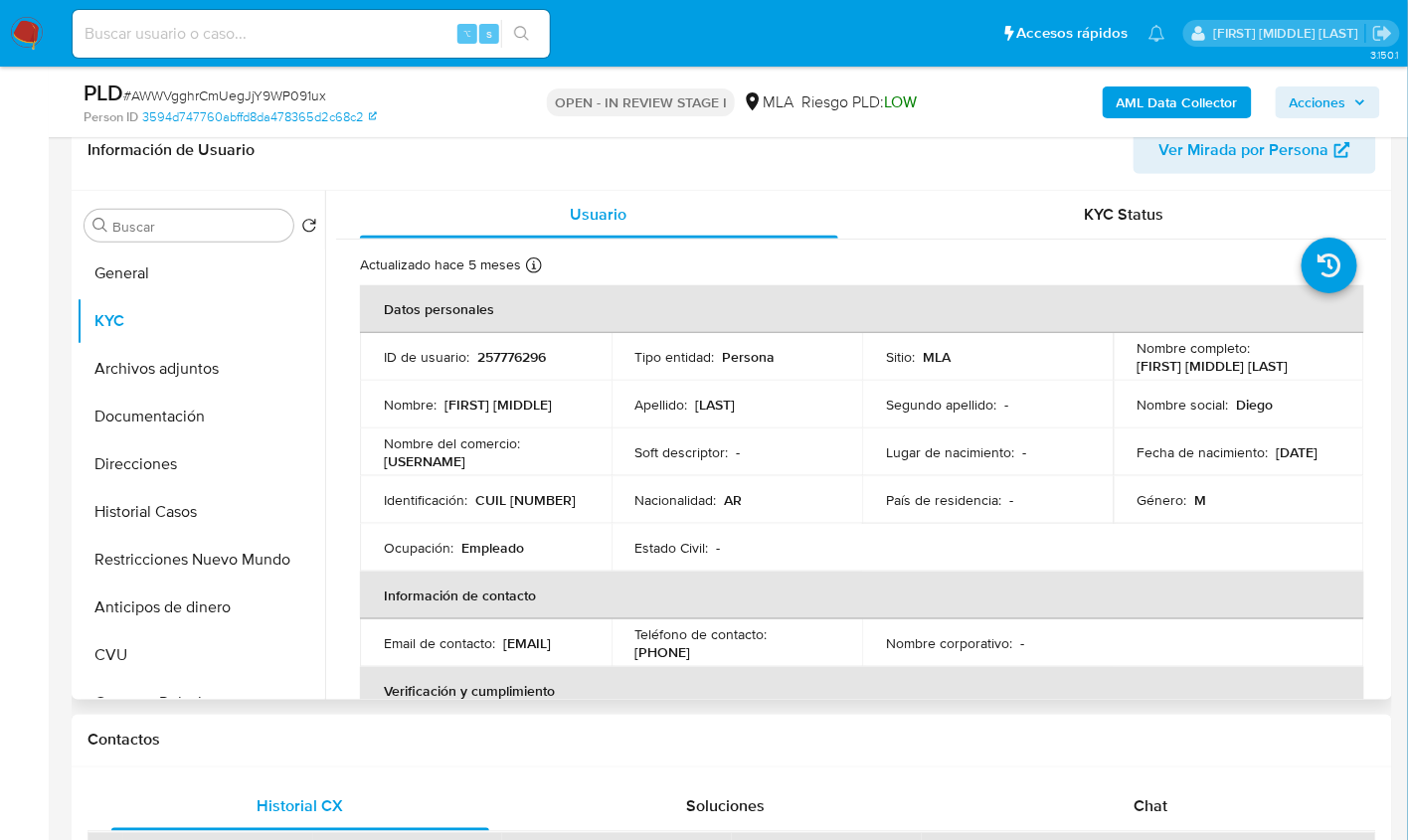 click on "CUIL 20409298223" at bounding box center [525, 500] 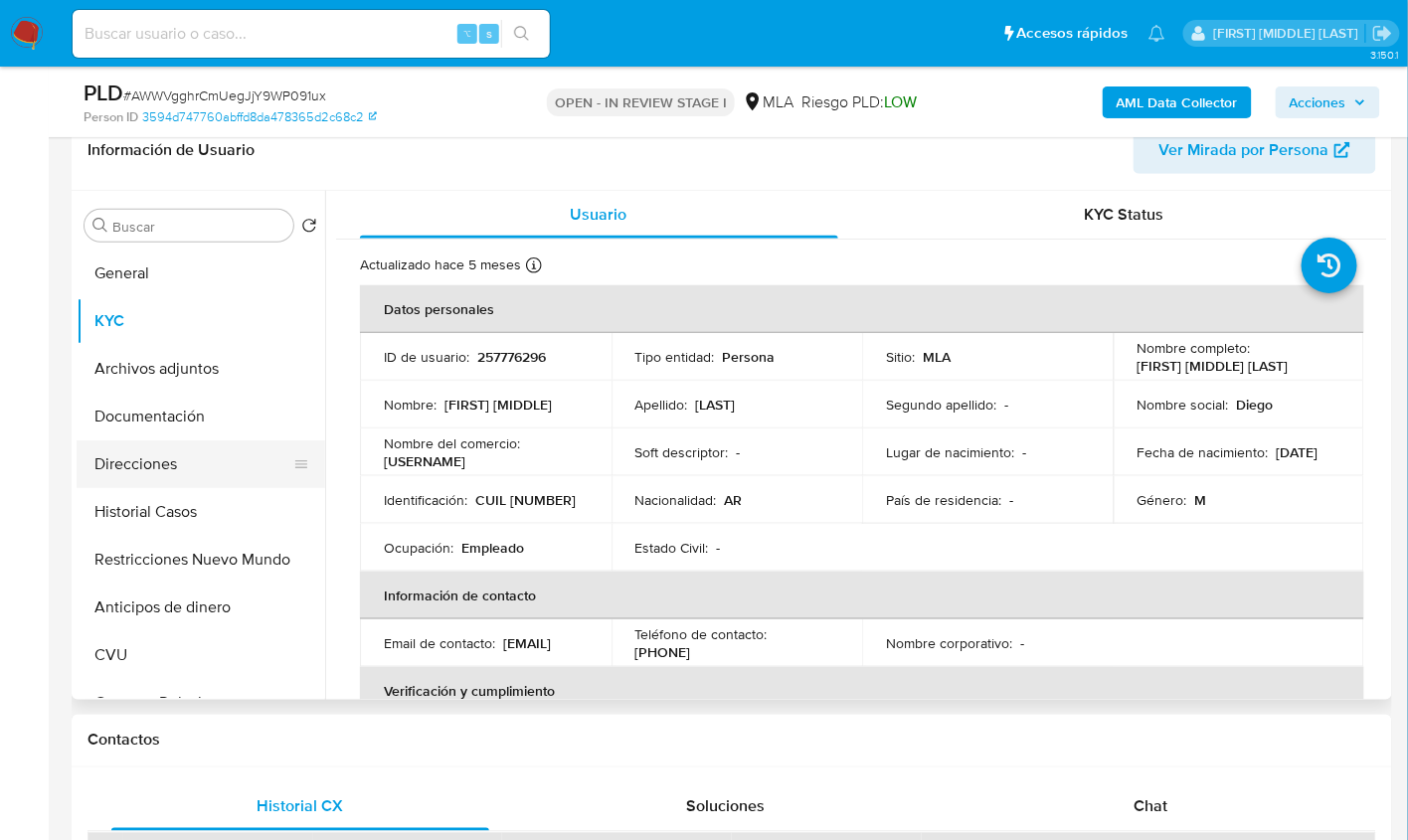 copy on "20409298223" 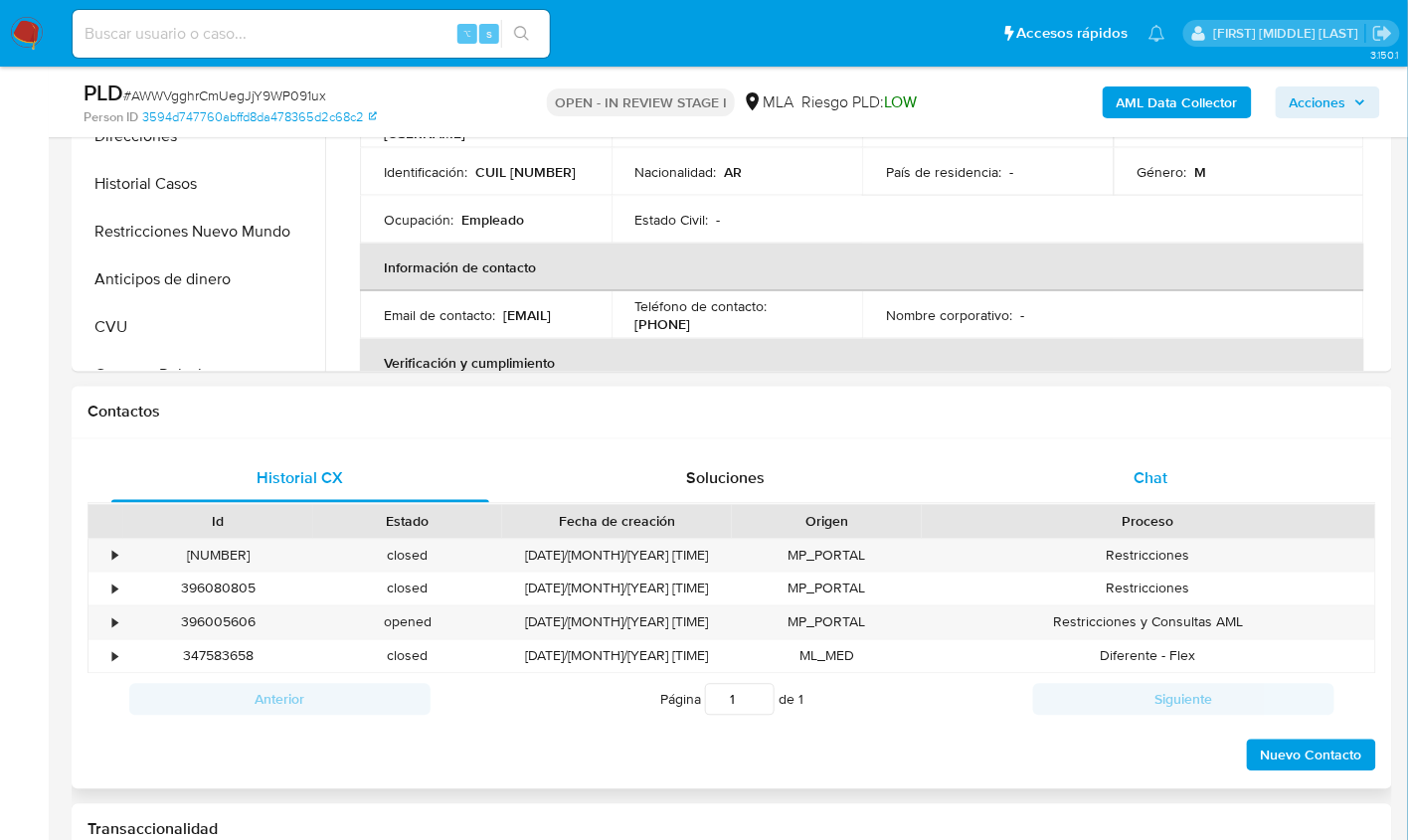click on "Chat" at bounding box center [1150, 478] 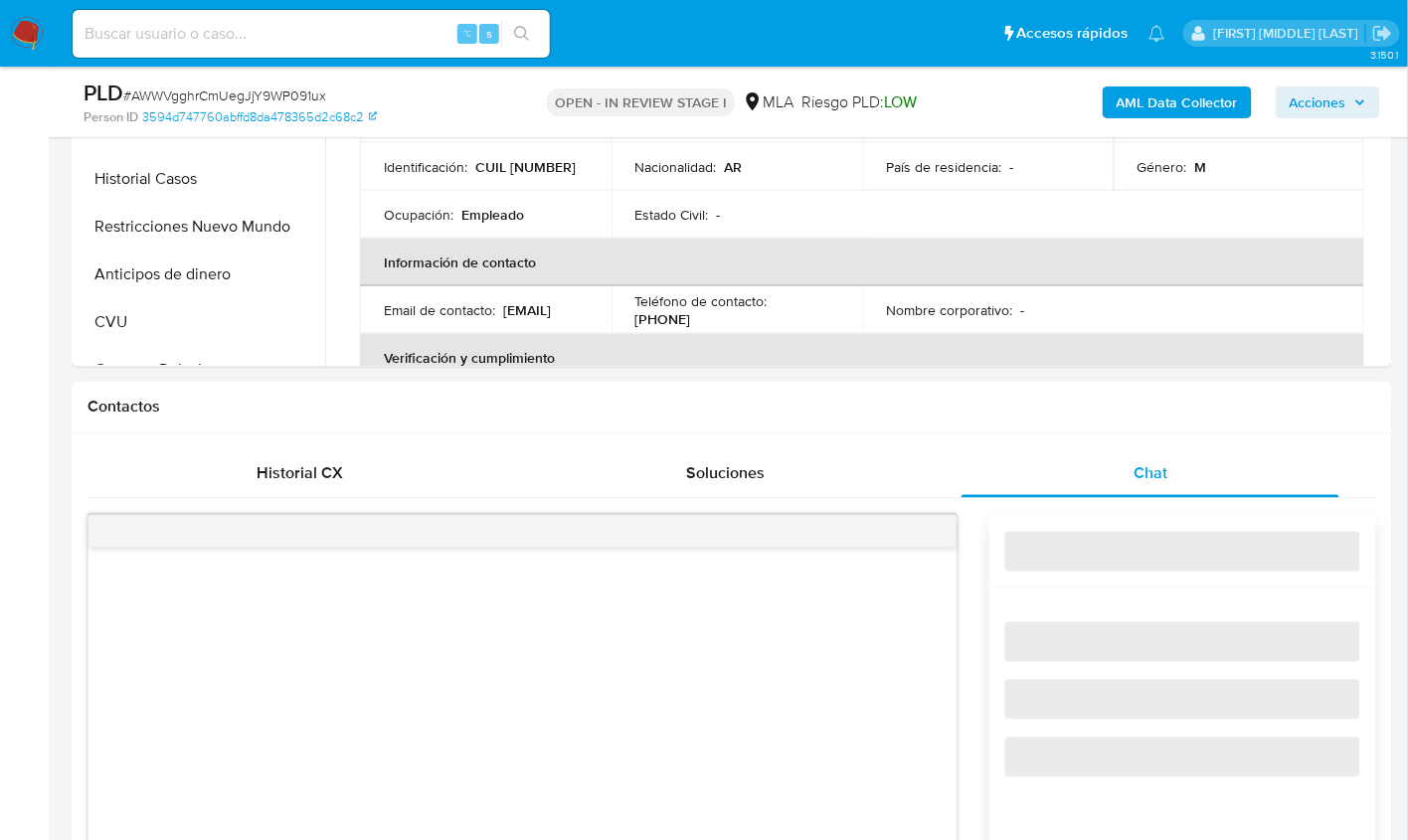 scroll, scrollTop: 960, scrollLeft: 0, axis: vertical 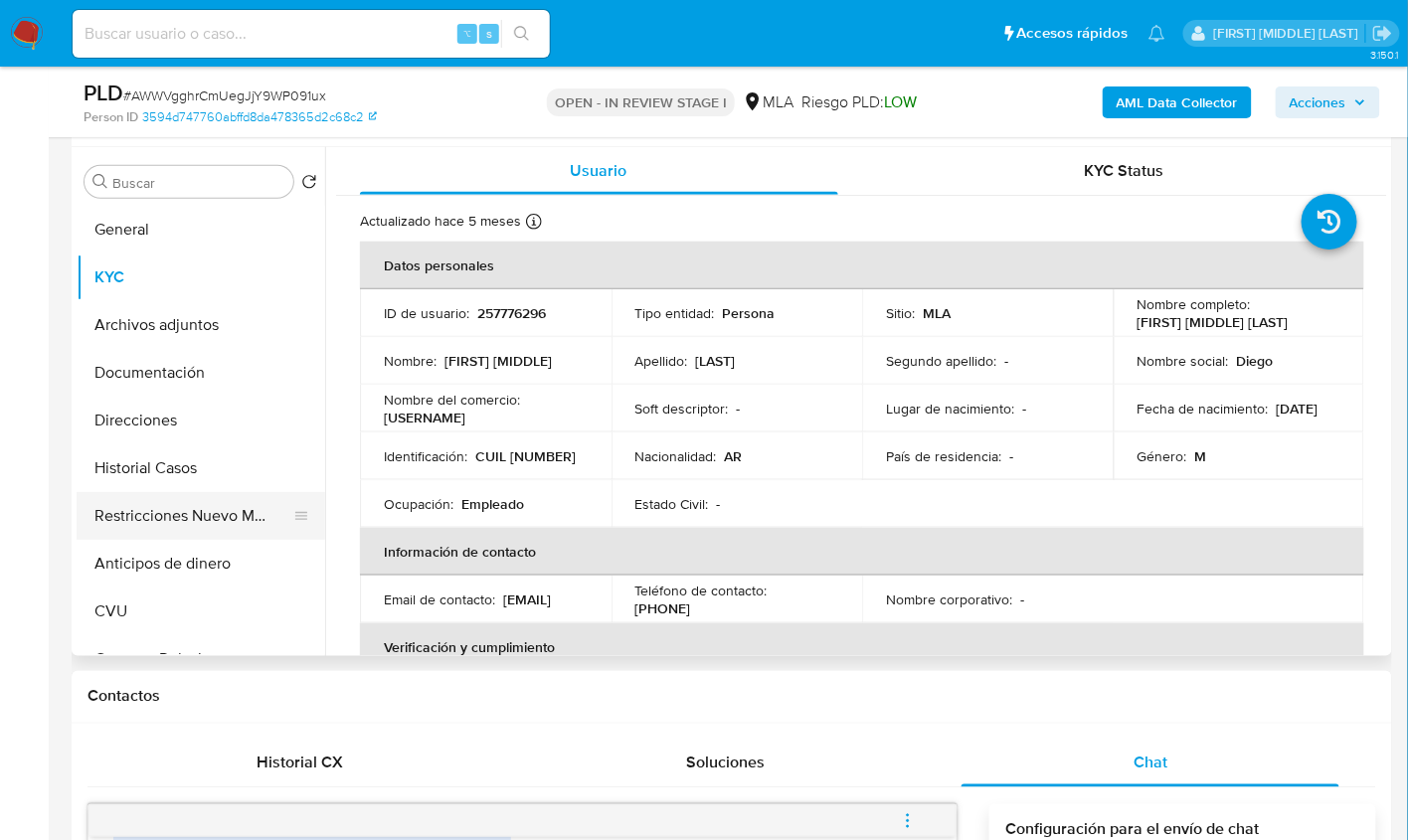 click on "Restricciones Nuevo Mundo" at bounding box center (193, 516) 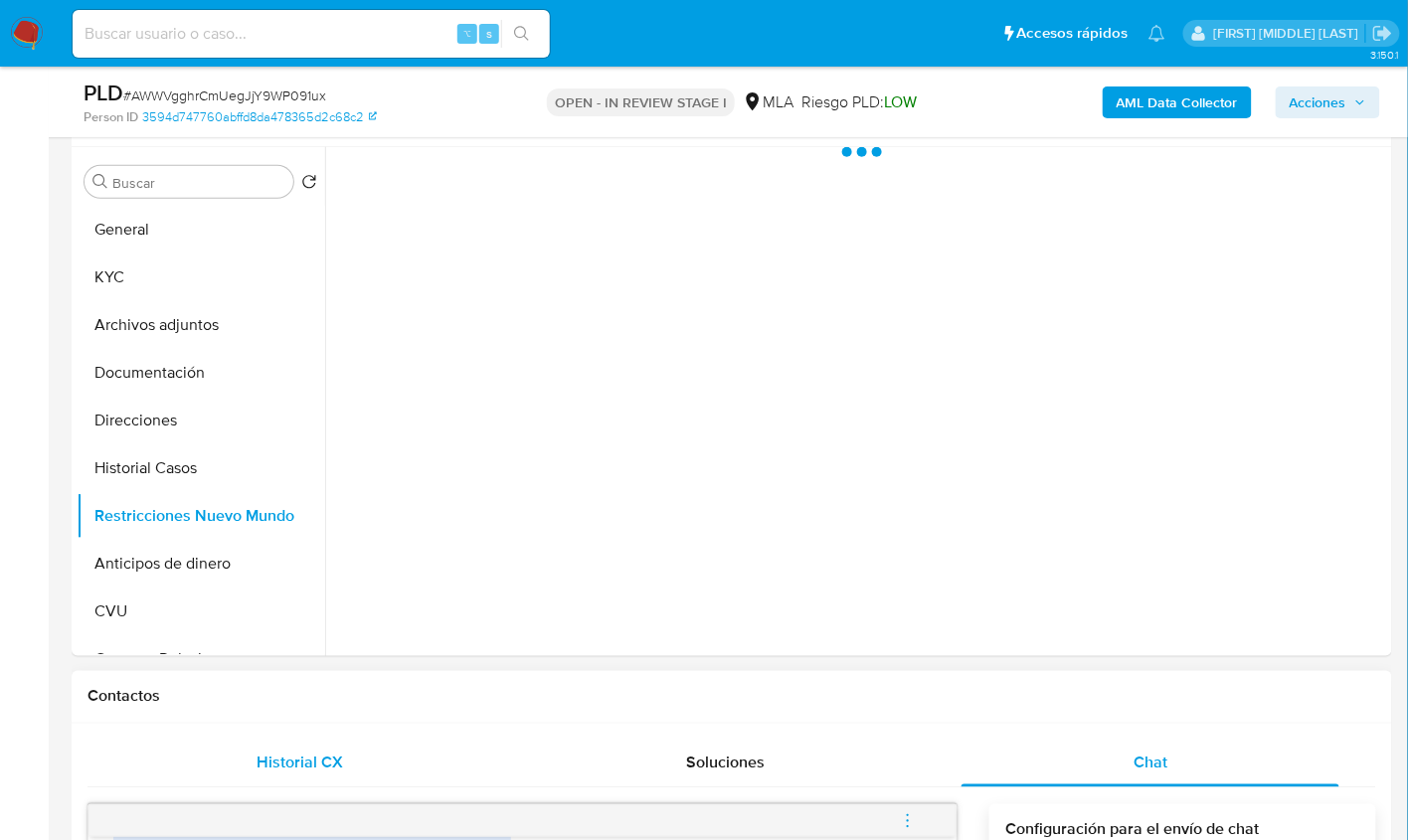 click on "Historial CX" at bounding box center (300, 763) 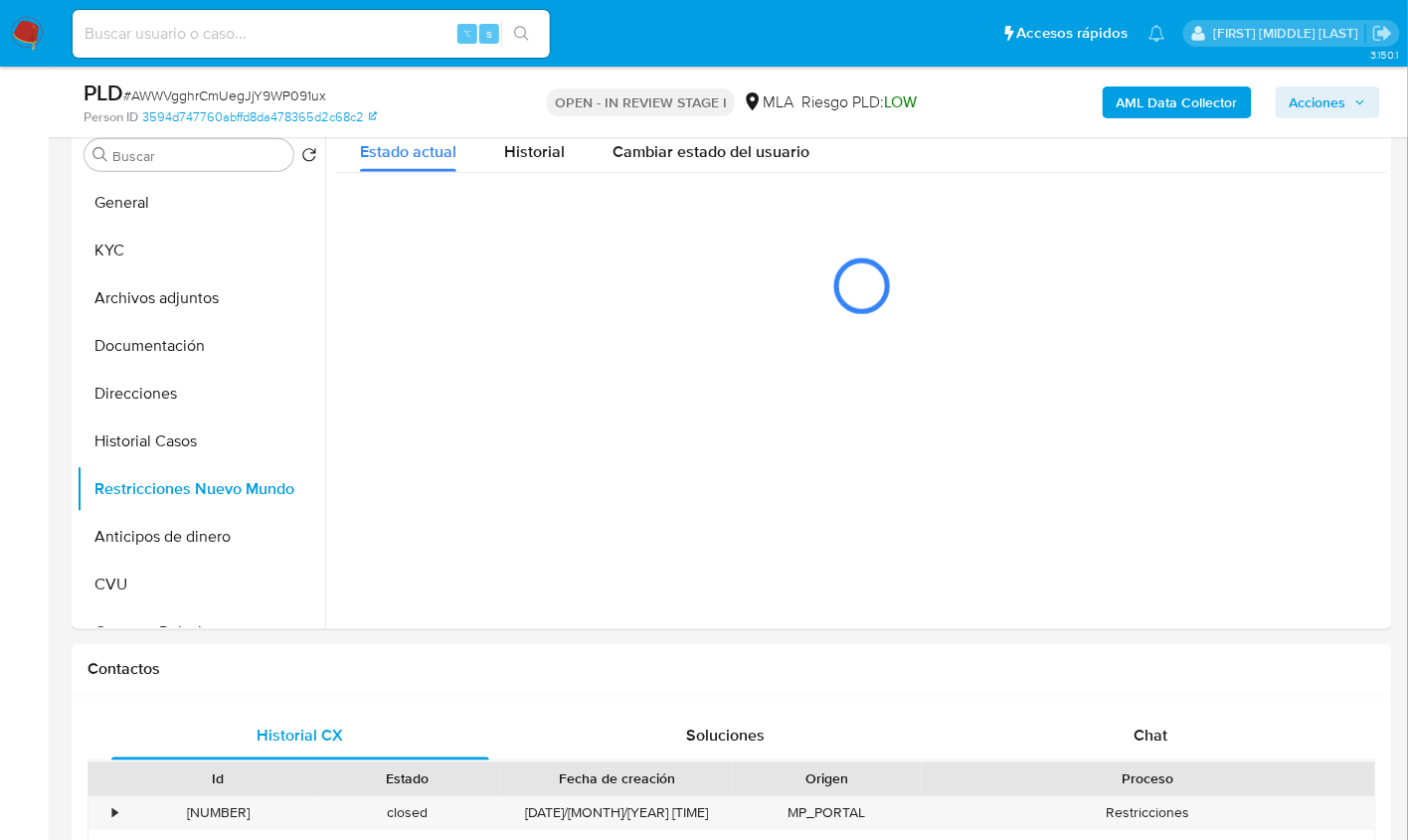 scroll, scrollTop: 365, scrollLeft: 0, axis: vertical 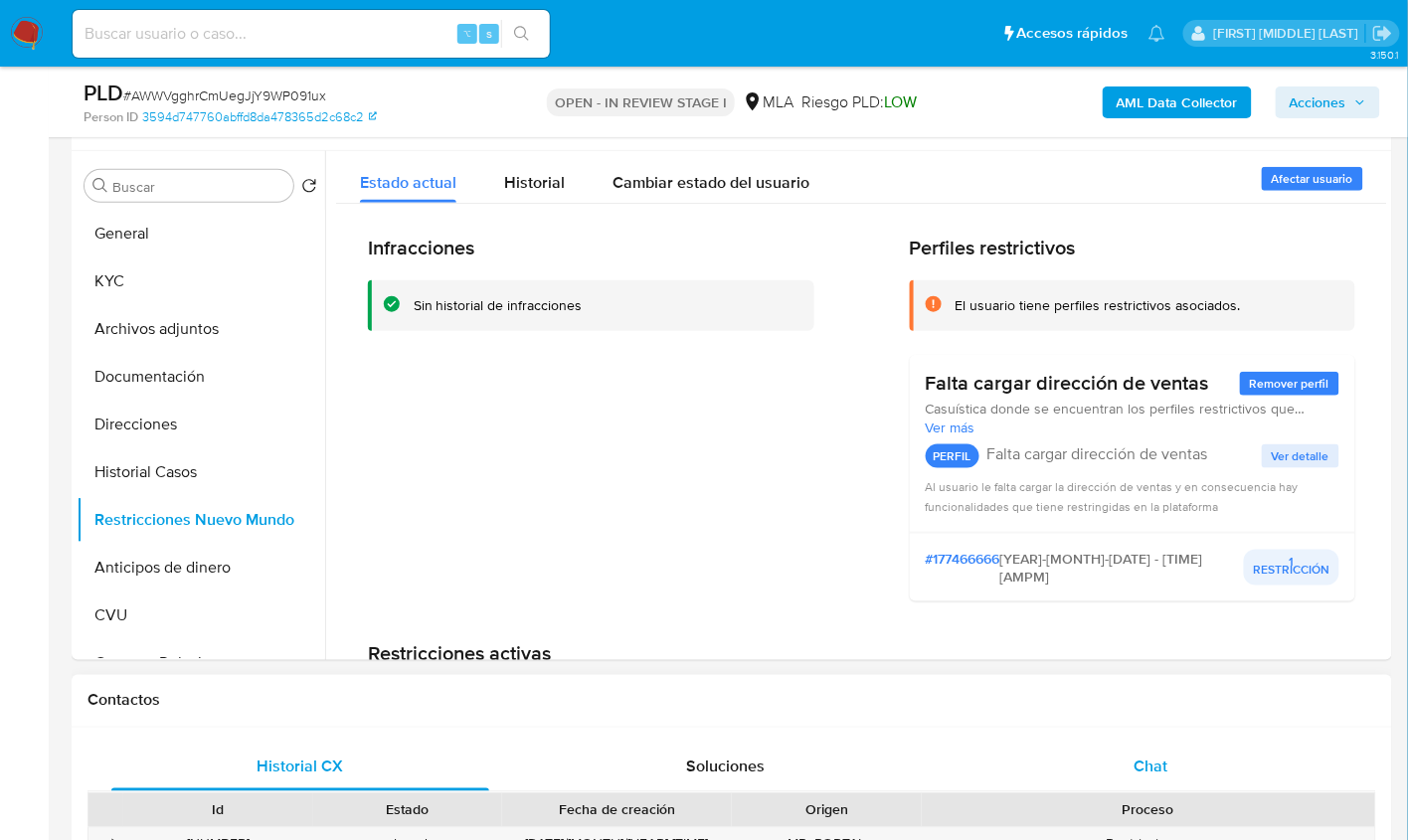 click on "Chat" at bounding box center [1150, 767] 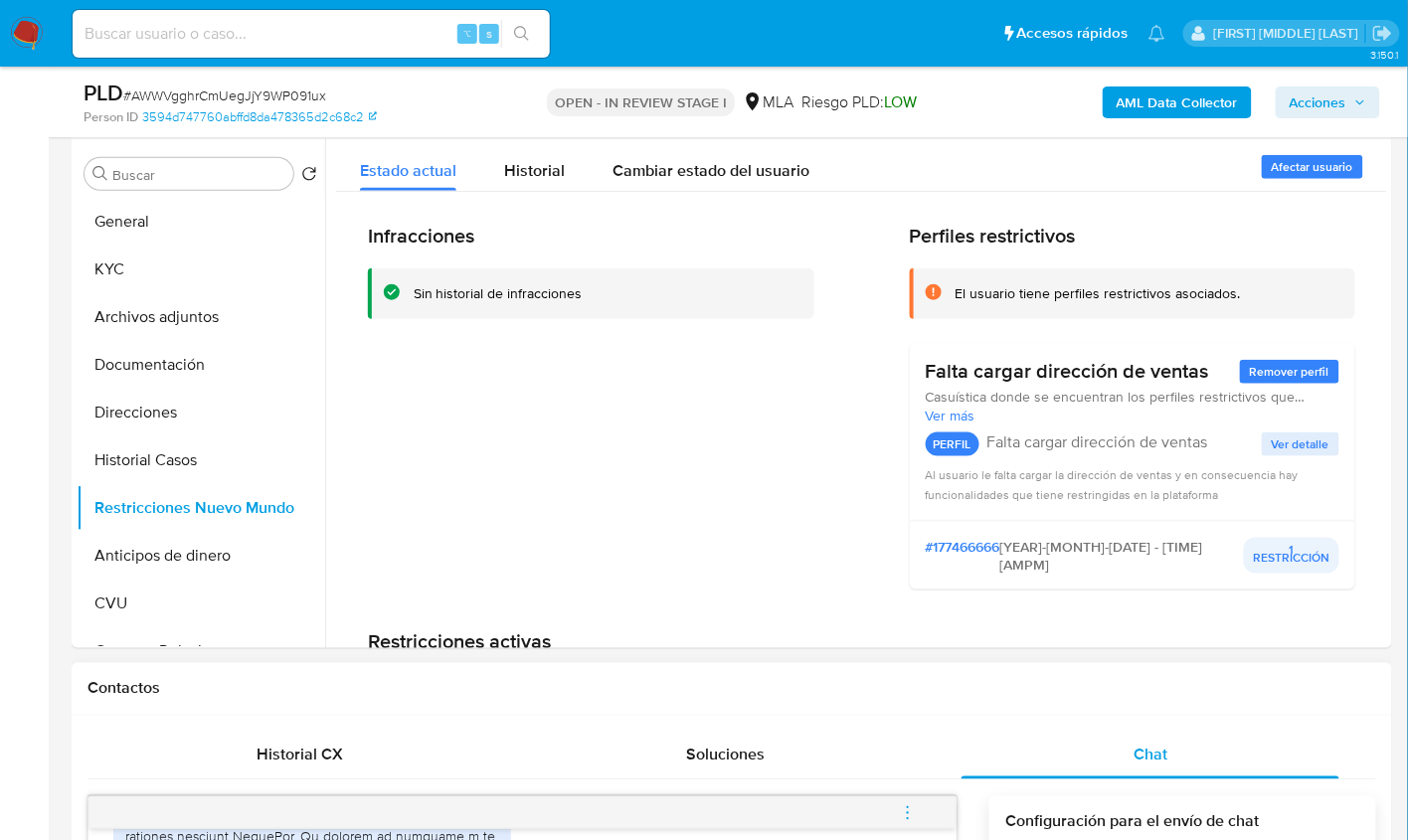 scroll, scrollTop: 403, scrollLeft: 0, axis: vertical 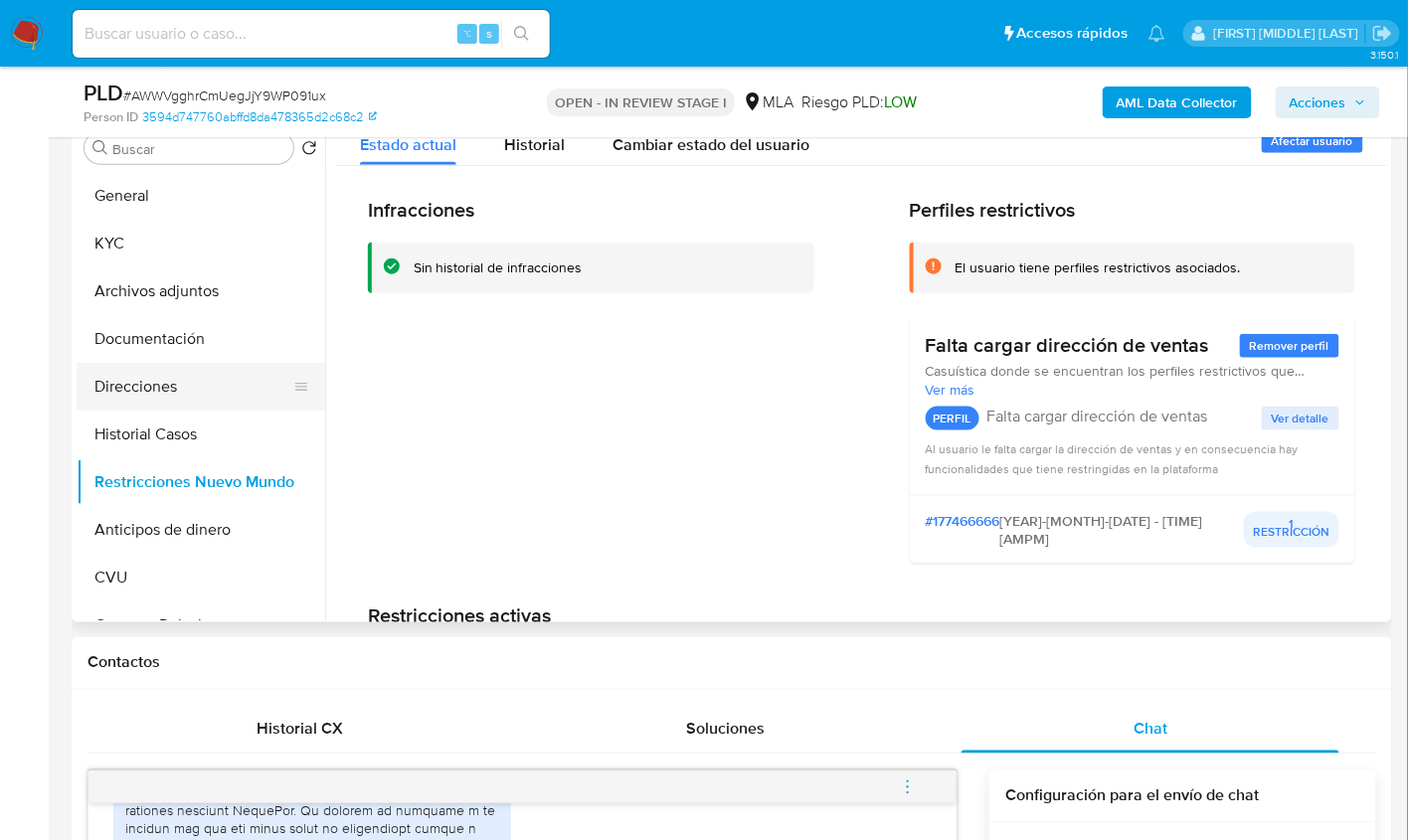 click on "Direcciones" at bounding box center (193, 387) 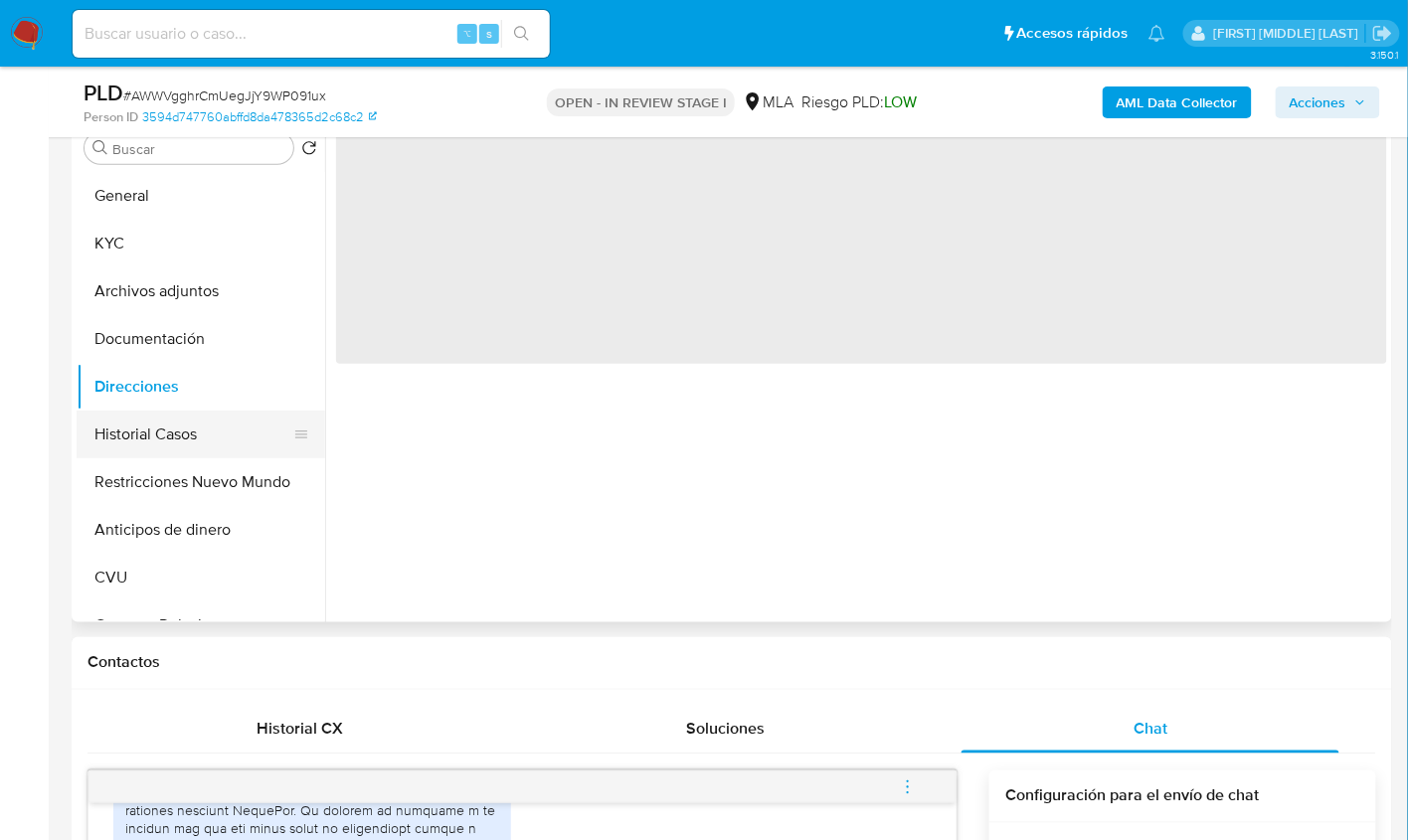 click on "Historial Casos" at bounding box center (193, 434) 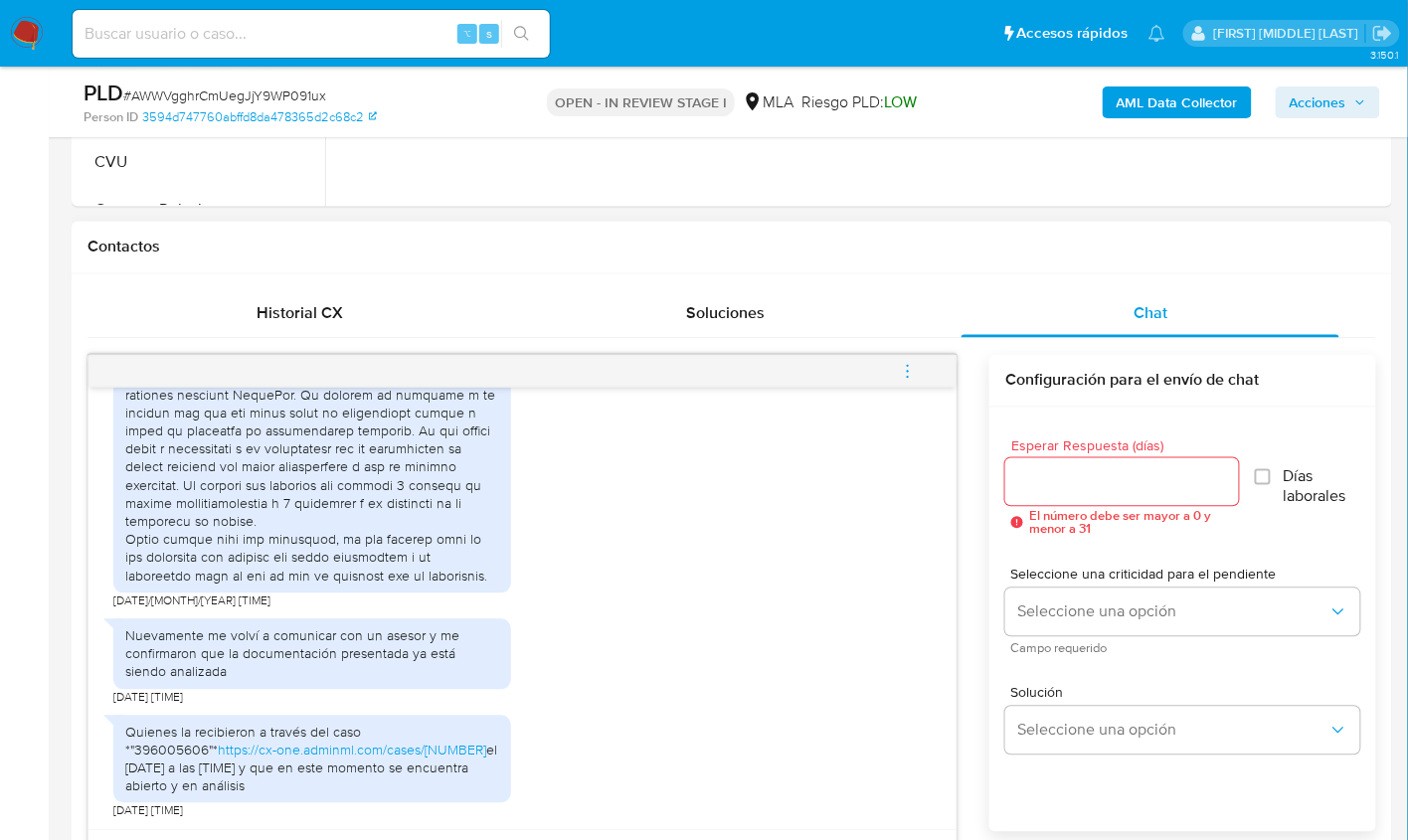scroll, scrollTop: 865, scrollLeft: 0, axis: vertical 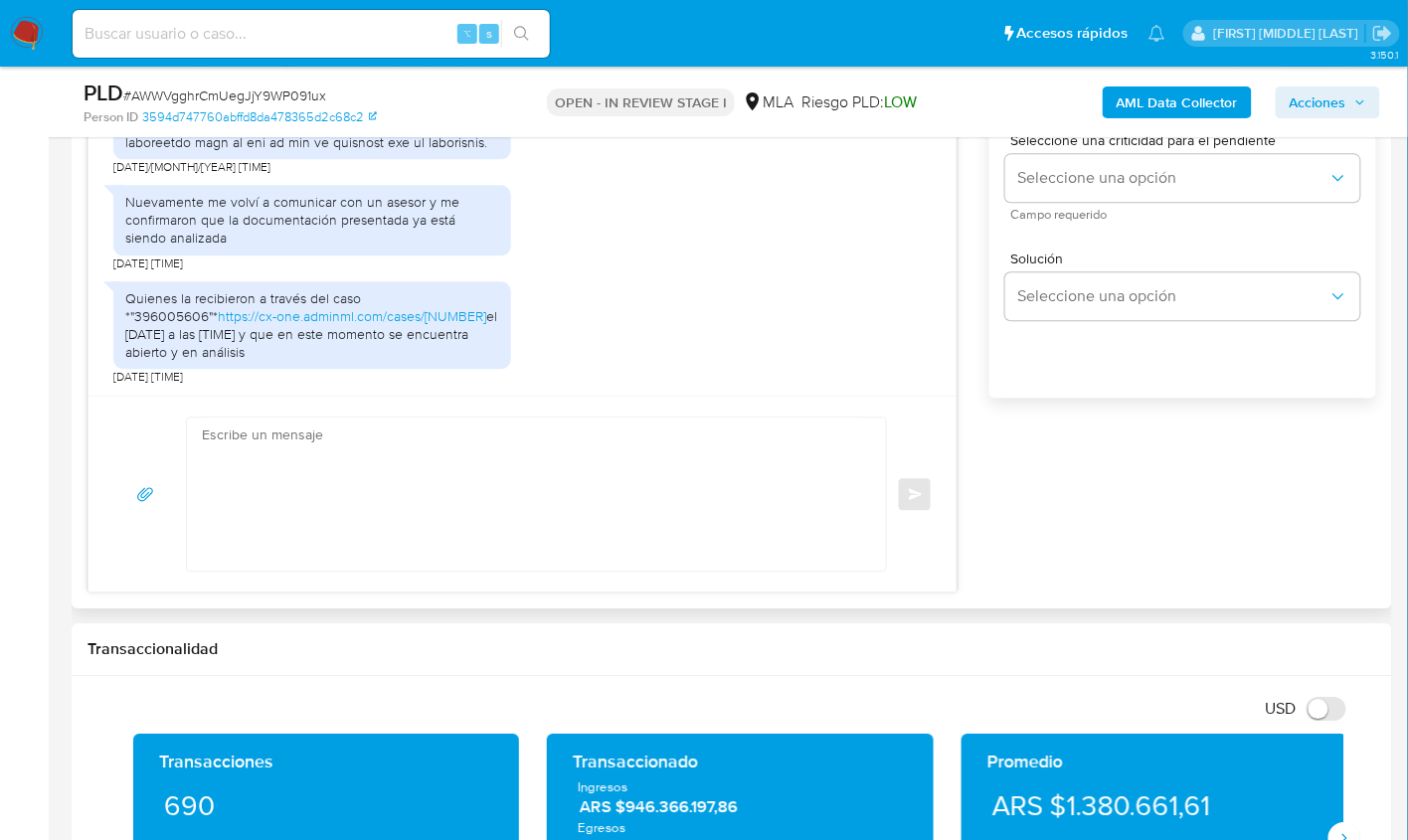 click on "Historial CX Soluciones Chat Id Estado Fecha de creación Origen Proceso • 396283353 closed 21/07/2025 10:16:18 MP_PORTAL Restricciones • 396080805 closed 19/07/2025 07:48:47 MP_PORTAL Restricciones • 396005606 opened 18/07/2025 16:00:35 MP_PORTAL Restricciones y Consultas AML • 347583658 closed 17/10/2024 22:38:09 ML_MED Diferente - Flex Anterior Página   1   de   1 Siguiente Cargando... Nuevo Contacto 17/07/2025 19:59:26 Hola,
Esperamos que te encuentres muy bien.
Te consultamos si tuviste oportunidad de leer el requerimiento de información/documentación que te enviamos a través de este mismo canal.
Es importante que sepas que, en el caso de que no respondas a lo solicitado, tu cuenta podría ser inhabilitada conforme lo establecido en los términos y condiciones de uso de Mercado P
ago cláusula 1.1.
Aguardamos tu respuesta.
Muchas gracias.
Saludos.
El equipo de Mercado Pago
21/07/2025 13:48:03 21/07/2025 14:06:41 21/07/2025 15:09:50 https://cx-one.adminml.com/cases/396005606 Enviar" at bounding box center [732, 224] 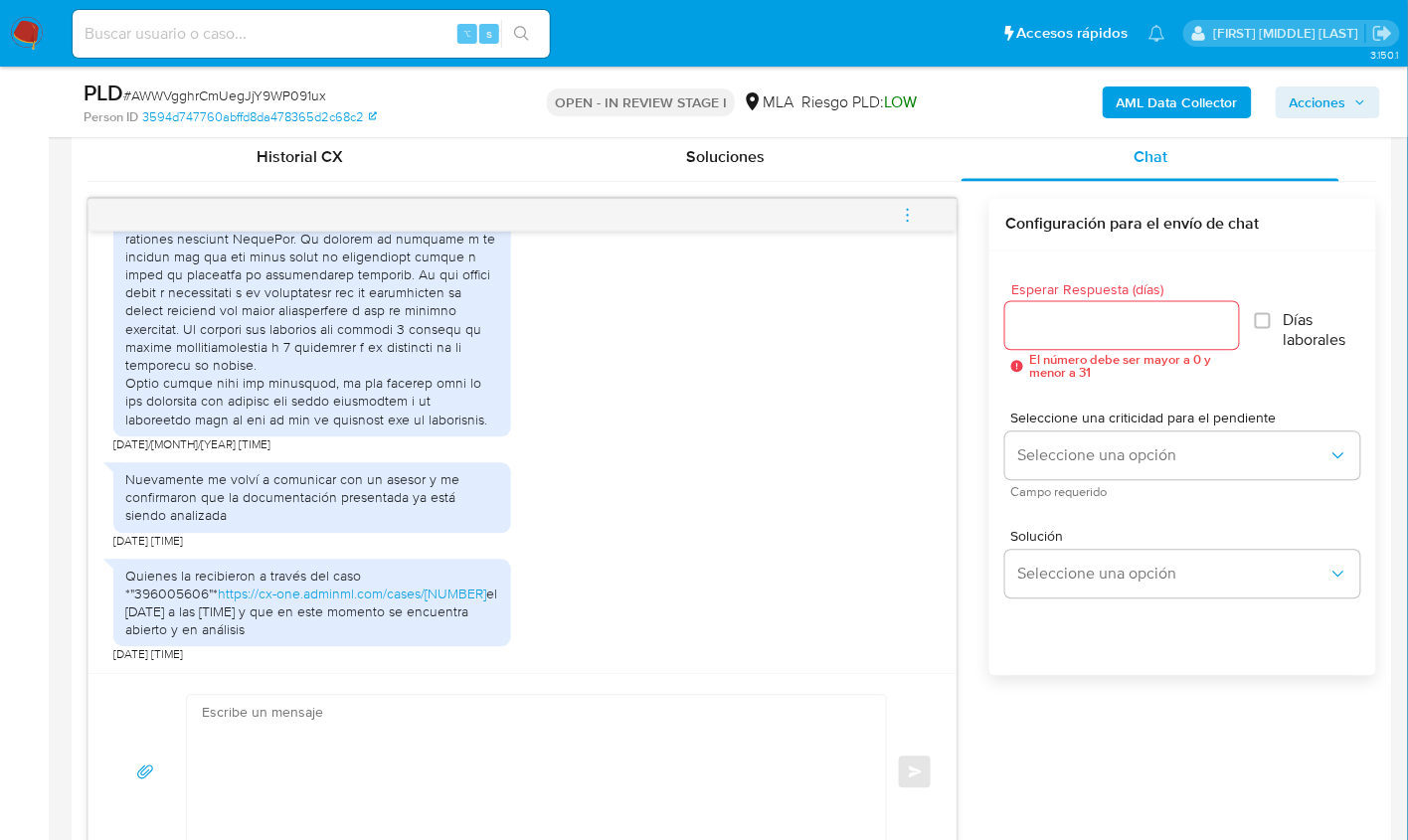 scroll, scrollTop: 963, scrollLeft: 0, axis: vertical 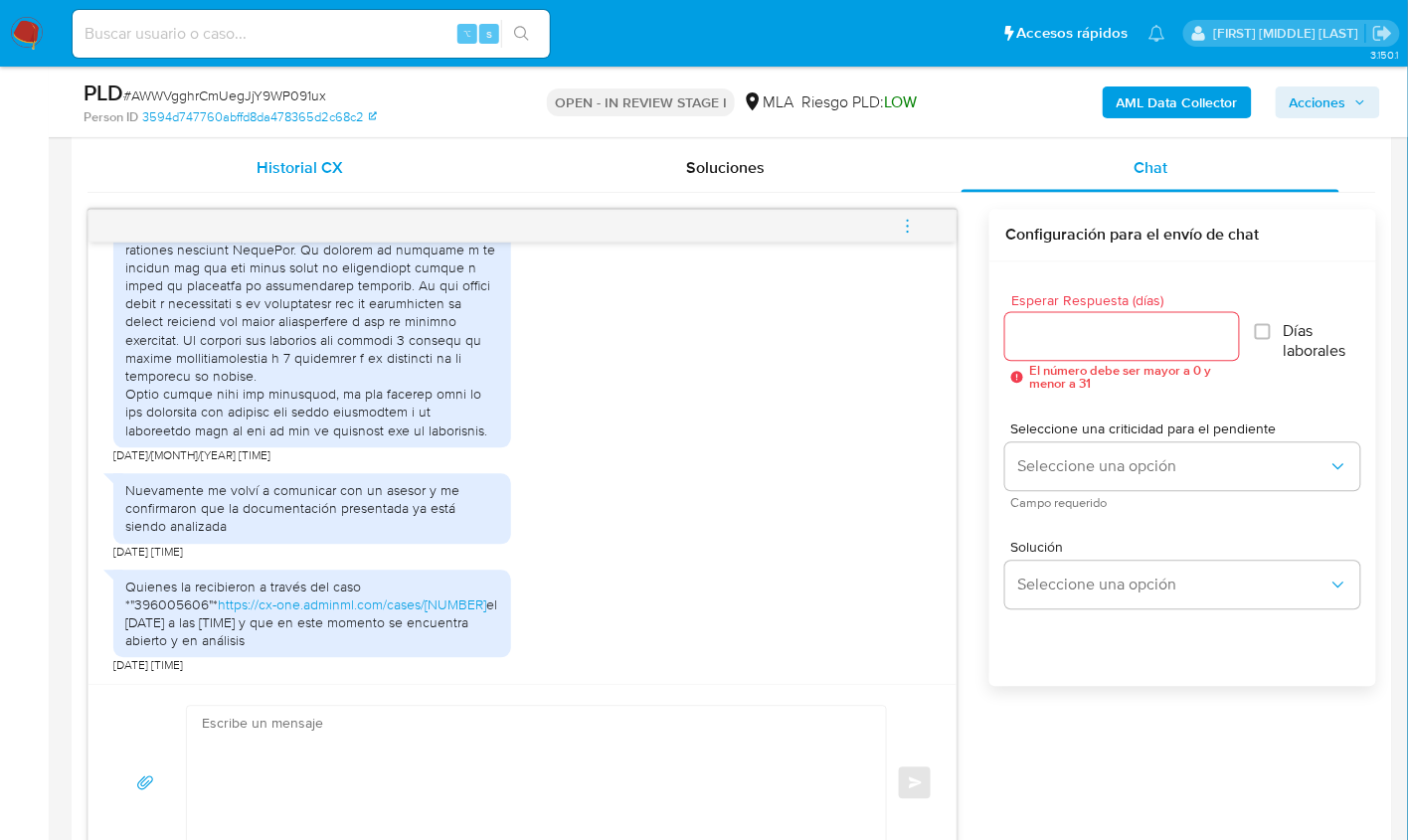 click on "Historial CX" at bounding box center [300, 169] 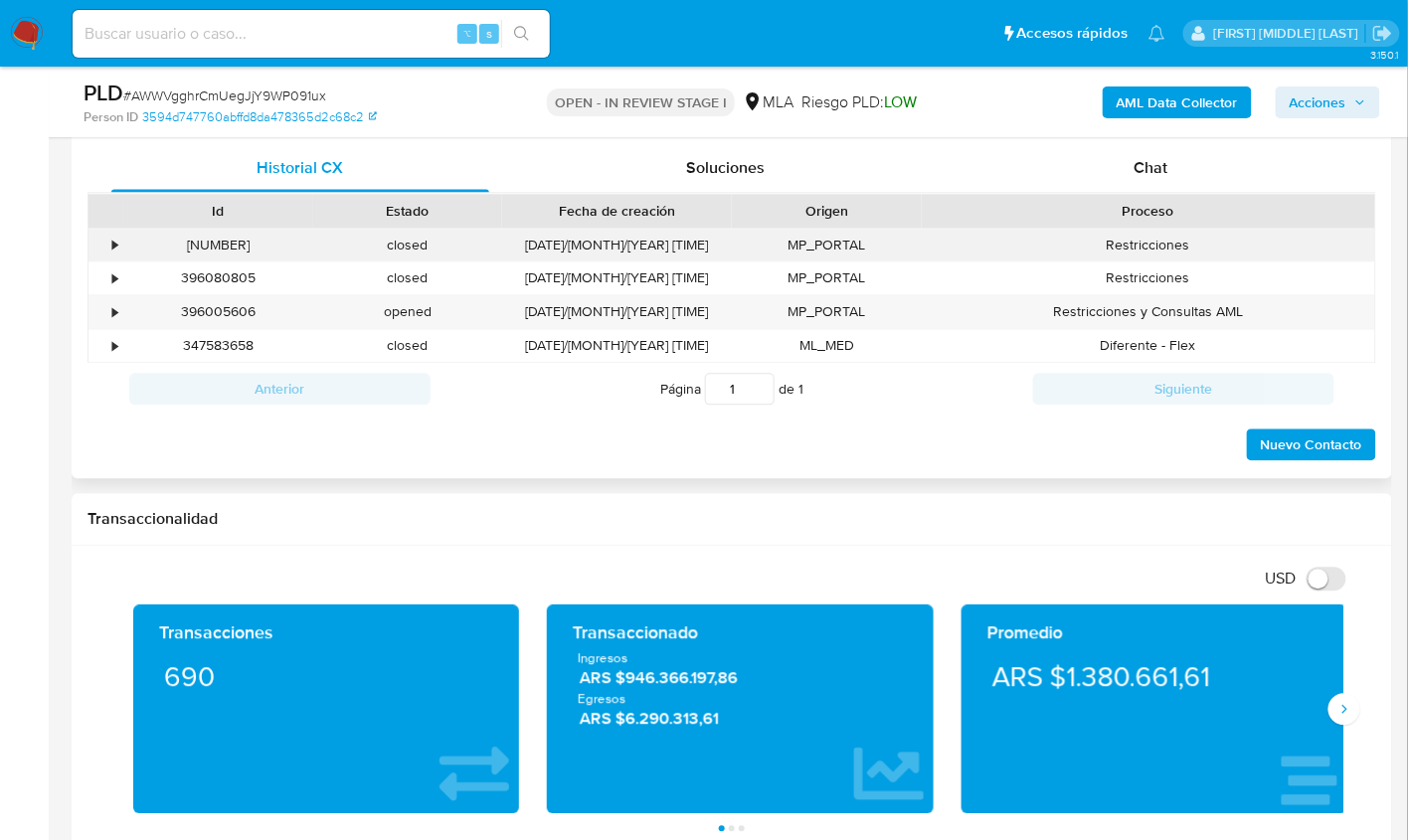 click on "[NUMBER]" at bounding box center (218, 246) 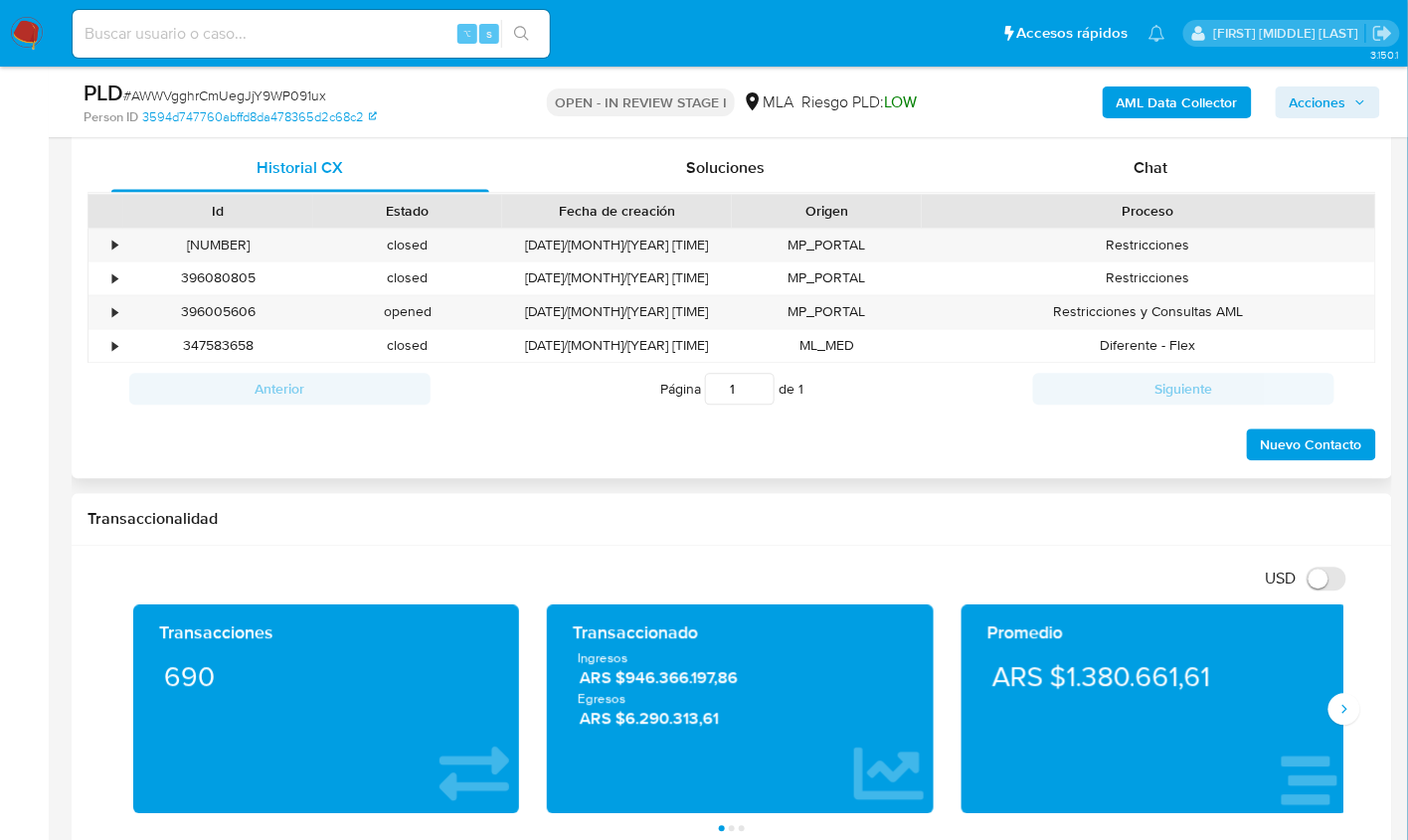 copy on "[NUMBER]" 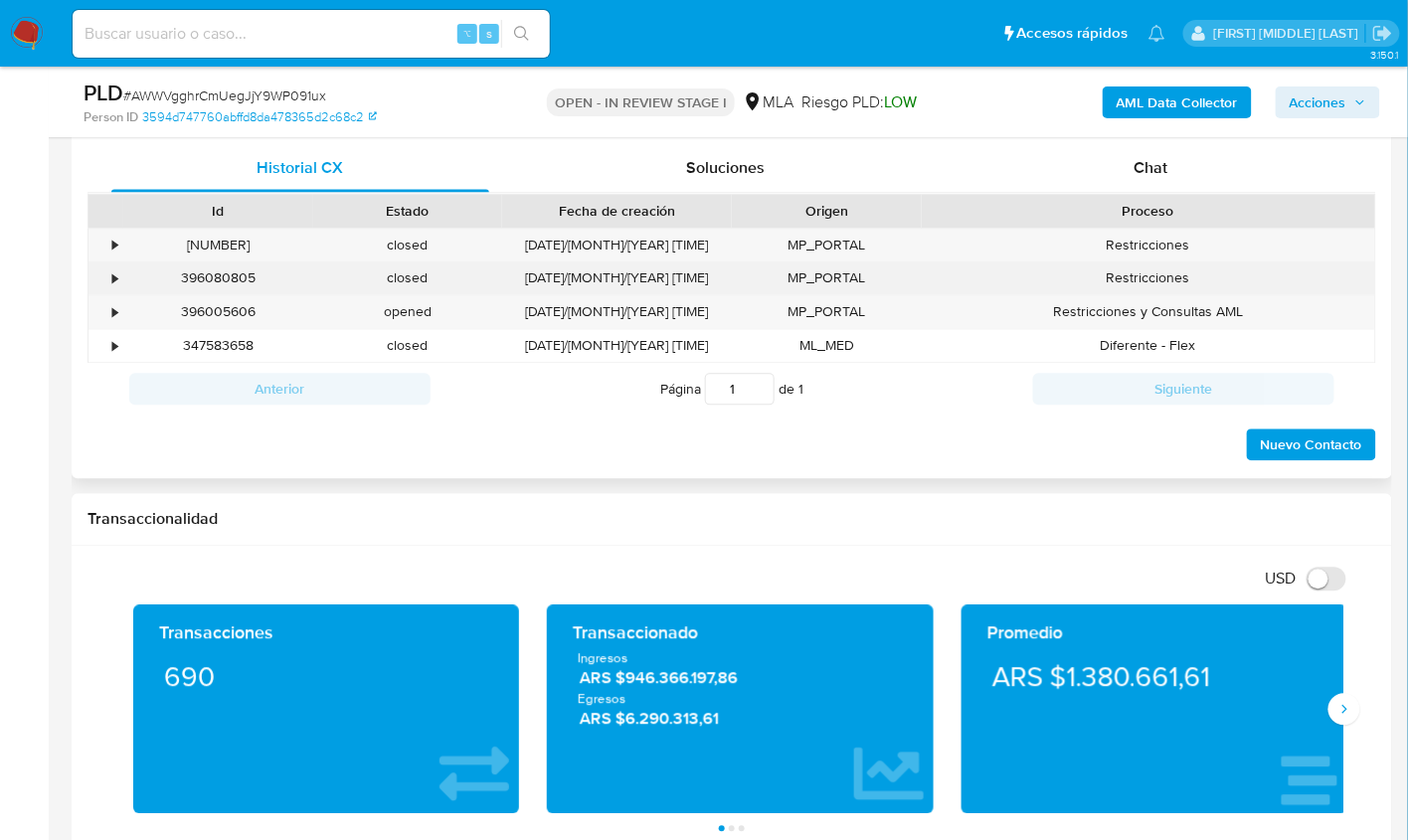 click on "396080805" at bounding box center [218, 278] 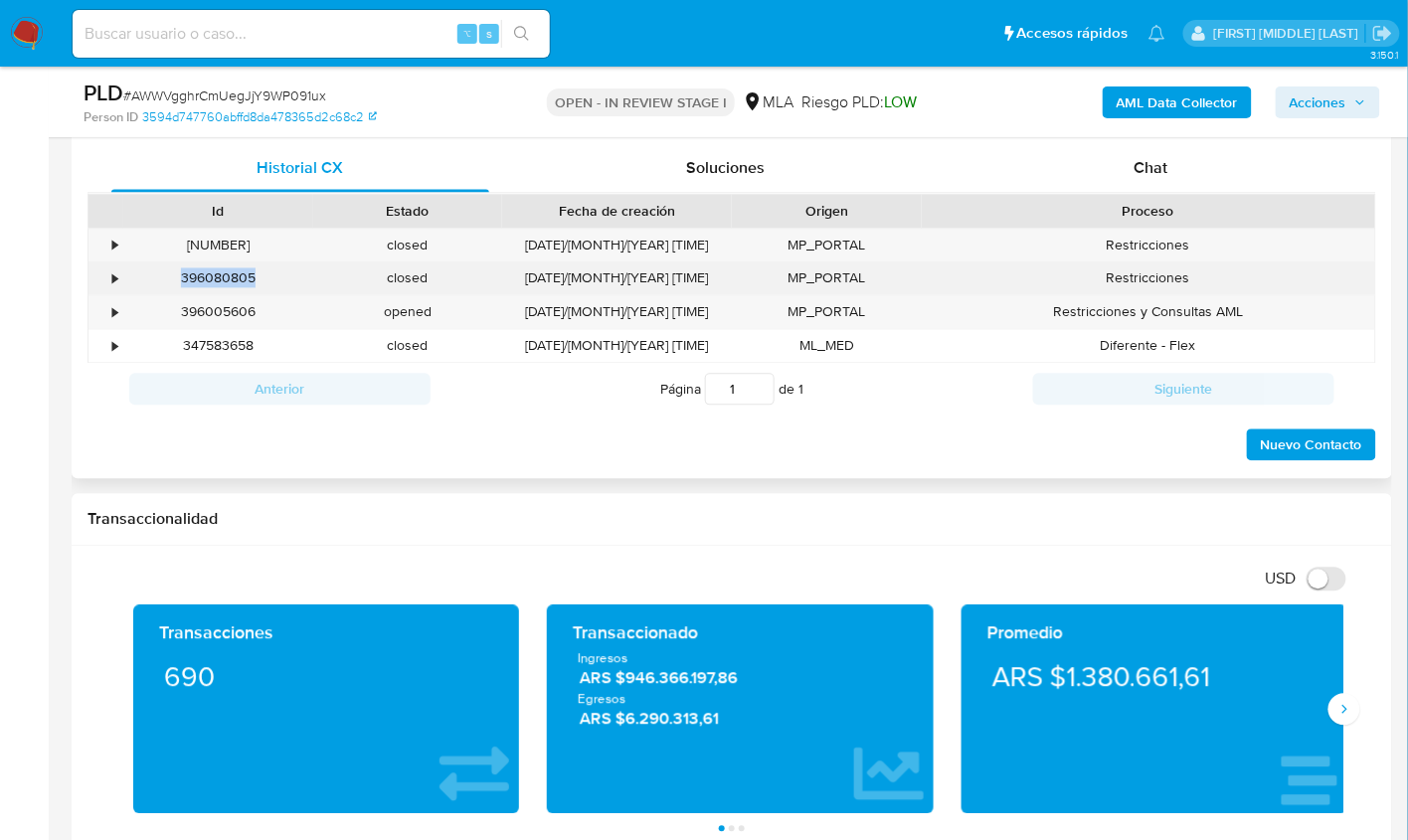 click on "396080805" at bounding box center (218, 278) 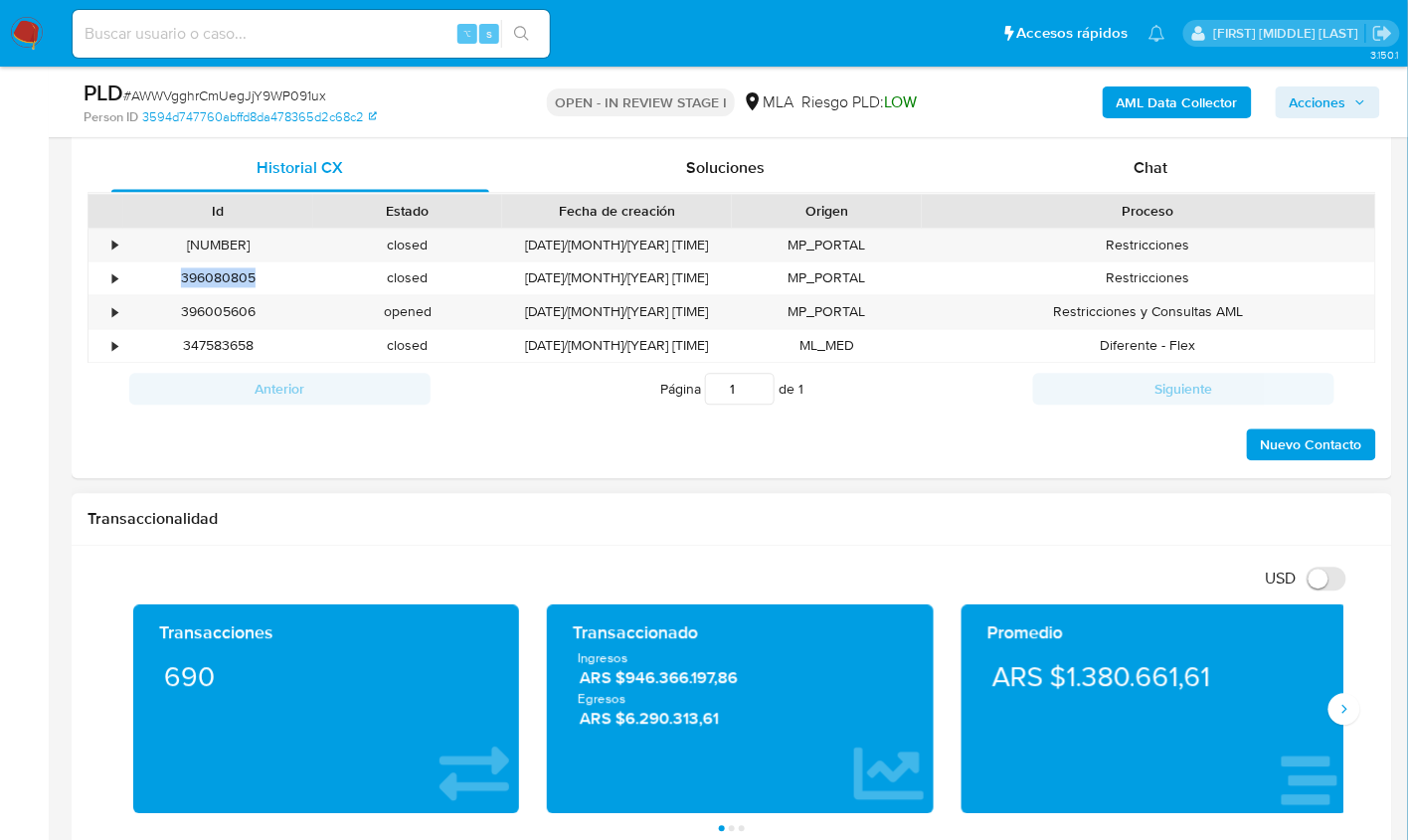 copy on "396080805" 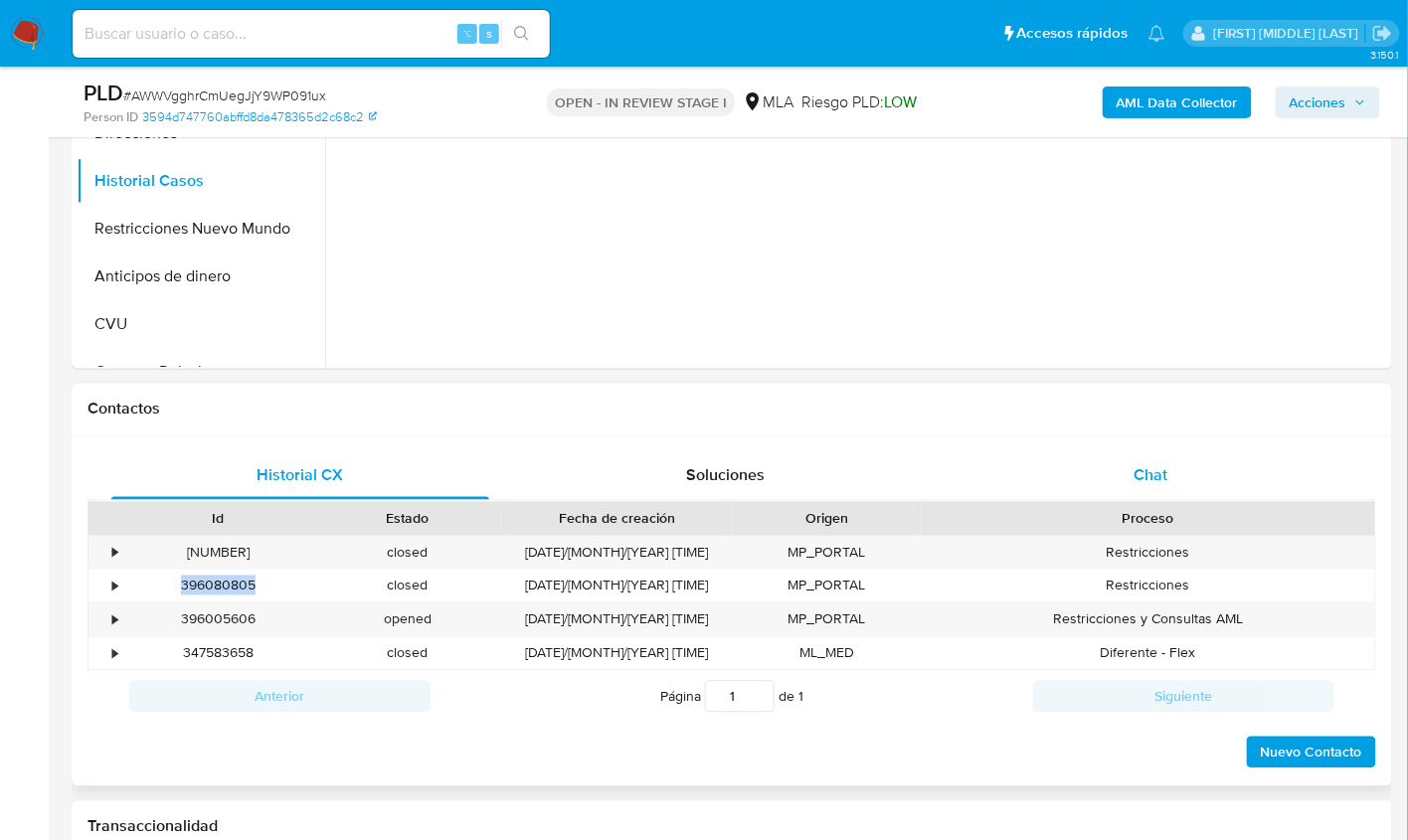 click on "Chat" at bounding box center [1150, 476] 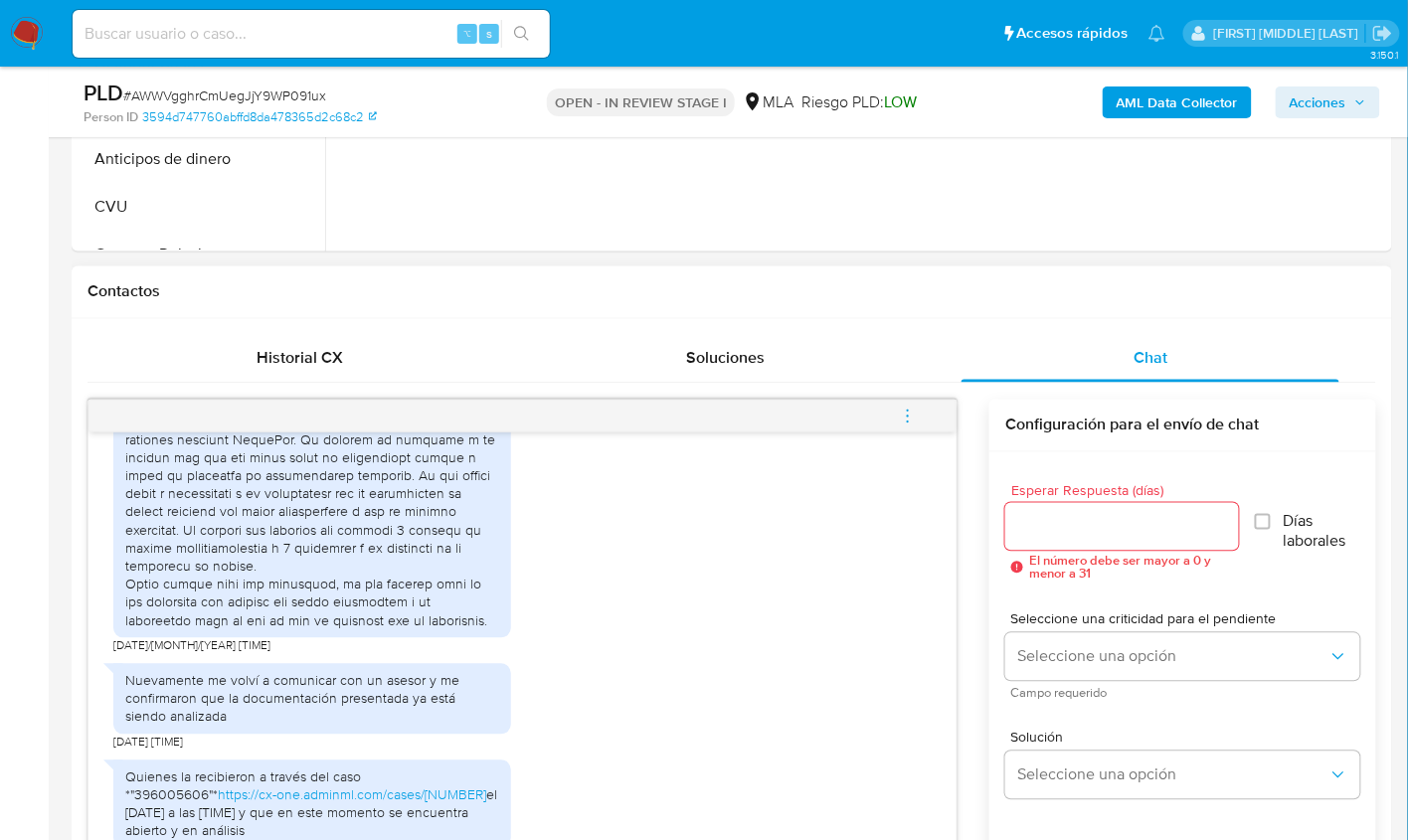 scroll, scrollTop: 799, scrollLeft: 0, axis: vertical 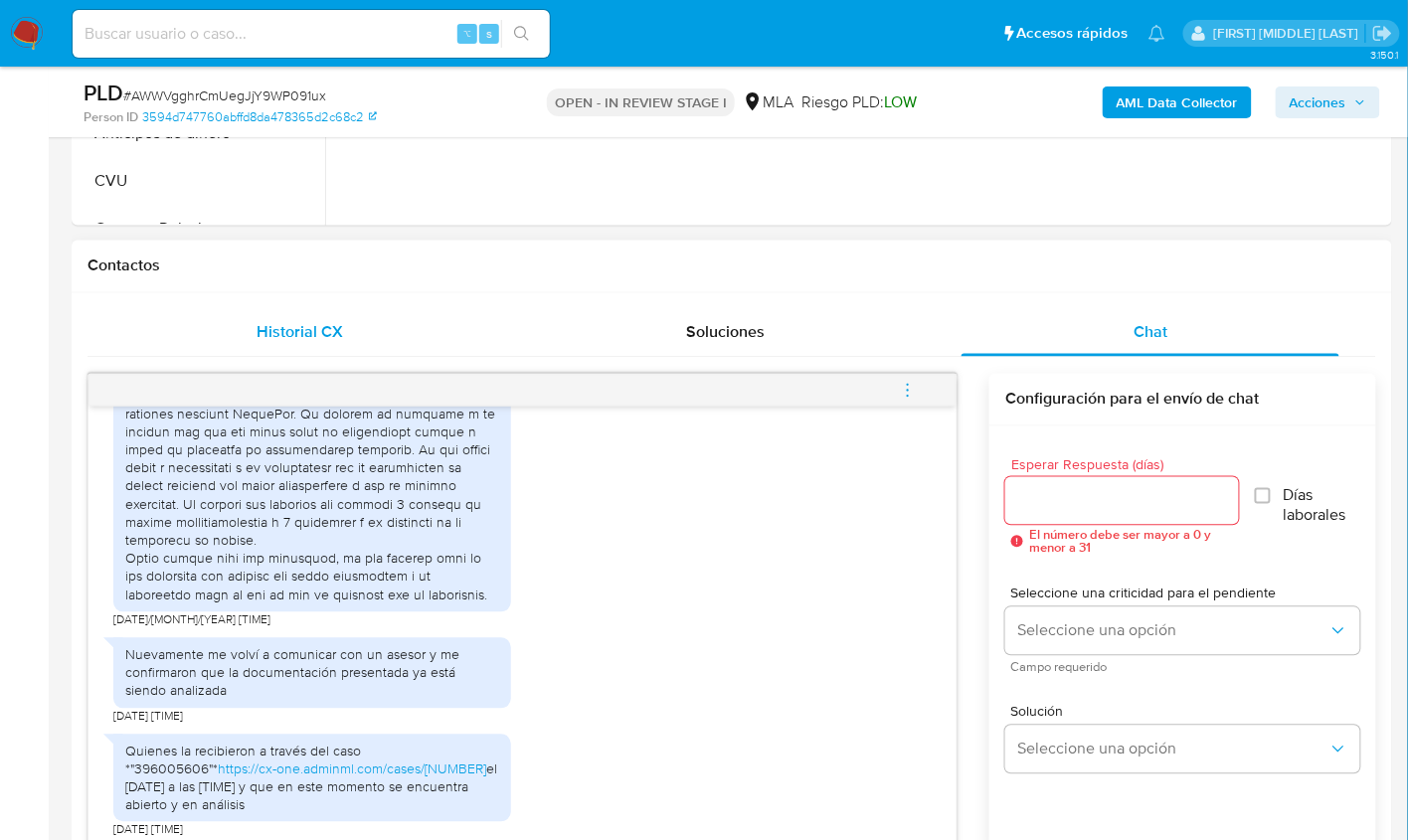 click on "Historial CX" at bounding box center [300, 333] 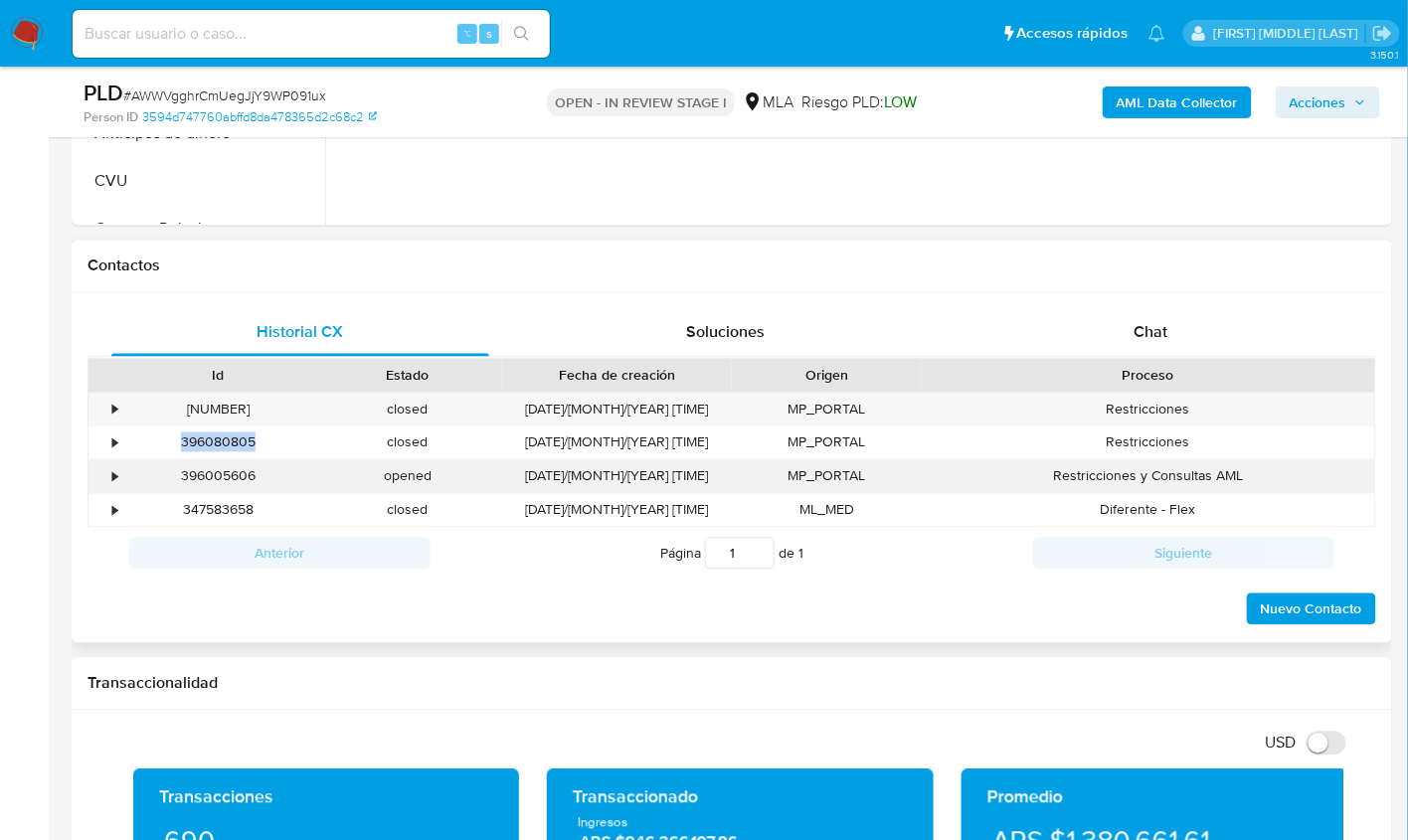click on "396005606" at bounding box center [218, 476] 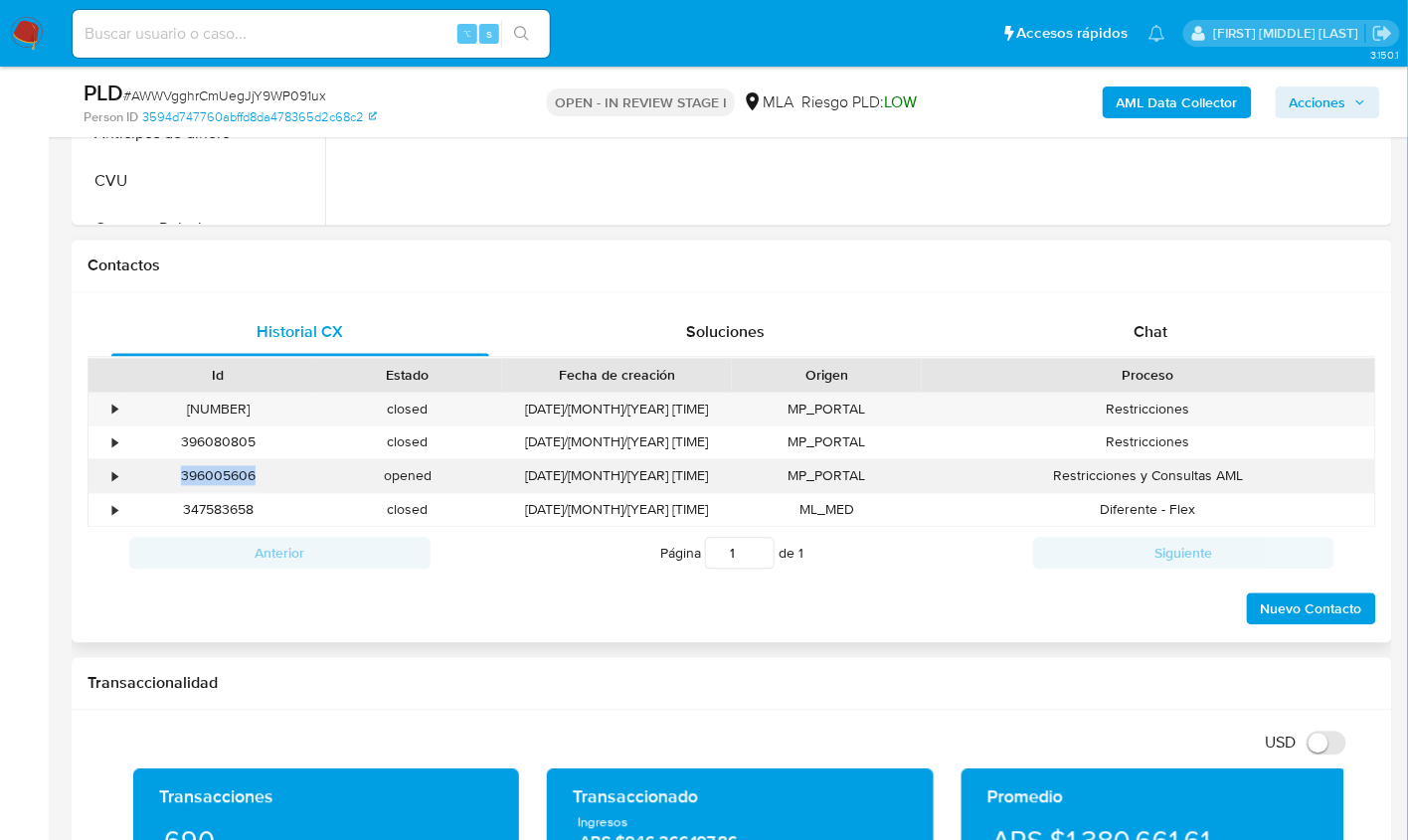 click on "396005606" at bounding box center (218, 476) 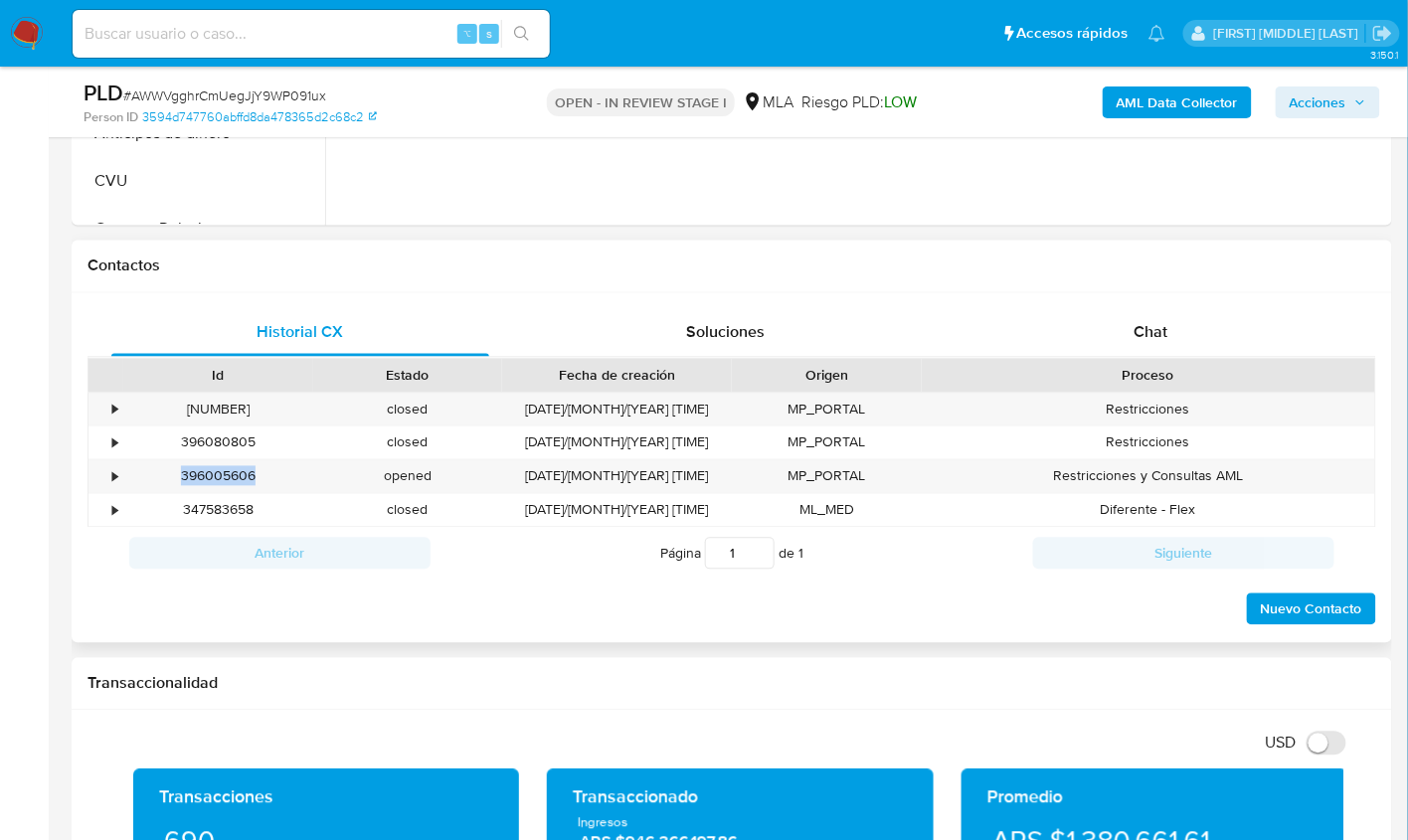 copy on "396005606" 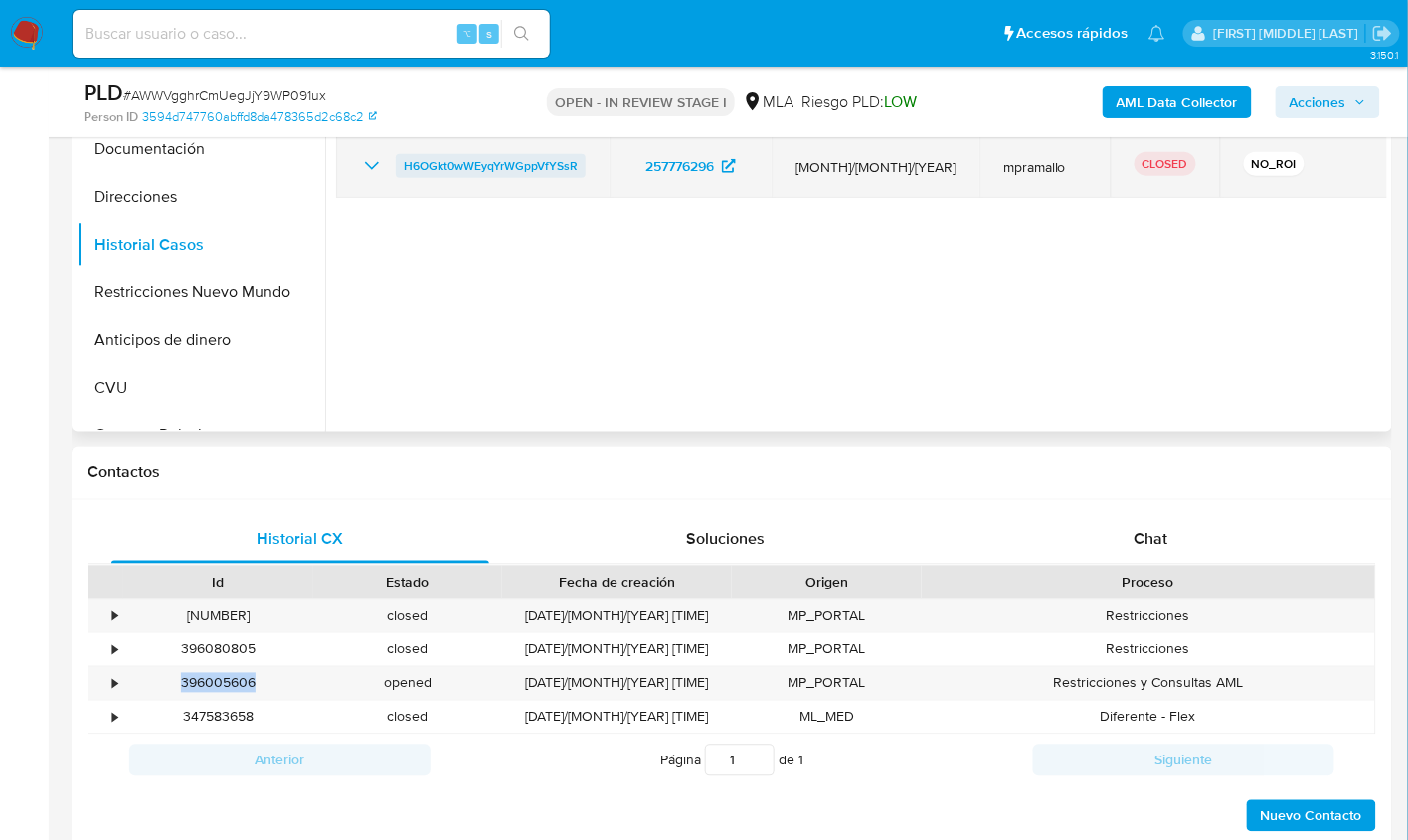 scroll, scrollTop: 446, scrollLeft: 0, axis: vertical 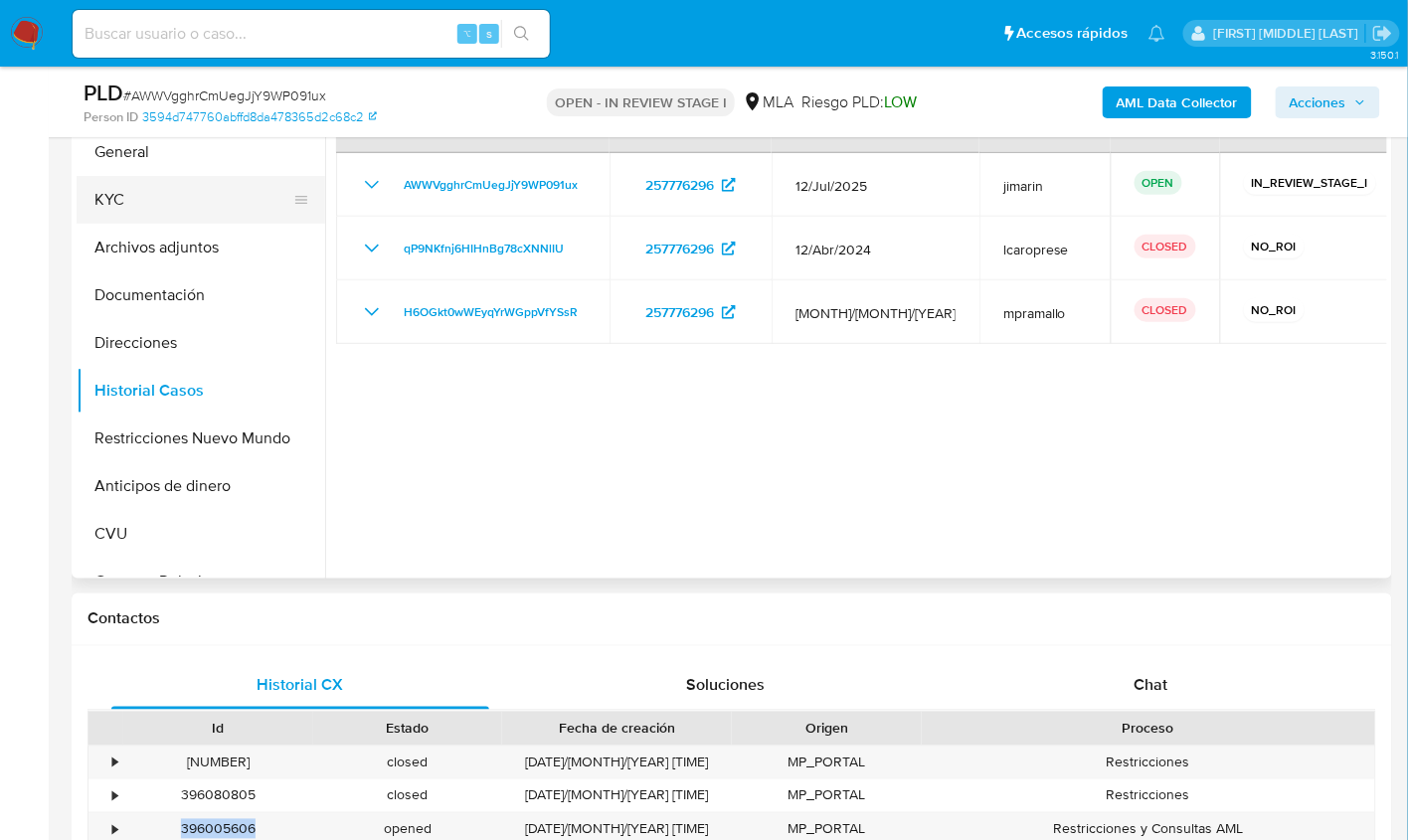 click on "KYC" at bounding box center [193, 200] 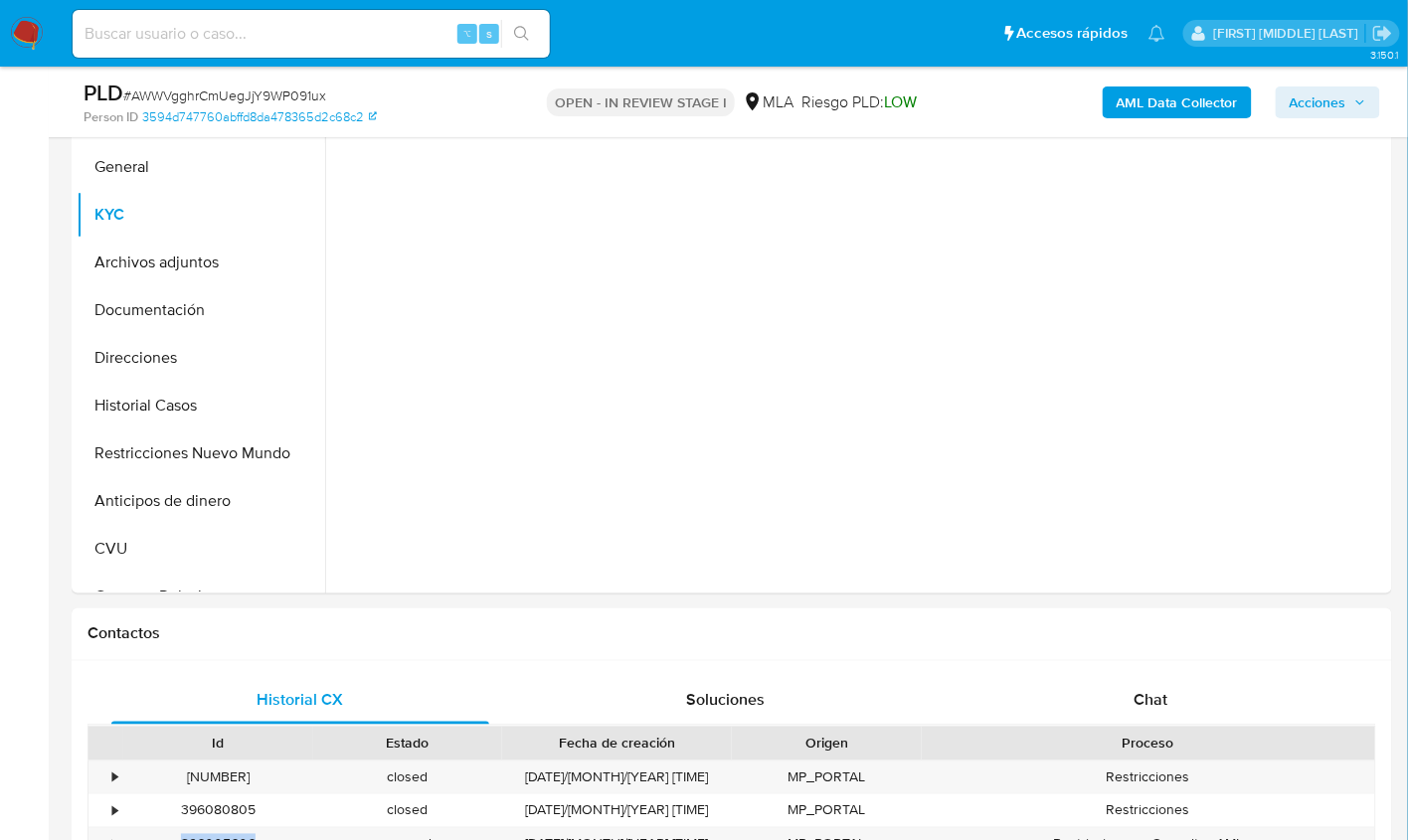 scroll, scrollTop: 286, scrollLeft: 0, axis: vertical 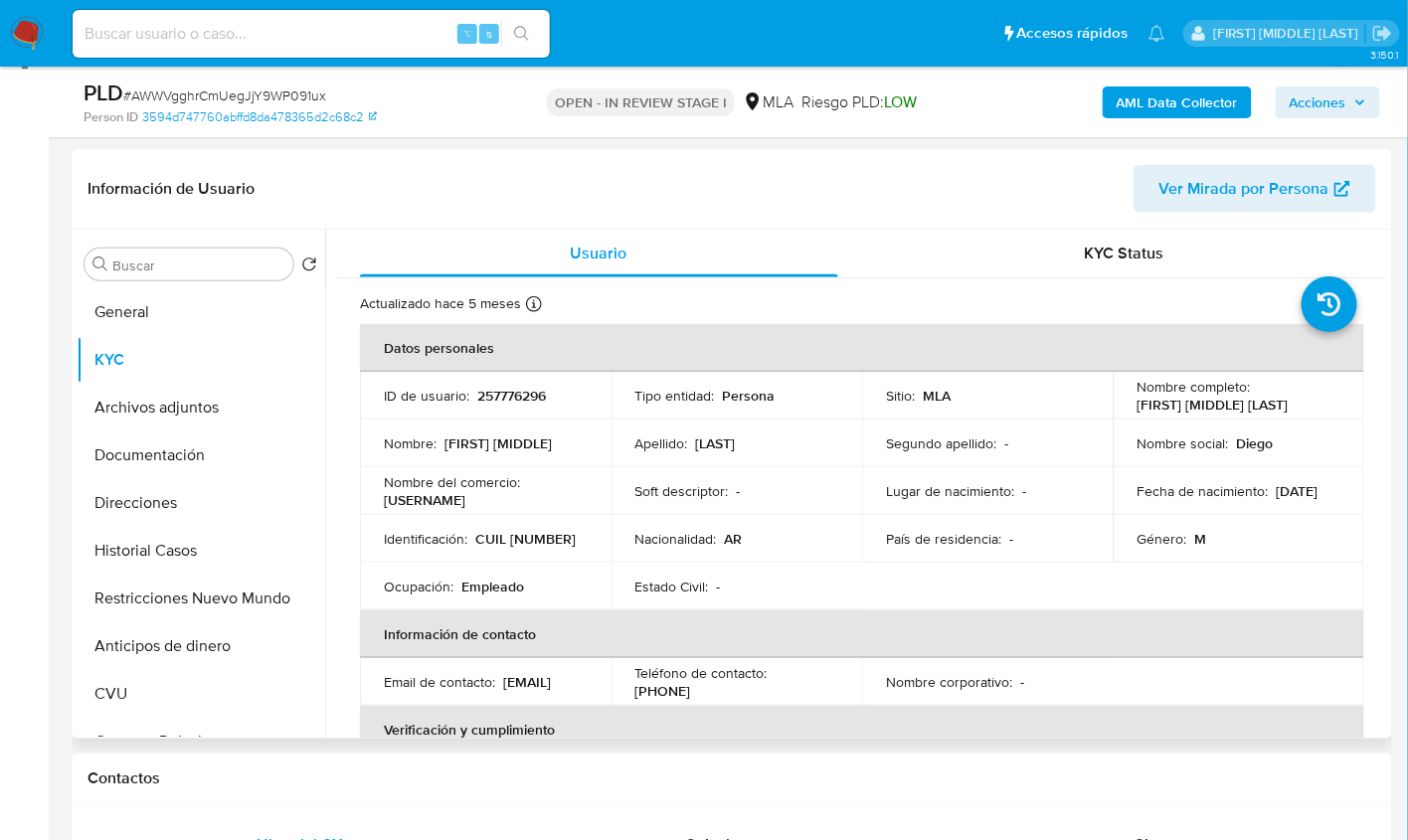click on "CUIL 20409298223" at bounding box center (525, 539) 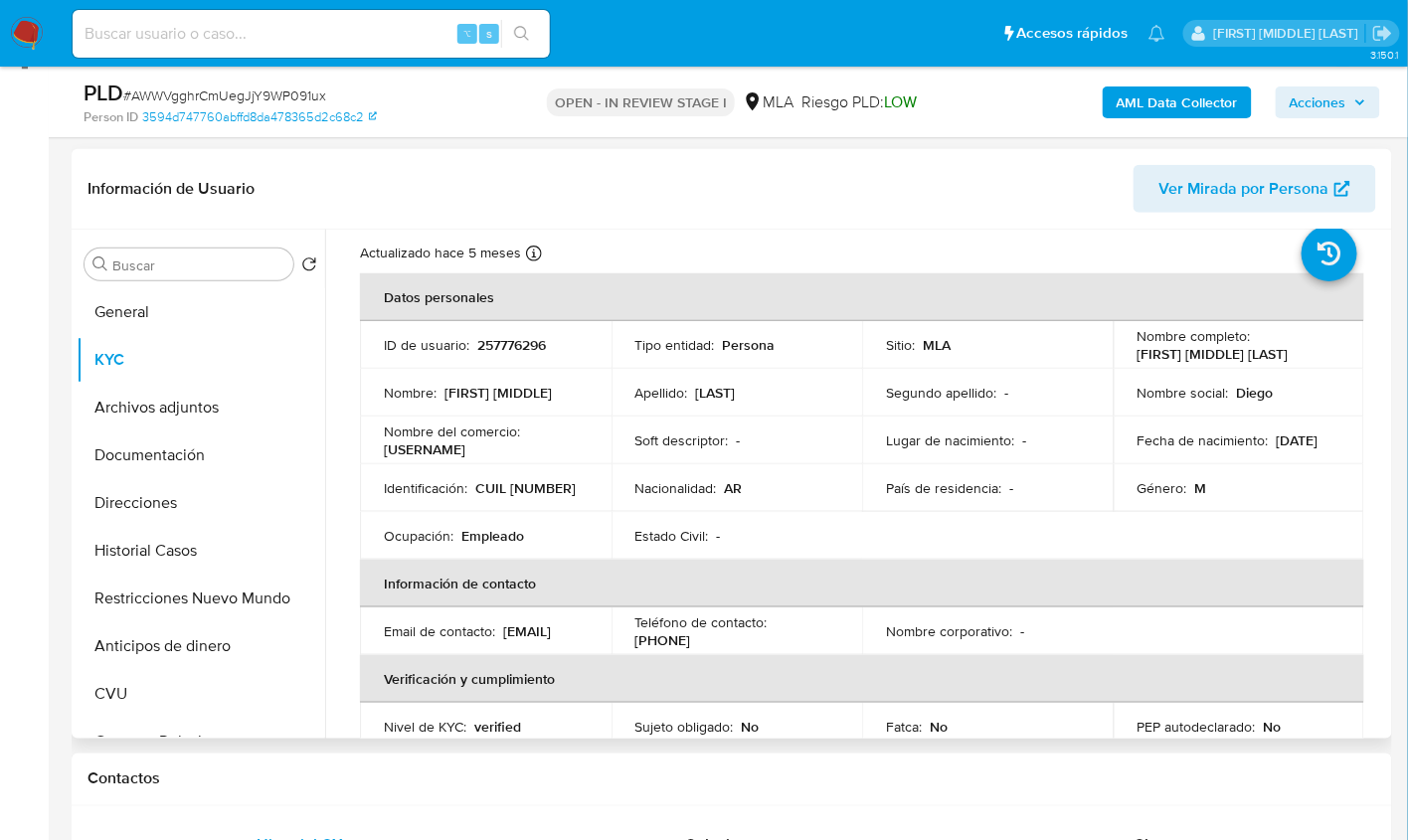scroll, scrollTop: 154, scrollLeft: 0, axis: vertical 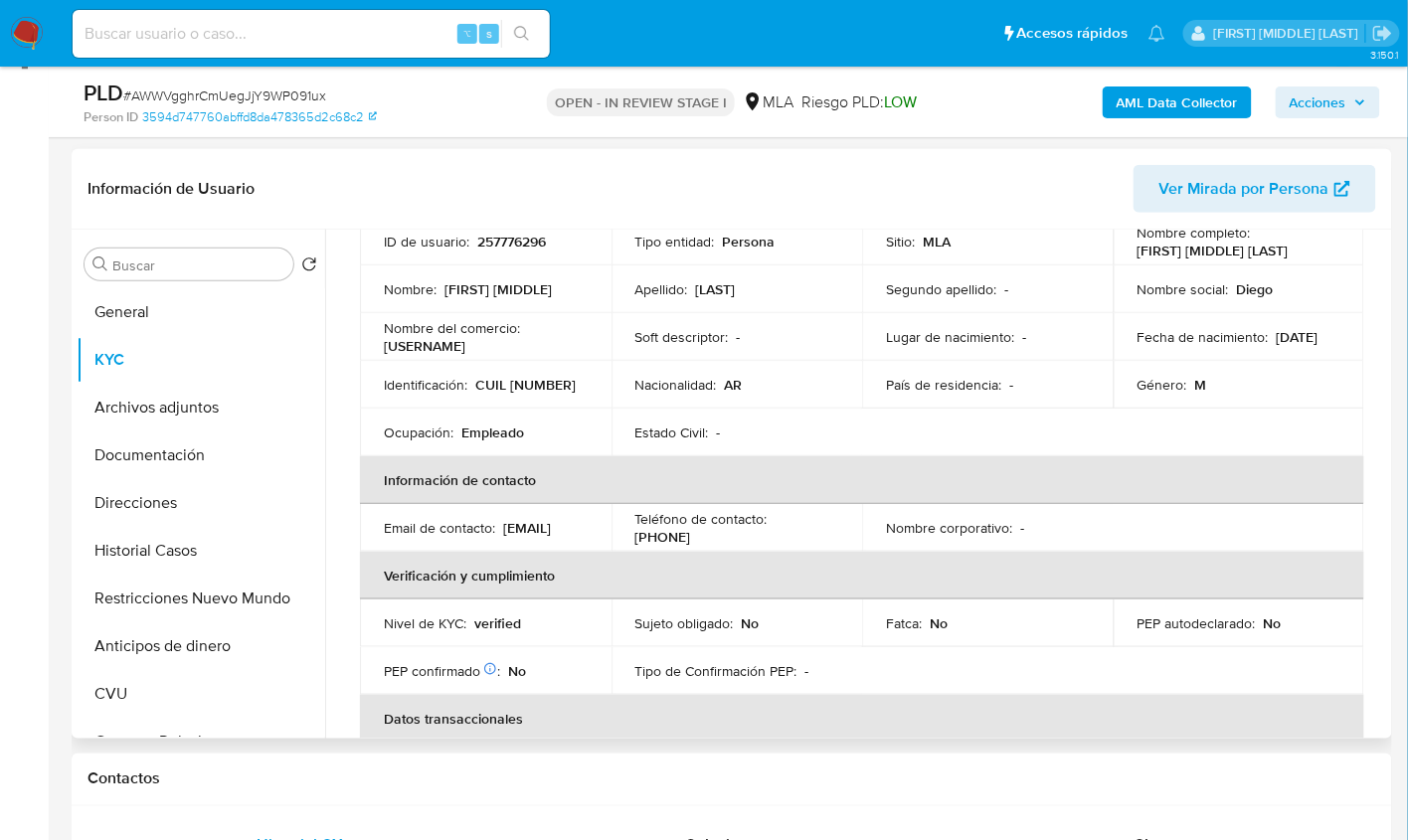 drag, startPoint x: 568, startPoint y: 536, endPoint x: 385, endPoint y: 538, distance: 183.01093 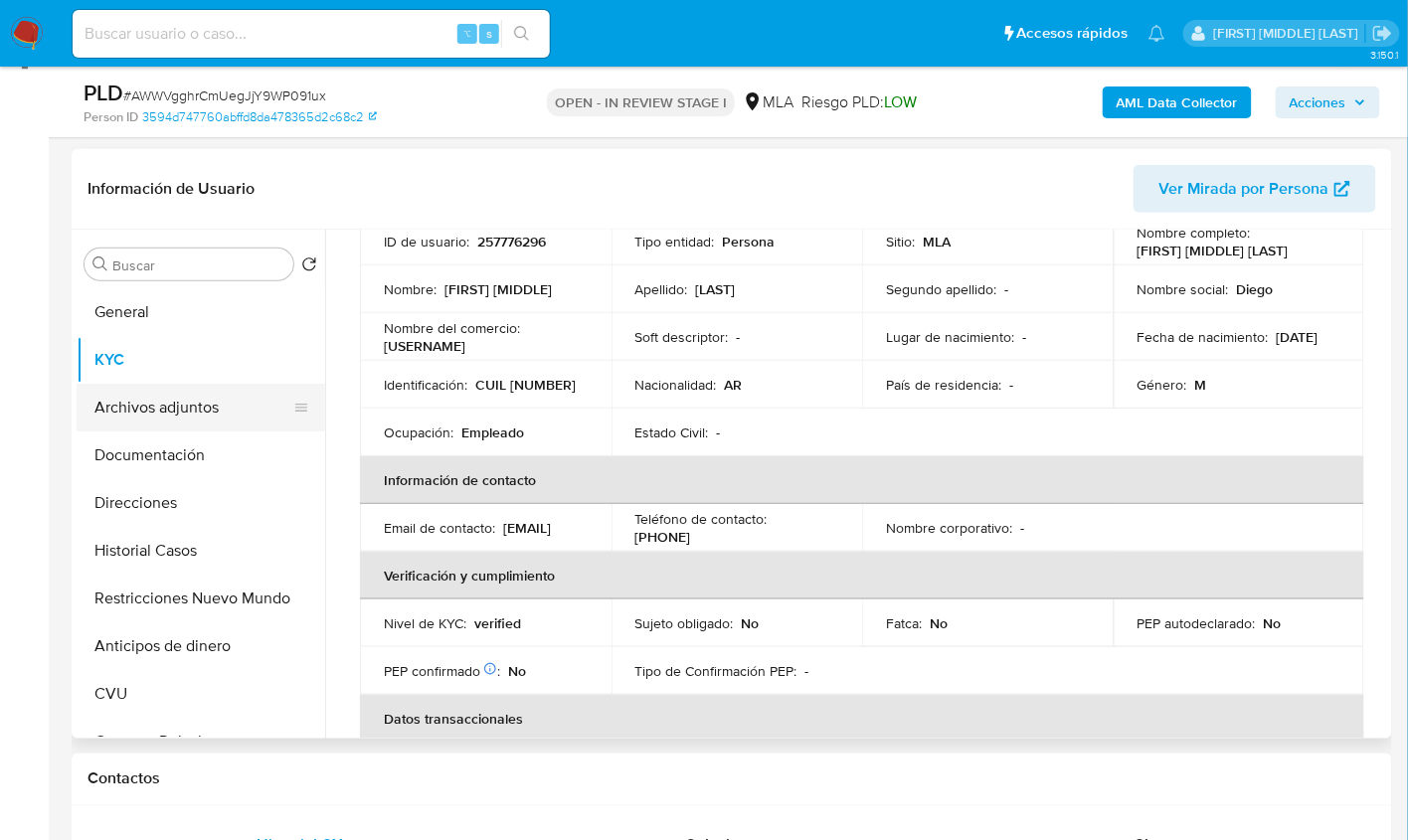 click on "Archivos adjuntos" at bounding box center (193, 408) 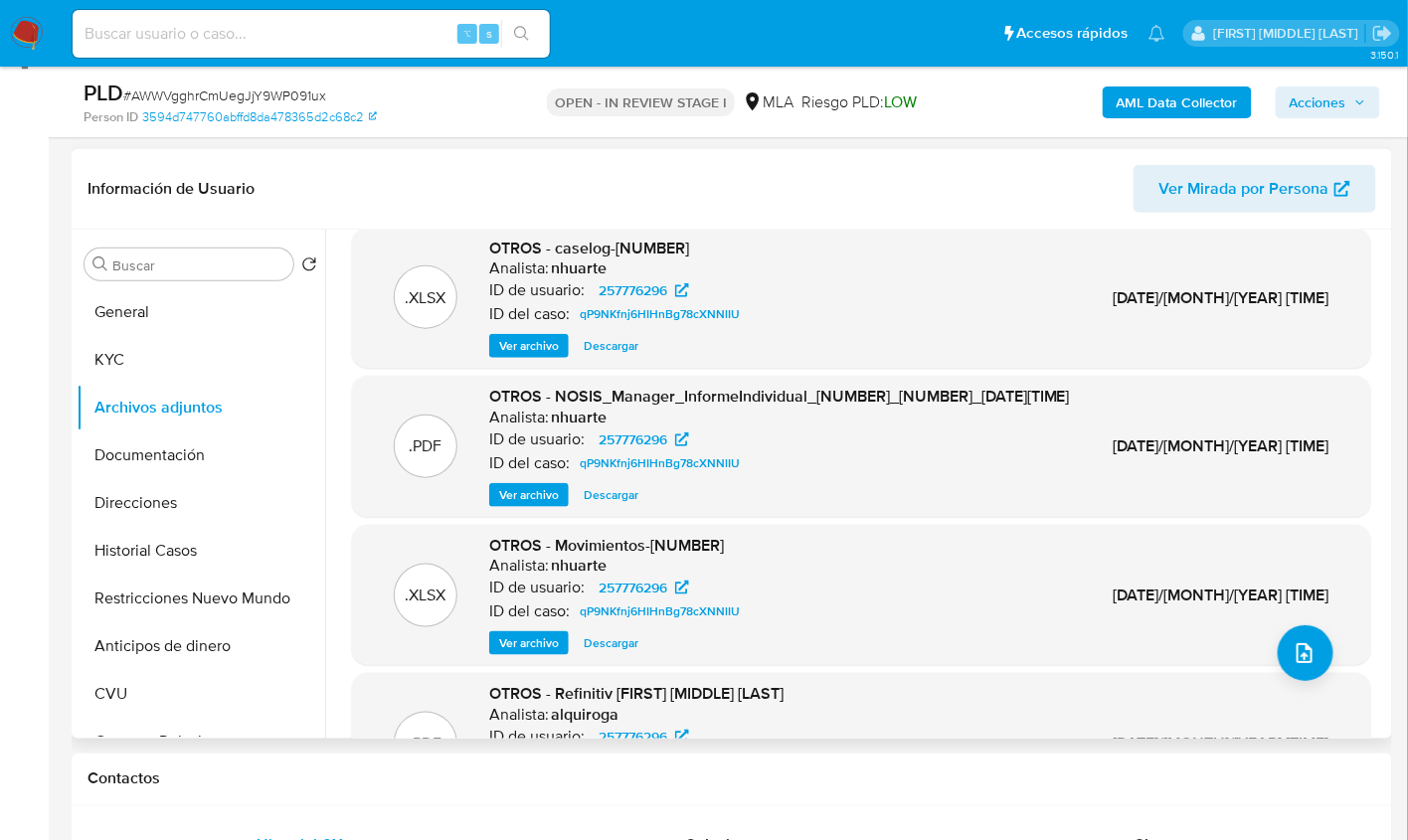 scroll, scrollTop: 162, scrollLeft: 0, axis: vertical 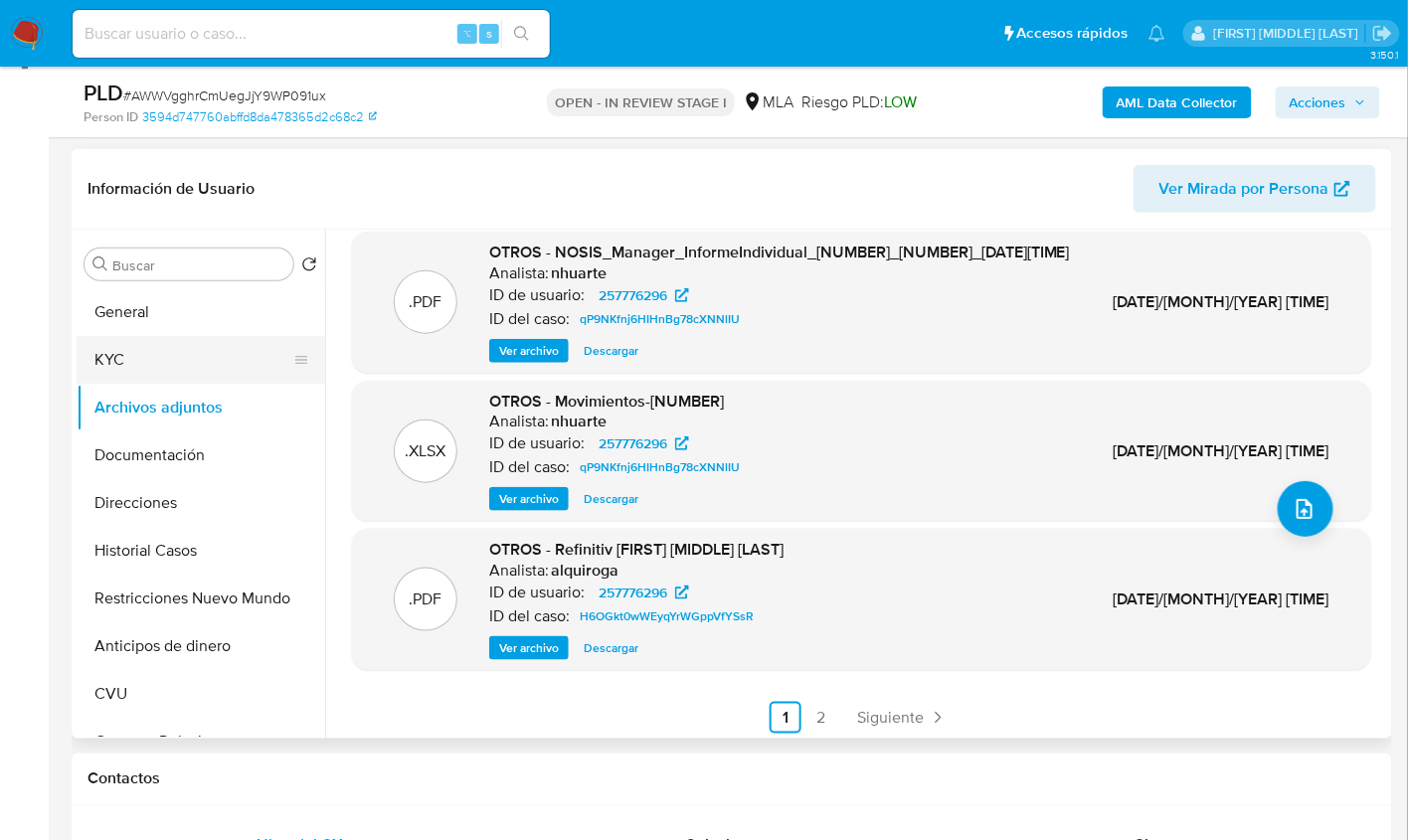 click on "KYC" at bounding box center (193, 360) 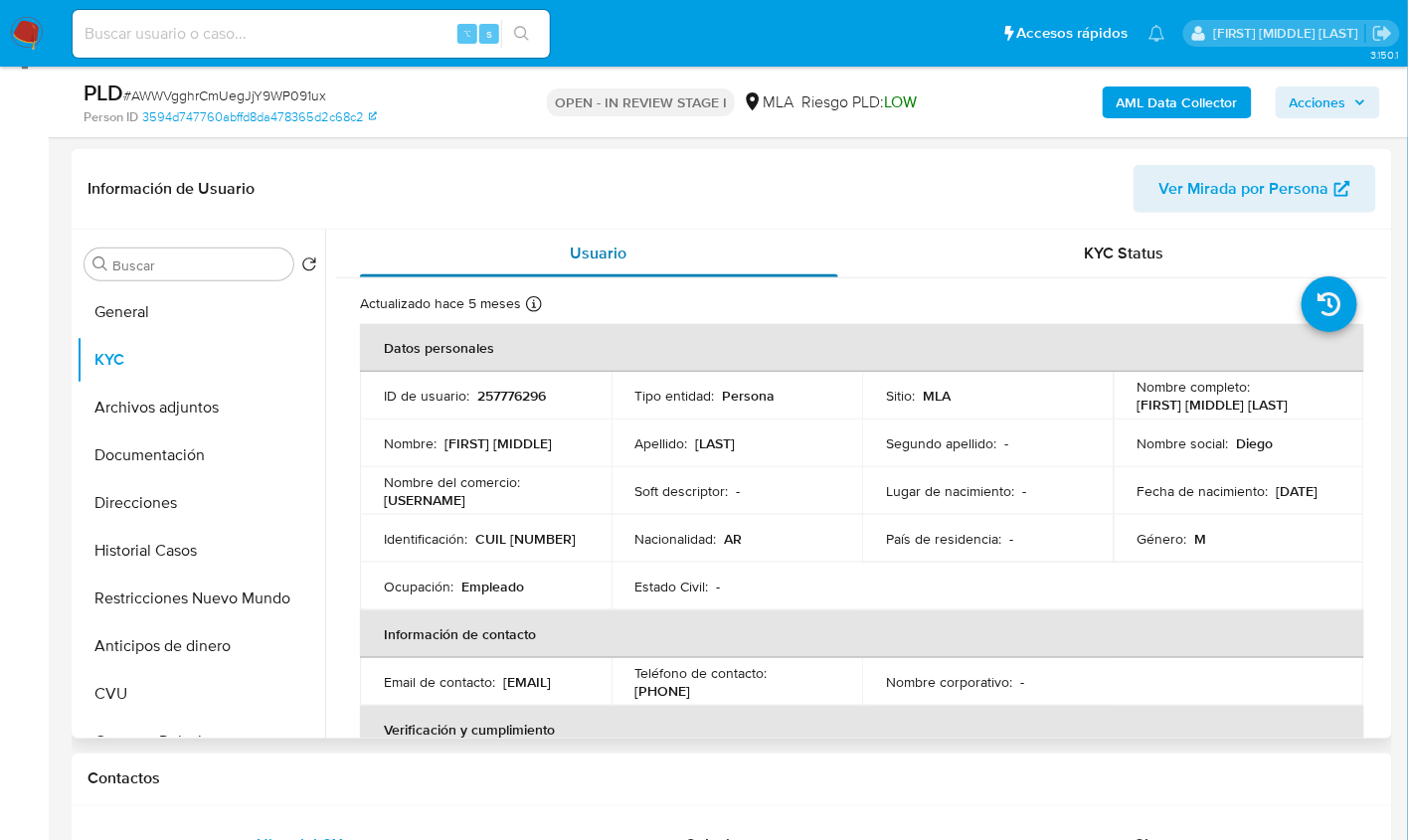 click on "Usuario" at bounding box center (599, 253) 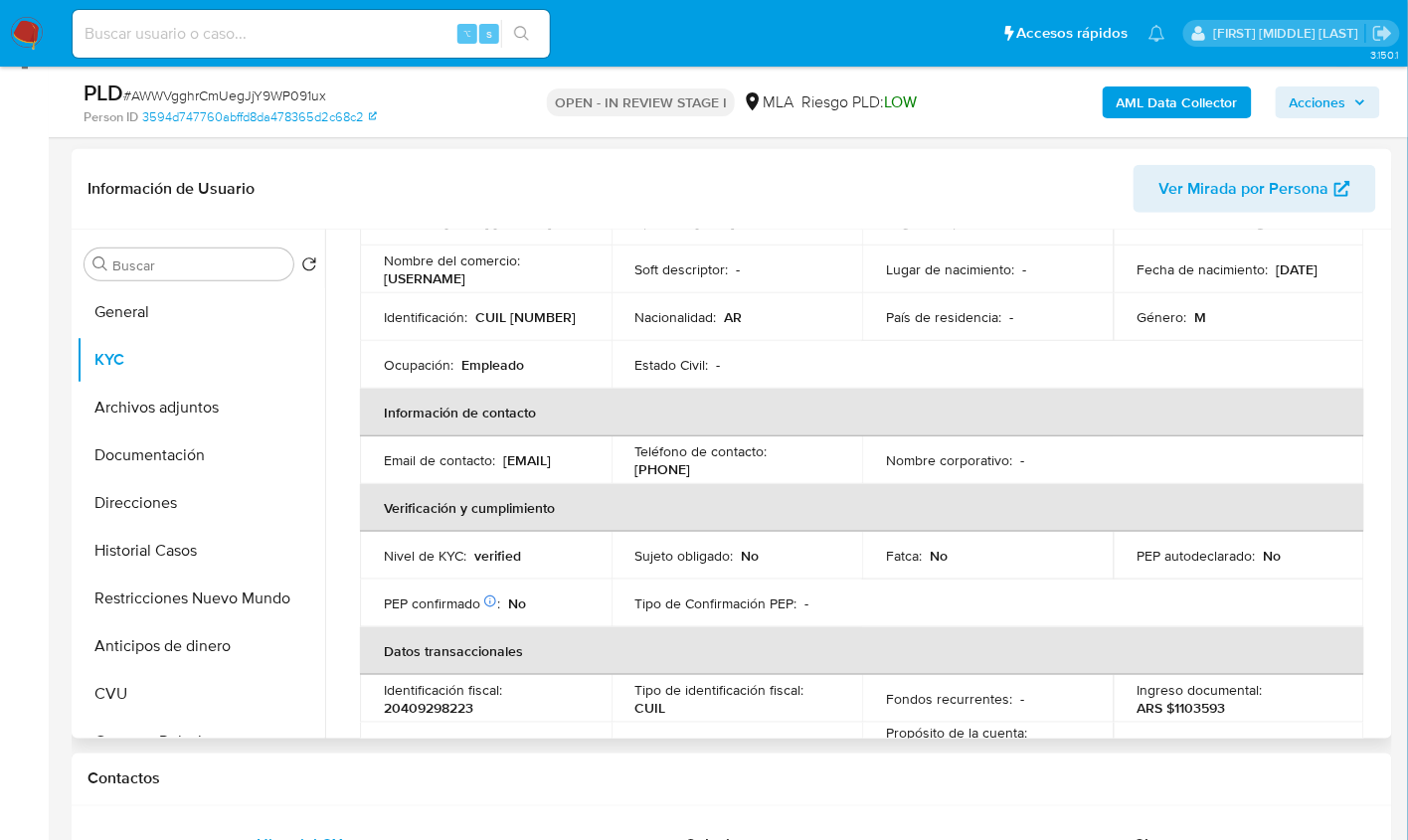 scroll, scrollTop: 458, scrollLeft: 0, axis: vertical 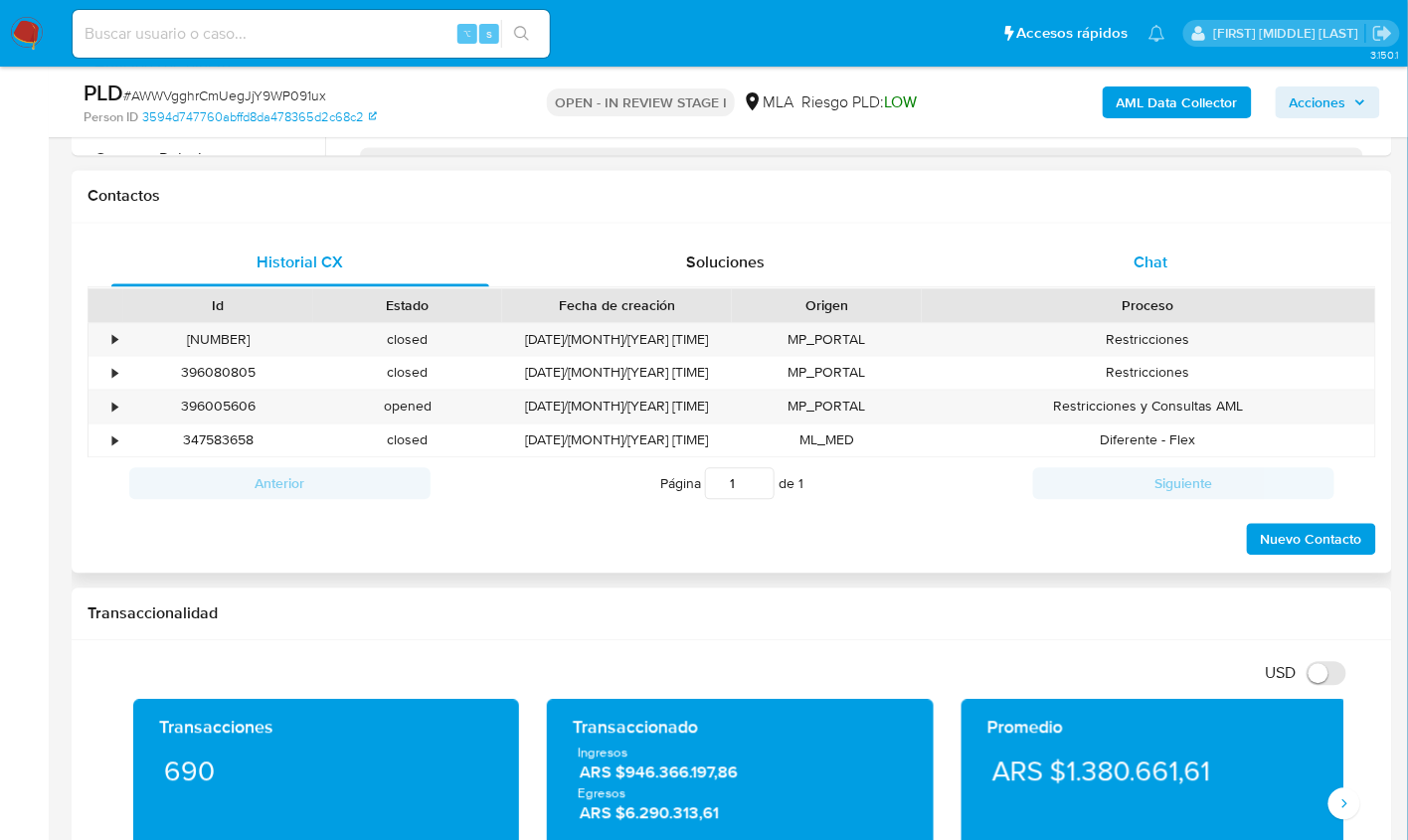 click on "Chat" at bounding box center (1150, 263) 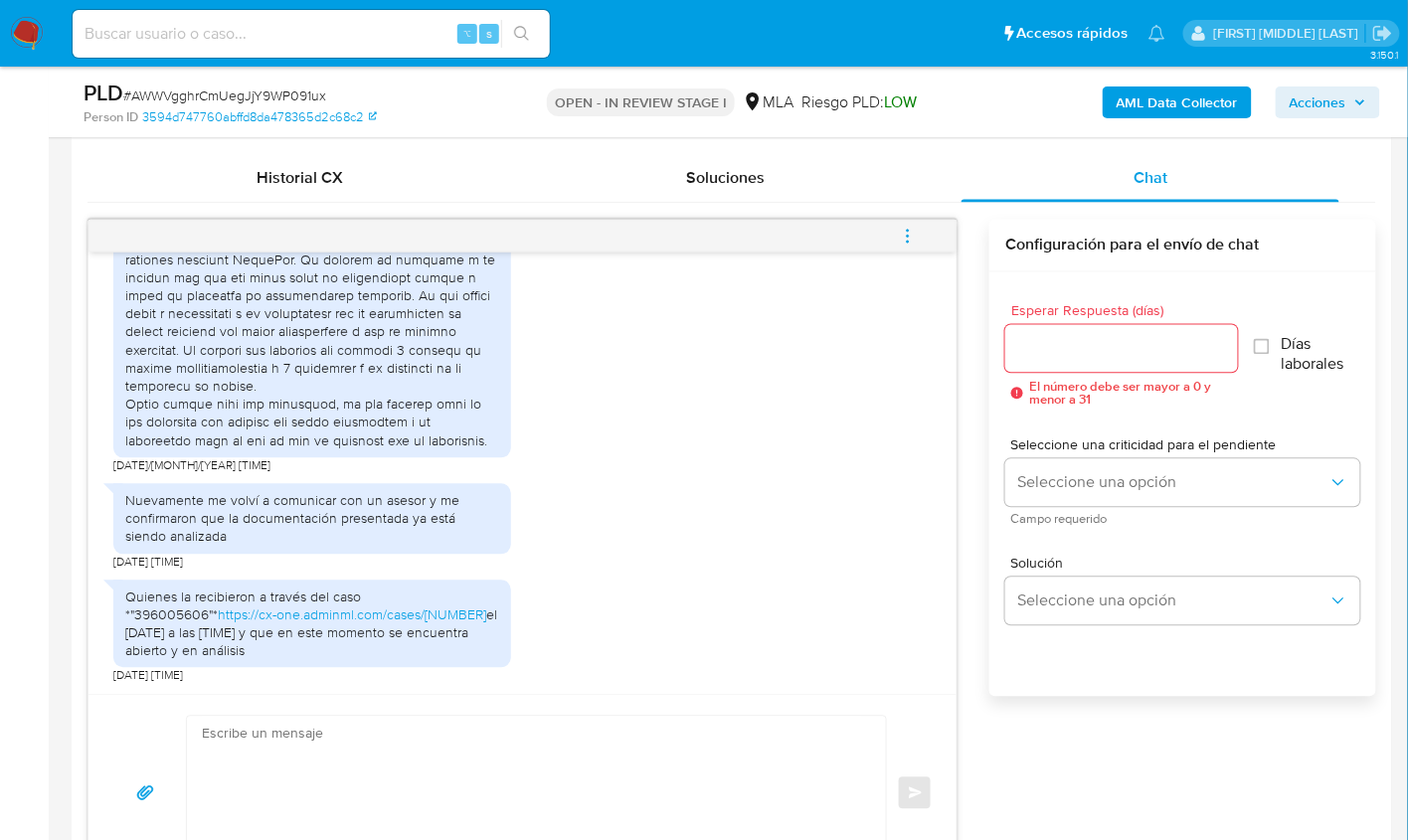 scroll, scrollTop: 1216, scrollLeft: 0, axis: vertical 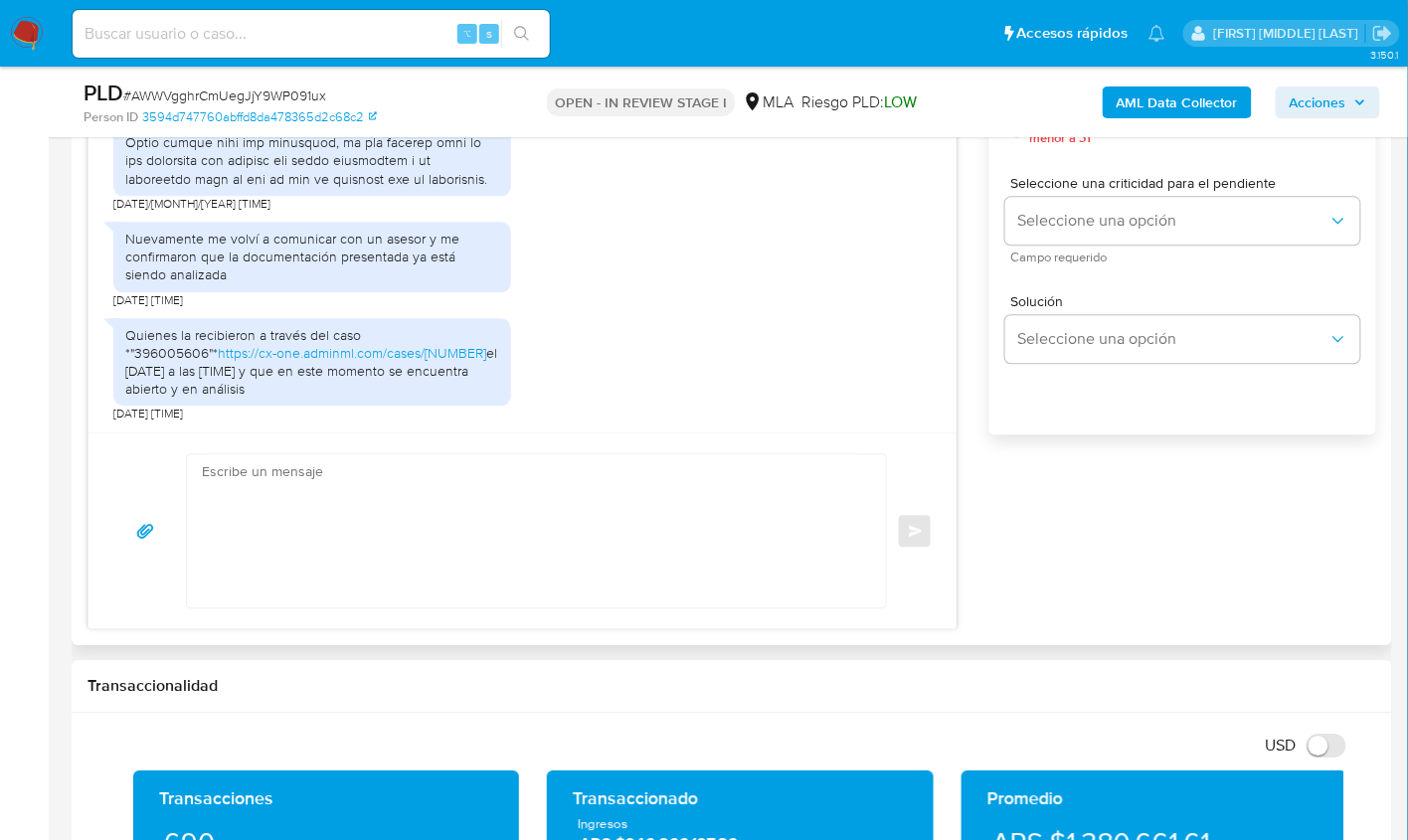 click at bounding box center [531, 531] 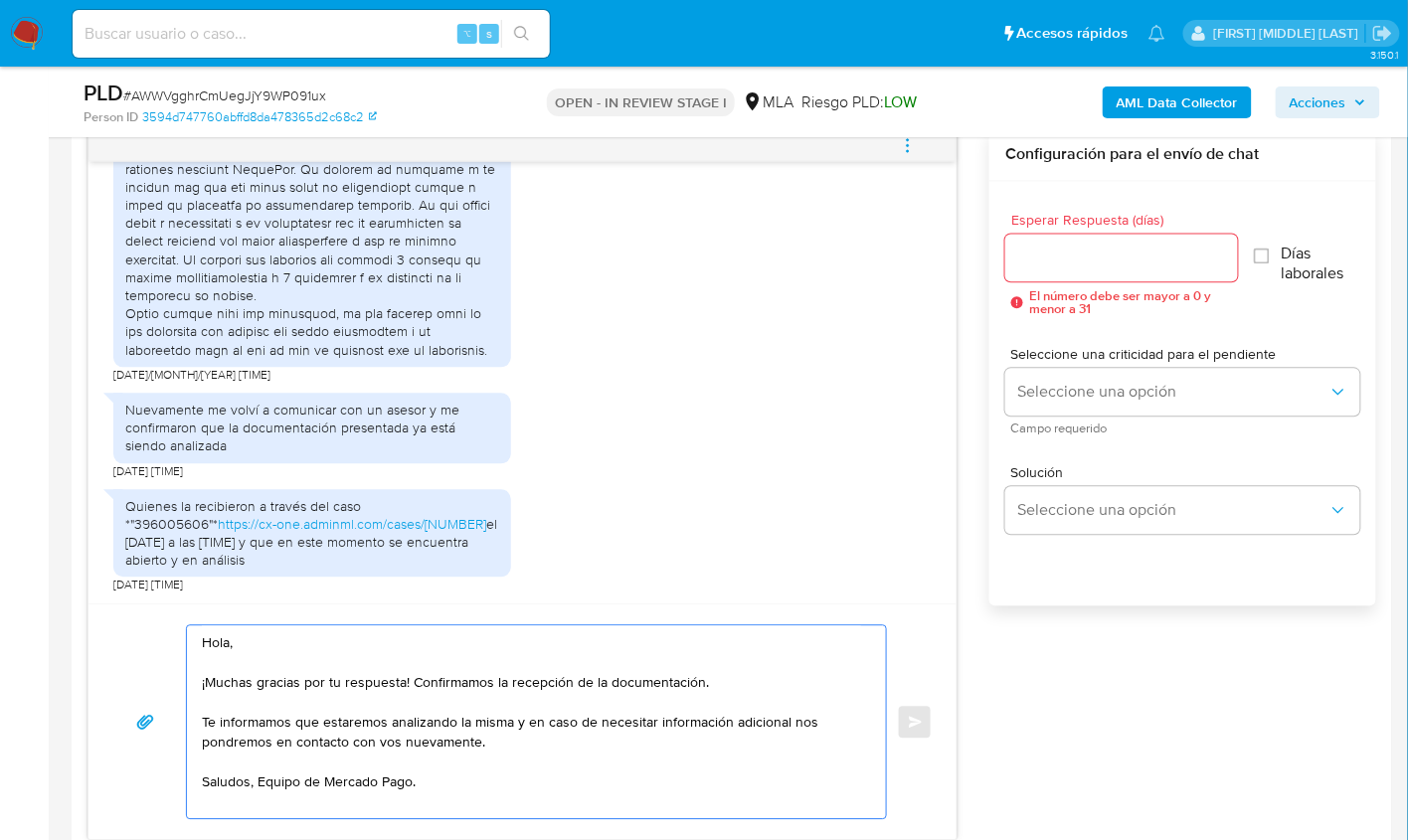scroll, scrollTop: 1020, scrollLeft: 0, axis: vertical 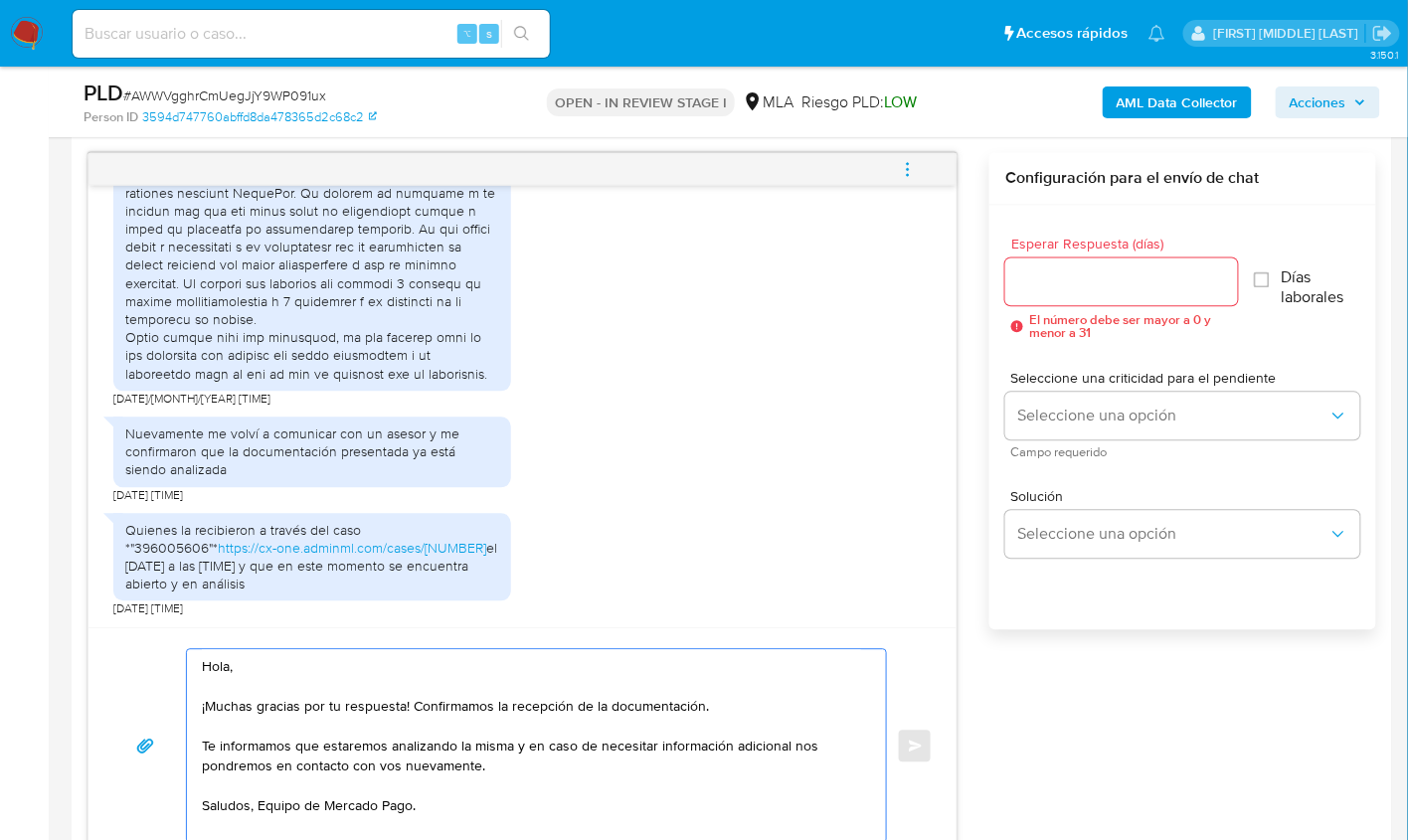 type on "Hola,
¡Muchas gracias por tu respuesta! Confirmamos la recepción de la documentación.
Te informamos que estaremos analizando la misma y en caso de necesitar información adicional nos pondremos en contacto con vos nuevamente.
Saludos, Equipo de Mercado Pago." 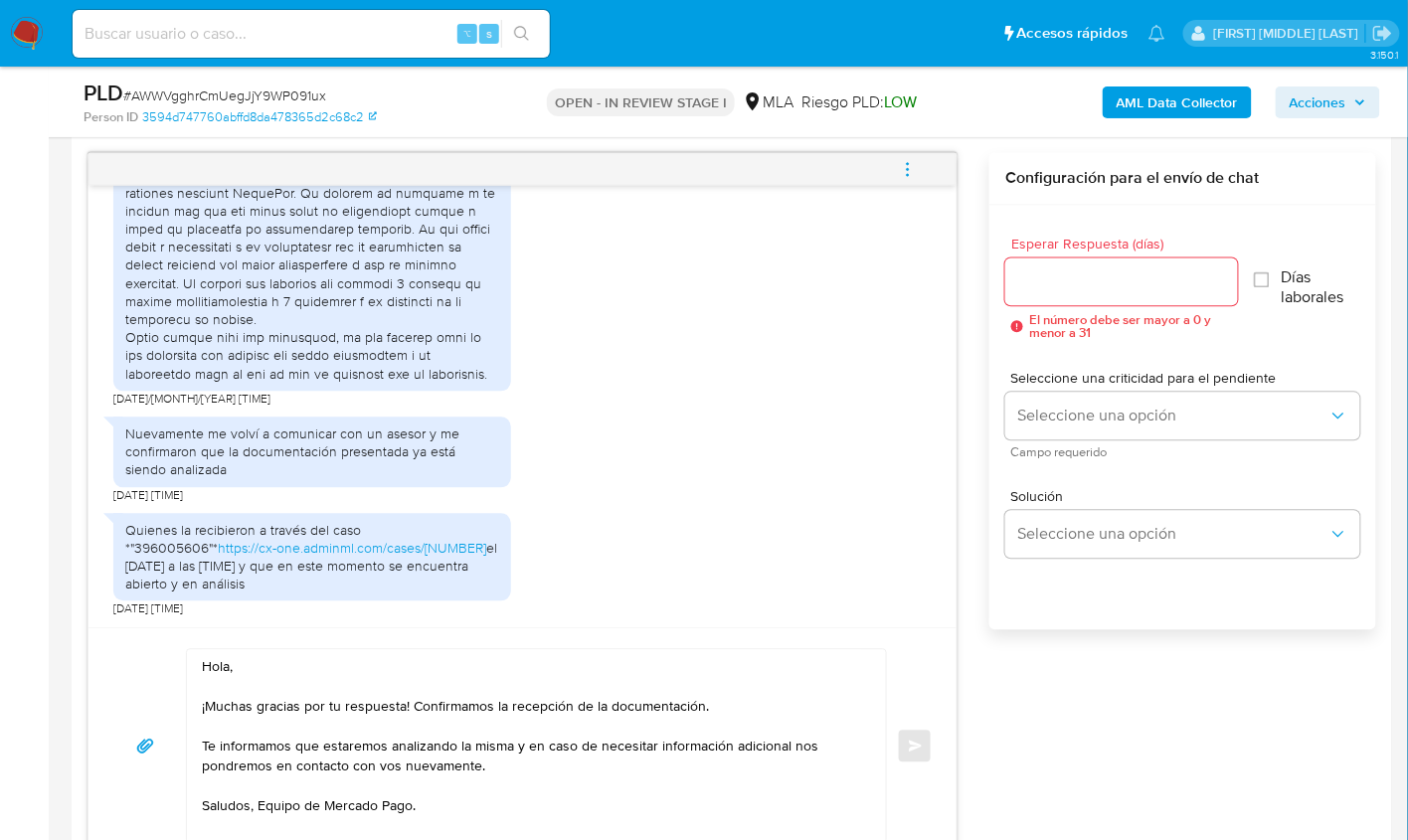 click on "Esperar Respuesta (días)" at bounding box center (1121, 282) 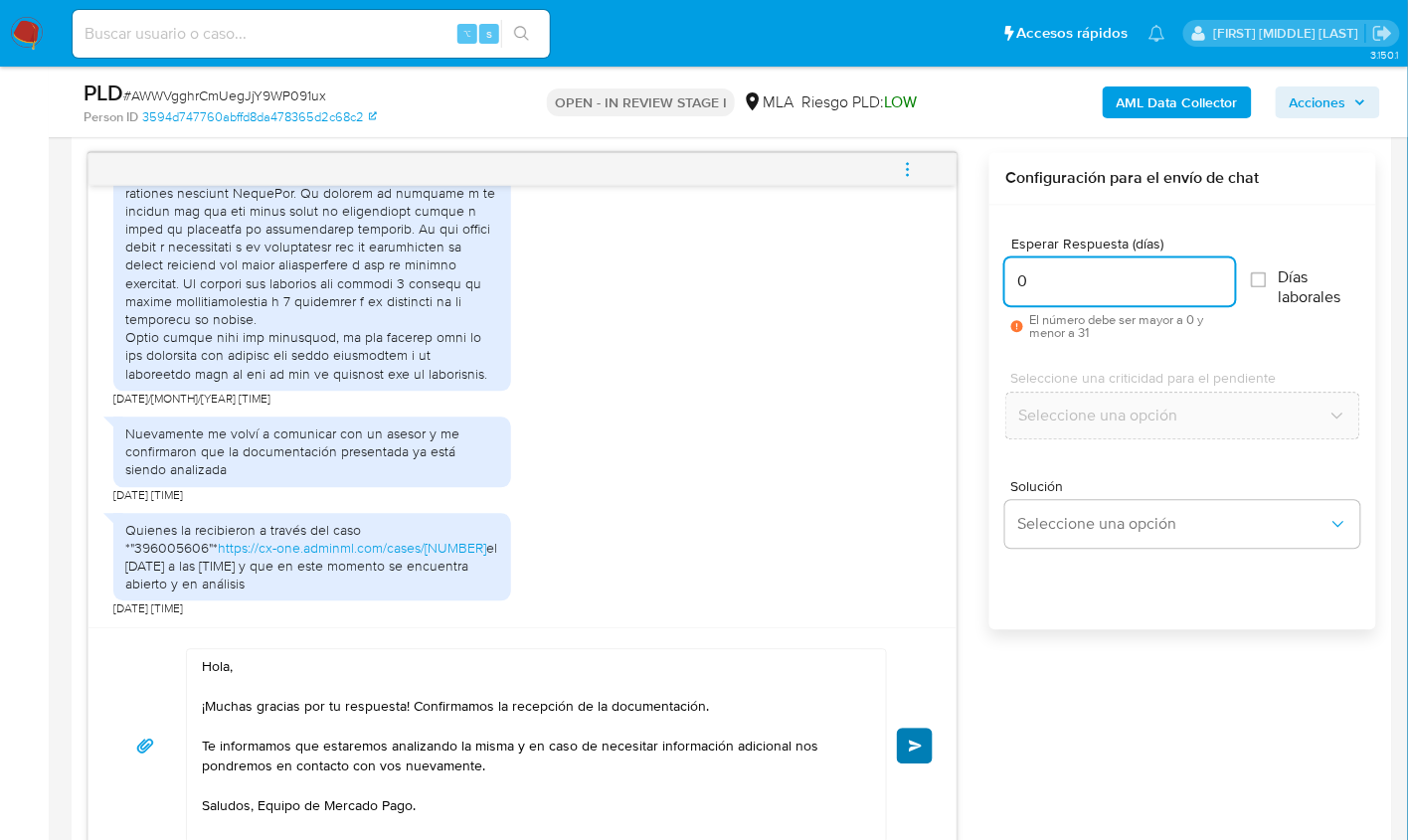 type on "0" 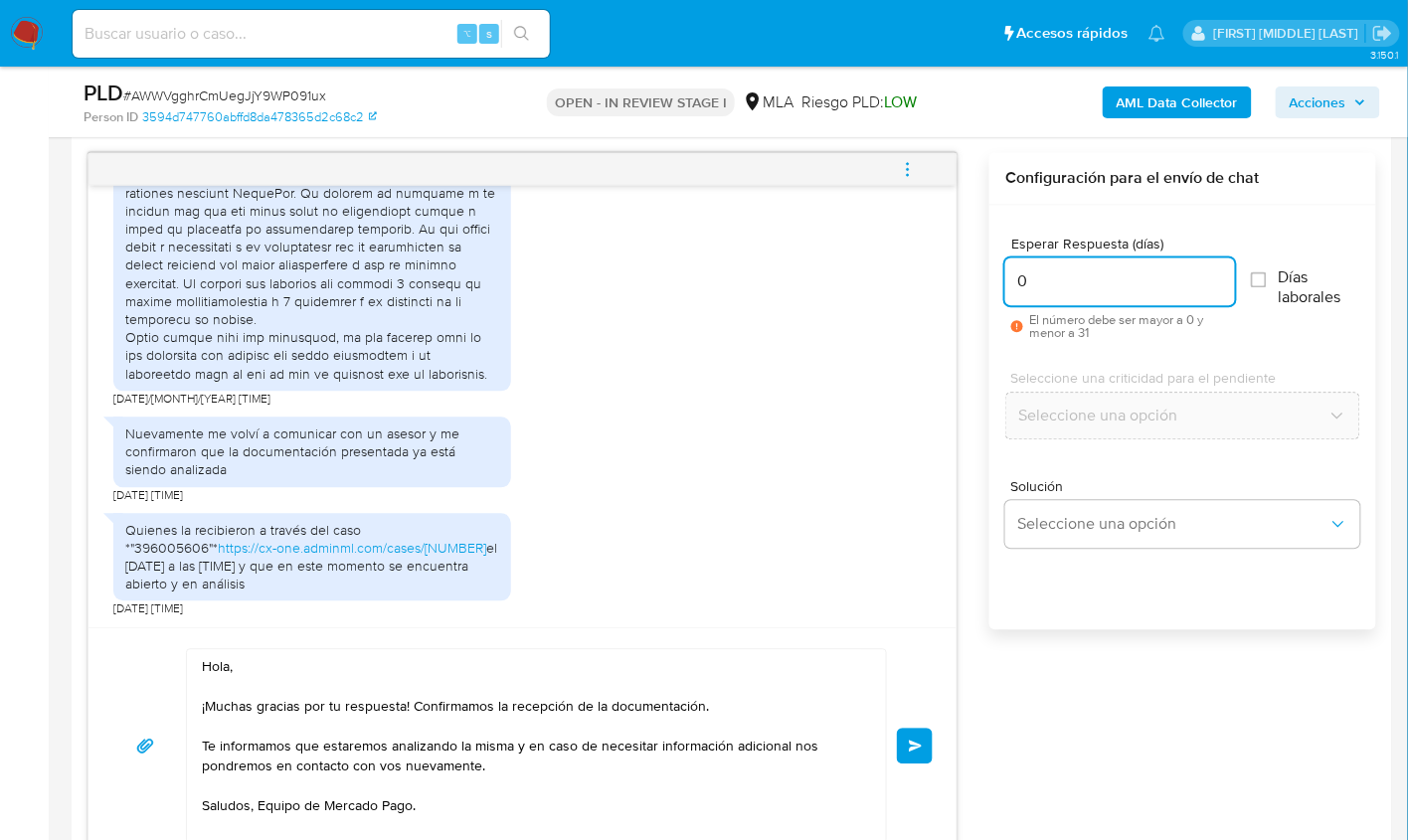 click on "Enviar" at bounding box center (915, 747) 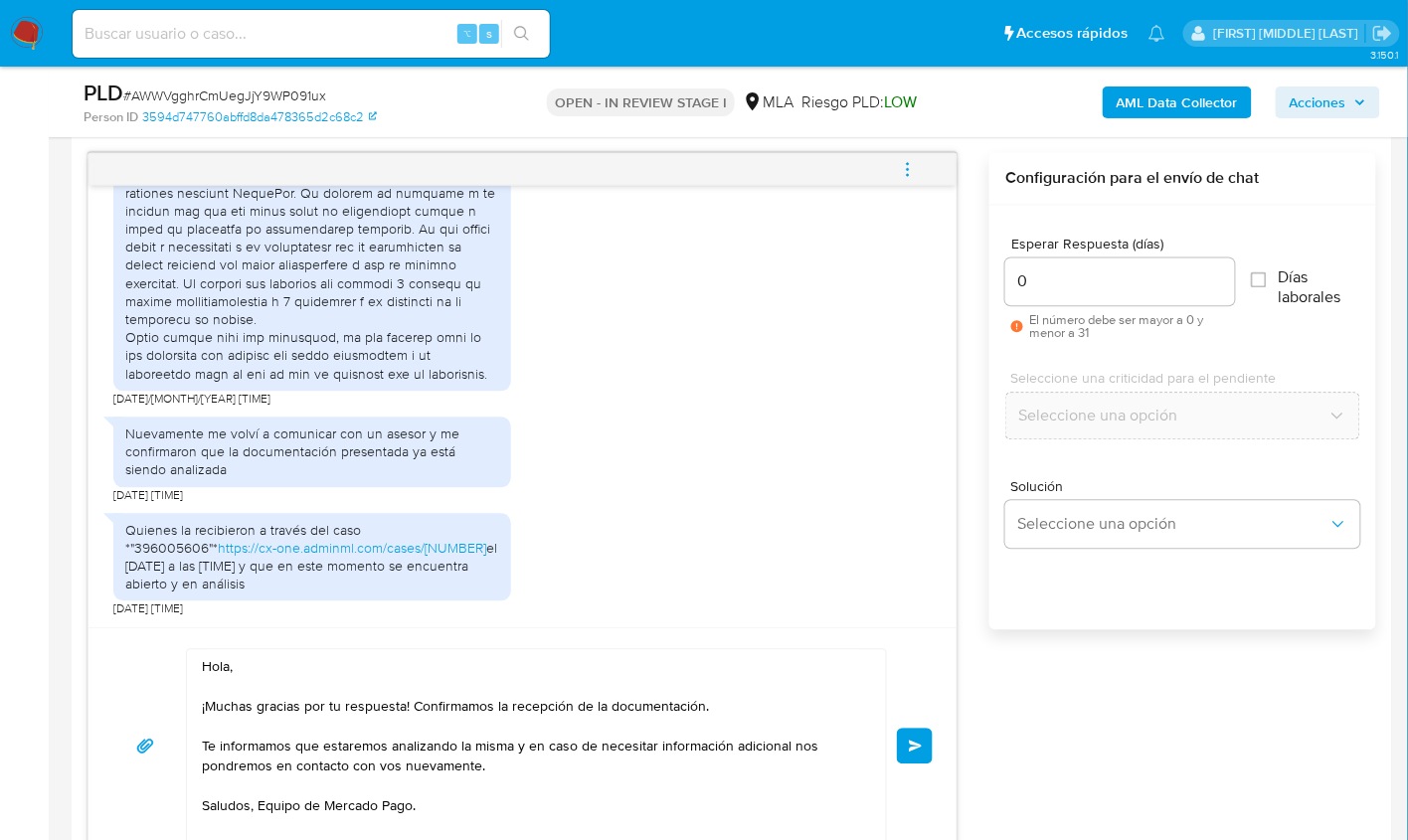 type 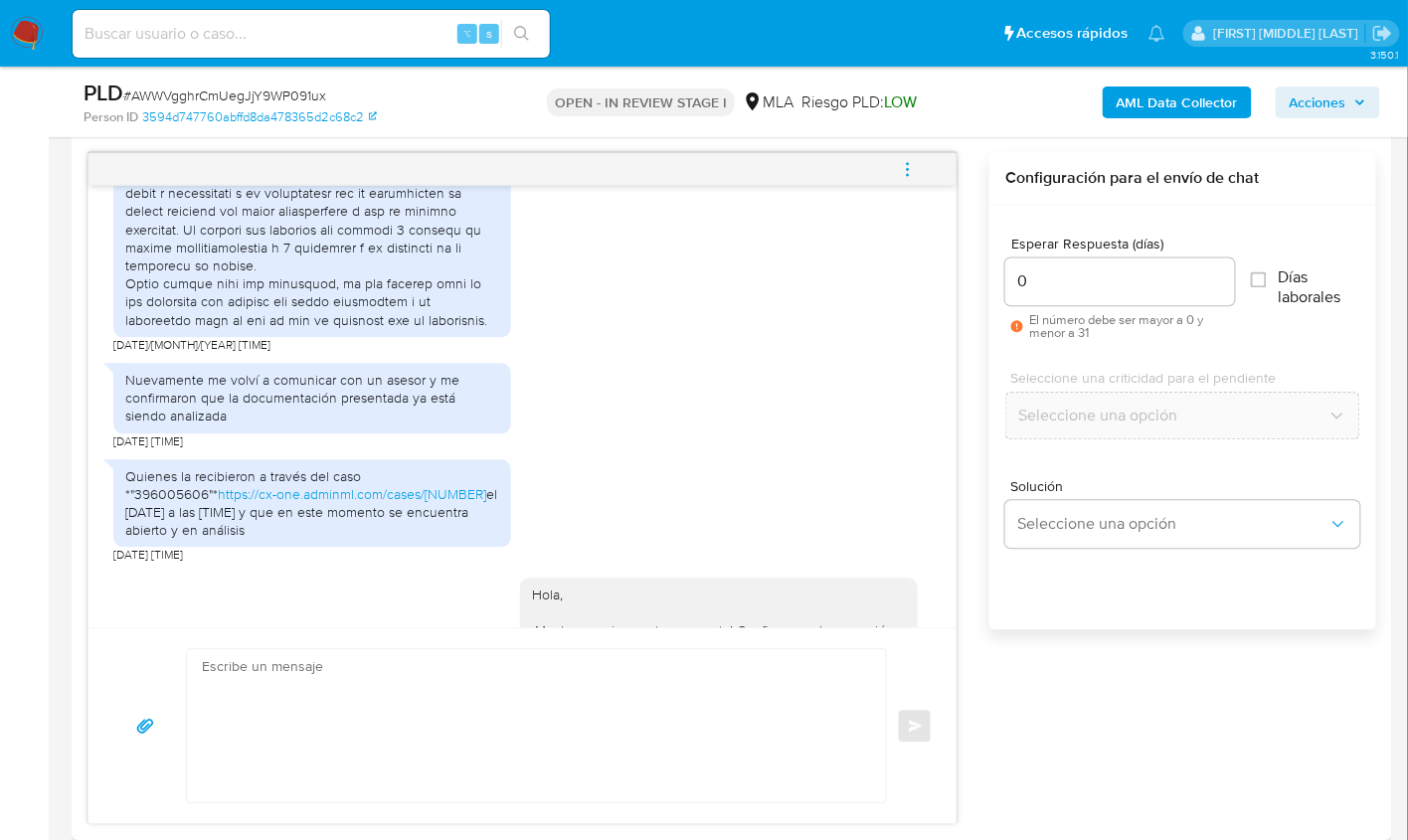 scroll, scrollTop: 1955, scrollLeft: 0, axis: vertical 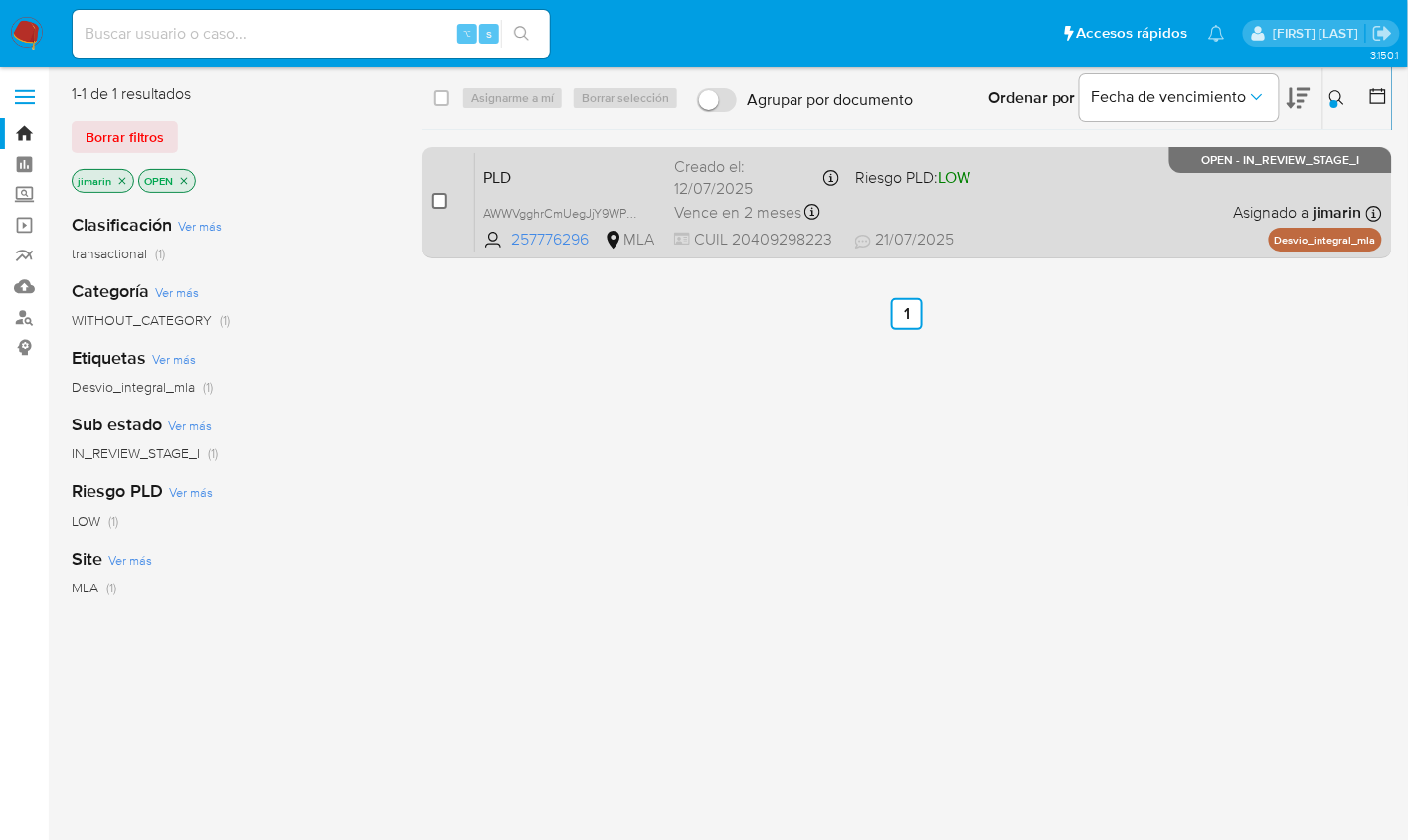 click at bounding box center (440, 201) 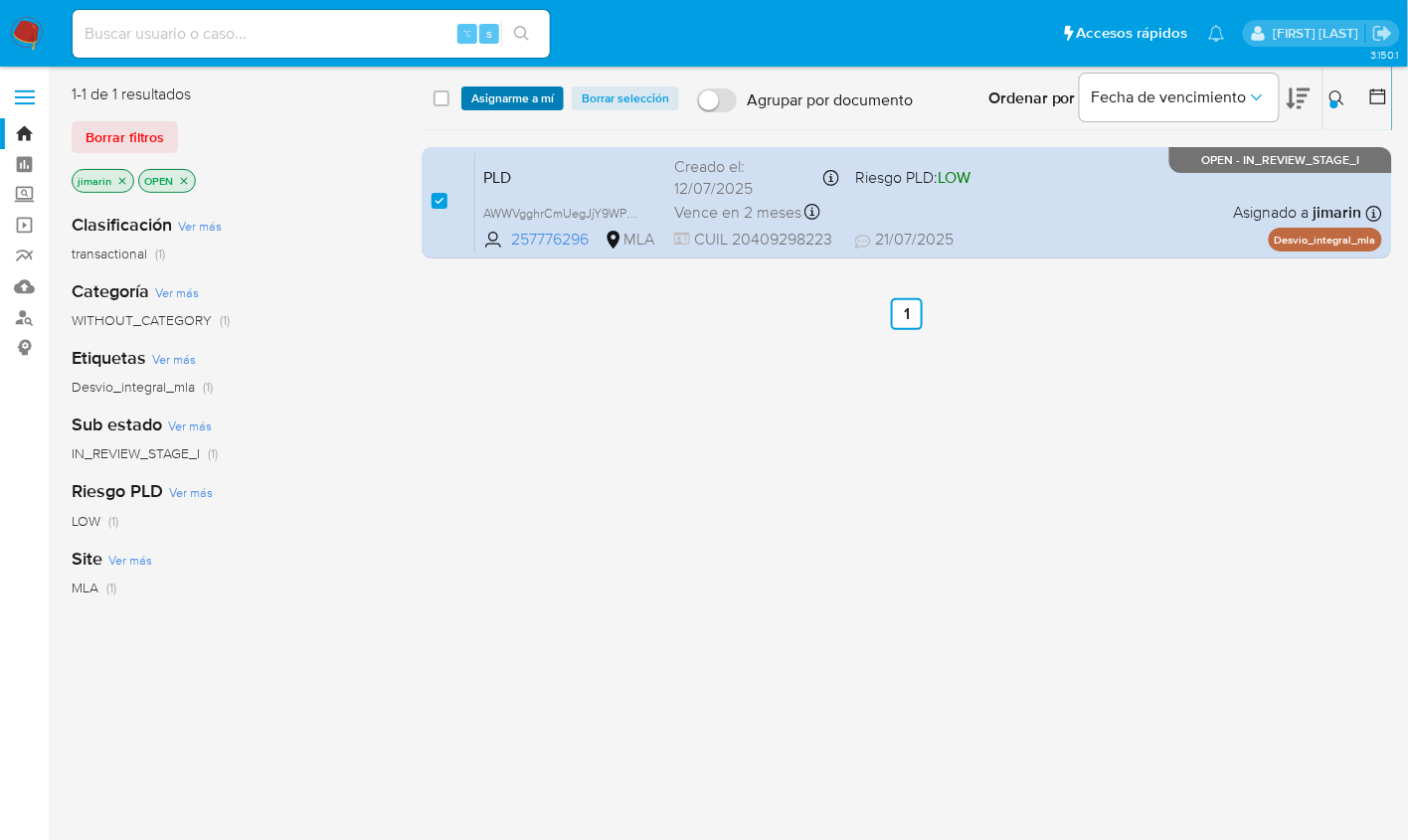 click on "Asignarme a mí" at bounding box center (512, 98) 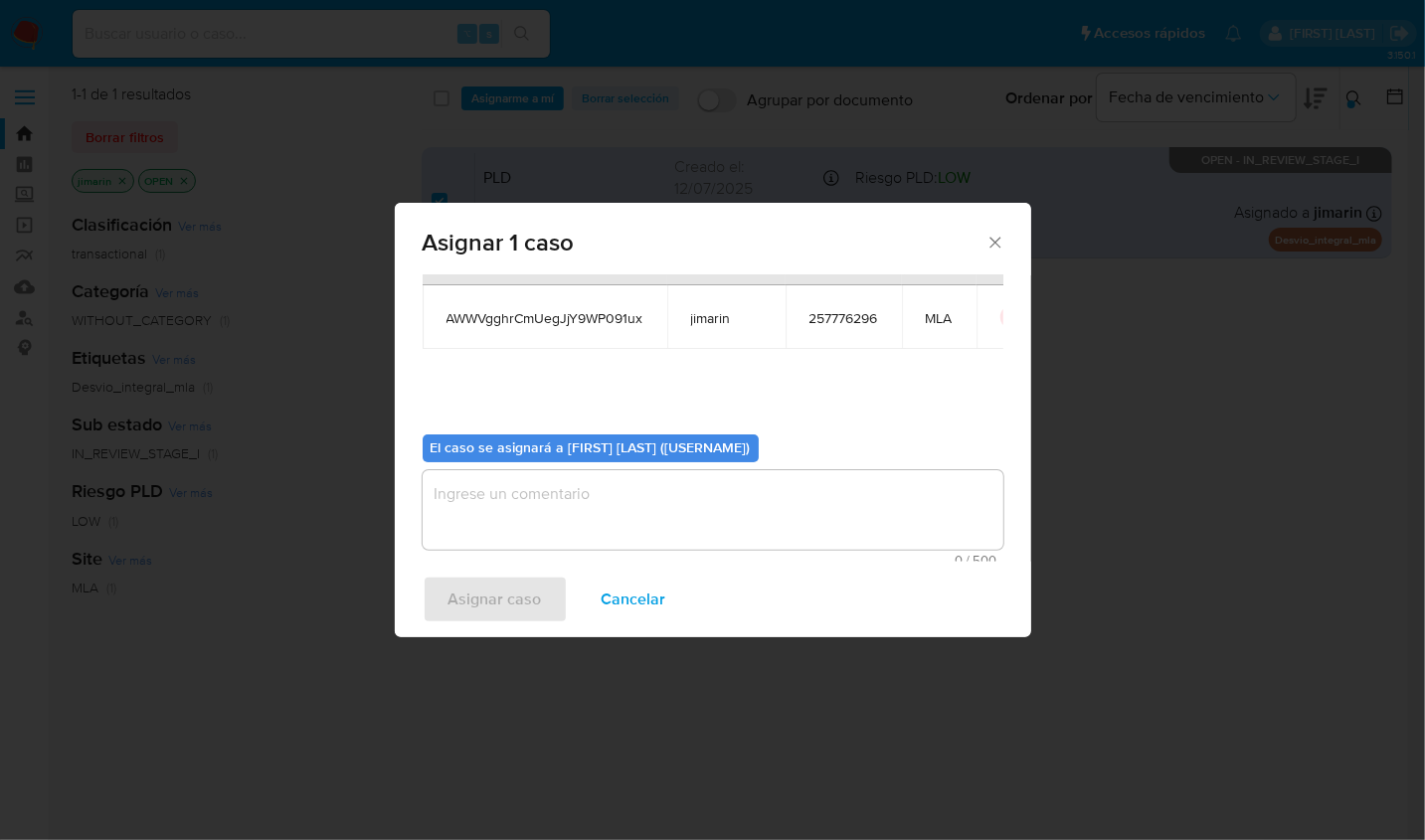 scroll, scrollTop: 101, scrollLeft: 0, axis: vertical 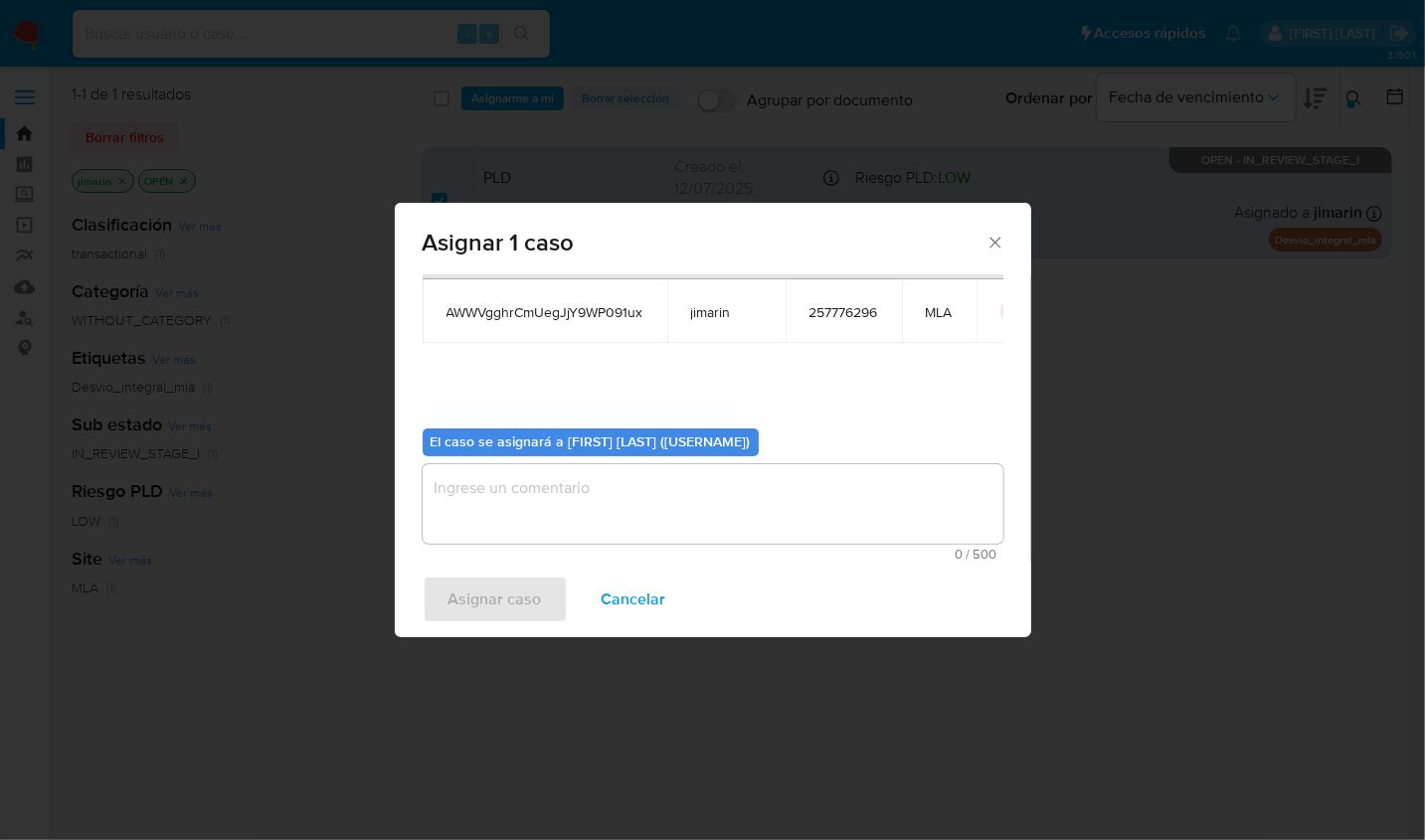 click at bounding box center (713, 504) 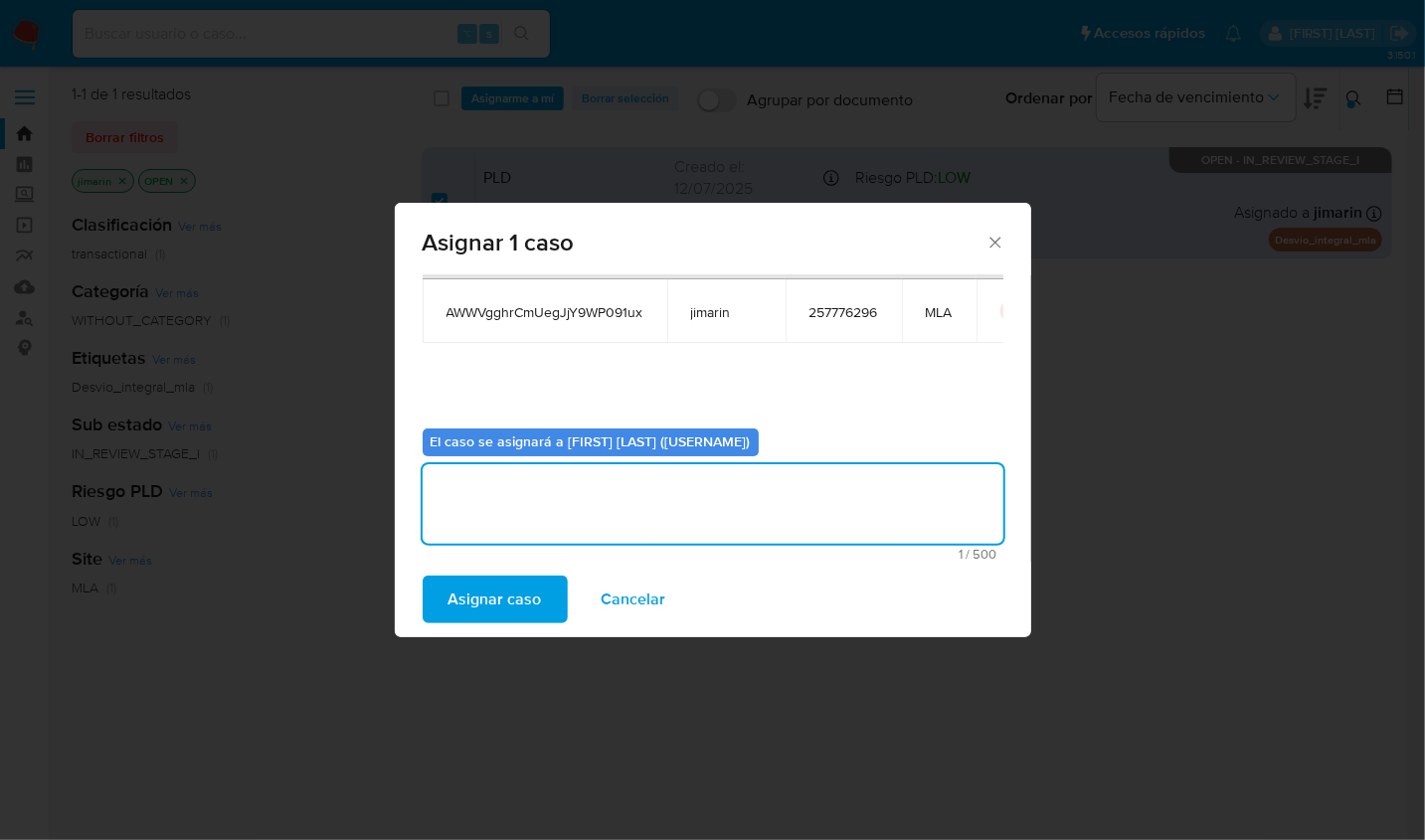 click on "Asignar caso" at bounding box center (495, 599) 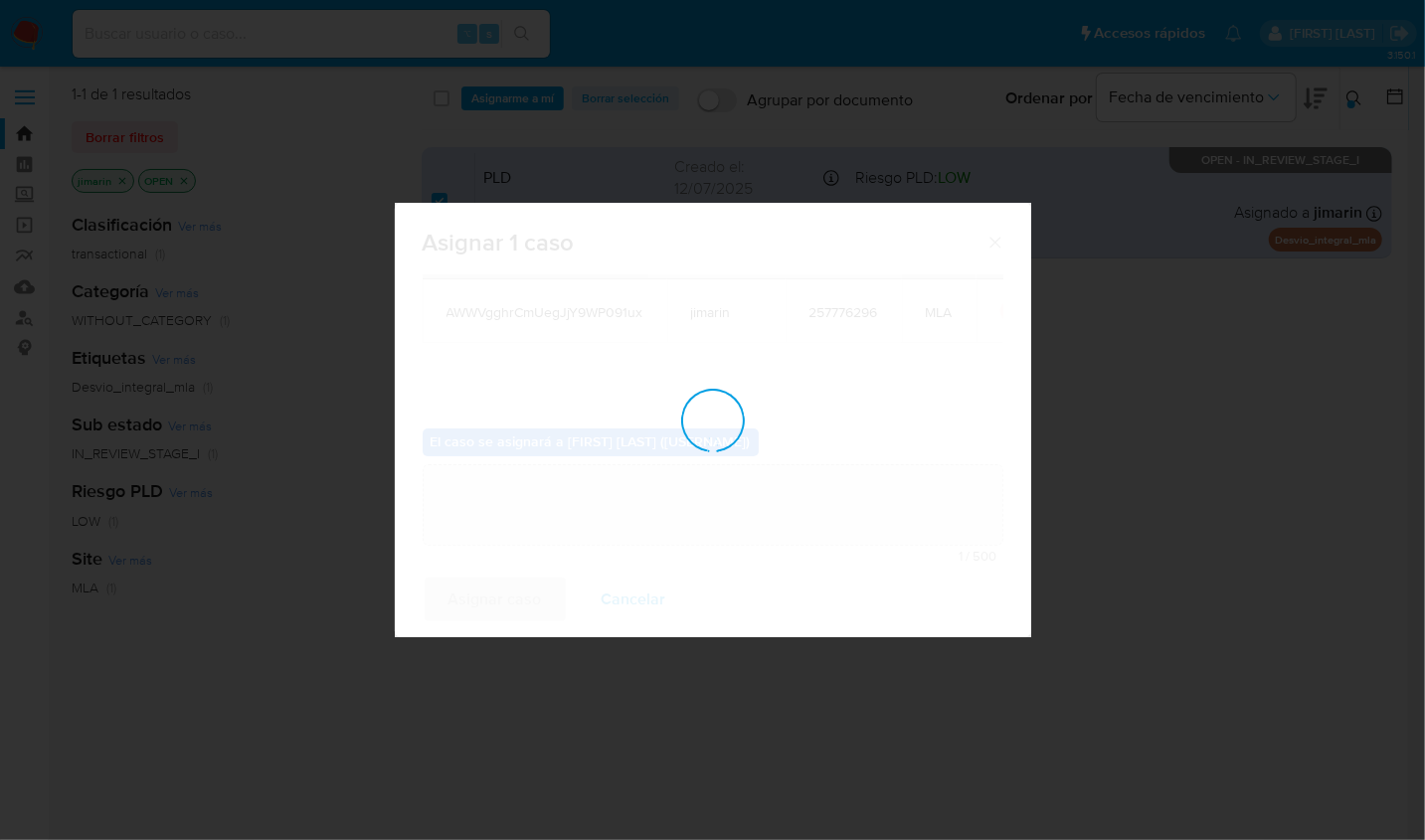 type 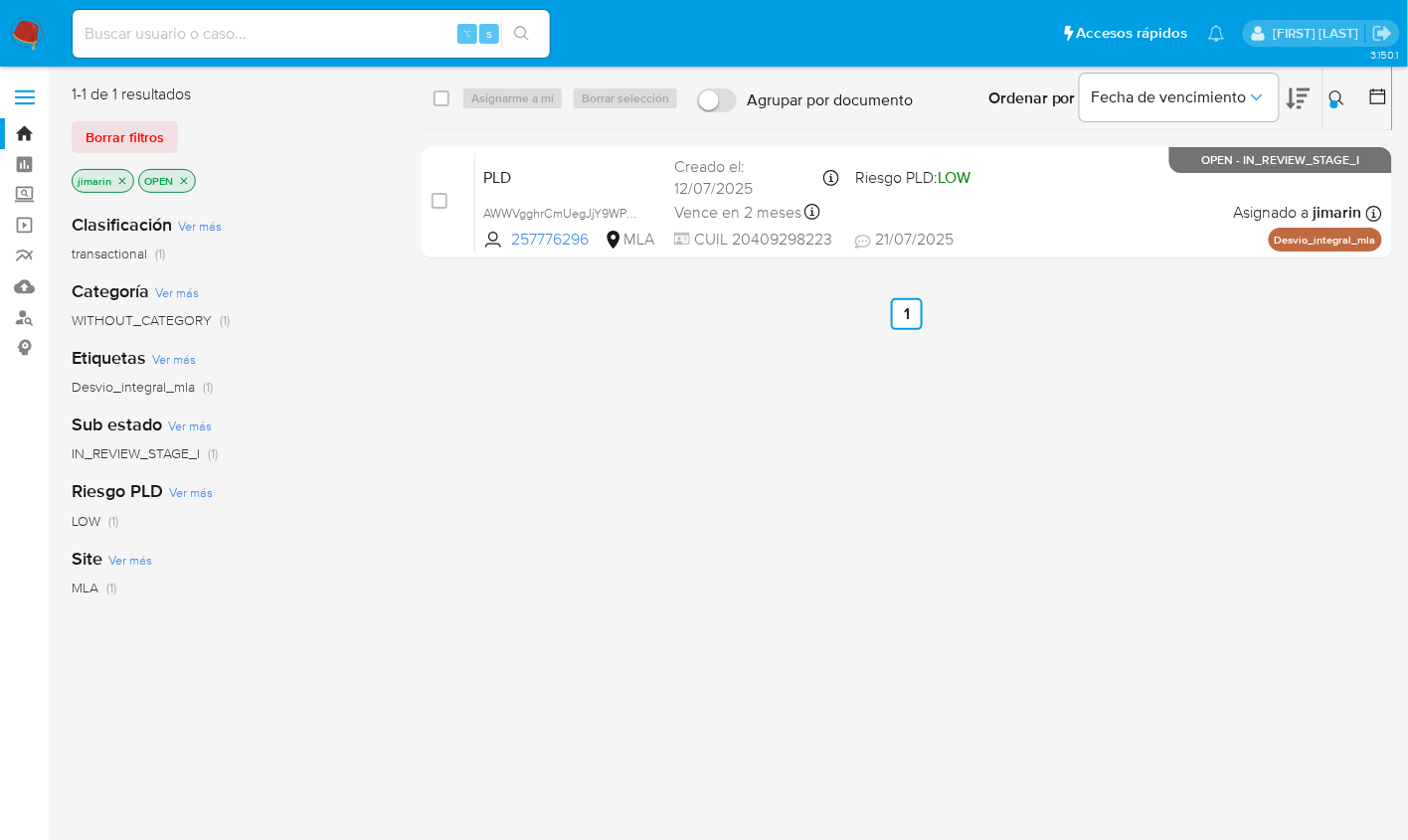 click 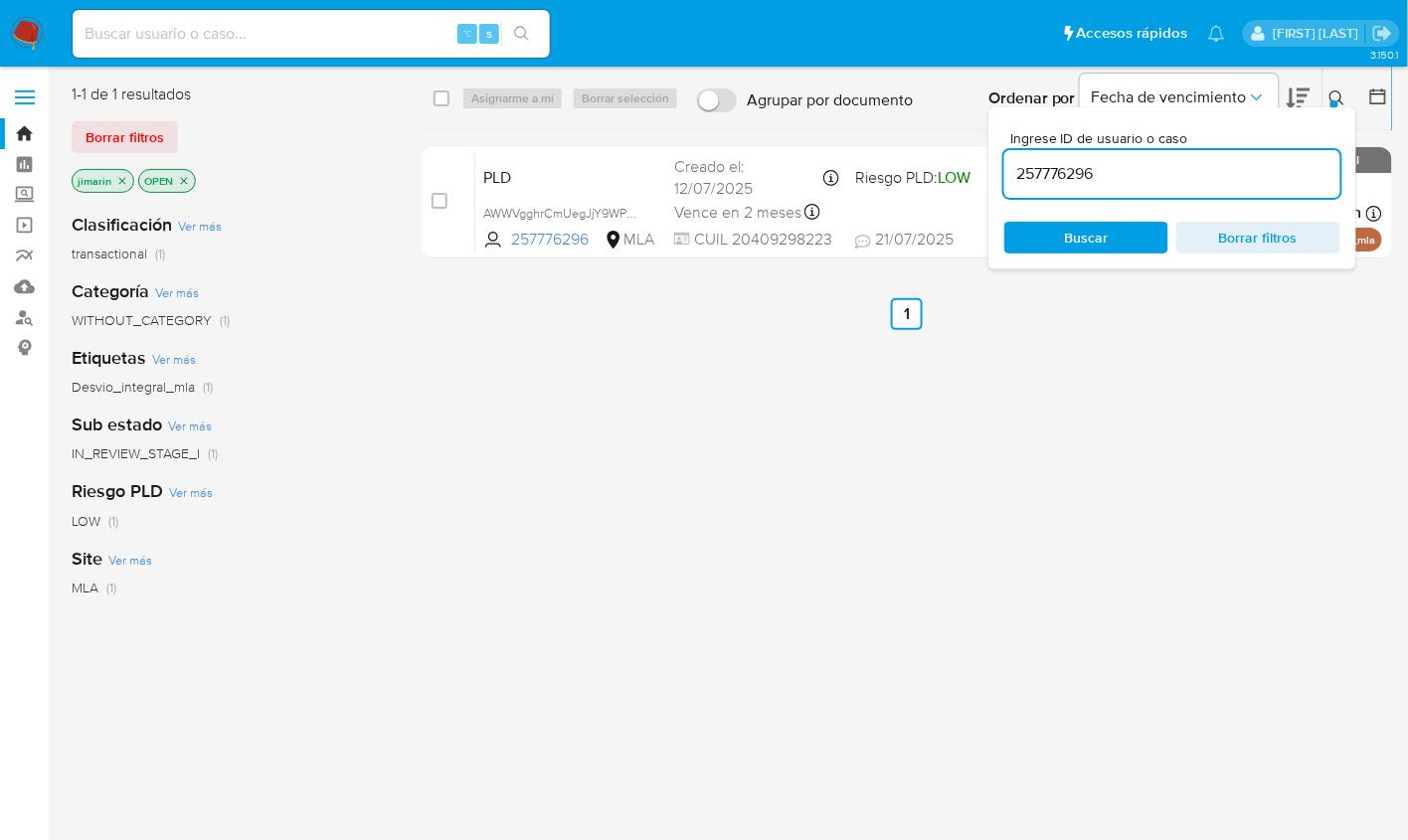 click on "257776296" at bounding box center [1172, 174] 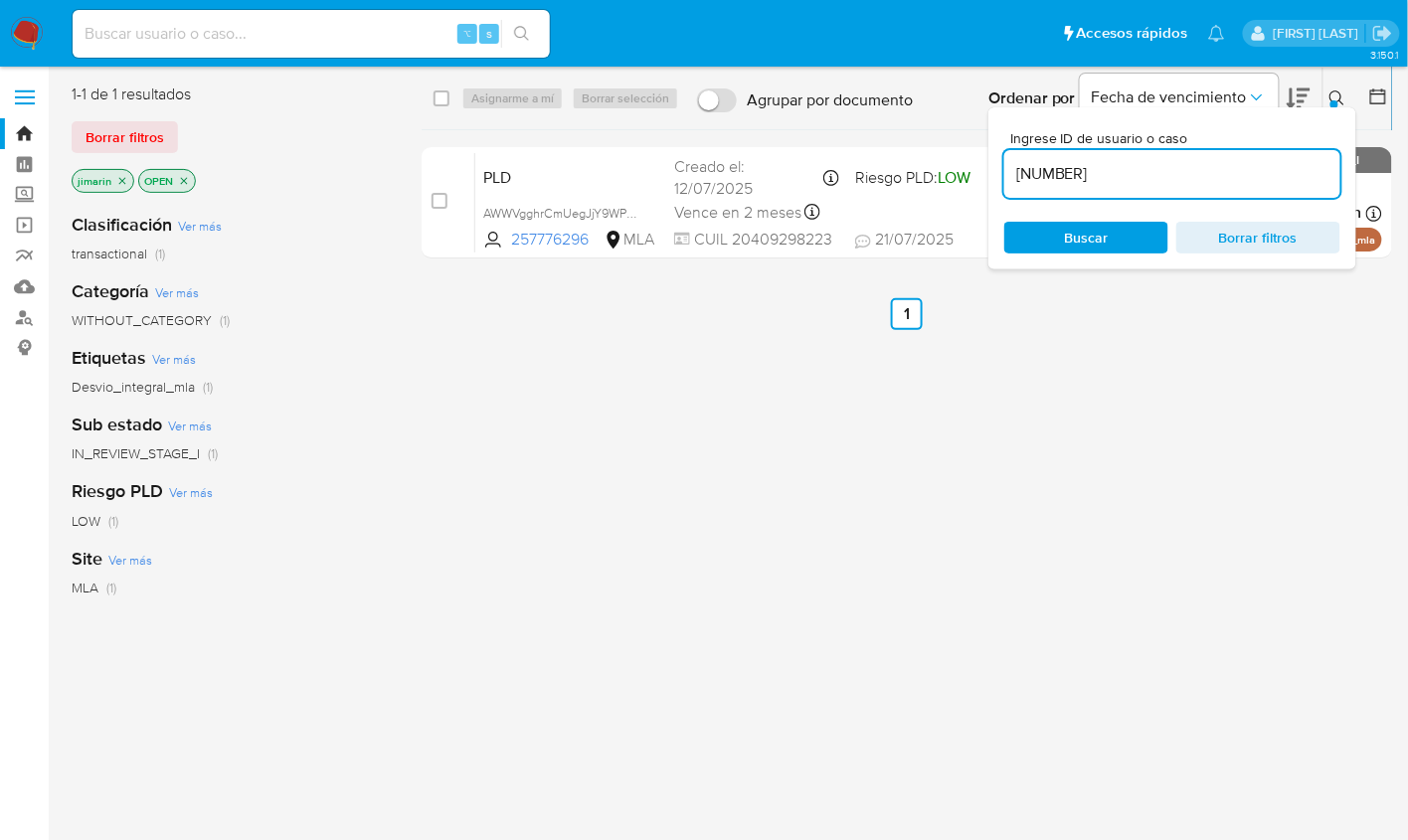 type on "257900838" 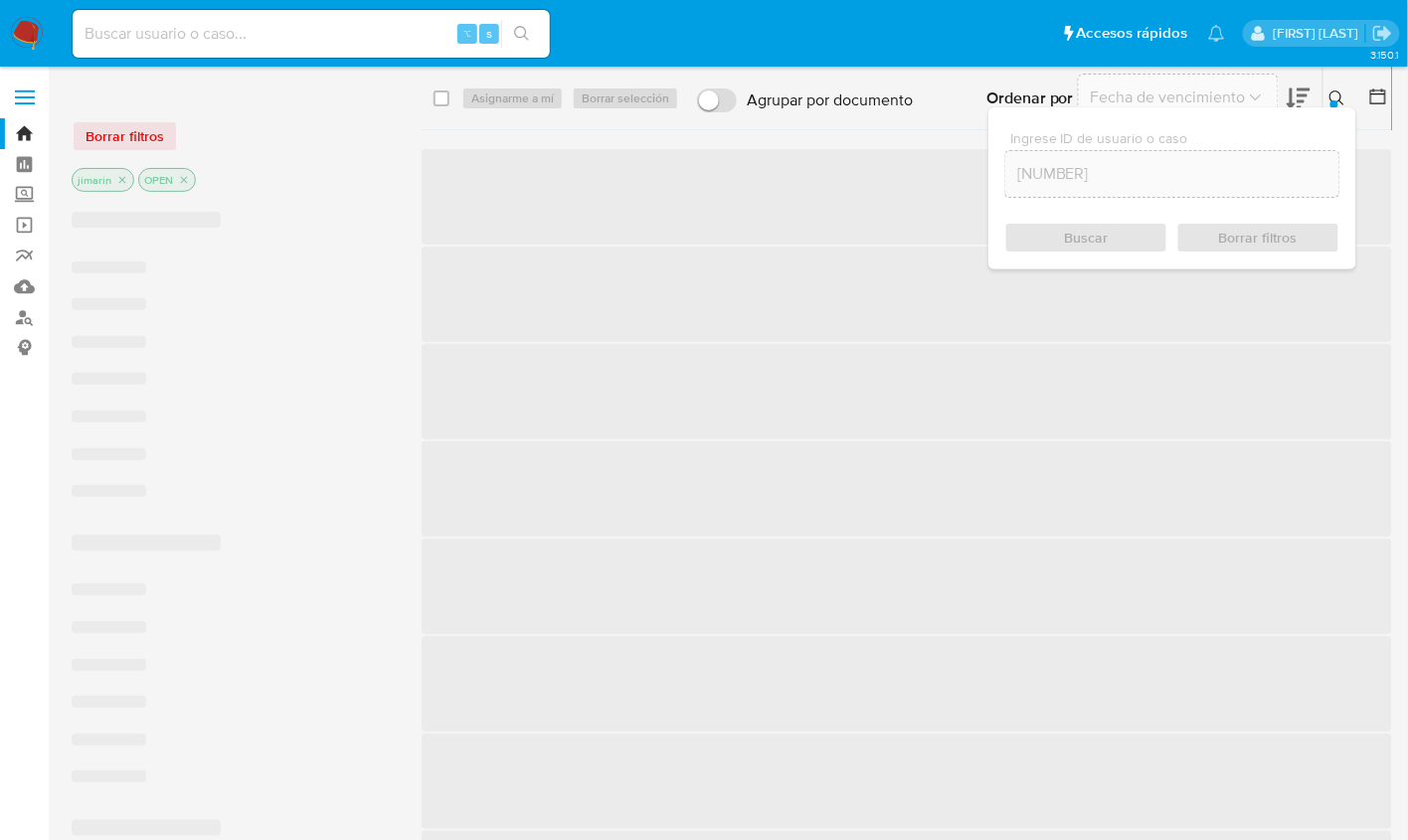 click 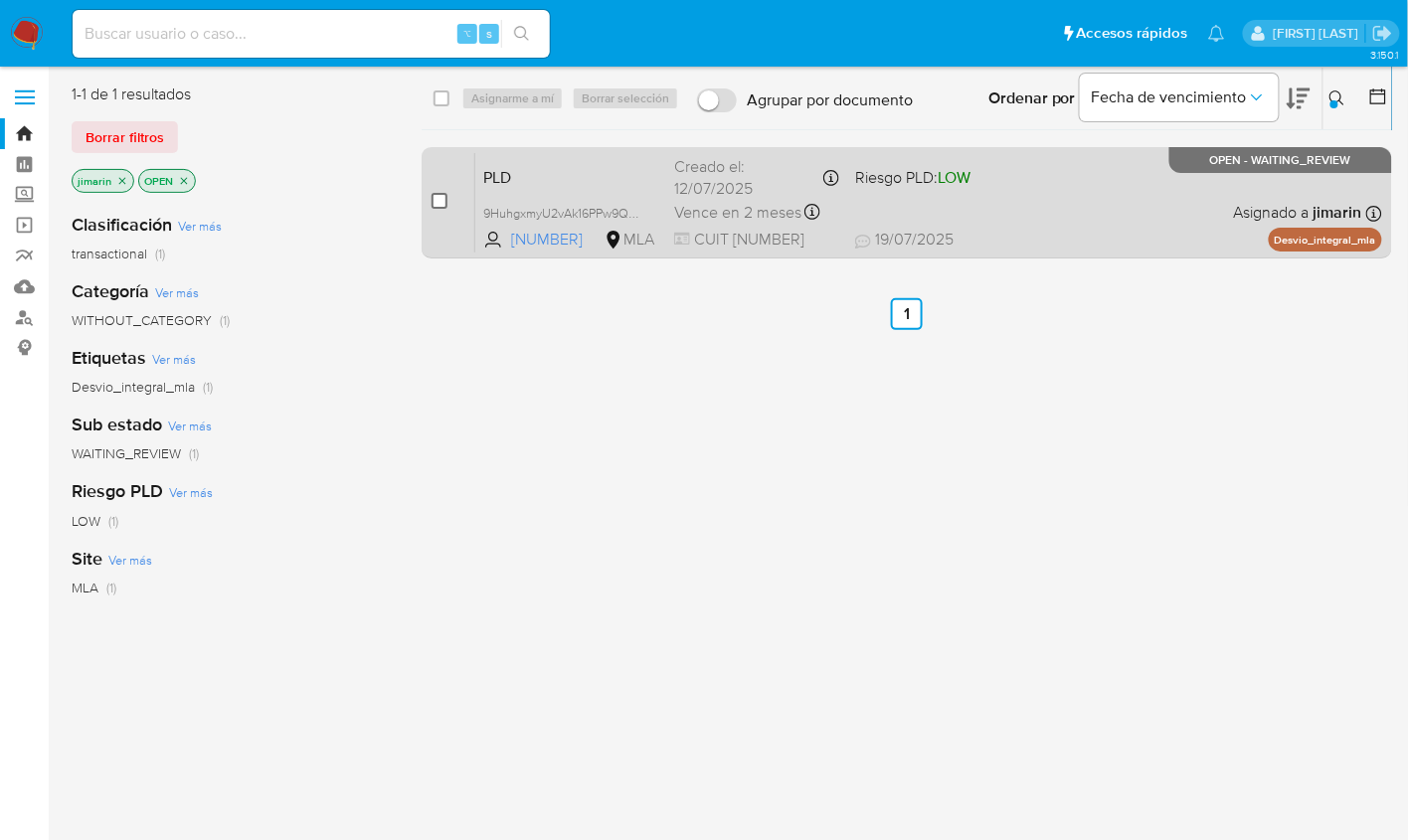 click at bounding box center (440, 201) 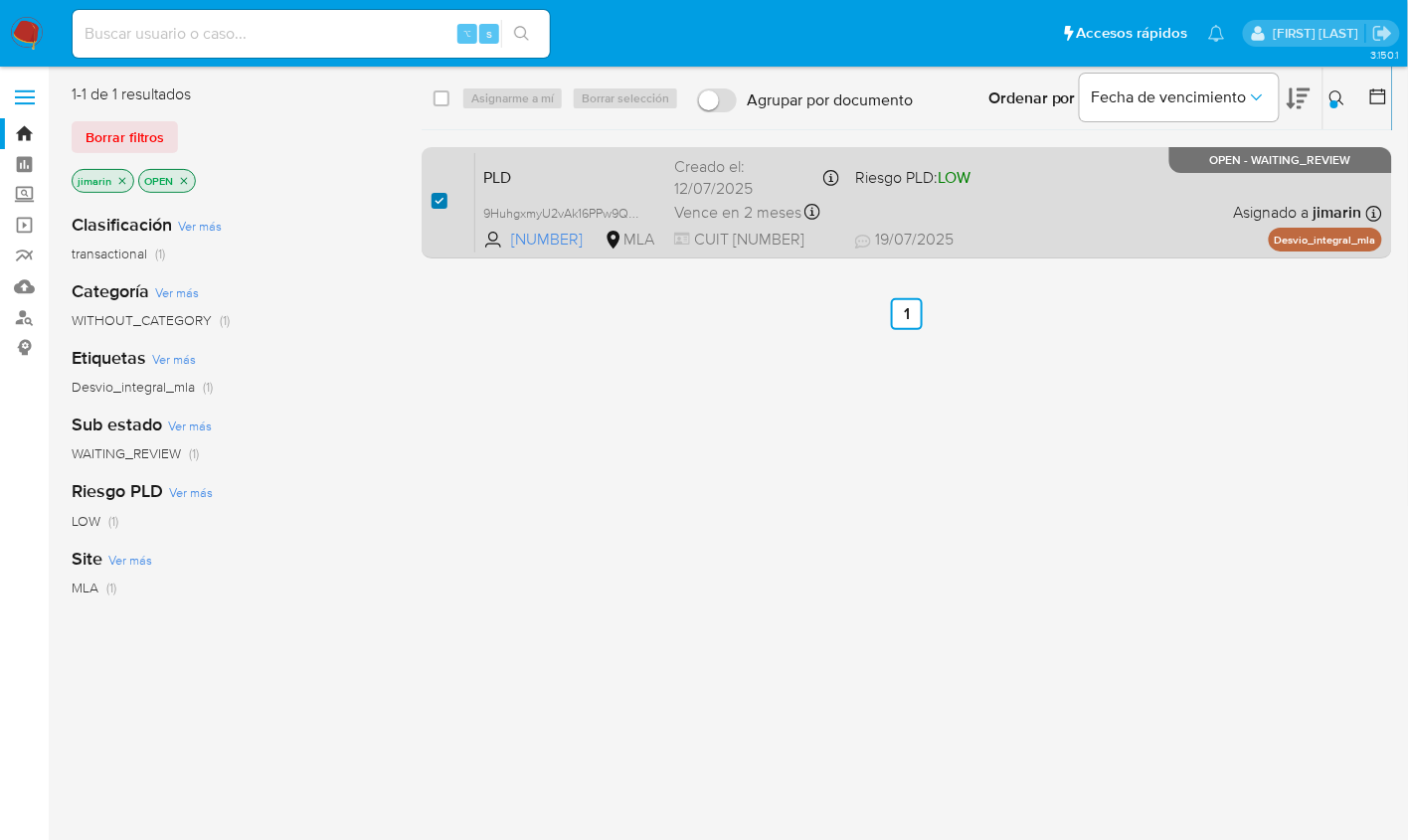 checkbox on "true" 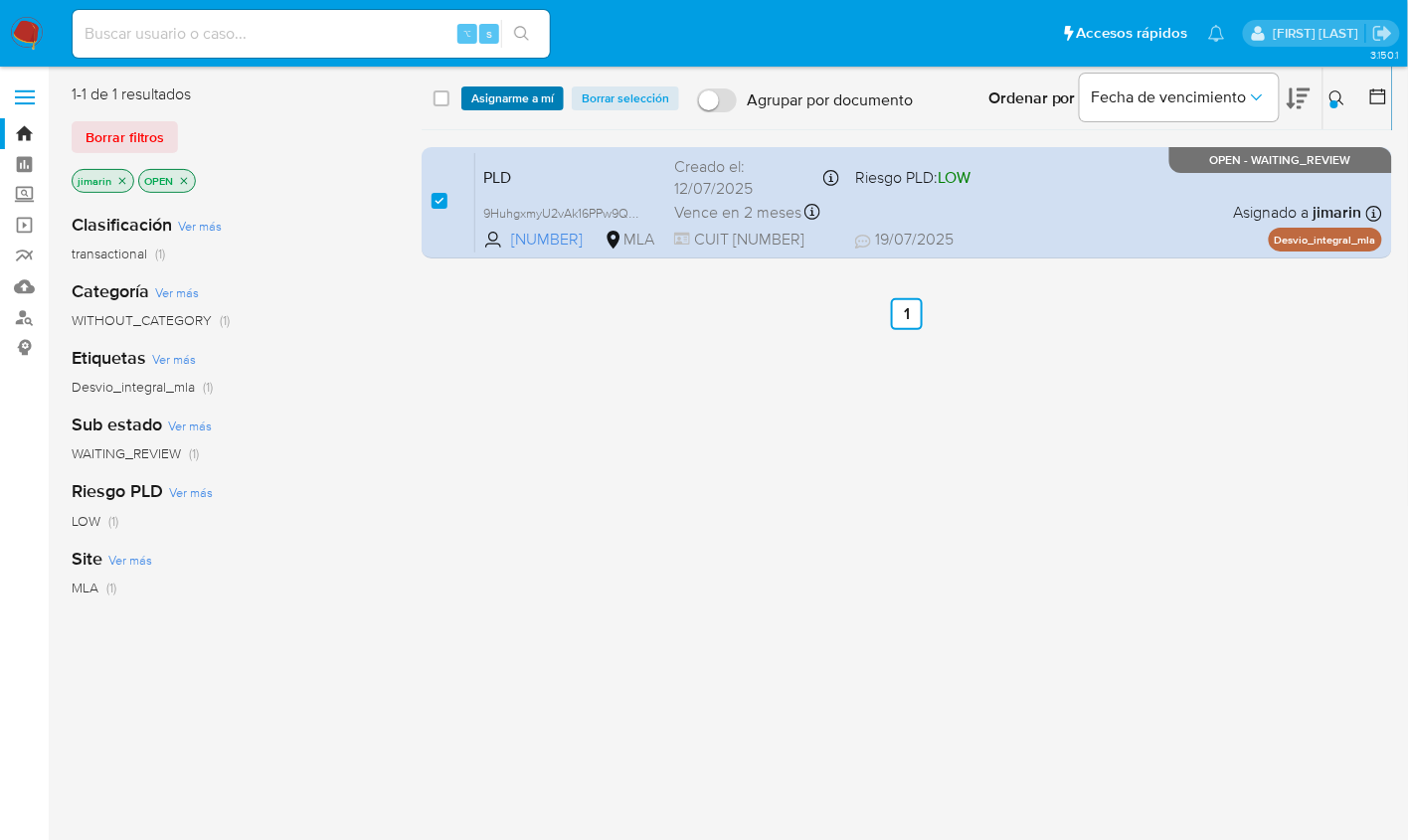 click on "Asignarme a mí" at bounding box center (512, 98) 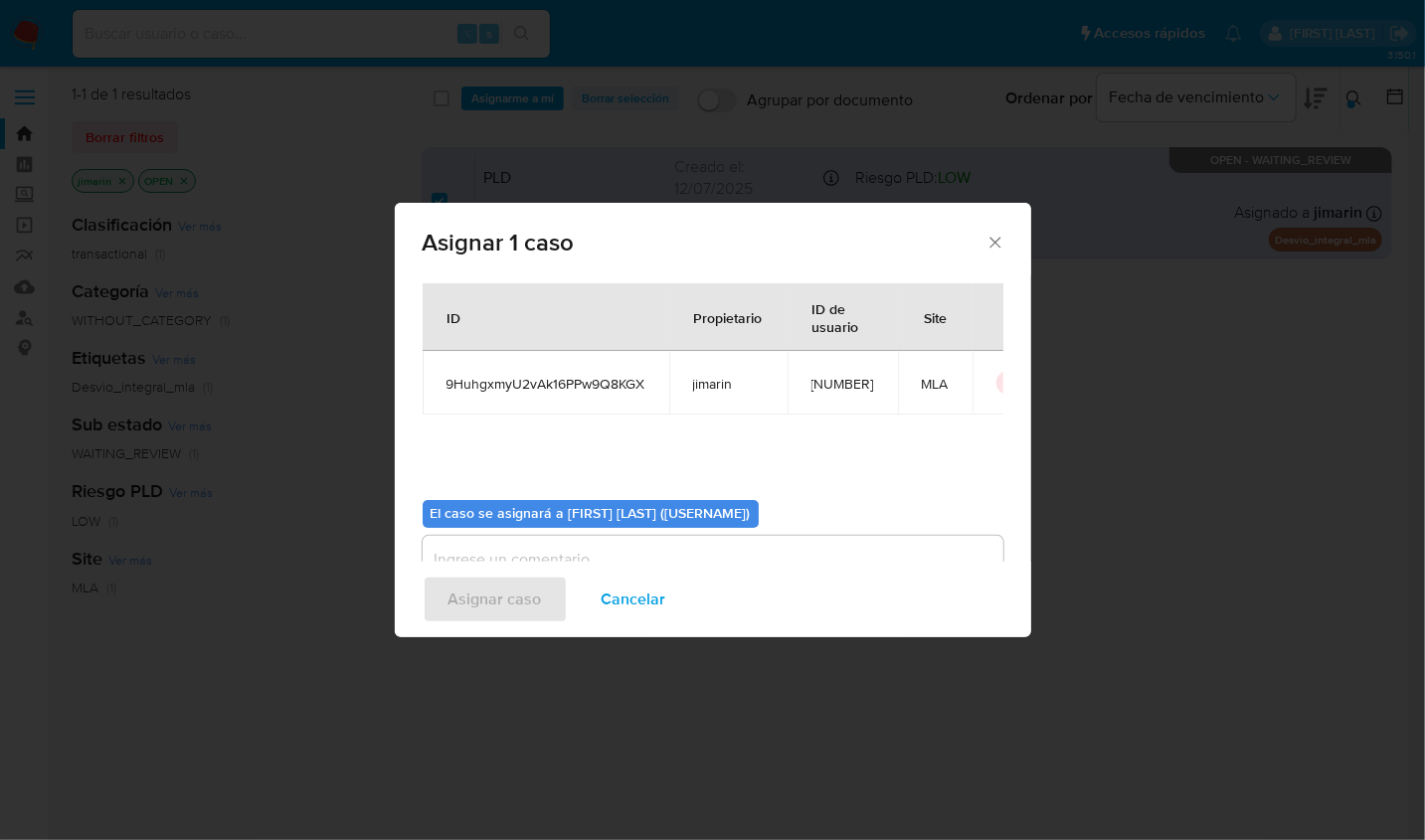 scroll, scrollTop: 101, scrollLeft: 0, axis: vertical 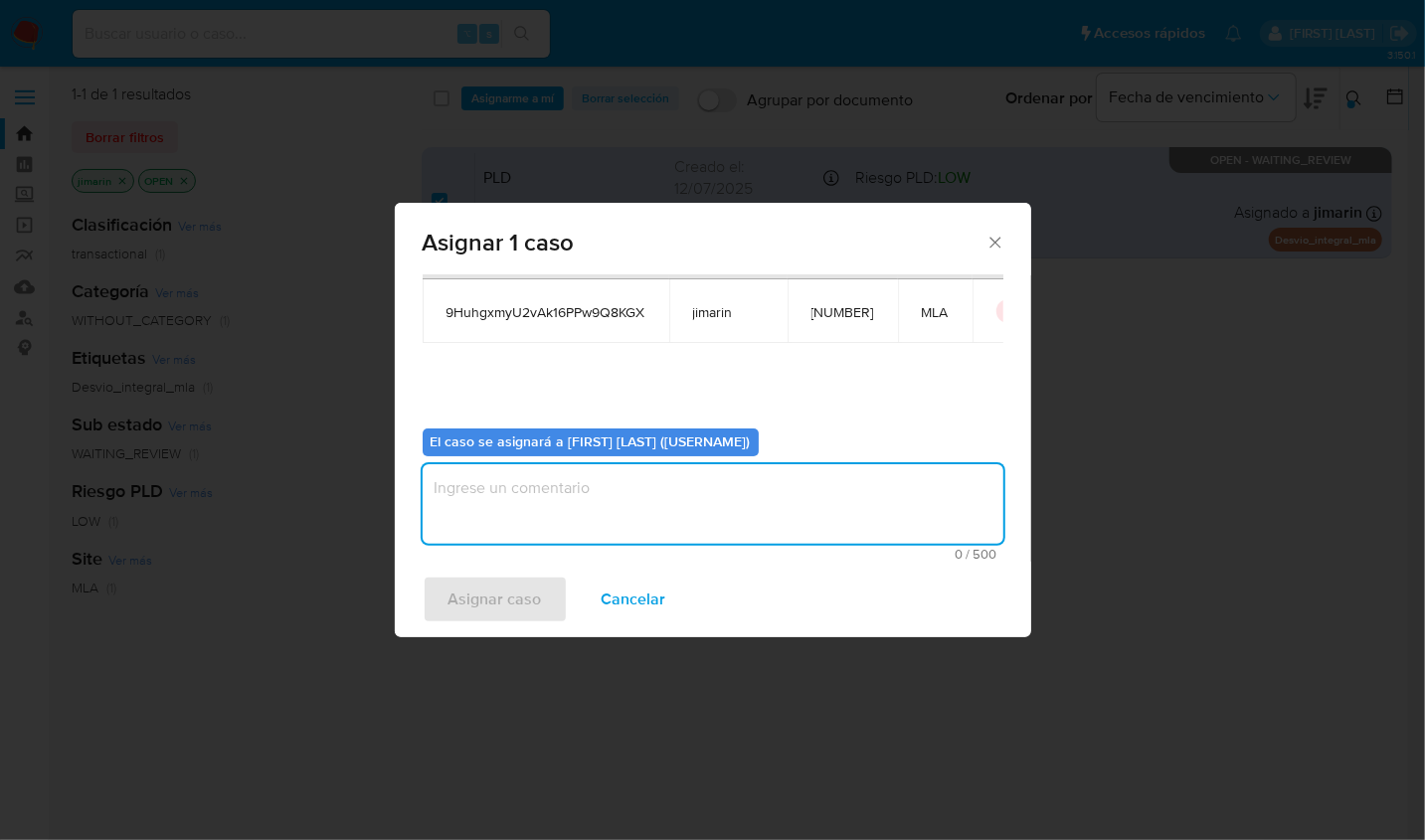 click at bounding box center (713, 504) 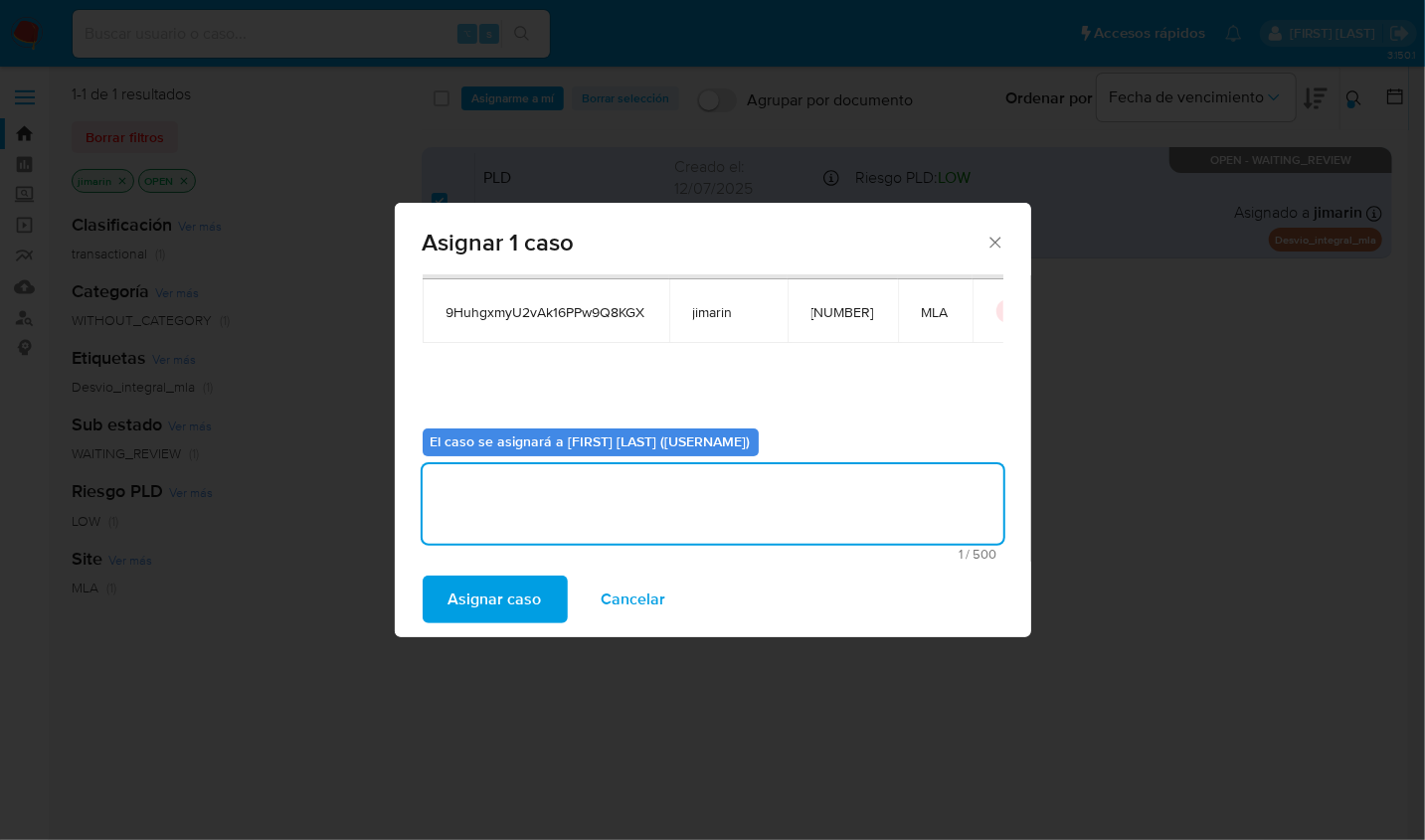 click on "Asignar caso" at bounding box center [495, 599] 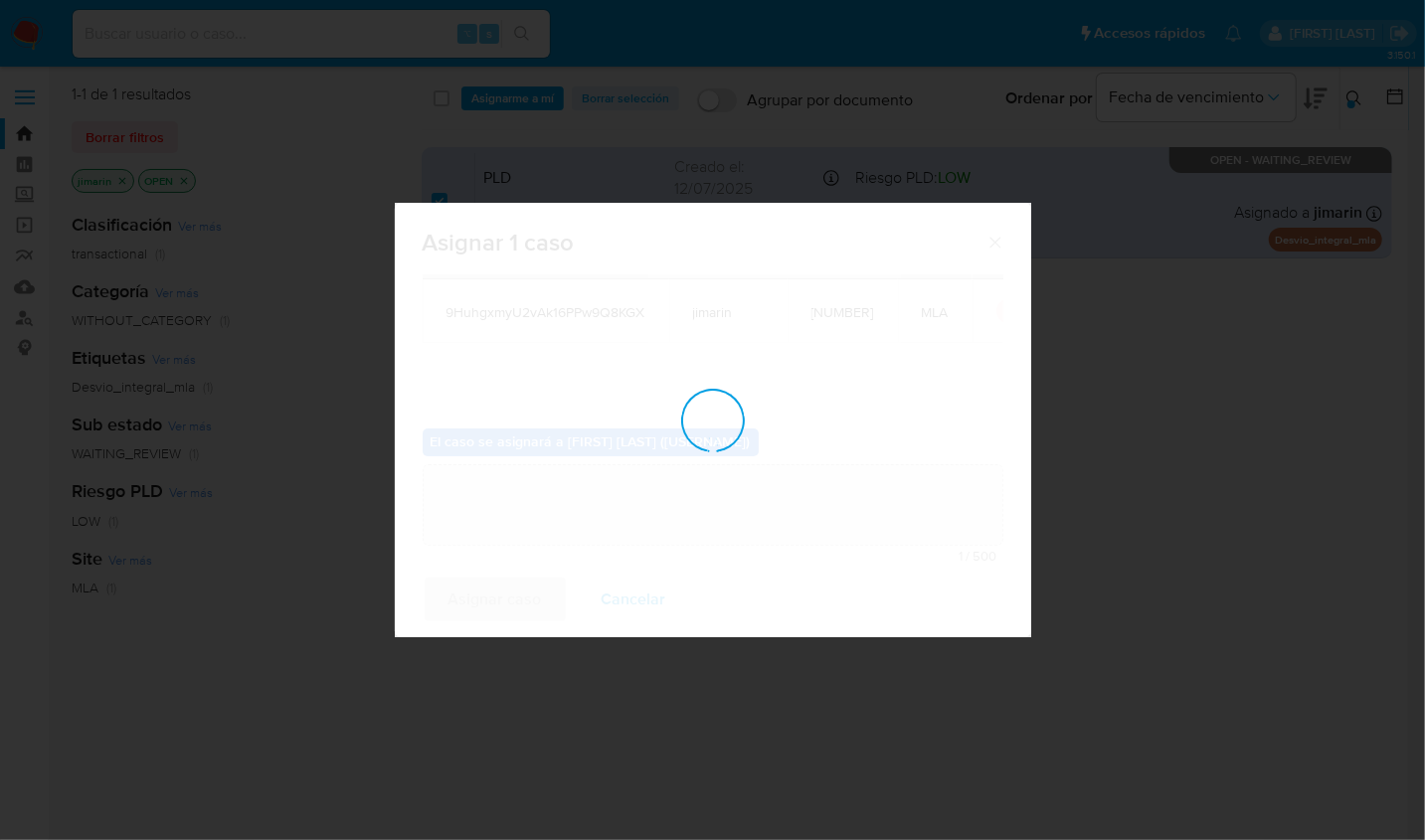 type 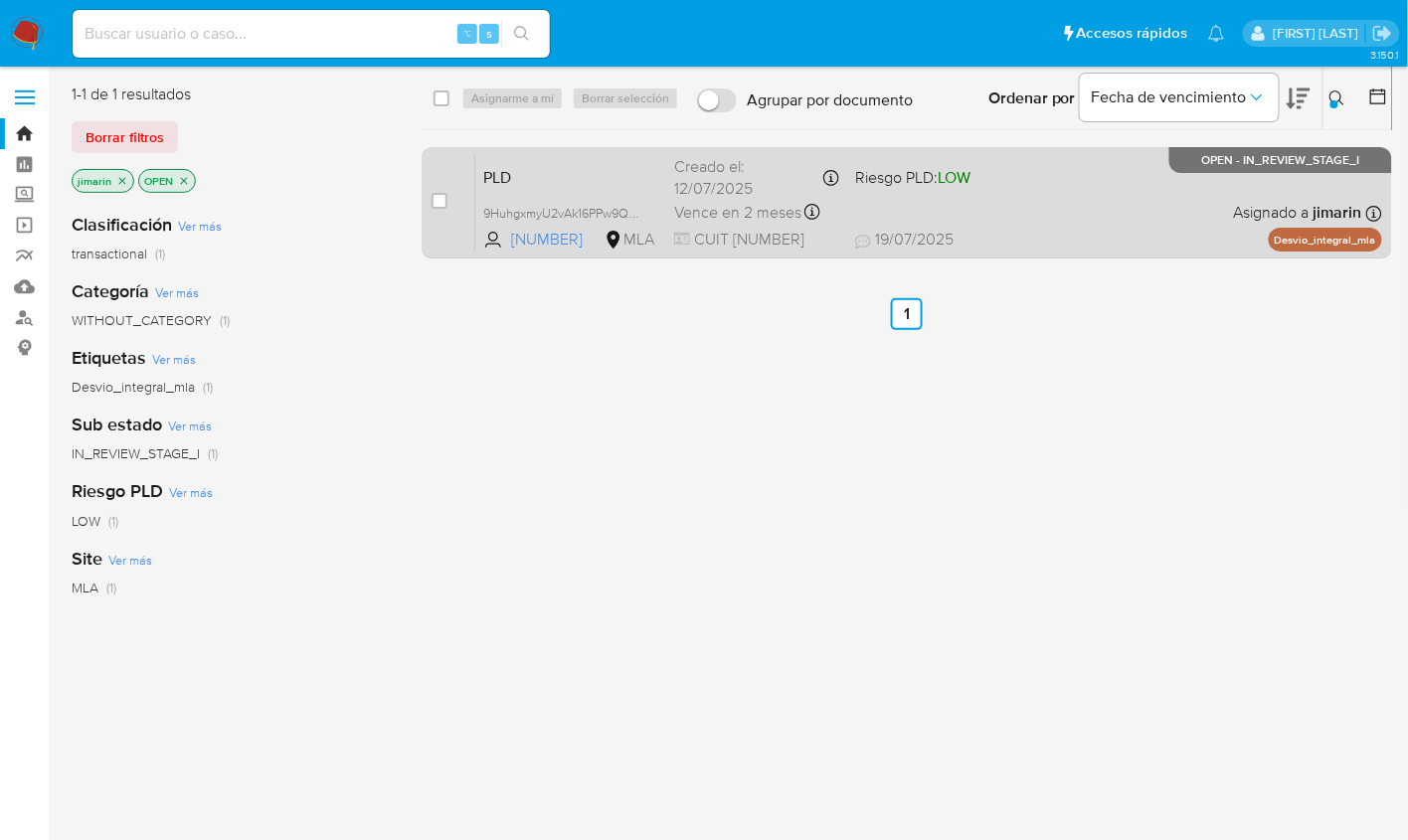 click on "PLD 9HuhgxmyU2vAk16PPw9Q8KGX 257900838 MLA Riesgo PLD:  LOW Creado el: 12/07/2025   Creado el: 12/07/2025 03:14:22 Vence en 2 meses   Vence el 10/10/2025 03:14:22 CUIT   20416256188 19/07/2025   19/07/2025 10:15 Asignado a   jimarin   Asignado el: 17/07/2025 16:34:52 Desvio_integral_mla OPEN - IN_REVIEW_STAGE_I" at bounding box center [929, 202] 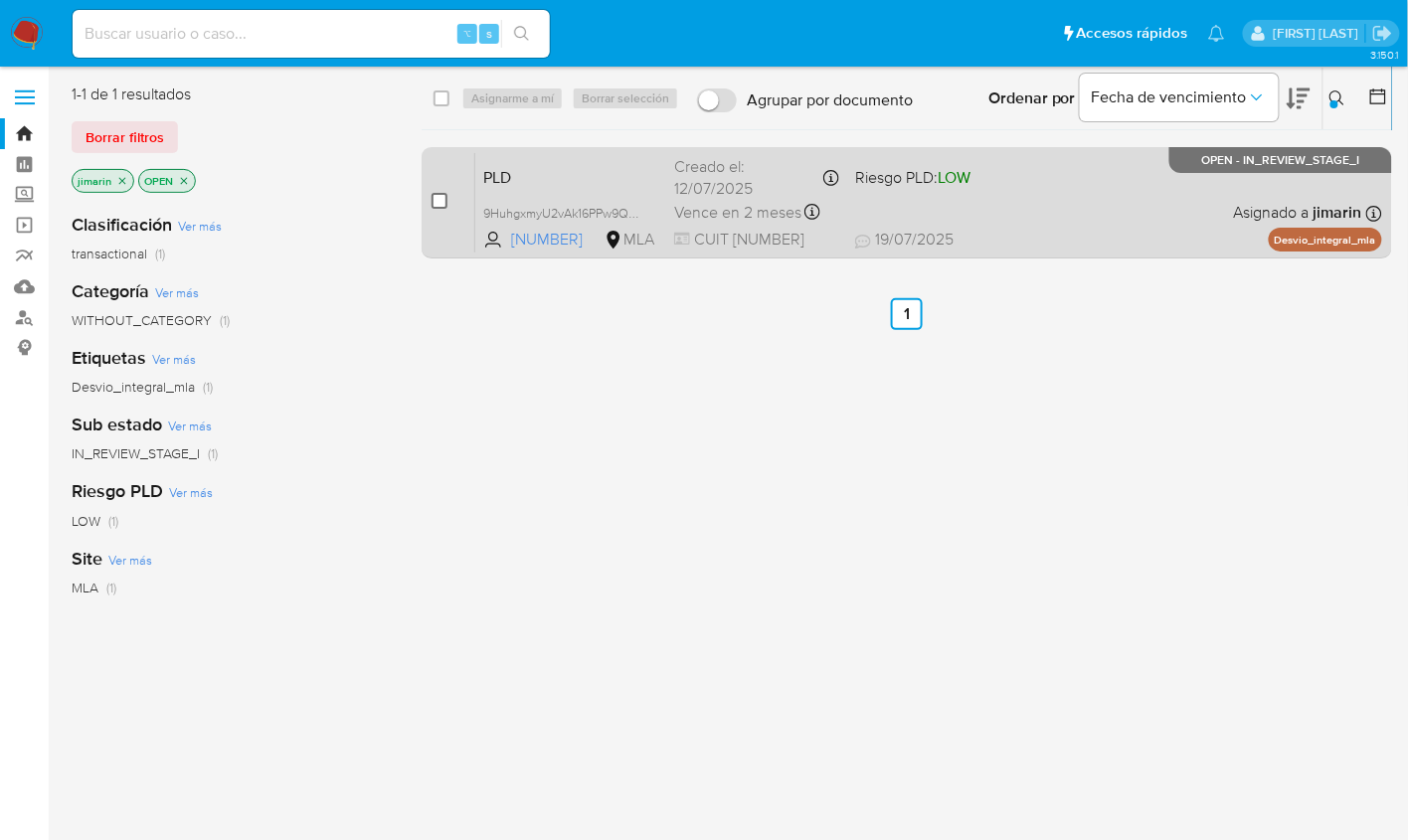 click at bounding box center (440, 201) 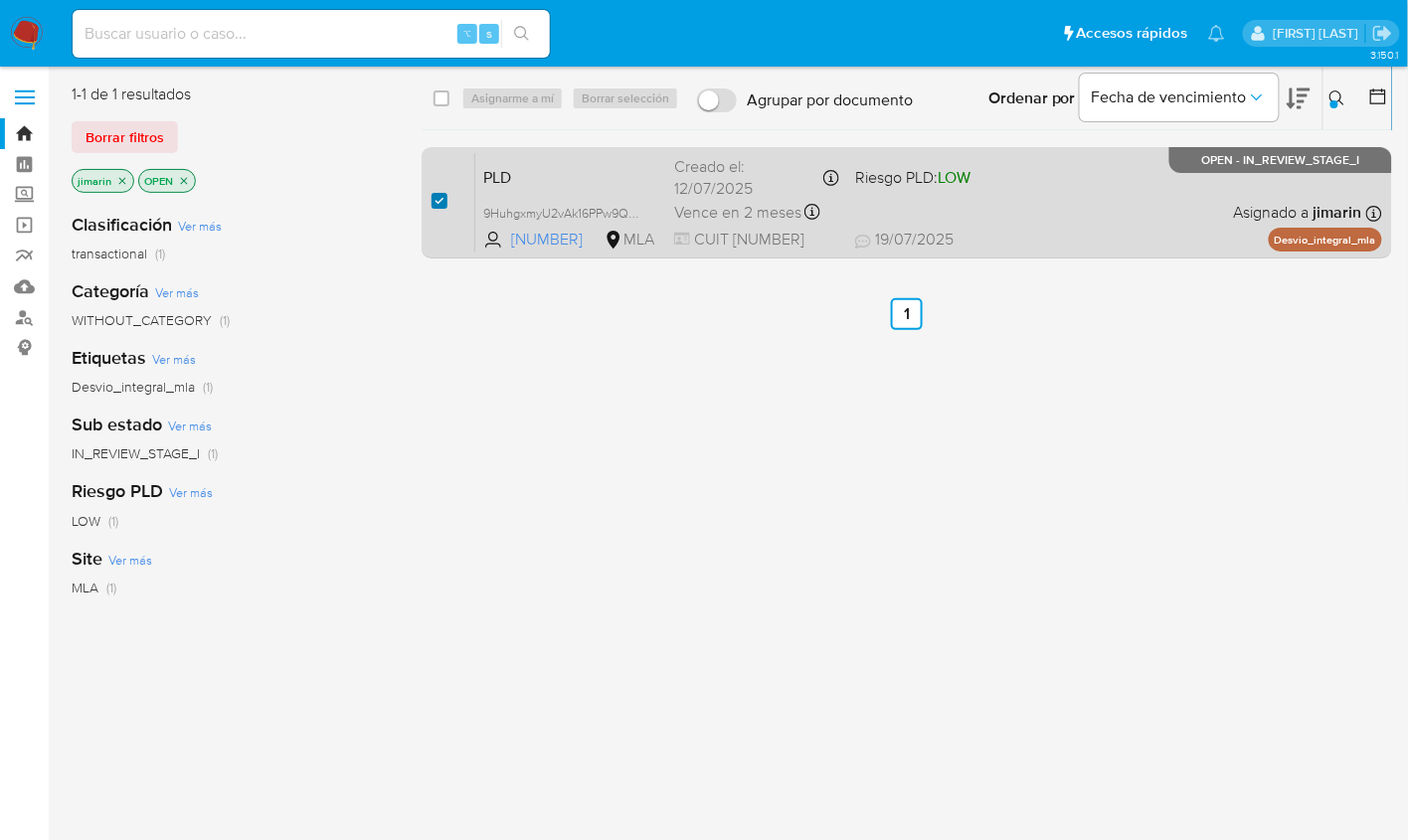 checkbox on "true" 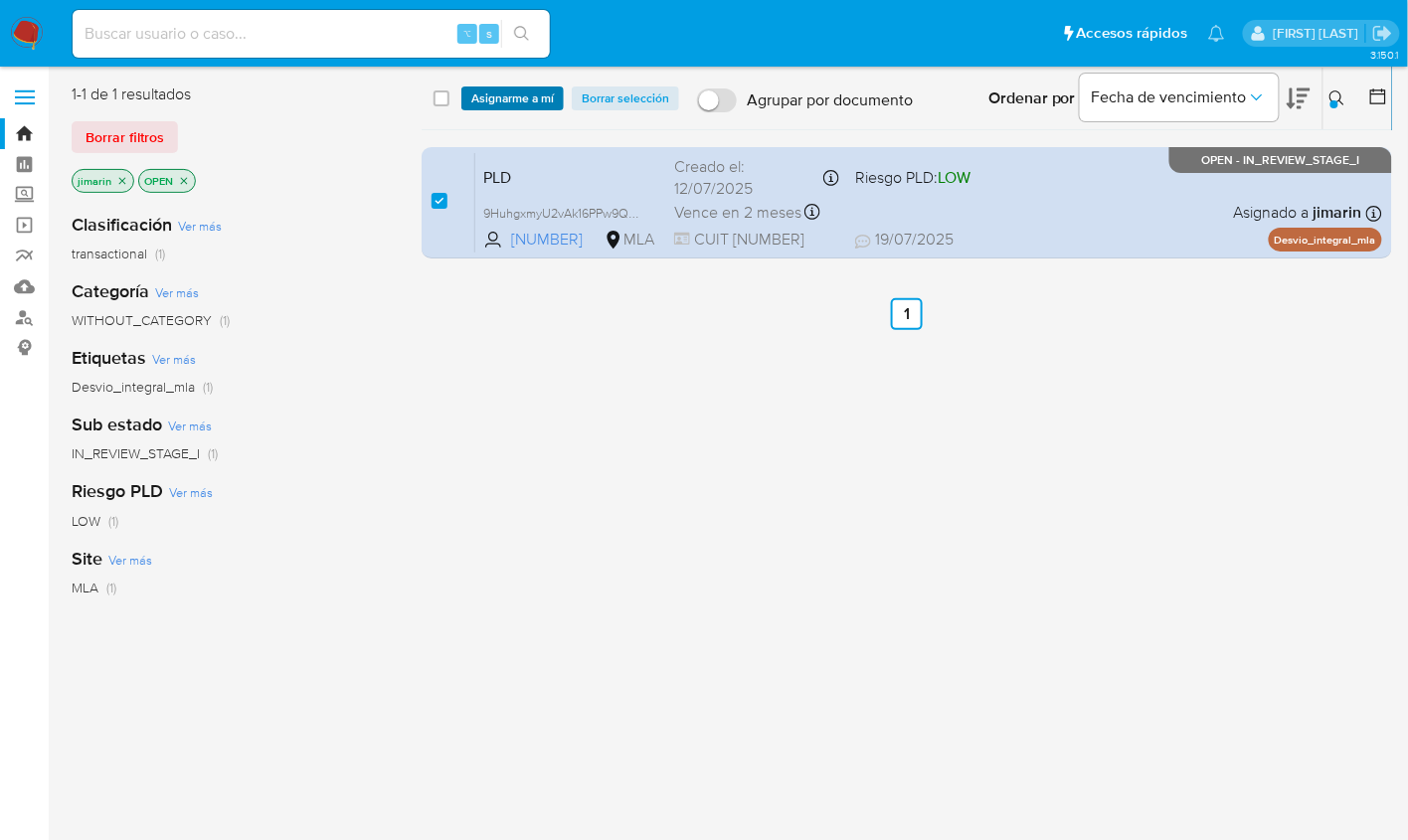 click on "Asignarme a mí" at bounding box center [512, 98] 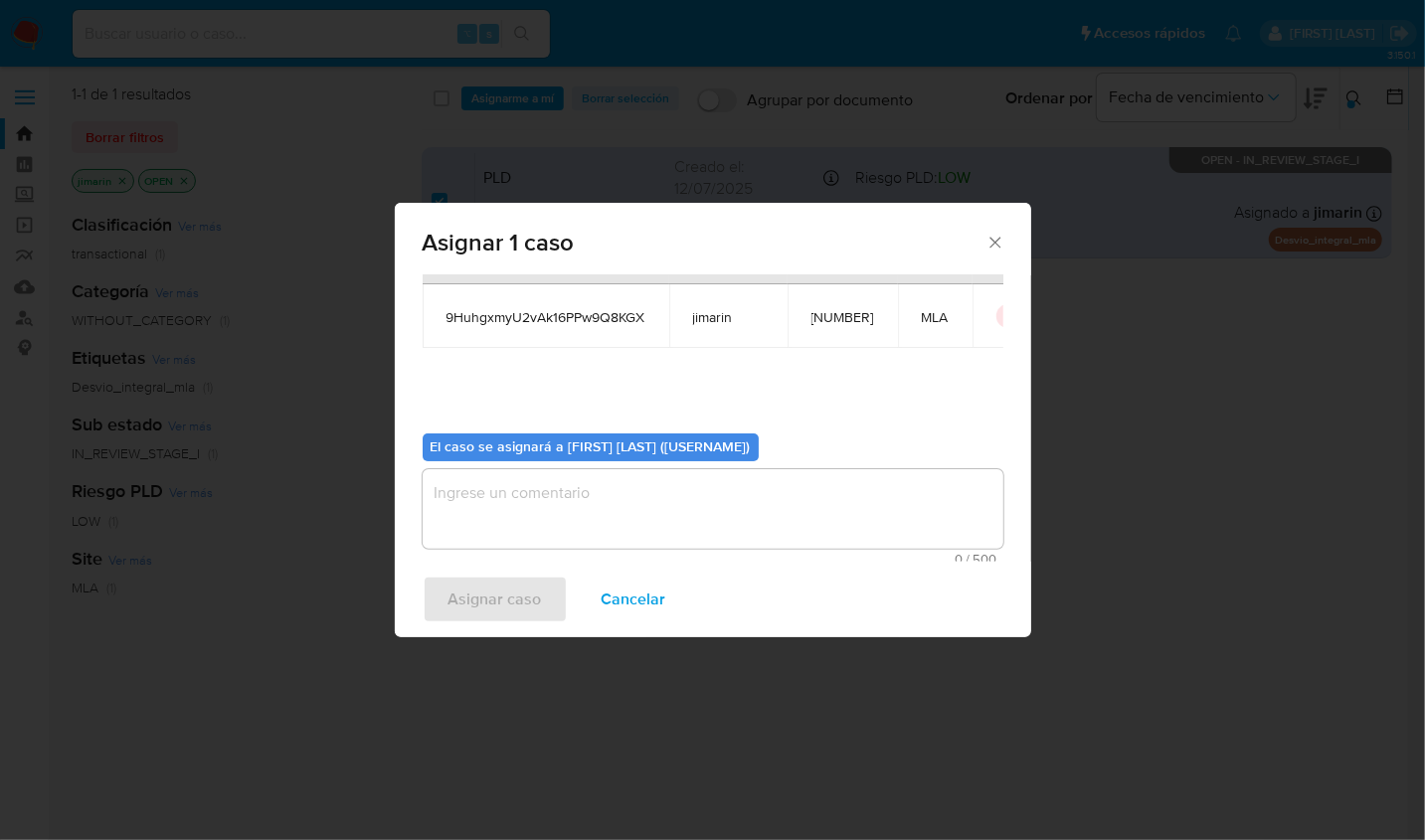 scroll, scrollTop: 101, scrollLeft: 0, axis: vertical 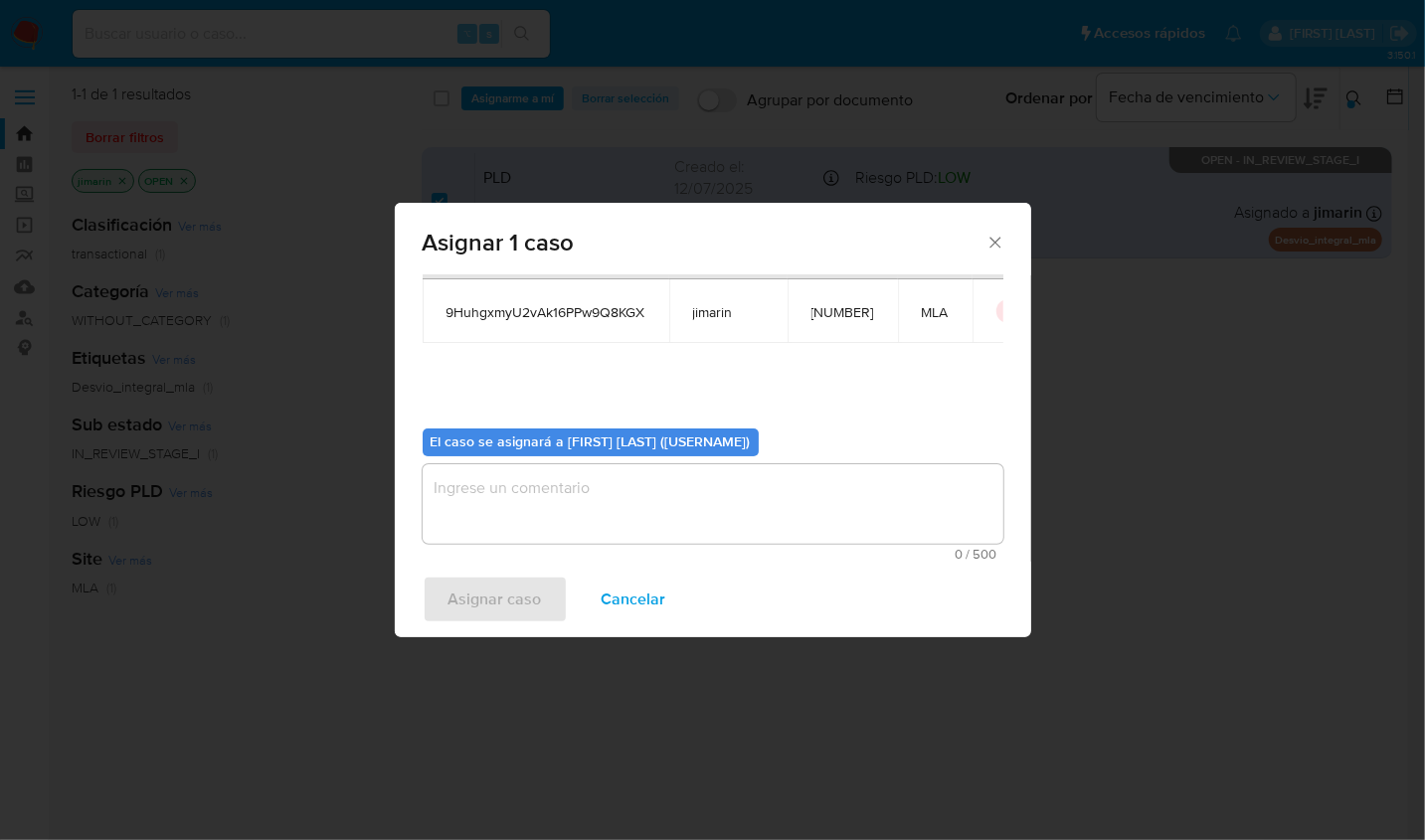 click at bounding box center (713, 504) 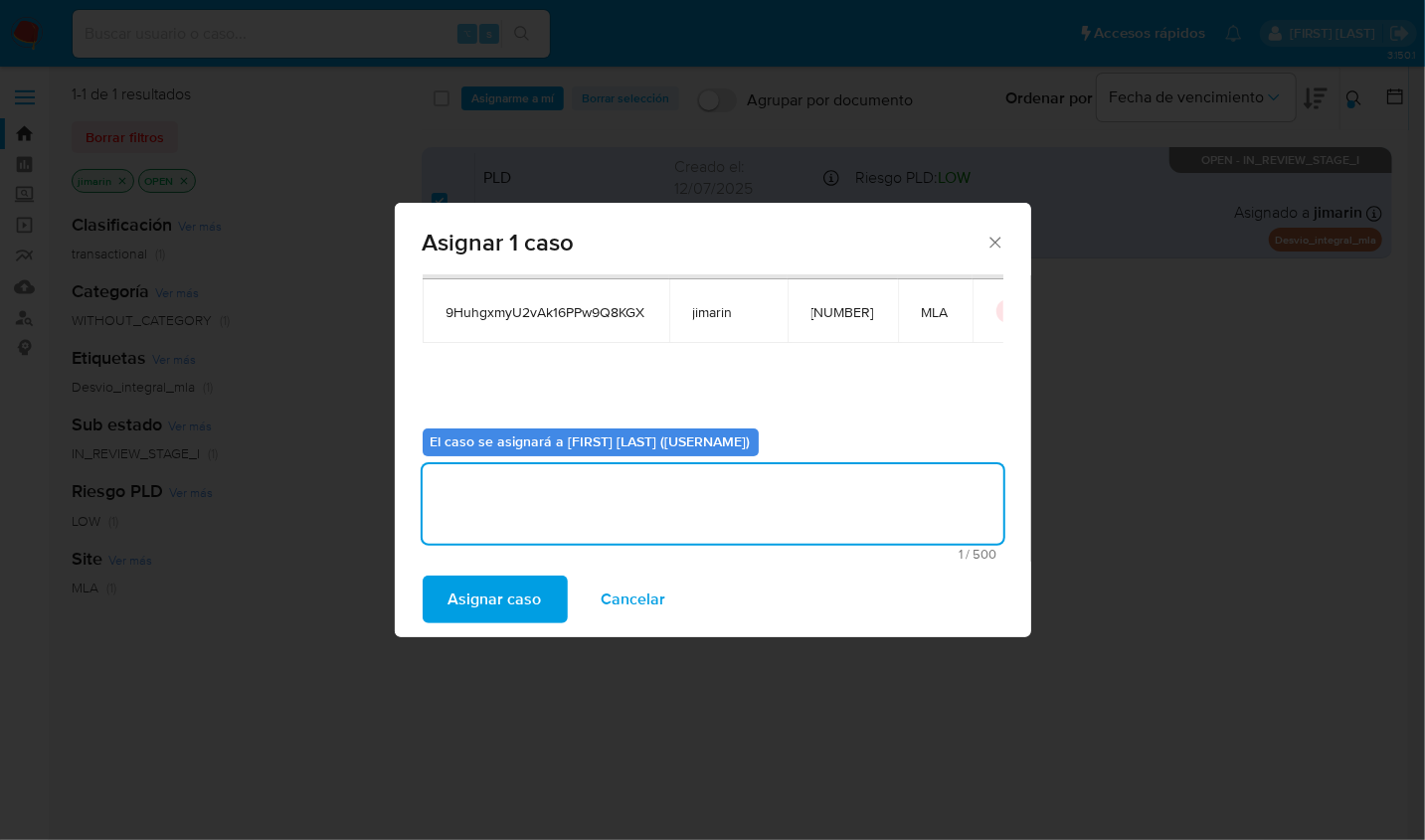 click on "Asignar caso" at bounding box center [495, 599] 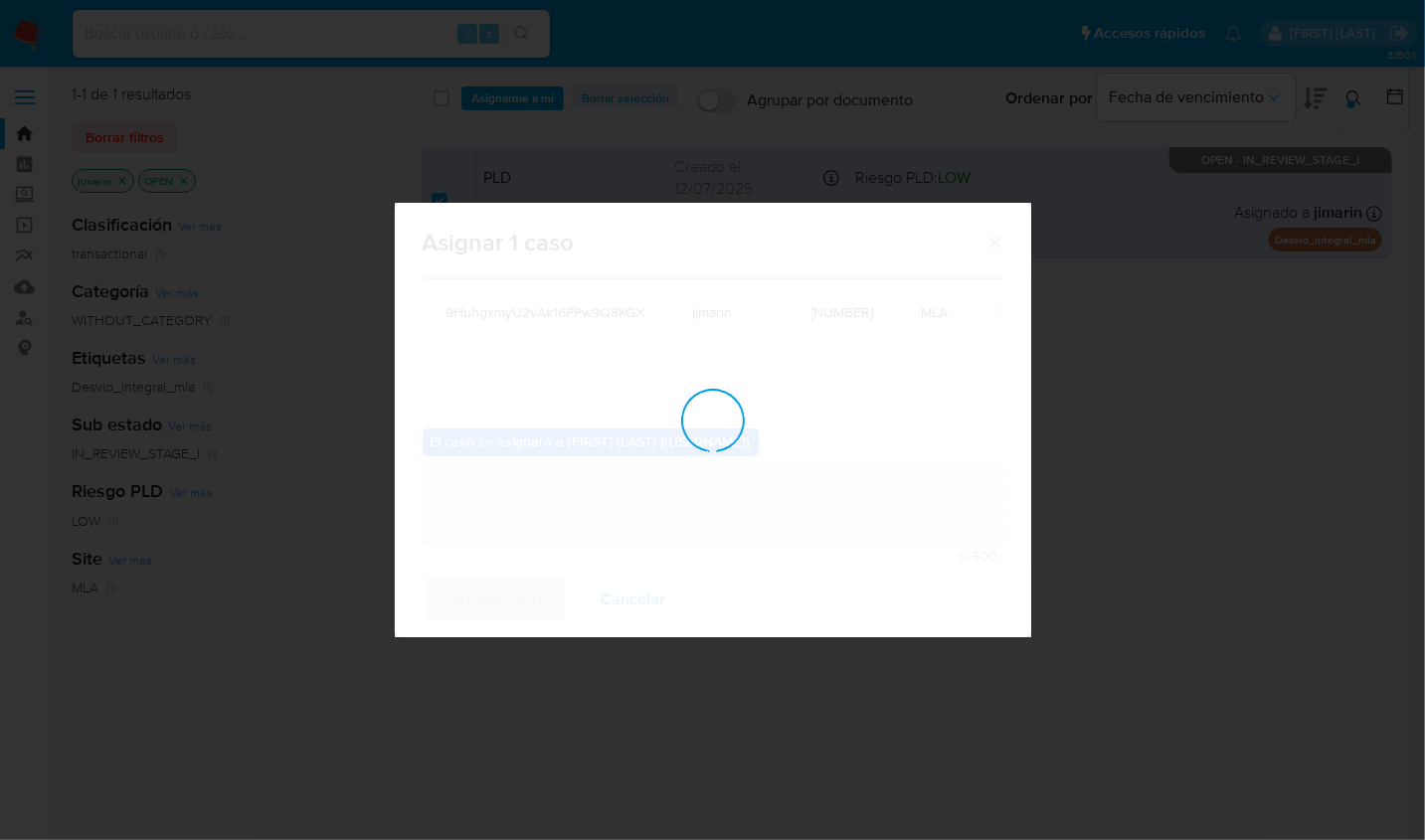 type 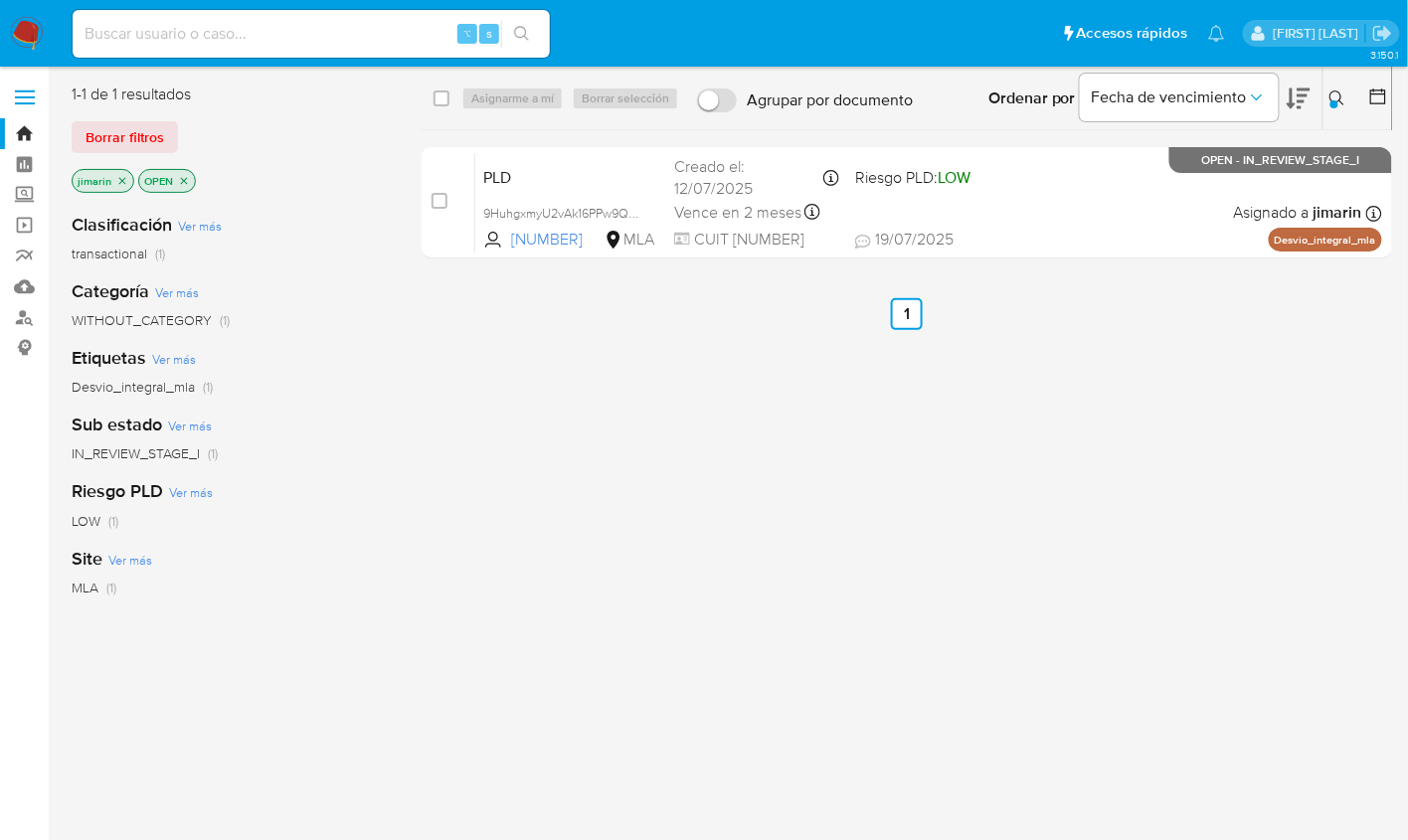 click 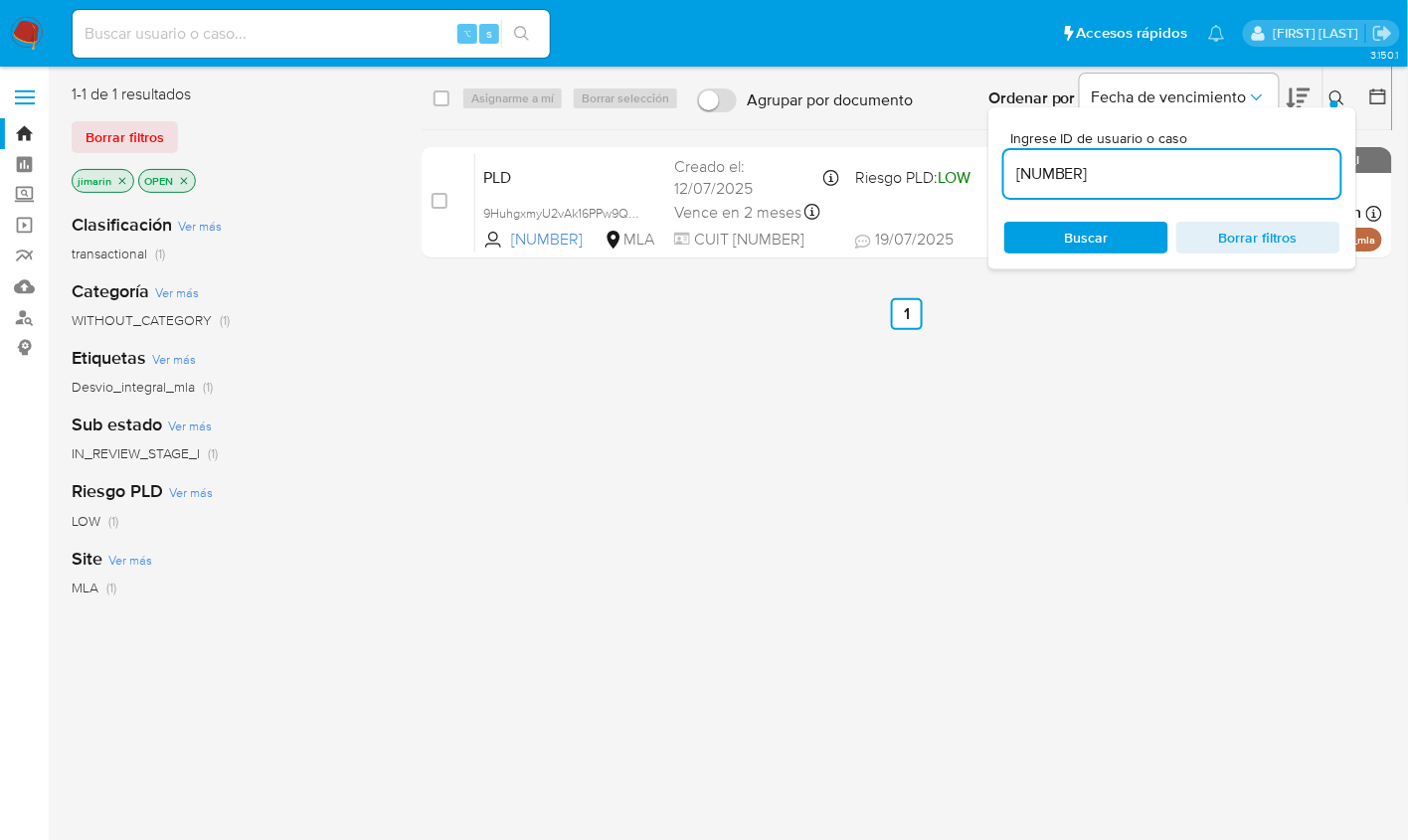 click on "257900838" at bounding box center (1172, 174) 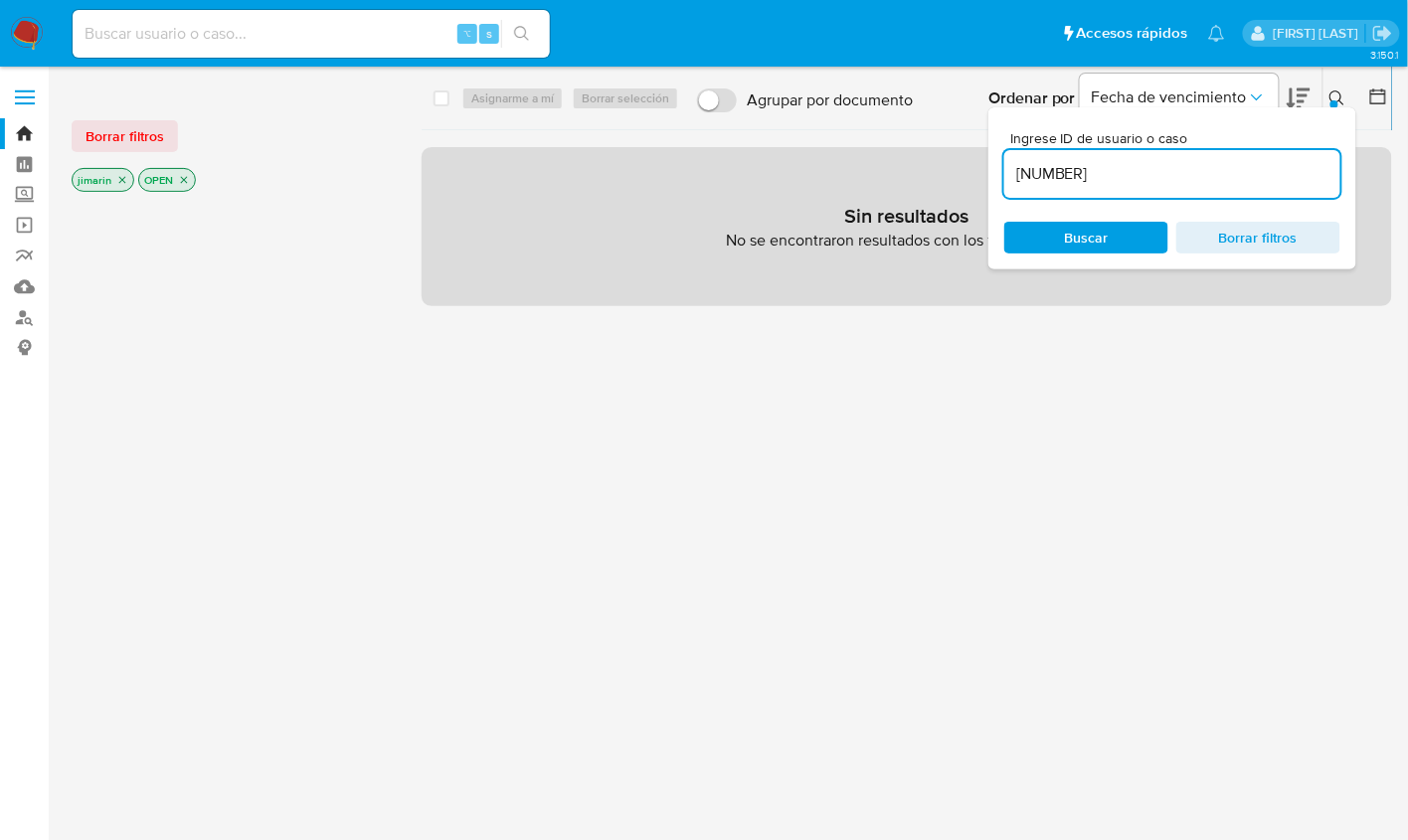 click on "257900838263775445" at bounding box center (1172, 174) 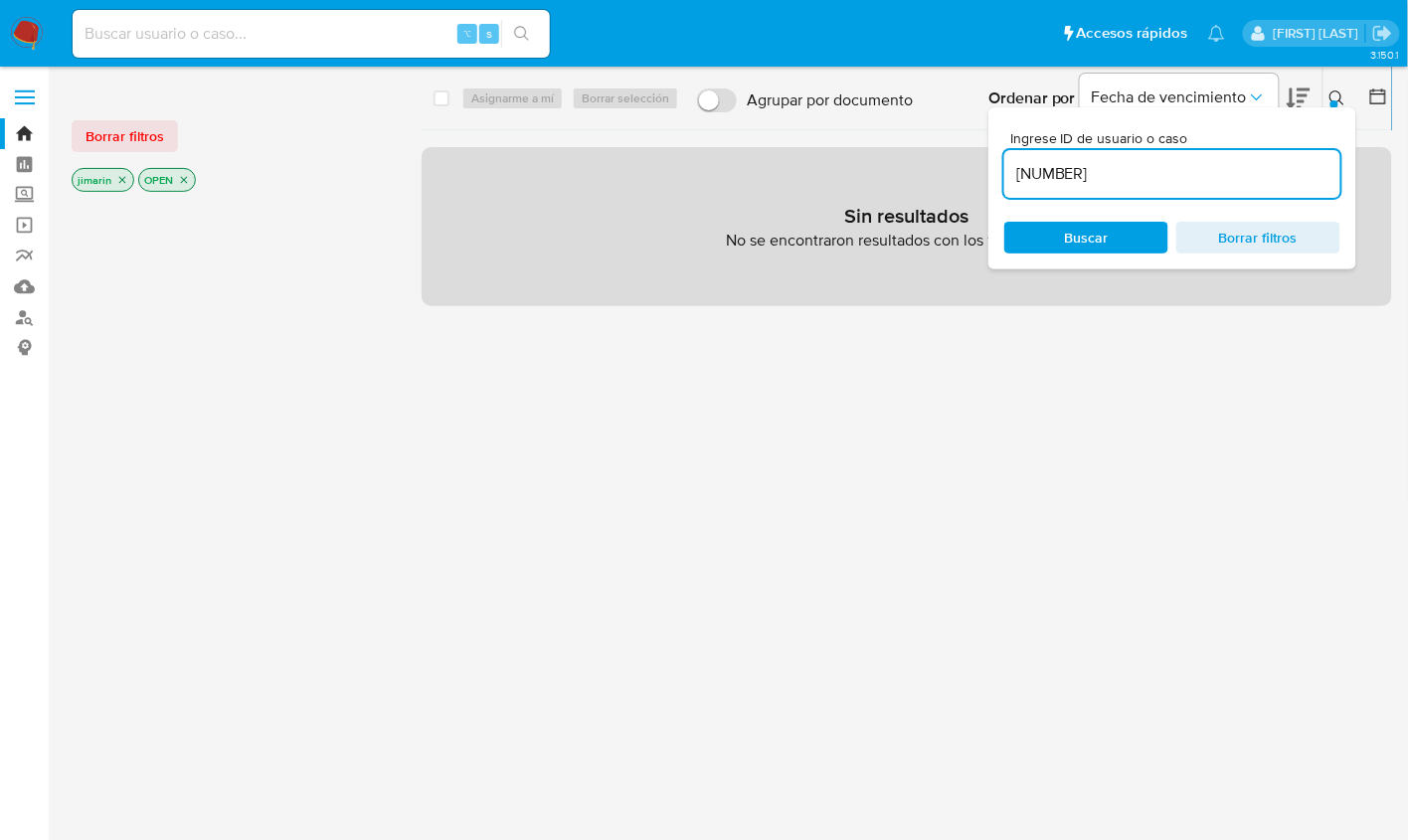 paste 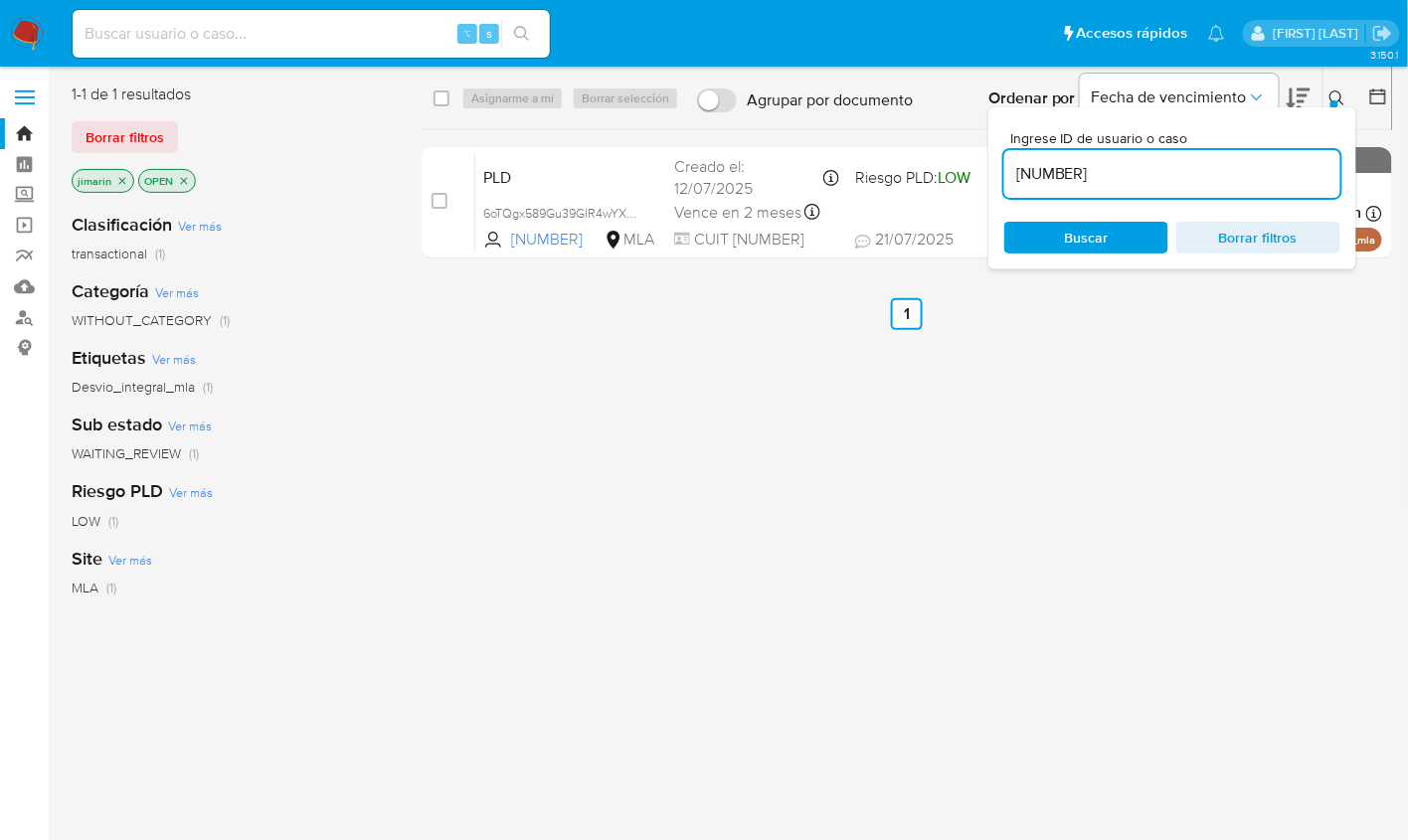 click 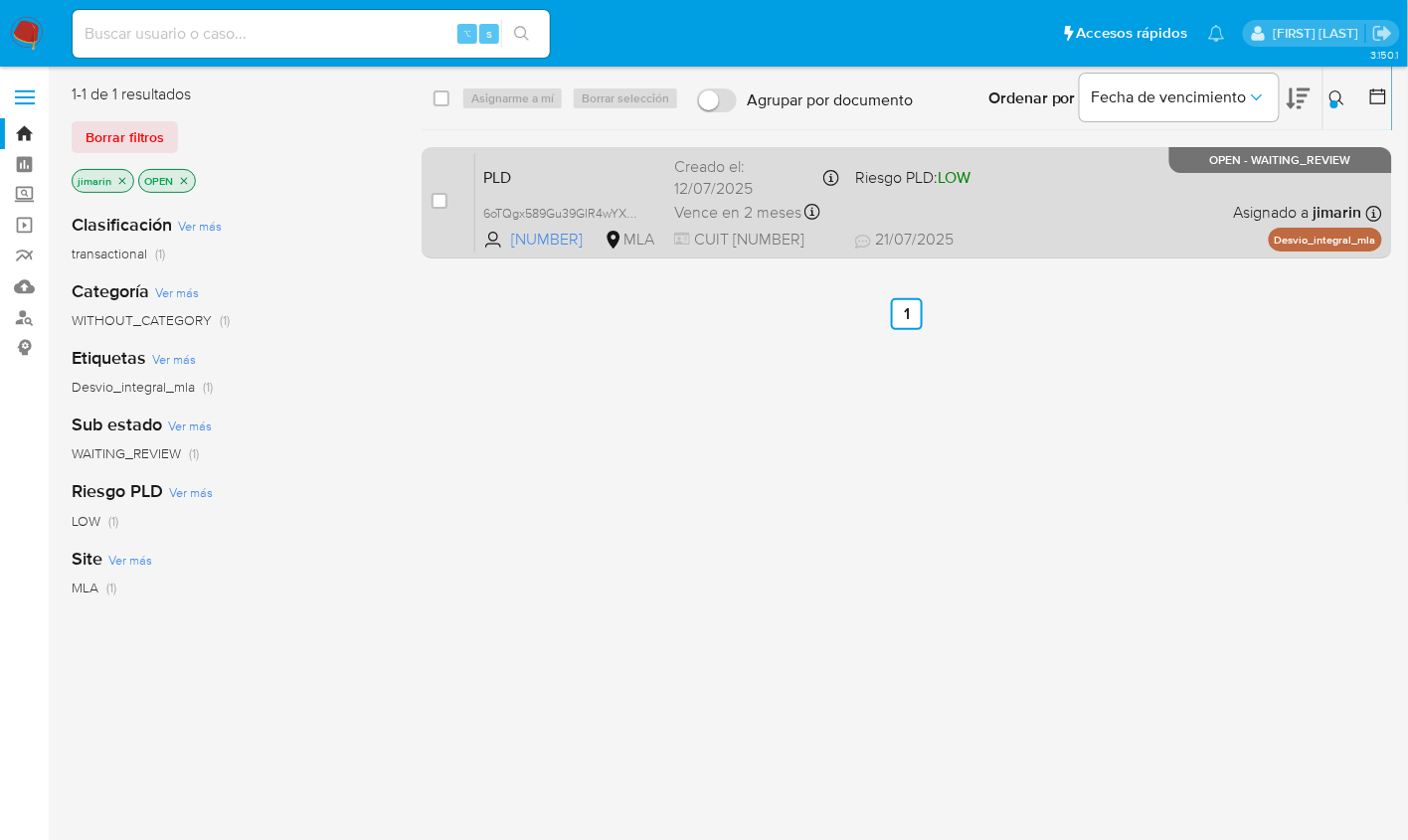click on "case-item-checkbox   No es posible asignar el caso PLD 6oTQgx589Gu39GlR4wYXH3Td 263775445 MLA Riesgo PLD:  LOW Creado el: 12/07/2025   Creado el: 12/07/2025 03:28:52 Vence en 2 meses   Vence el 10/10/2025 03:28:53 CUIT   20406313809 21/07/2025   21/07/2025 07:13 Asignado a   jimarin   Asignado el: 17/07/2025 16:35:01 Desvio_integral_mla OPEN - WAITING_REVIEW" at bounding box center [907, 203] 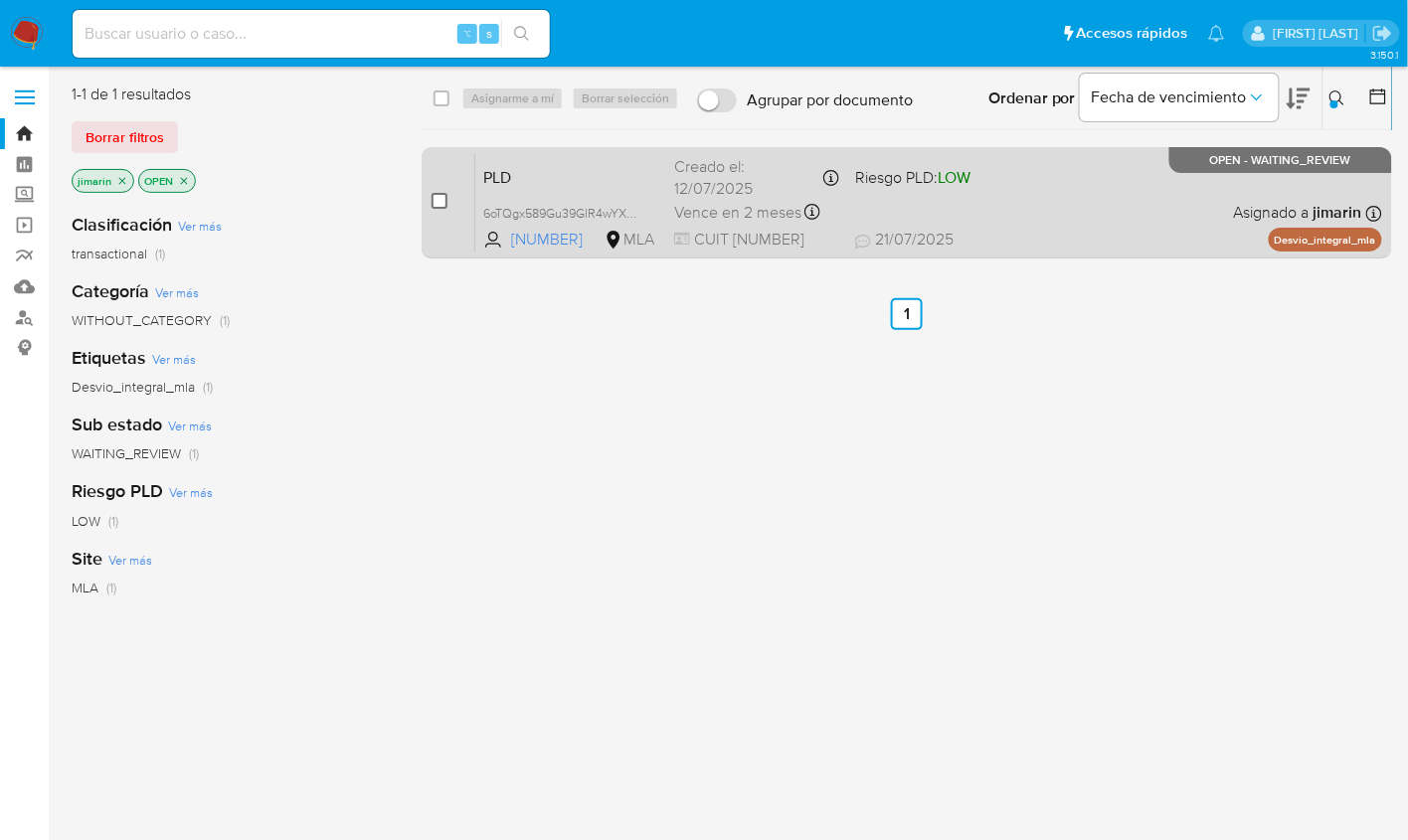 click at bounding box center (440, 201) 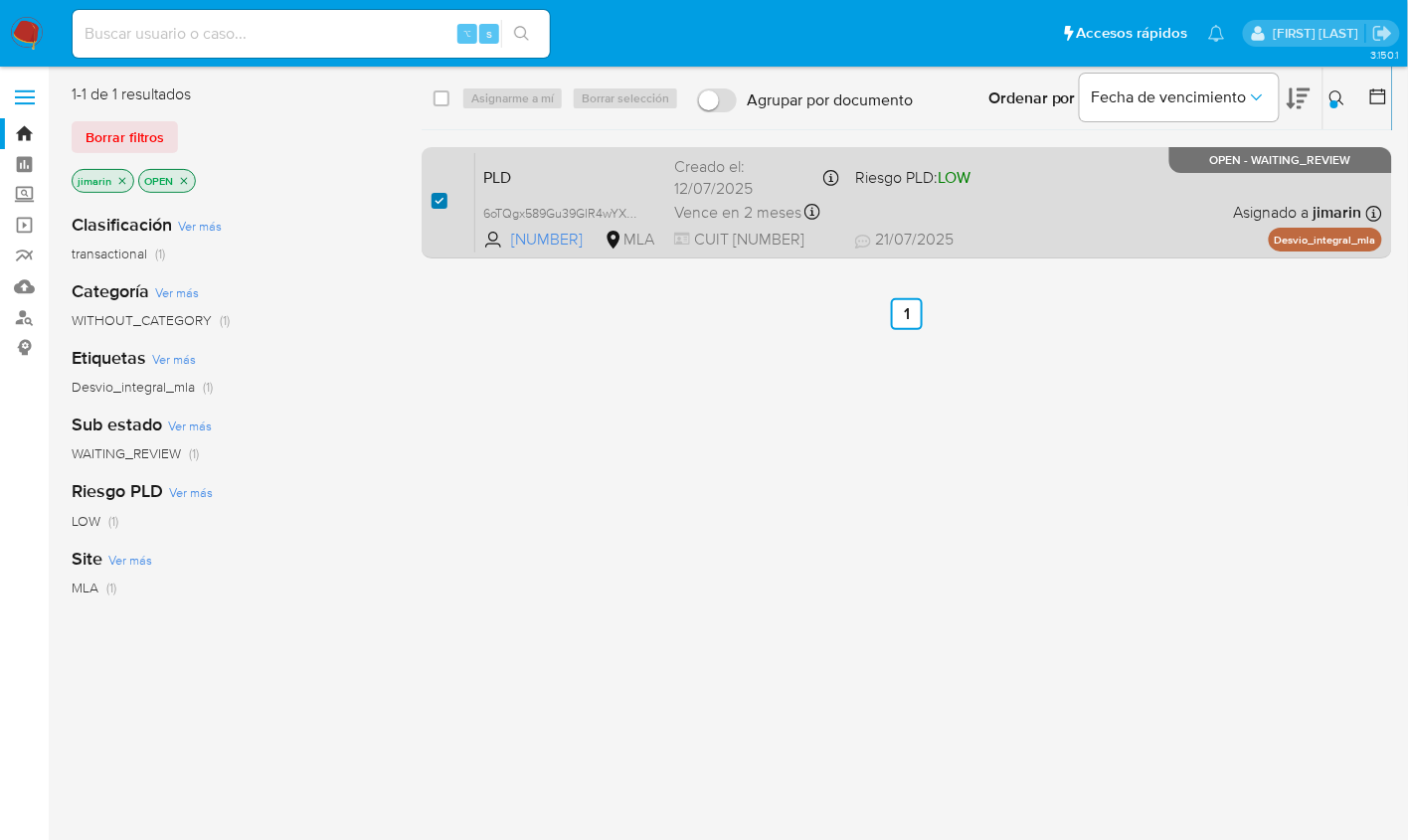 checkbox on "true" 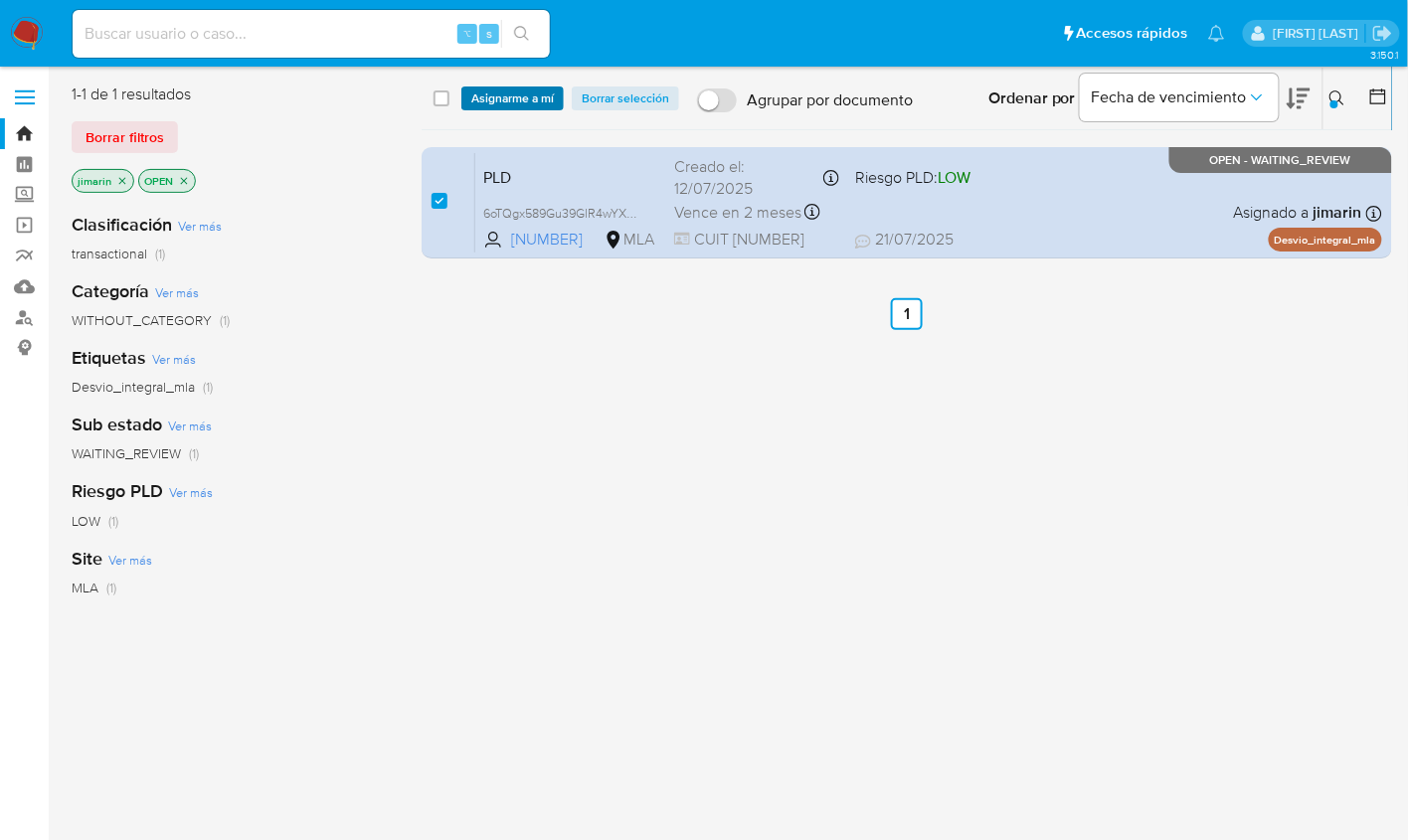 click on "Asignarme a mí" at bounding box center [512, 98] 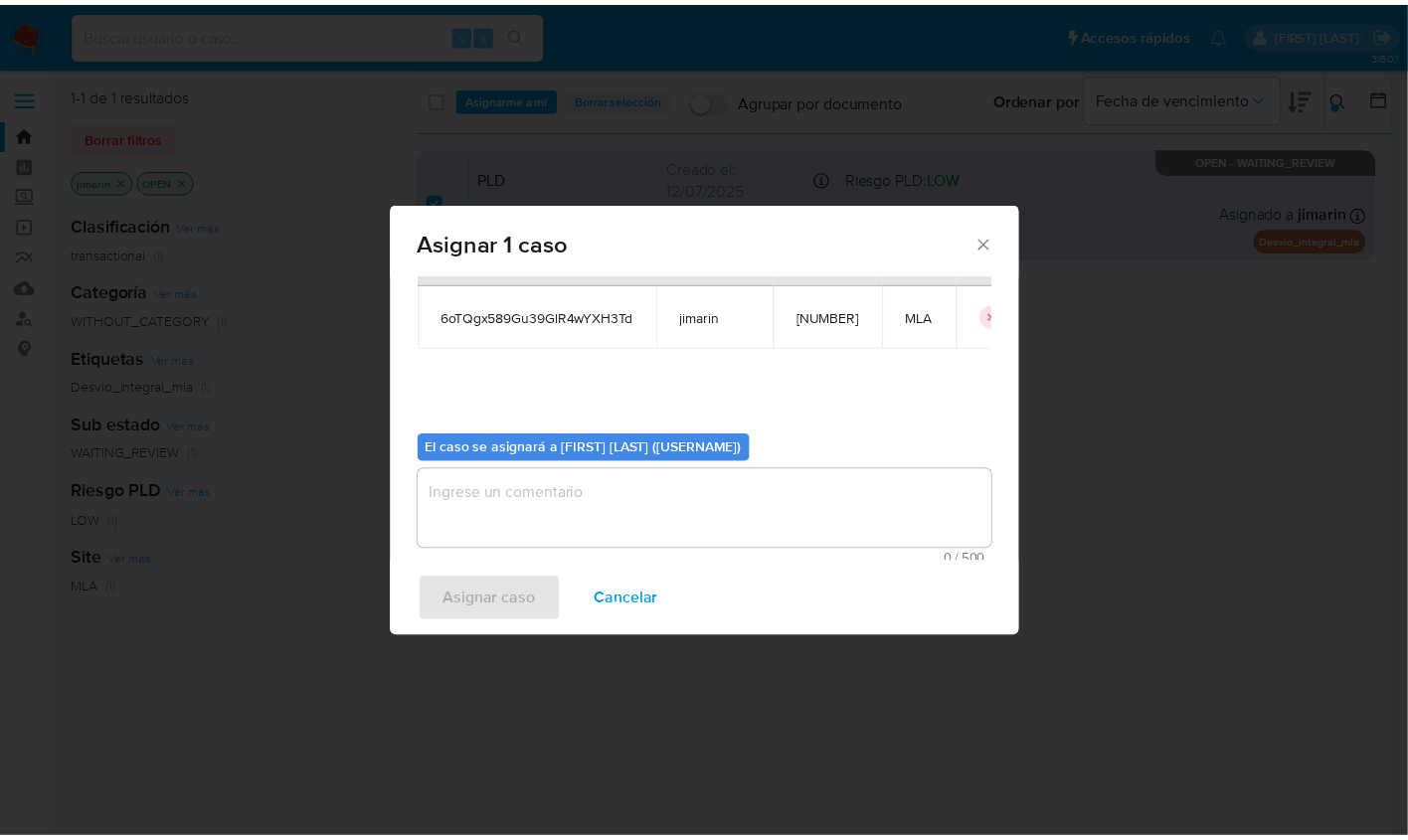 scroll, scrollTop: 101, scrollLeft: 0, axis: vertical 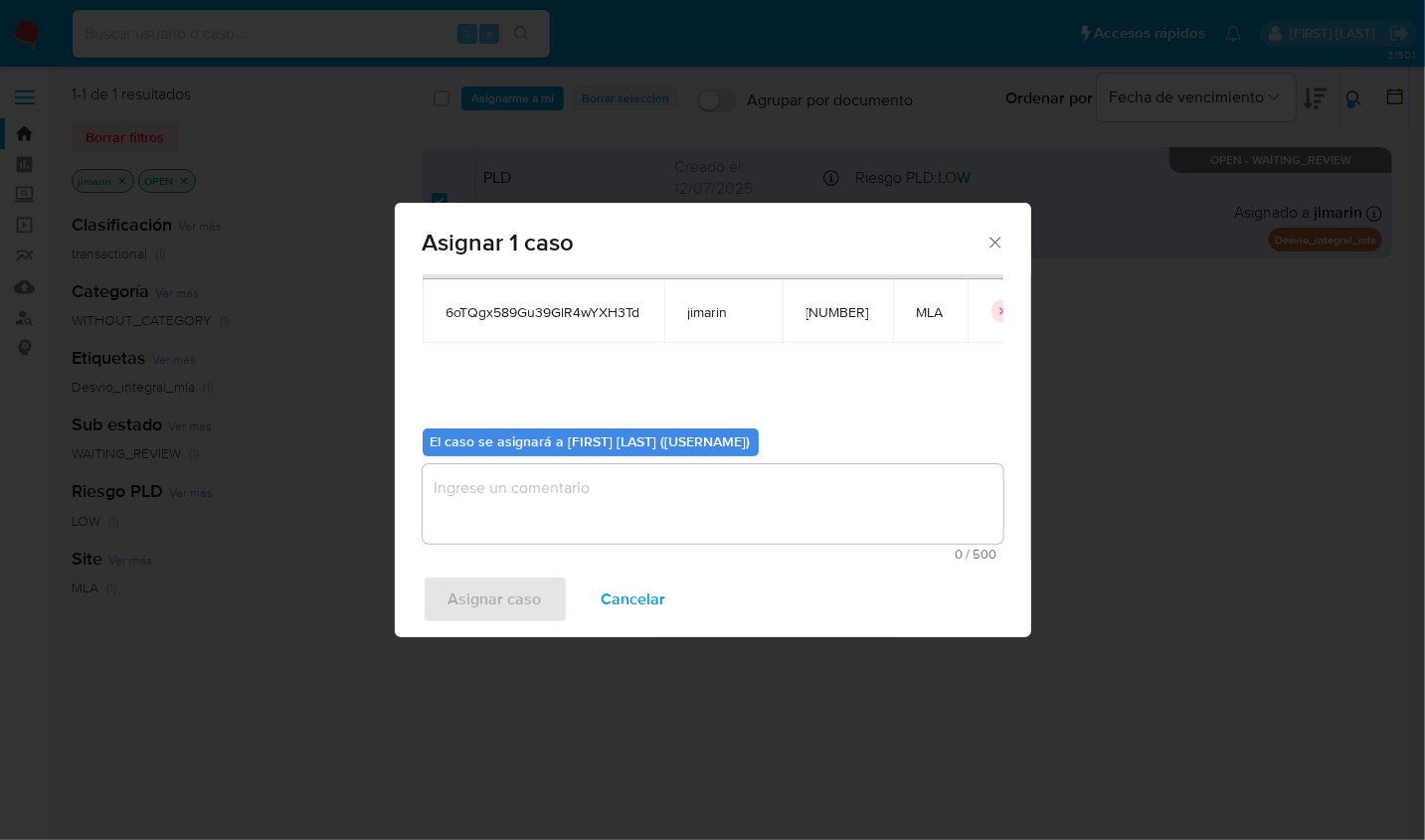 click on "0 / 500" at bounding box center [713, 554] 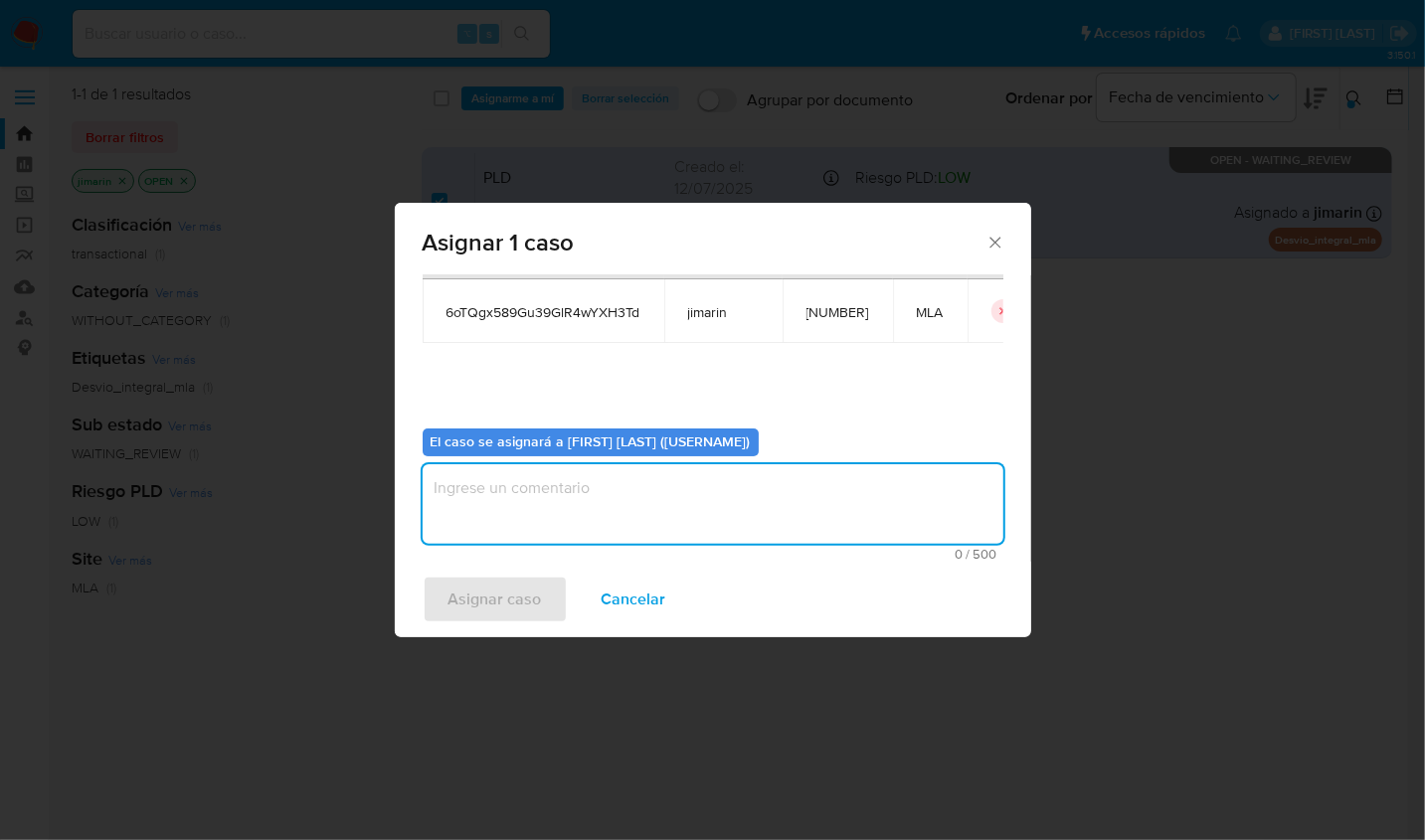 click at bounding box center [713, 504] 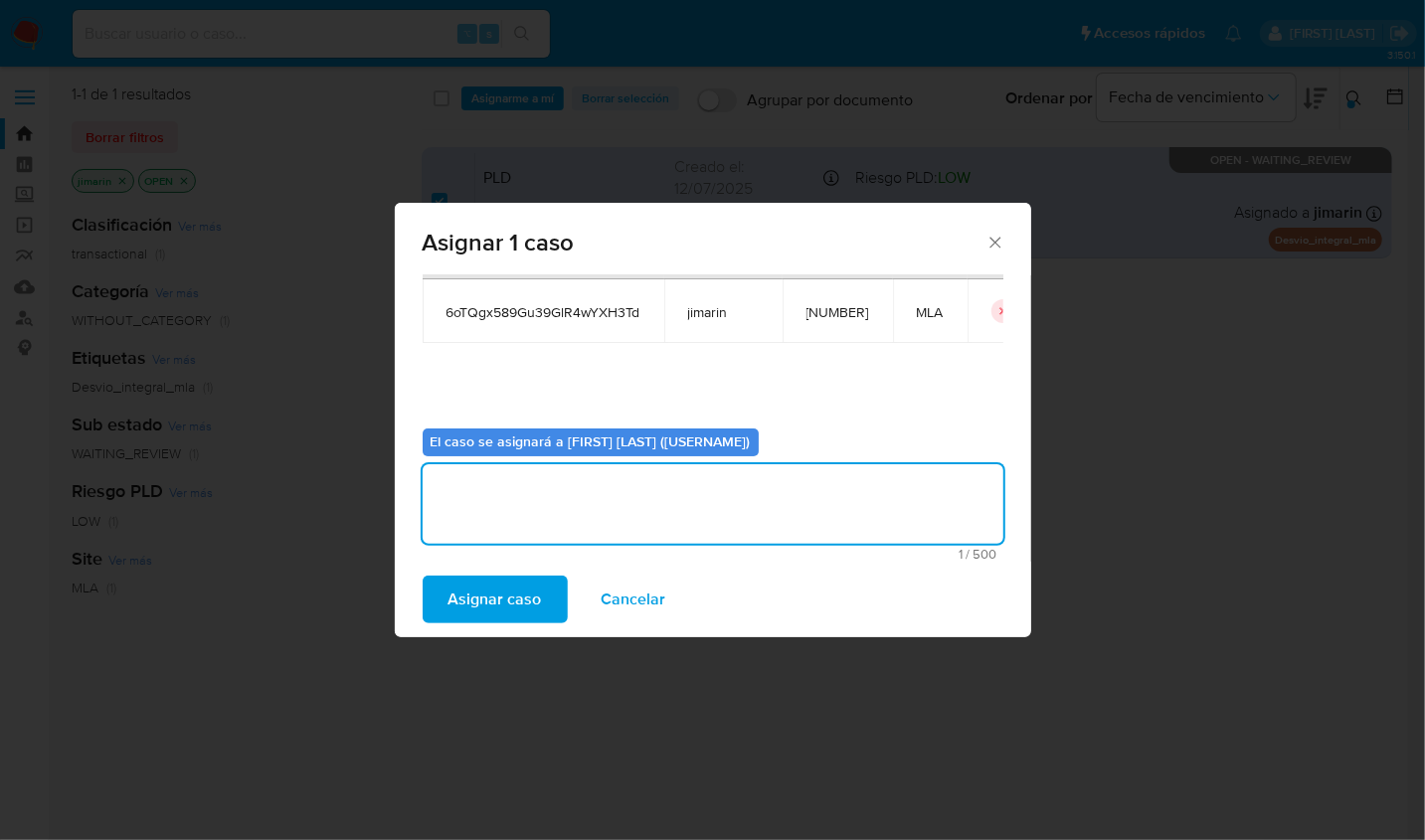 click on "Asignar caso" at bounding box center (495, 599) 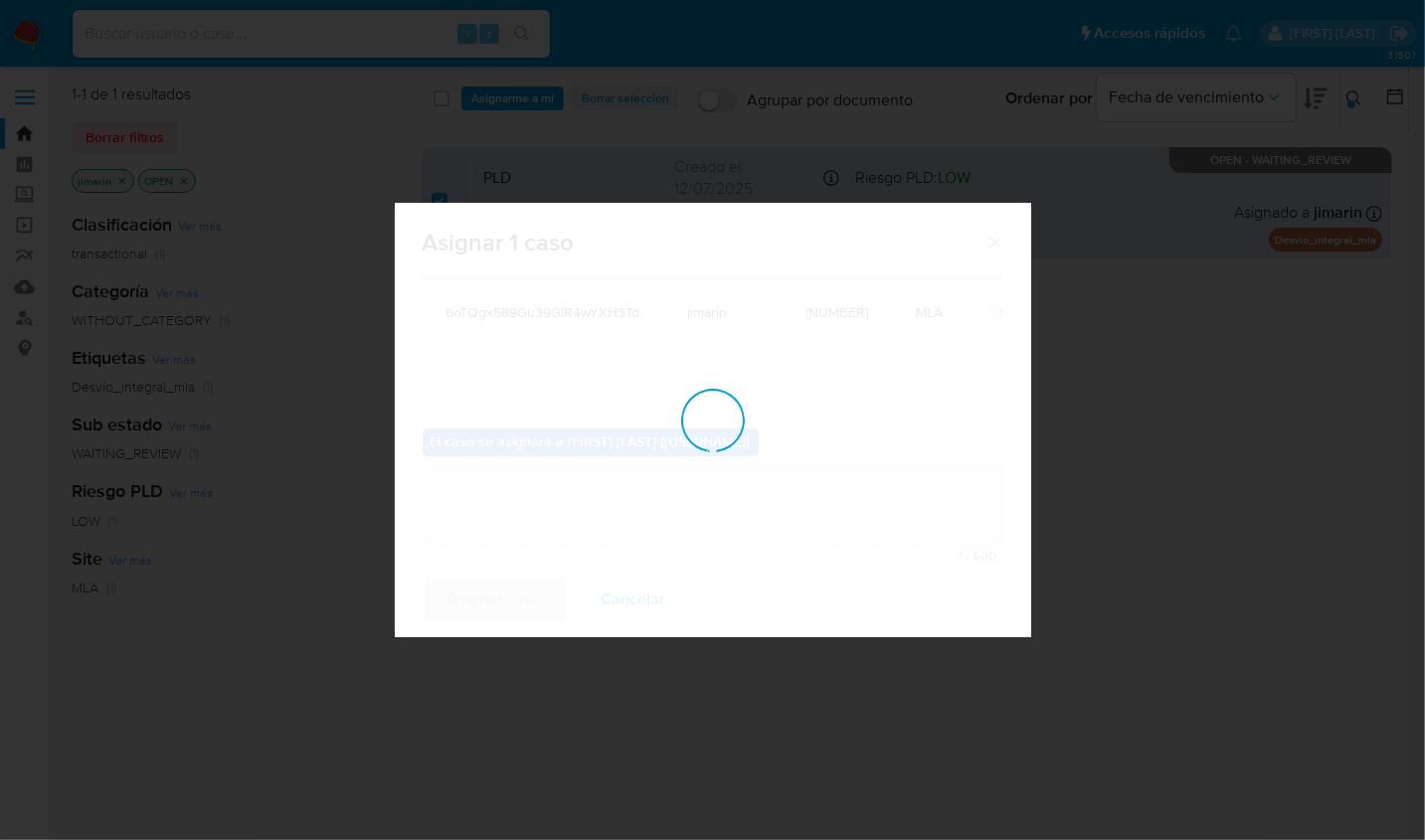 type 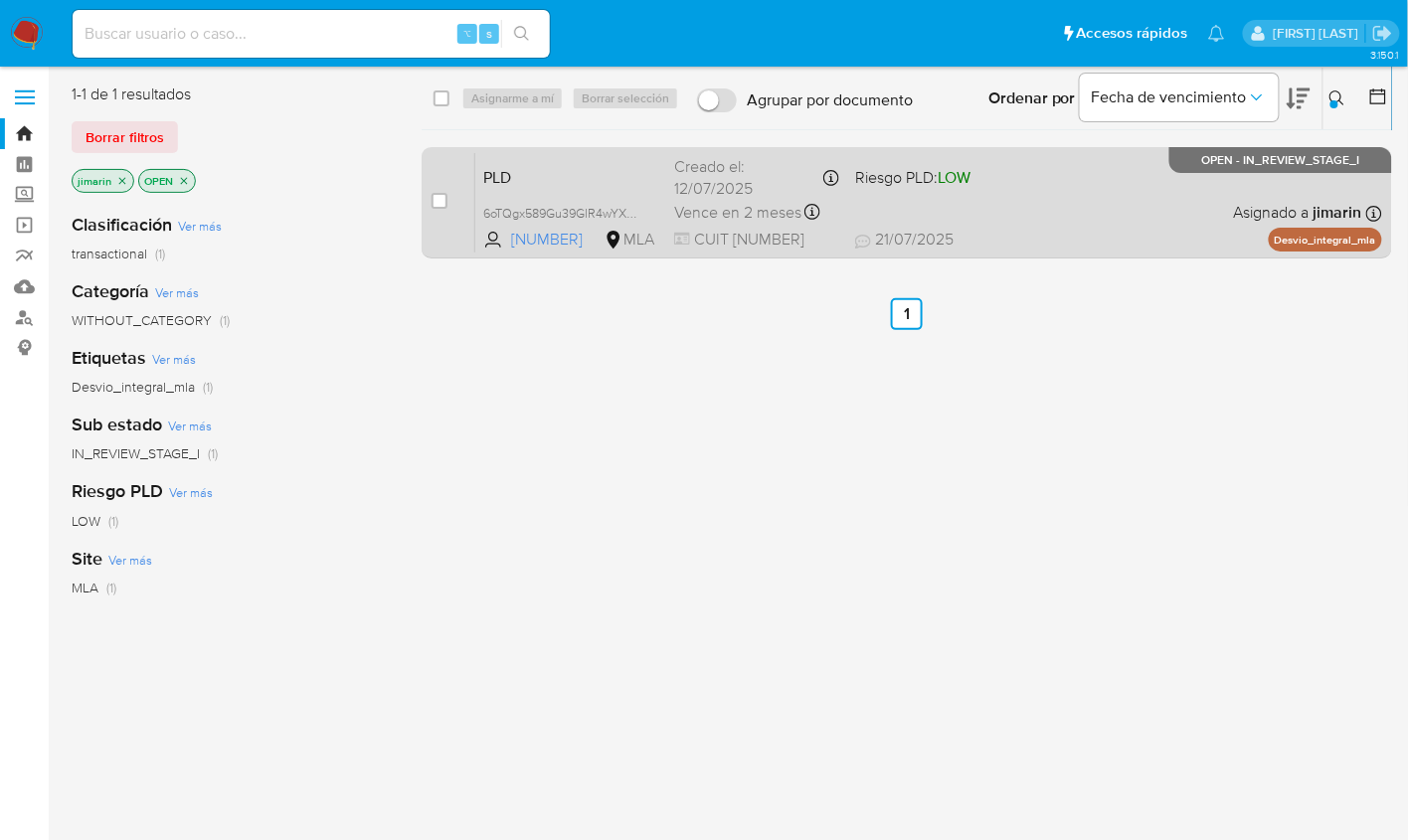 click on "PLD 6oTQgx589Gu39GlR4wYXH3Td 263775445 MLA Riesgo PLD:  LOW Creado el: 12/07/2025   Creado el: 12/07/2025 03:28:52 Vence en 2 meses   Vence el 10/10/2025 03:28:53 CUIT   20406313809 21/07/2025   21/07/2025 07:13 Asignado a   jimarin   Asignado el: 17/07/2025 16:35:01 Desvio_integral_mla OPEN - IN_REVIEW_STAGE_I" at bounding box center [929, 202] 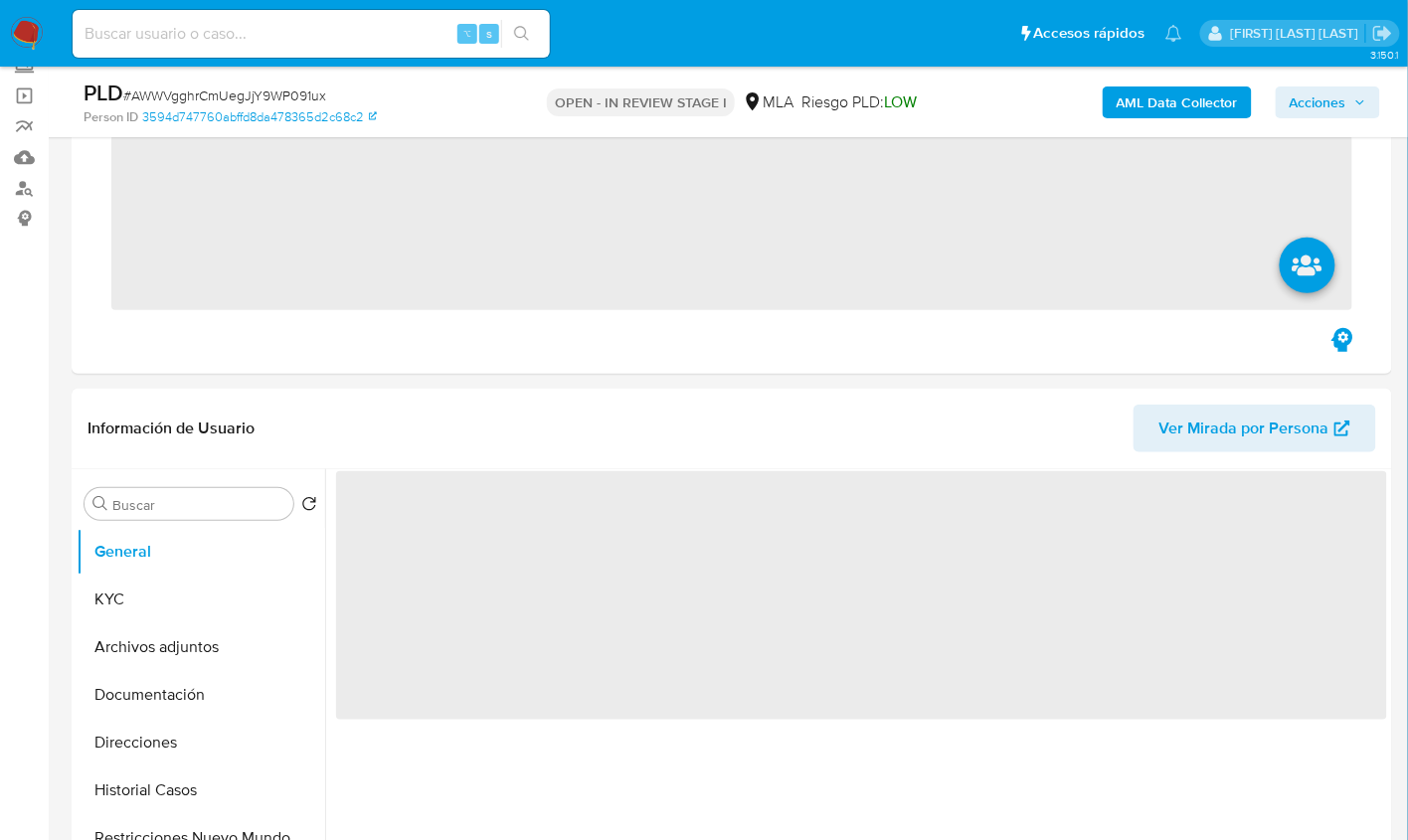 scroll, scrollTop: 805, scrollLeft: 0, axis: vertical 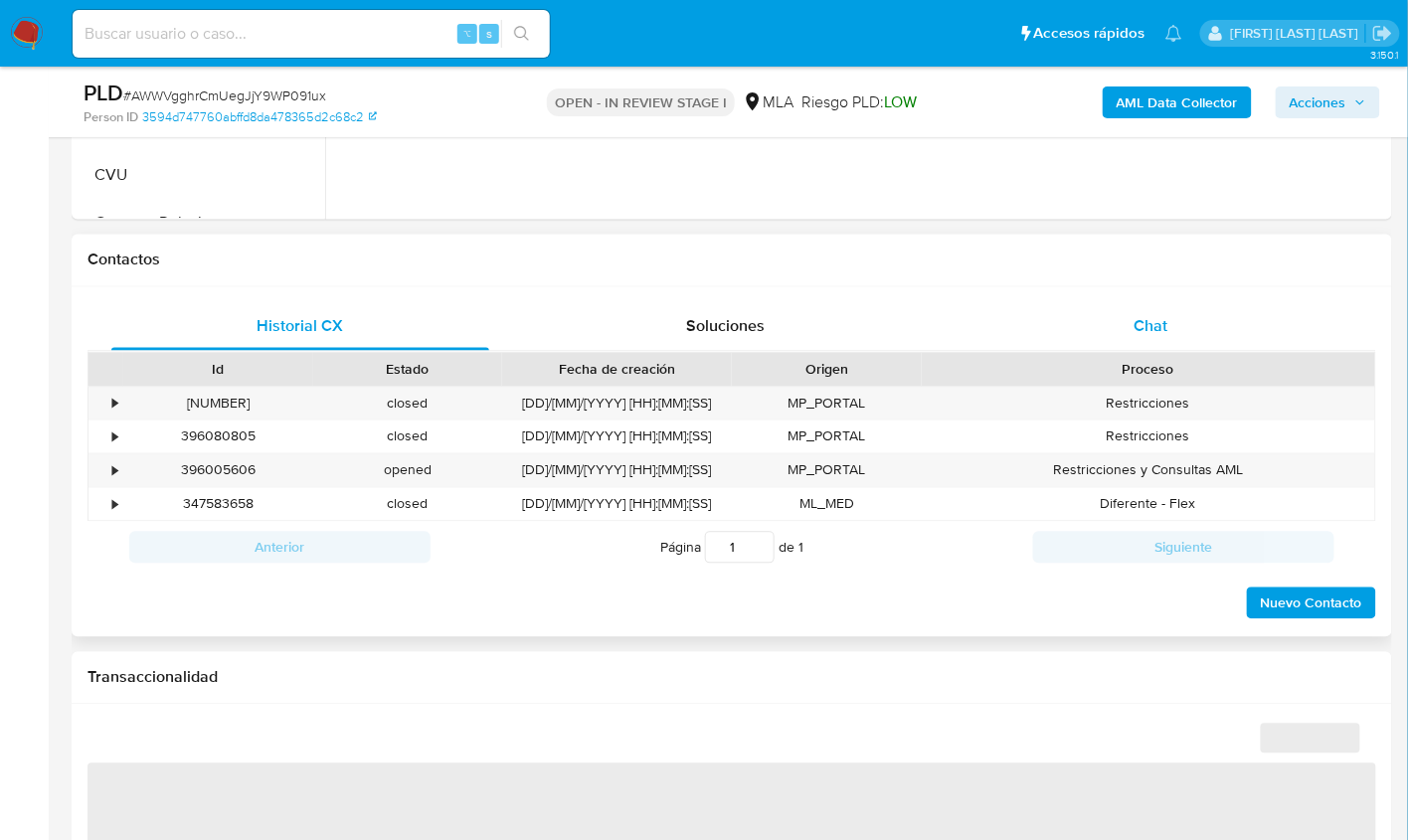 click on "Chat" at bounding box center (1150, 327) 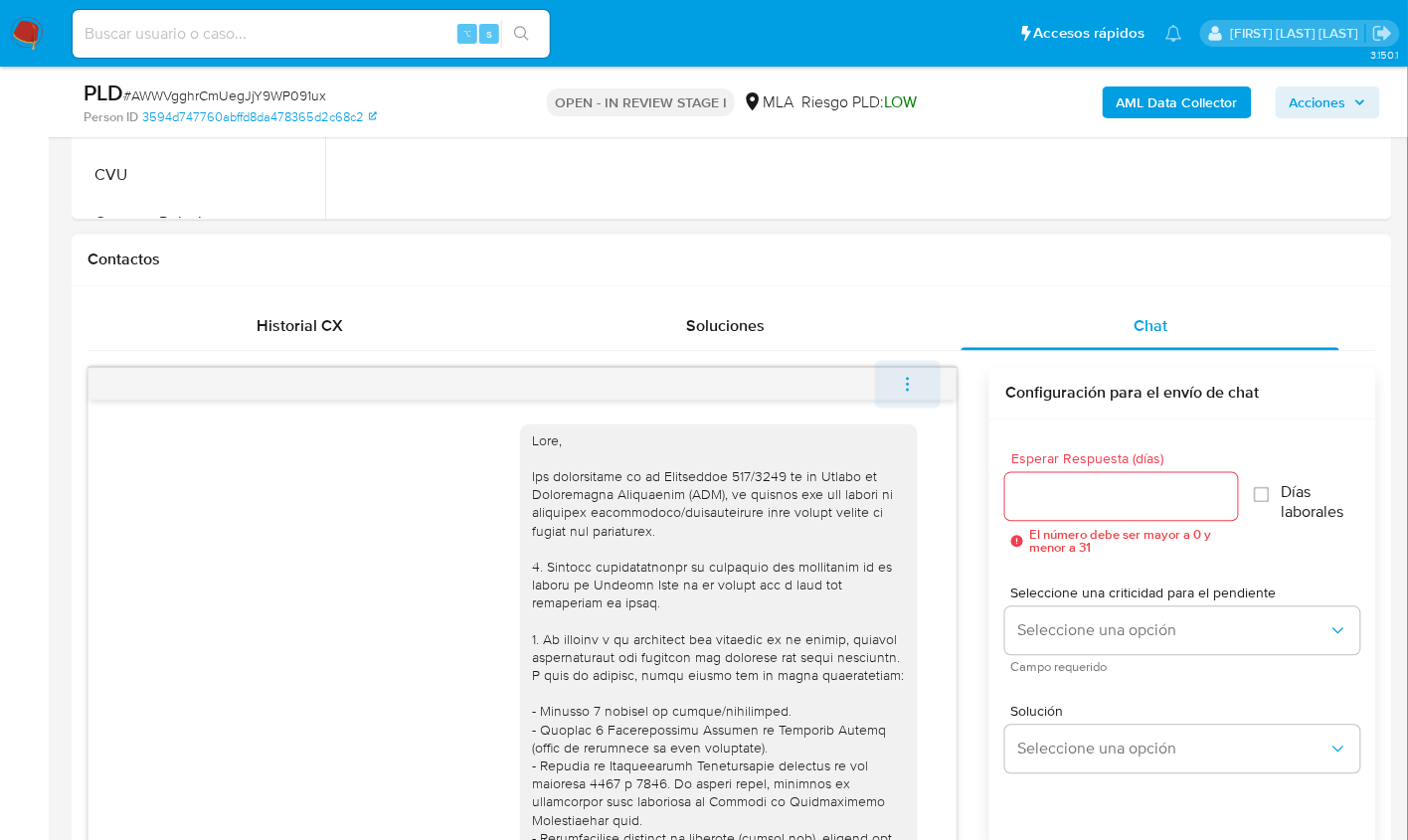 scroll, scrollTop: 1955, scrollLeft: 0, axis: vertical 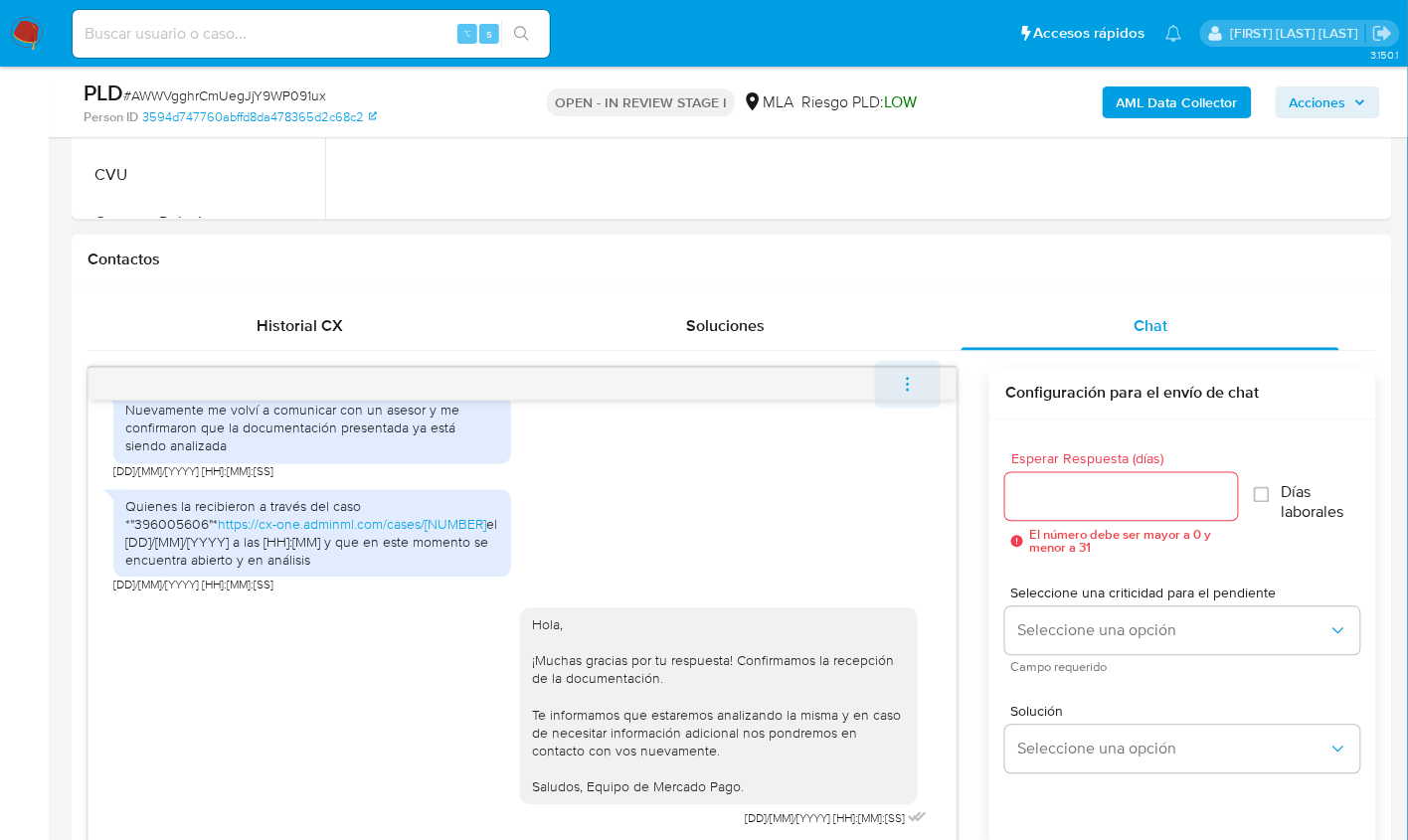 select on "10" 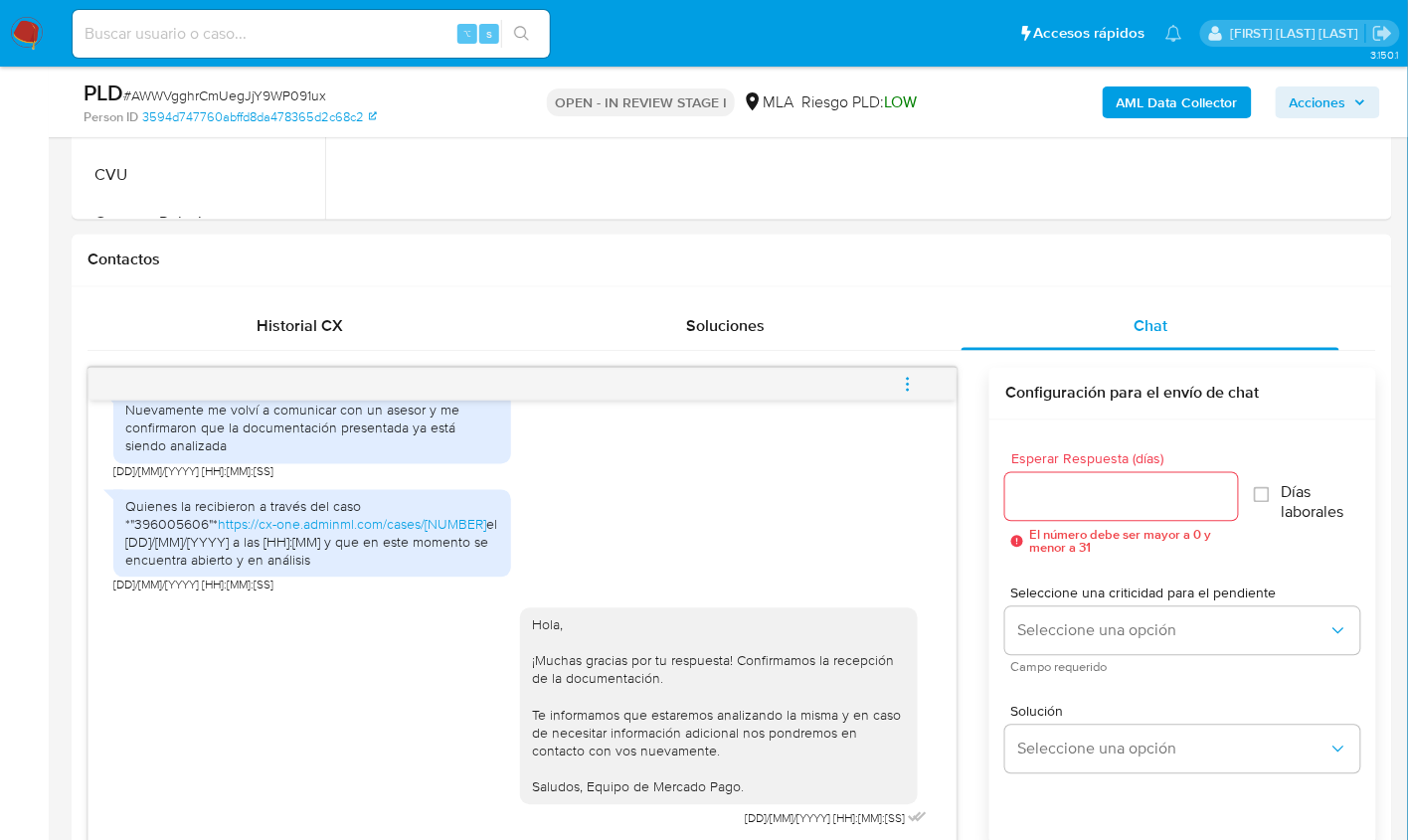 click 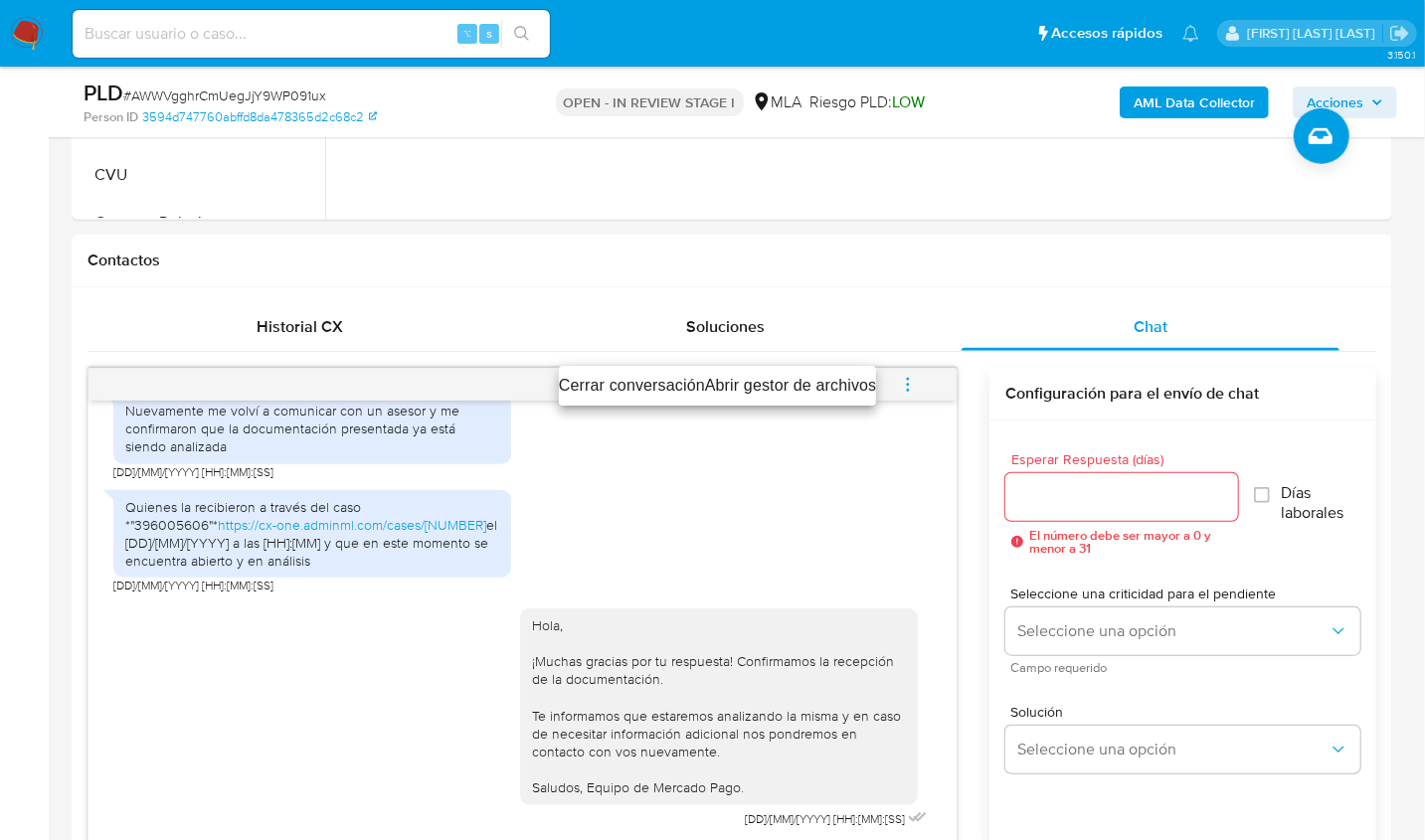 click on "Cerrar conversación" at bounding box center (631, 386) 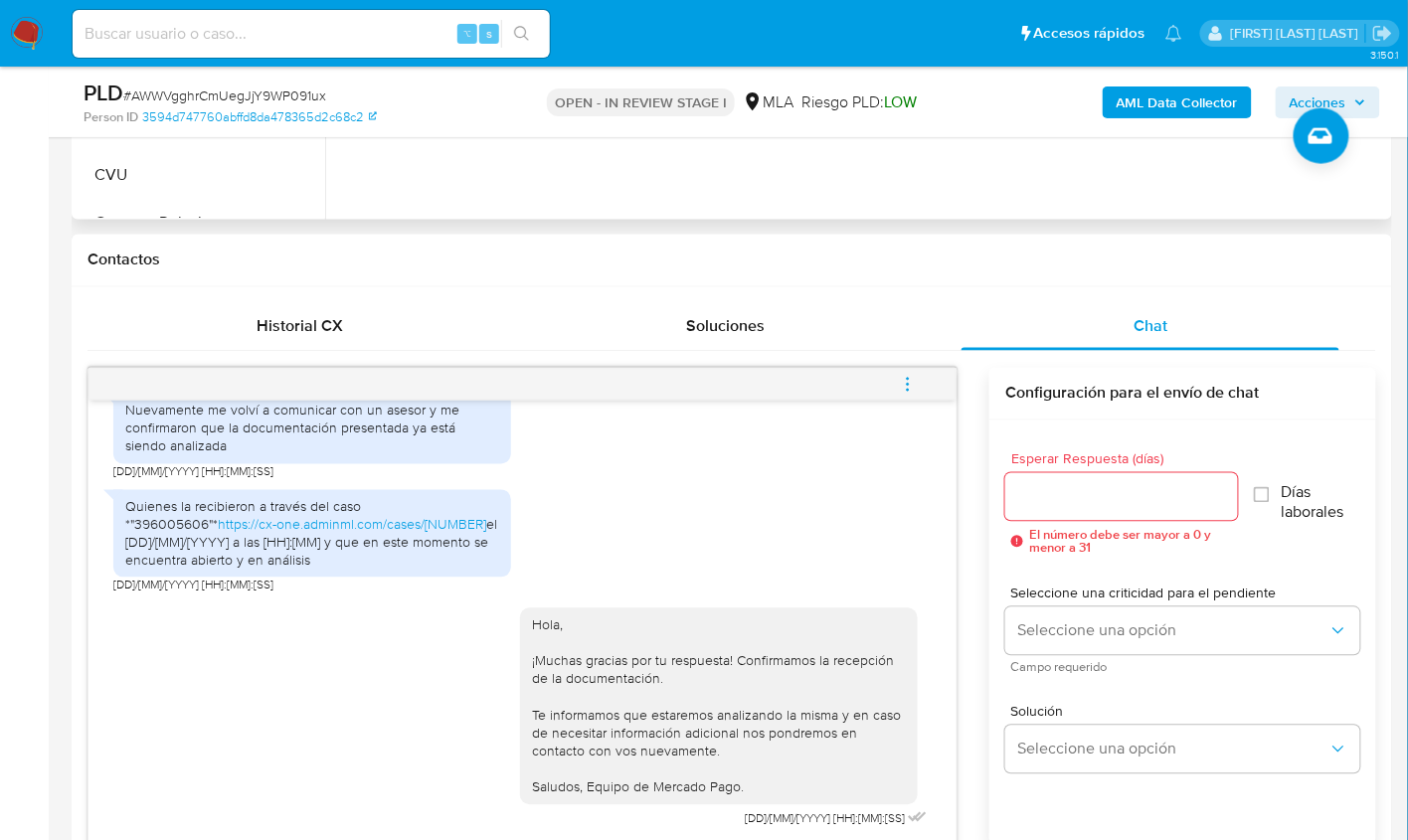 scroll, scrollTop: 440, scrollLeft: 0, axis: vertical 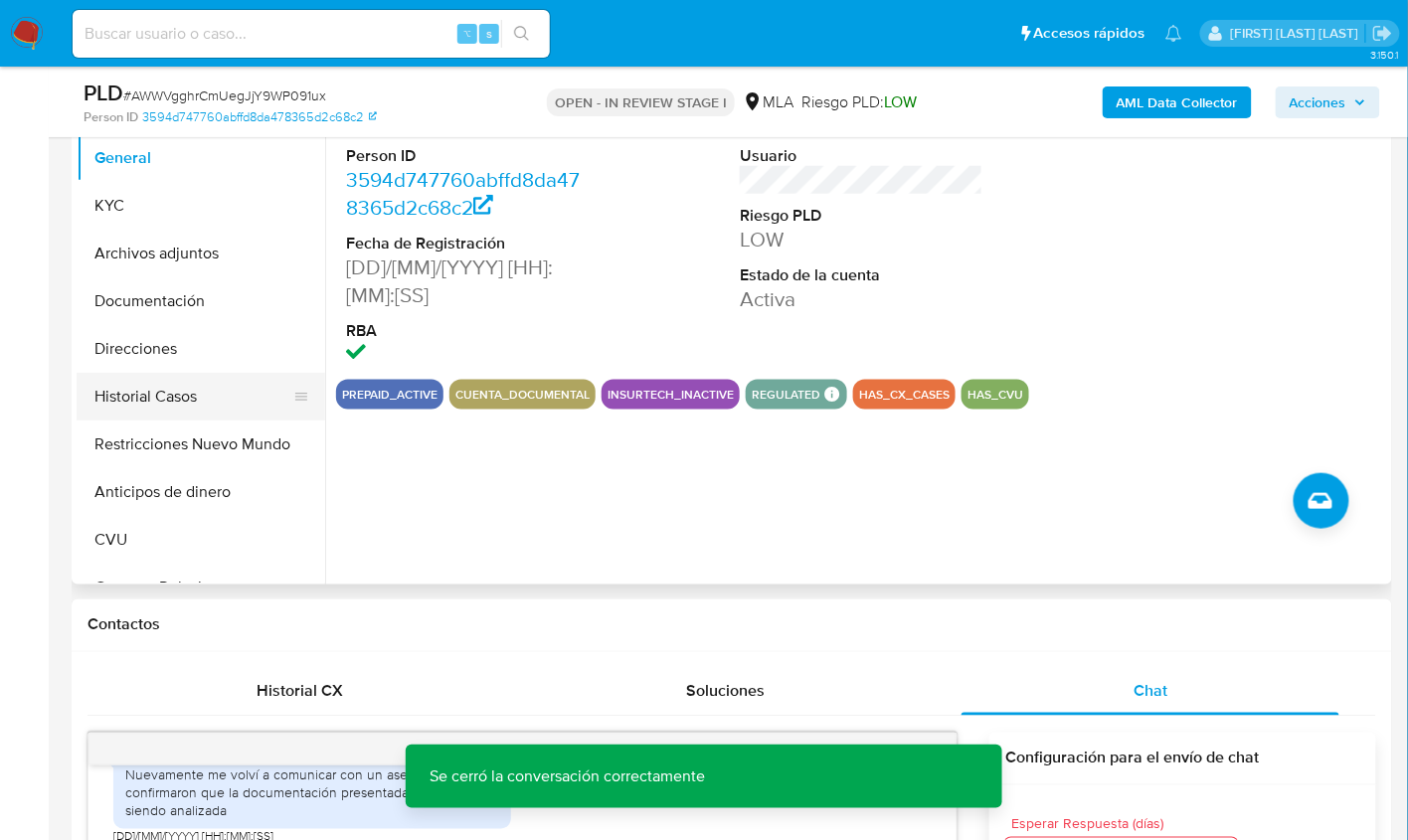 click on "Restricciones Nuevo Mundo" at bounding box center (201, 444) 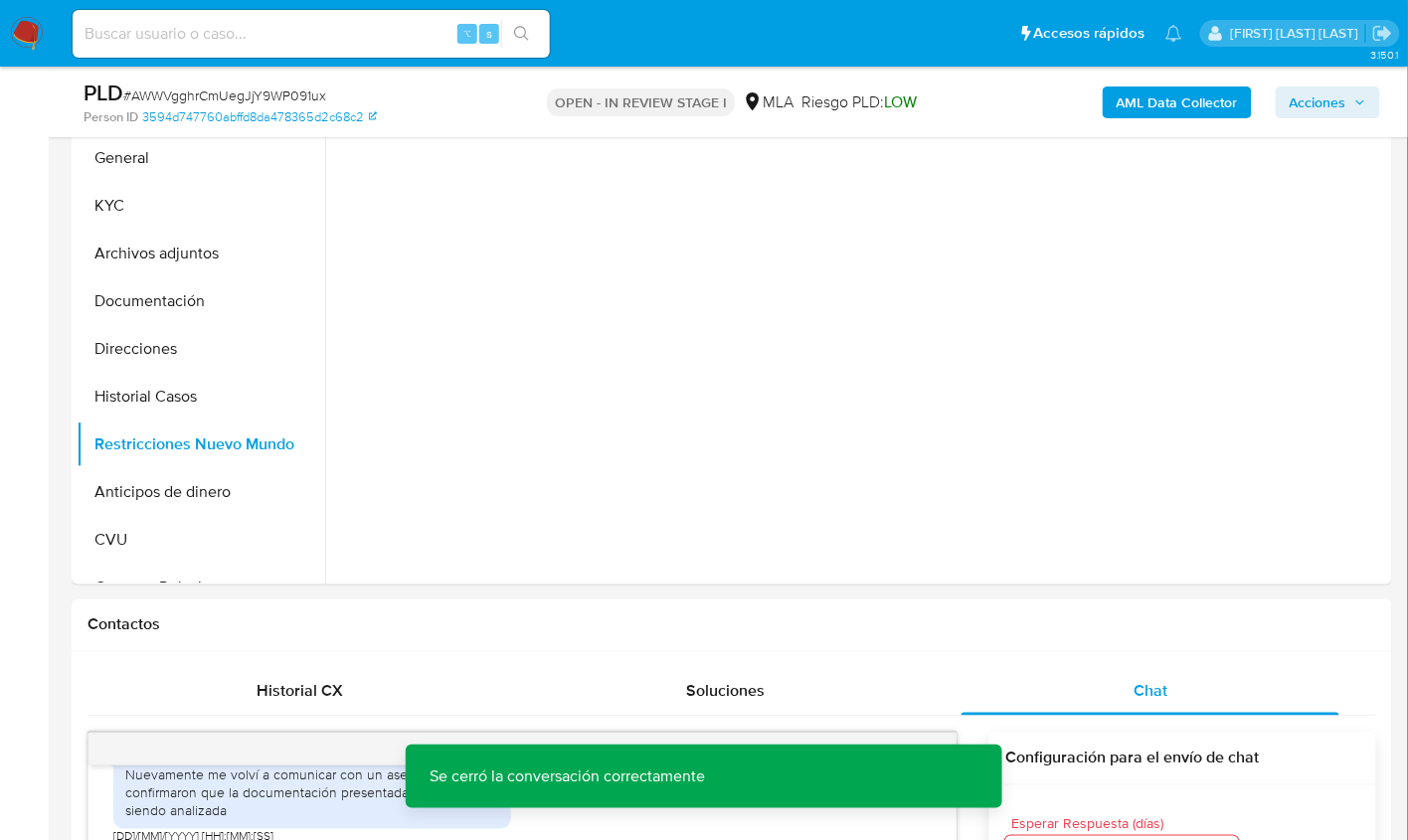 click on "AML Data Collector" at bounding box center [1177, 102] 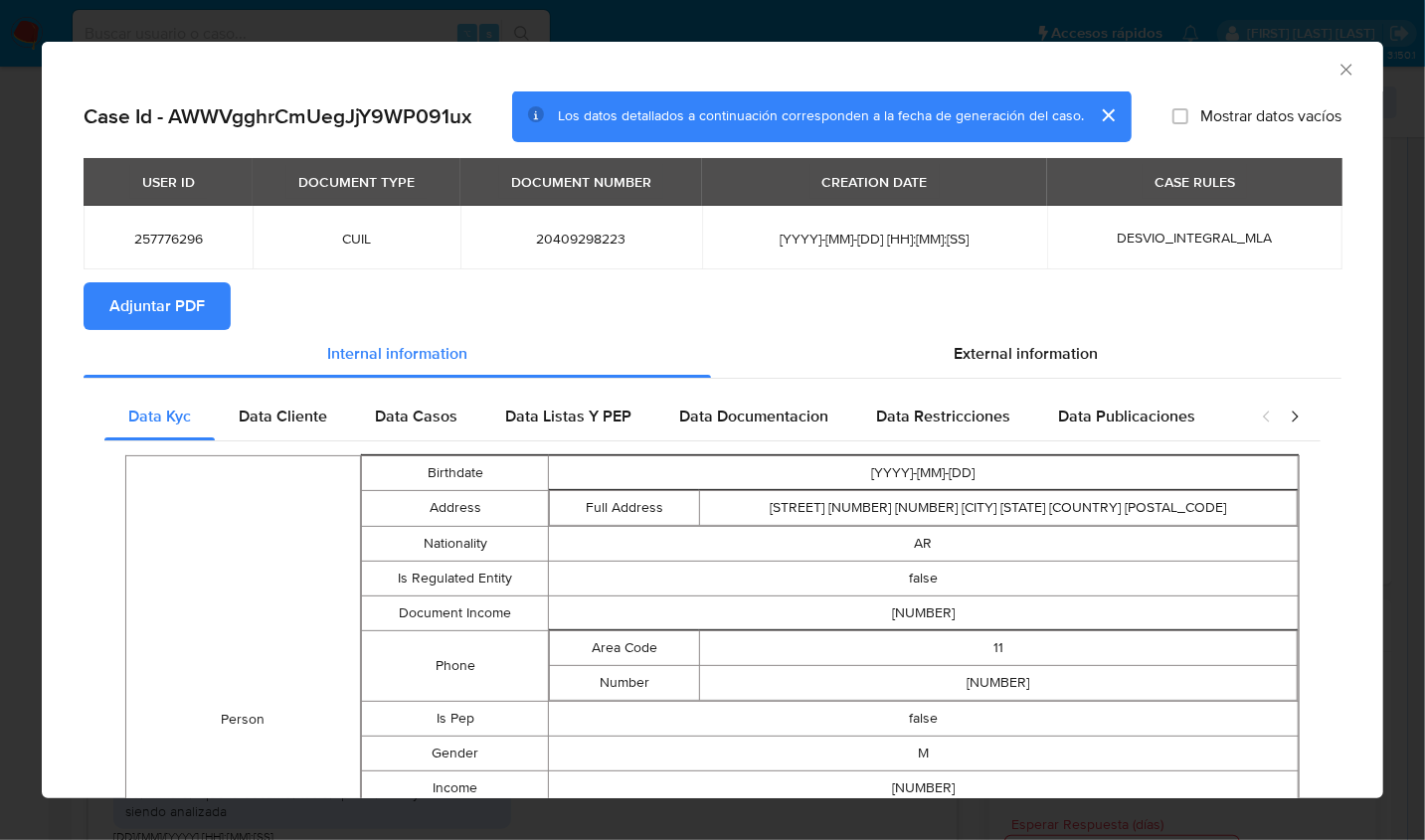 click on "Adjuntar PDF" at bounding box center (157, 306) 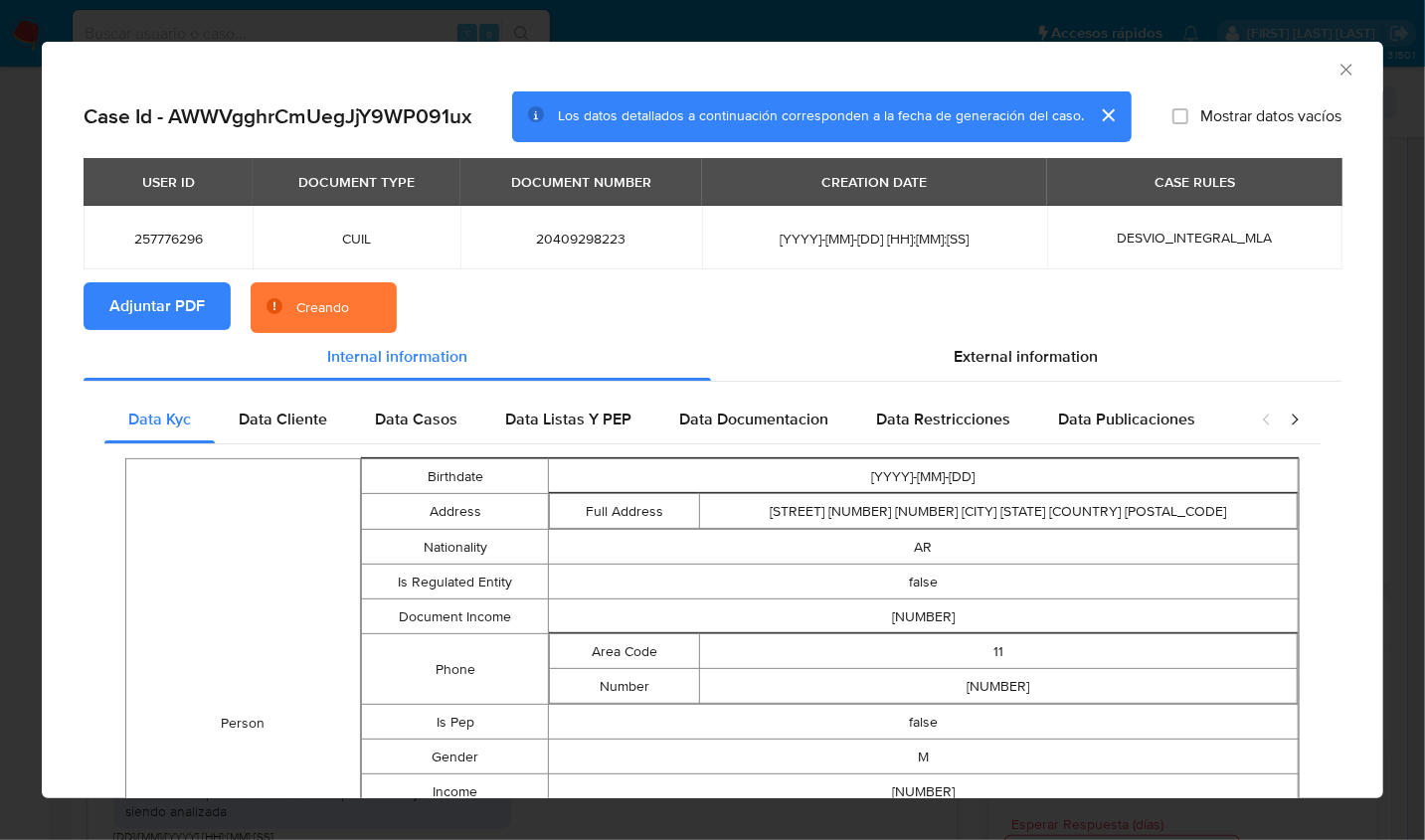 click on "AML Data Collector" at bounding box center [696, 67] 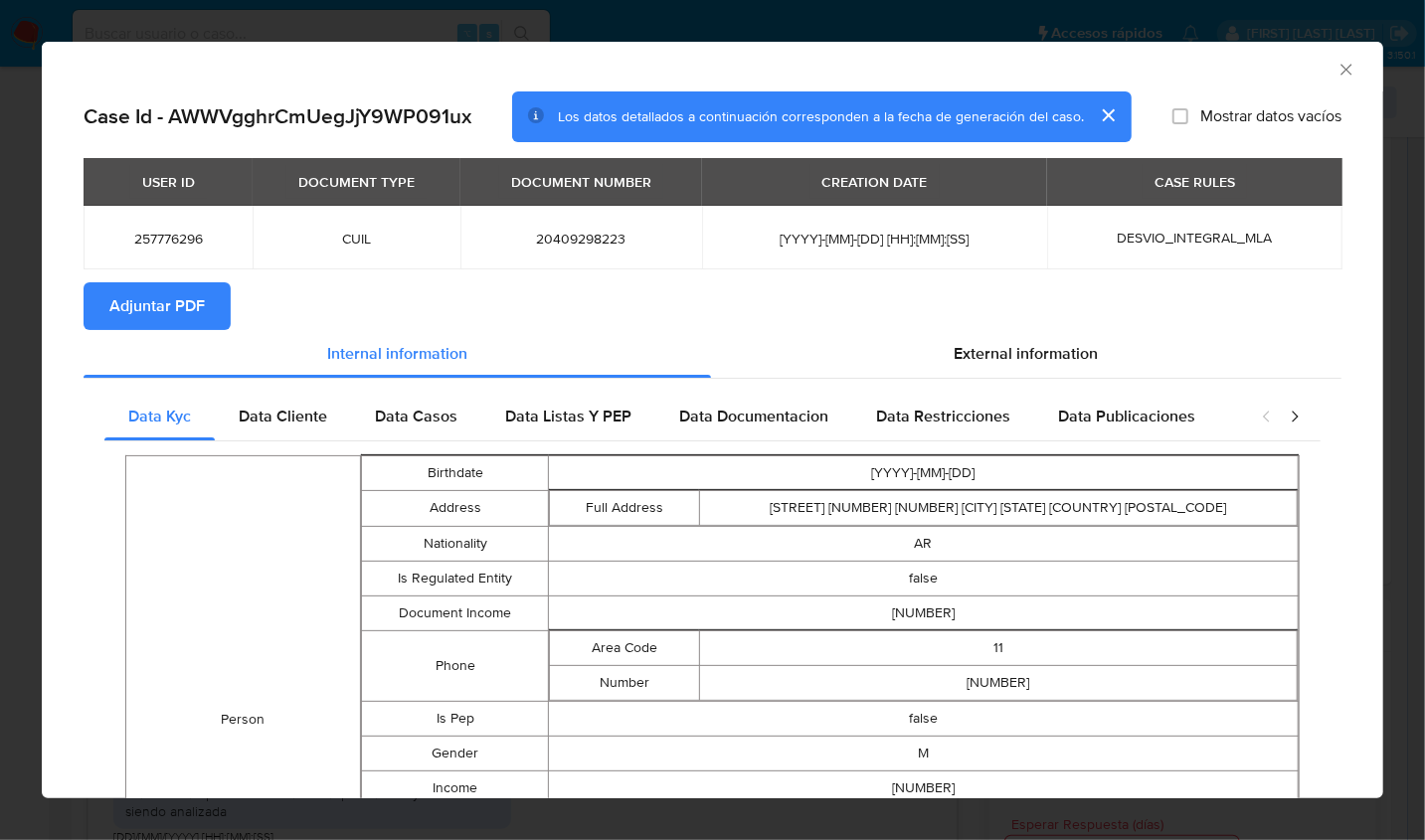click 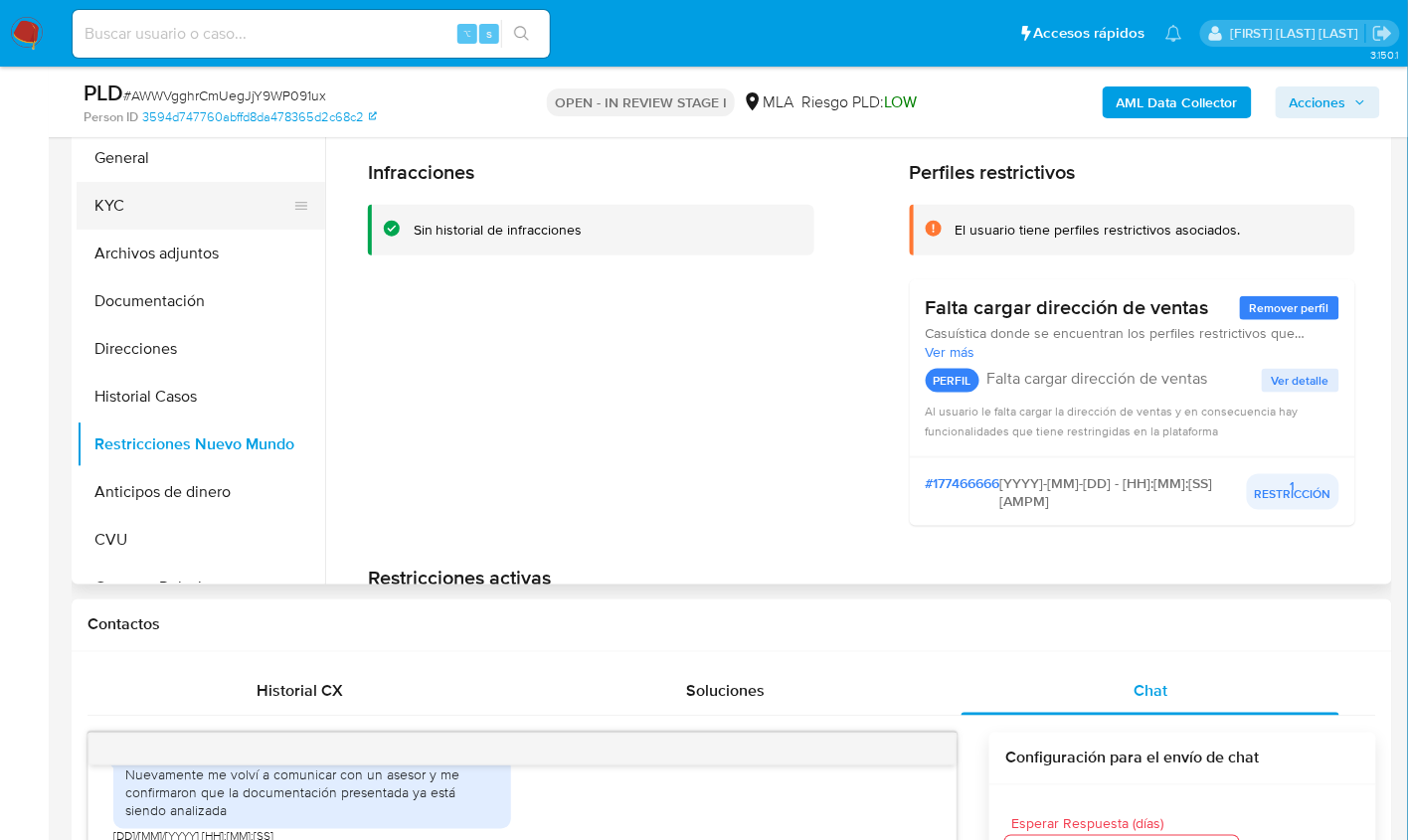 click on "KYC" at bounding box center [193, 206] 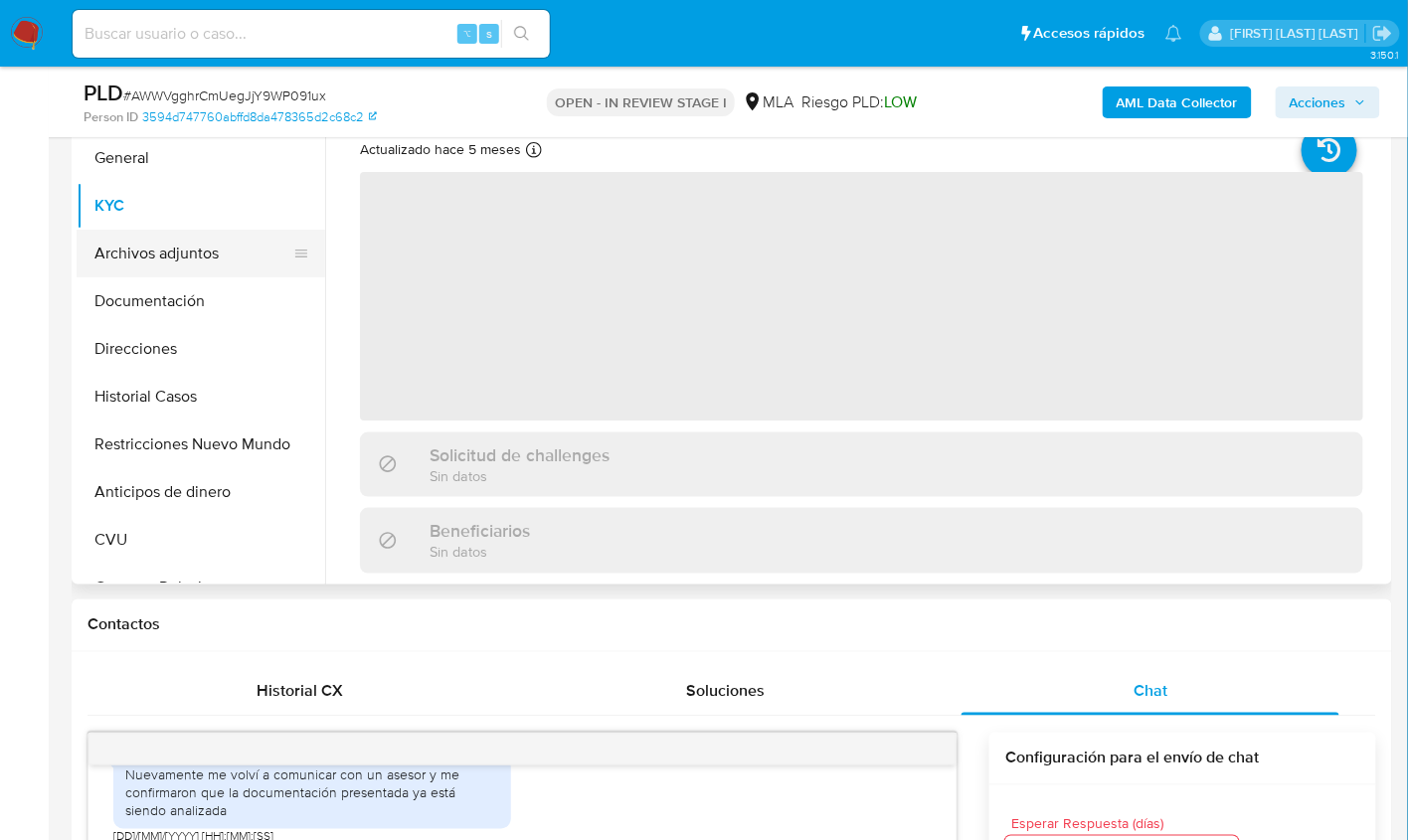 click on "Archivos adjuntos" at bounding box center [193, 253] 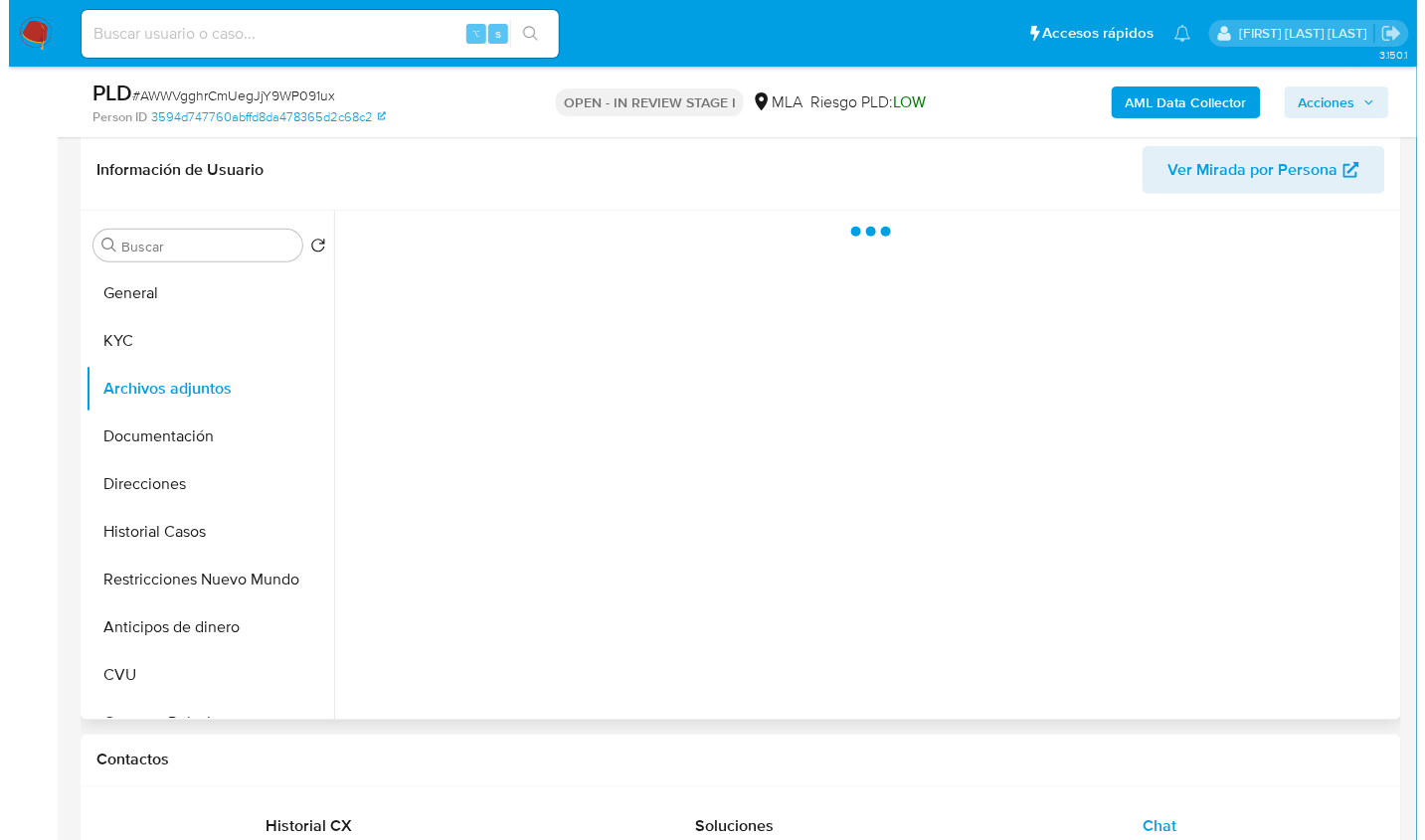 scroll, scrollTop: 300, scrollLeft: 0, axis: vertical 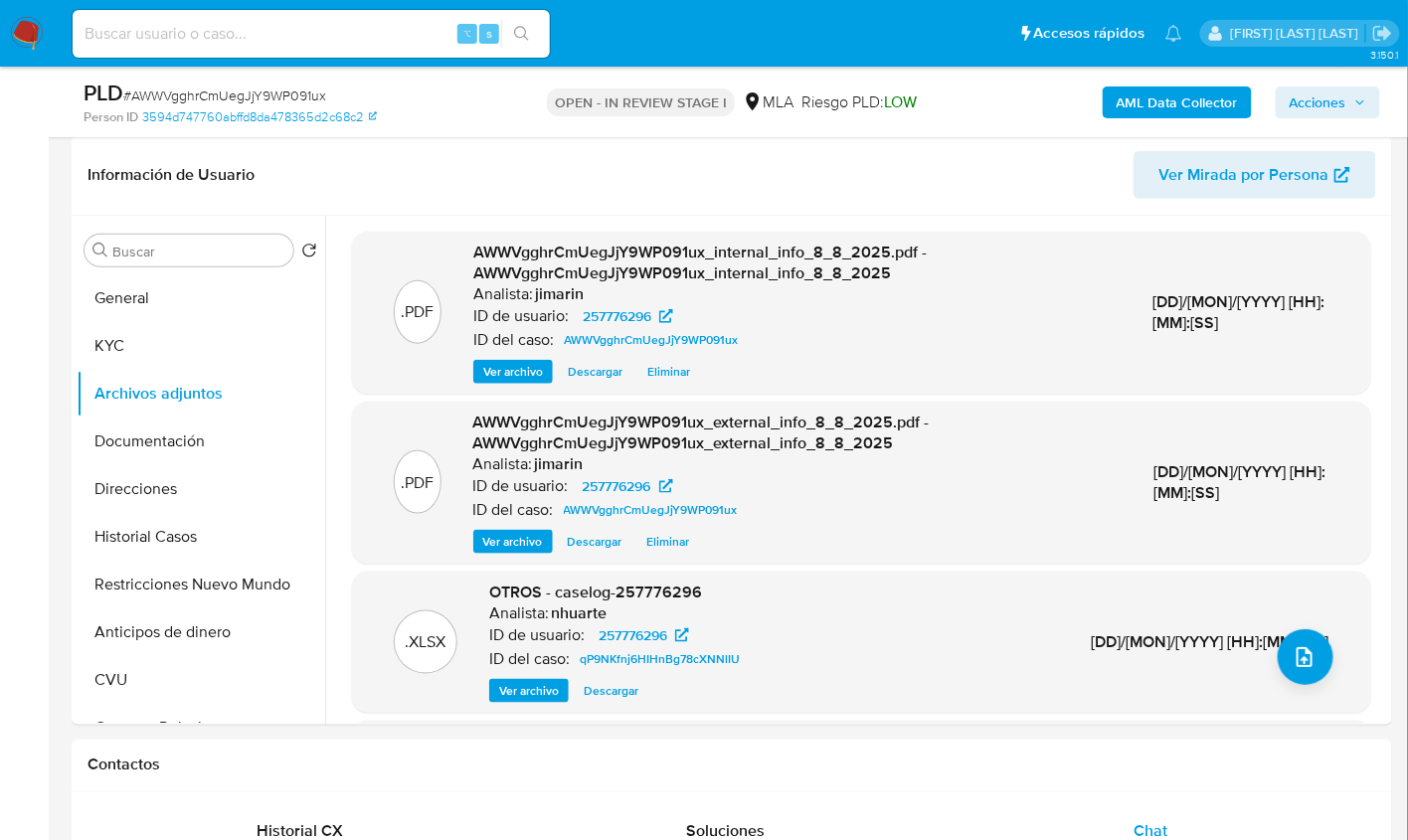 click on ".XLSX OTROS - caselog-257776296 Analista: [LAST_NAME] ID de usuario: 257776296 ID del caso: qP9NKfnj6HIHnBg78cXNNlIU Ver archivo Descargar [DD]/[MON]/[YYYY] [HH]:[MM]:[SS]" at bounding box center (861, 642) 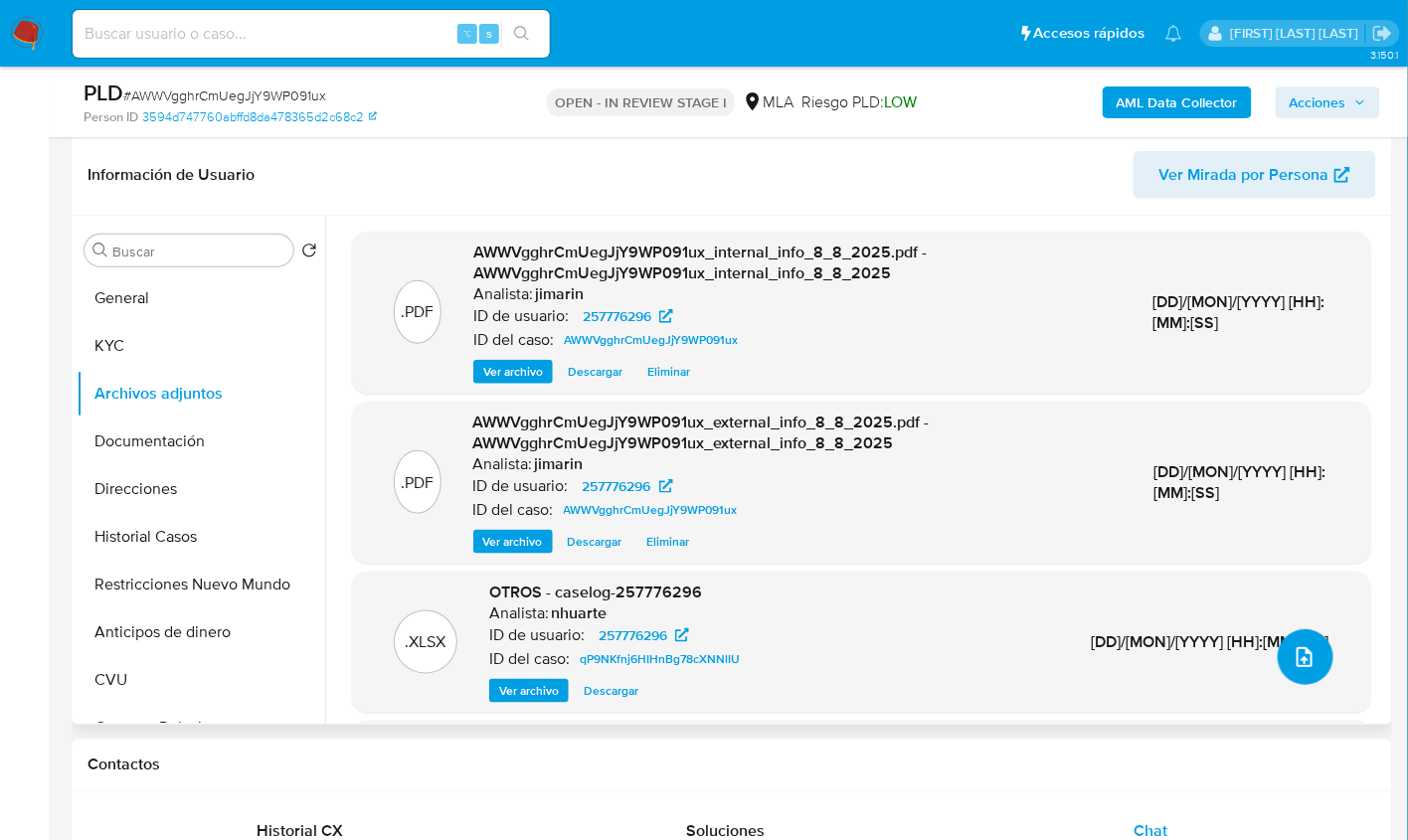 click at bounding box center [1306, 657] 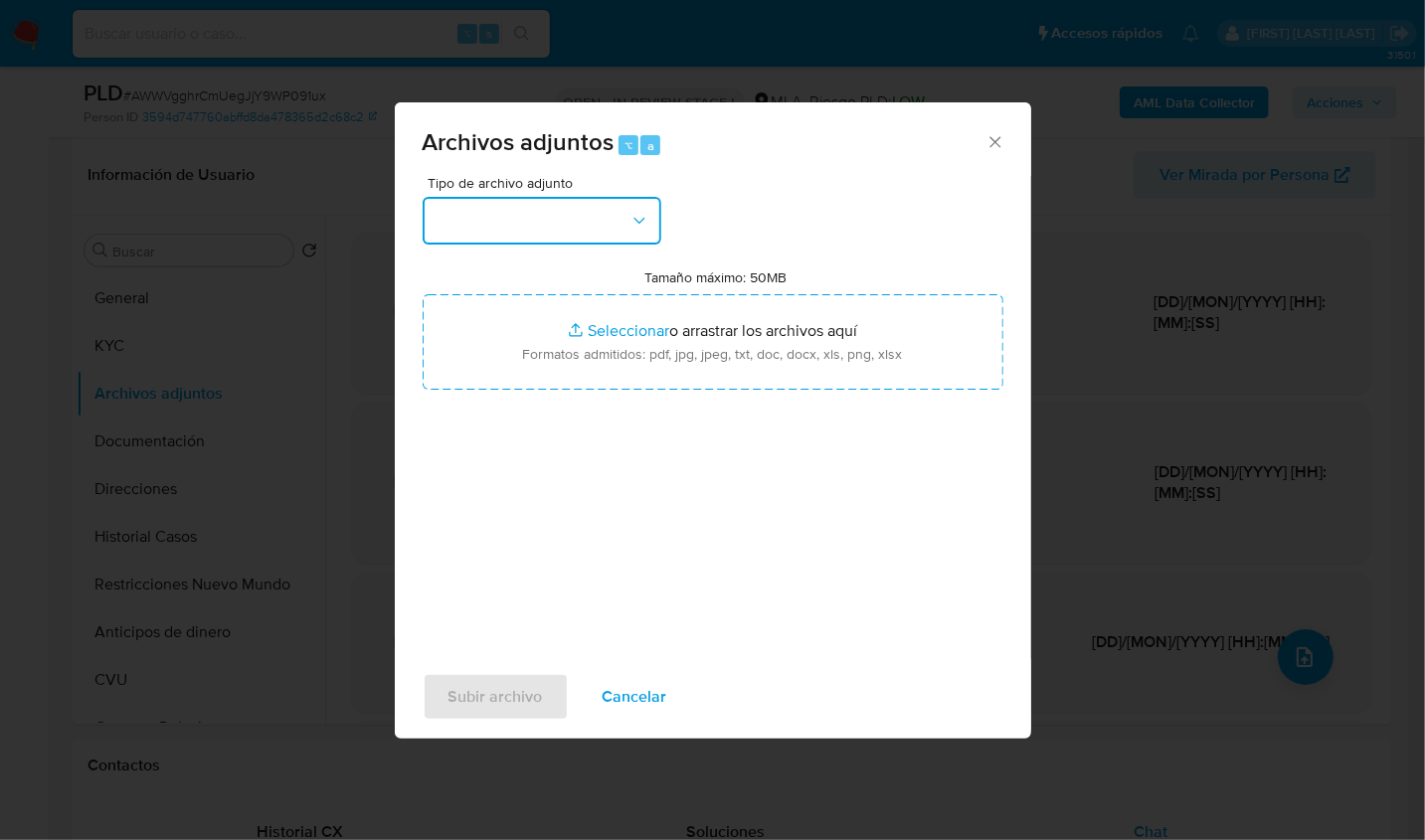 click at bounding box center [542, 221] 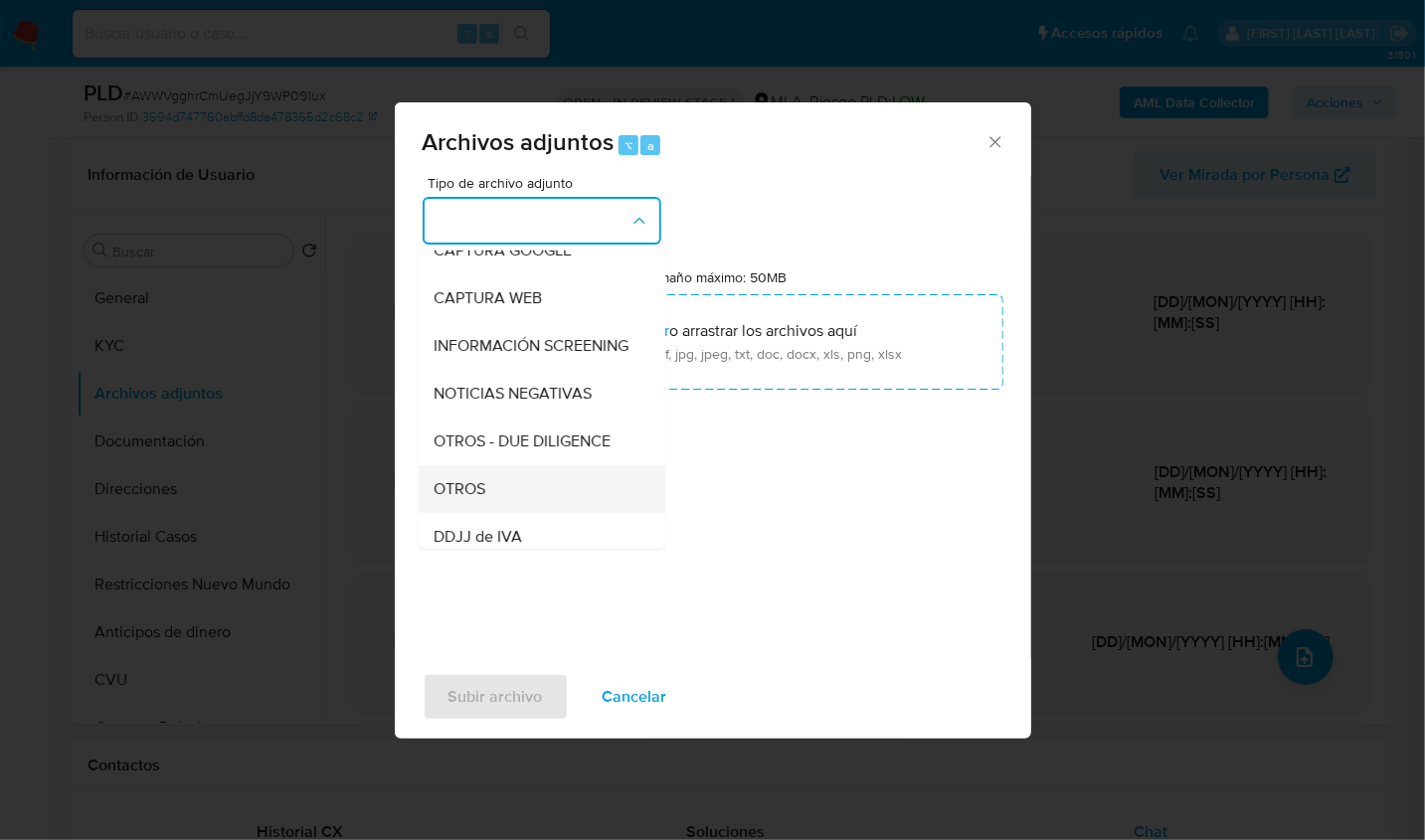 scroll, scrollTop: 329, scrollLeft: 0, axis: vertical 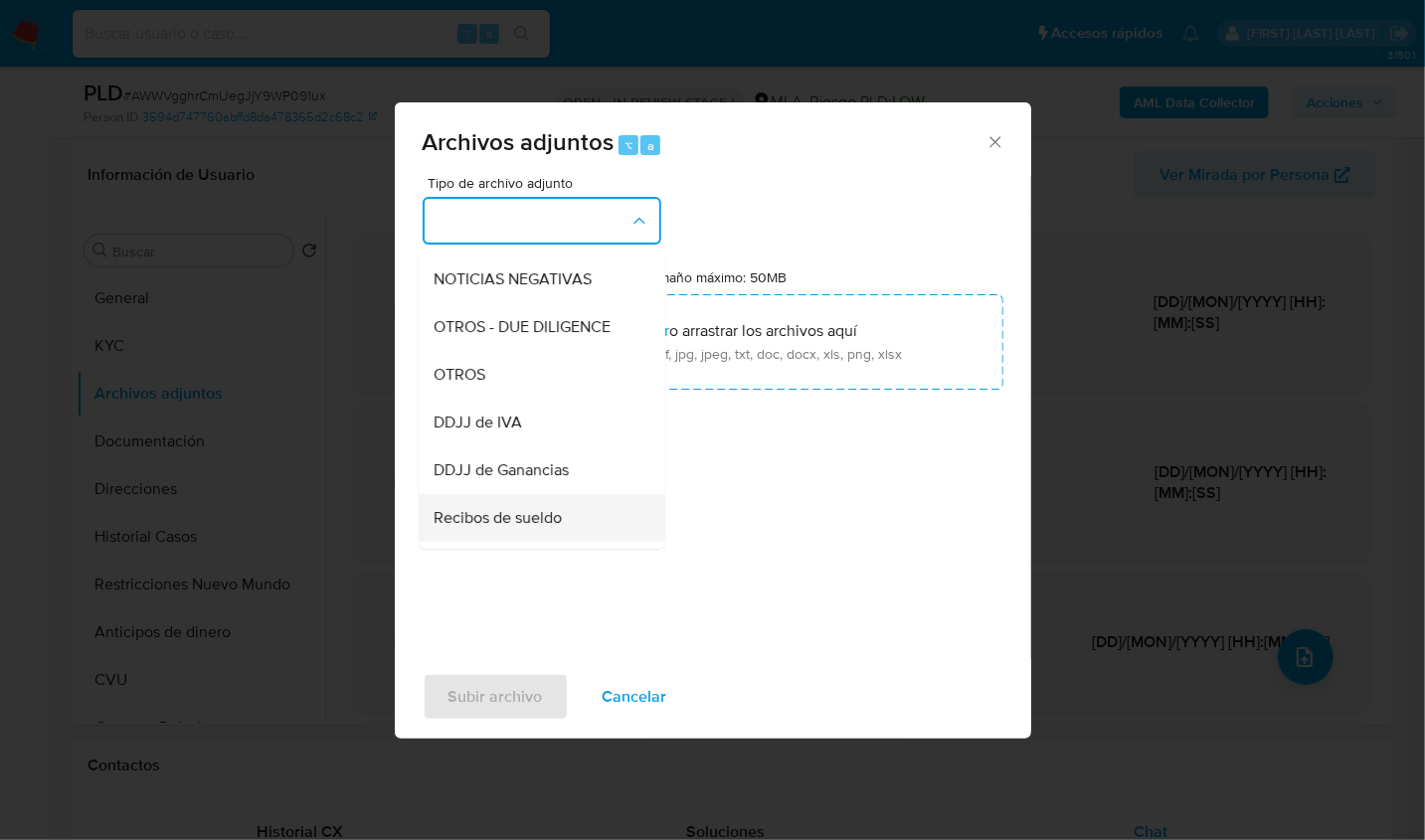 click on "Recibos de sueldo" at bounding box center [536, 518] 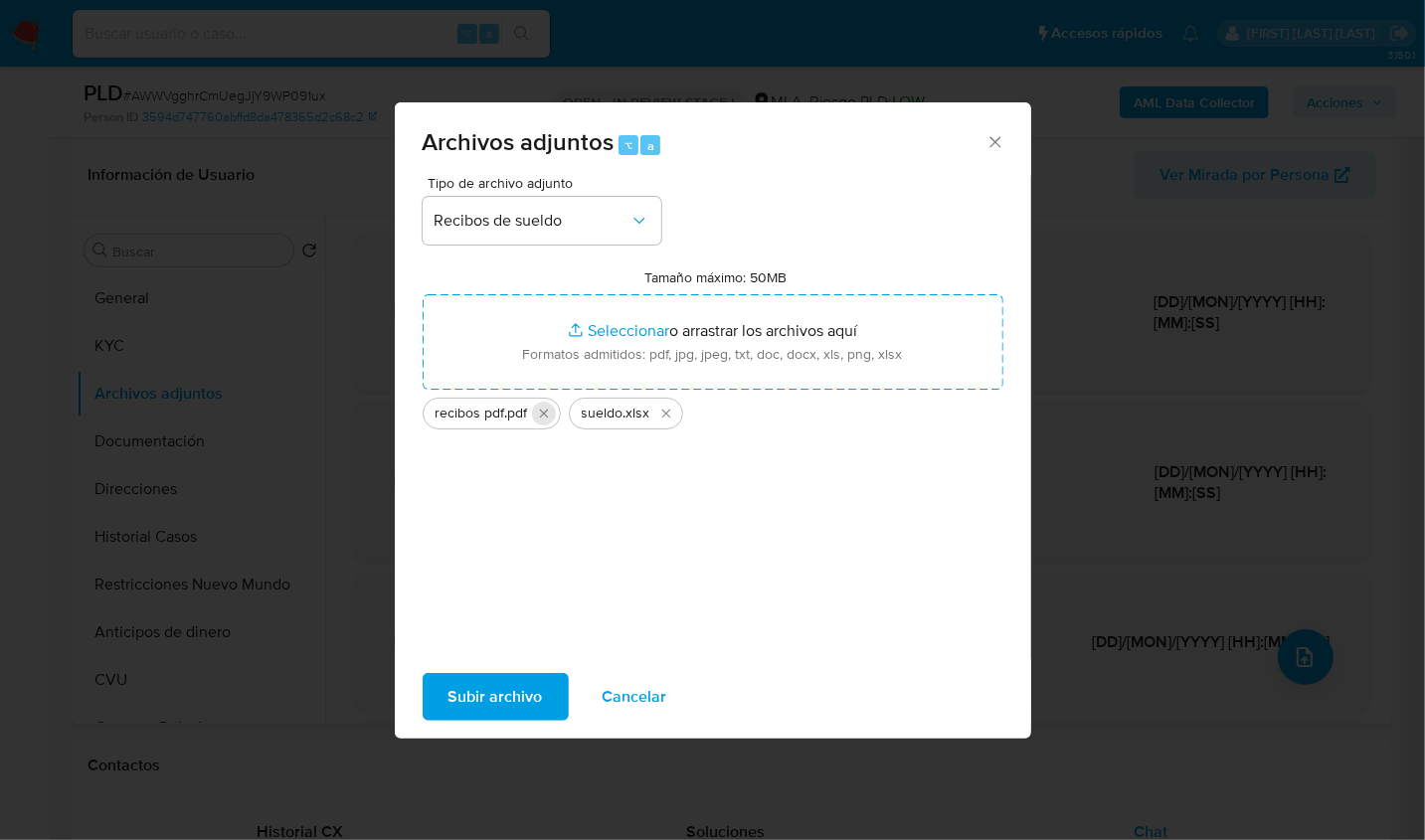 click 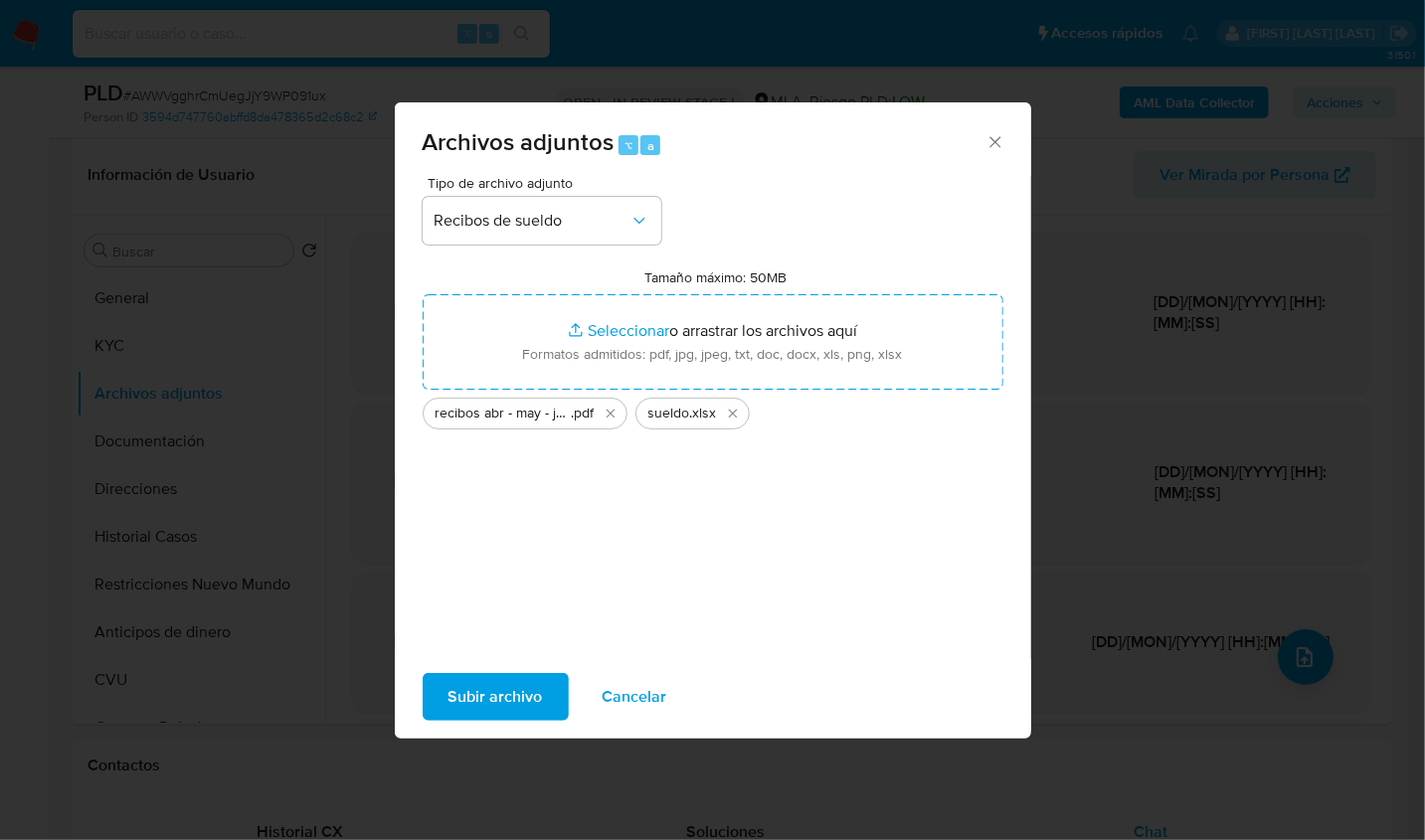 click on "Subir archivo" at bounding box center [495, 697] 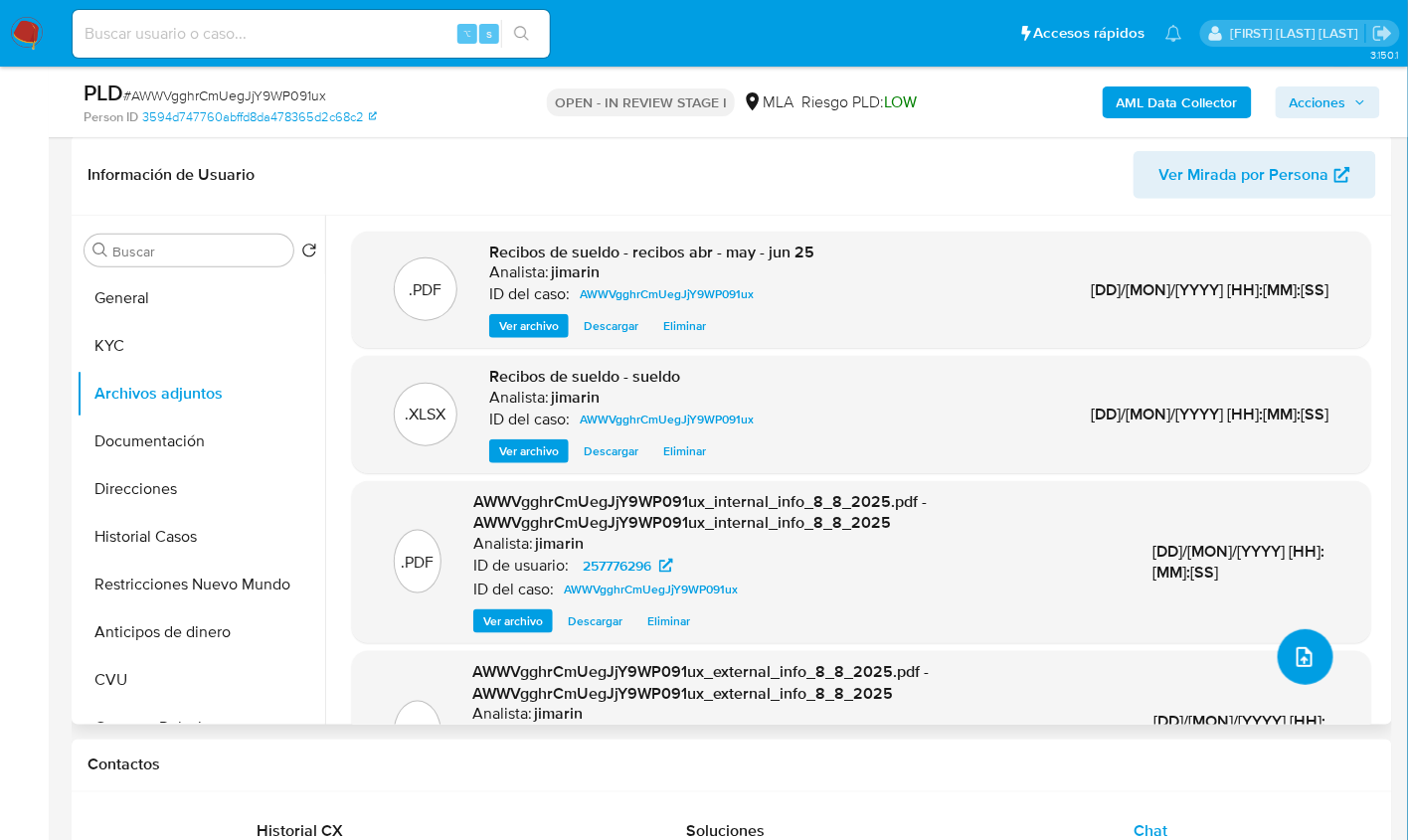 click at bounding box center [1306, 657] 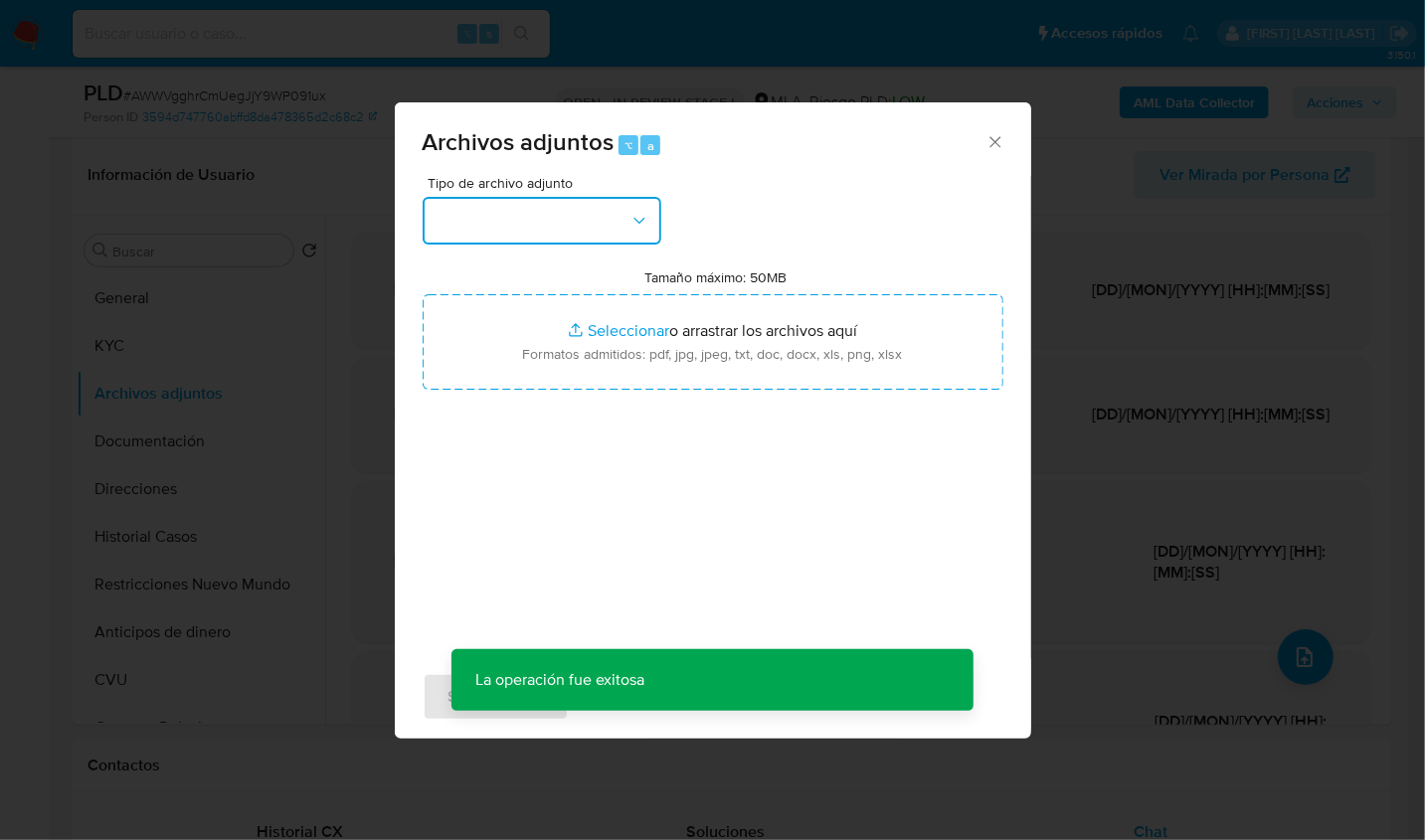 click at bounding box center [542, 221] 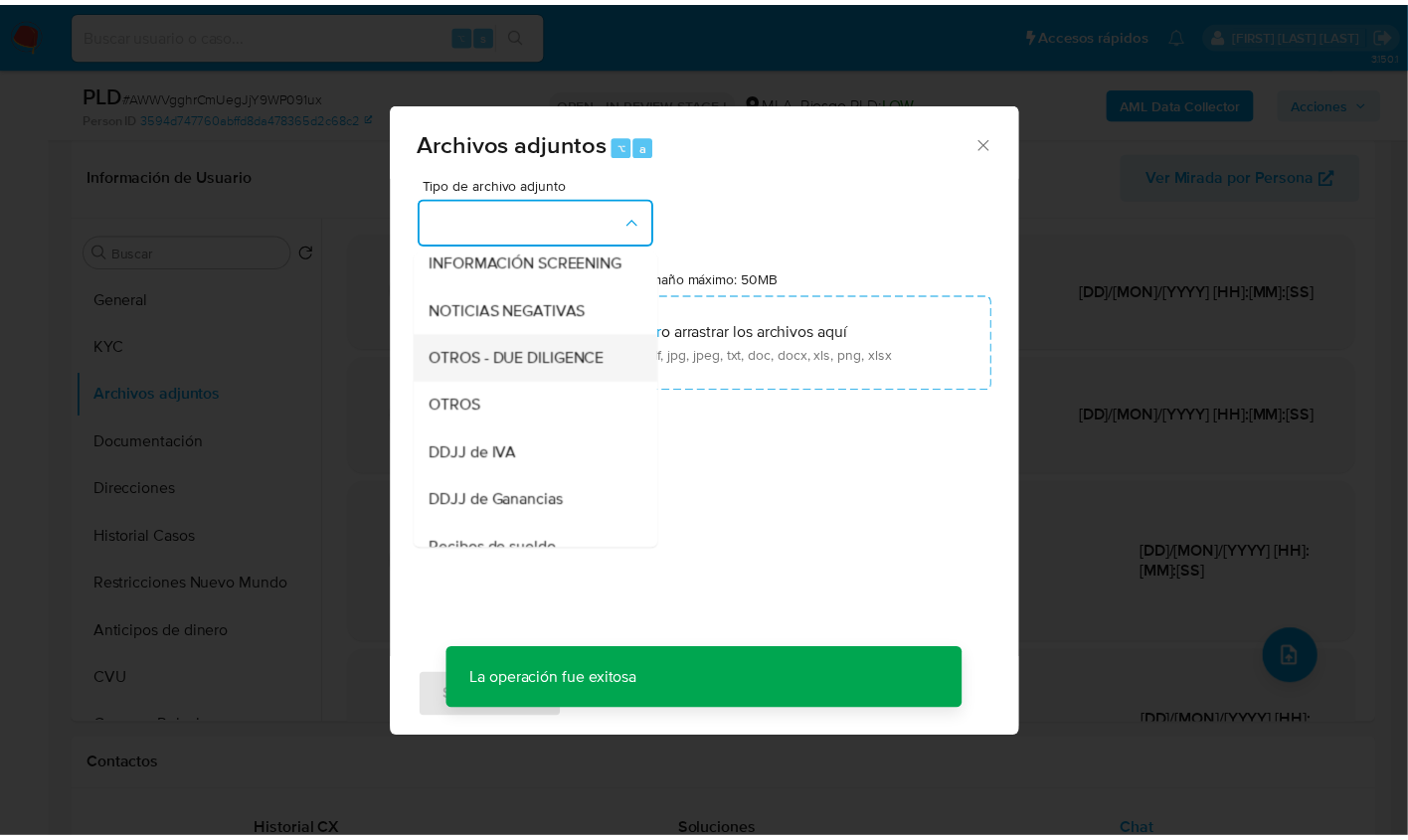 scroll, scrollTop: 305, scrollLeft: 0, axis: vertical 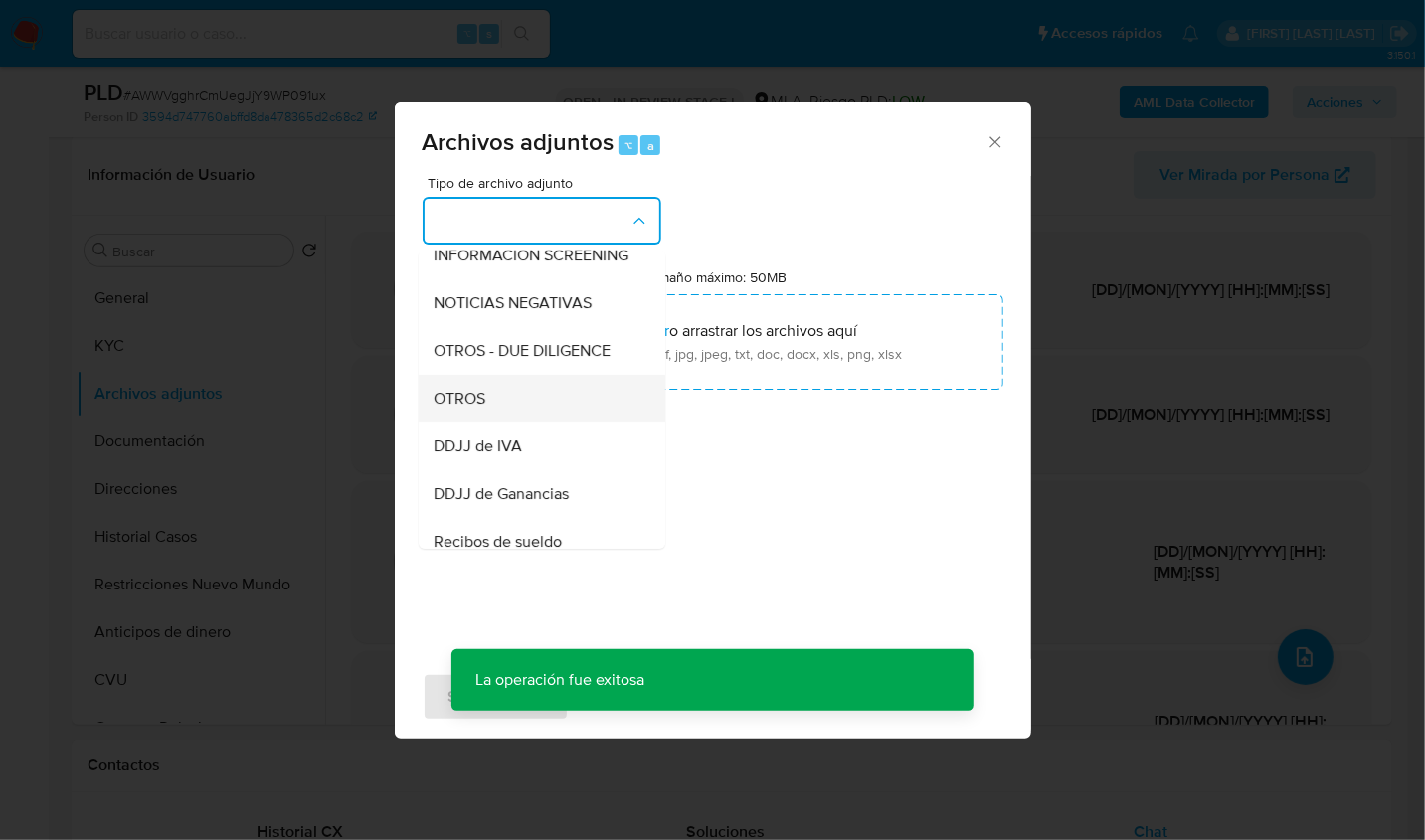 click on "OTROS" at bounding box center (536, 399) 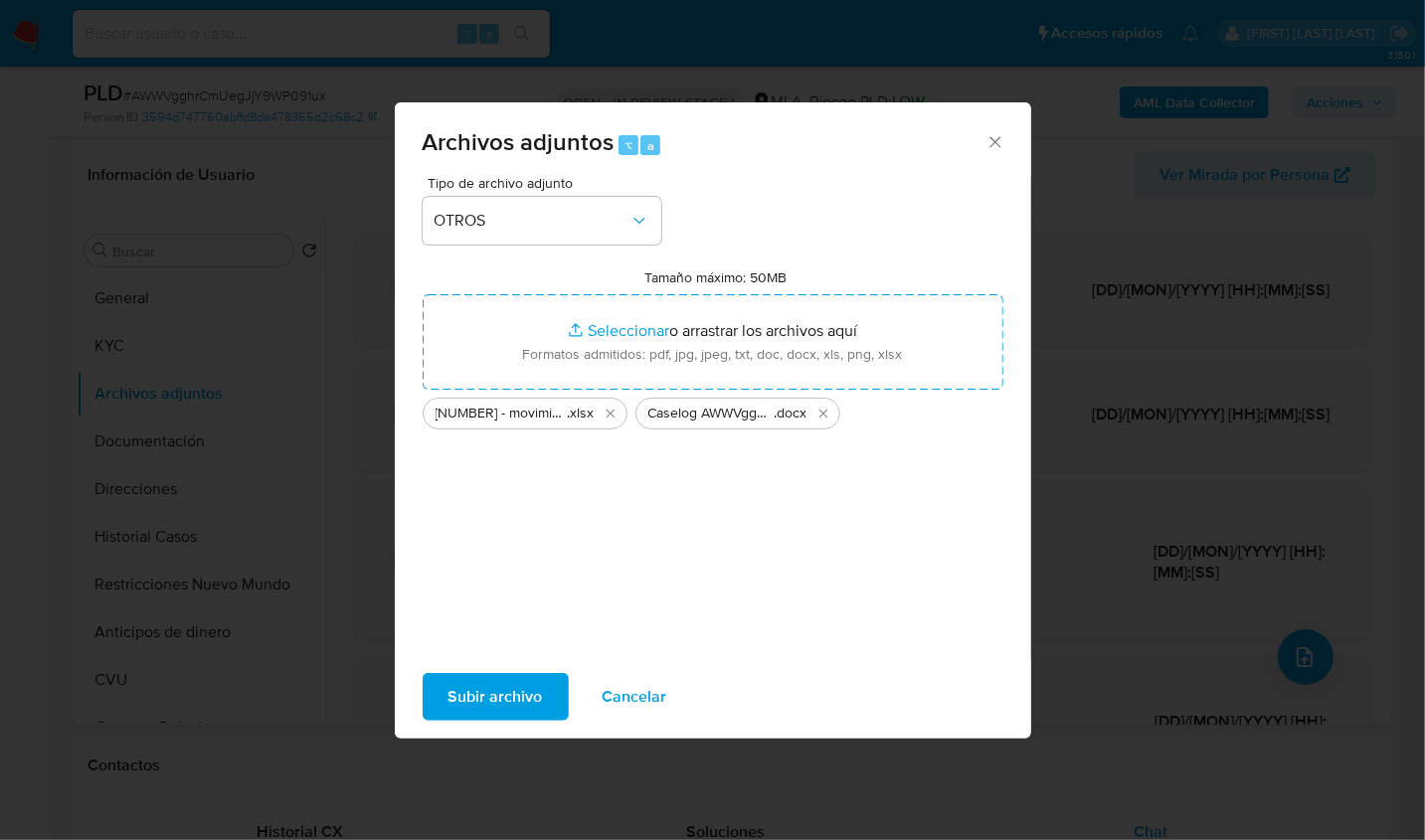 click on "Subir archivo" at bounding box center [495, 697] 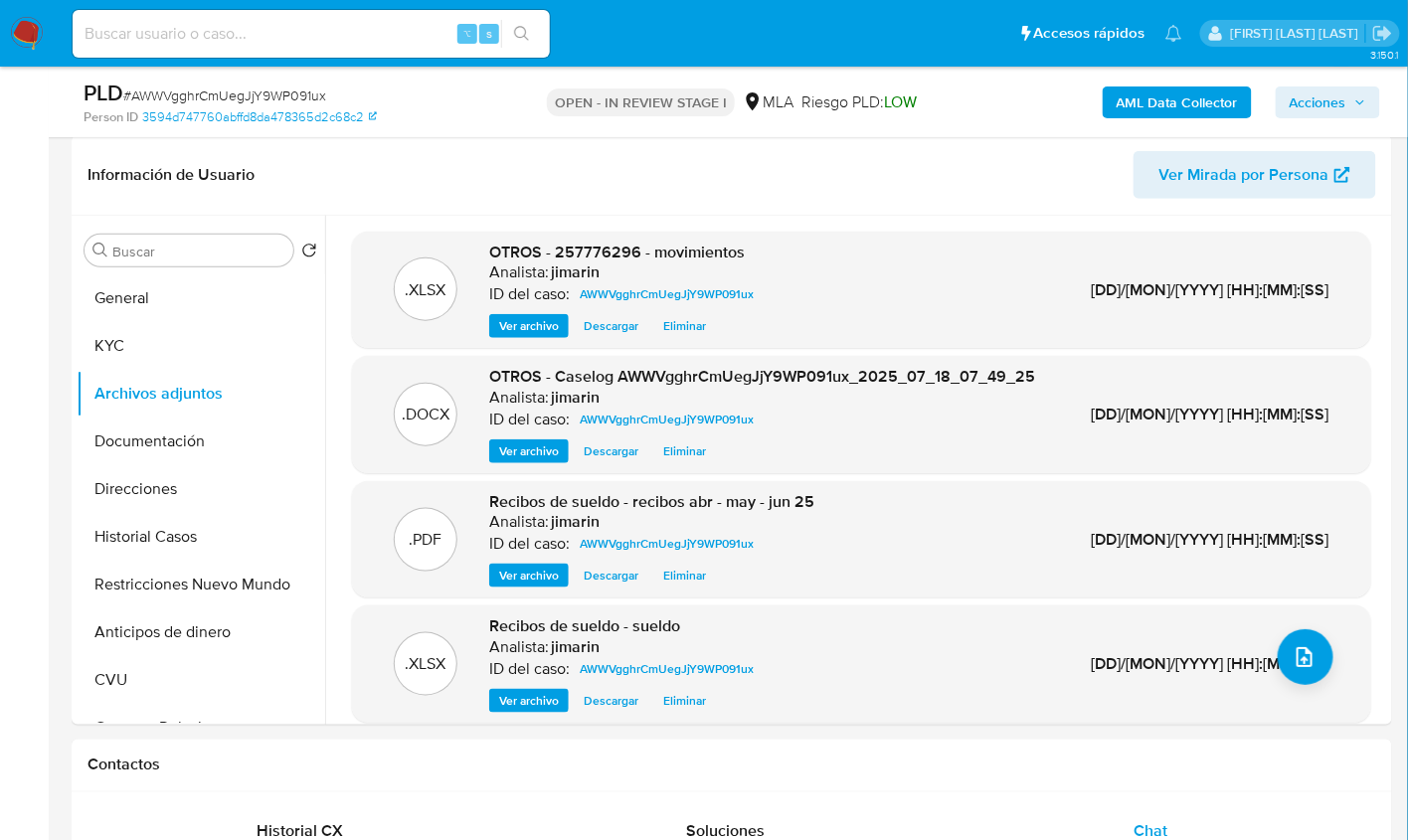 click on "Acciones" at bounding box center (1318, 102) 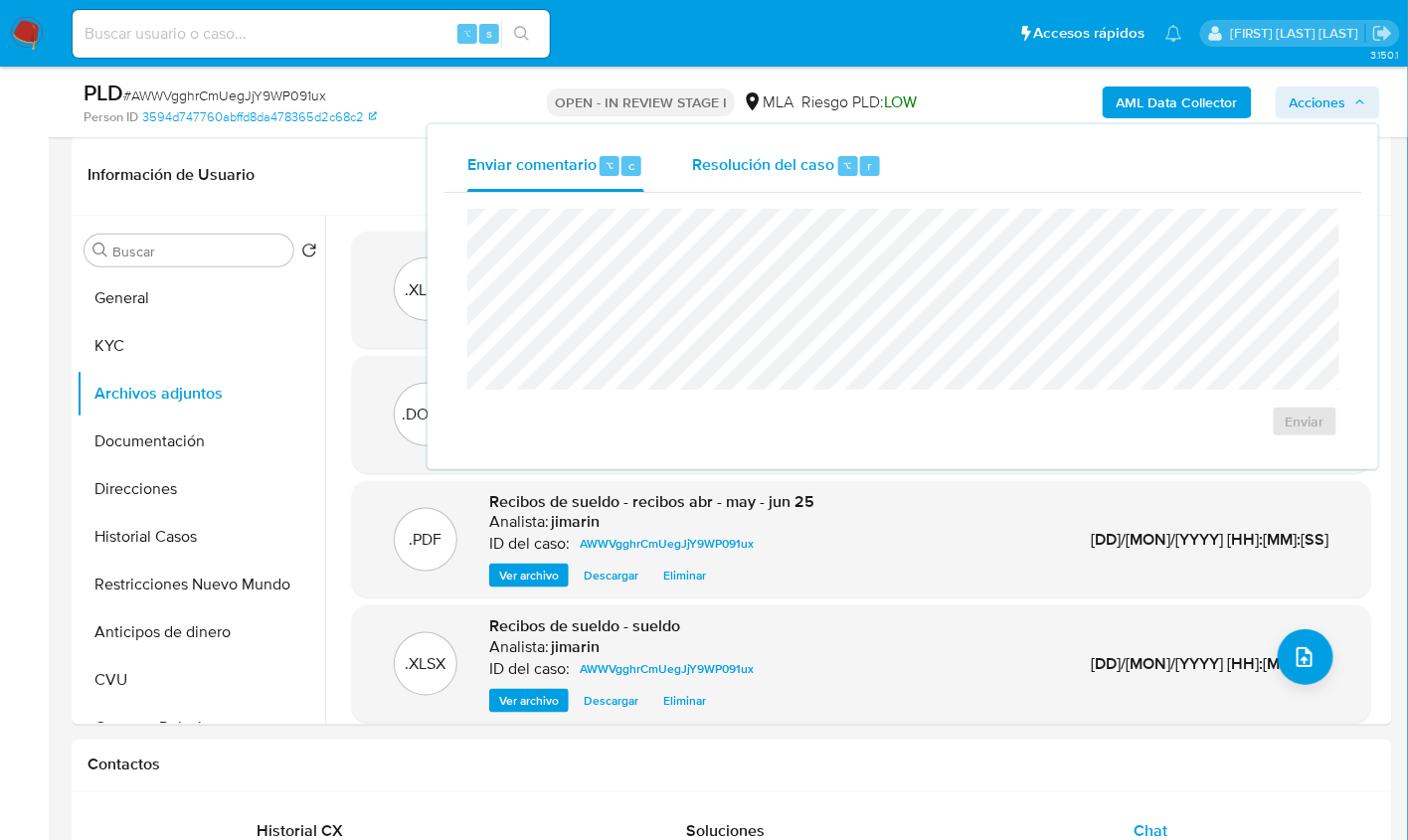 click on "Resolución del caso ⌥ r" at bounding box center [787, 166] 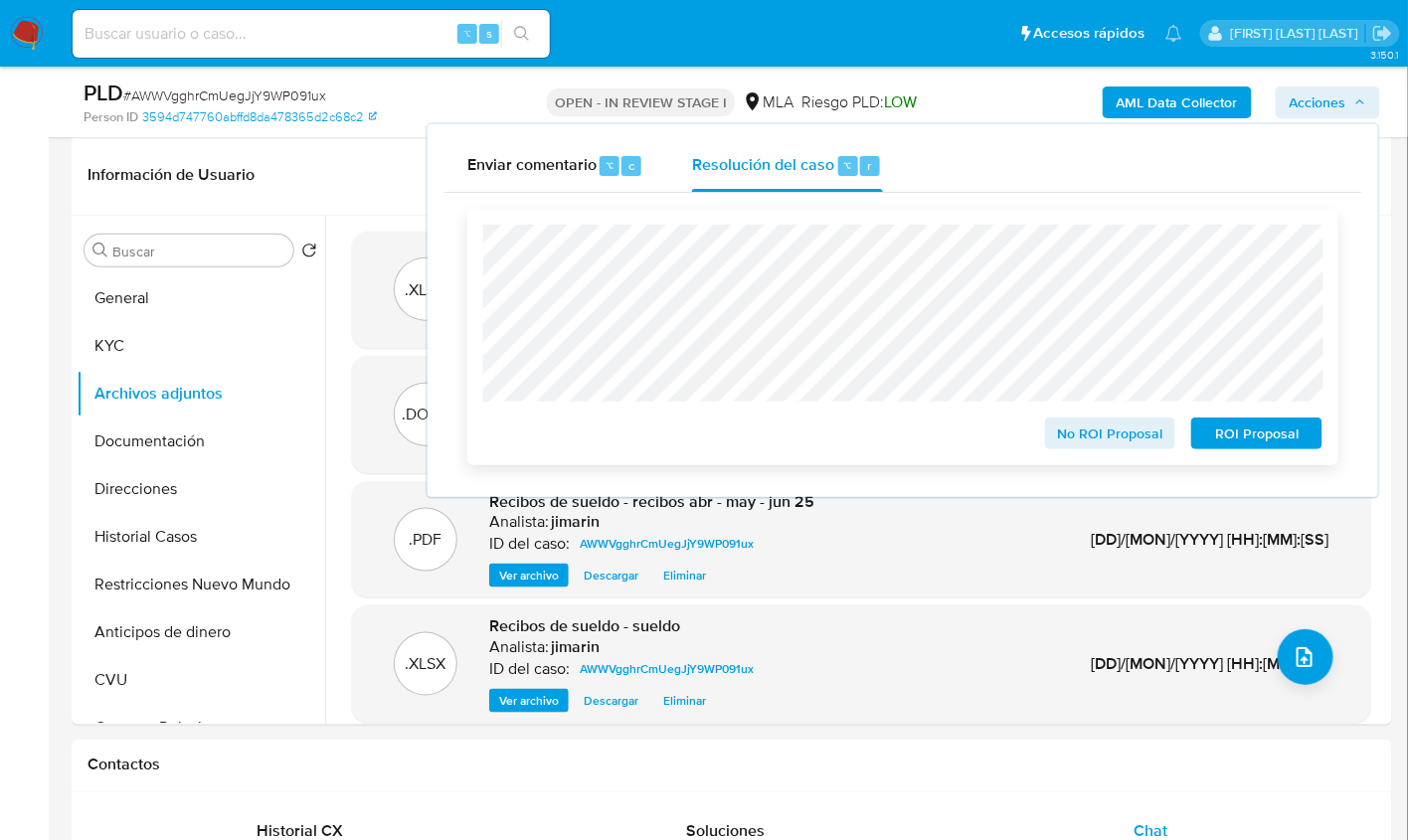 click on "No ROI Proposal" at bounding box center (1111, 433) 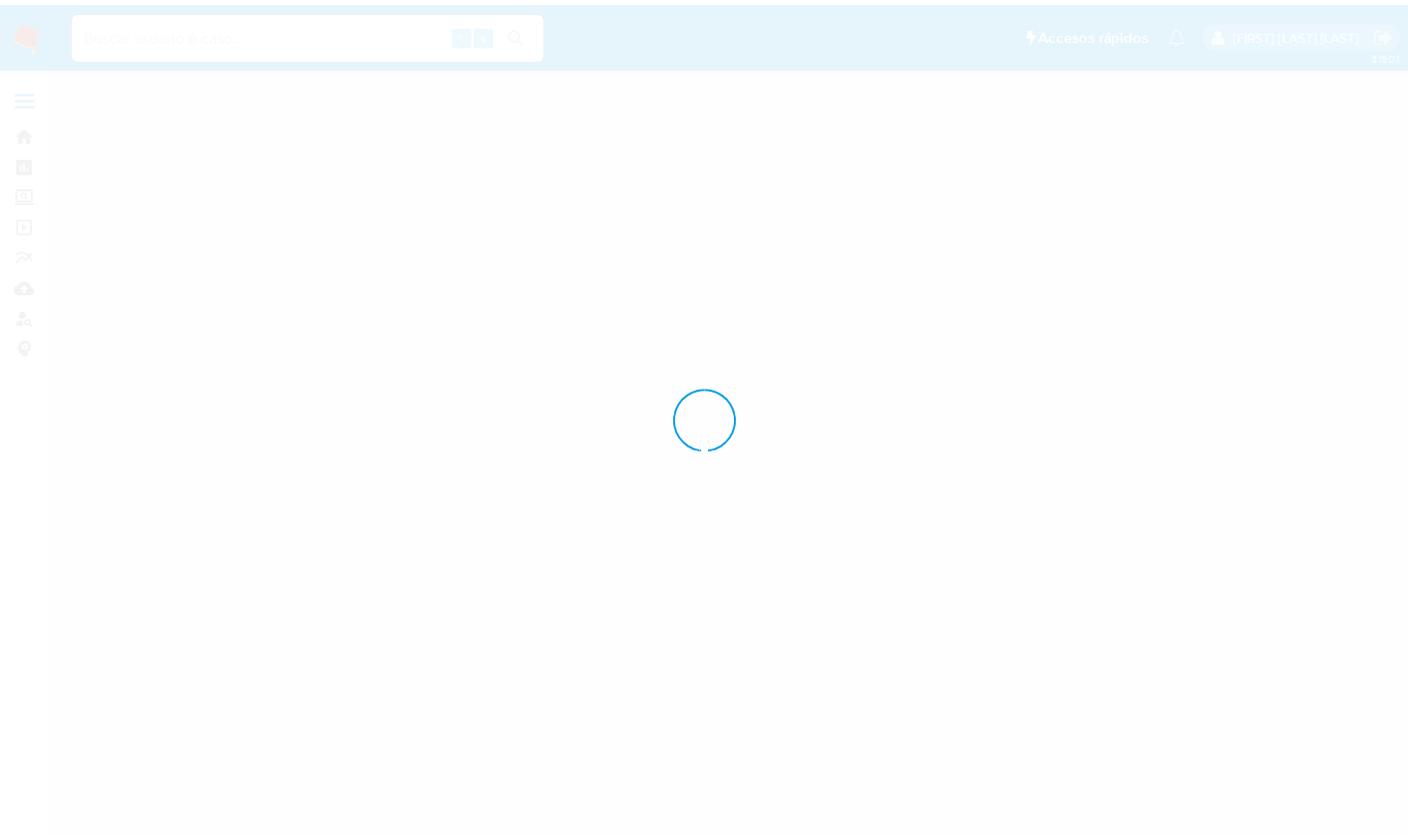 scroll, scrollTop: 0, scrollLeft: 0, axis: both 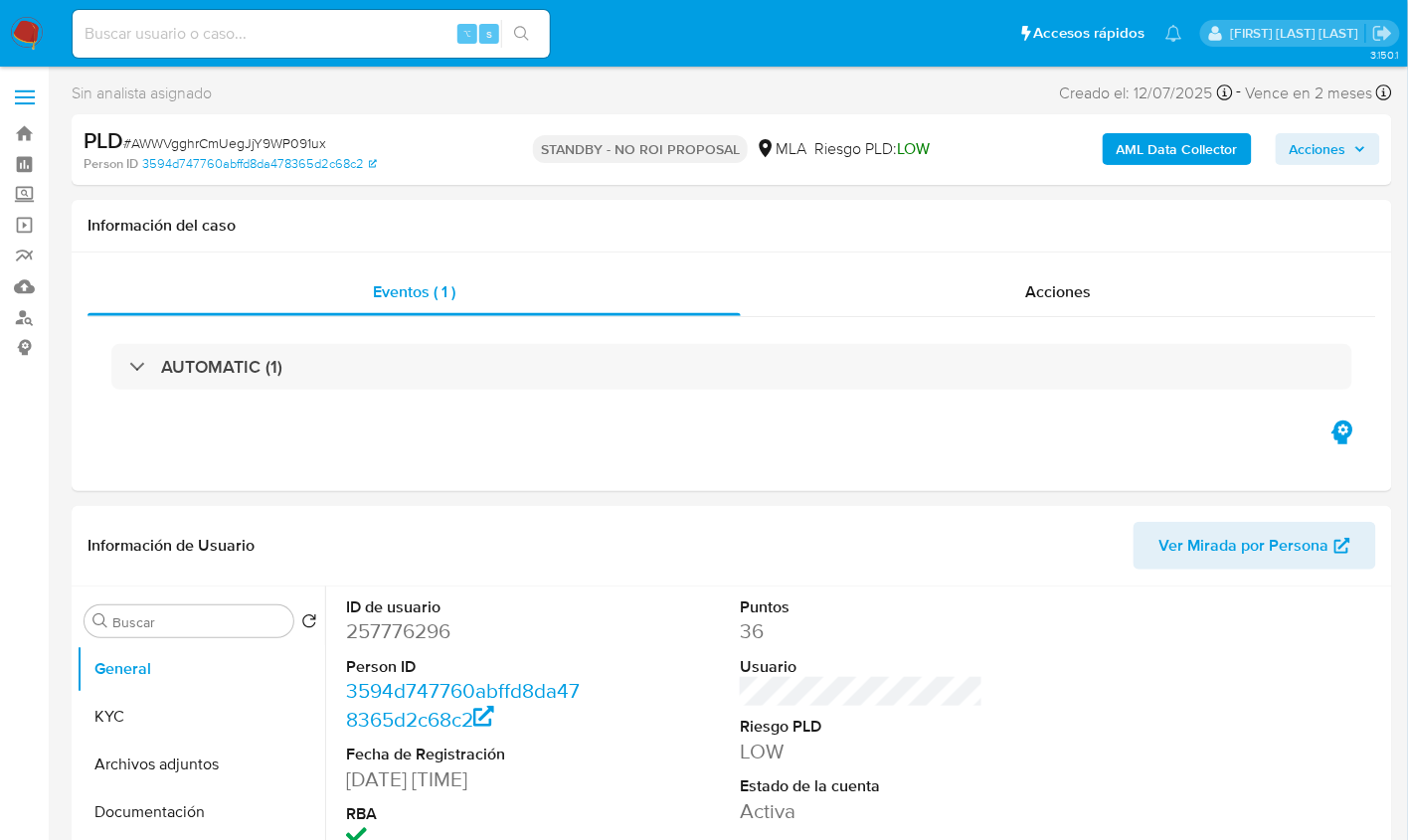 select on "10" 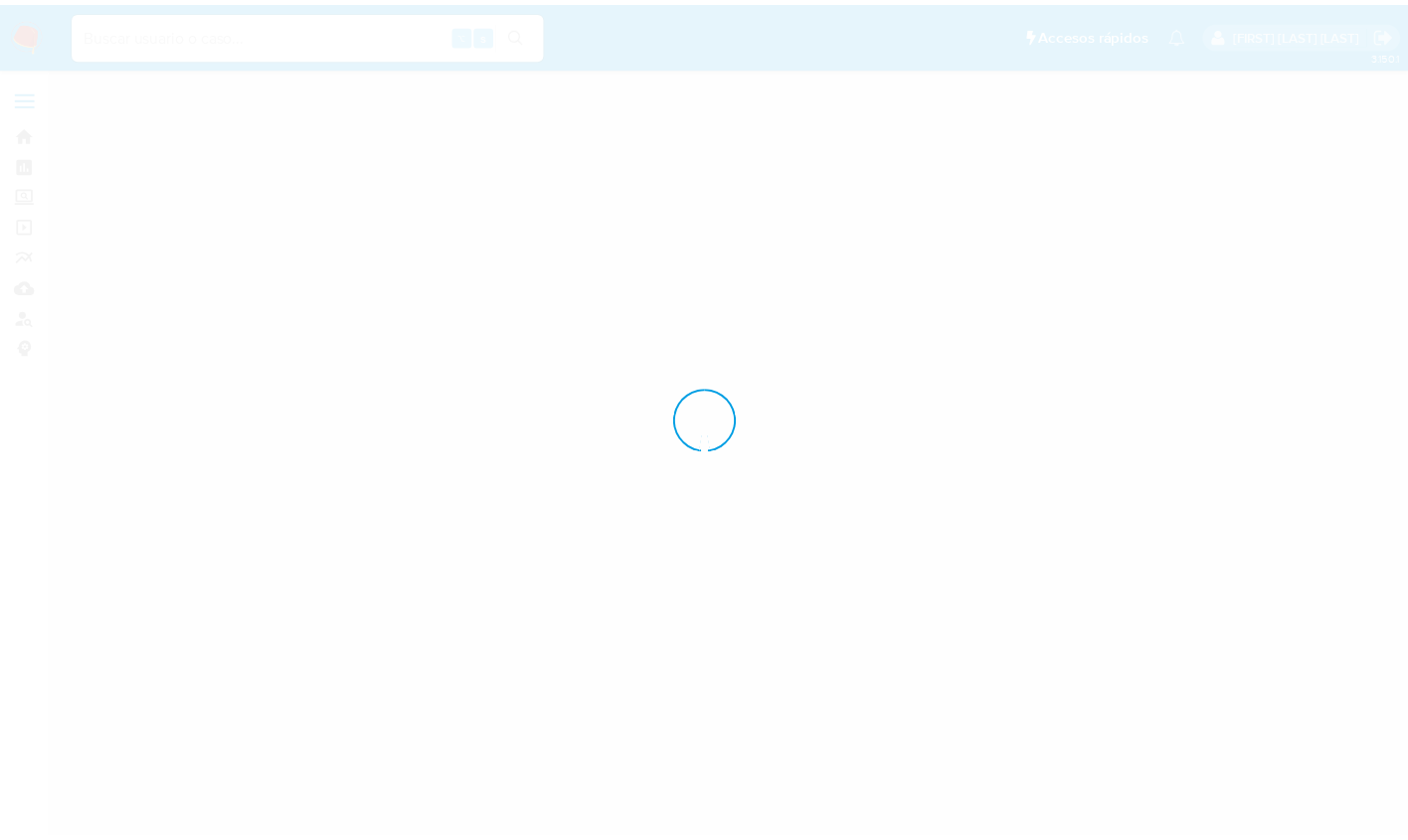 scroll, scrollTop: 0, scrollLeft: 0, axis: both 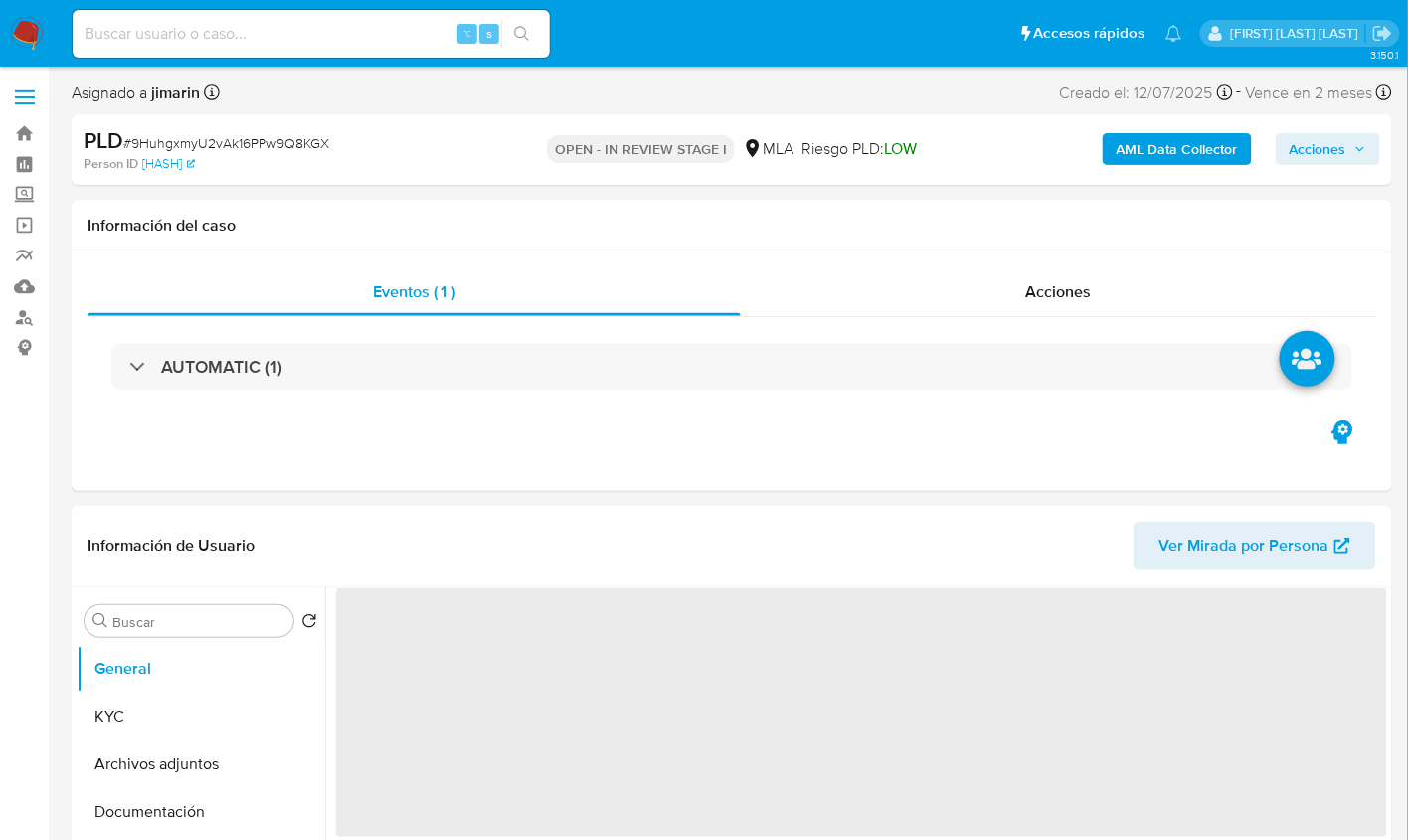 click on "[TOKEN]" at bounding box center (226, 143) 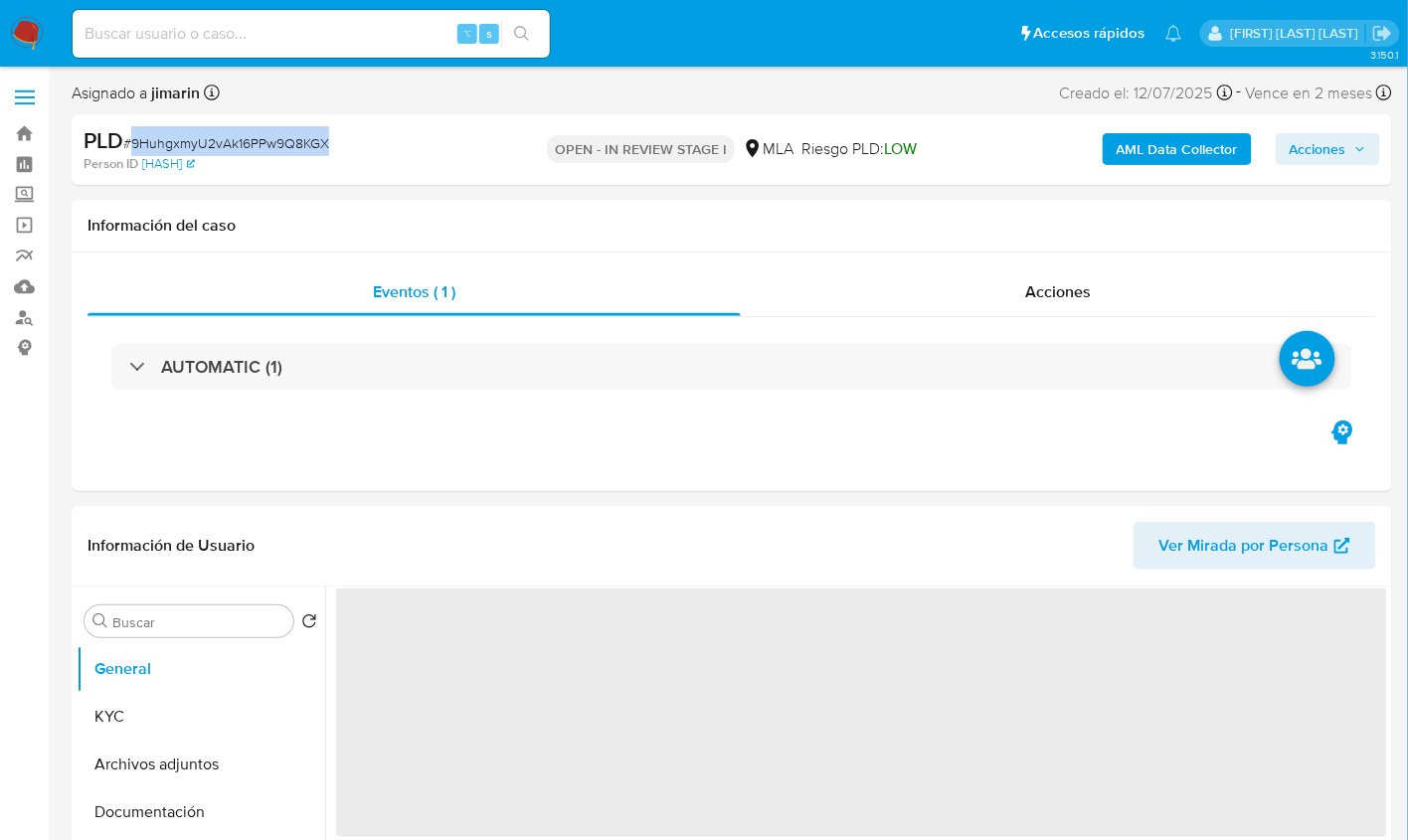 click on "[TOKEN]" at bounding box center (226, 143) 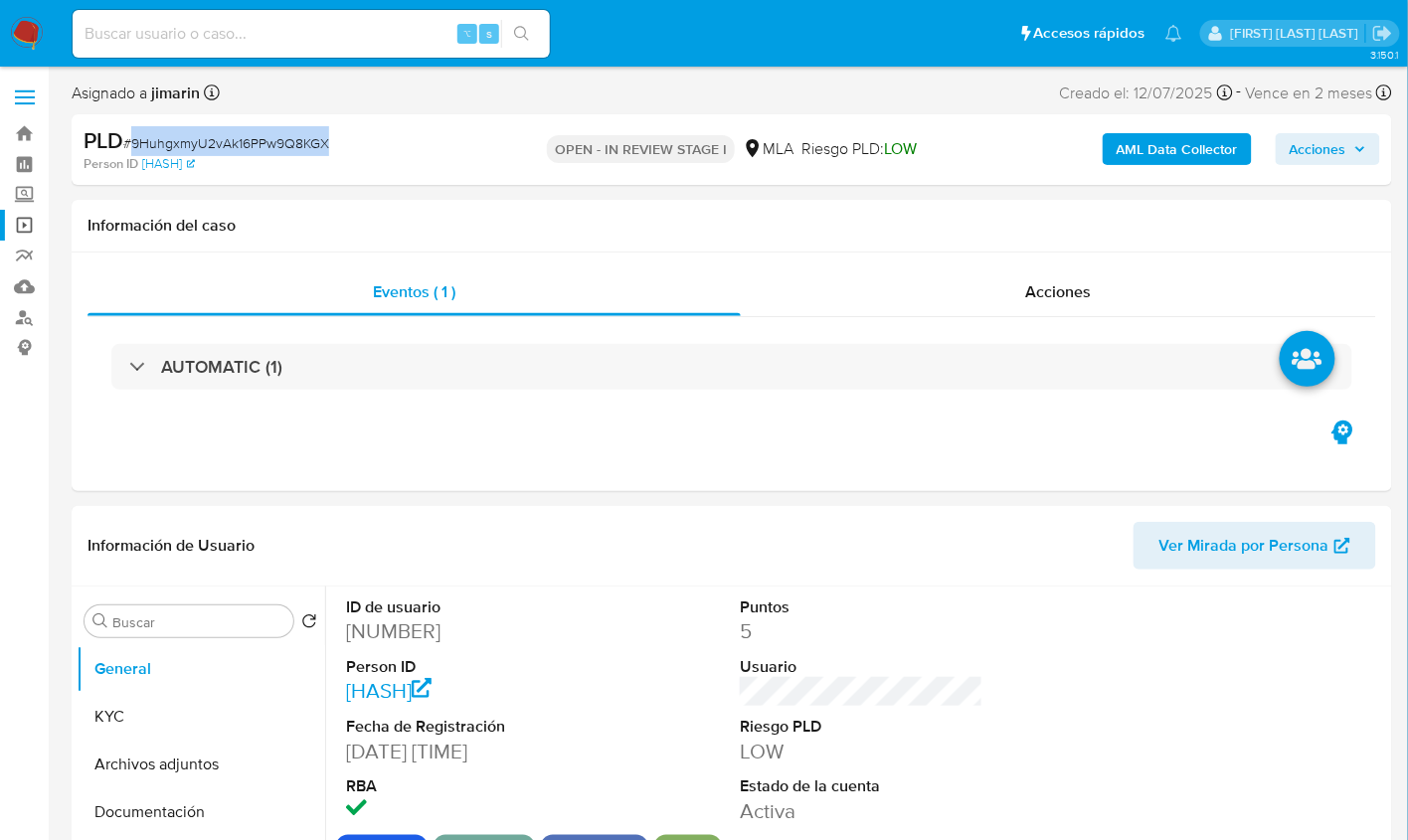 select on "10" 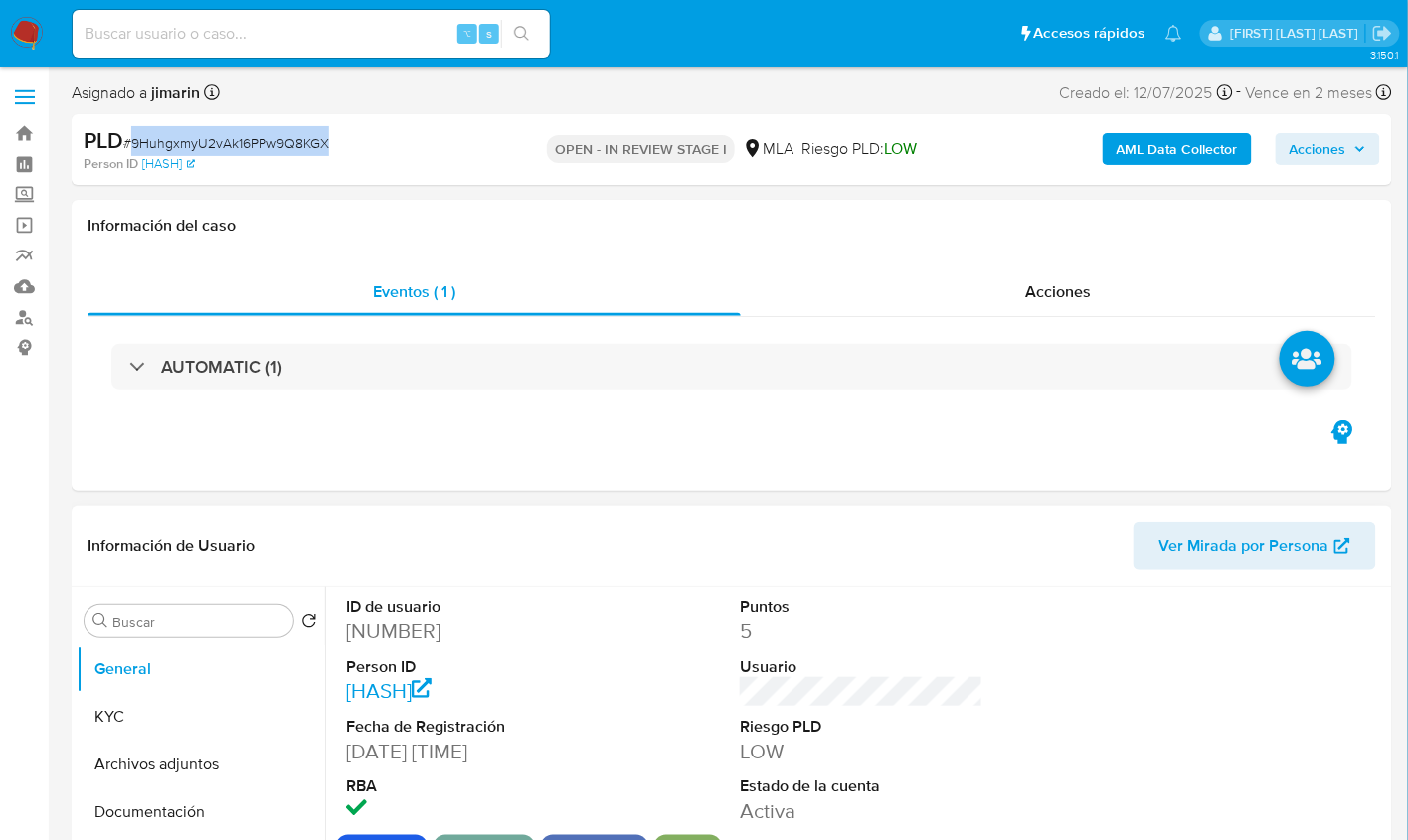click on "257900838" at bounding box center [467, 631] 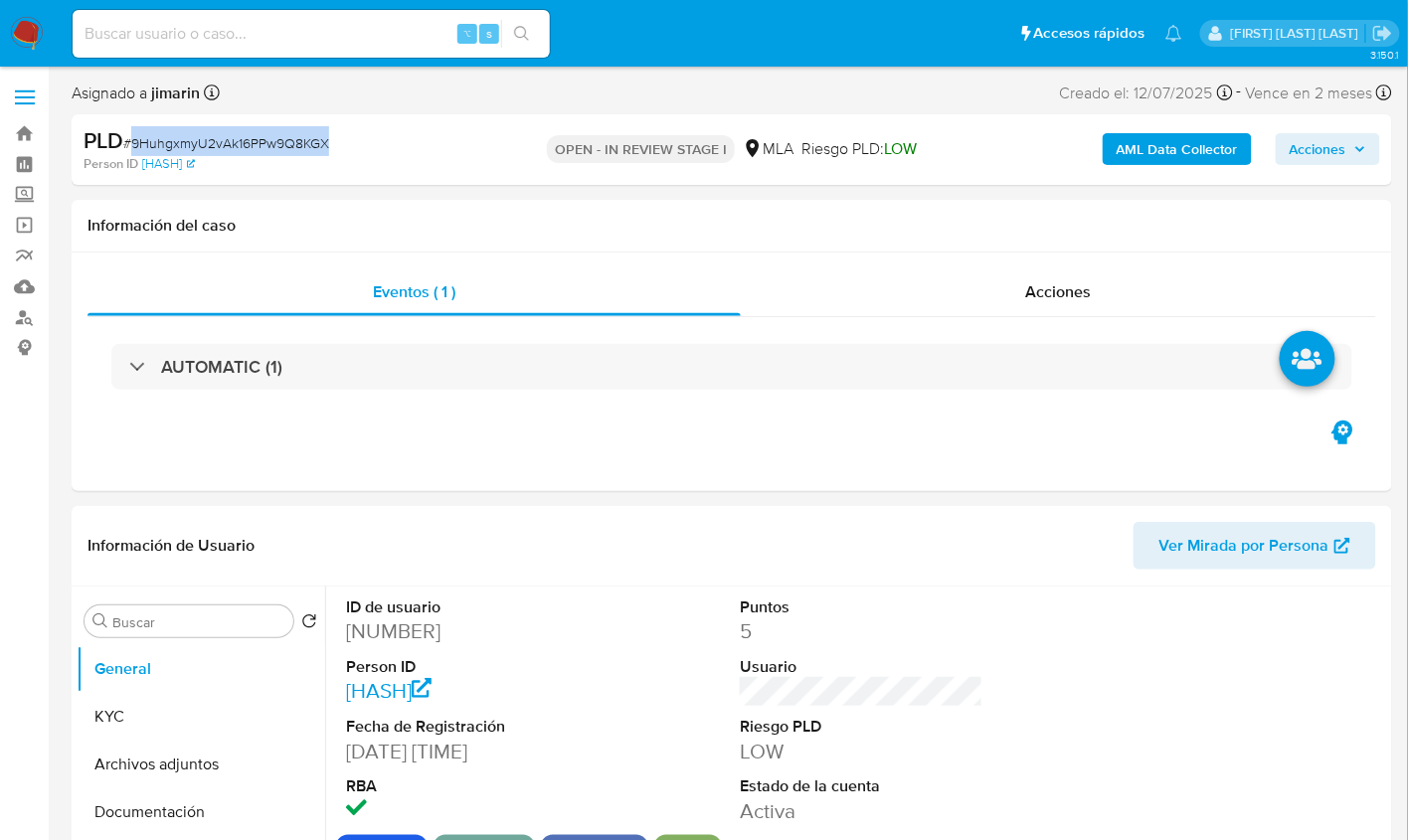 copy on "257900838" 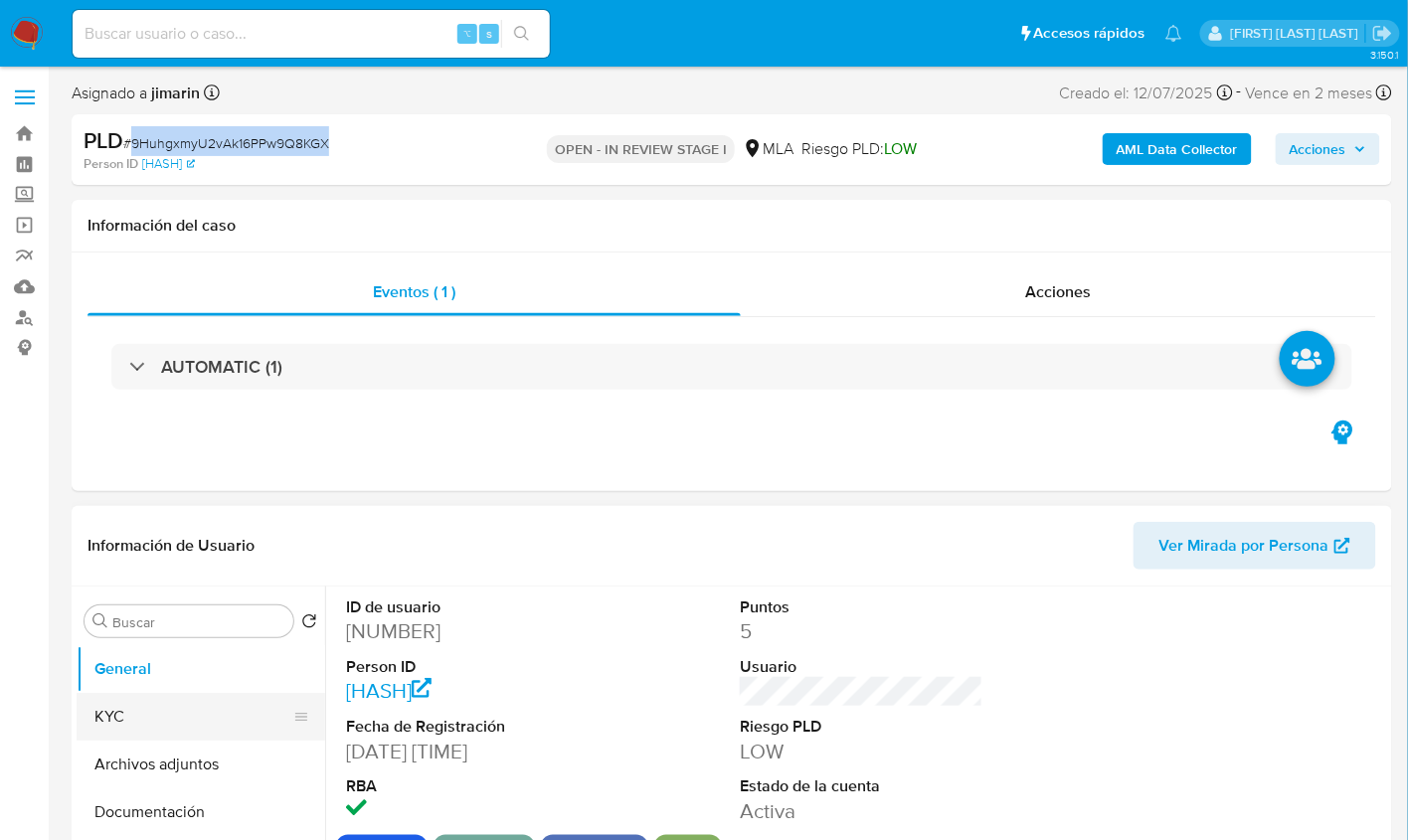 click on "KYC" at bounding box center (193, 717) 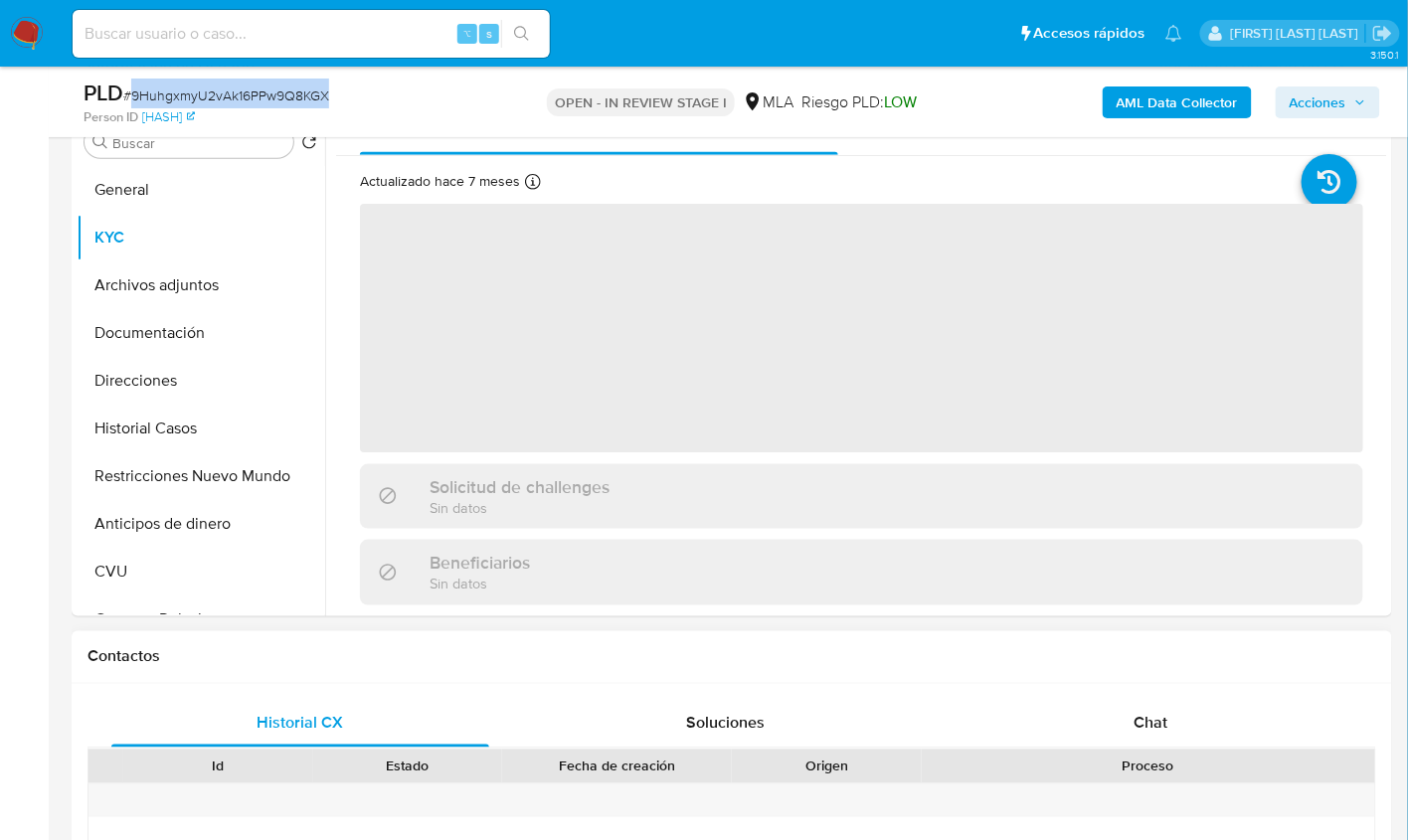 scroll, scrollTop: 808, scrollLeft: 0, axis: vertical 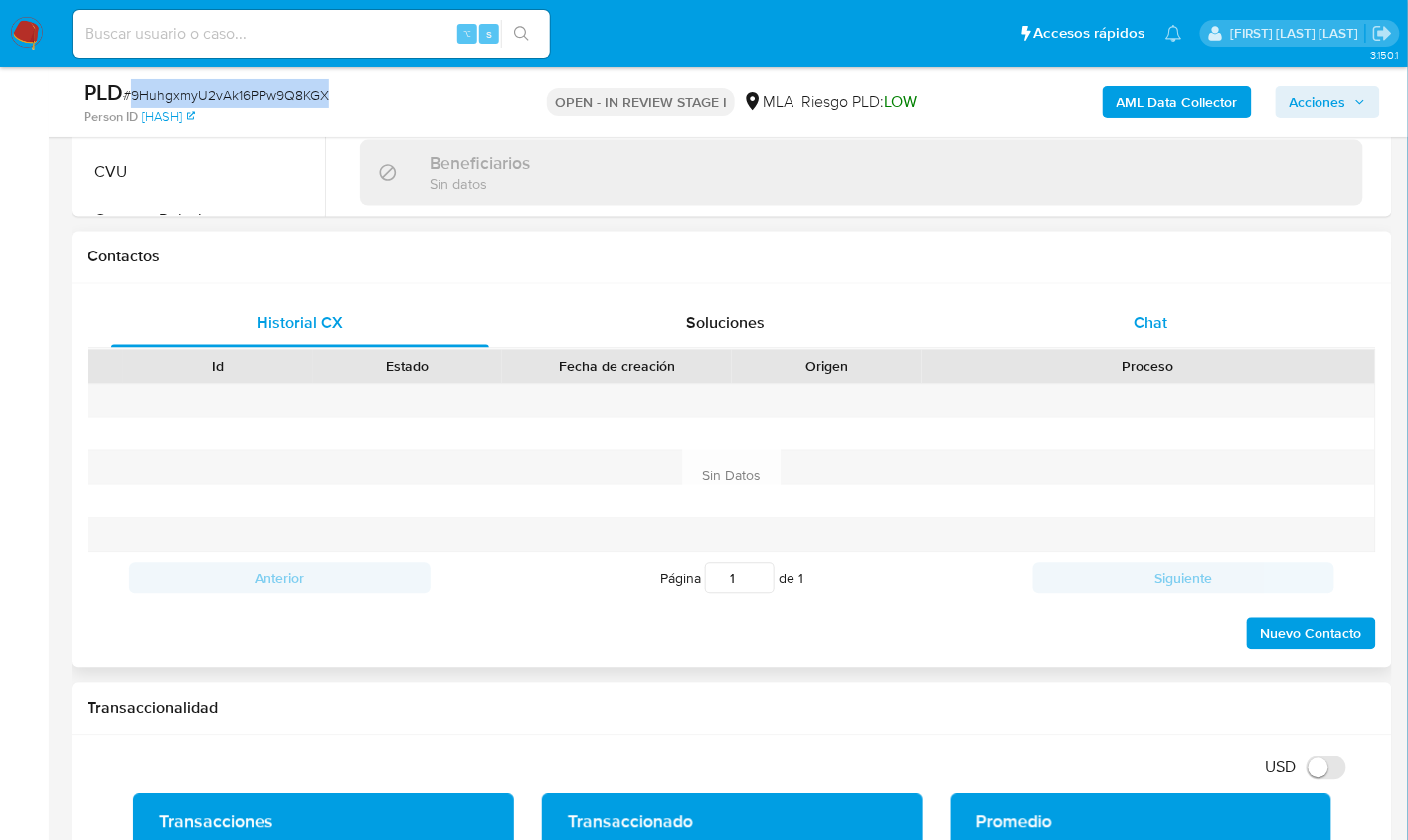 click on "Chat" at bounding box center [1150, 324] 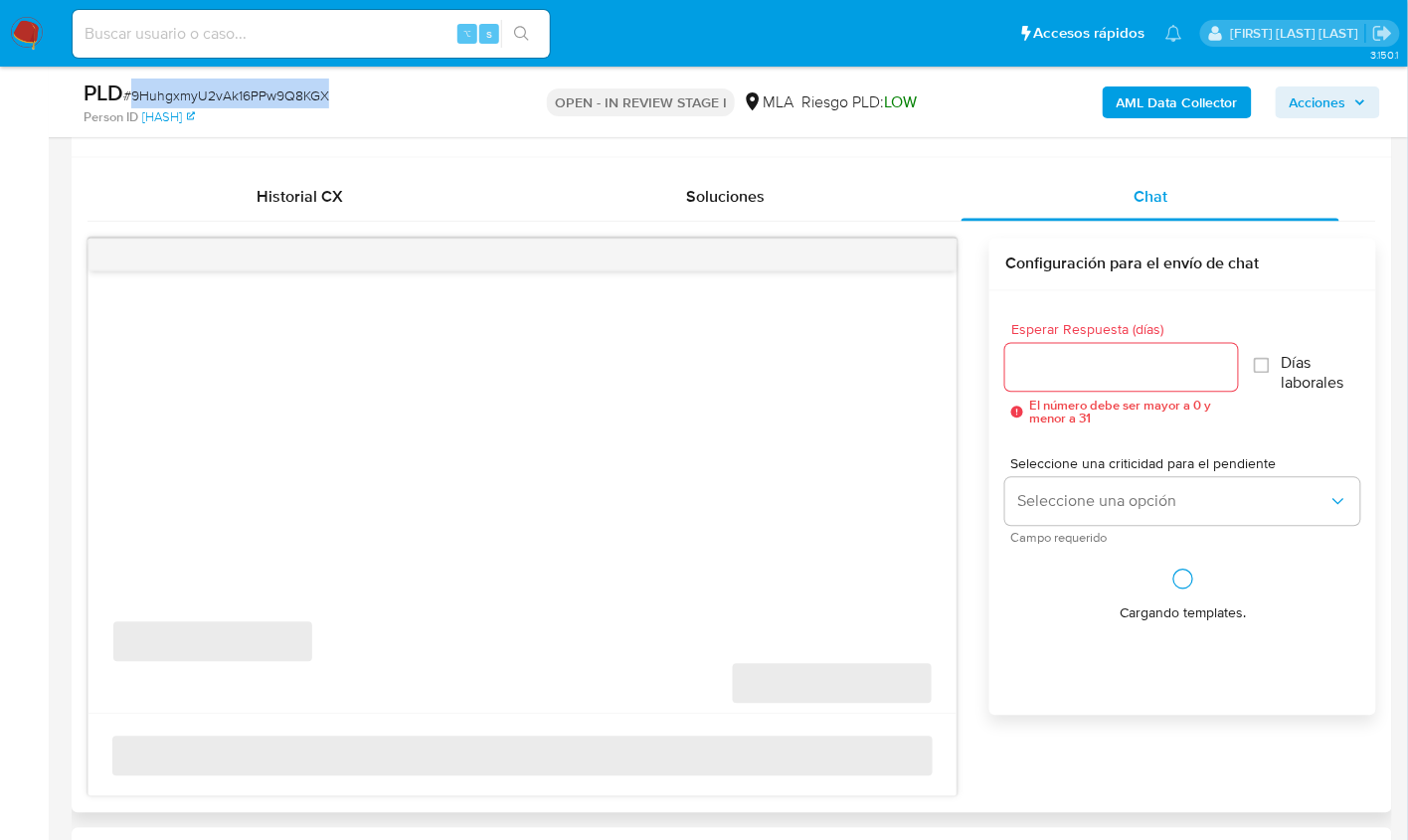 scroll, scrollTop: 940, scrollLeft: 0, axis: vertical 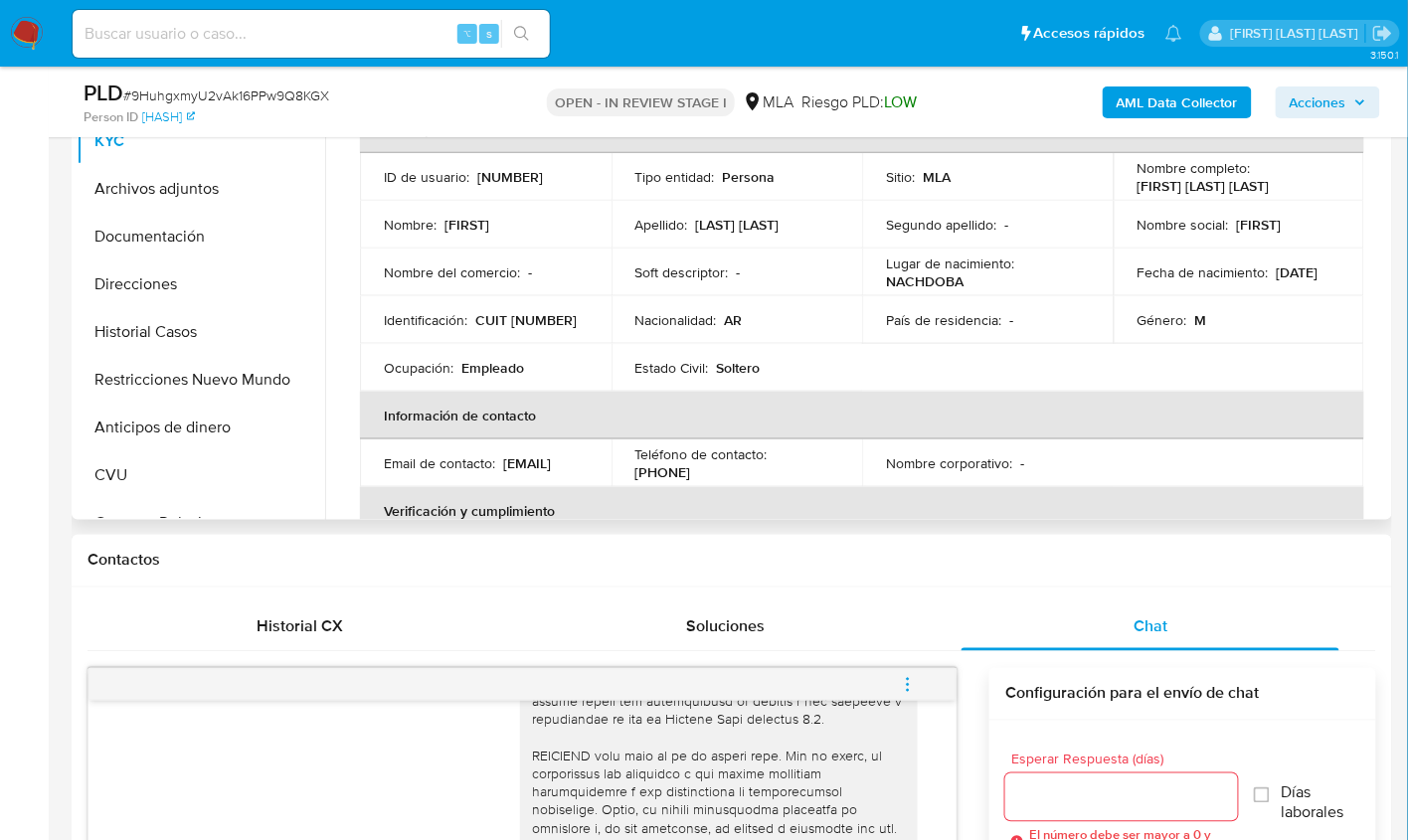 click on "Ocupación :    Empleado" at bounding box center [485, 368] 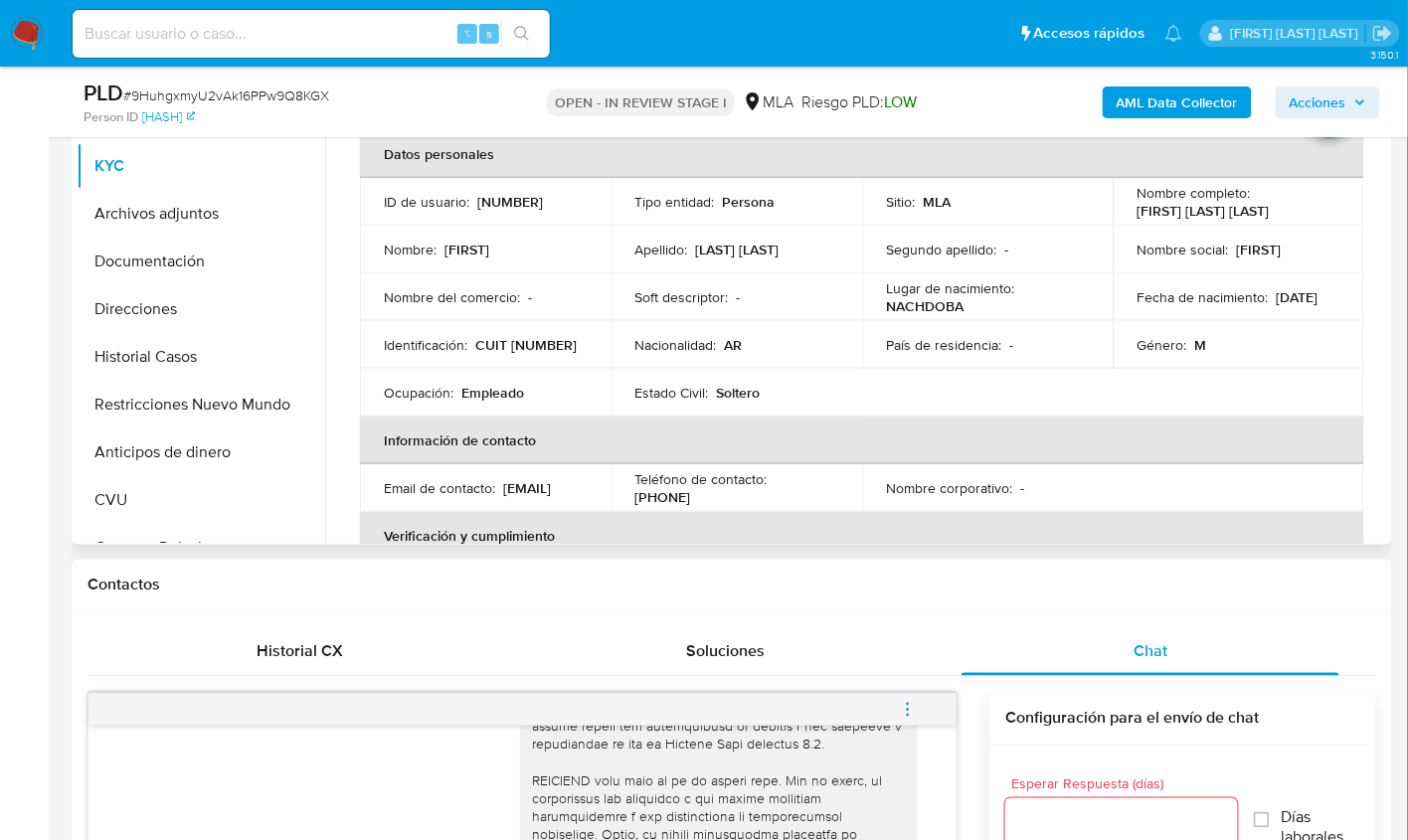 scroll, scrollTop: 473, scrollLeft: 0, axis: vertical 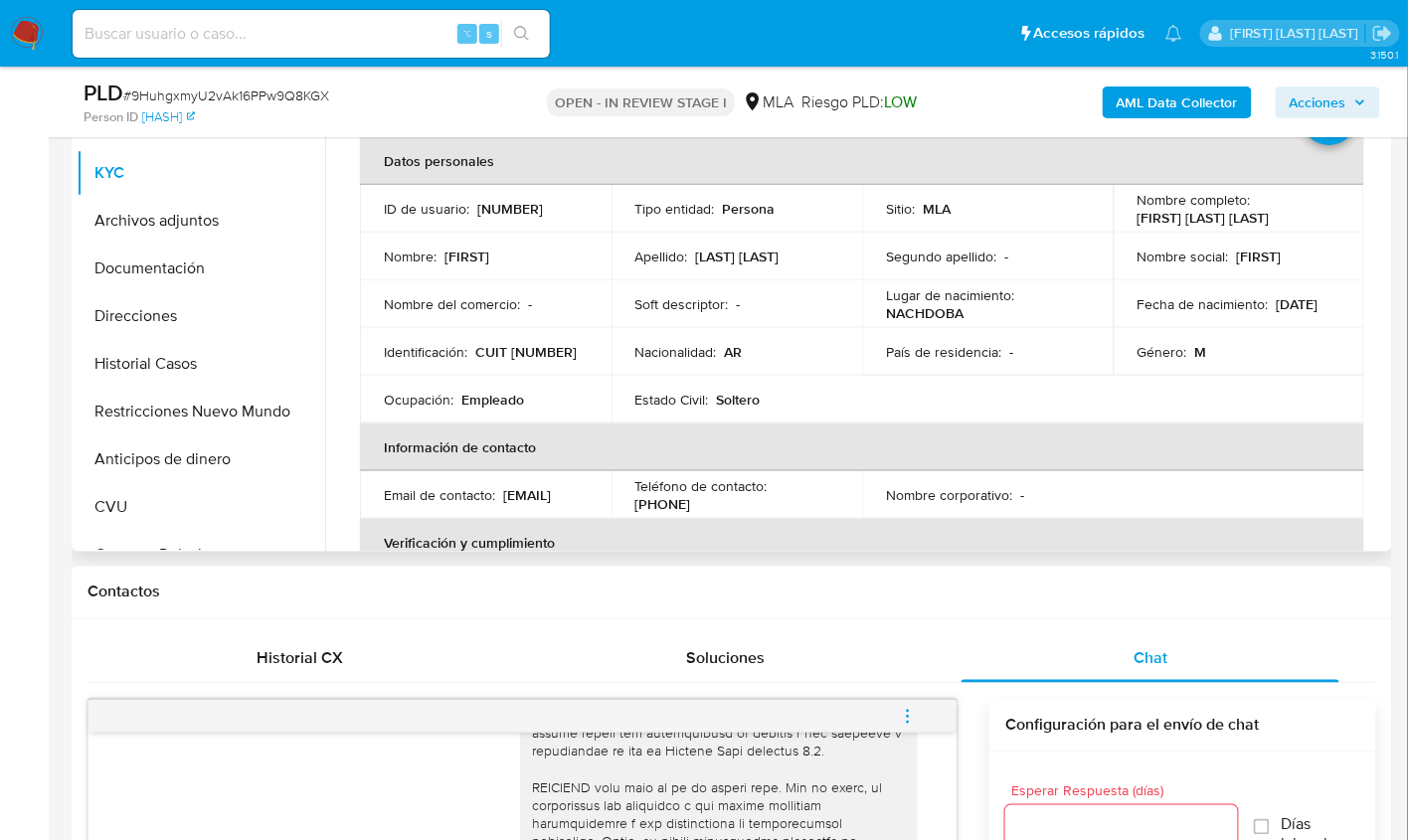 click on "Identificación :    CUIT 20416256188" at bounding box center [485, 352] 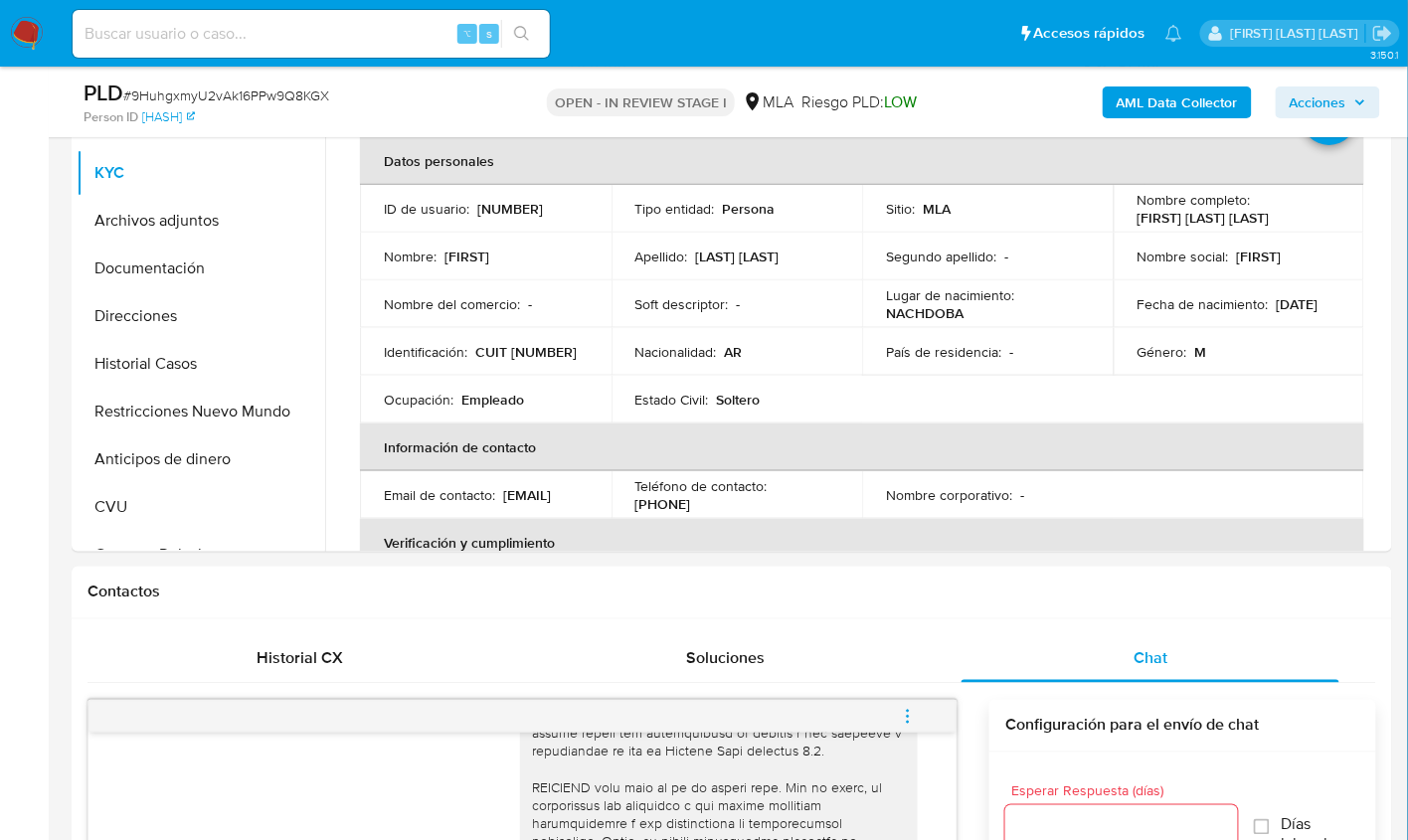 copy on "20416256188" 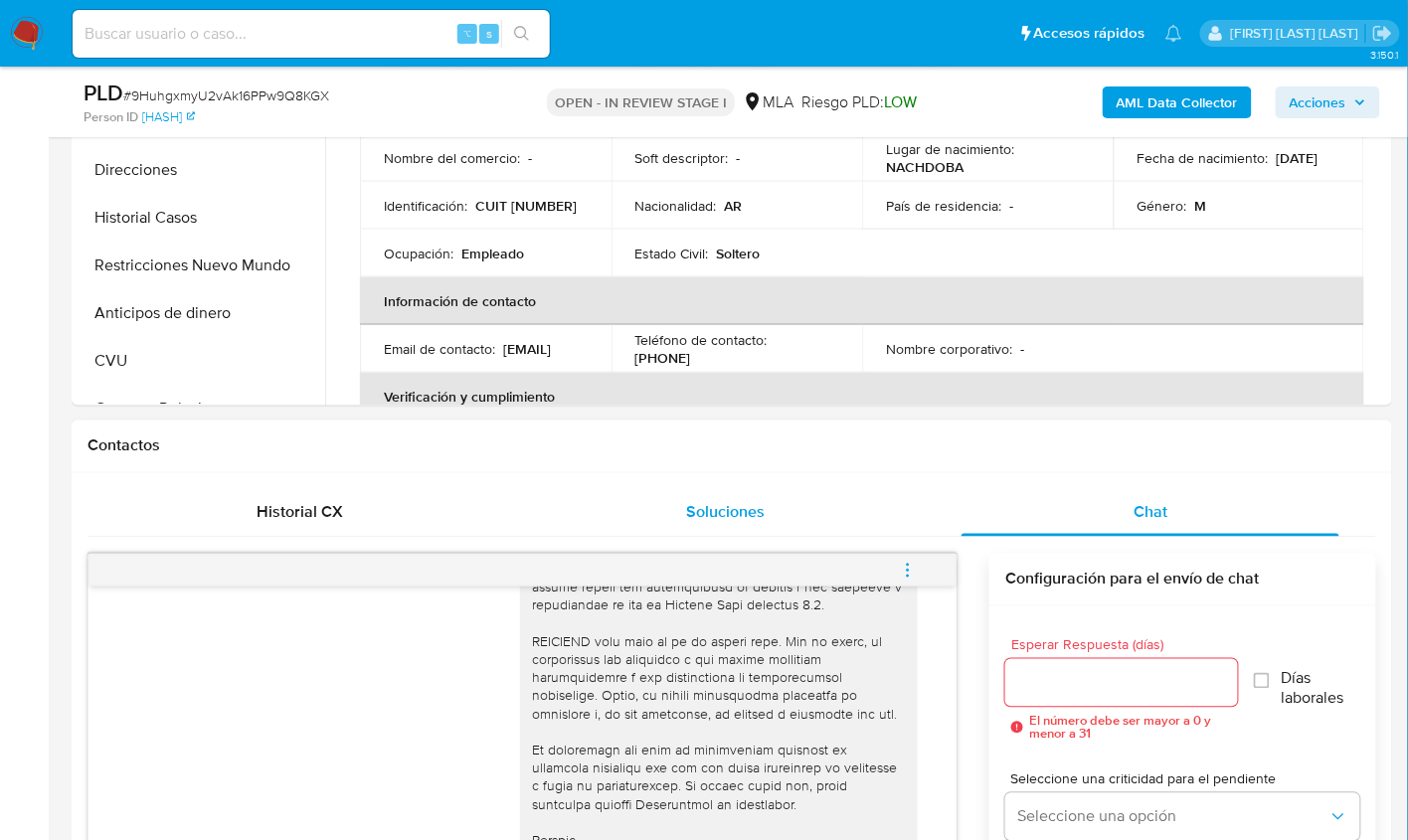 scroll, scrollTop: 613, scrollLeft: 0, axis: vertical 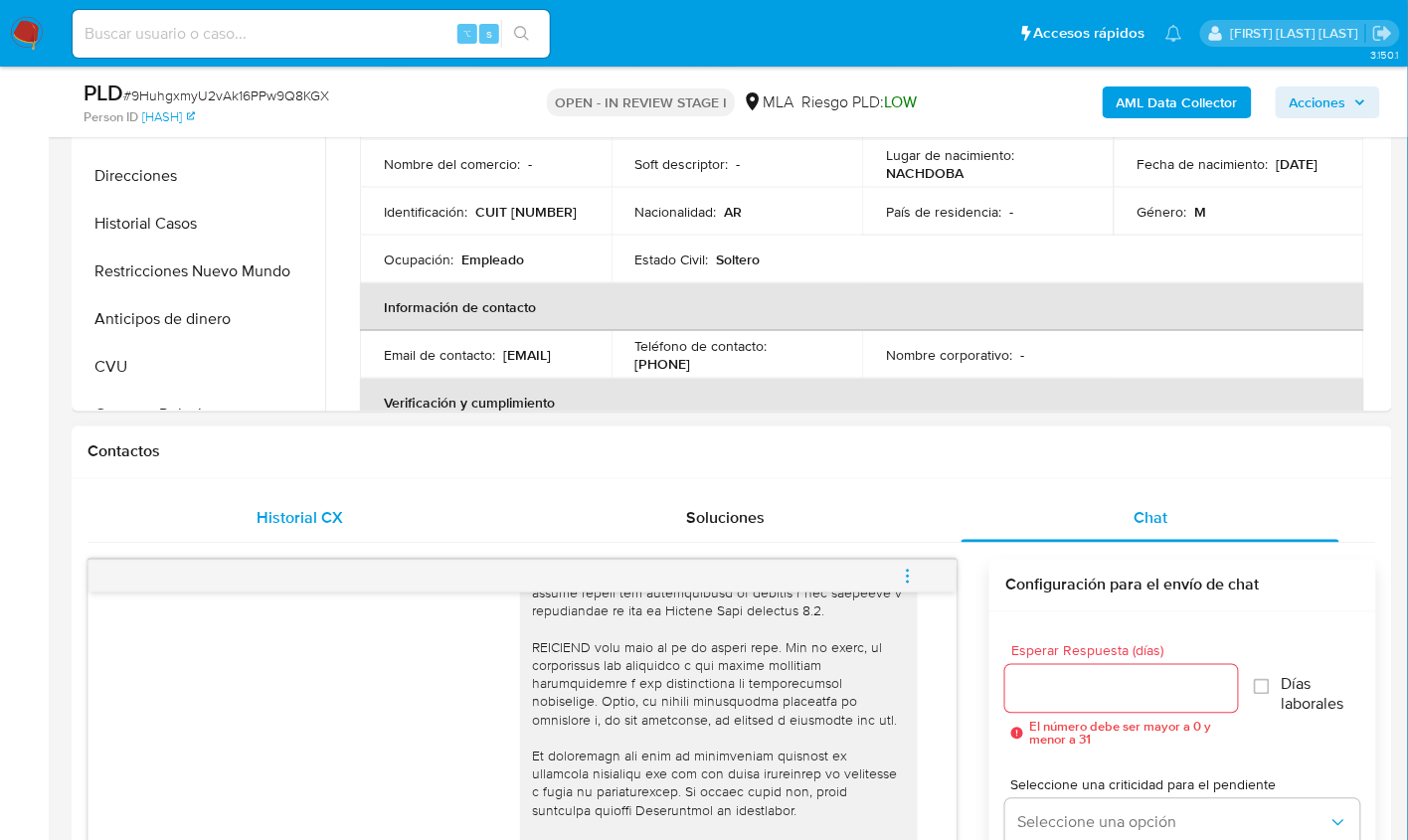 click on "Historial CX" at bounding box center [300, 519] 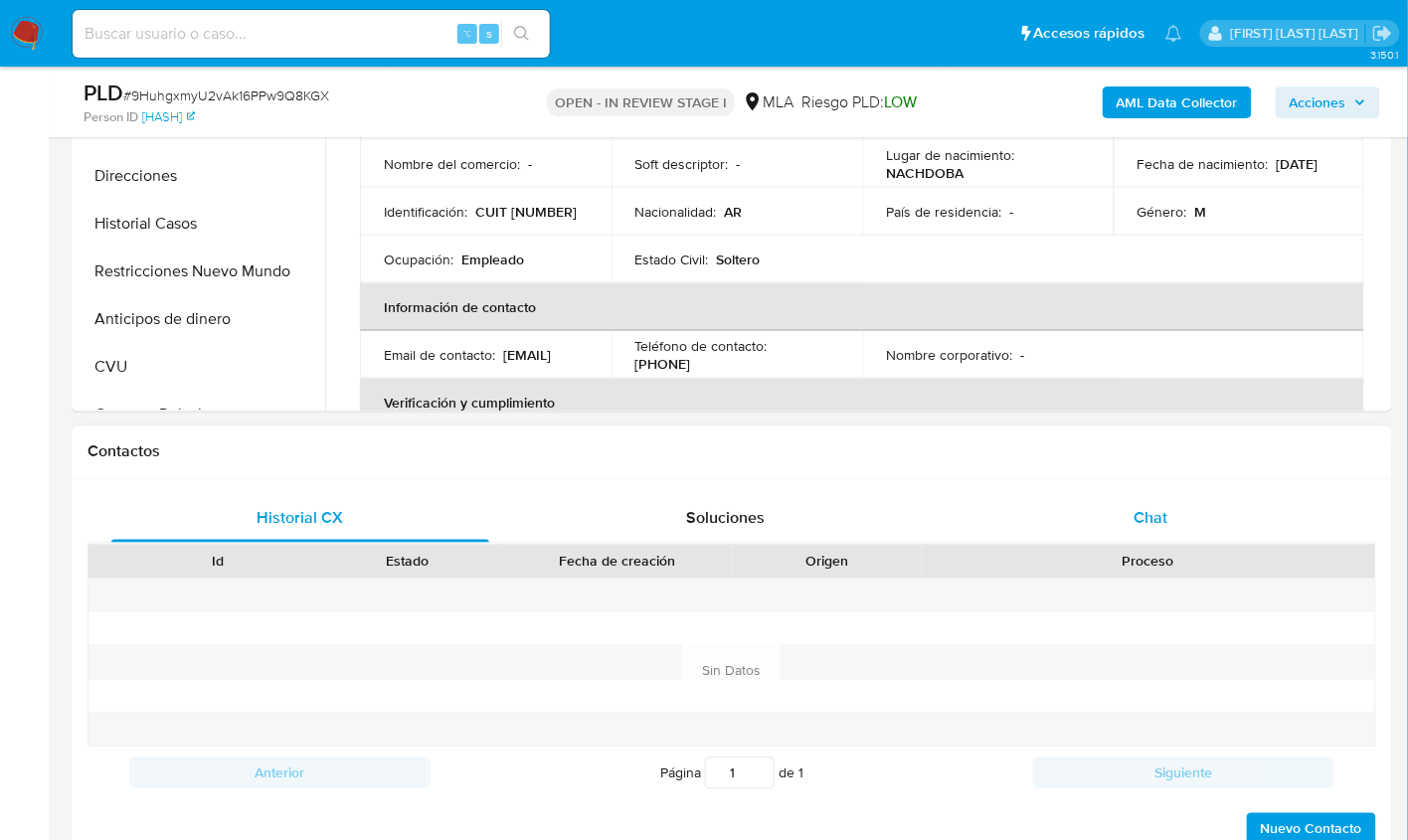 click on "Chat" at bounding box center [1150, 519] 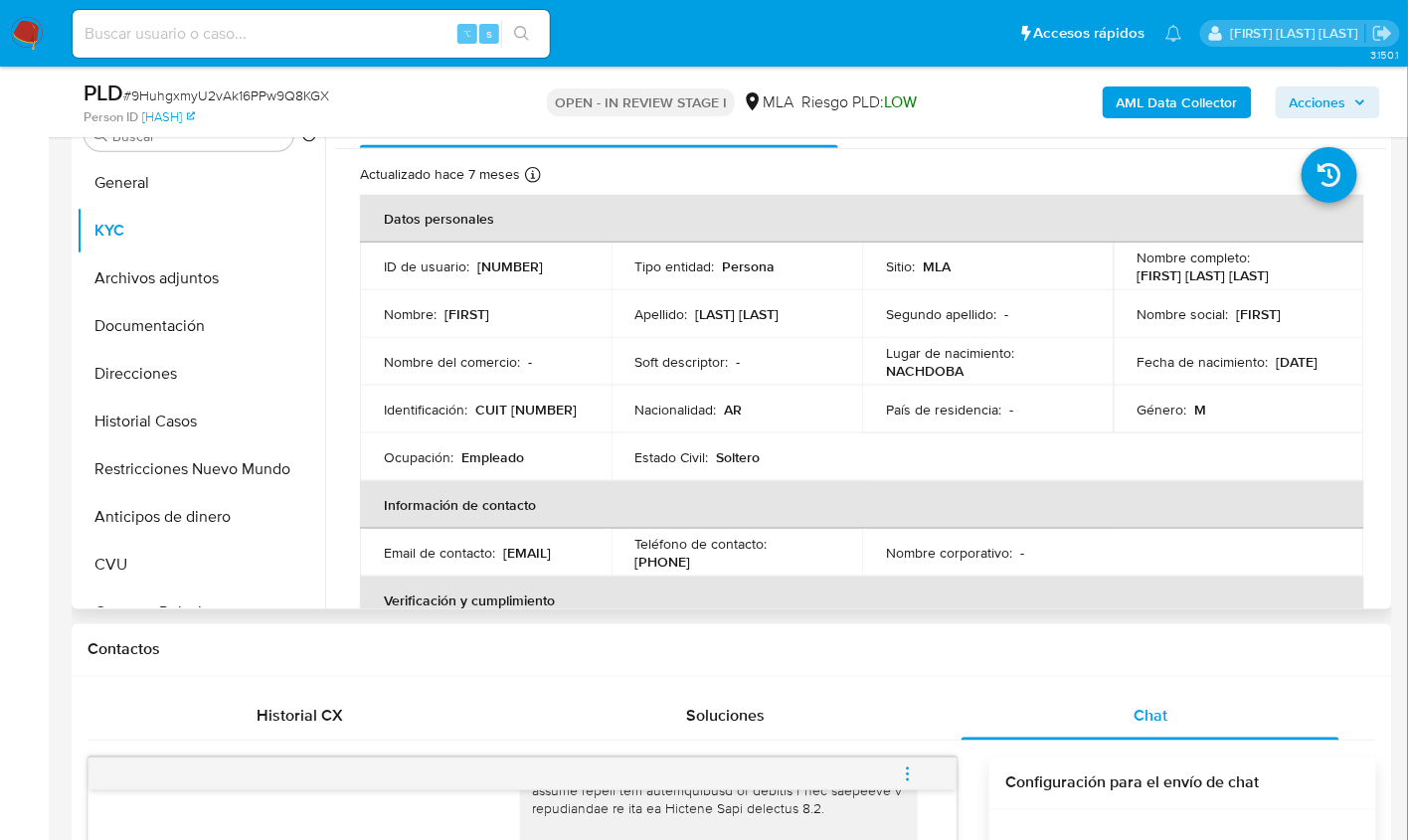 scroll, scrollTop: 297, scrollLeft: 0, axis: vertical 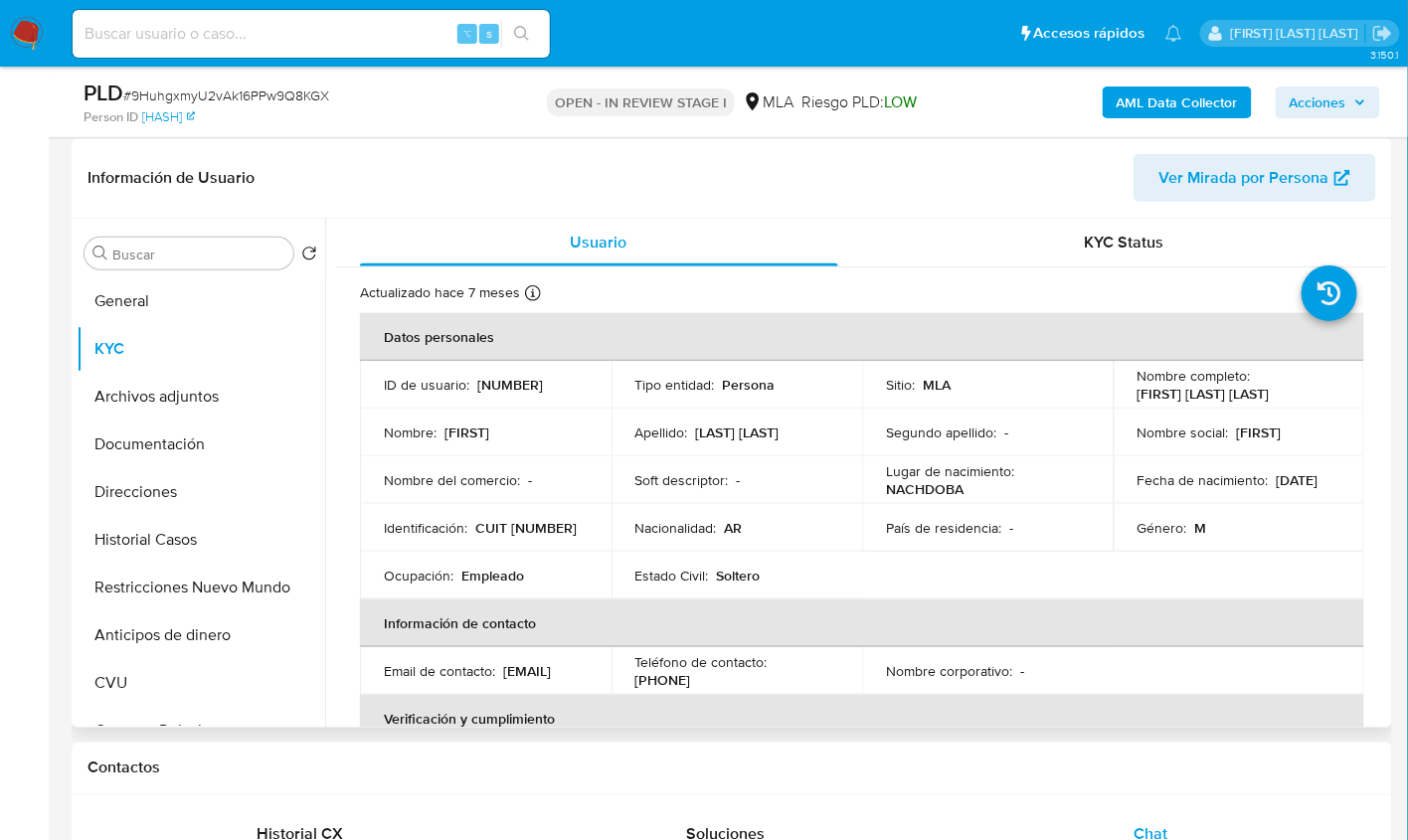click on "(351) 5296519" at bounding box center [663, 680] 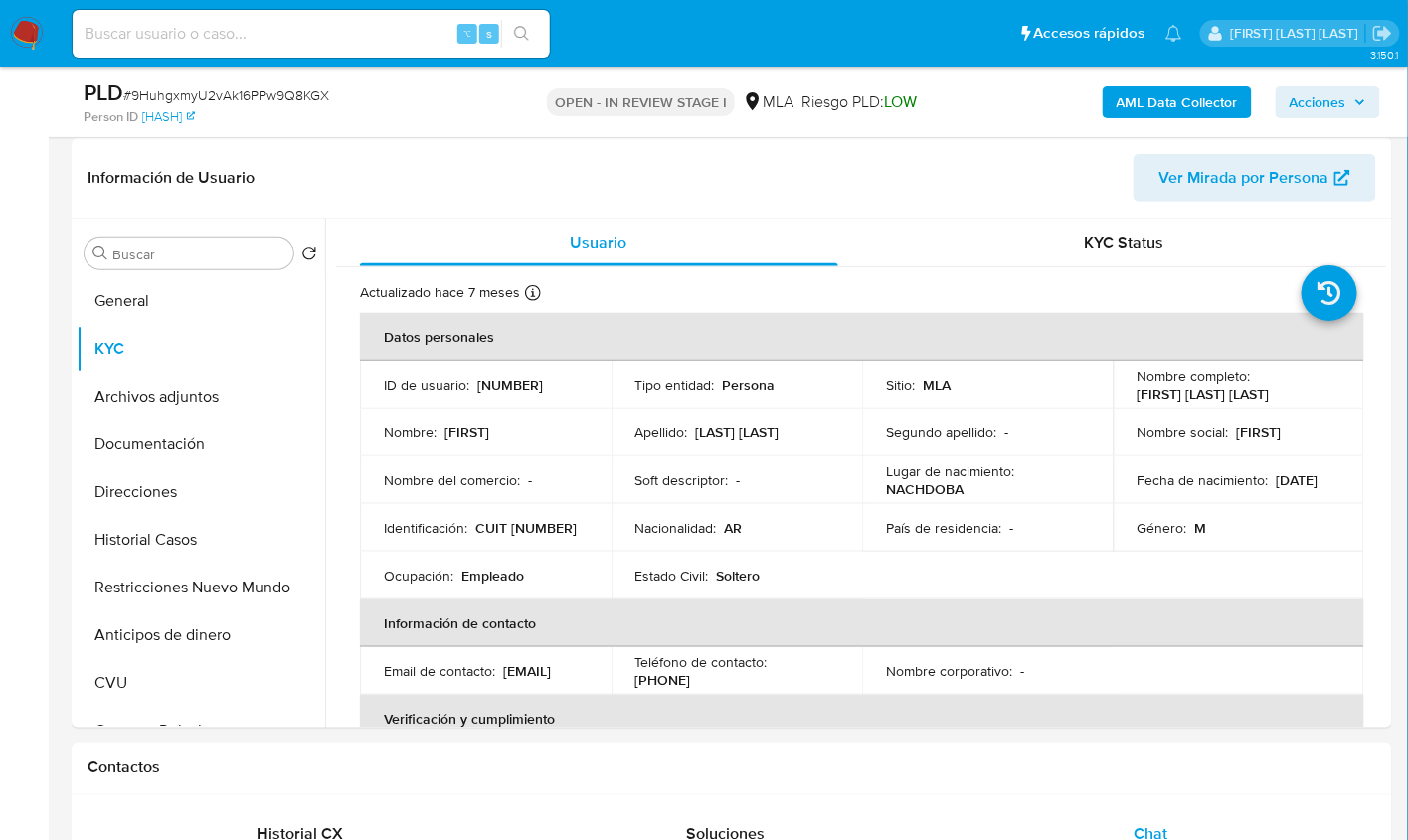 copy on "fran.ferreyra98@gmail.com" 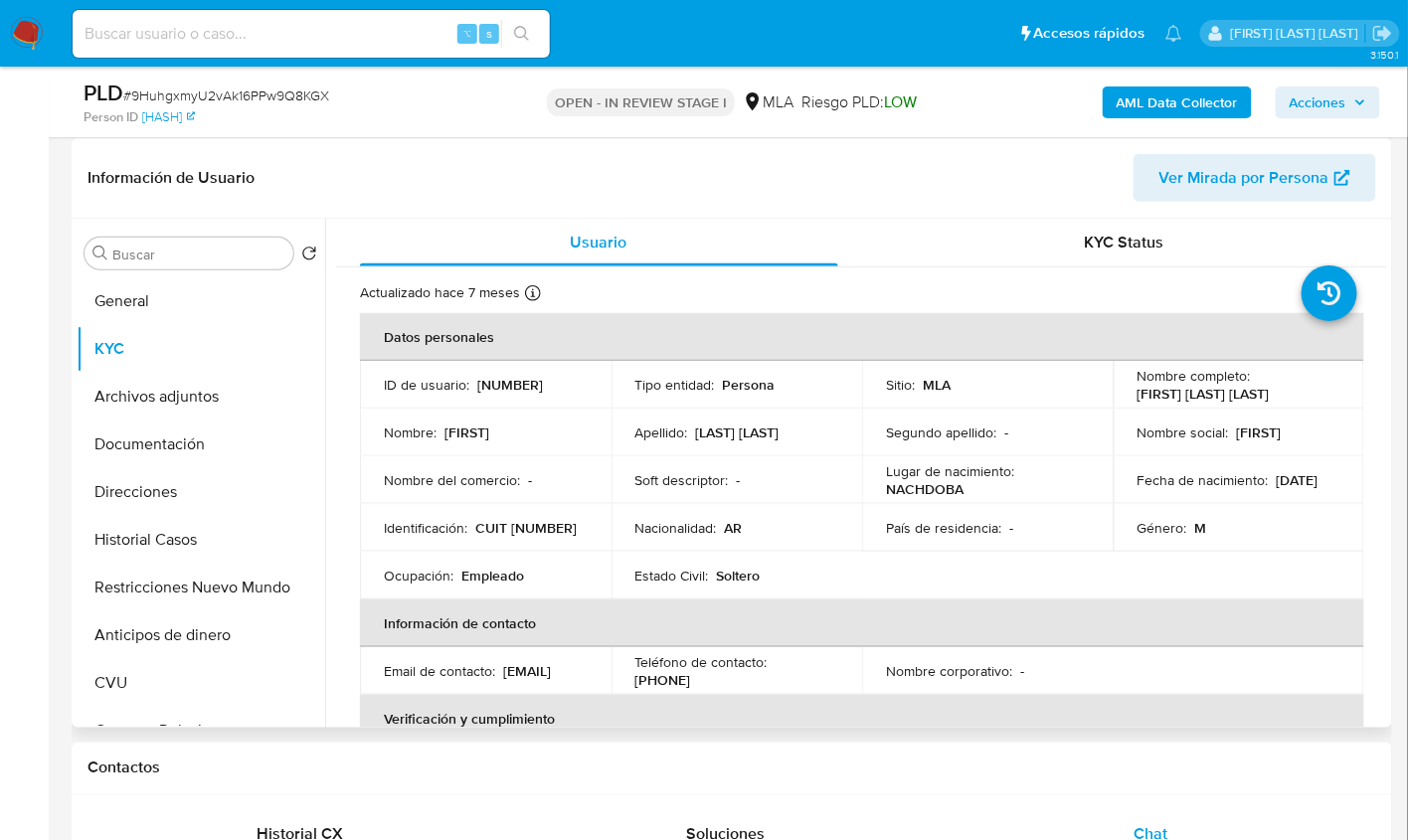 click on "Información de Usuario Ver Mirada por Persona" at bounding box center (732, 178) 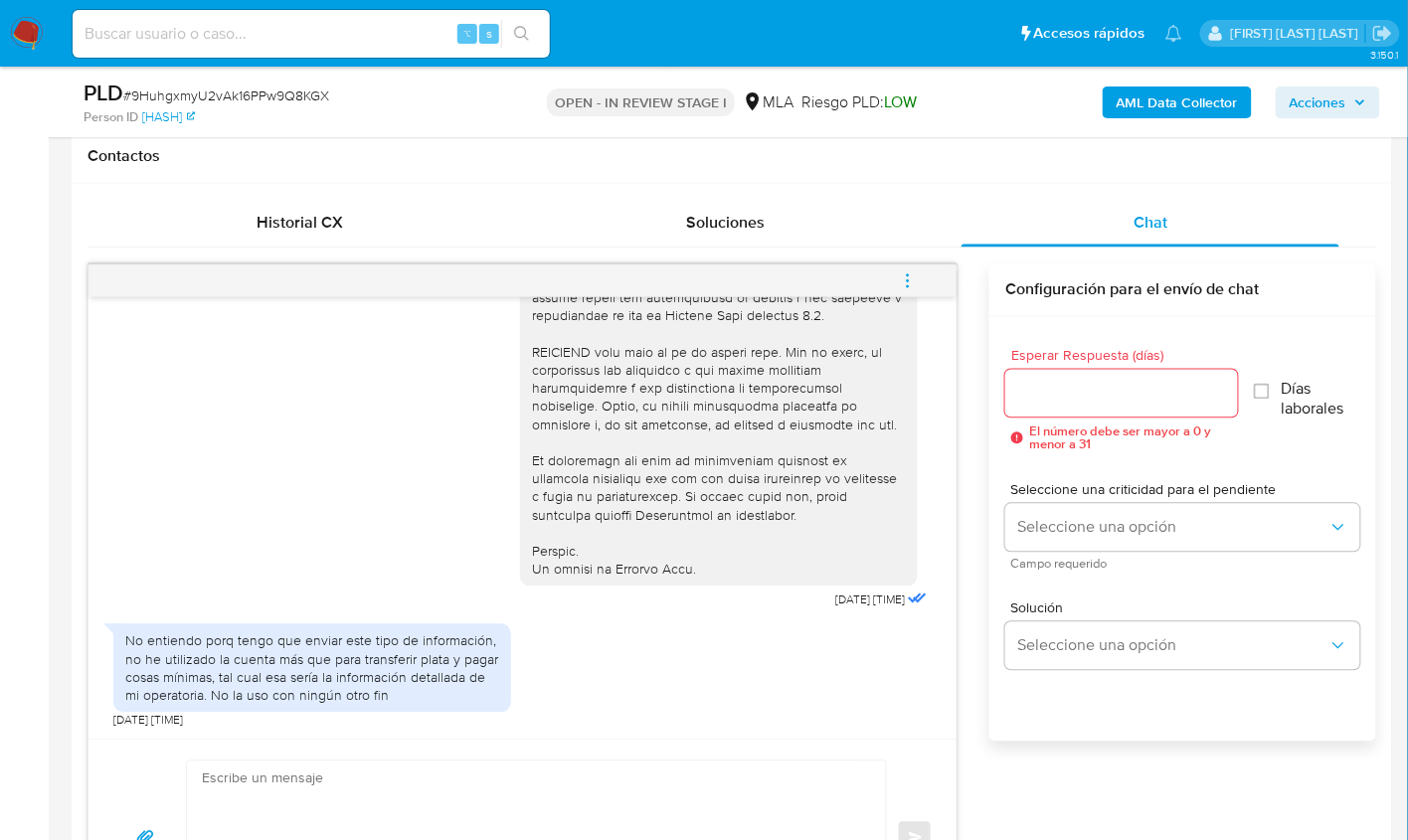 scroll, scrollTop: 937, scrollLeft: 0, axis: vertical 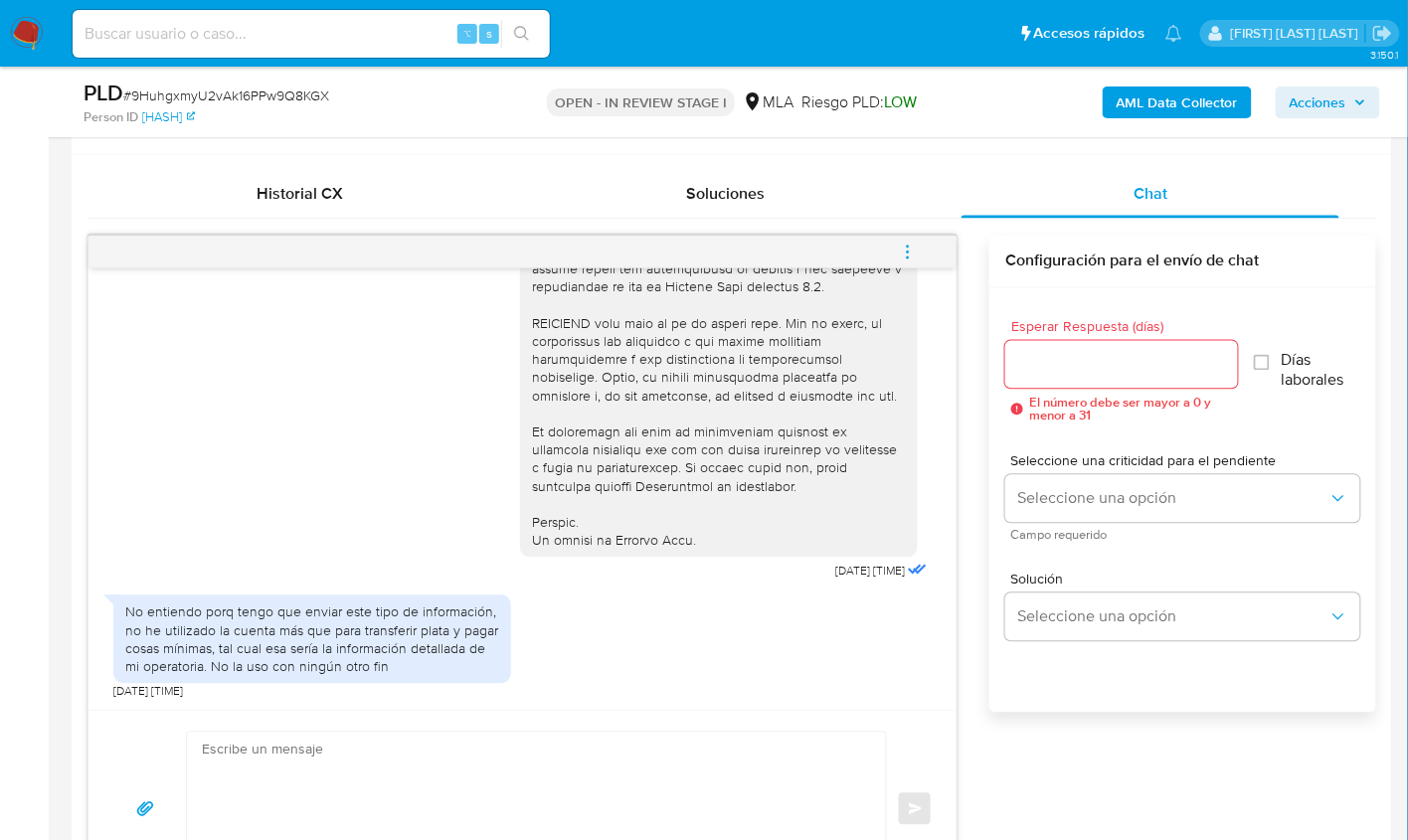 click at bounding box center (531, 809) 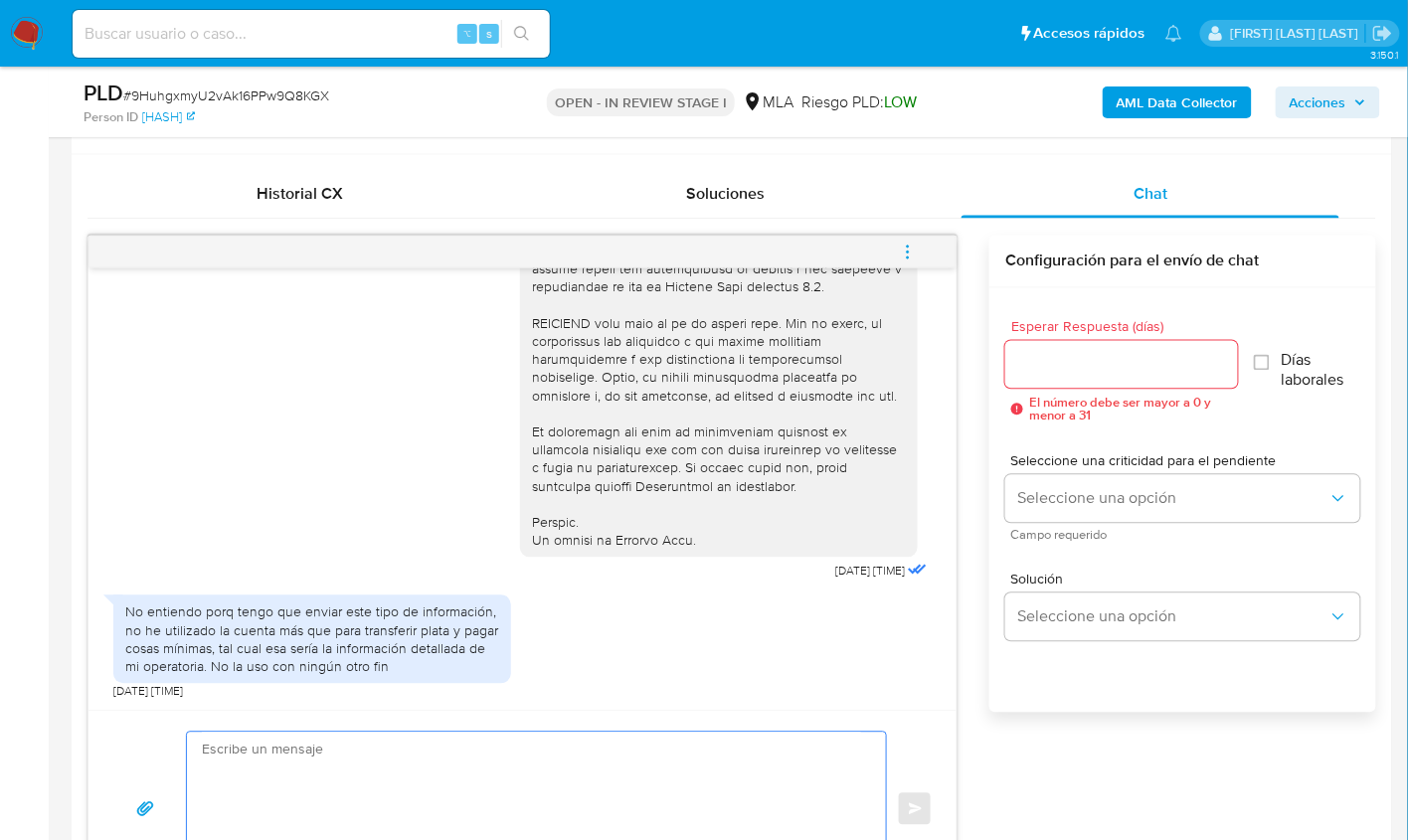 click at bounding box center (531, 809) 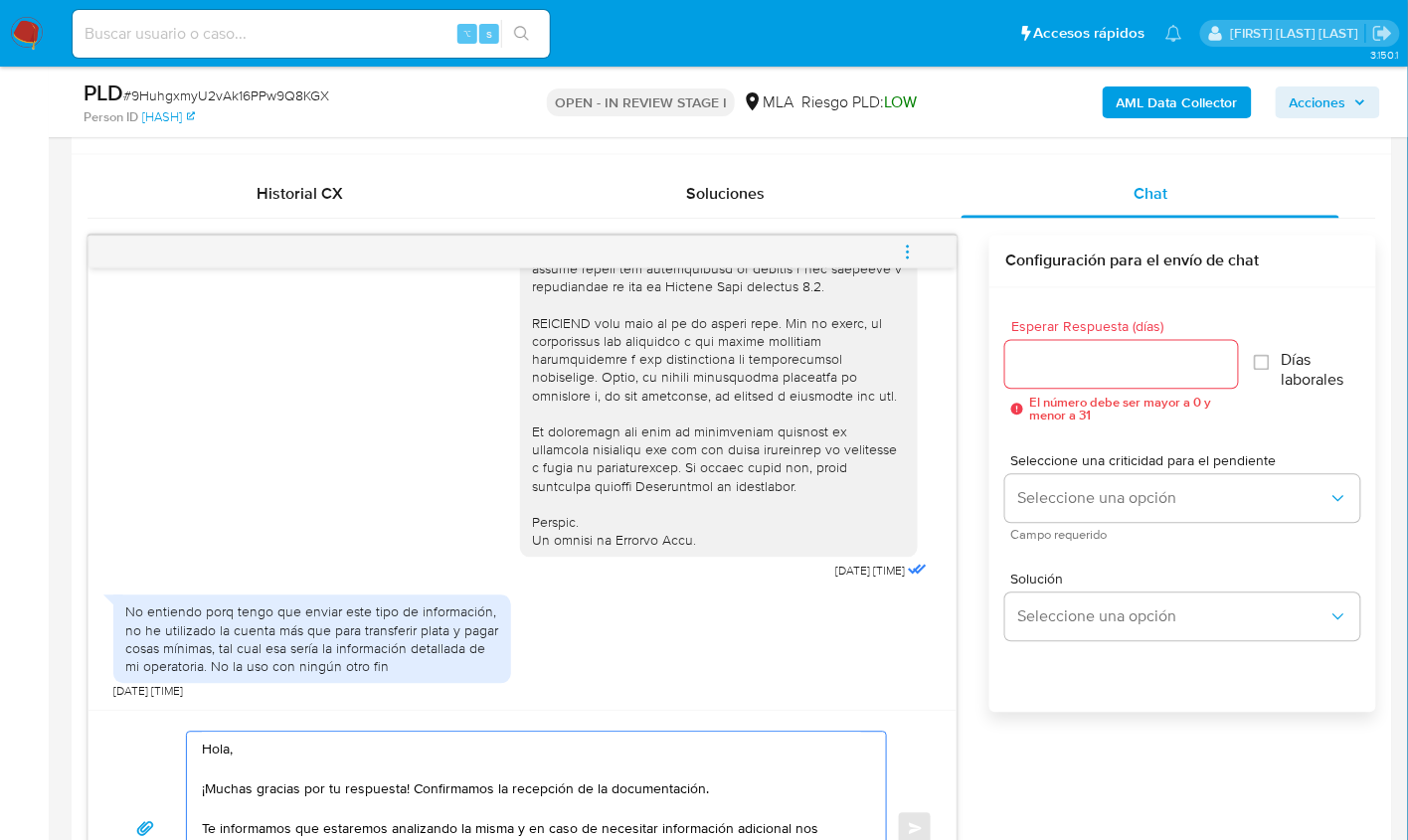 scroll, scrollTop: 1012, scrollLeft: 0, axis: vertical 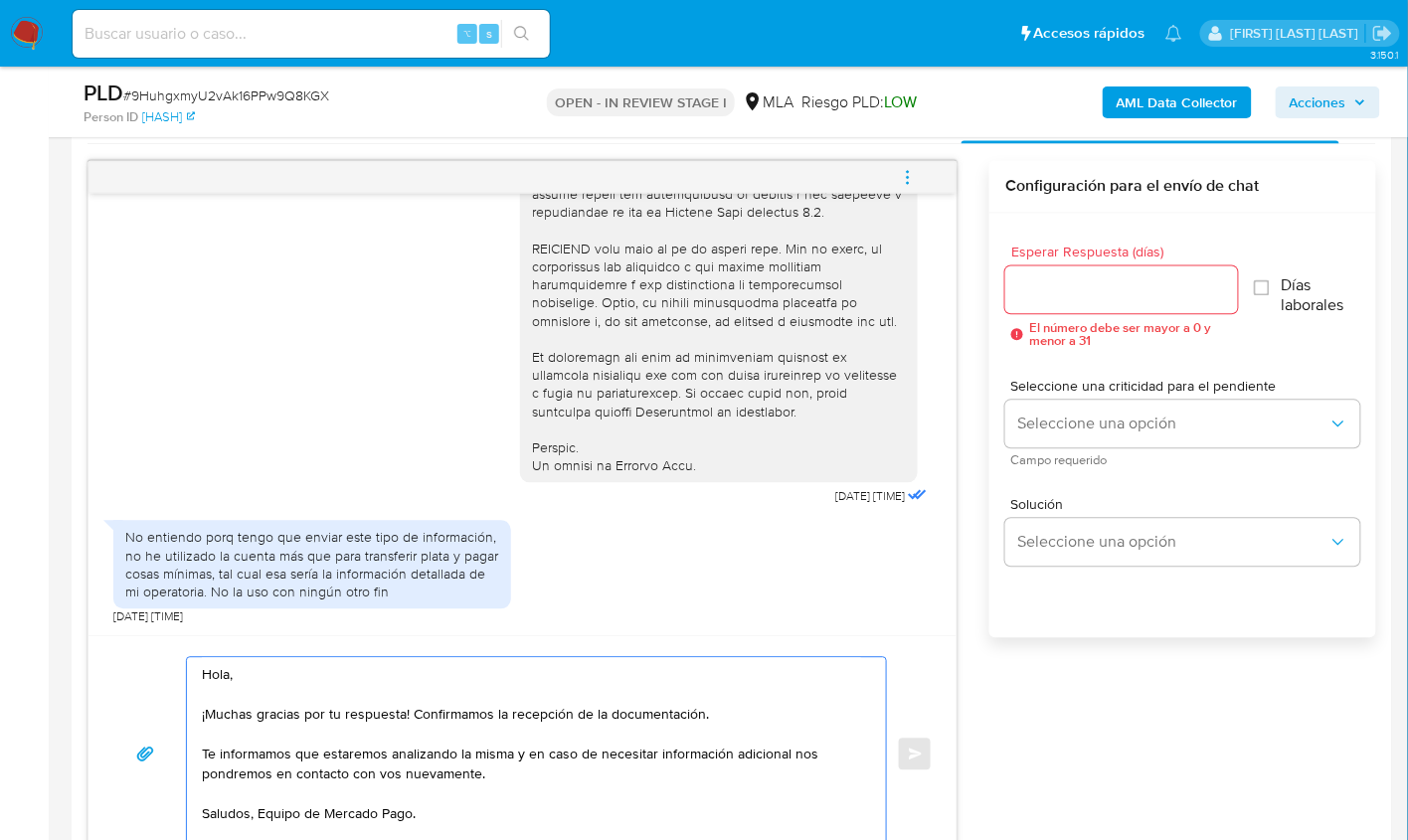 type on "Hola,
¡Muchas gracias por tu respuesta! Confirmamos la recepción de la documentación.
Te informamos que estaremos analizando la misma y en caso de necesitar información adicional nos pondremos en contacto con vos nuevamente.
Saludos, Equipo de Mercado Pago." 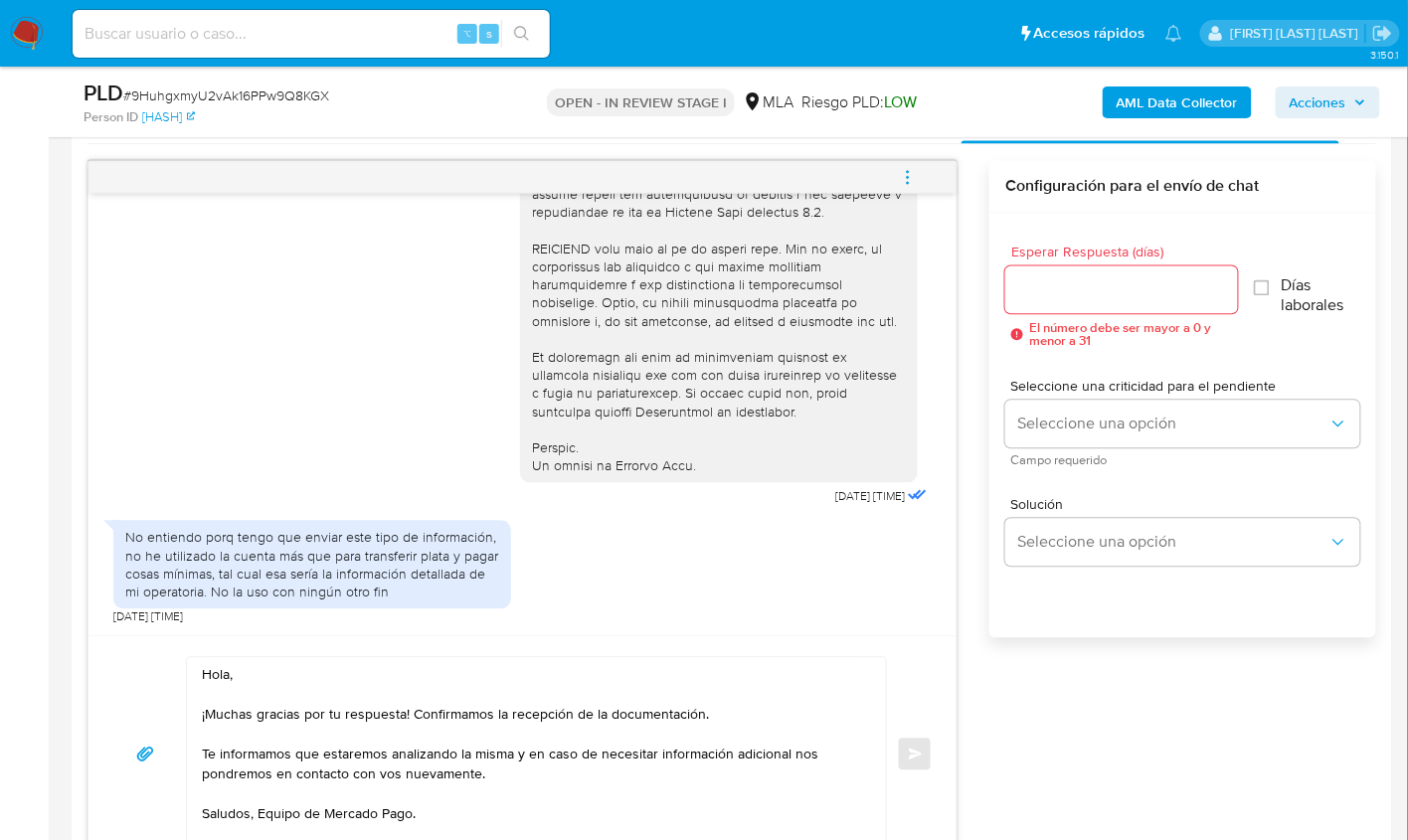 click on "Esperar Respuesta (días)" at bounding box center [1121, 290] 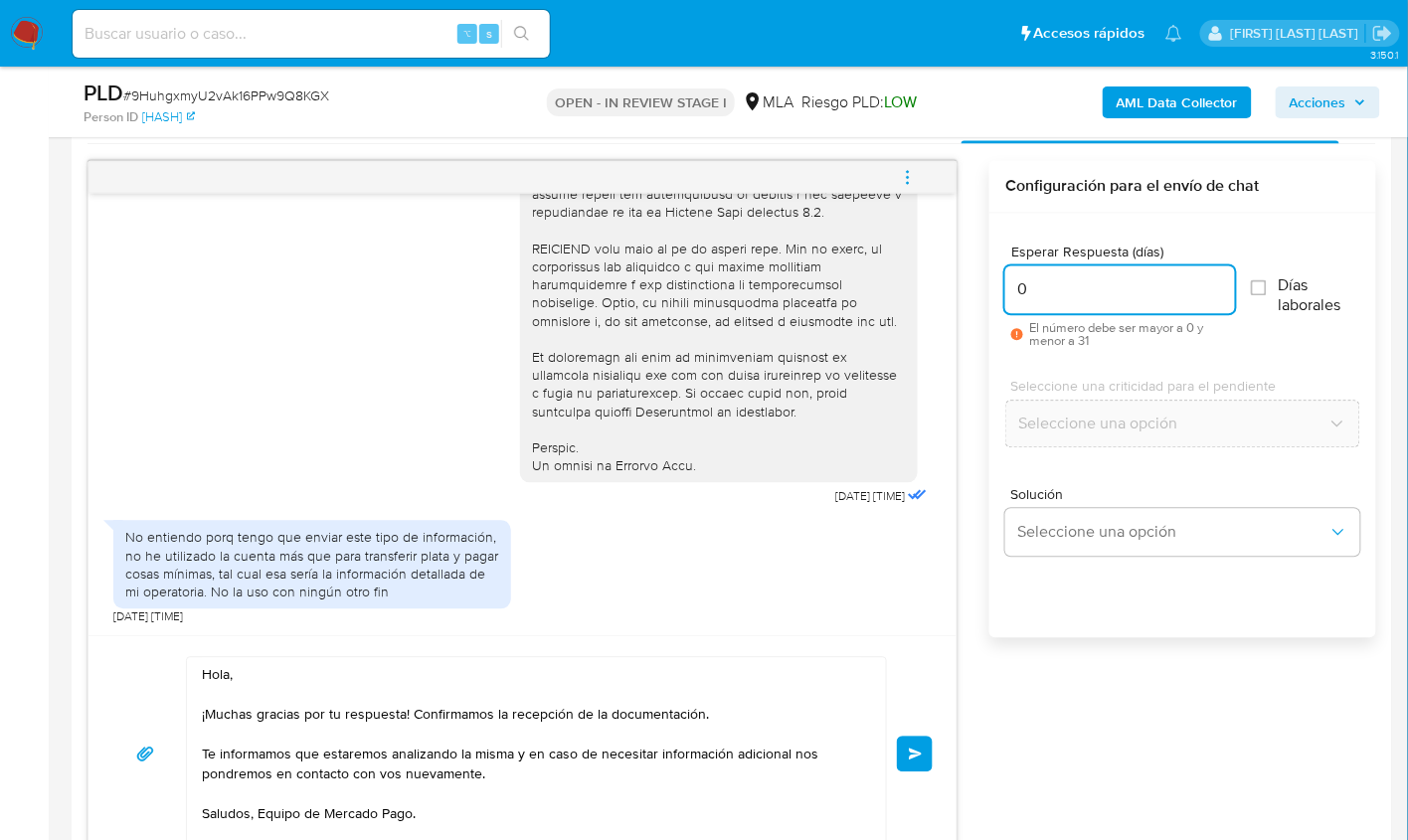 type on "0" 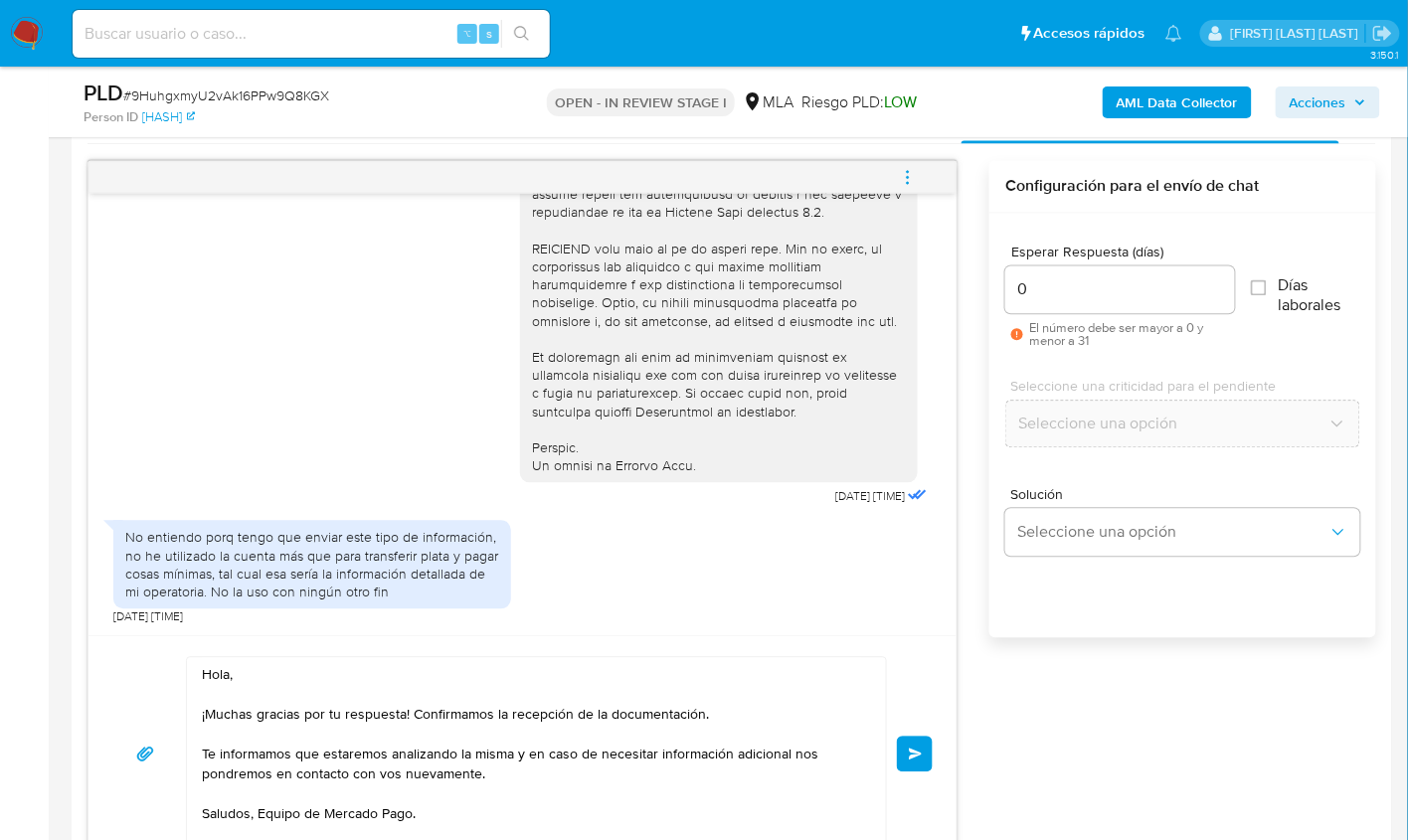 type 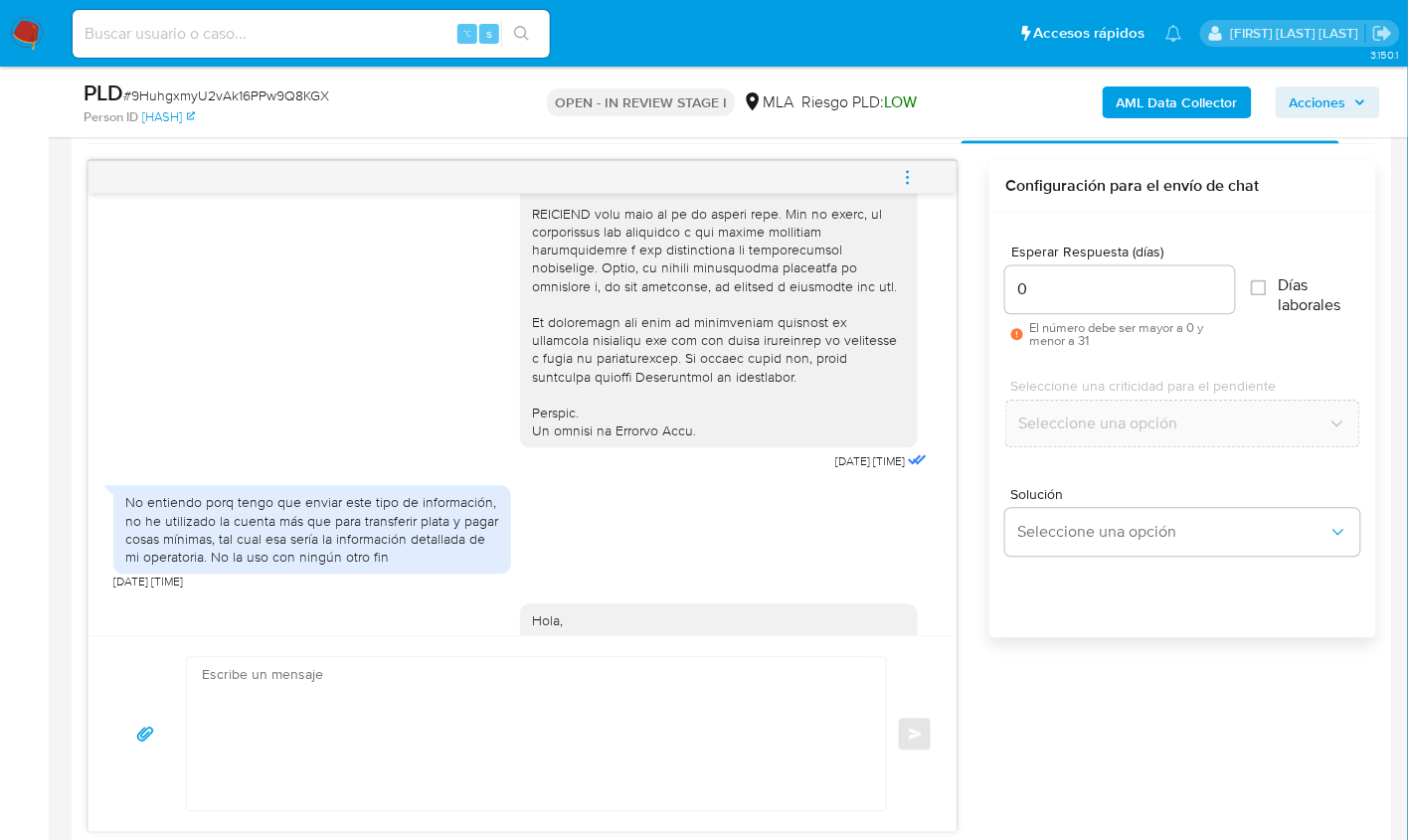 scroll, scrollTop: 1054, scrollLeft: 0, axis: vertical 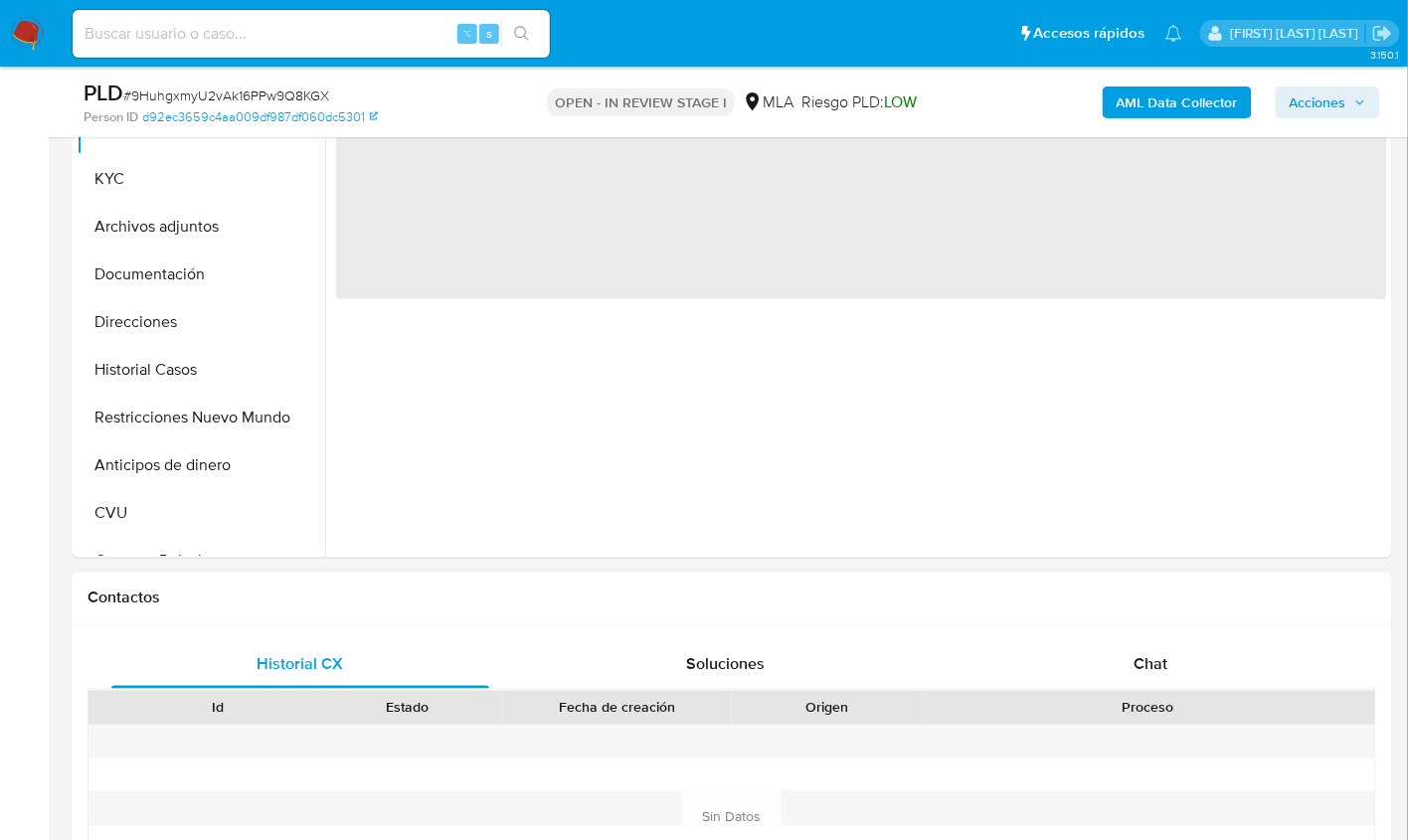 click on "Proceso" at bounding box center (1148, 708) 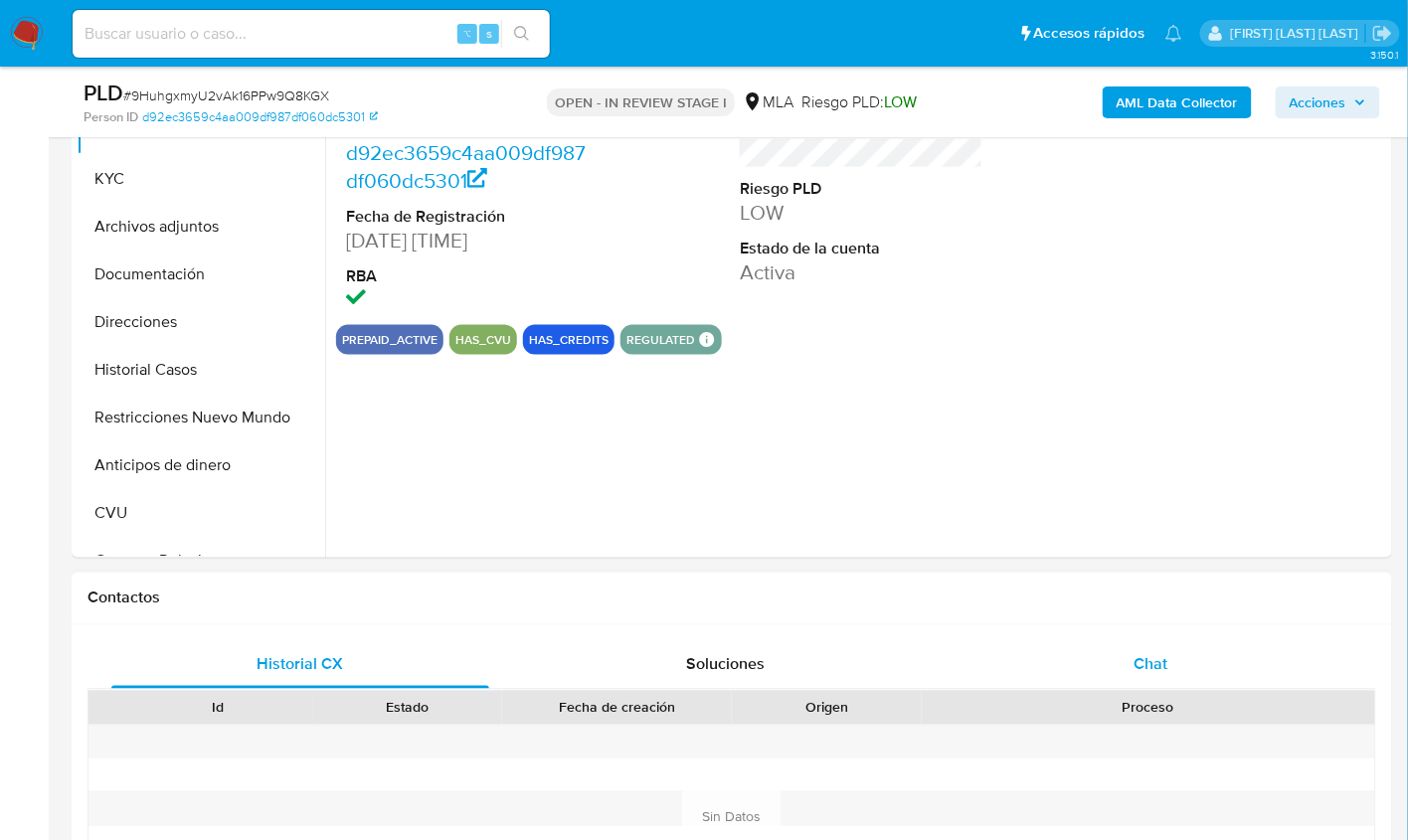 click on "Chat" at bounding box center [1150, 665] 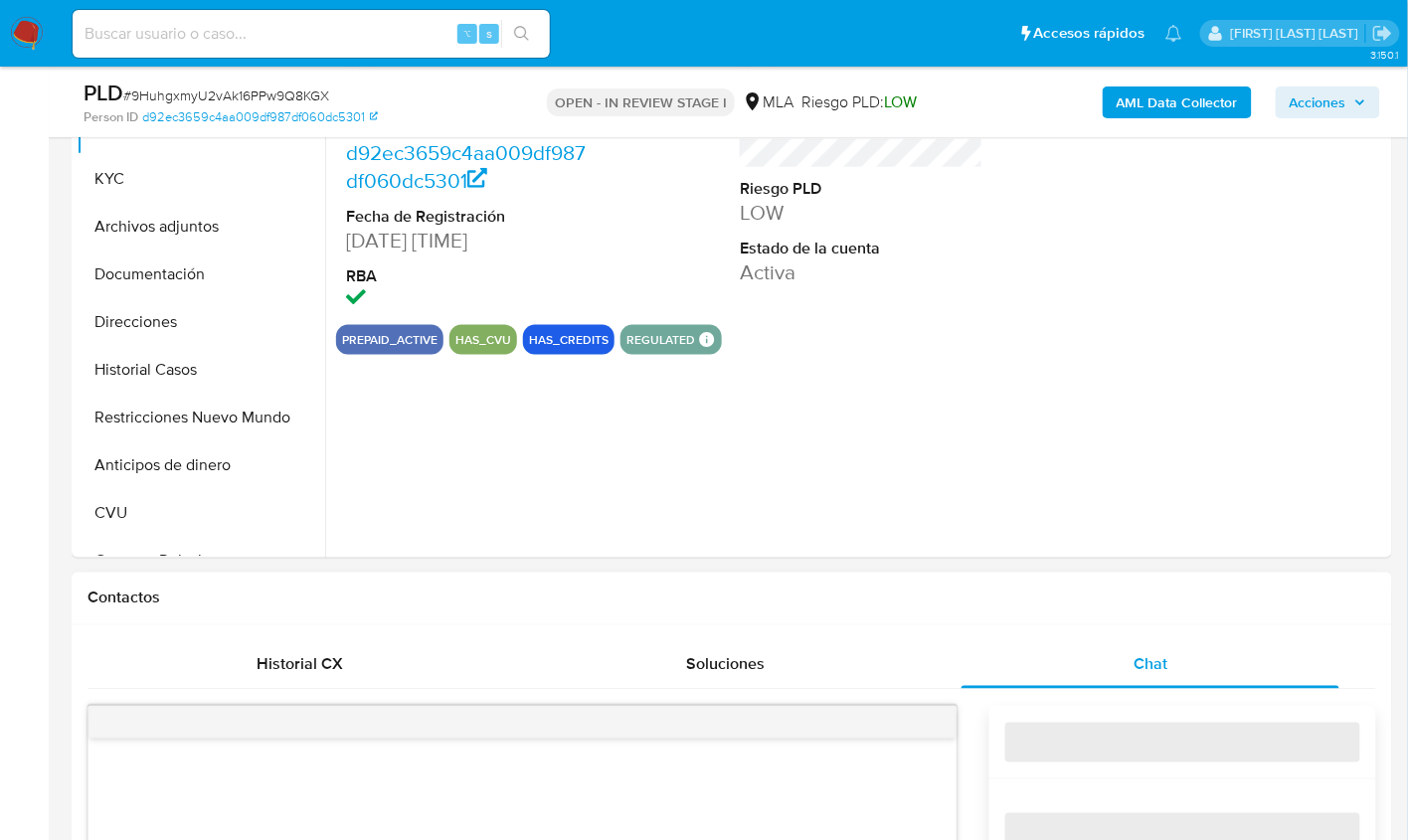 scroll, scrollTop: 786, scrollLeft: 0, axis: vertical 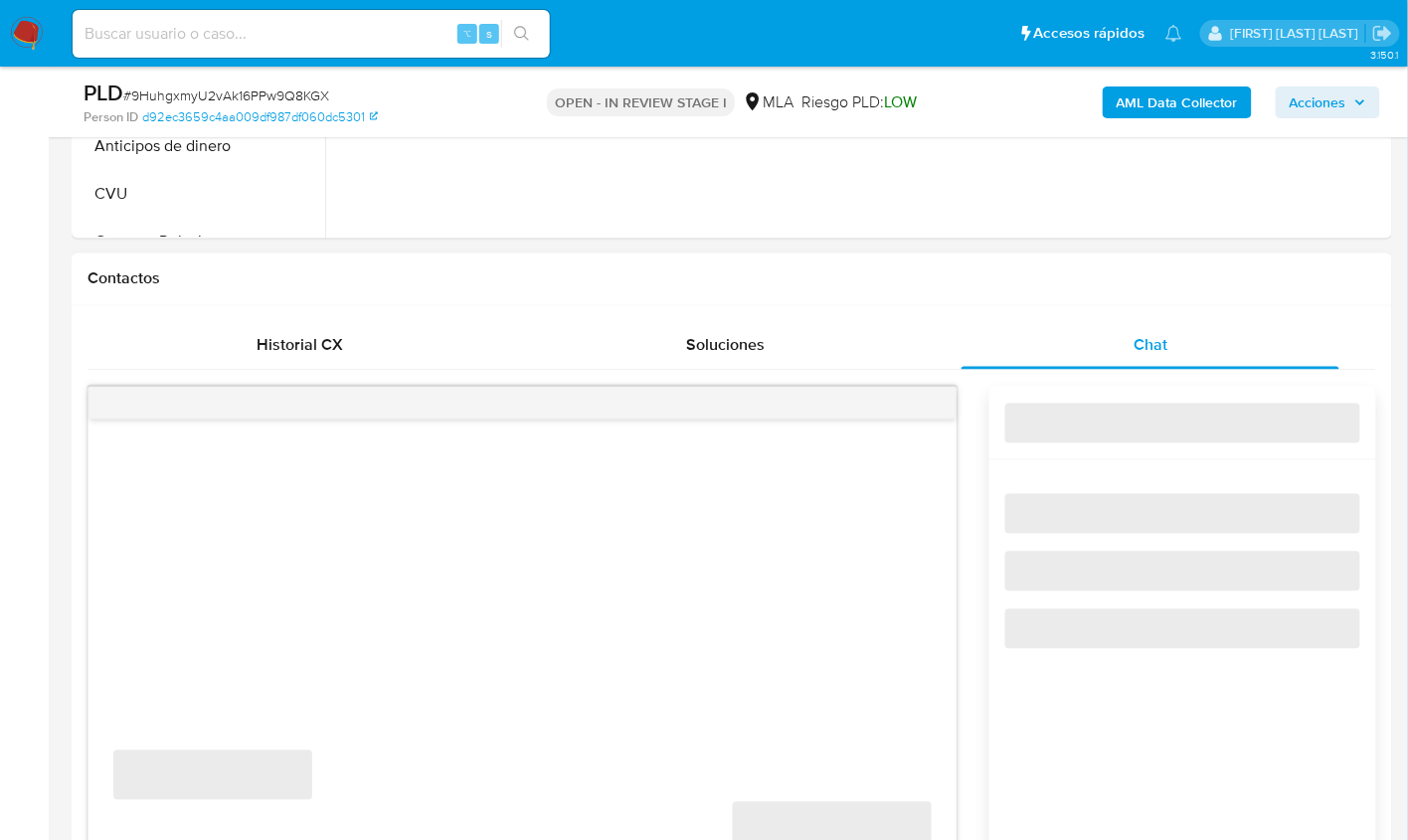 select on "10" 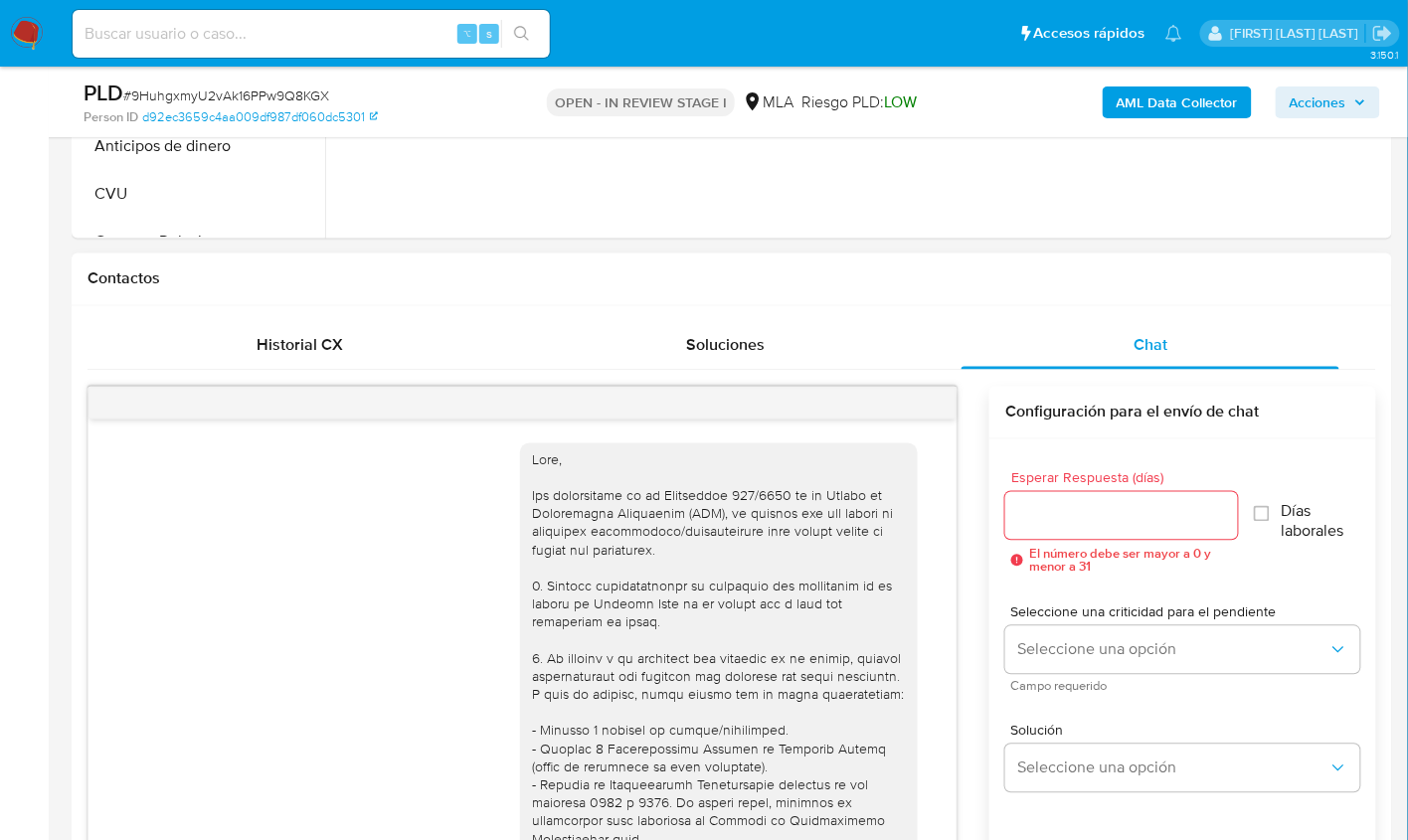 scroll, scrollTop: 1054, scrollLeft: 0, axis: vertical 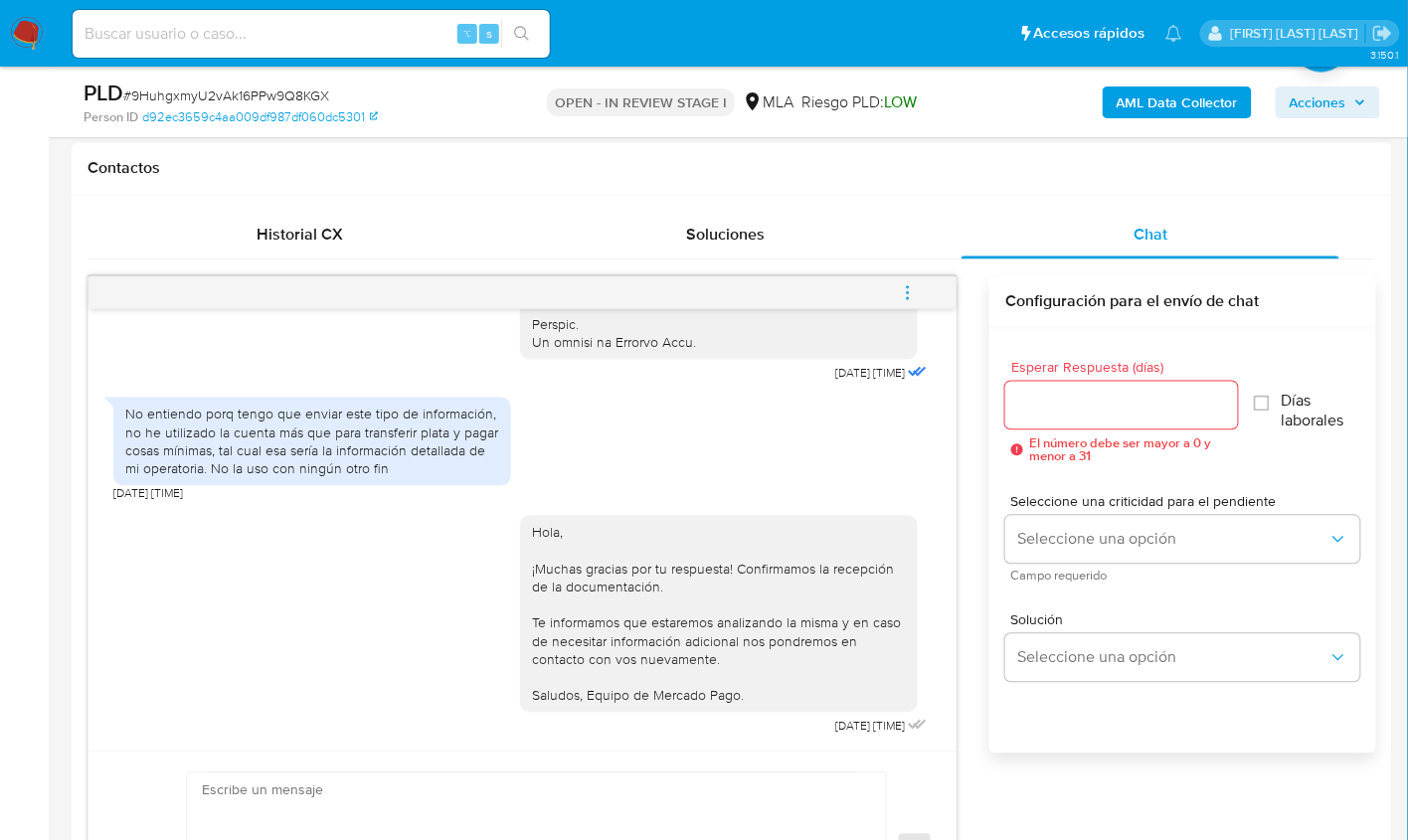 click 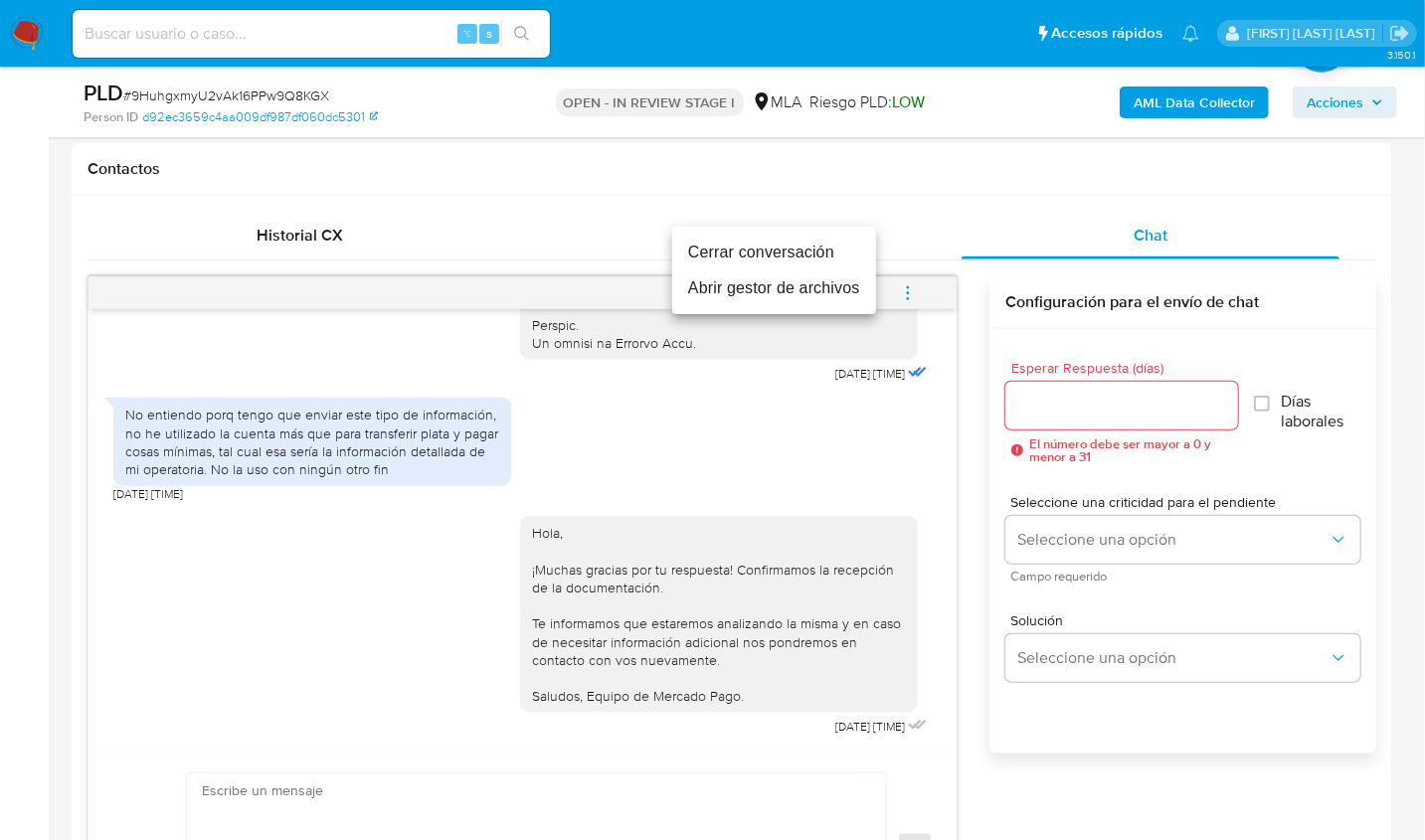 click on "Cerrar conversación" at bounding box center (774, 252) 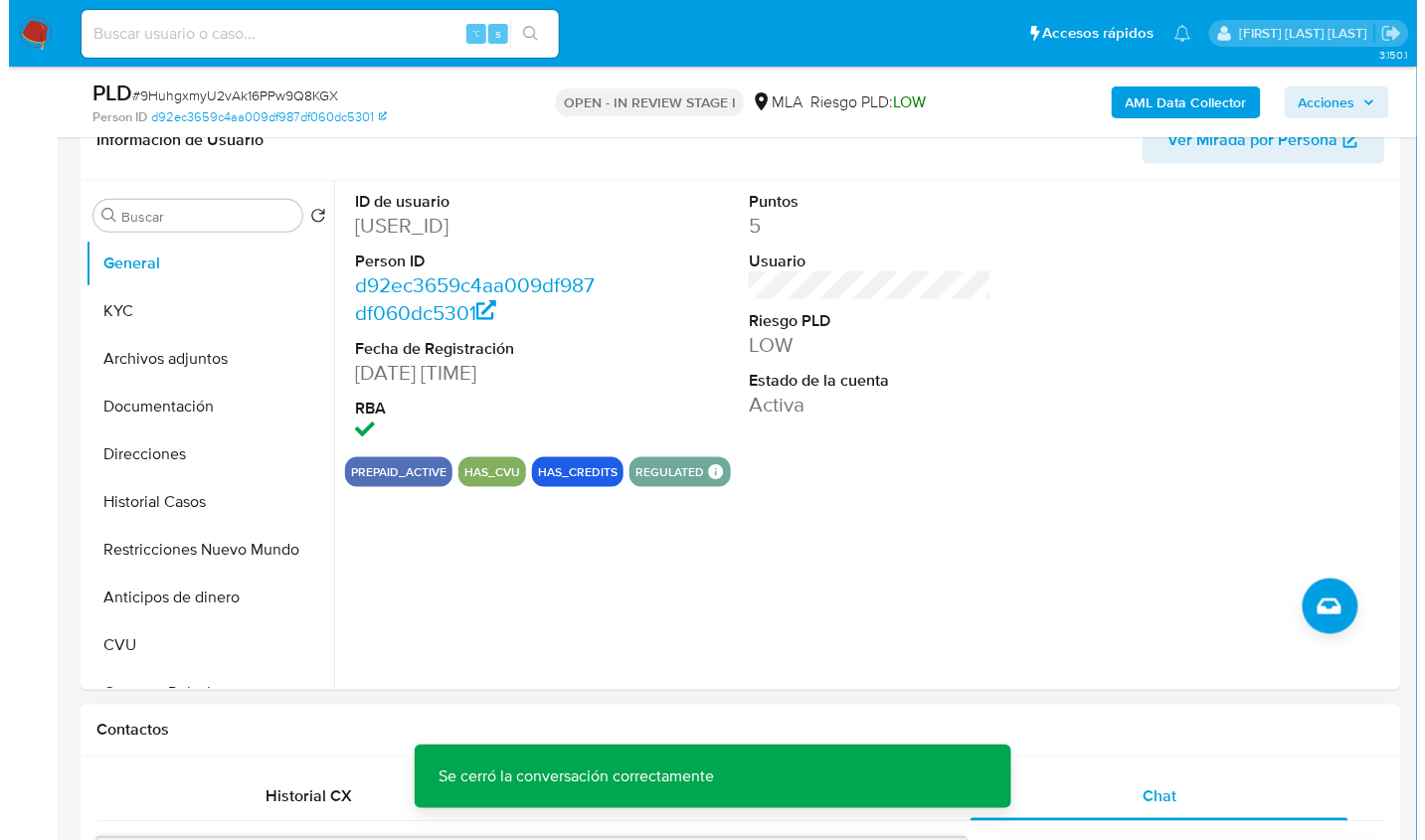 scroll, scrollTop: 331, scrollLeft: 0, axis: vertical 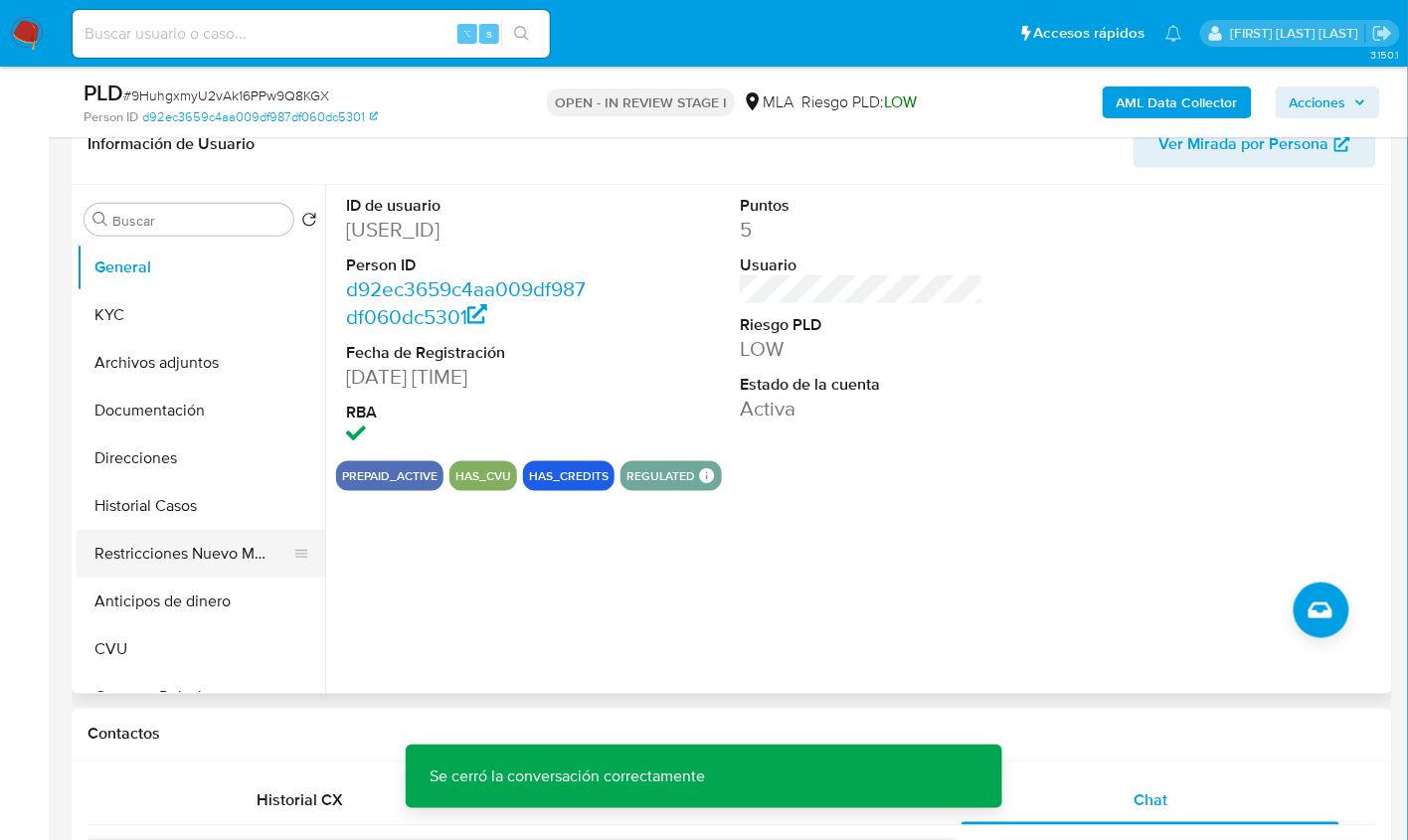 click on "Restricciones Nuevo Mundo" at bounding box center [193, 554] 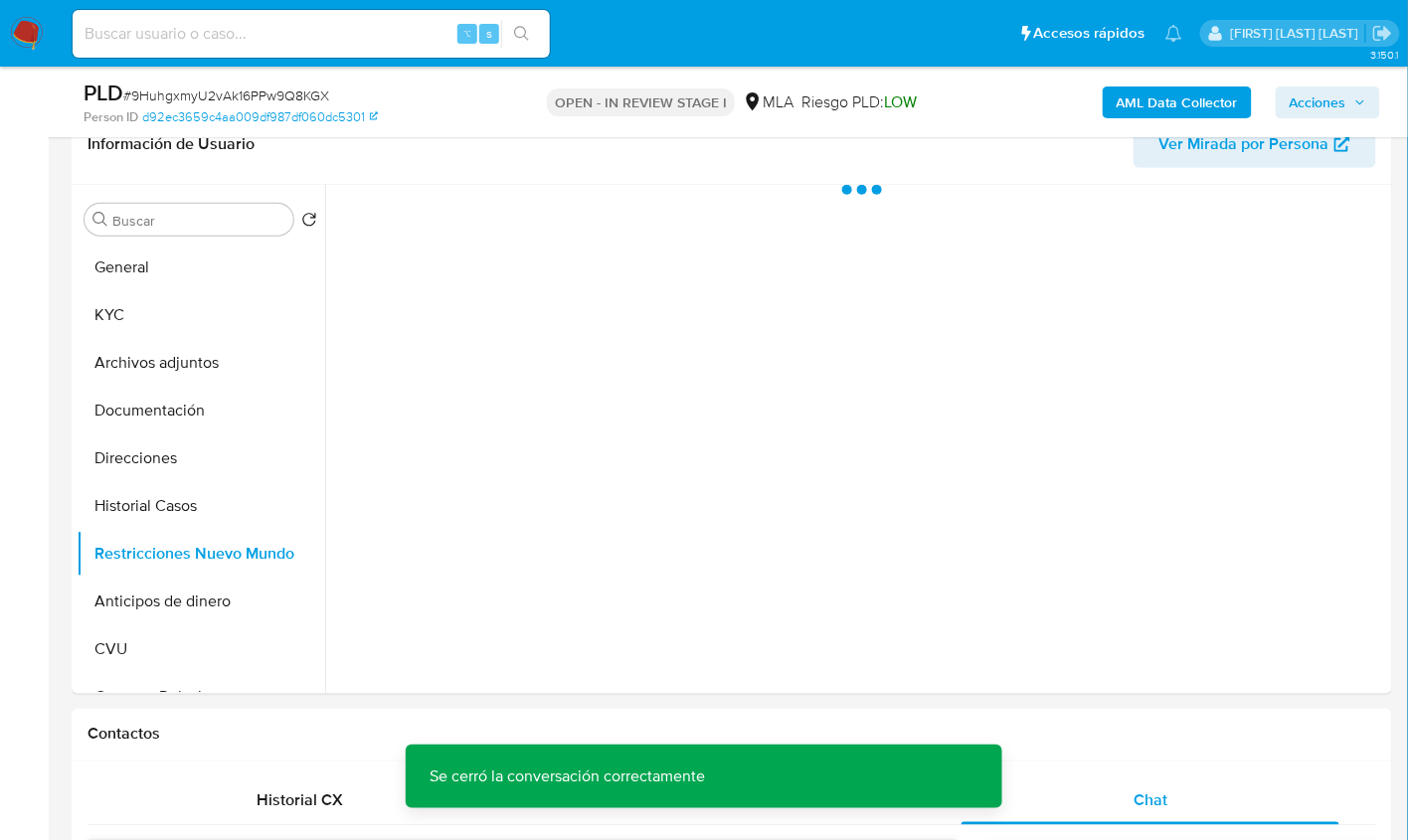 click on "AML Data Collector" at bounding box center [1177, 102] 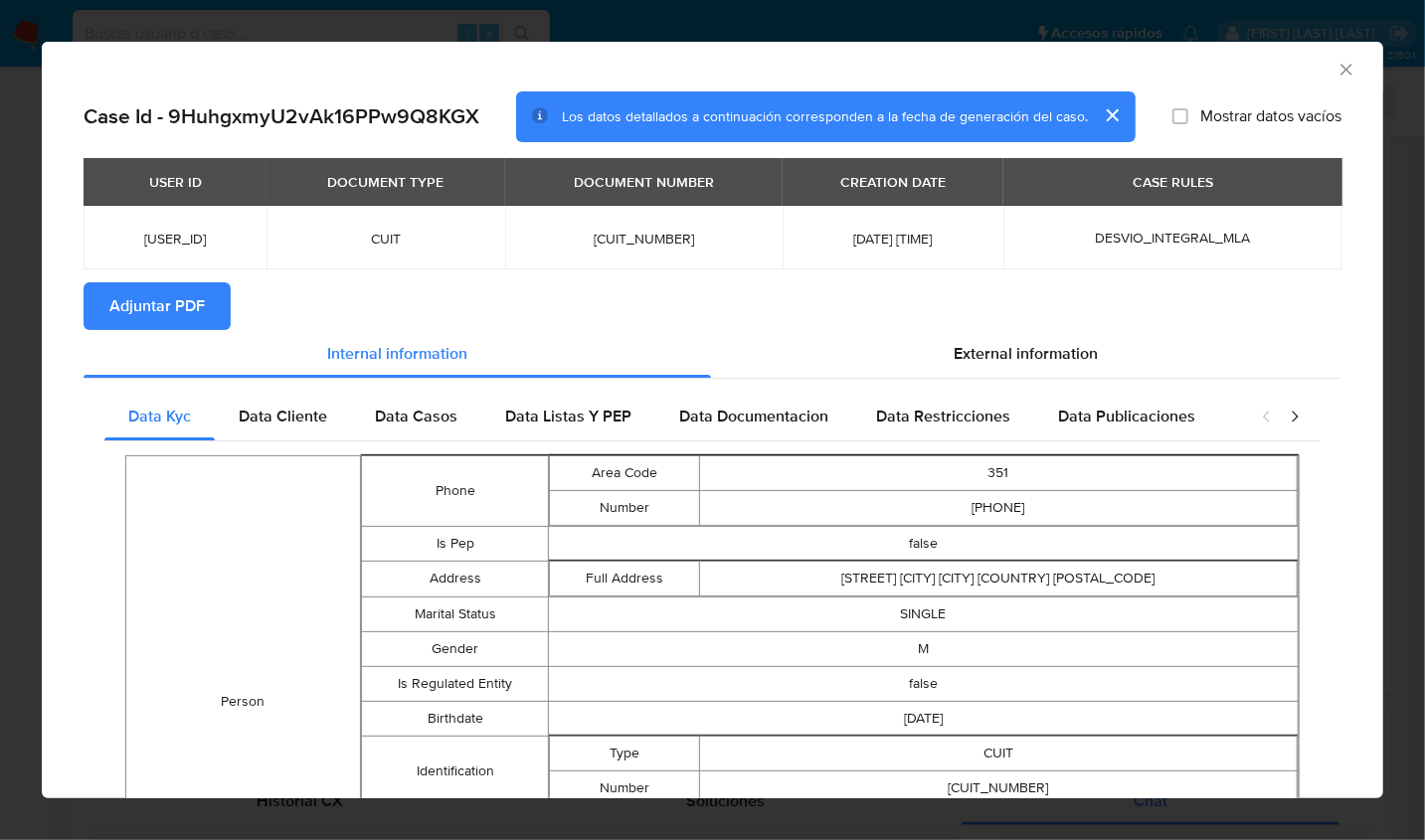 click on "Adjuntar PDF" at bounding box center [157, 306] 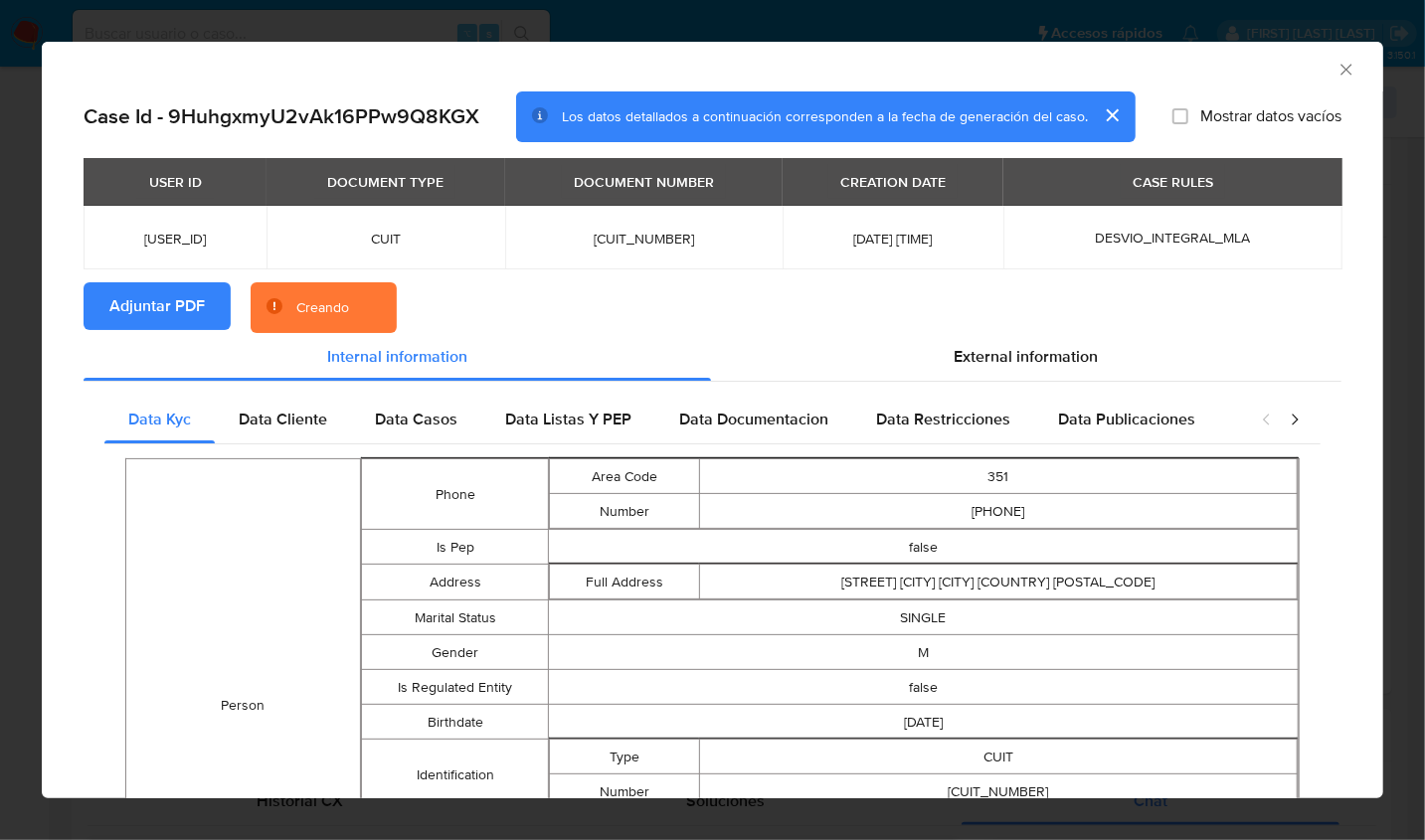 click on "Adjuntar PDF     Creando" at bounding box center [712, 308] 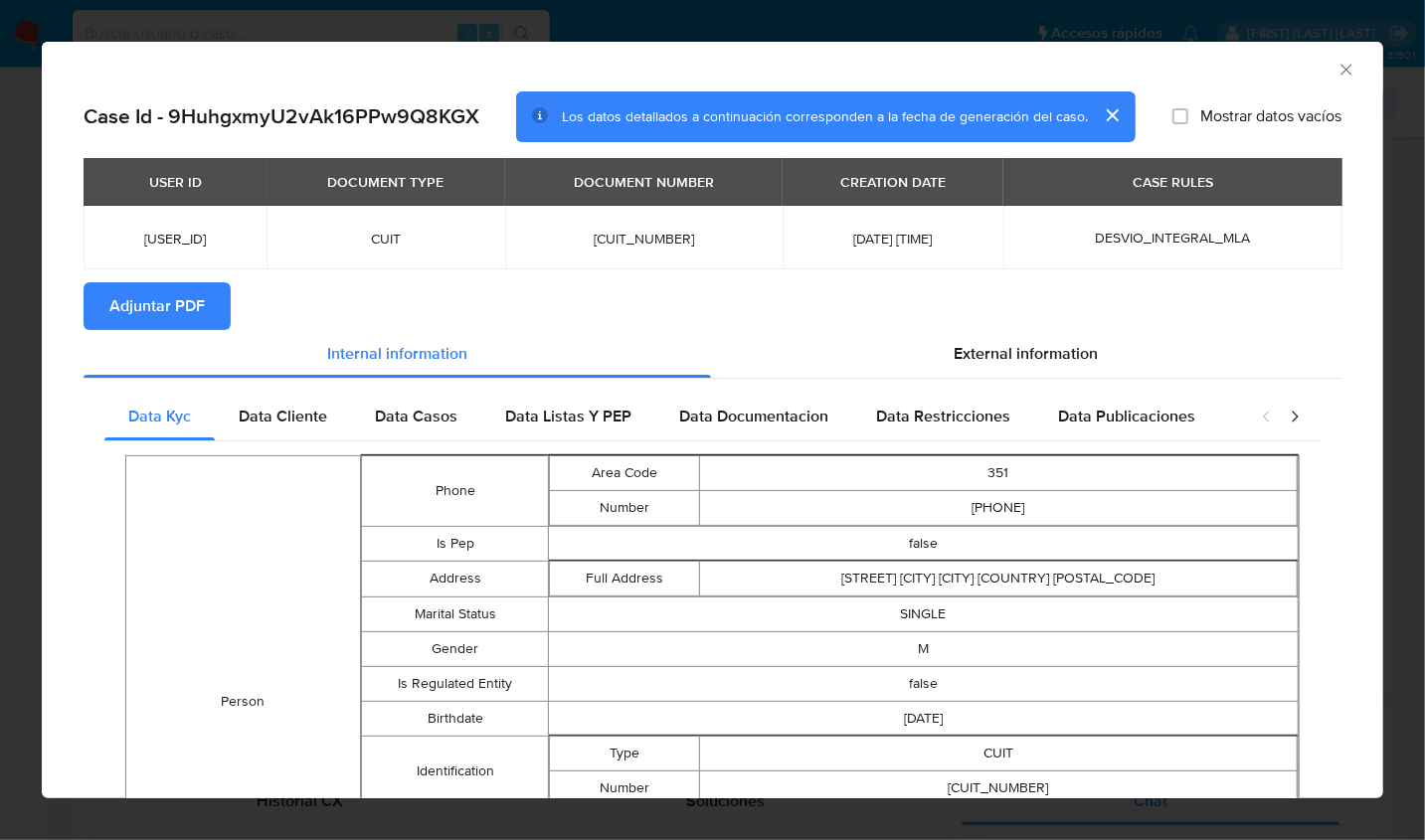 click 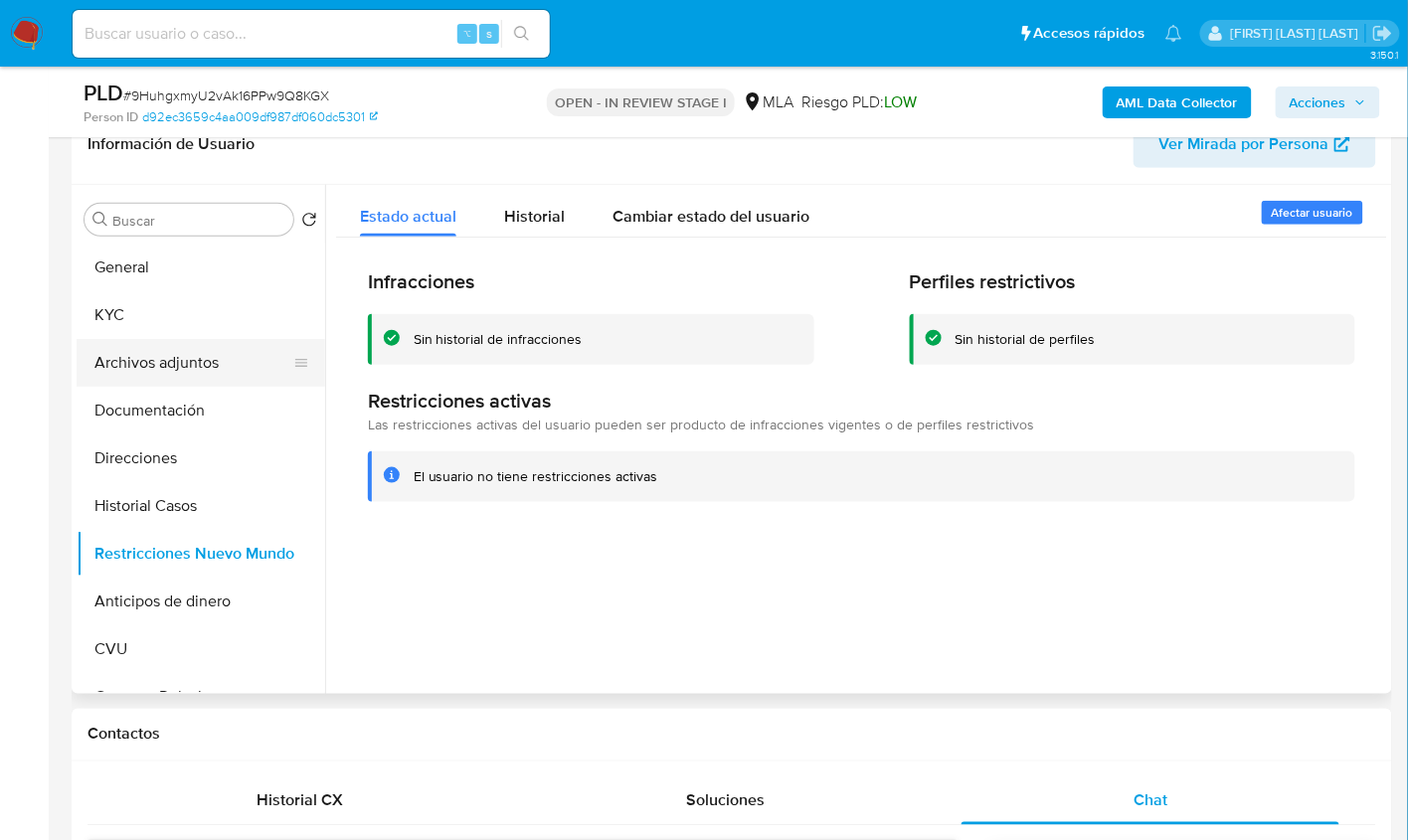 click on "Archivos adjuntos" at bounding box center [193, 363] 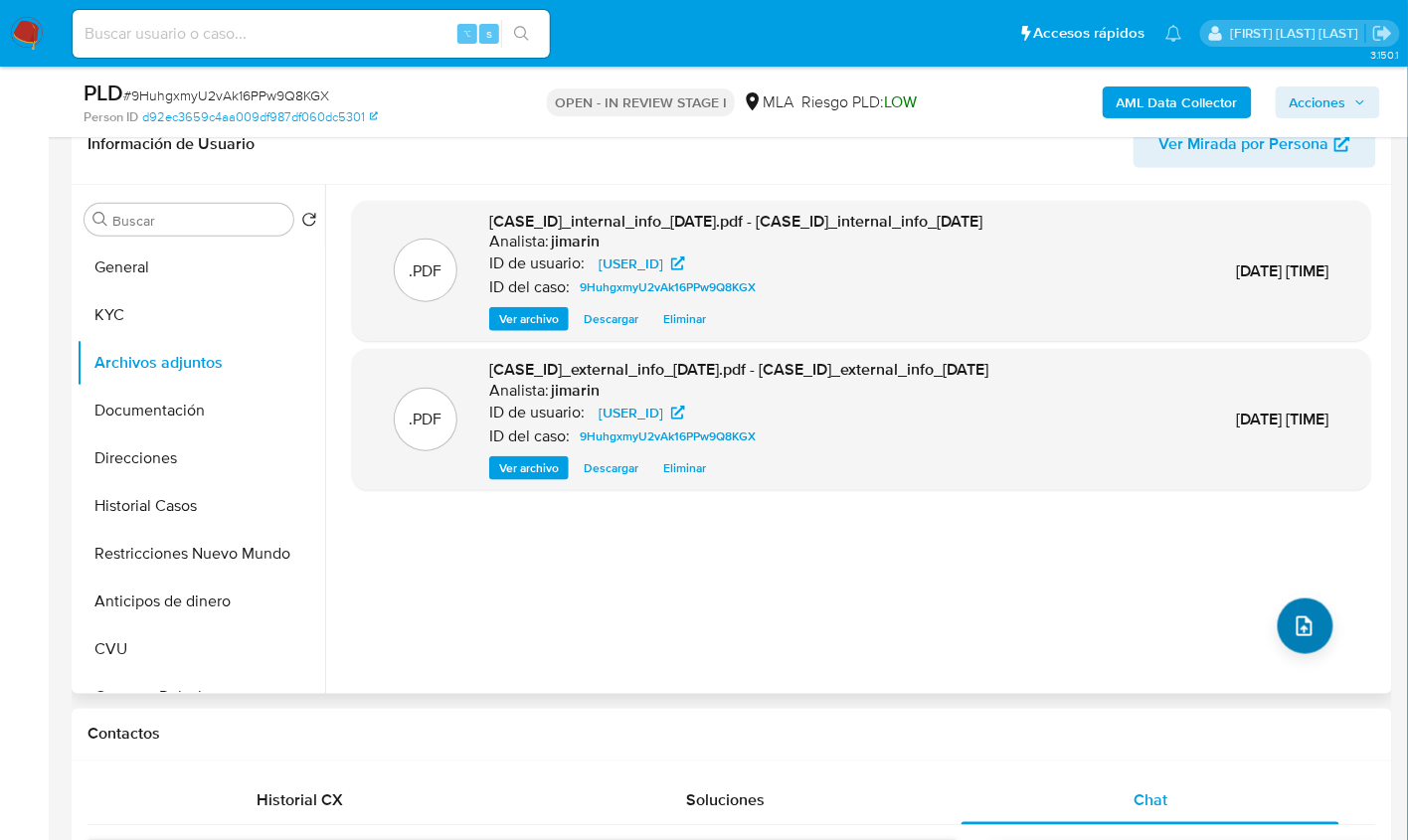 drag, startPoint x: 1267, startPoint y: 626, endPoint x: 1279, endPoint y: 624, distance: 12.165525 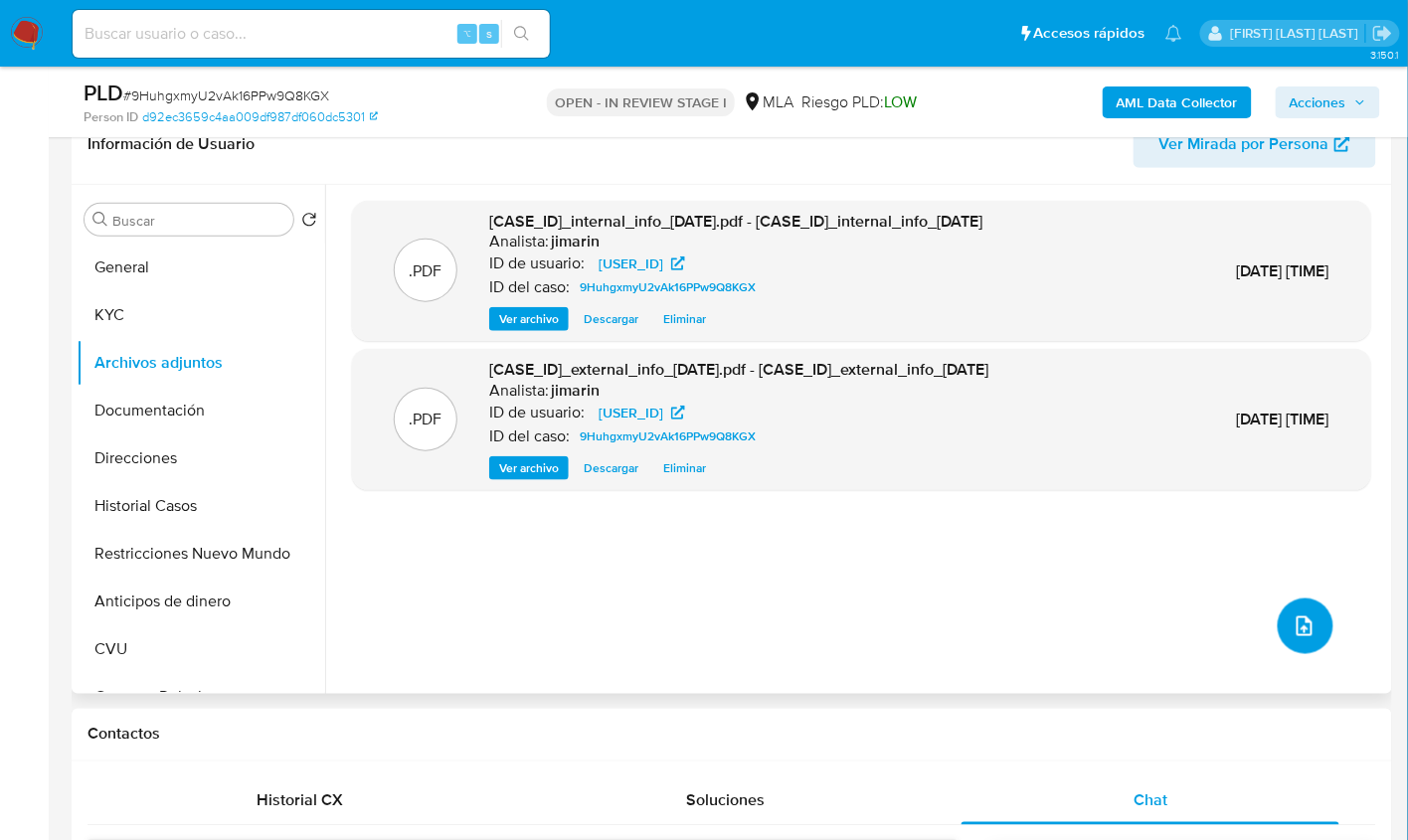 click 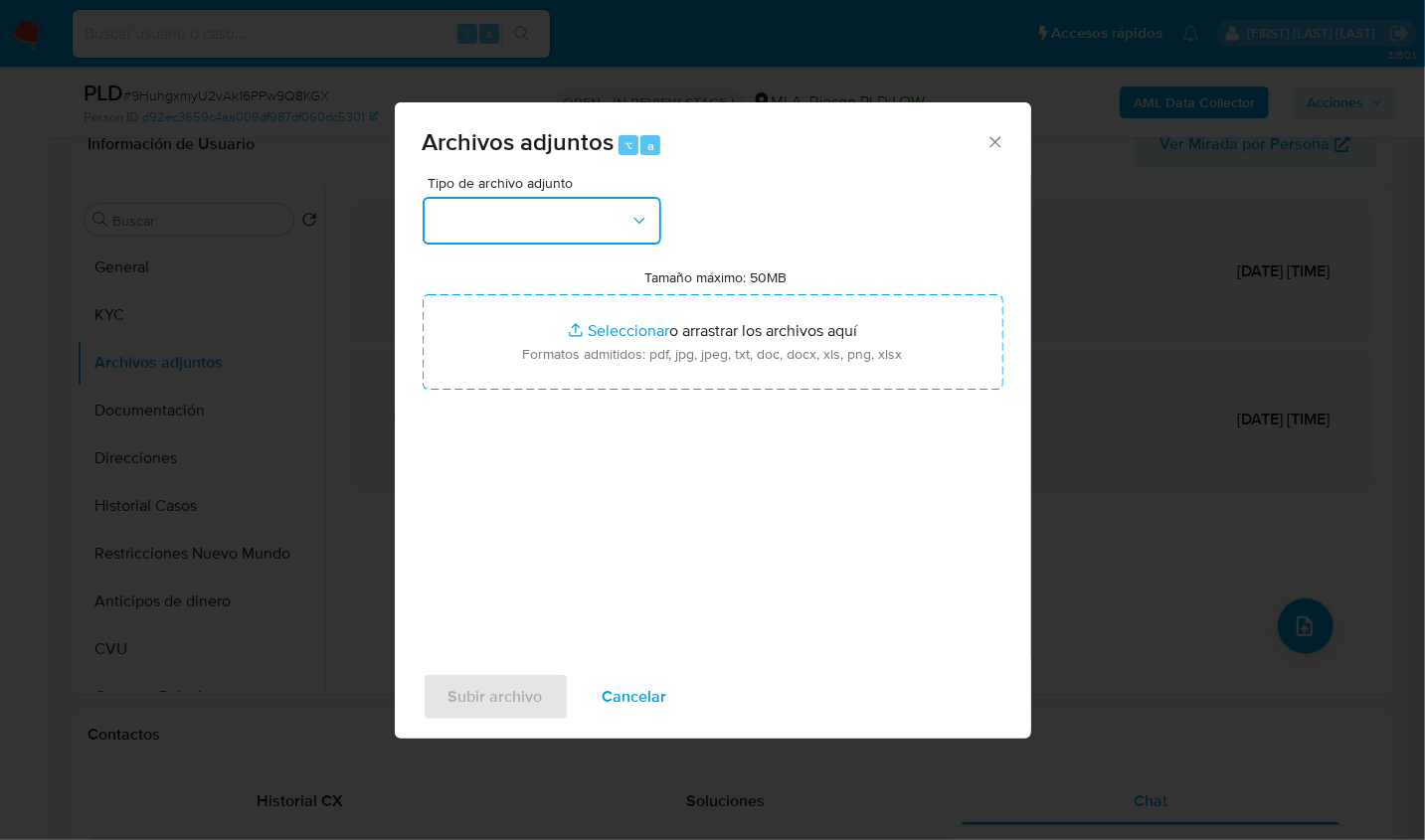 click at bounding box center [542, 221] 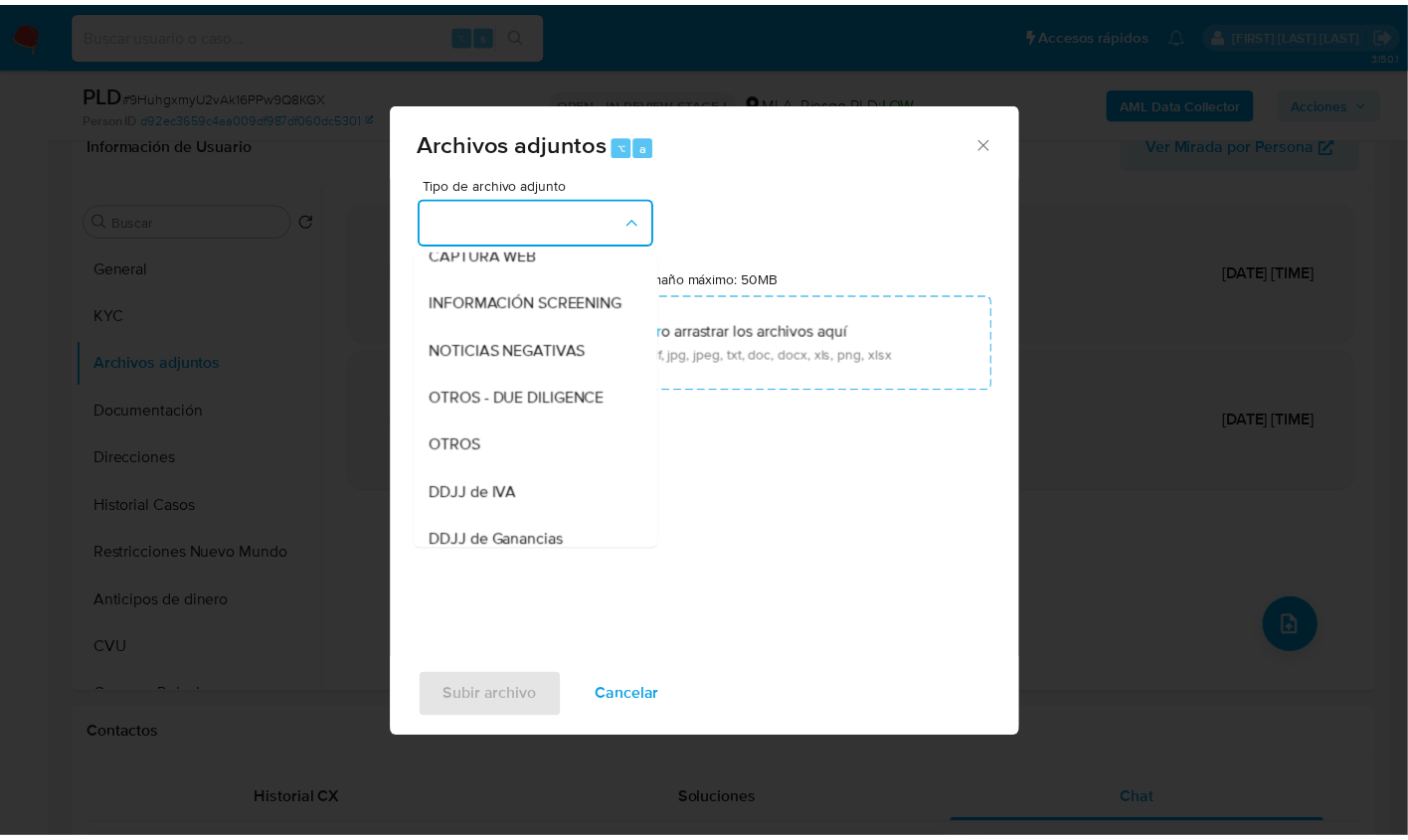 scroll, scrollTop: 260, scrollLeft: 0, axis: vertical 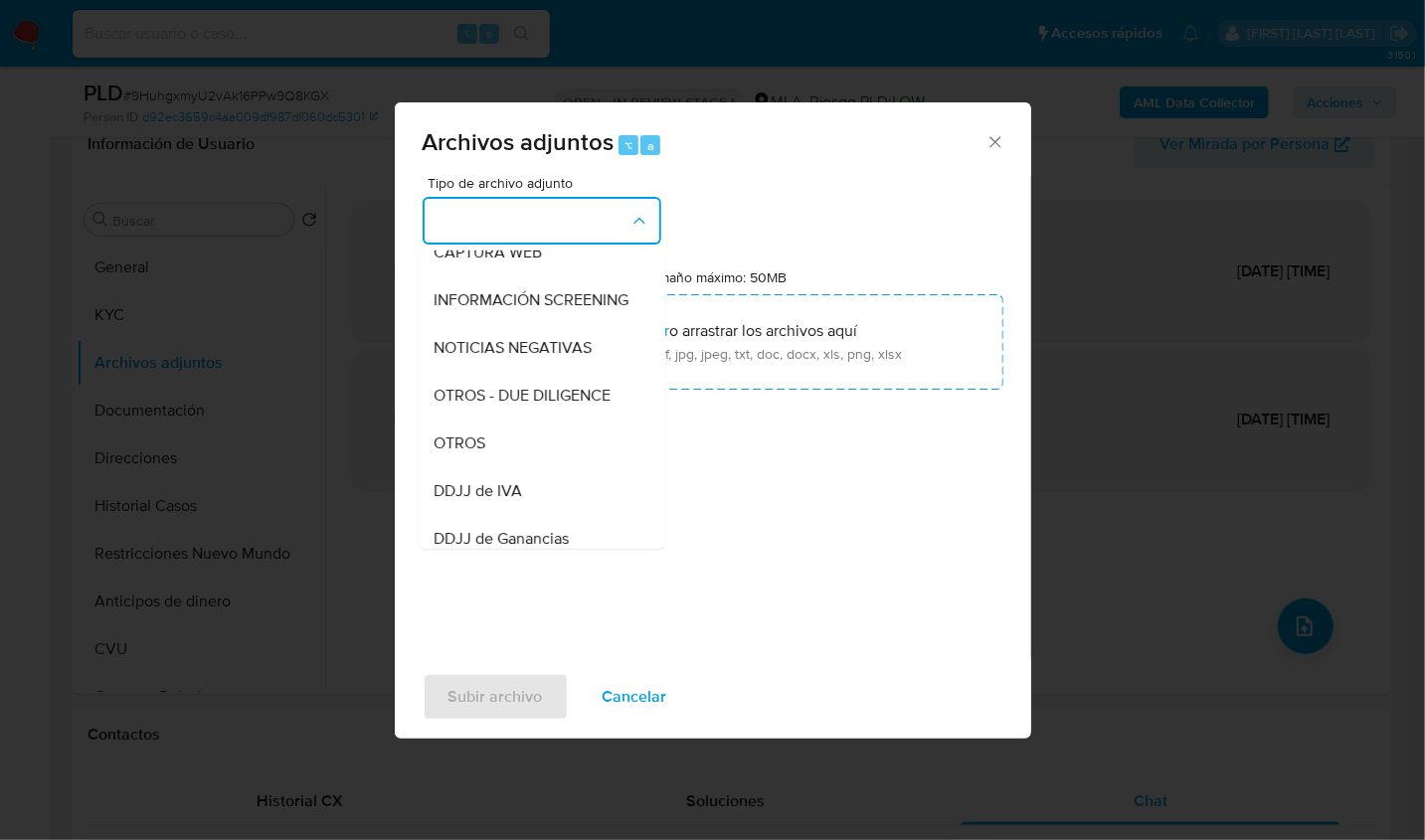click on "OTROS" at bounding box center [460, 443] 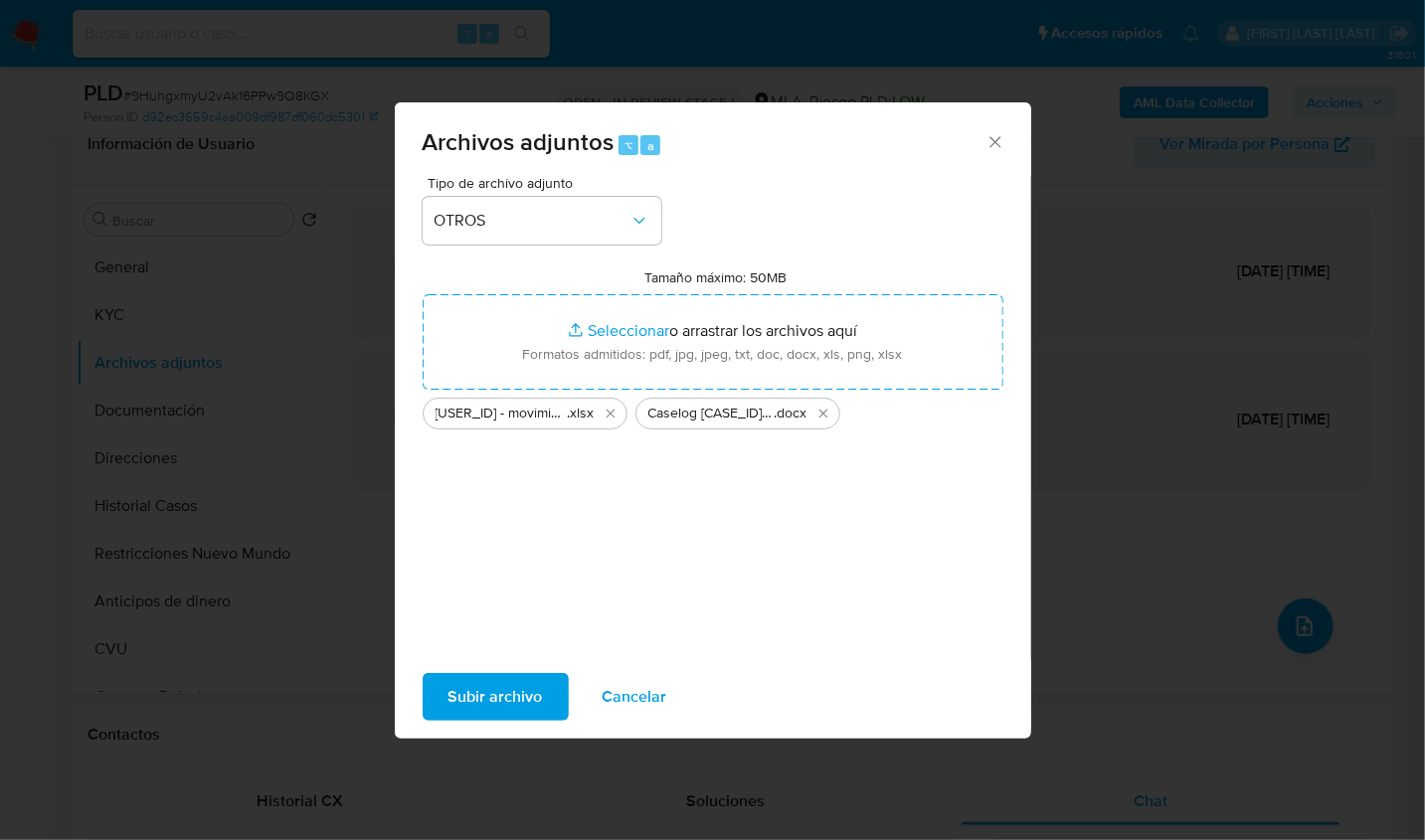 click on "Subir archivo" at bounding box center [495, 697] 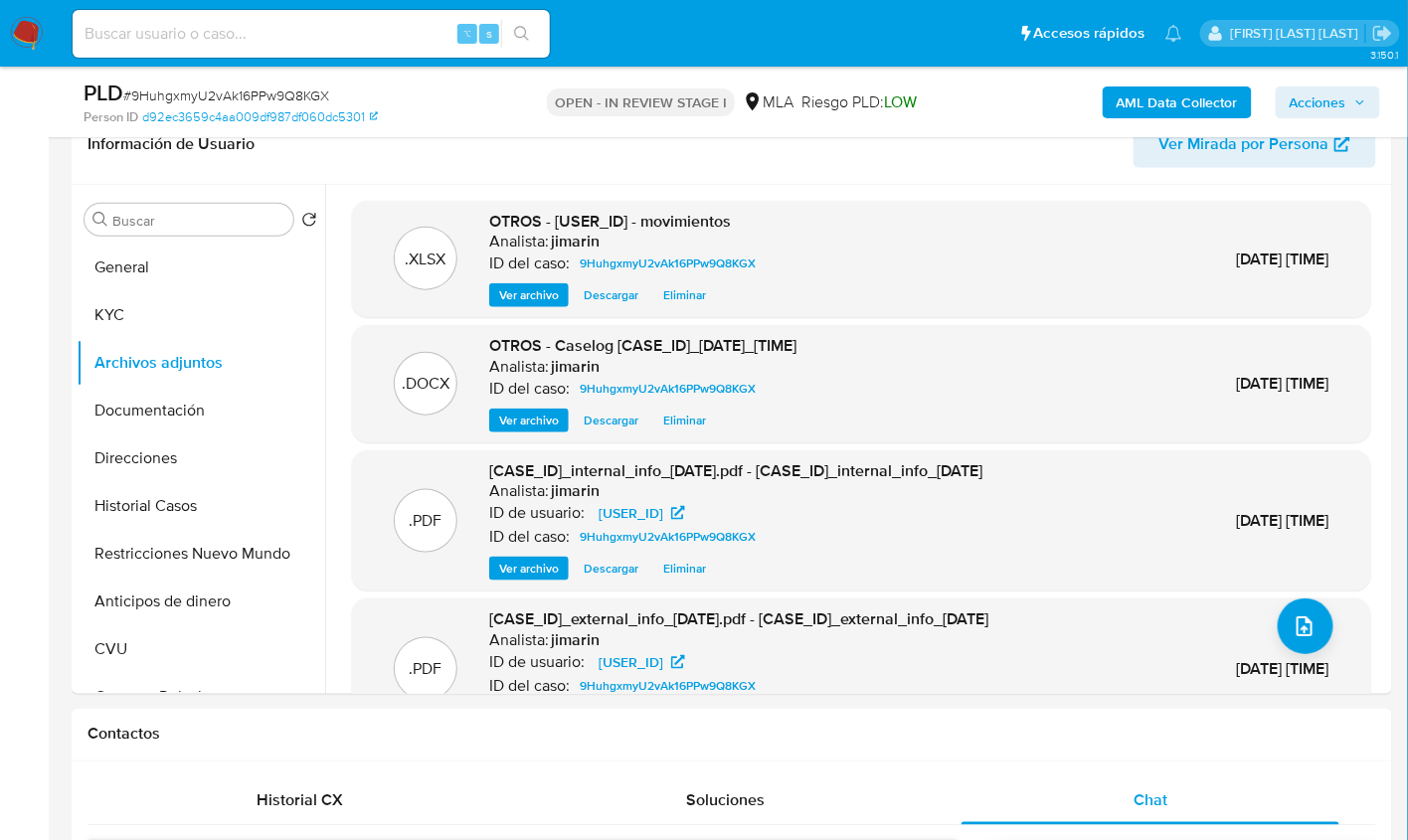 click on "Acciones" at bounding box center [1318, 102] 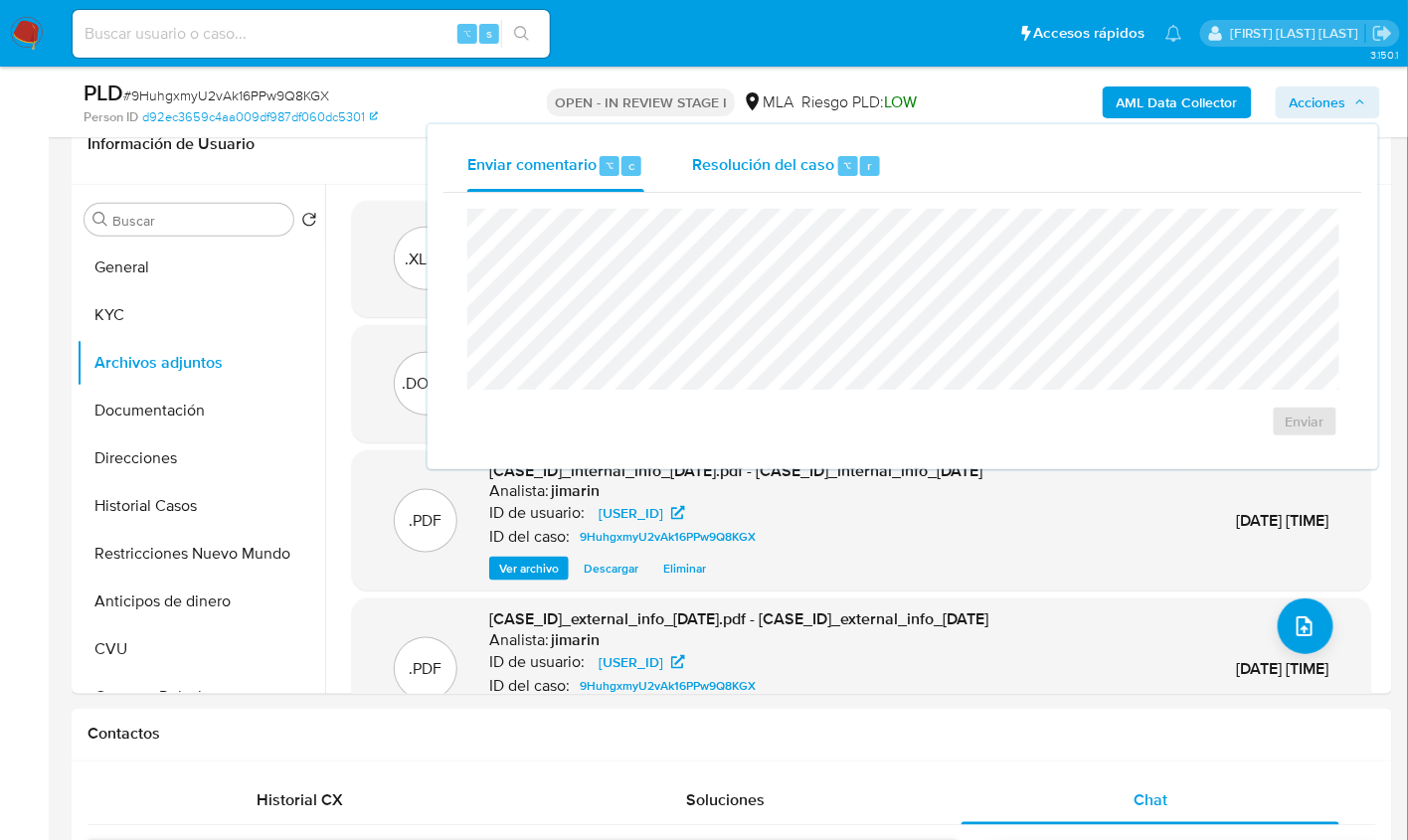 click on "⌥" at bounding box center [848, 166] 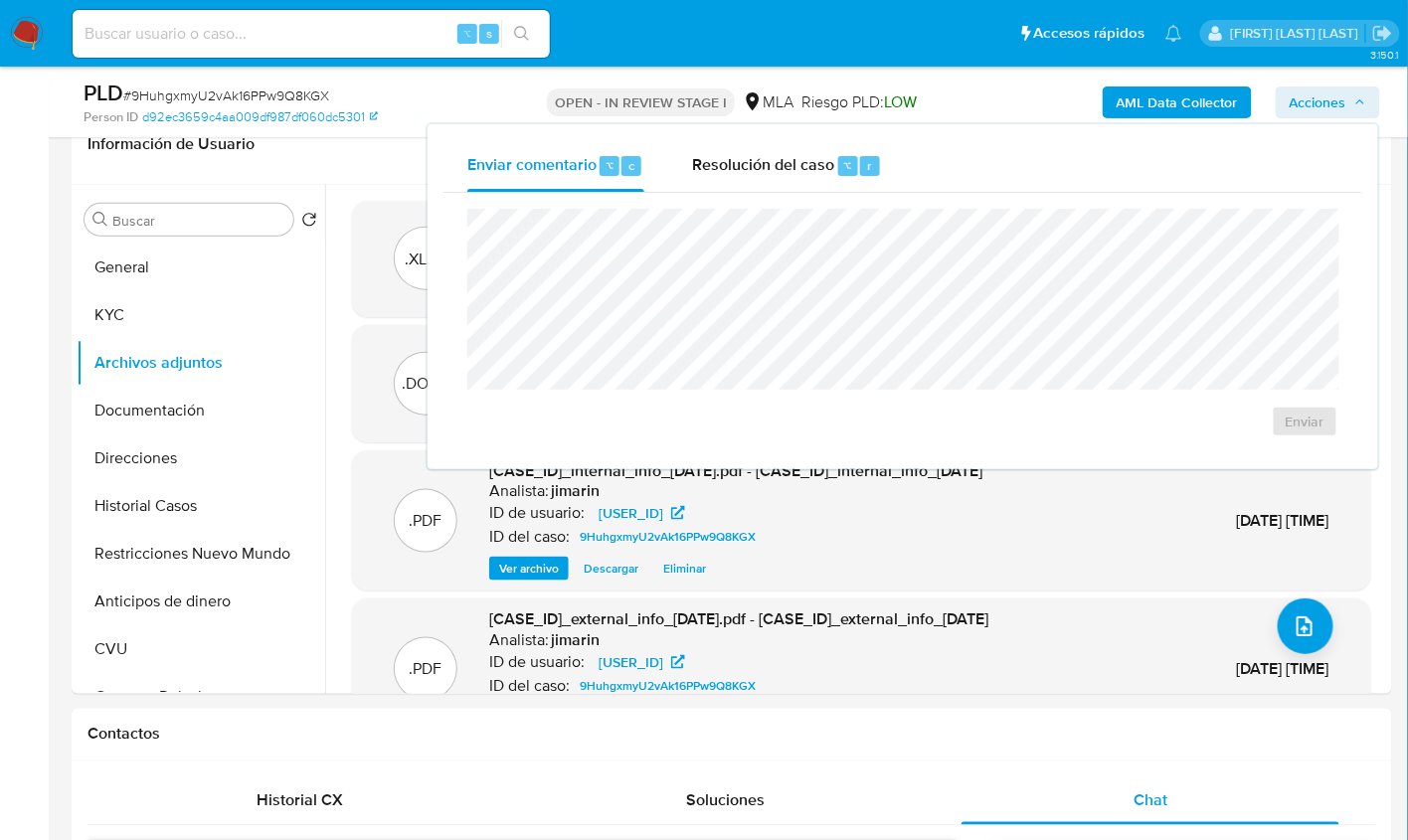 type 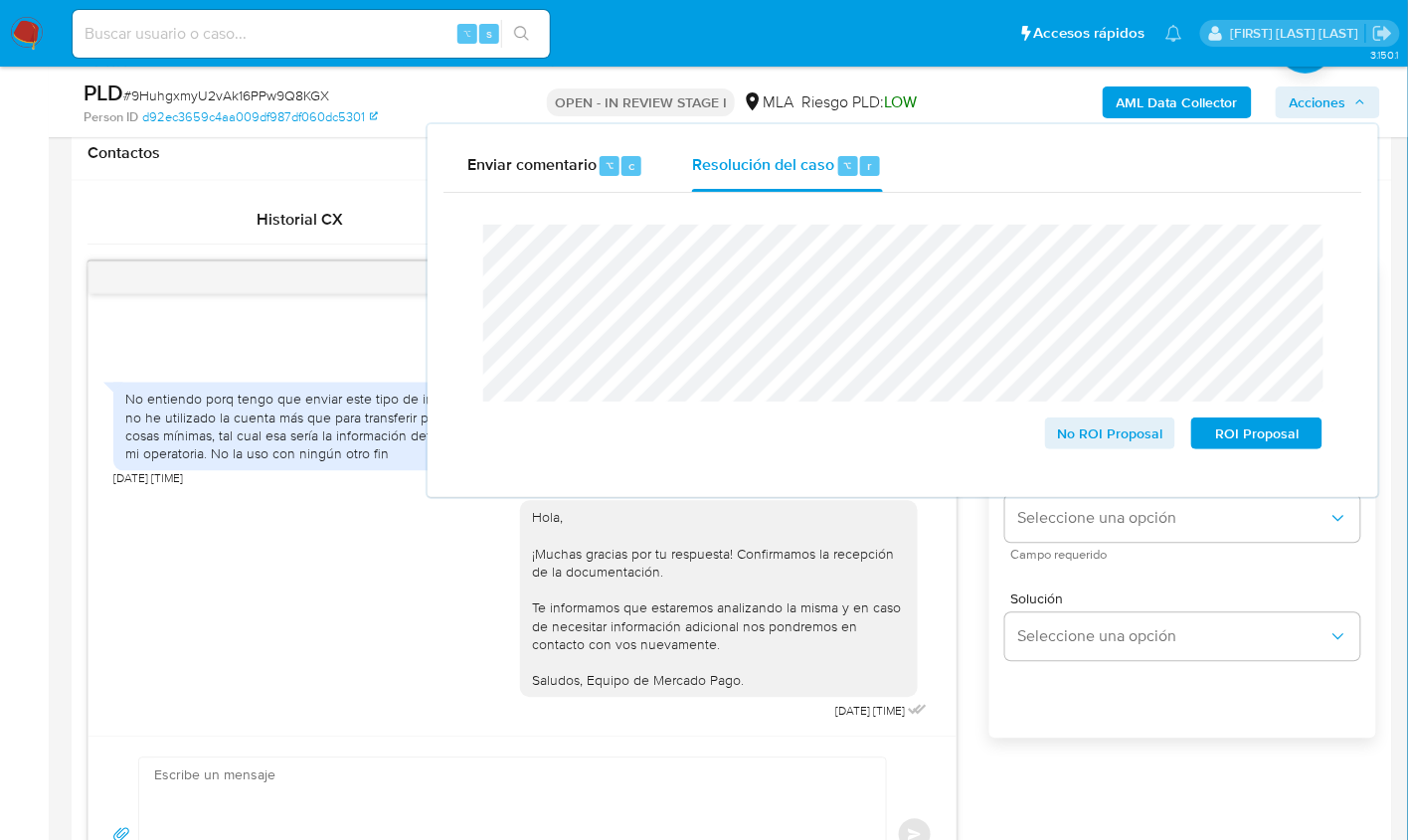 scroll, scrollTop: 921, scrollLeft: 0, axis: vertical 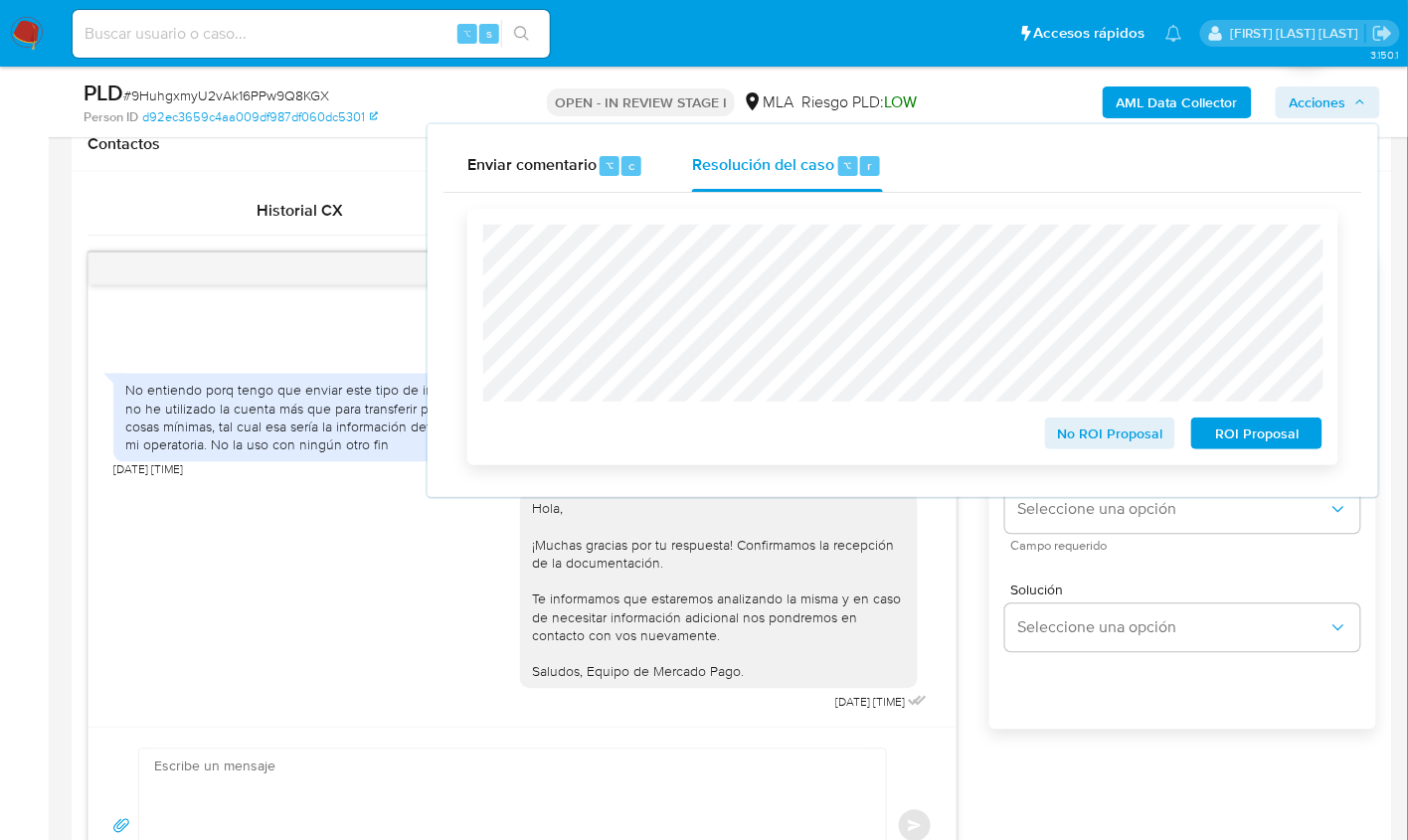 click on "No ROI Proposal" at bounding box center [1111, 433] 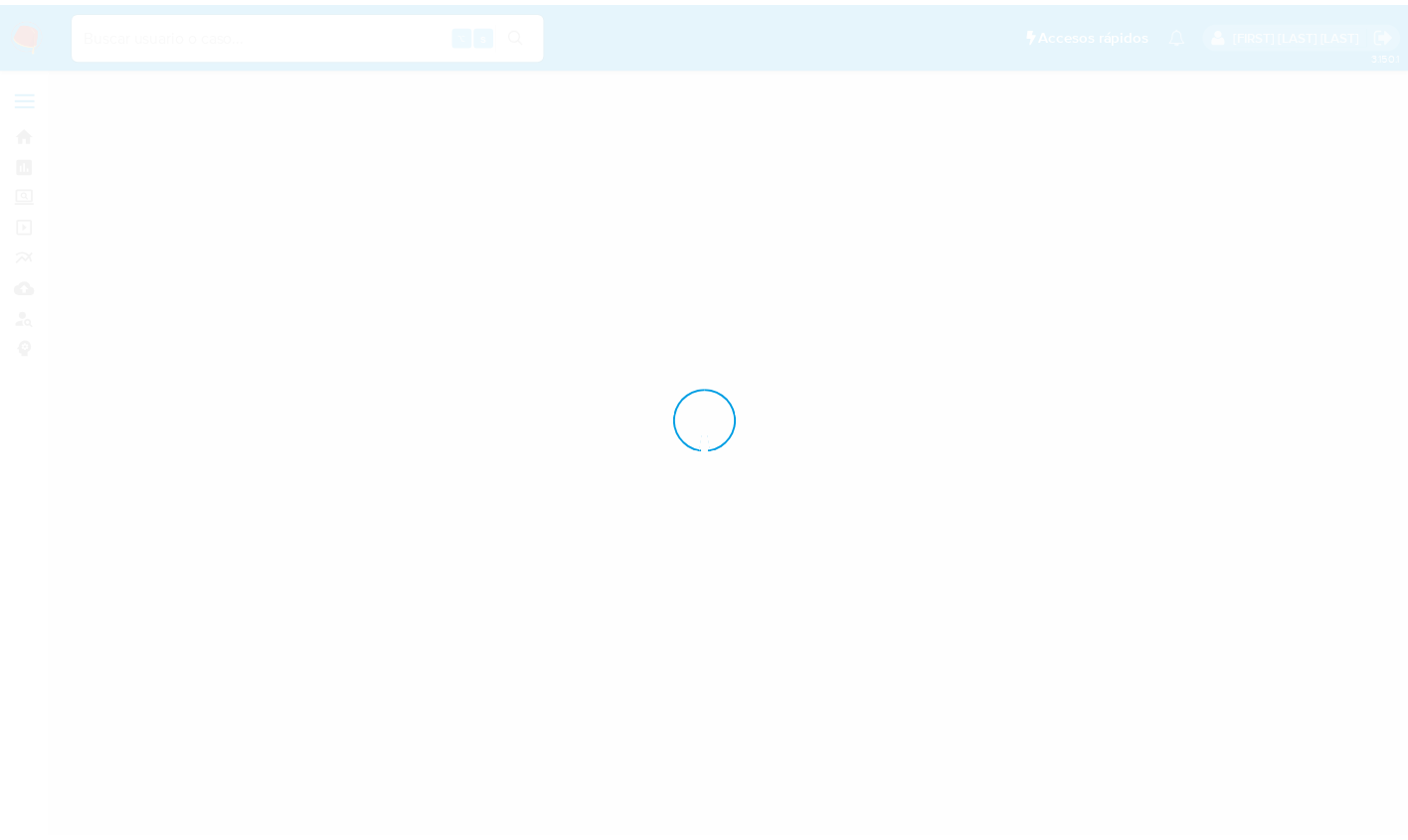 scroll, scrollTop: 0, scrollLeft: 0, axis: both 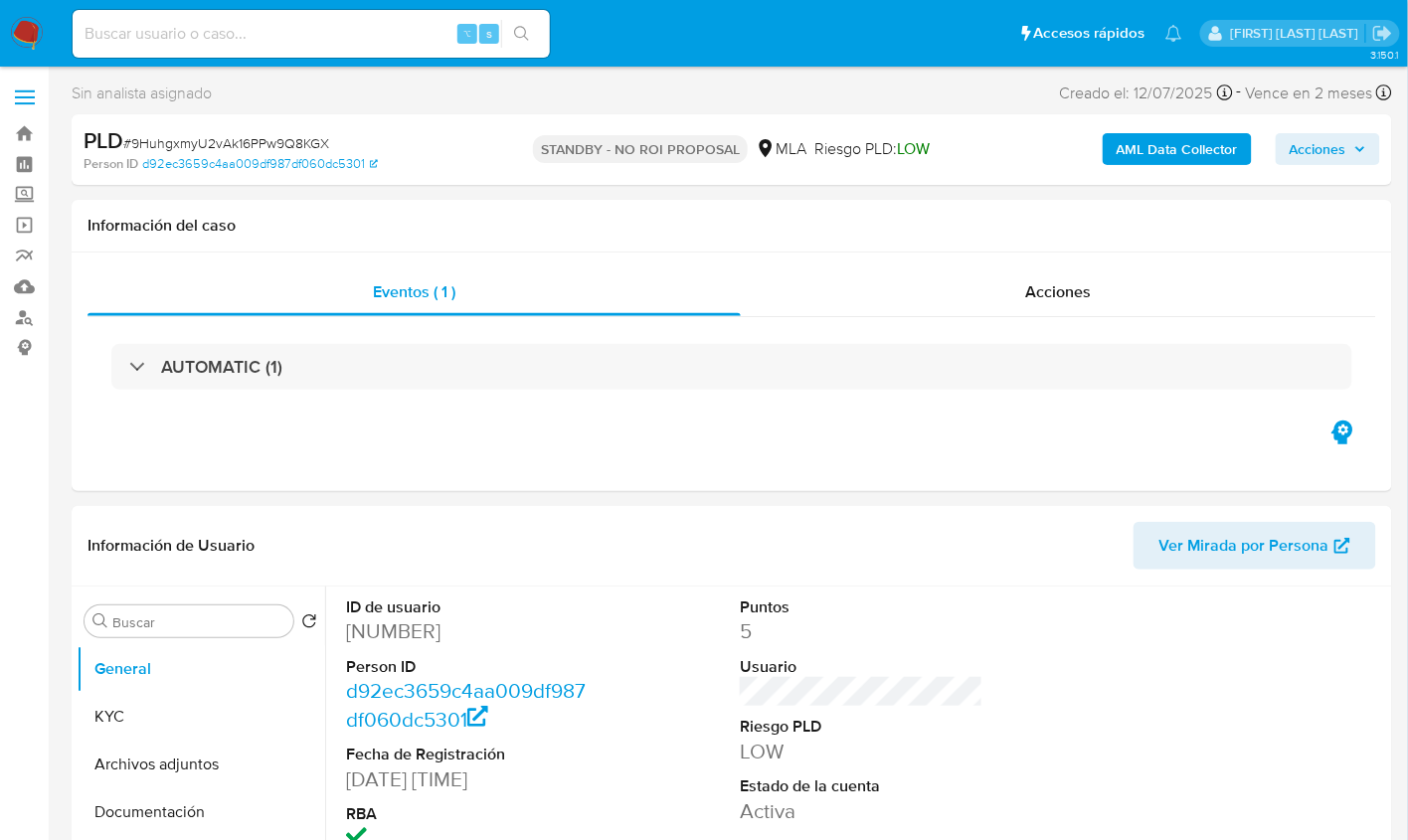 select on "10" 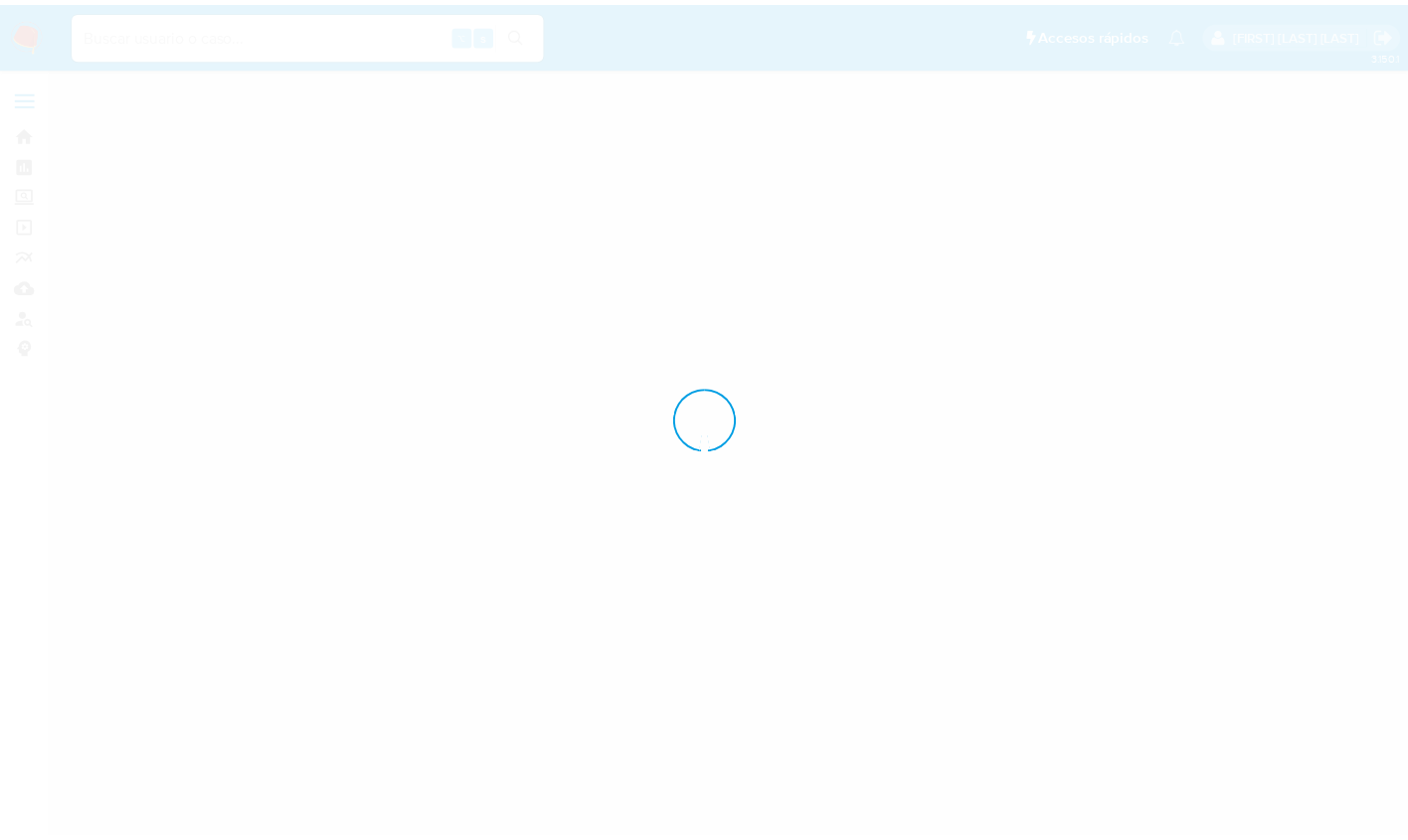 scroll, scrollTop: 0, scrollLeft: 0, axis: both 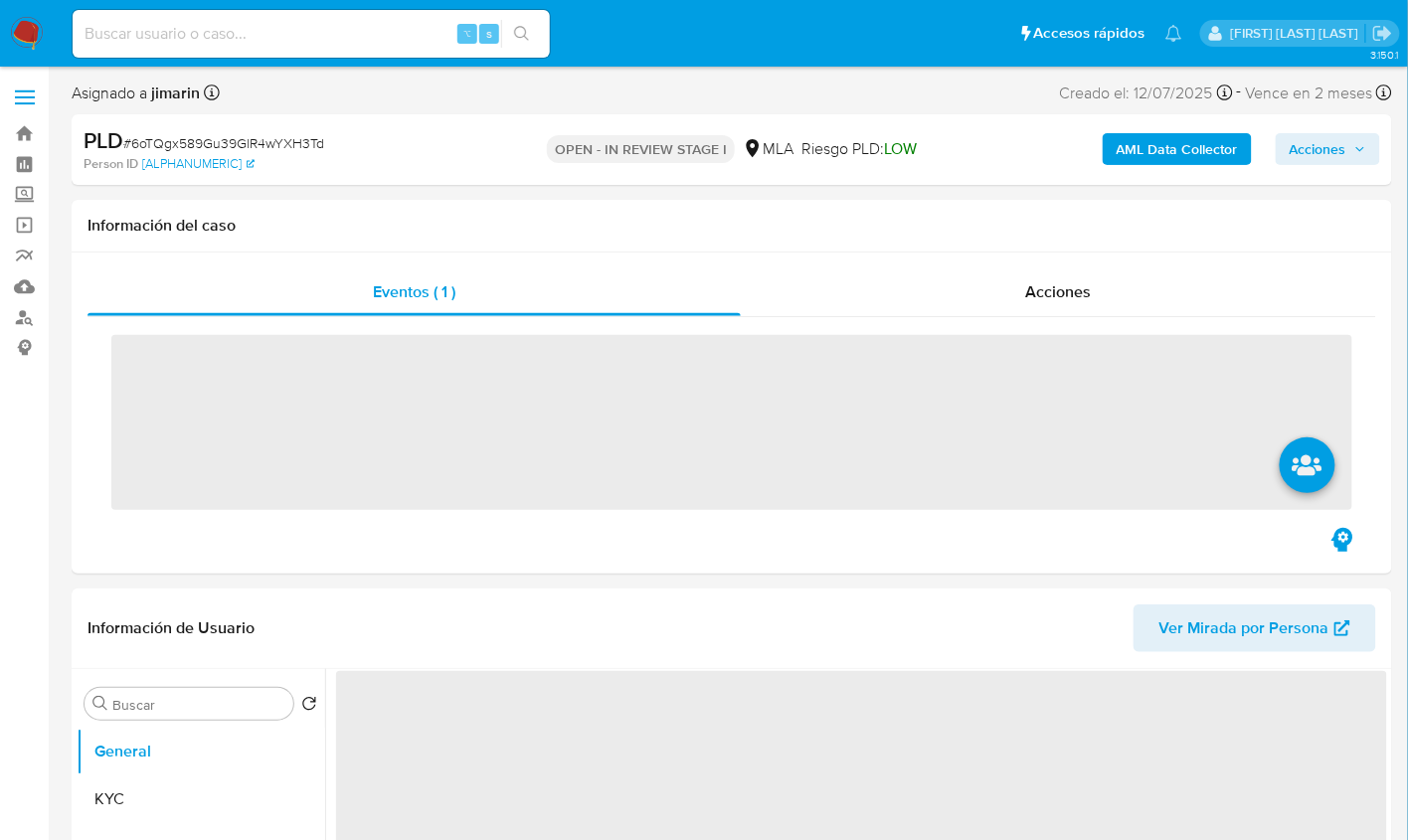 click on "# [ALPHANUMERIC]" at bounding box center [224, 143] 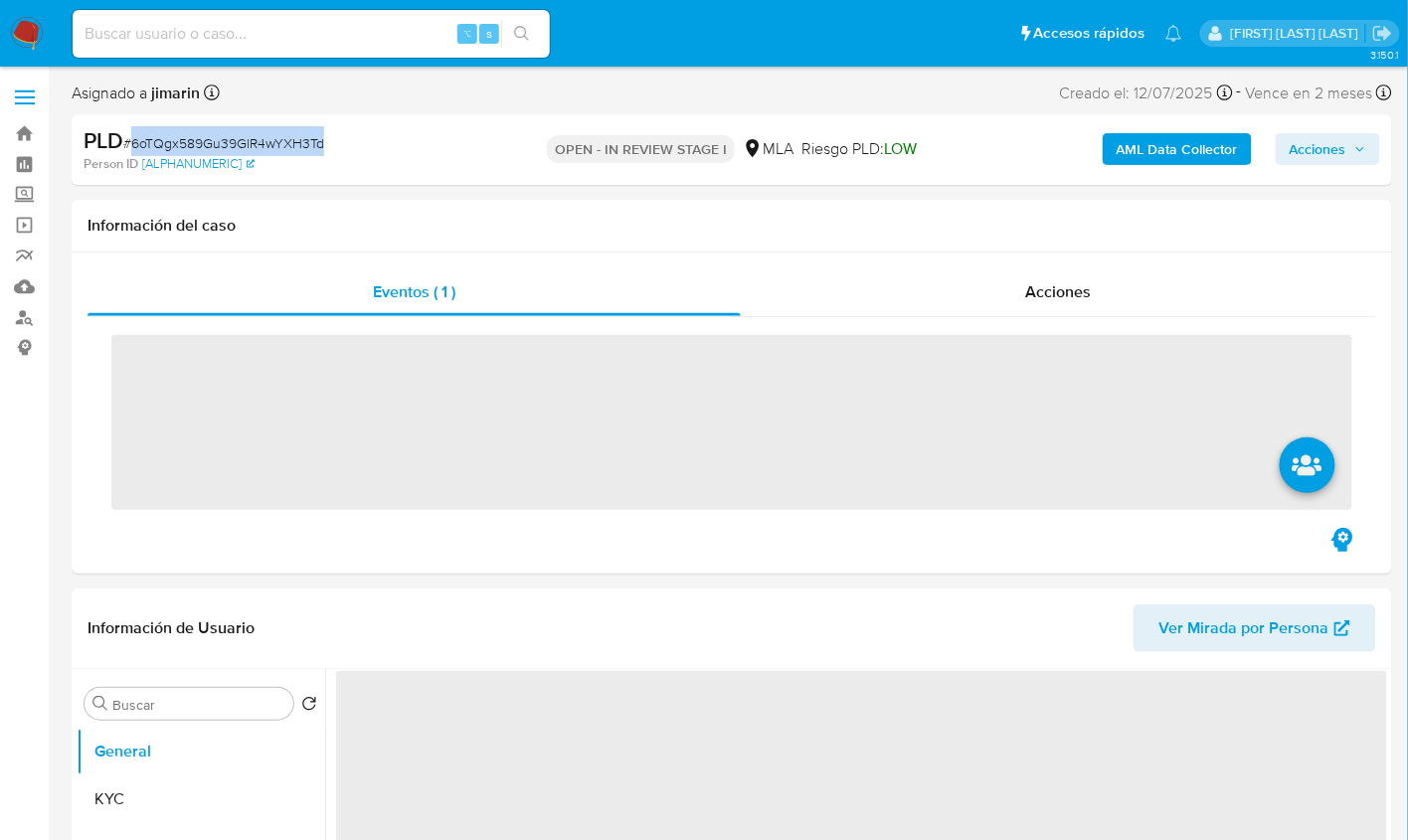 click on "# 6oTQgx589Gu39GlR4wYXH3Td" at bounding box center (224, 143) 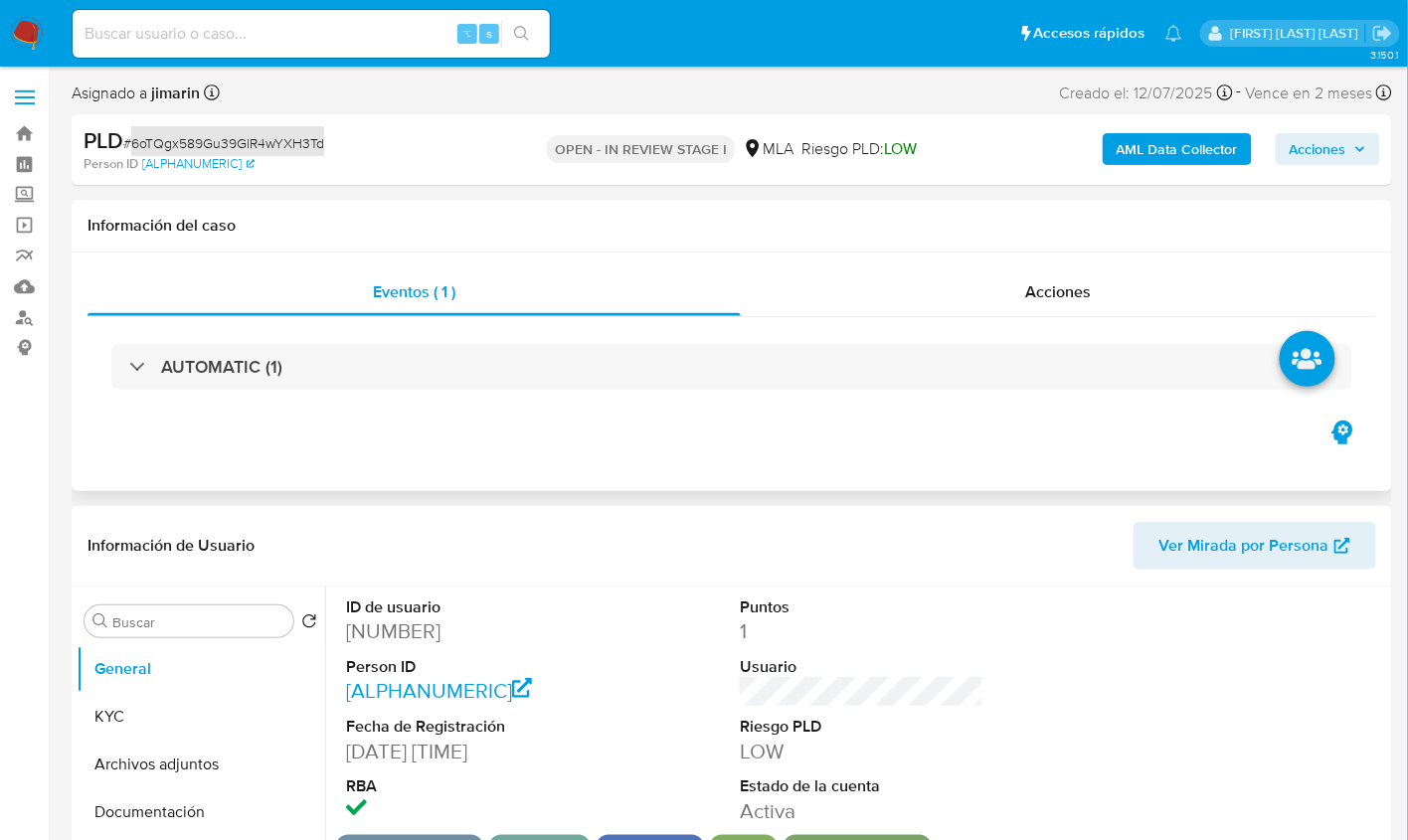 select on "10" 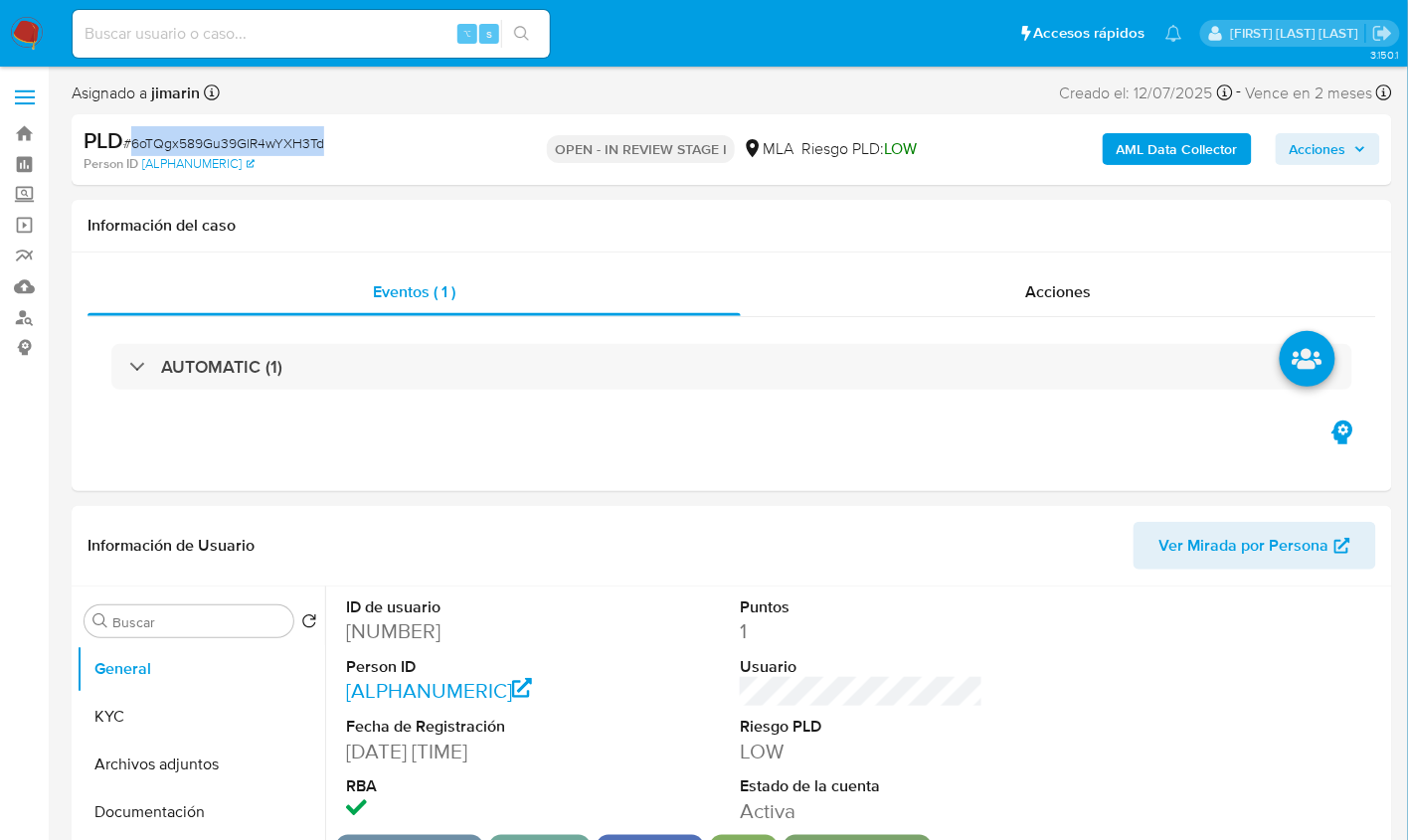 click on "# 6oTQgx589Gu39GlR4wYXH3Td" at bounding box center (224, 143) 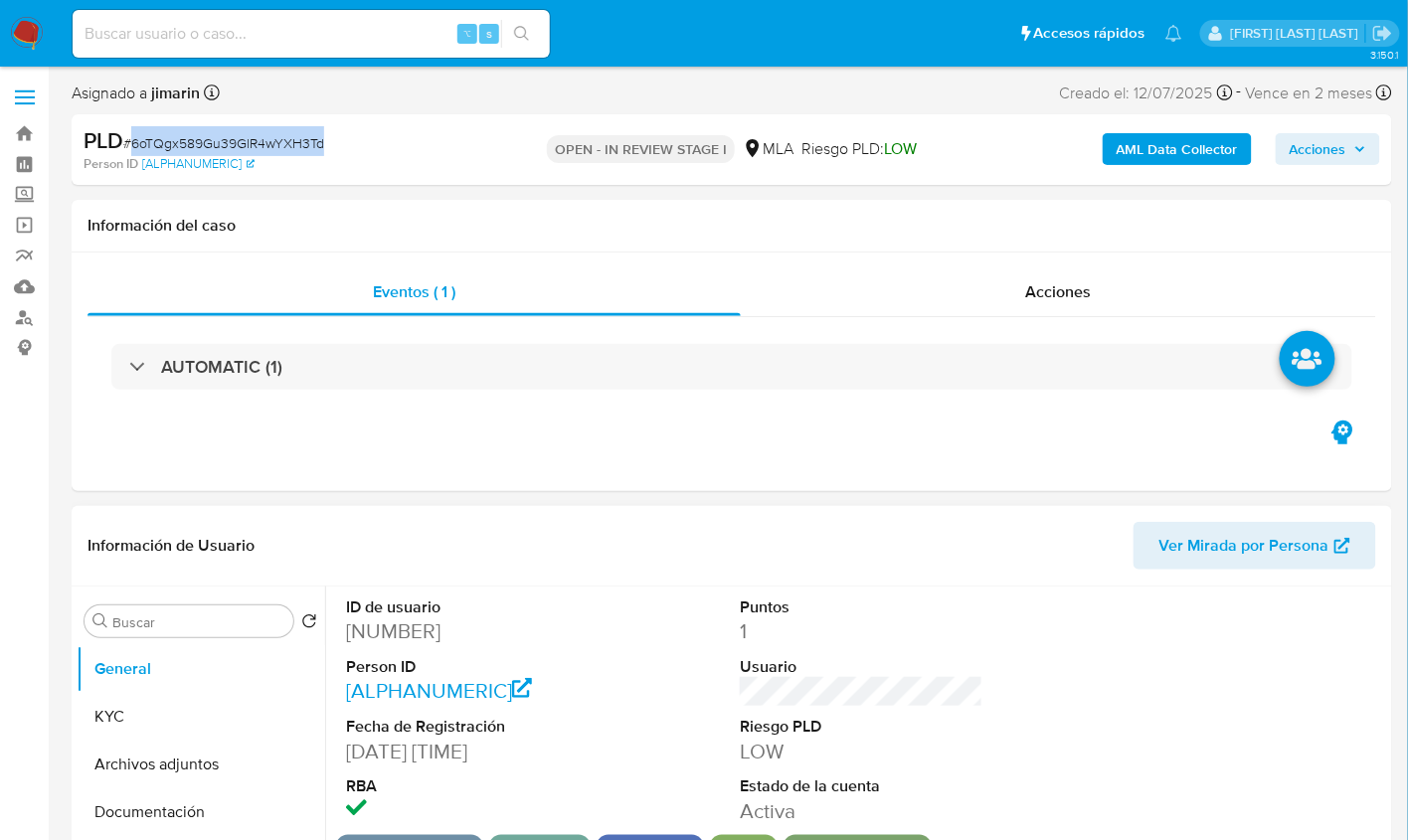 click on "[NUMBER]" at bounding box center [467, 631] 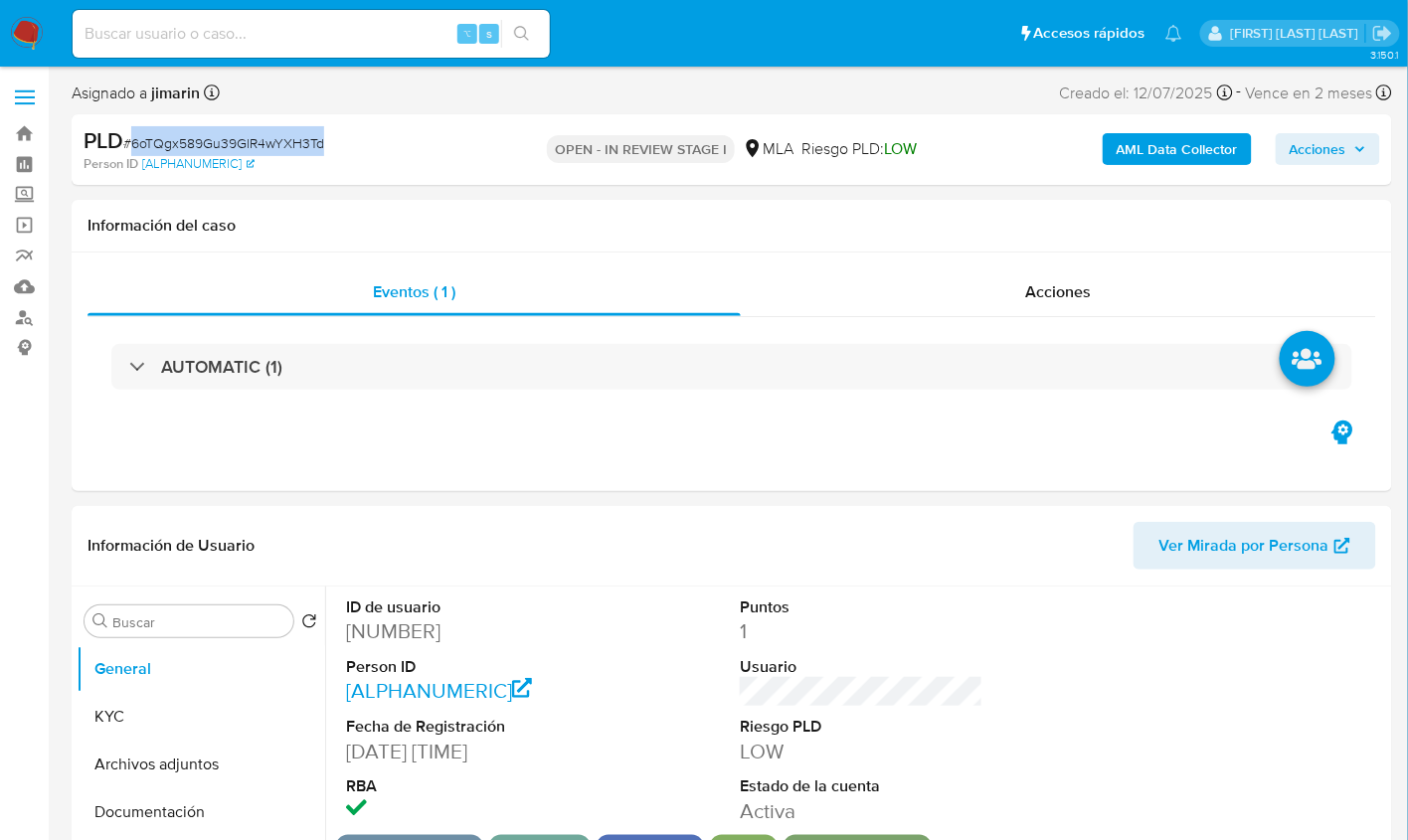 copy on "[NUMBER]" 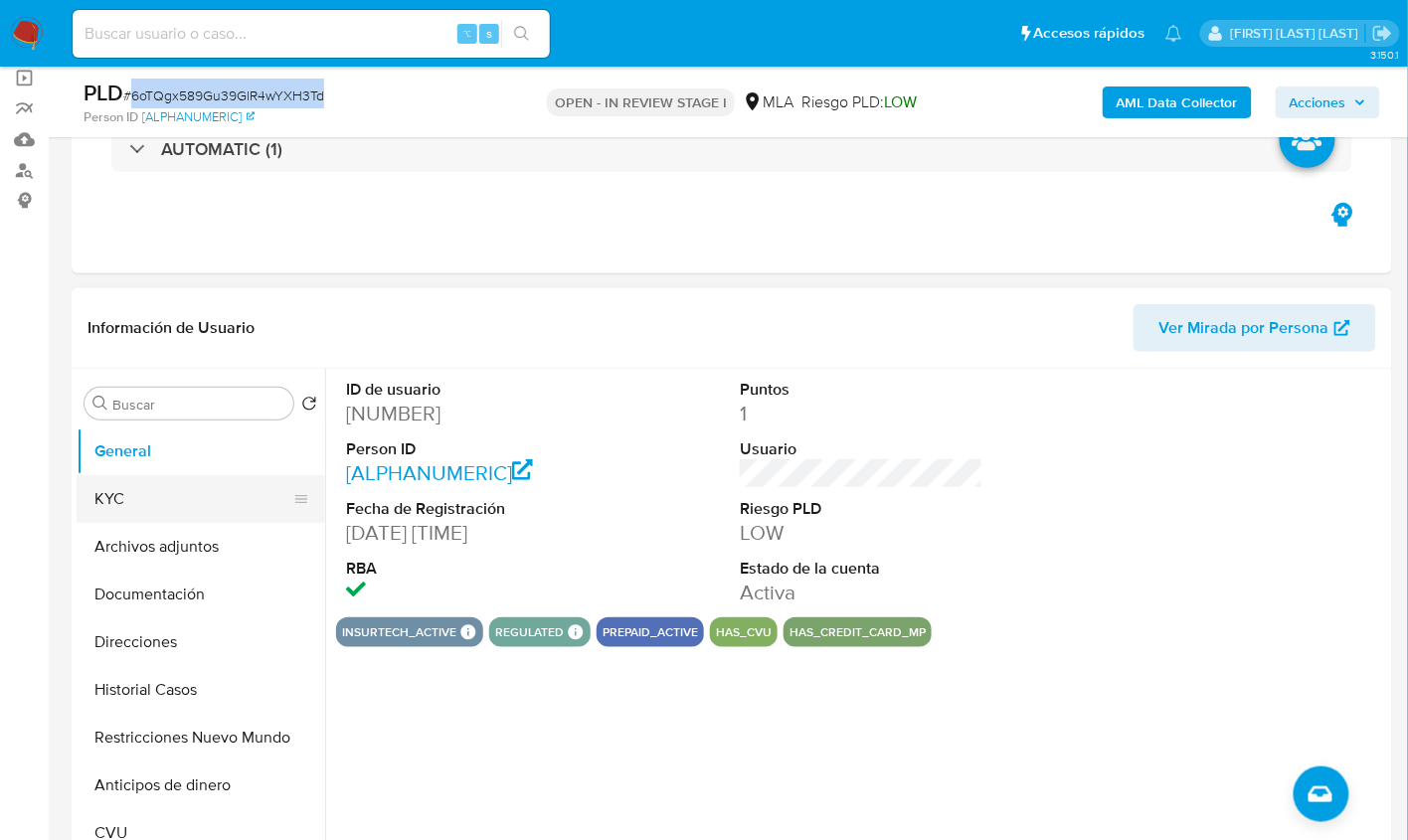 click on "KYC" at bounding box center [193, 499] 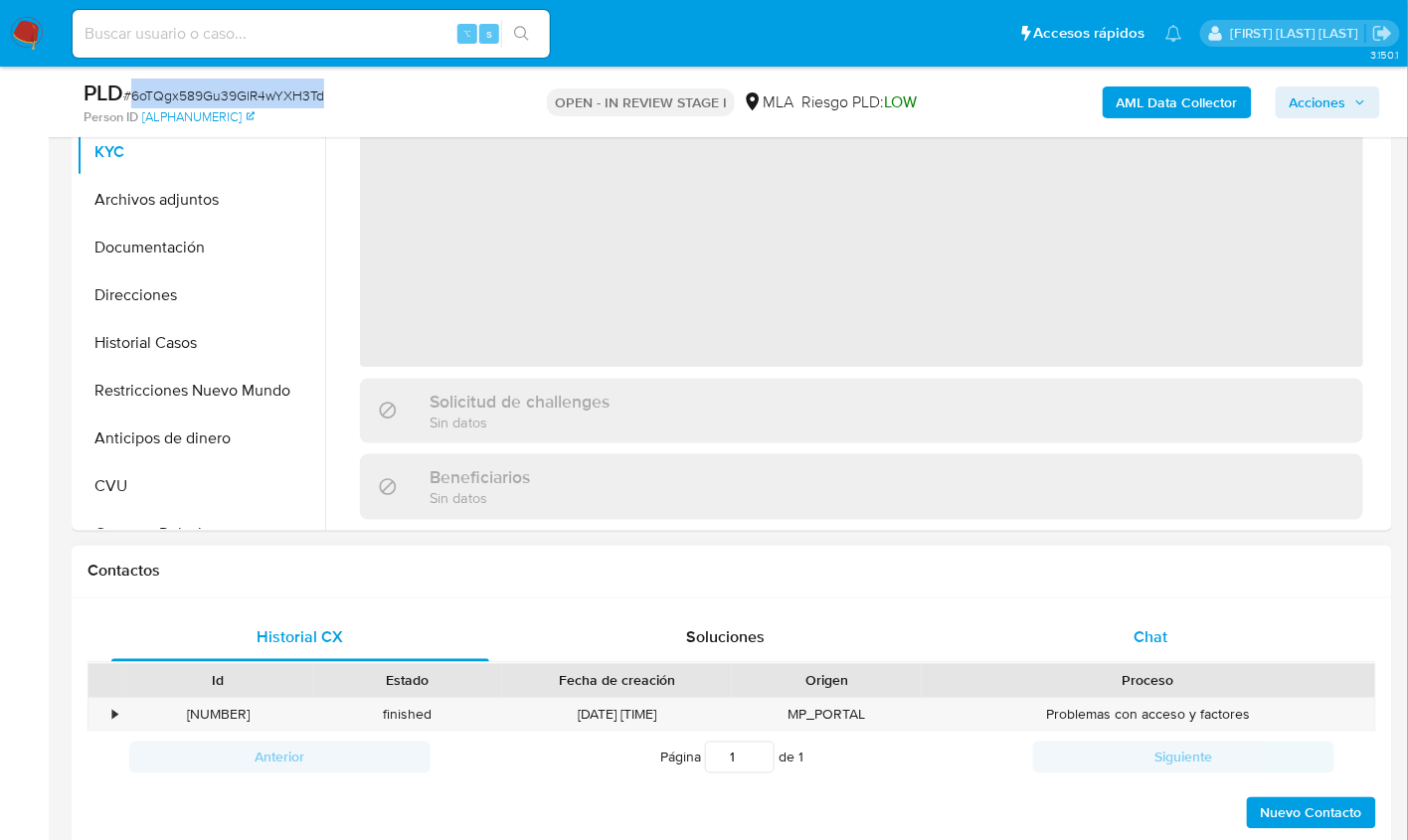 click on "Chat" at bounding box center (1150, 637) 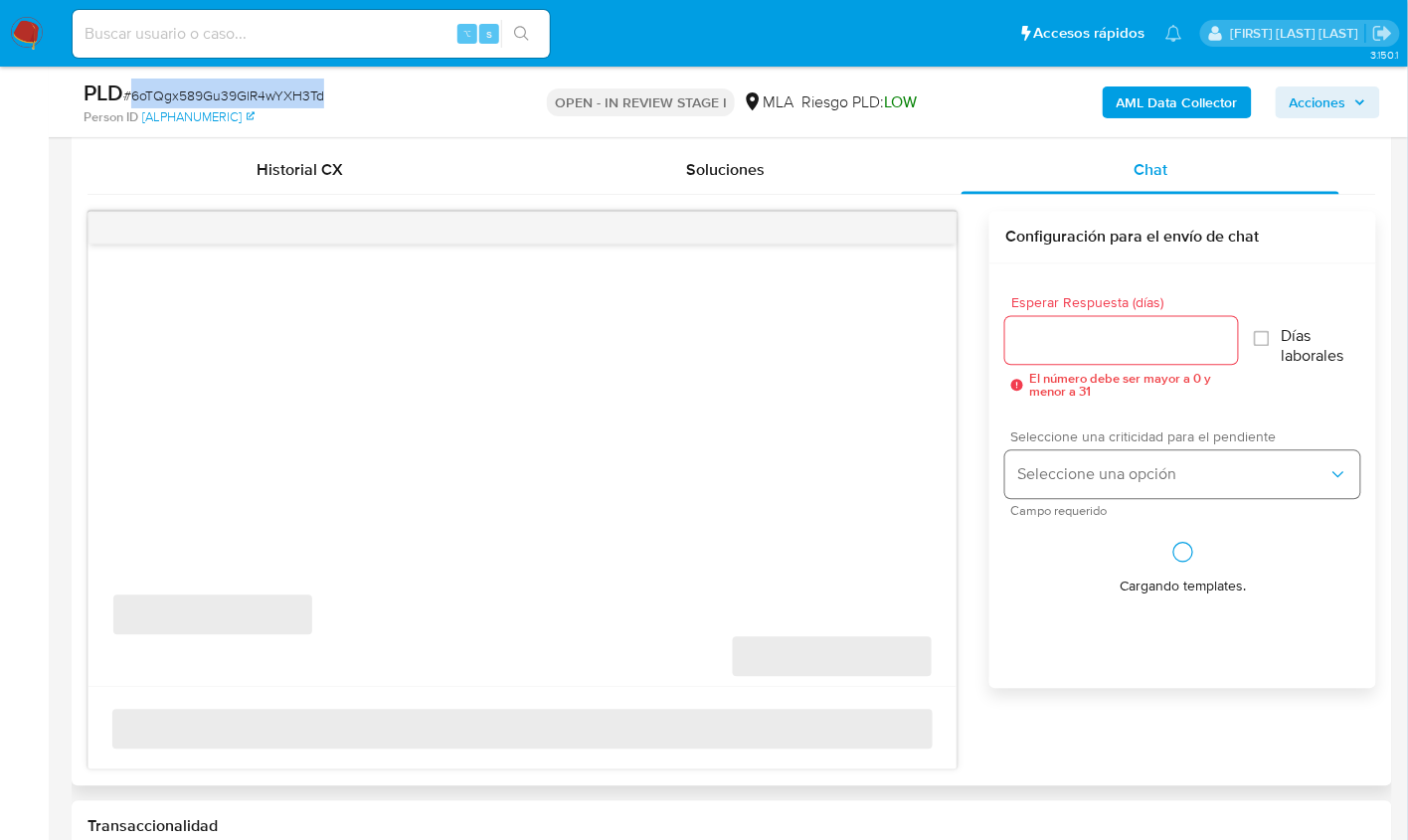scroll, scrollTop: 965, scrollLeft: 0, axis: vertical 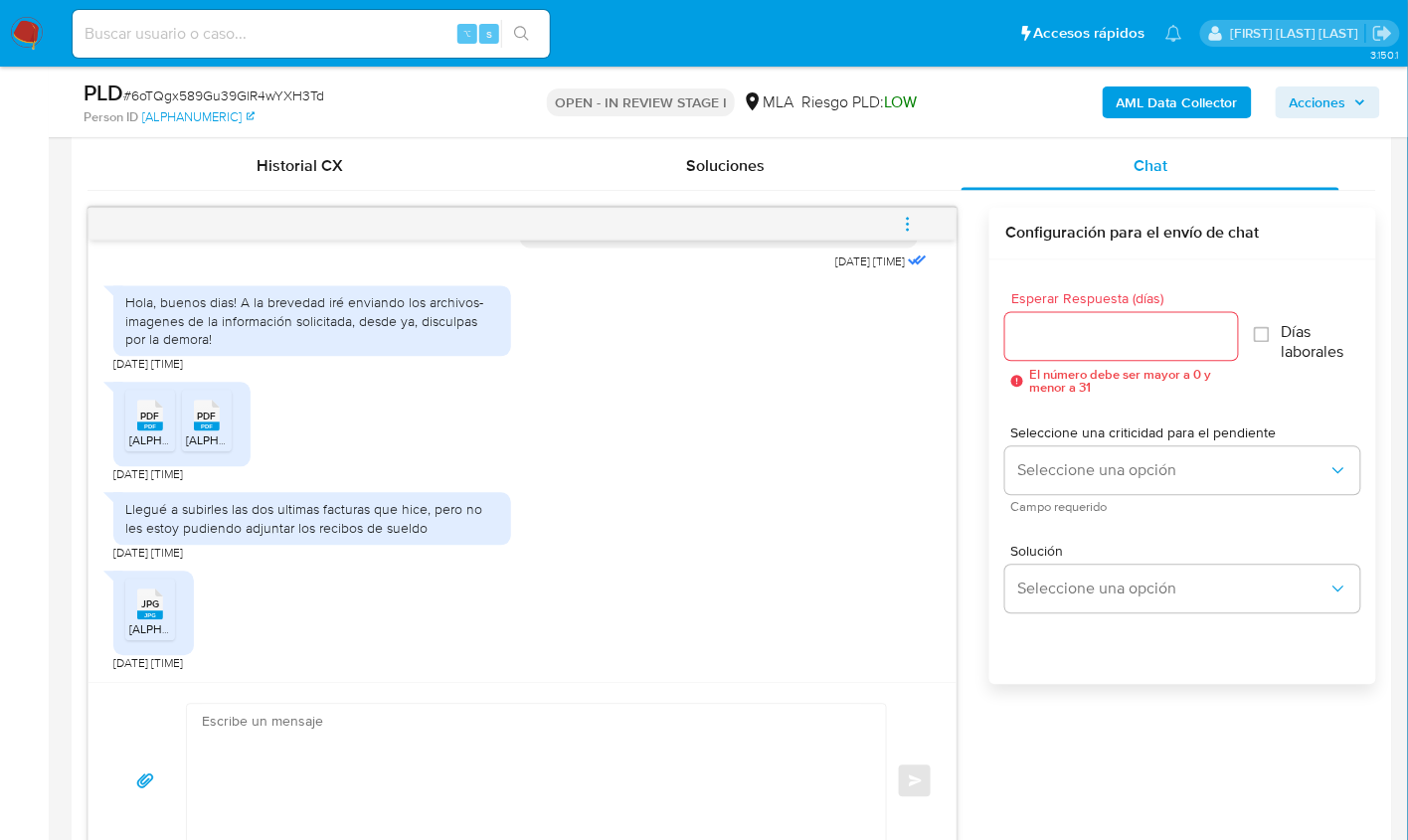click on "PDF" 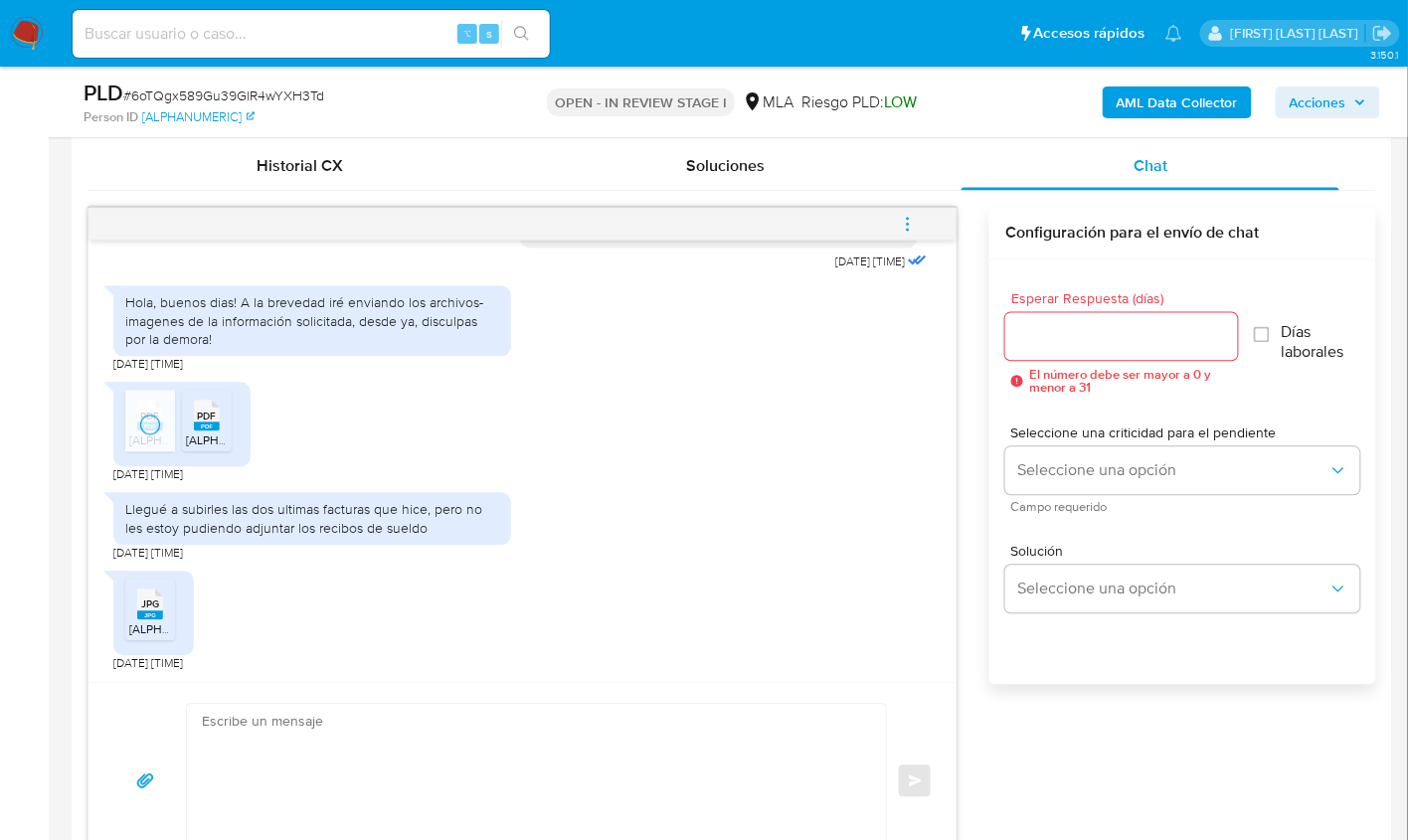click on "PDF" at bounding box center (207, 417) 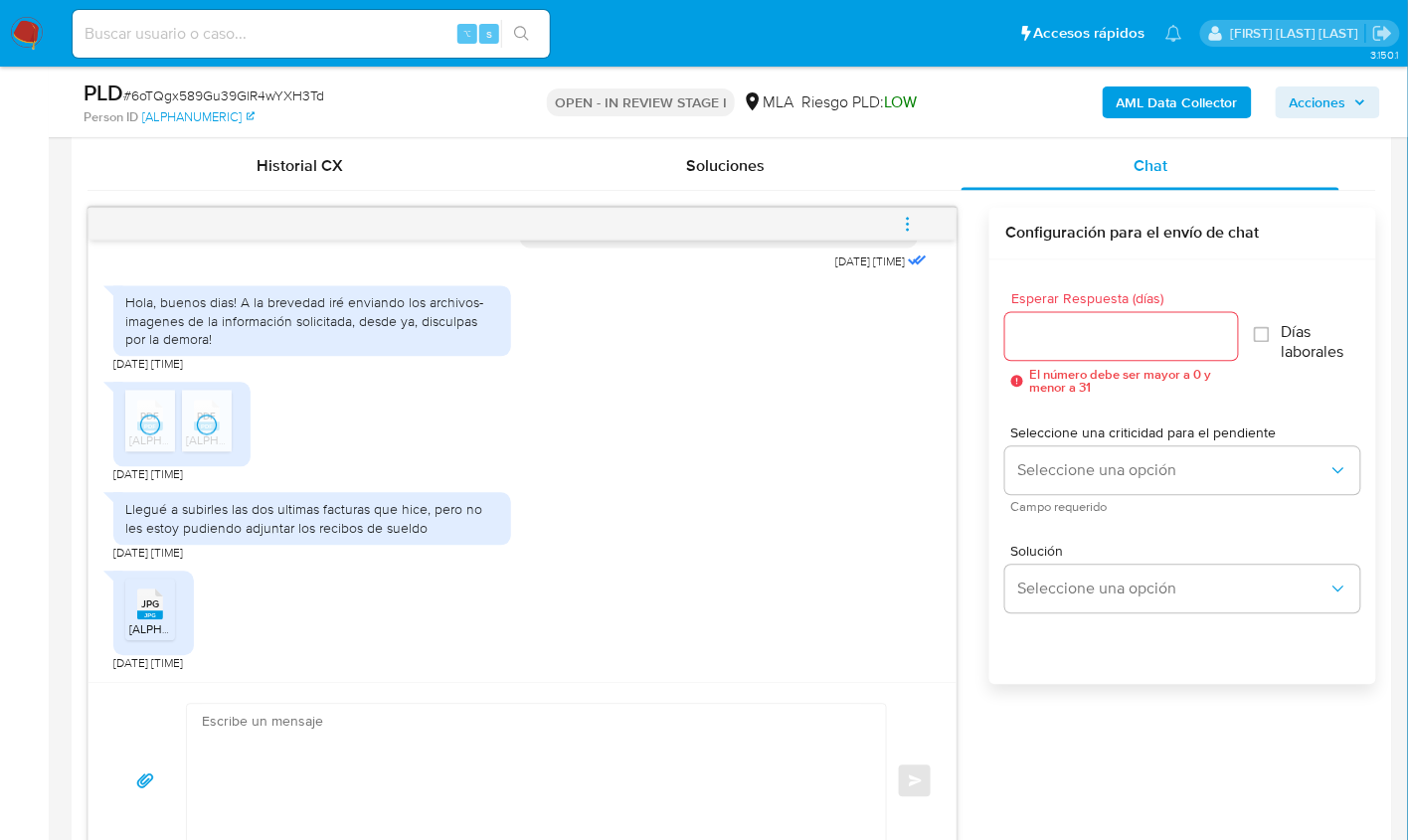 click on "JPG" at bounding box center [150, 604] 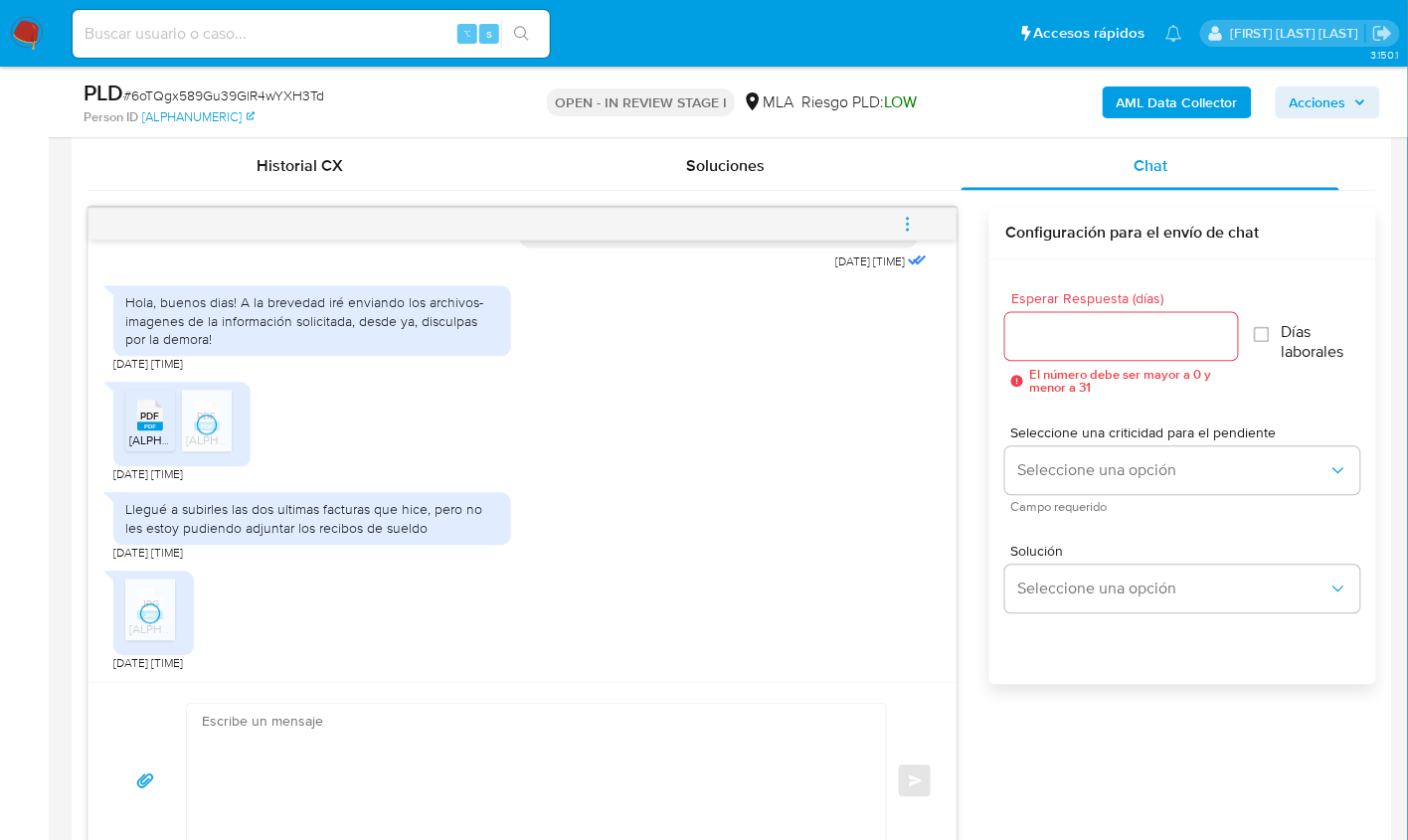 scroll, scrollTop: 595, scrollLeft: 0, axis: vertical 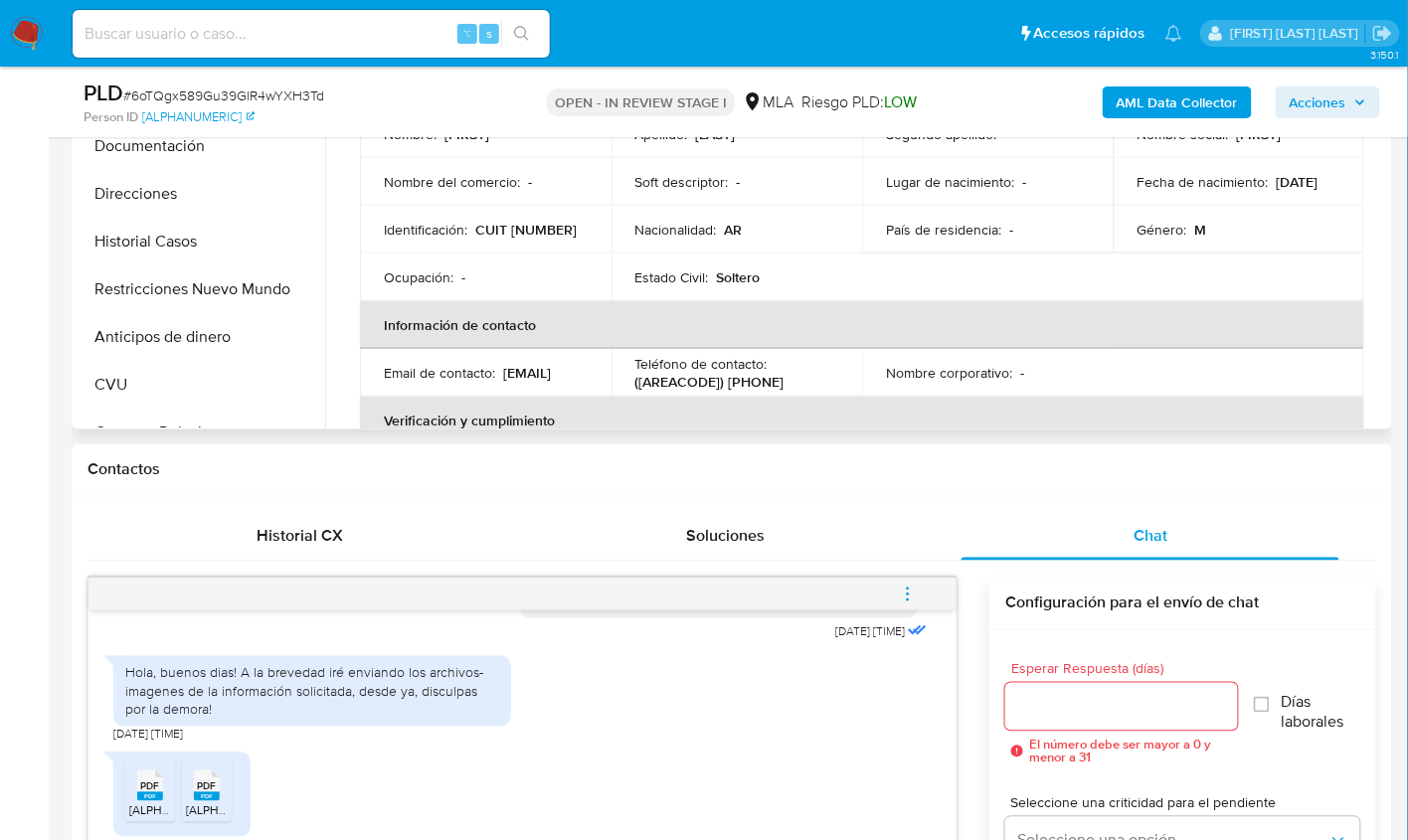 click on "CUIT 20406313809" at bounding box center [526, 230] 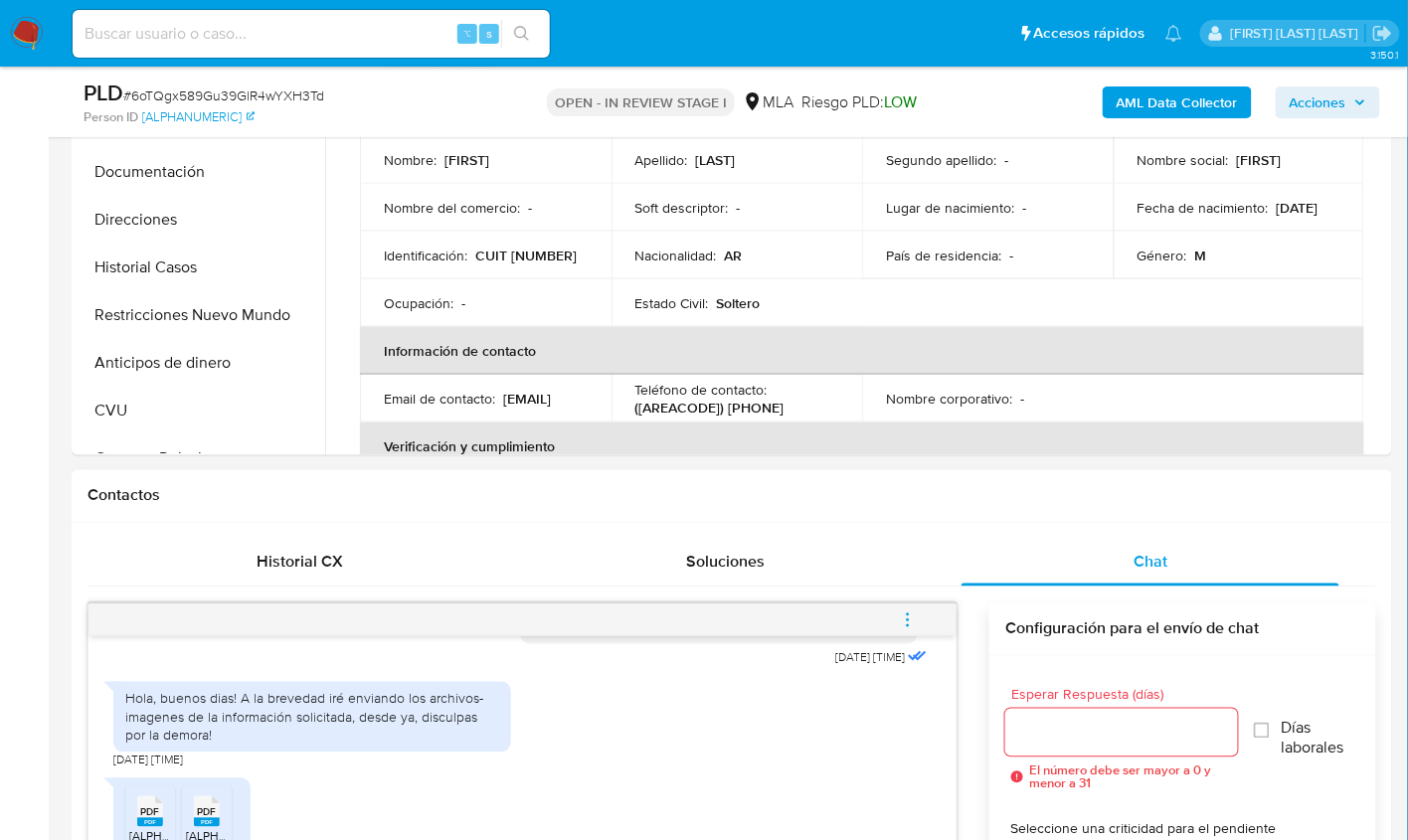 scroll, scrollTop: 501, scrollLeft: 0, axis: vertical 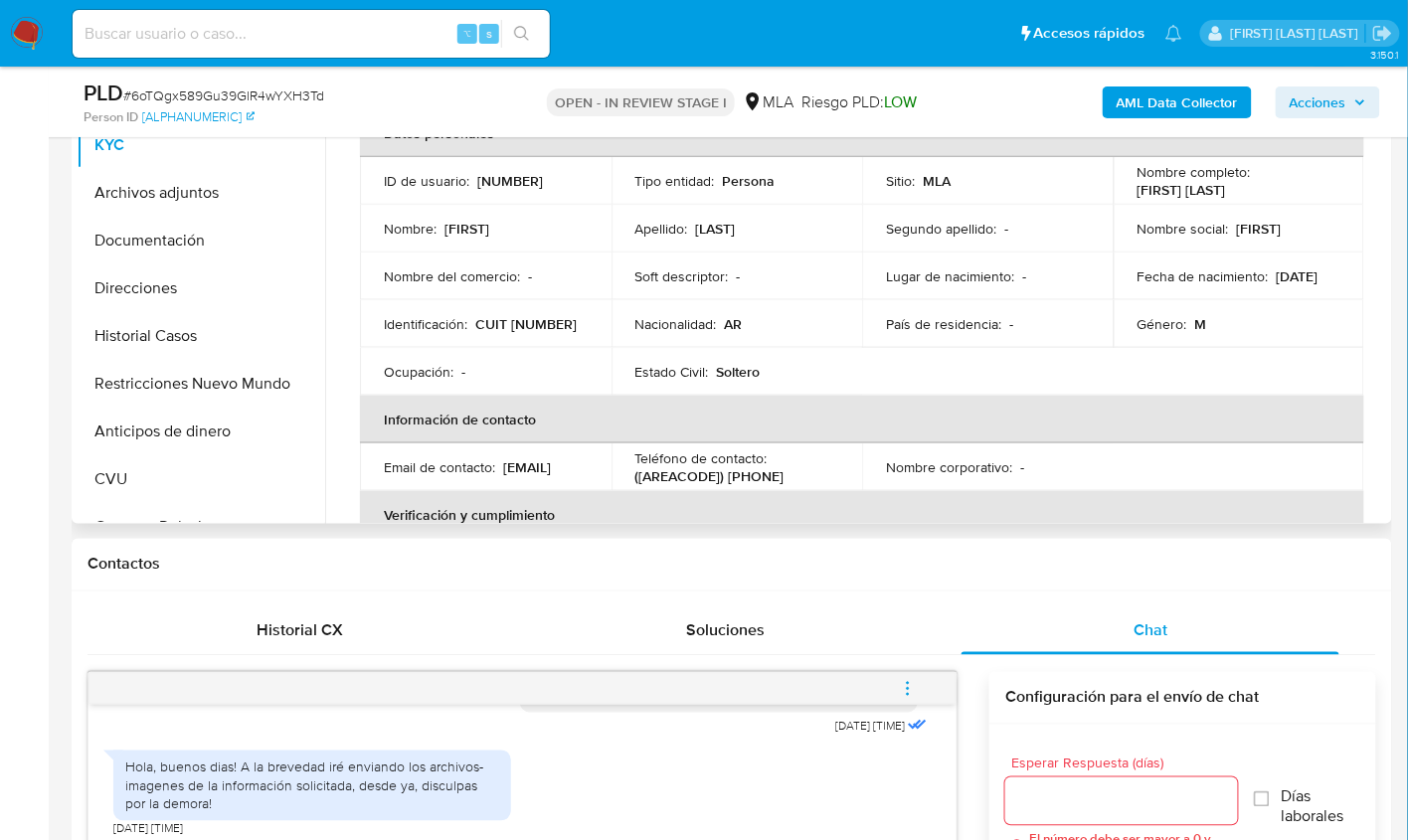 click on "CUIT 20406313809" at bounding box center [526, 324] 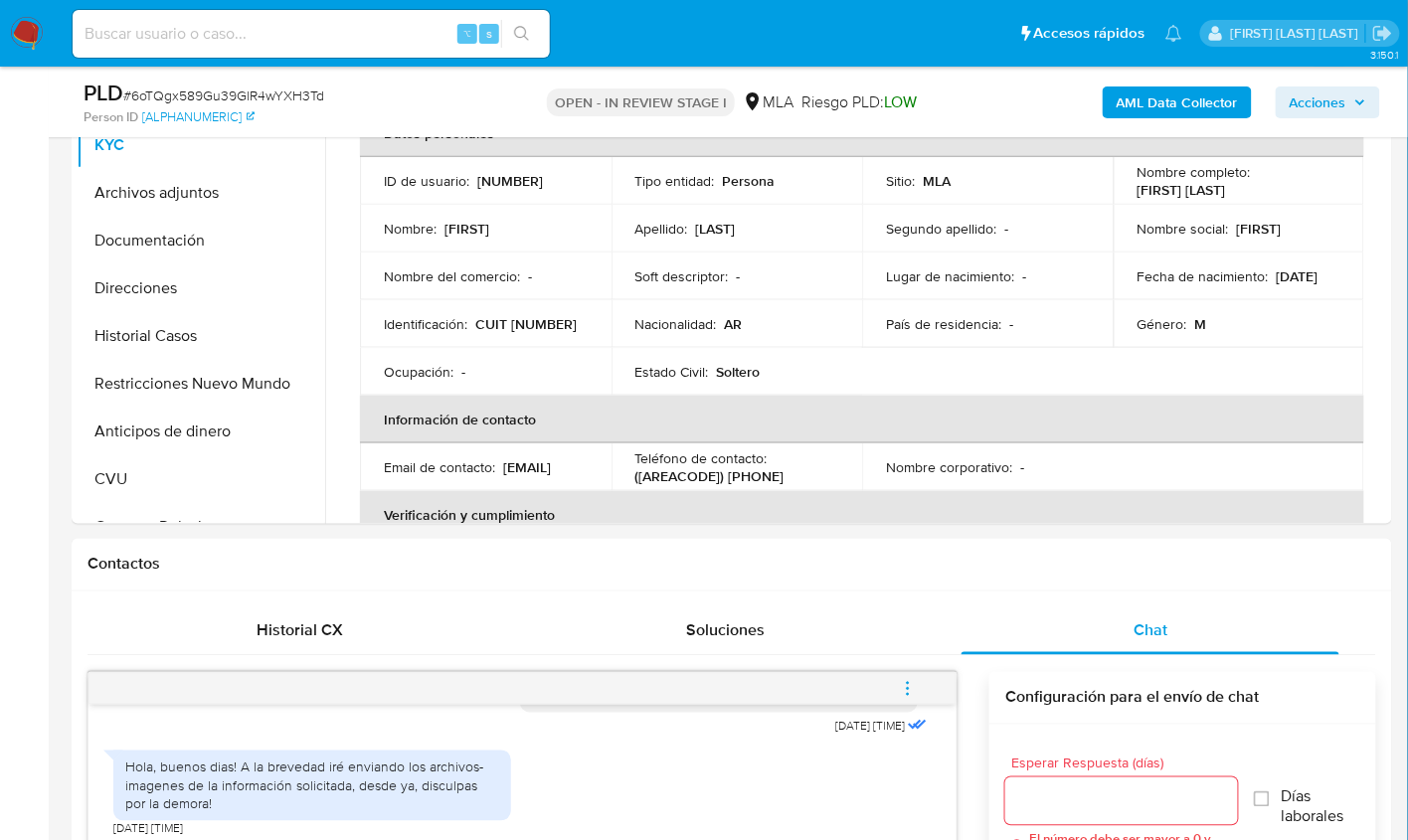 scroll, scrollTop: 1095, scrollLeft: 0, axis: vertical 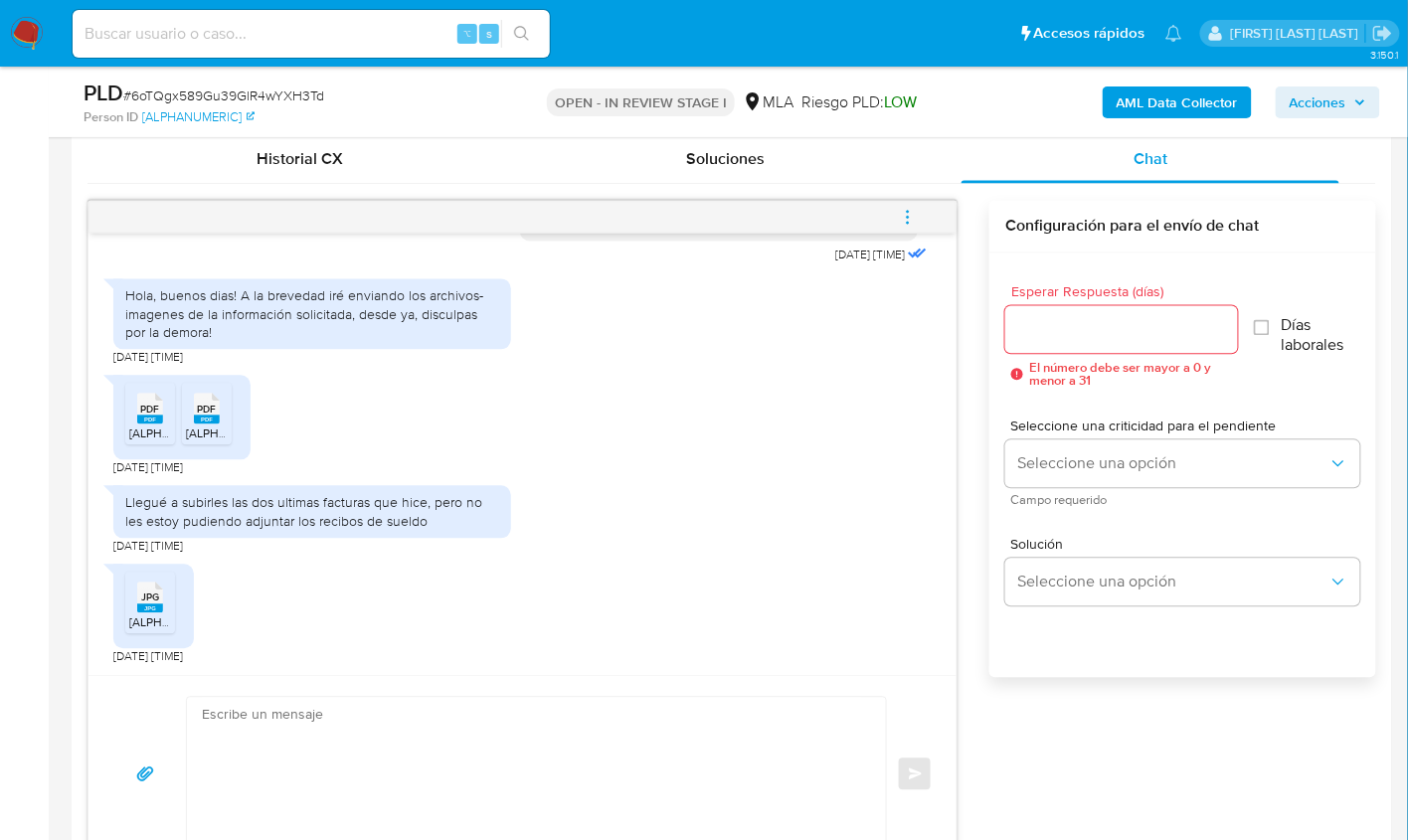 click at bounding box center [531, 774] 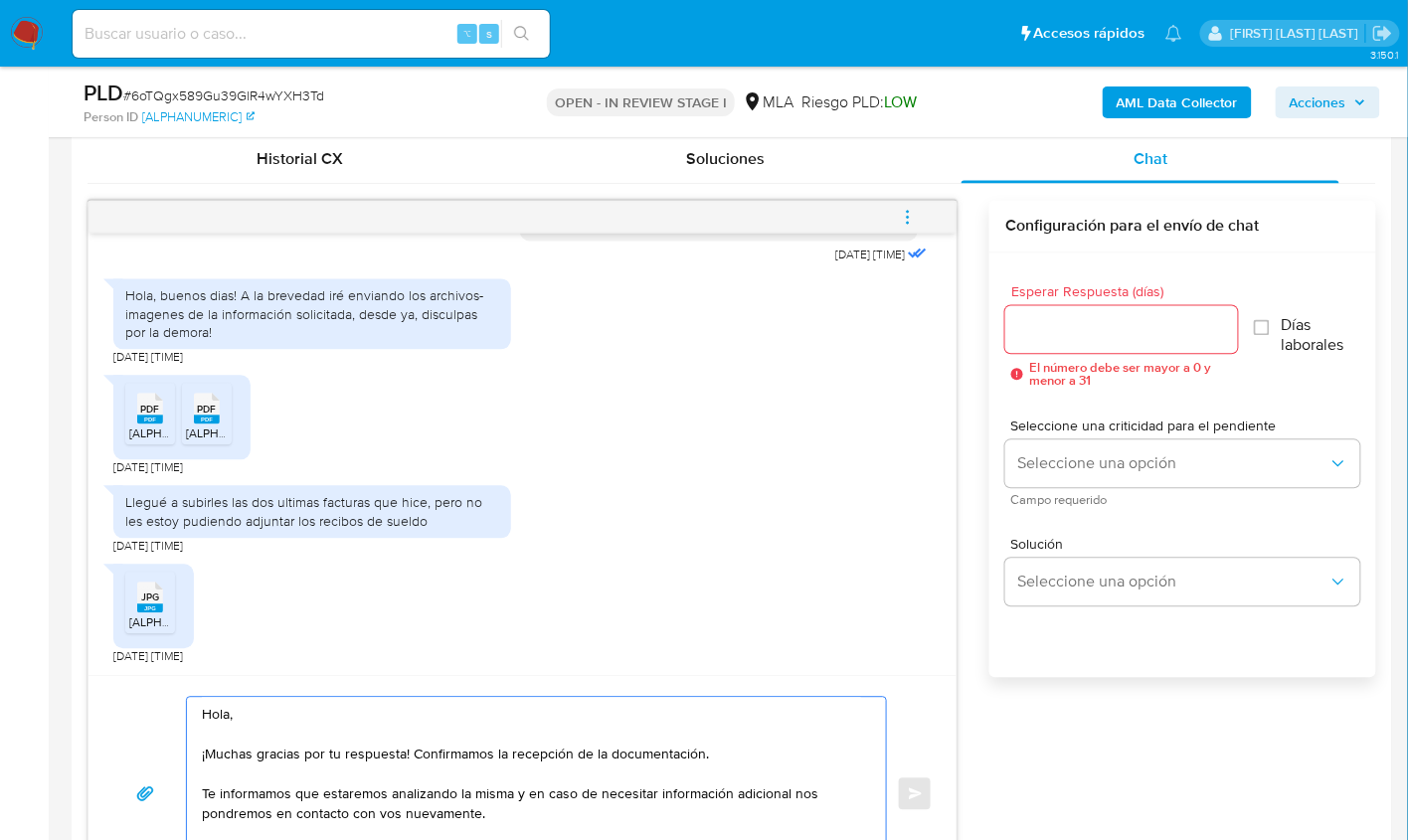 scroll, scrollTop: 1012, scrollLeft: 0, axis: vertical 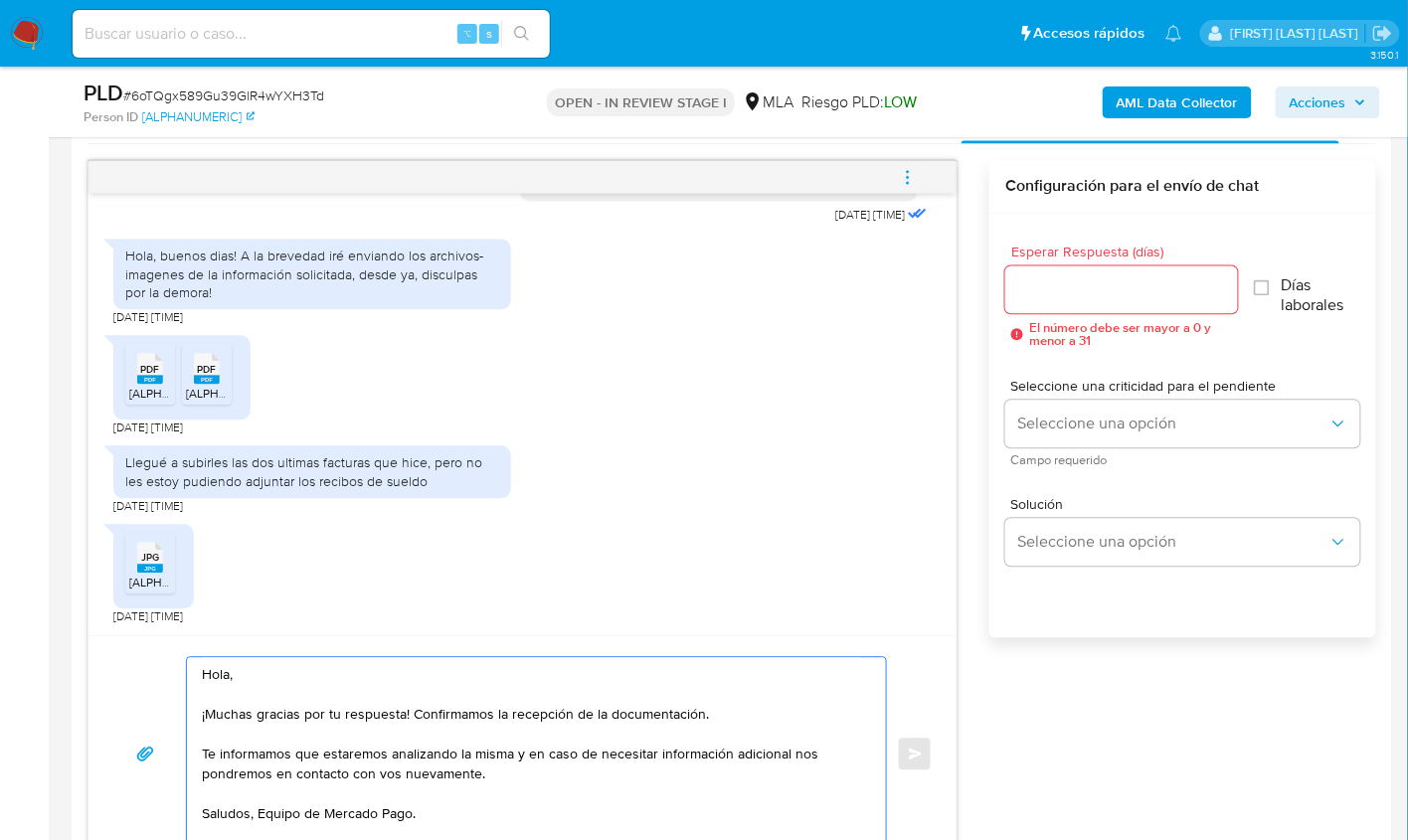 type on "Hola,
¡Muchas gracias por tu respuesta! Confirmamos la recepción de la documentación.
Te informamos que estaremos analizando la misma y en caso de necesitar información adicional nos pondremos en contacto con vos nuevamente.
Saludos, Equipo de Mercado Pago." 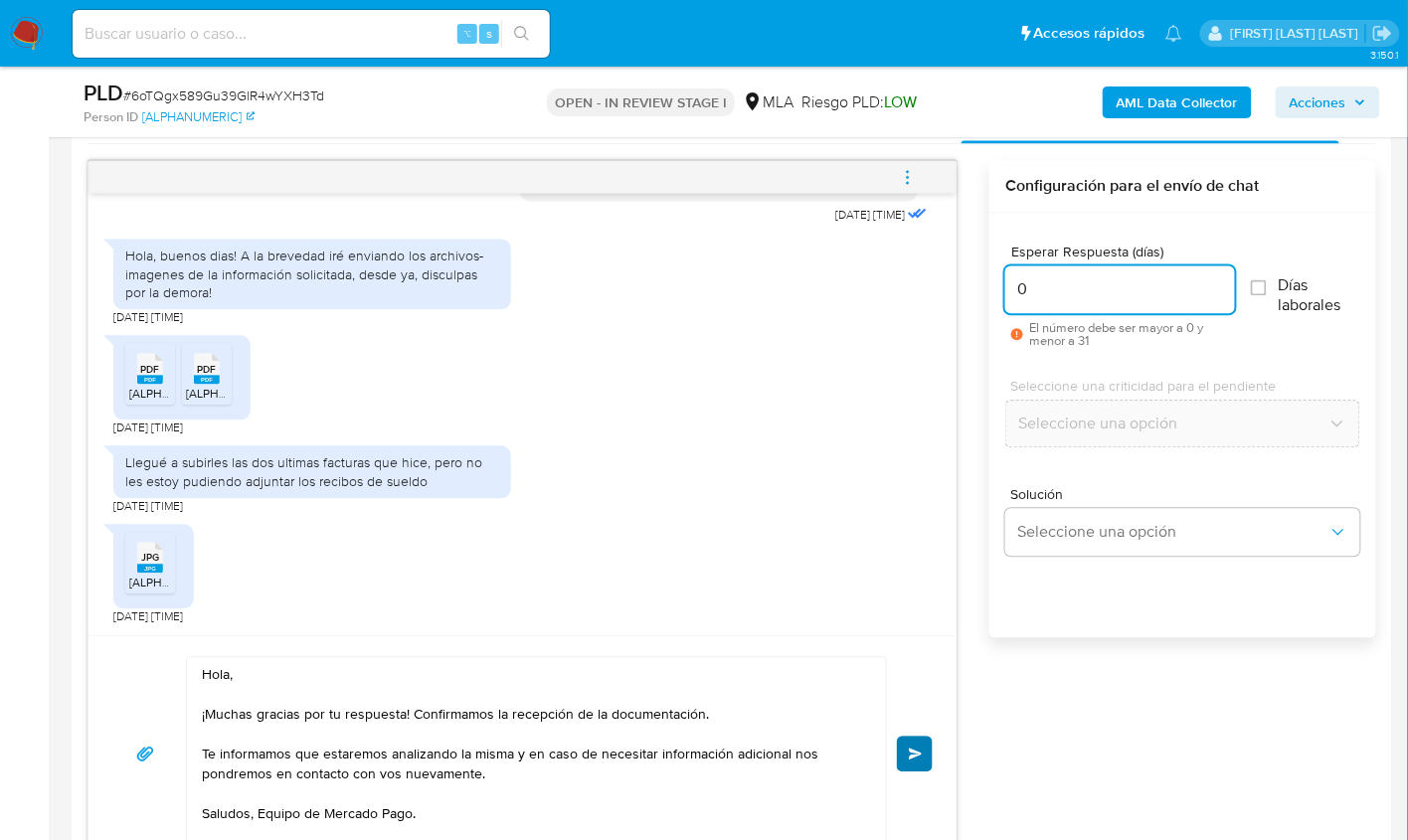 type on "0" 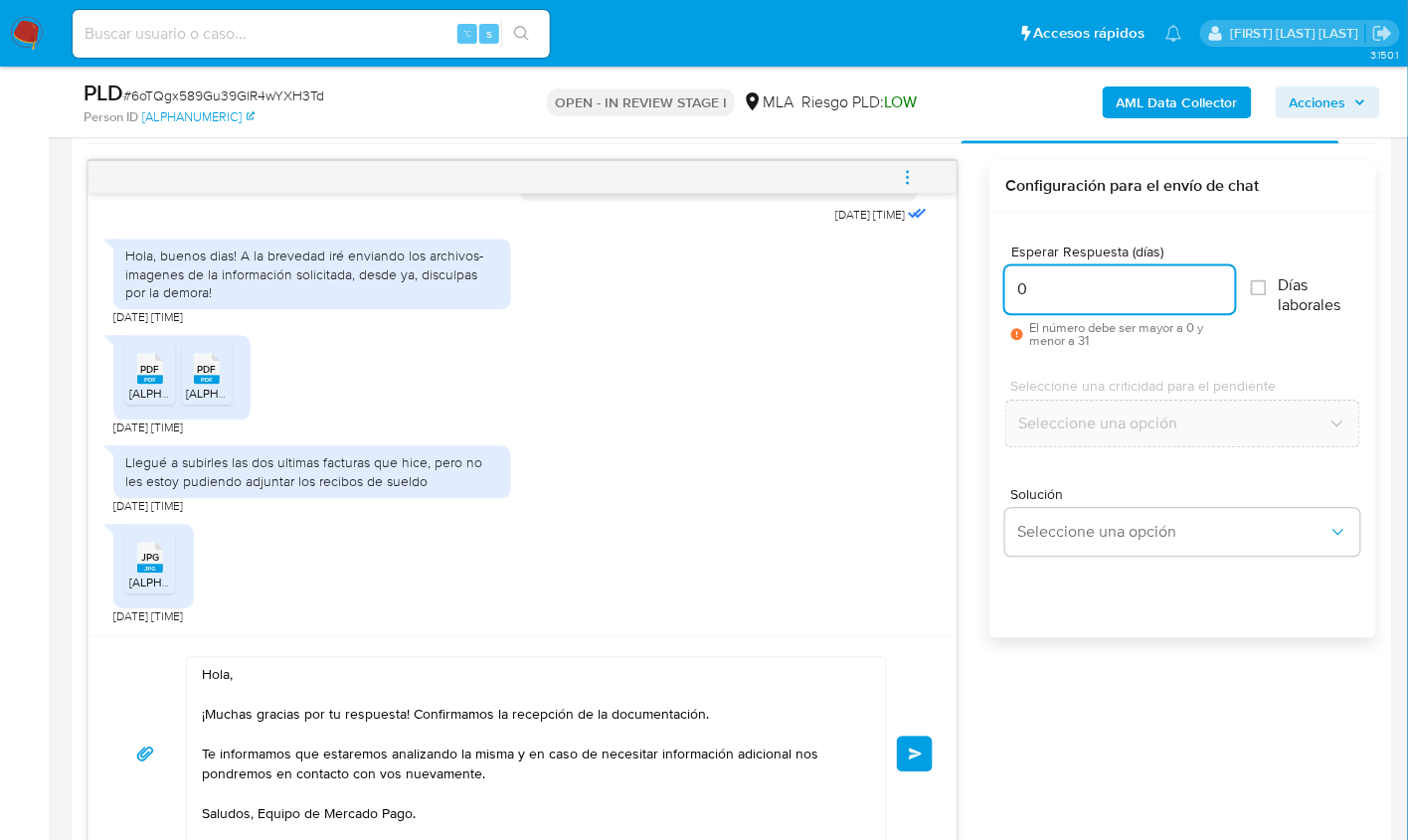click on "Enviar" at bounding box center (915, 755) 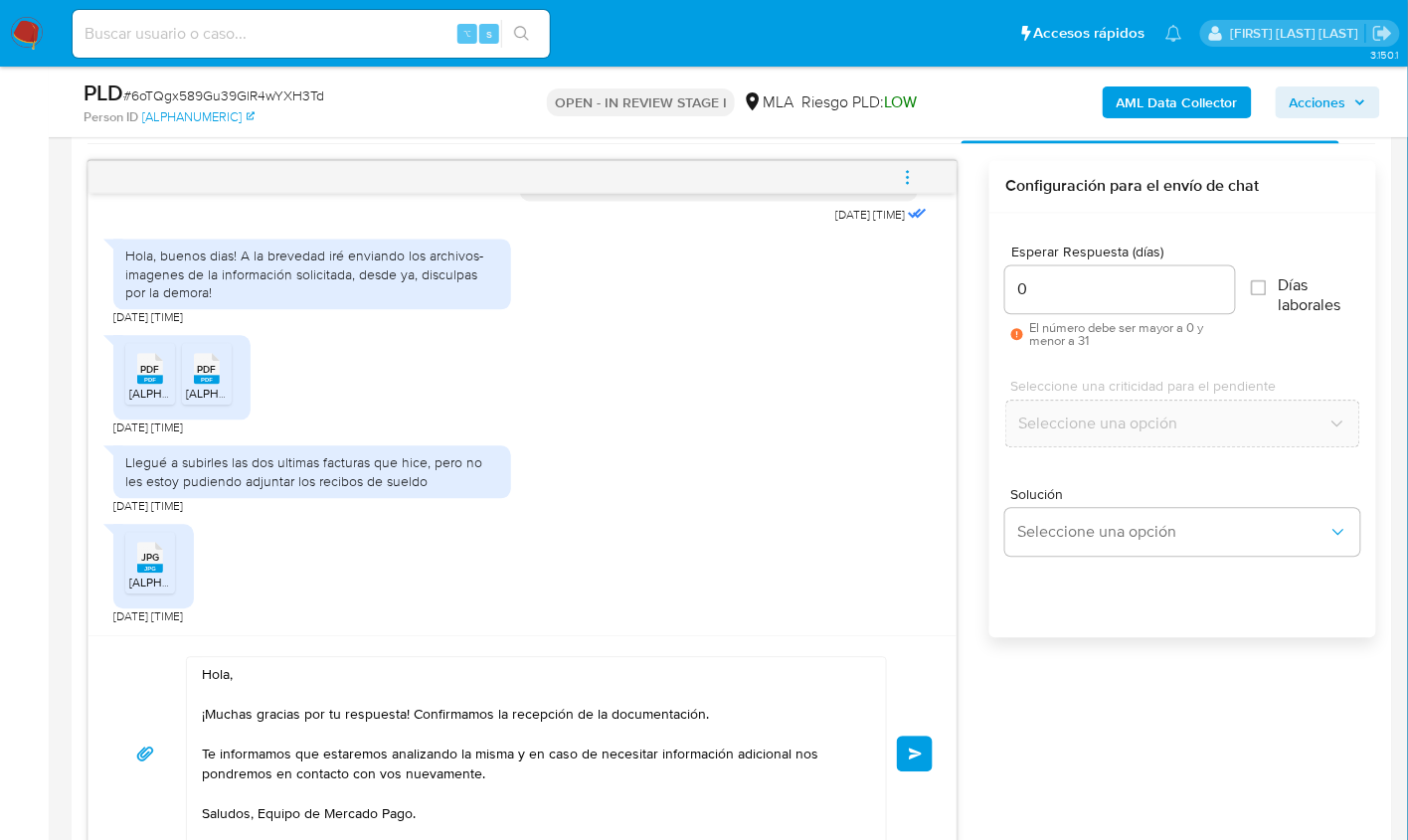 type 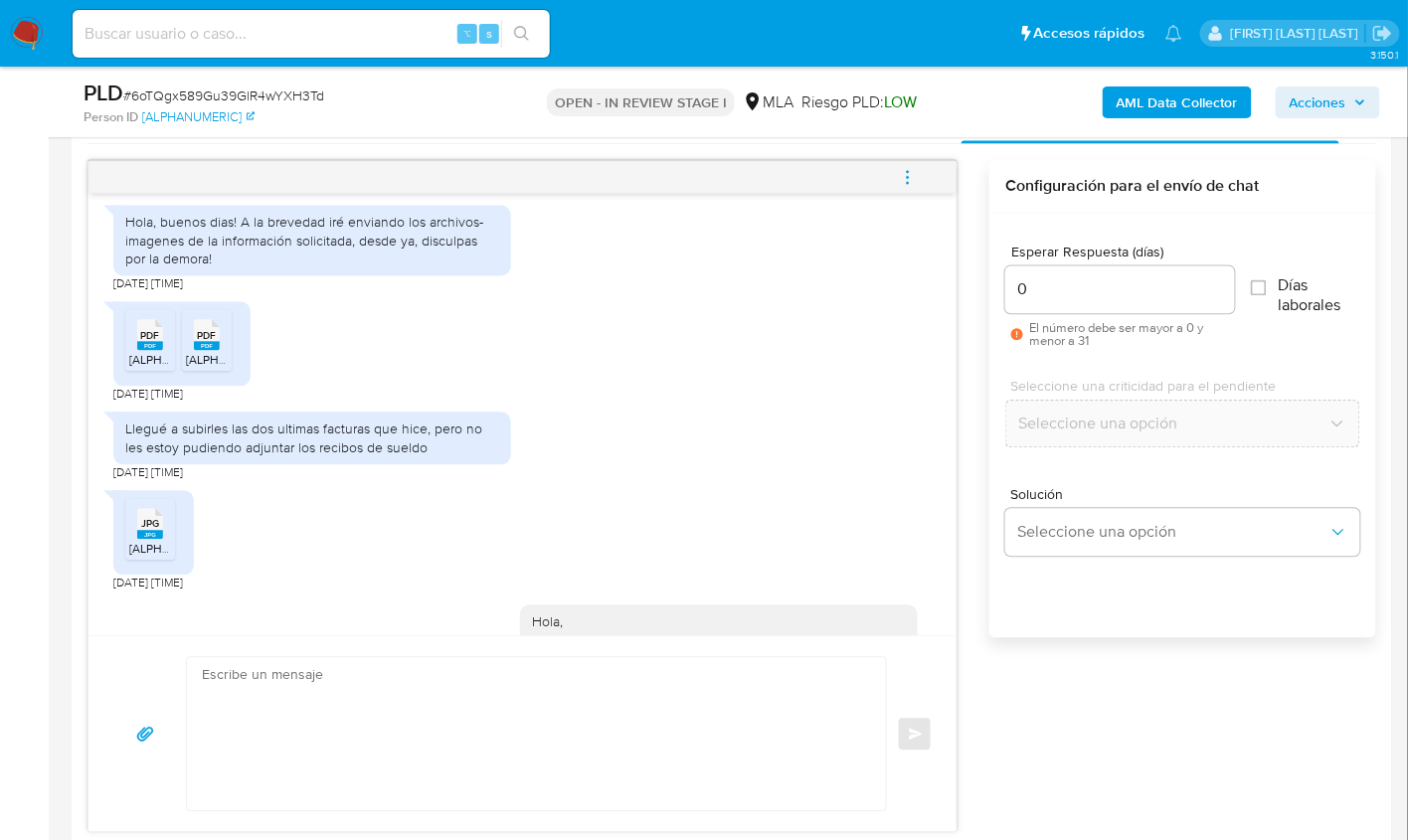 scroll, scrollTop: 1335, scrollLeft: 0, axis: vertical 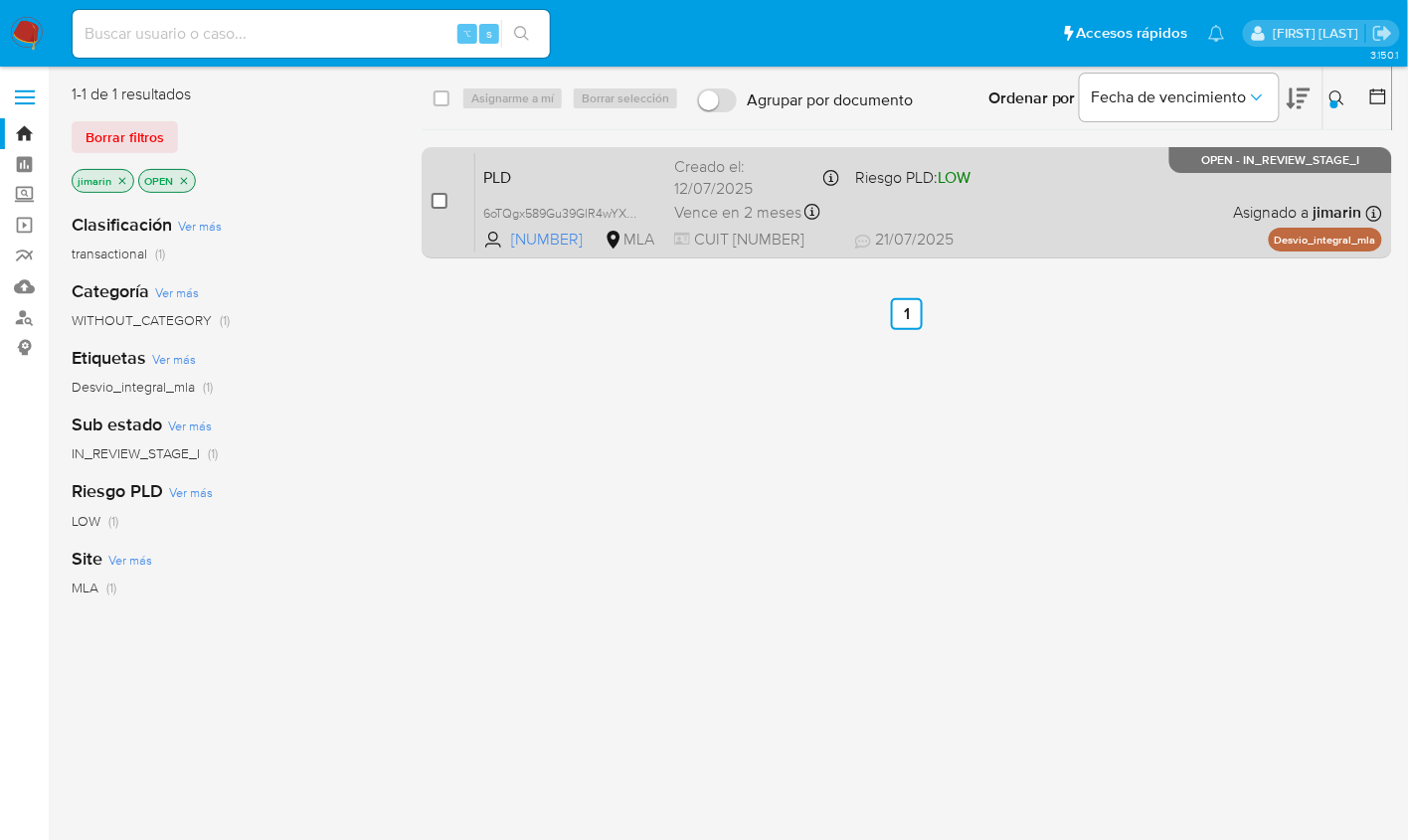 click at bounding box center (440, 201) 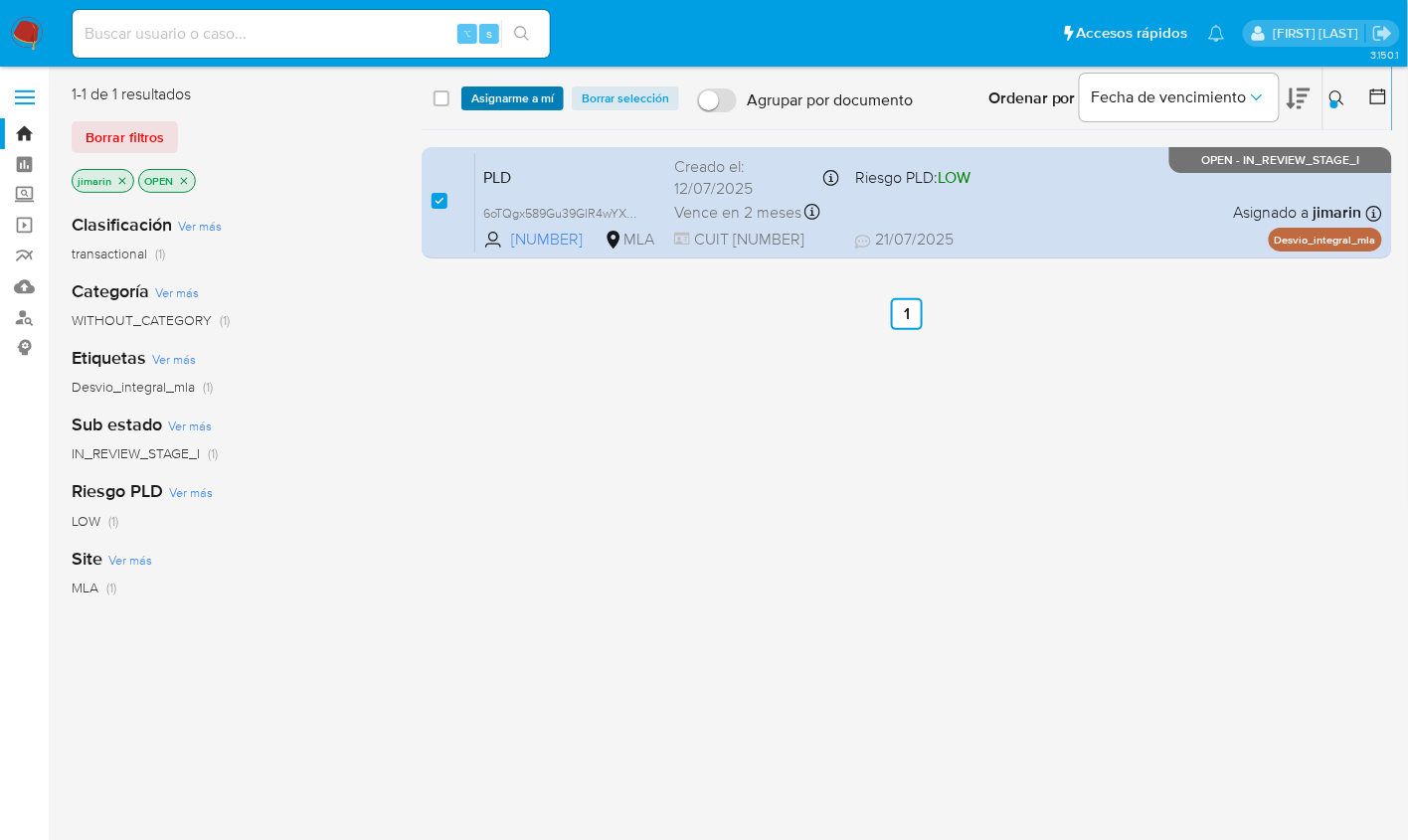 click on "Asignarme a mí" at bounding box center [512, 98] 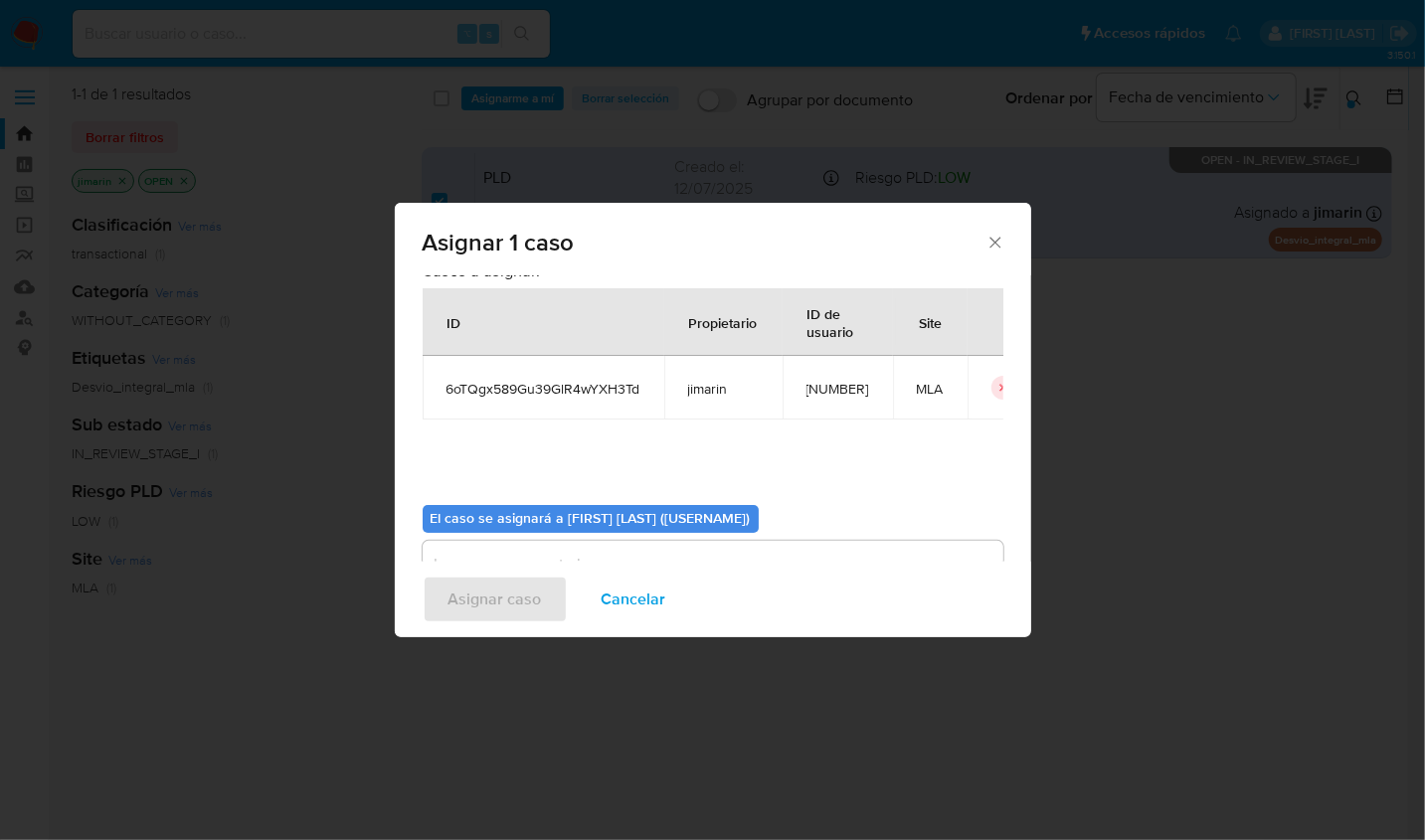 scroll, scrollTop: 101, scrollLeft: 0, axis: vertical 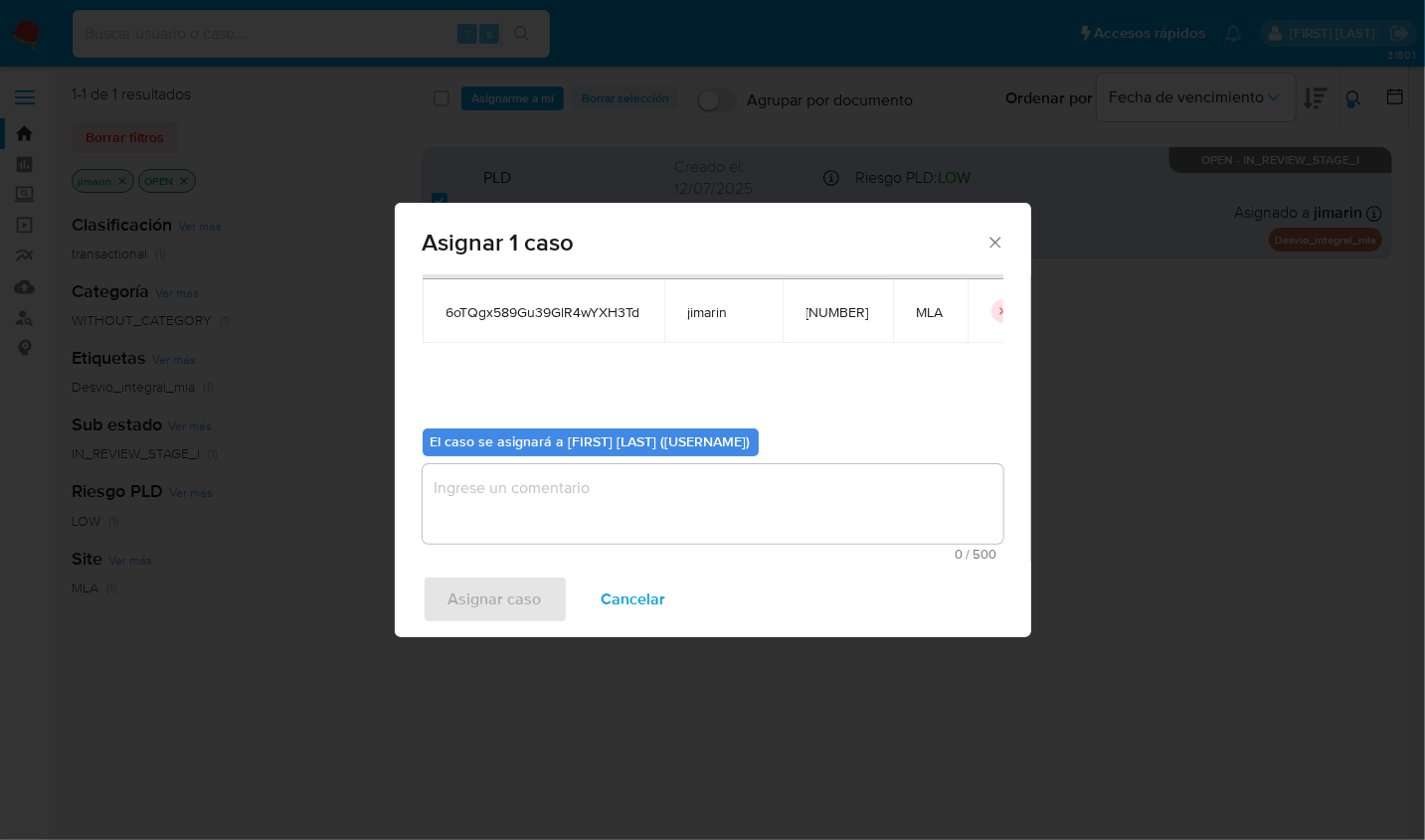 drag, startPoint x: 567, startPoint y: 480, endPoint x: 556, endPoint y: 501, distance: 23.70654 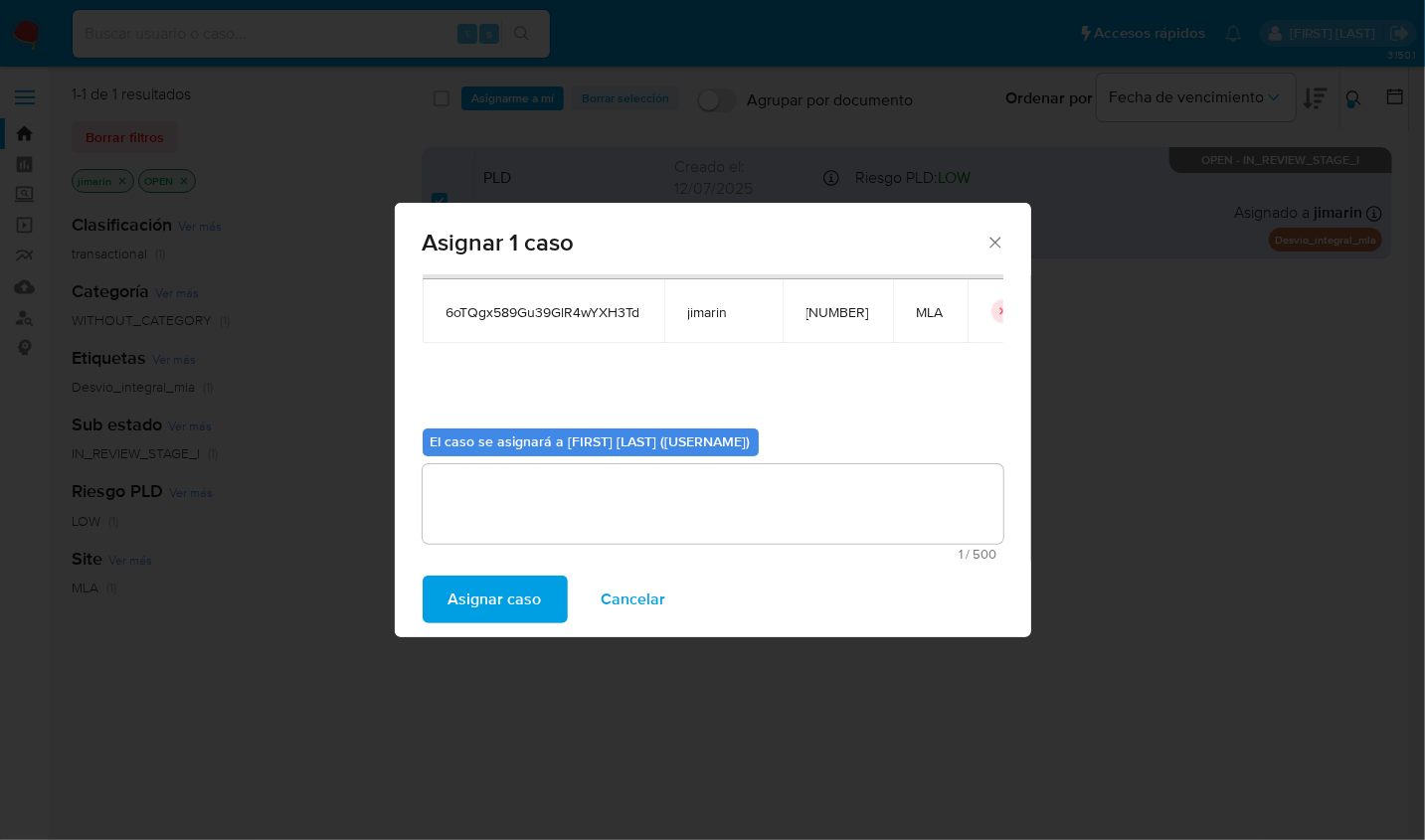 click on "Asignar caso" at bounding box center [495, 599] 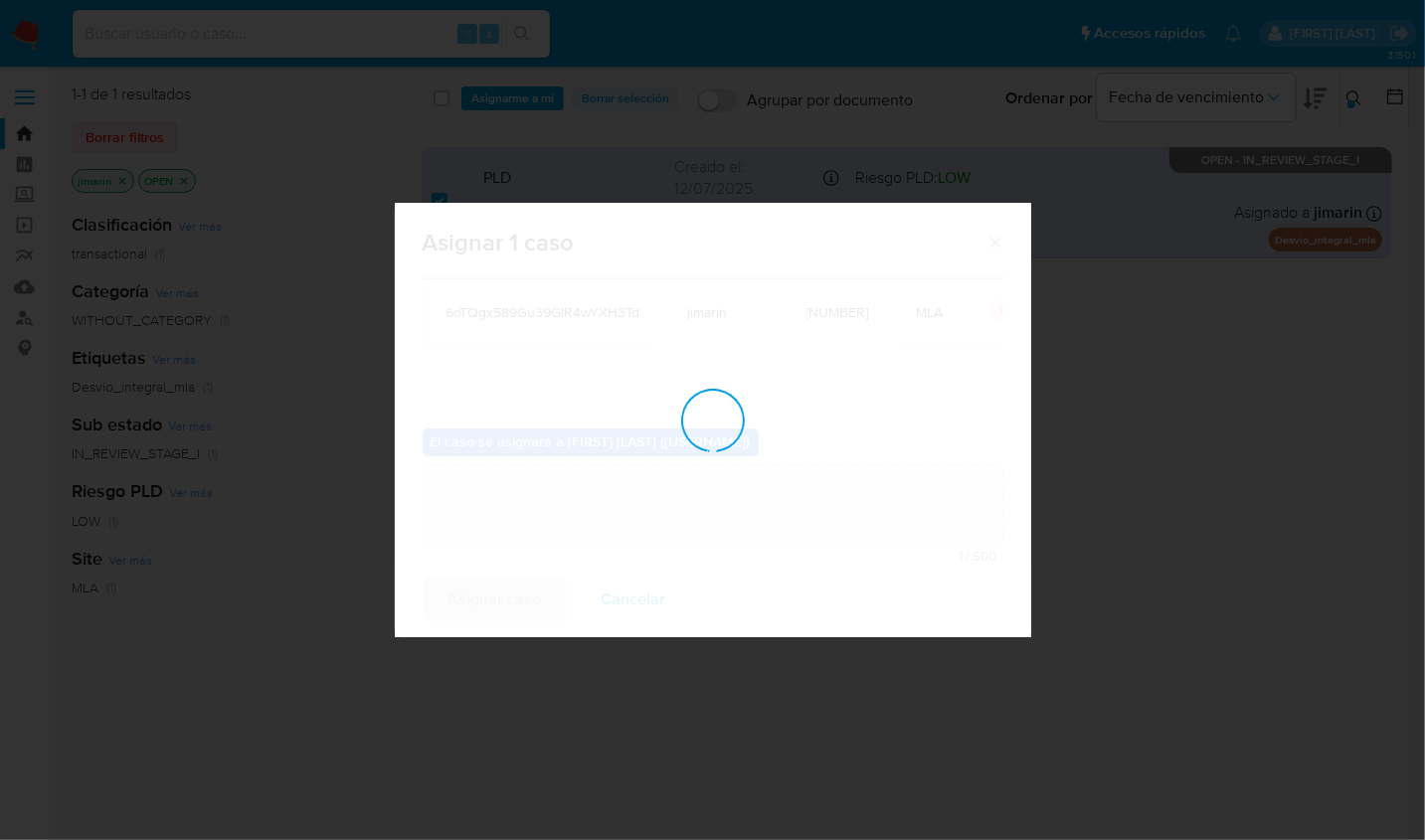 type 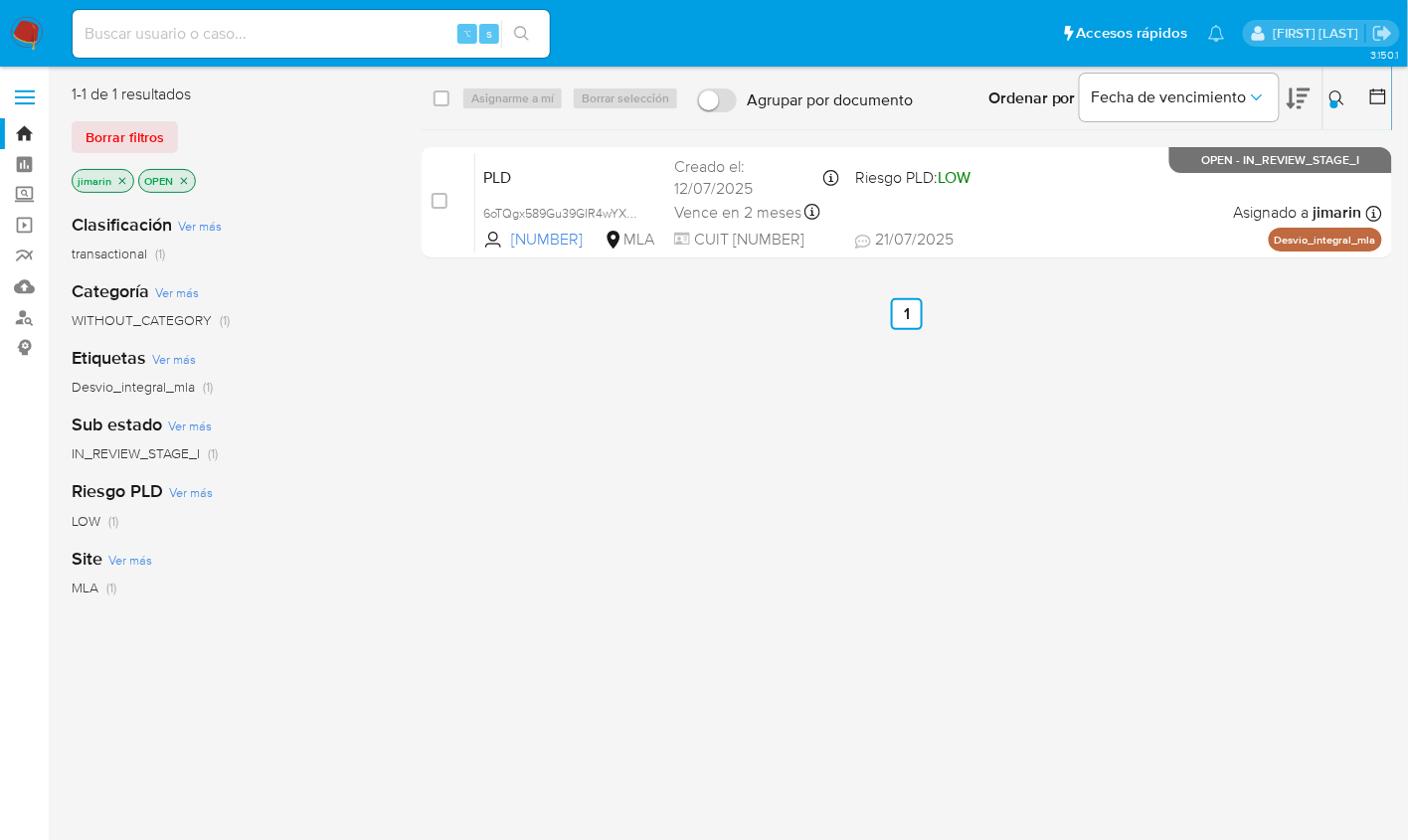 click at bounding box center (1339, 98) 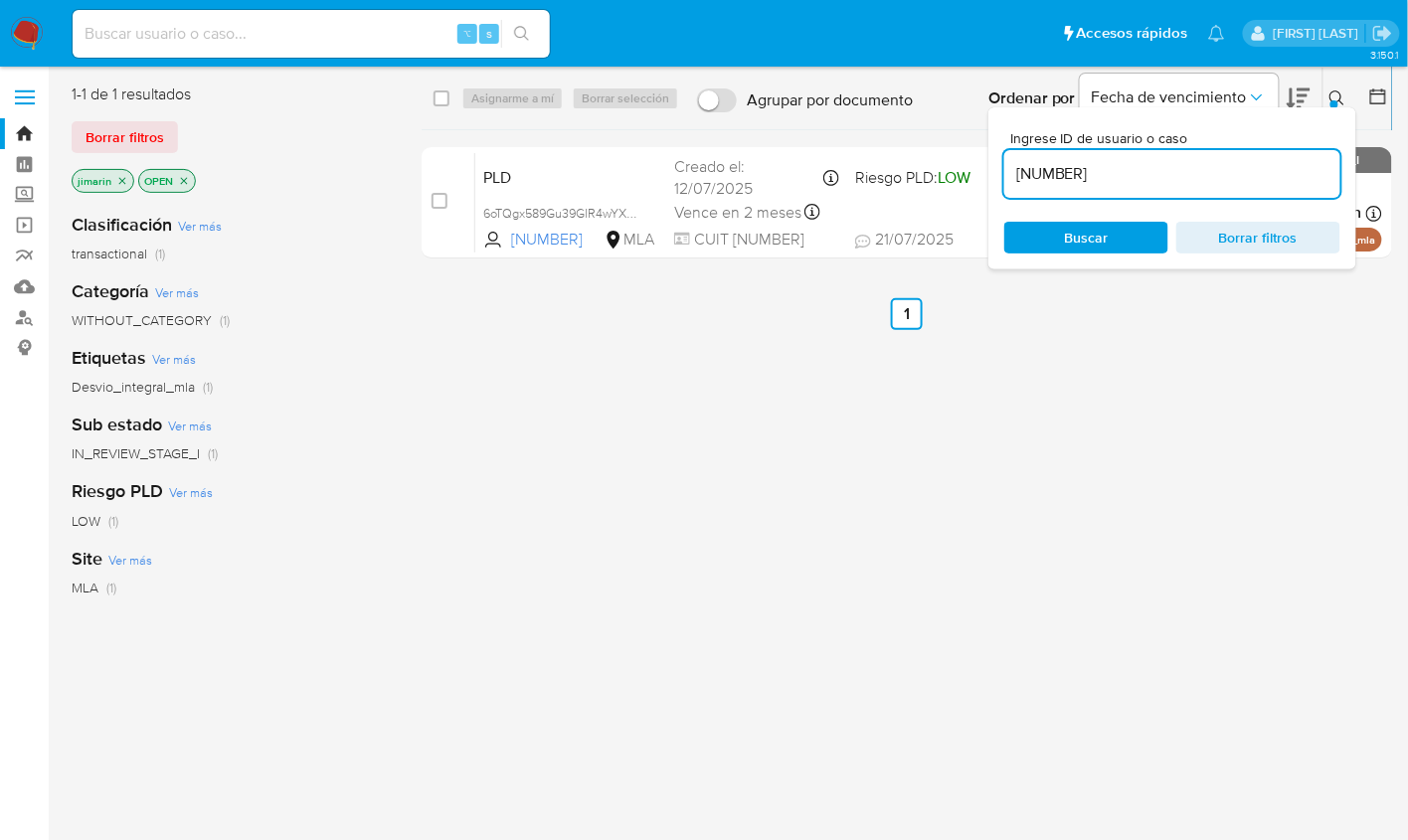 click on "[NUMBER]" at bounding box center (1172, 174) 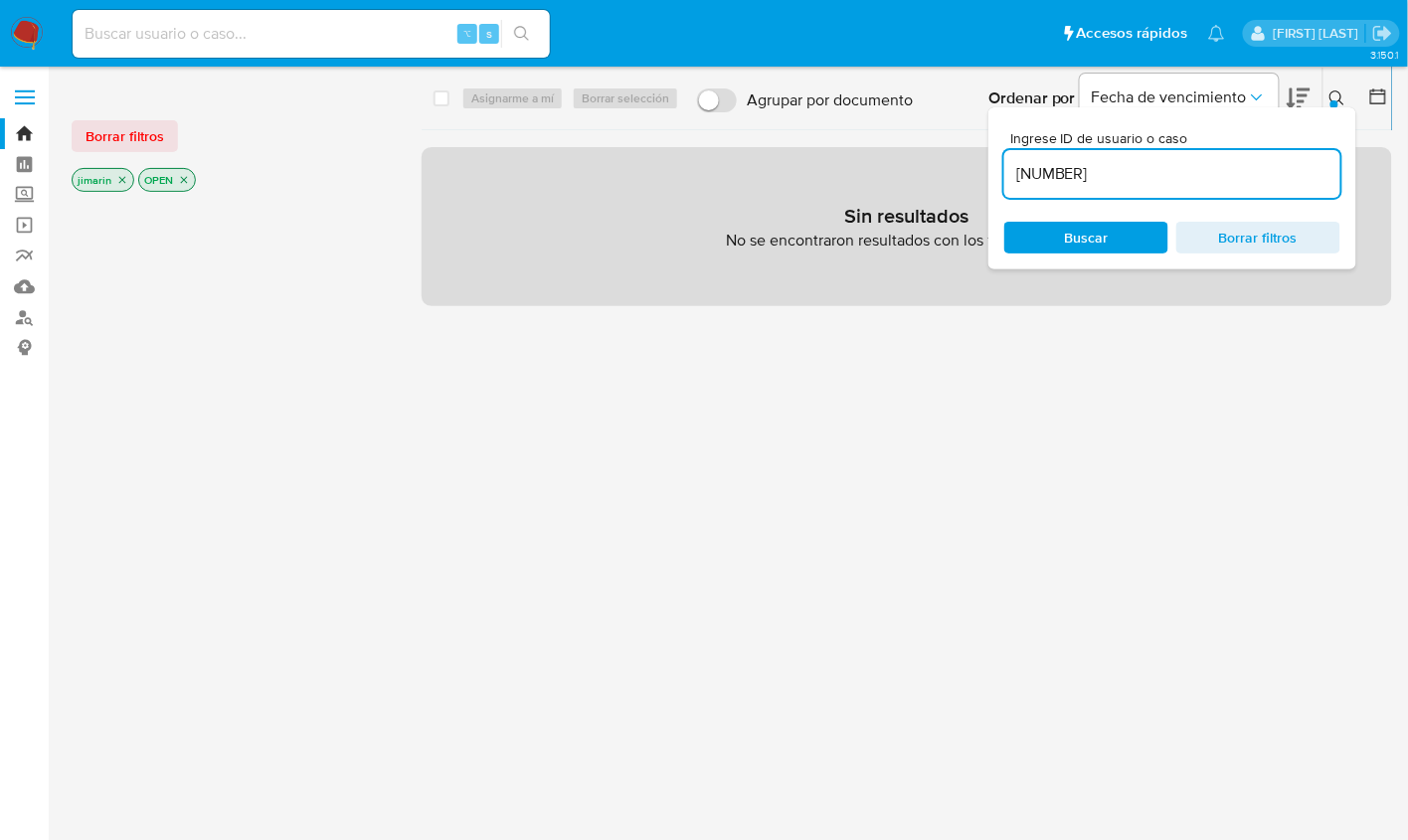 click on "263775445280588107" at bounding box center (1172, 174) 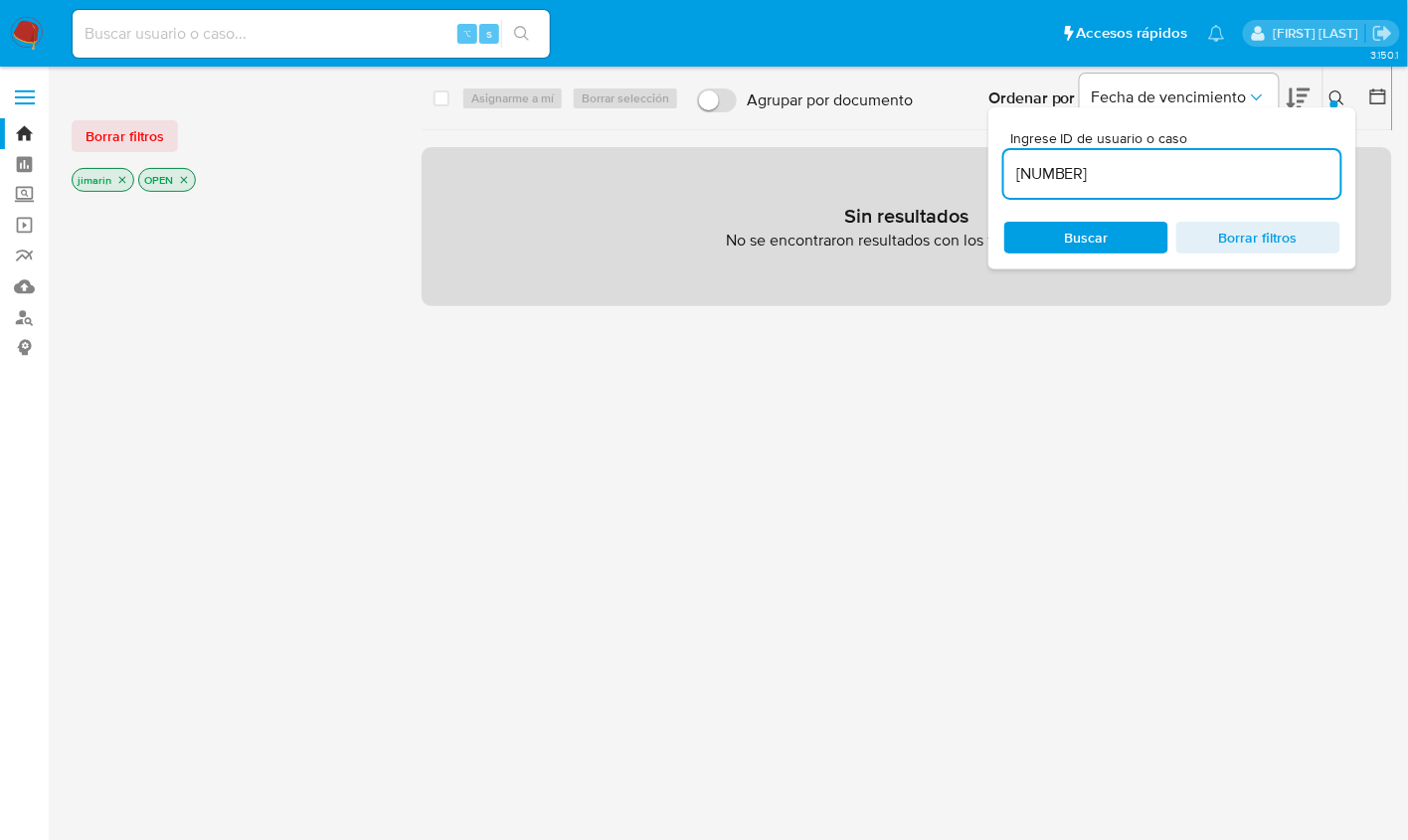 click on "263775445280588107" at bounding box center (1172, 174) 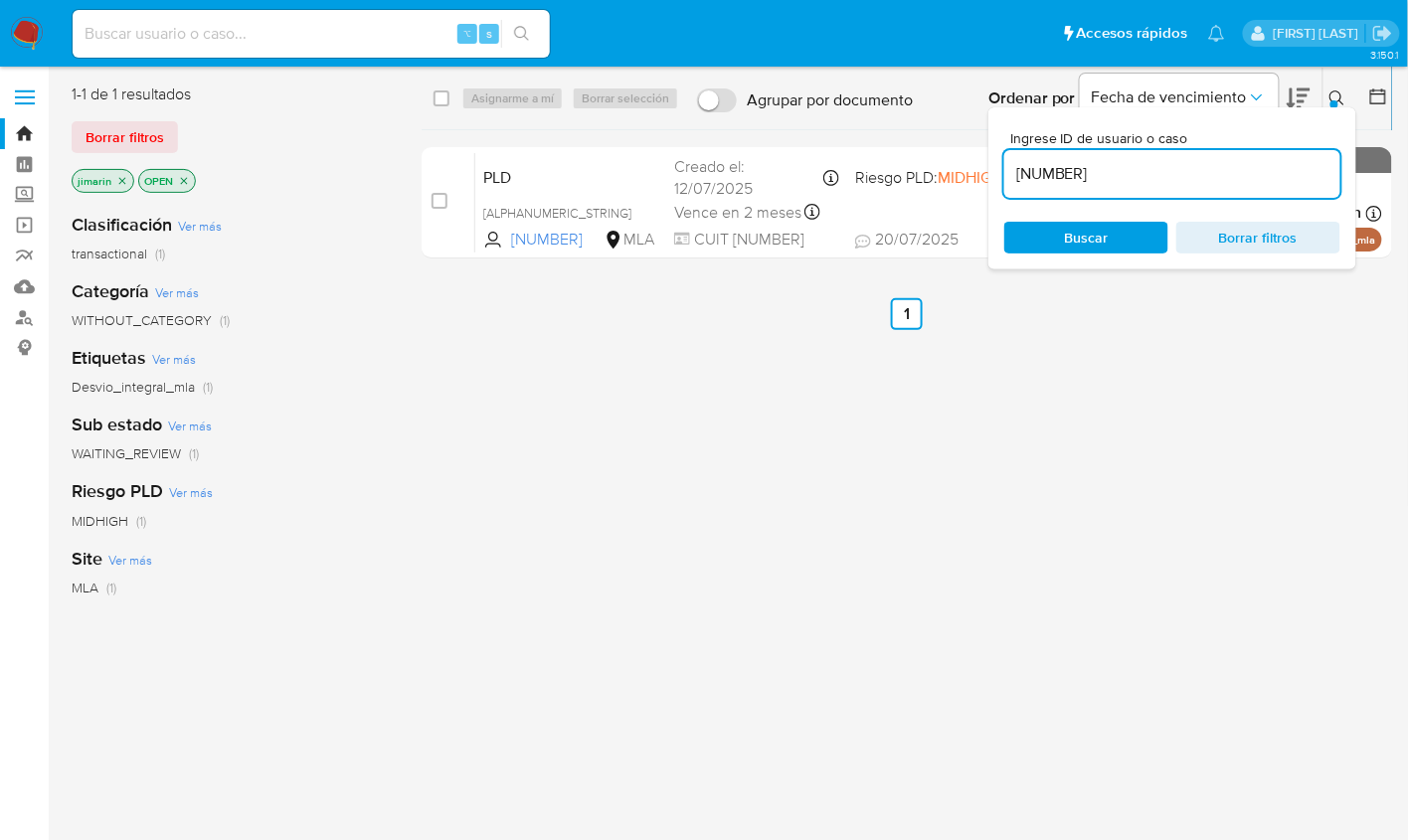 click at bounding box center [1334, 104] 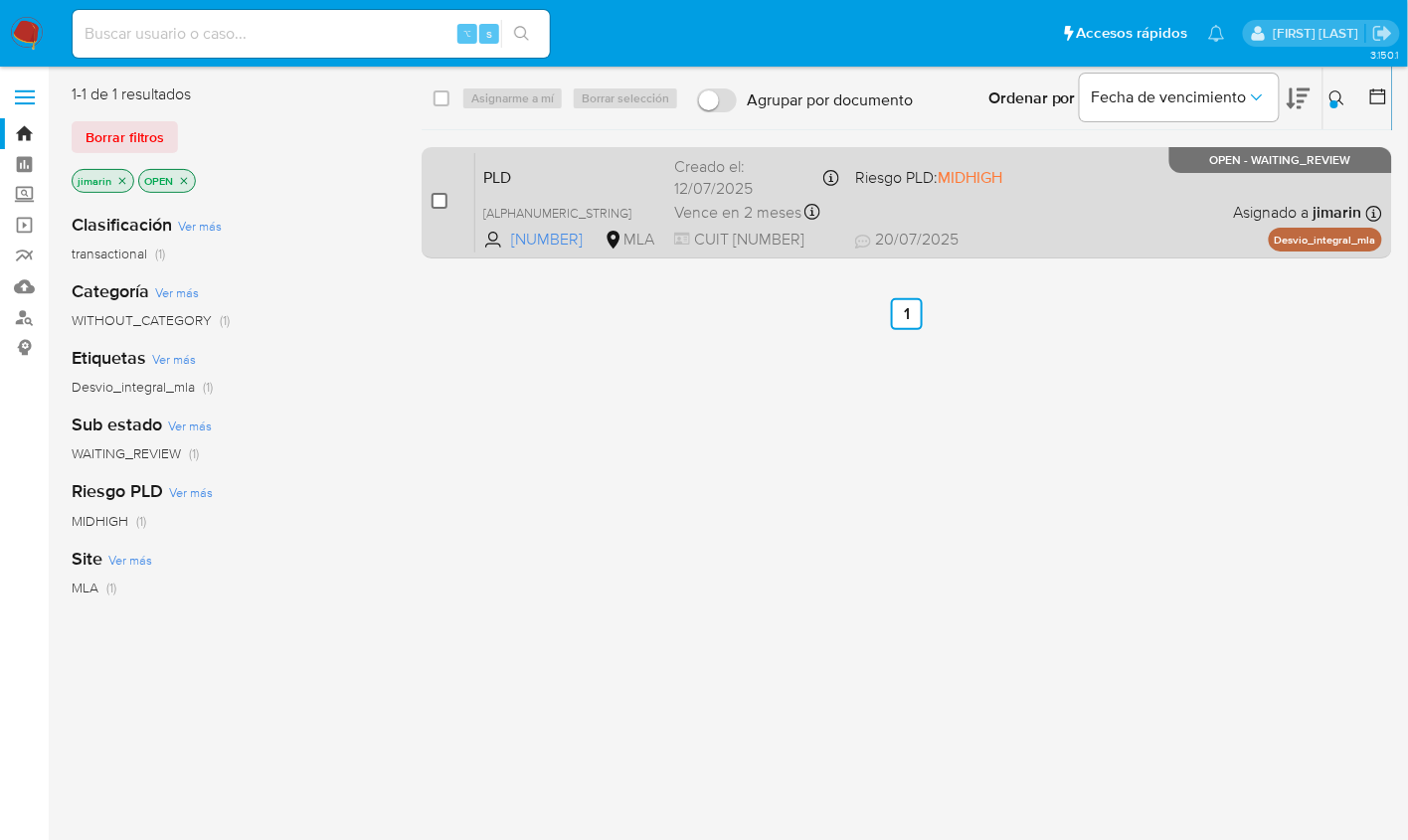 click at bounding box center [440, 201] 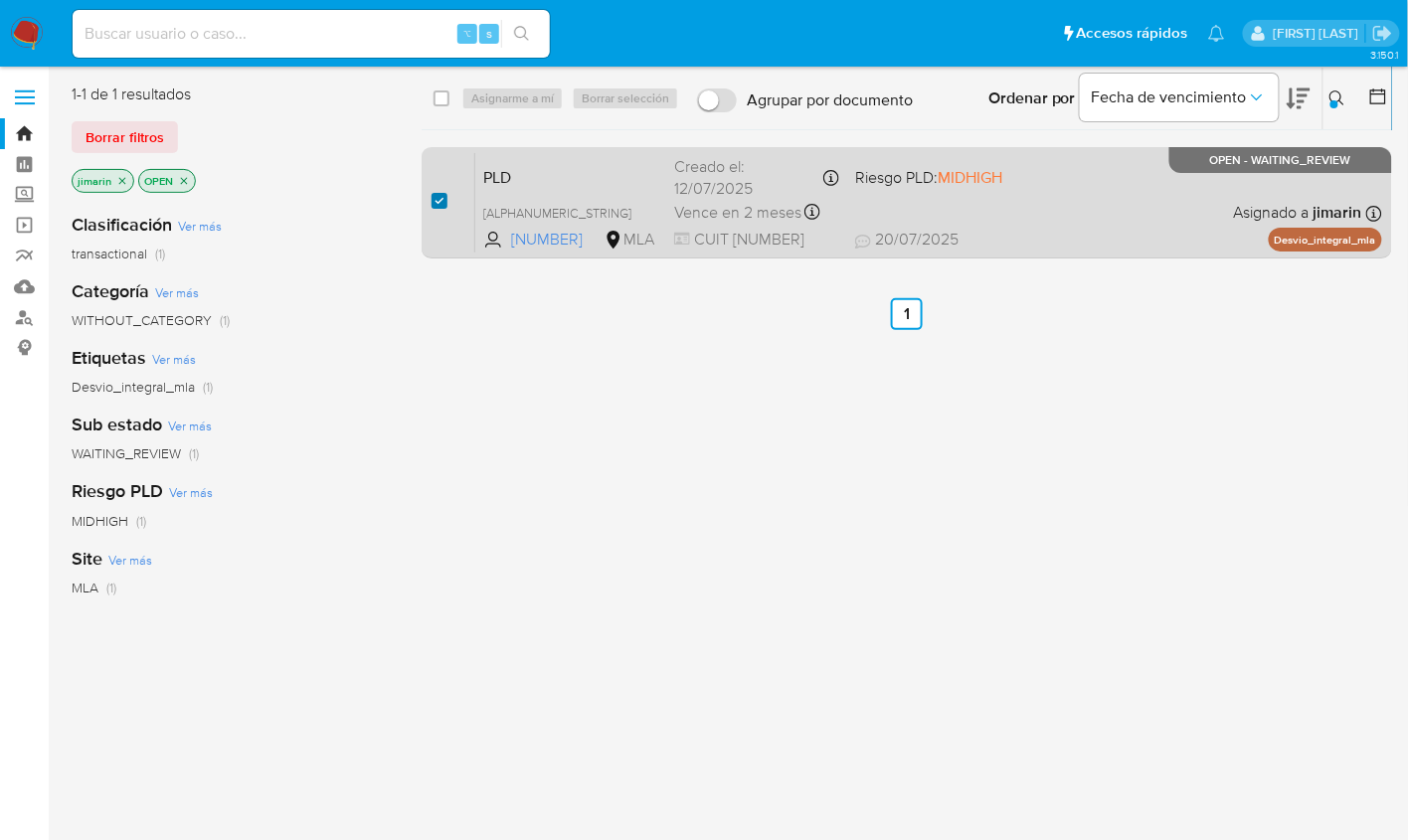 checkbox on "true" 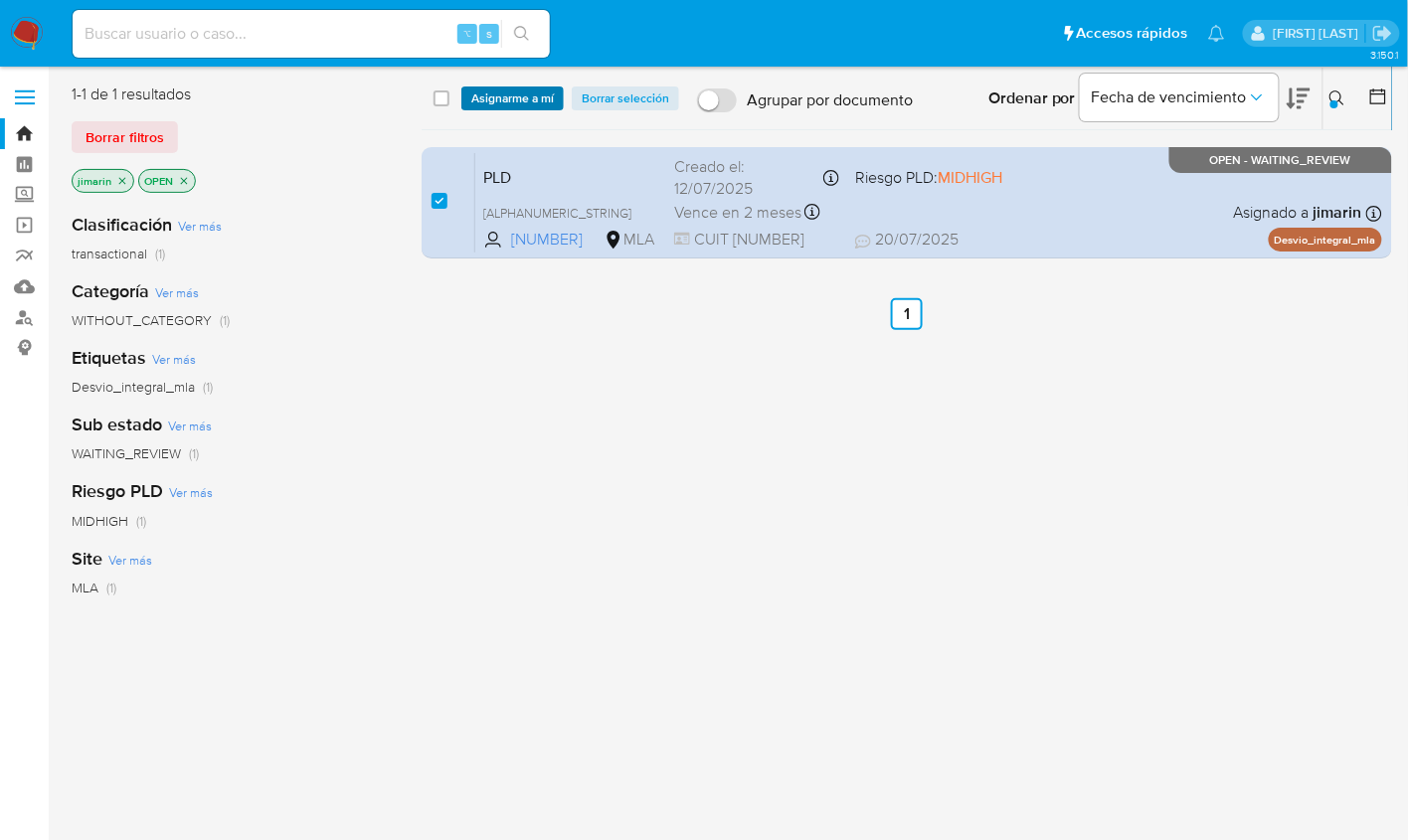click on "Asignarme a mí" at bounding box center (512, 98) 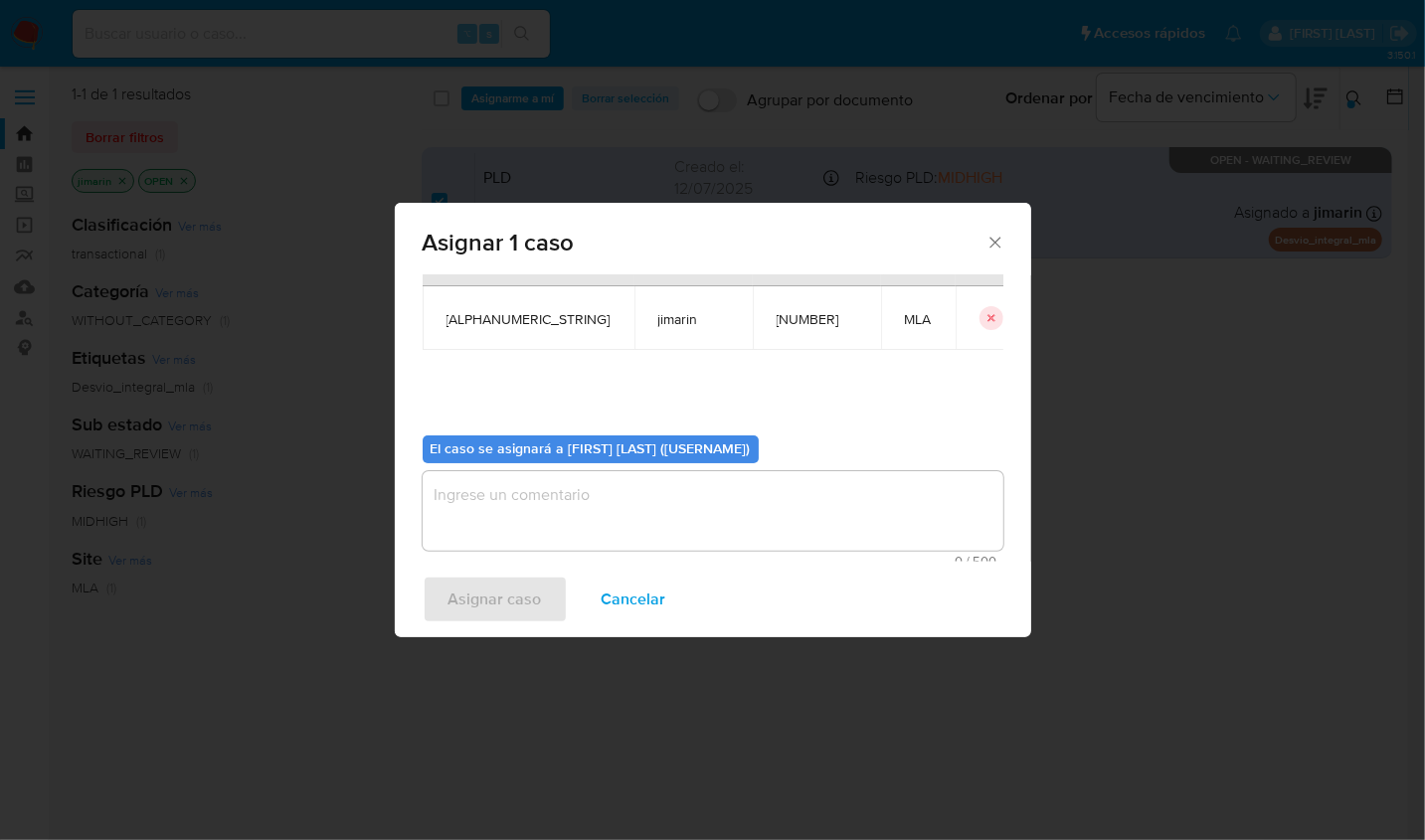scroll, scrollTop: 101, scrollLeft: 0, axis: vertical 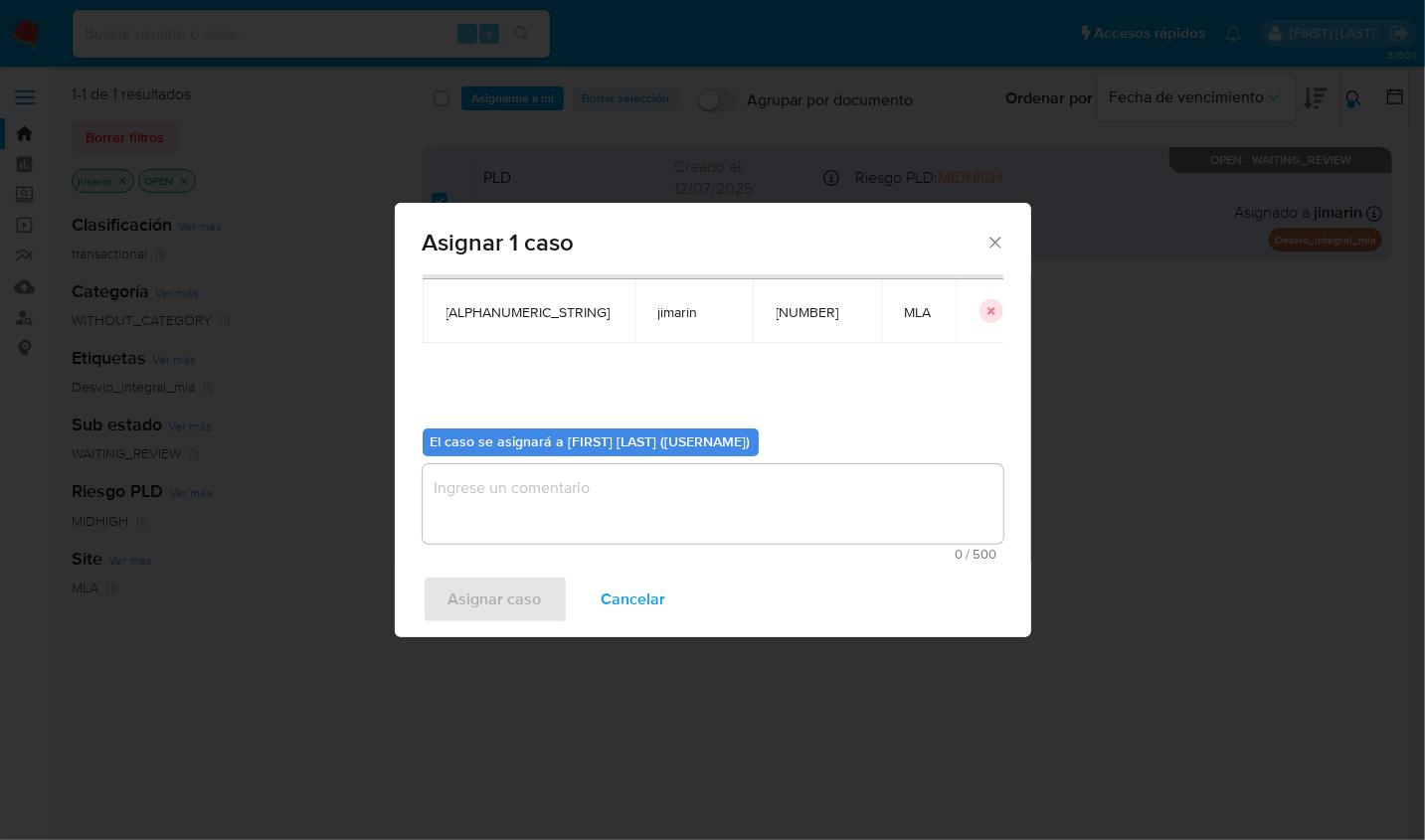 click at bounding box center (713, 504) 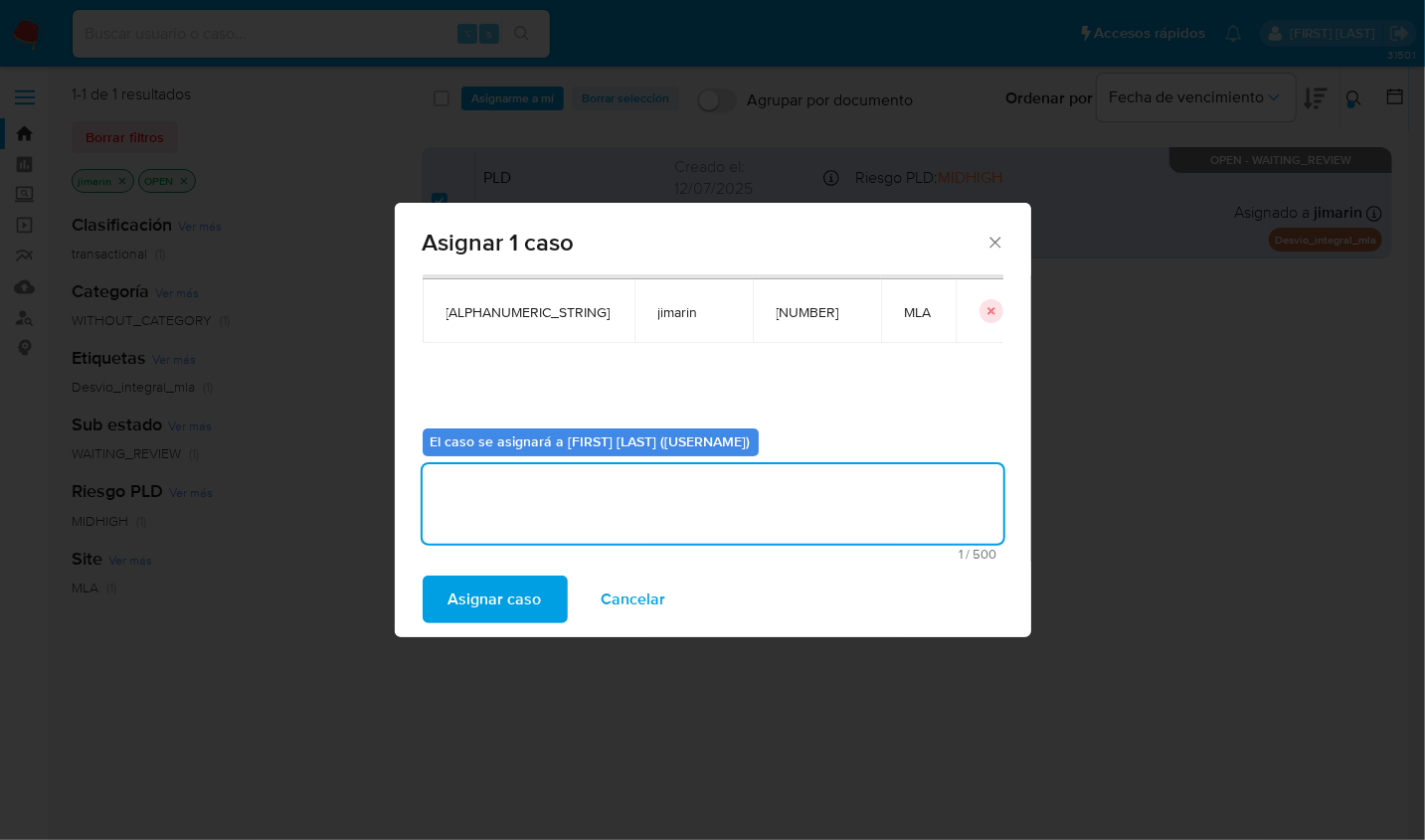 click on "Asignar caso" at bounding box center [495, 599] 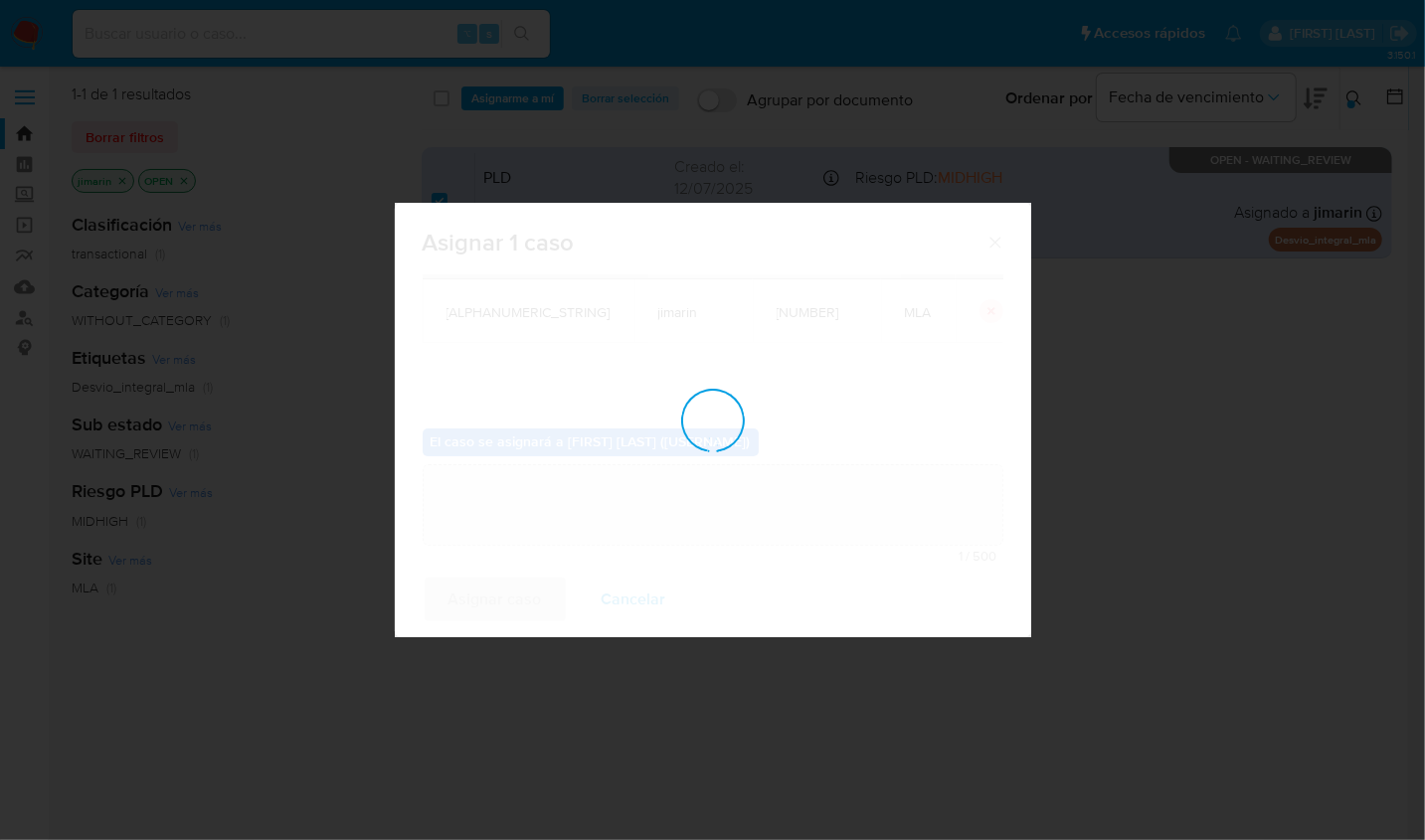 type 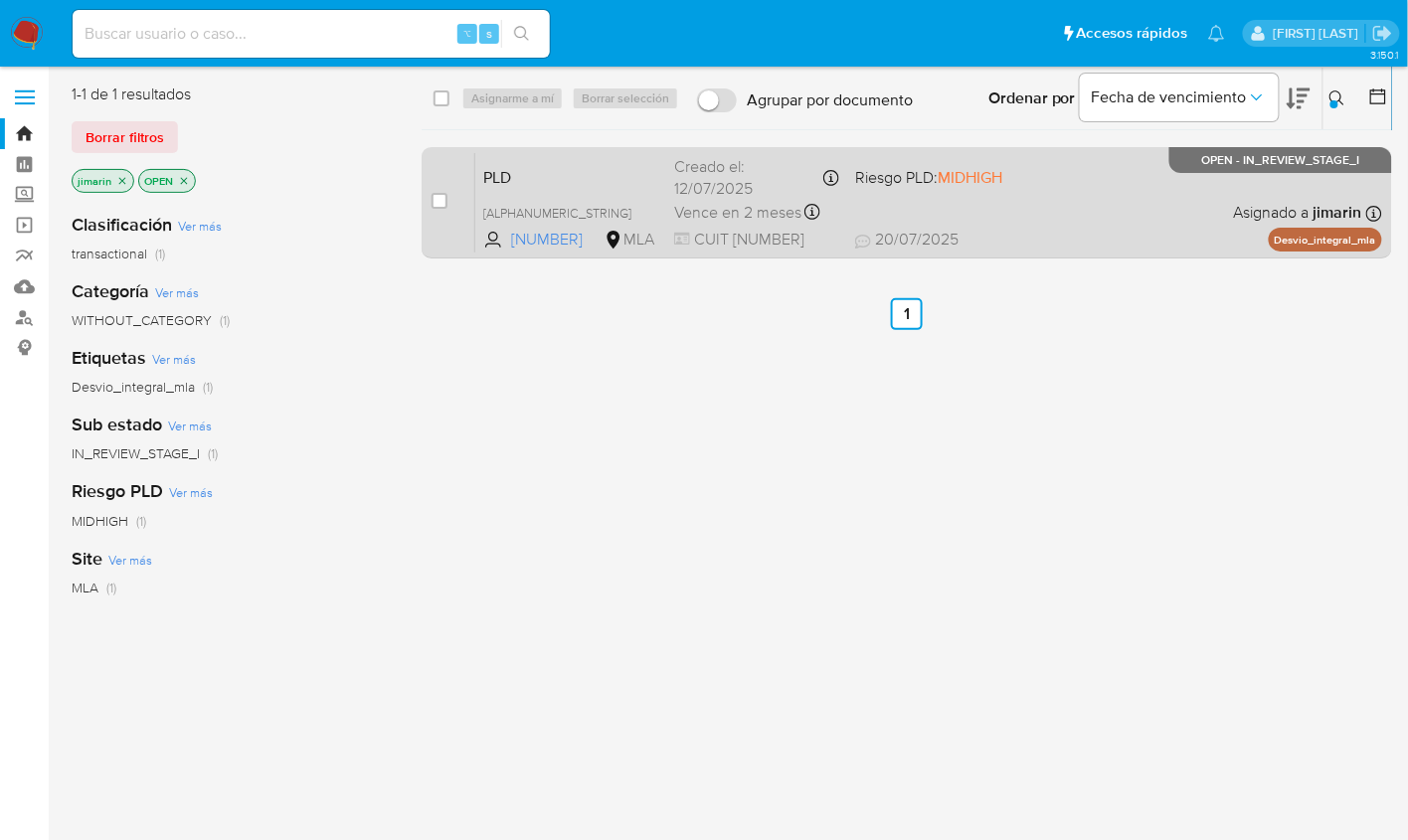 click on "PLD 4XghdhQIAkgBPCnVDGnFs2St 280588107 MLA Riesgo PLD:  MIDHIGH Creado el: 12/07/2025   Creado el: 12/07/2025 03:26:03 Vence en 2 meses   Vence el 10/10/2025 03:26:03 CUIT   20413336717 20/07/2025   20/07/2025 18:14 Asignado a   jimarin   Asignado el: 17/07/2025 16:34:56 Desvio_integral_mla OPEN - IN_REVIEW_STAGE_I" at bounding box center (929, 202) 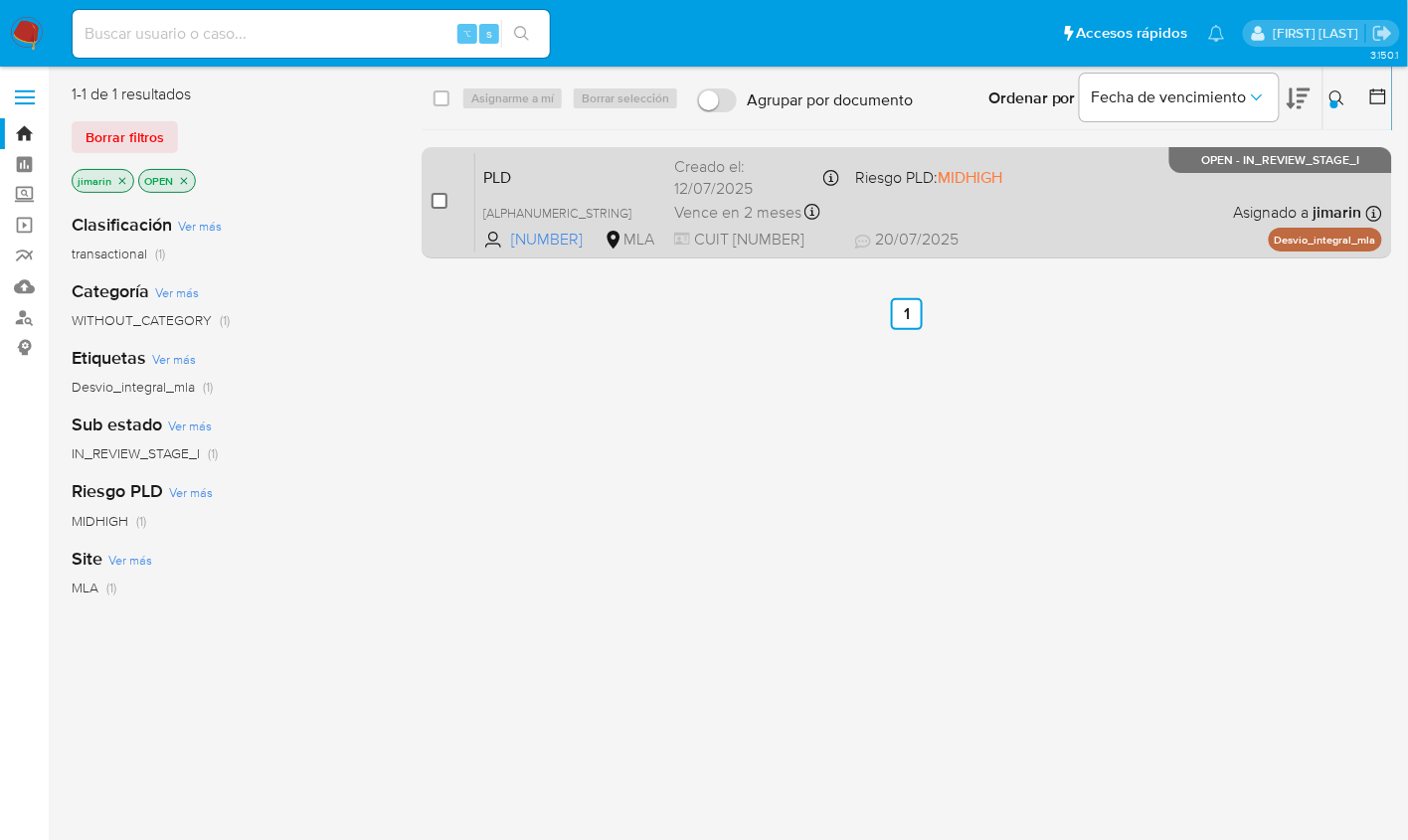 click at bounding box center [440, 201] 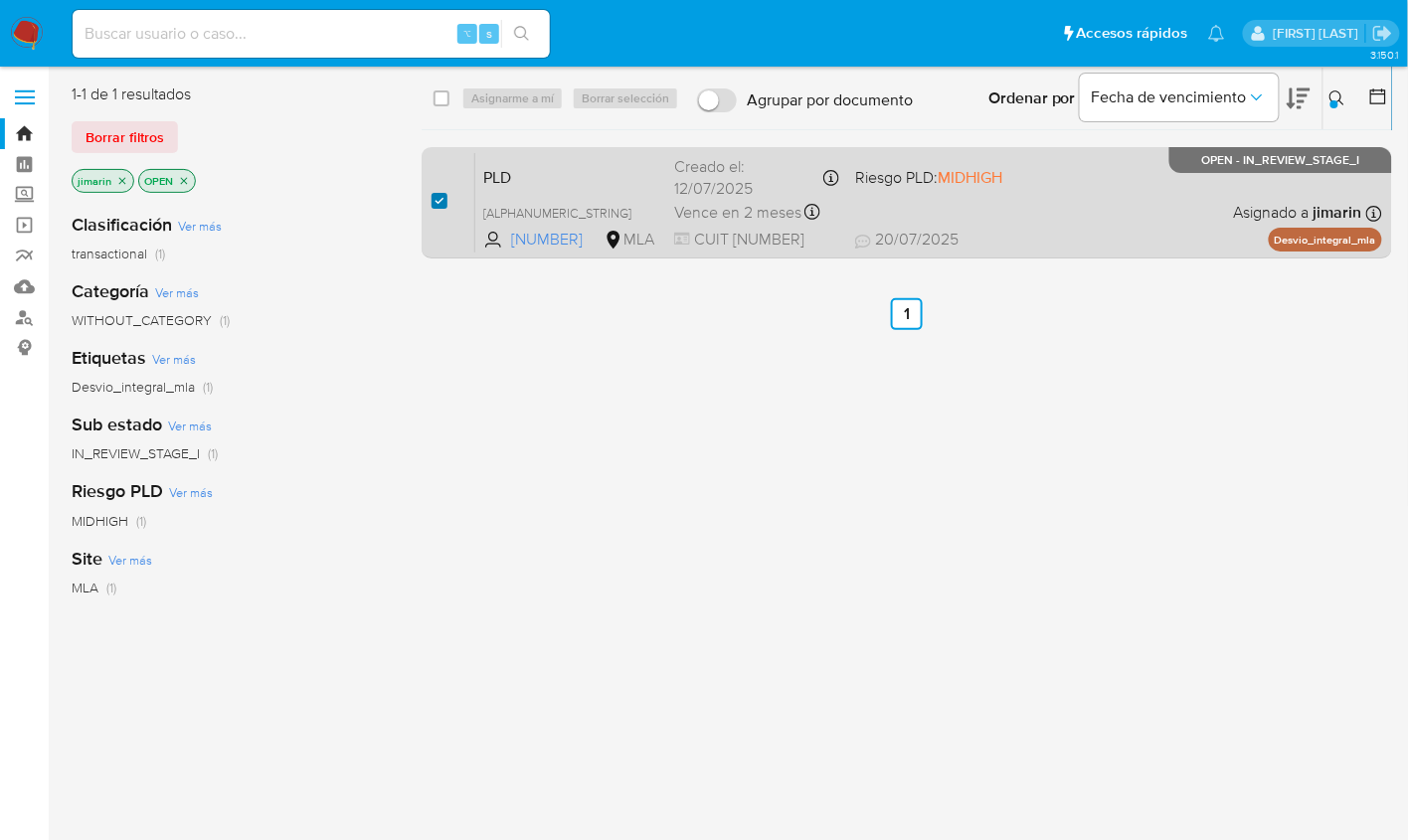 checkbox on "true" 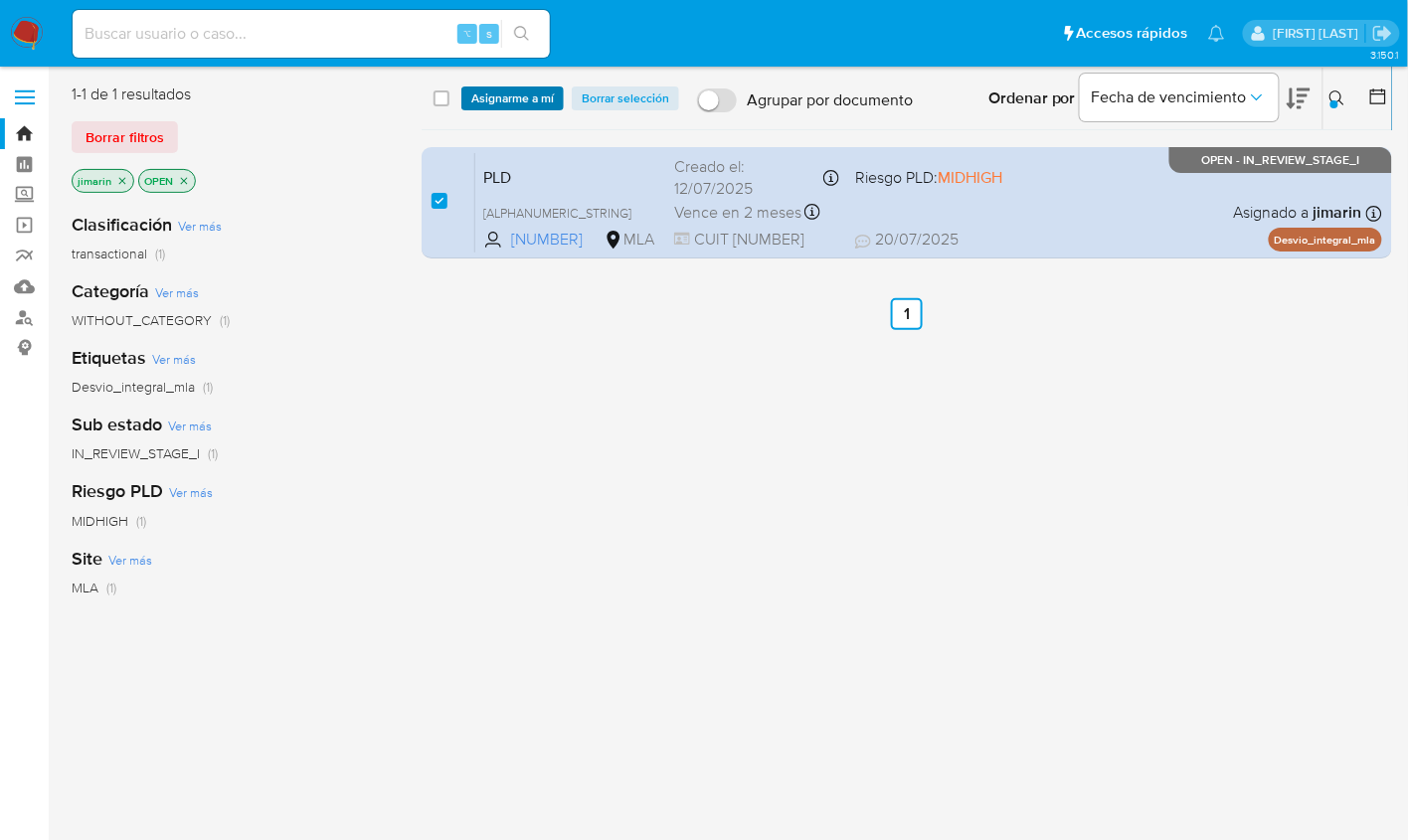 click on "Asignarme a mí" at bounding box center [512, 98] 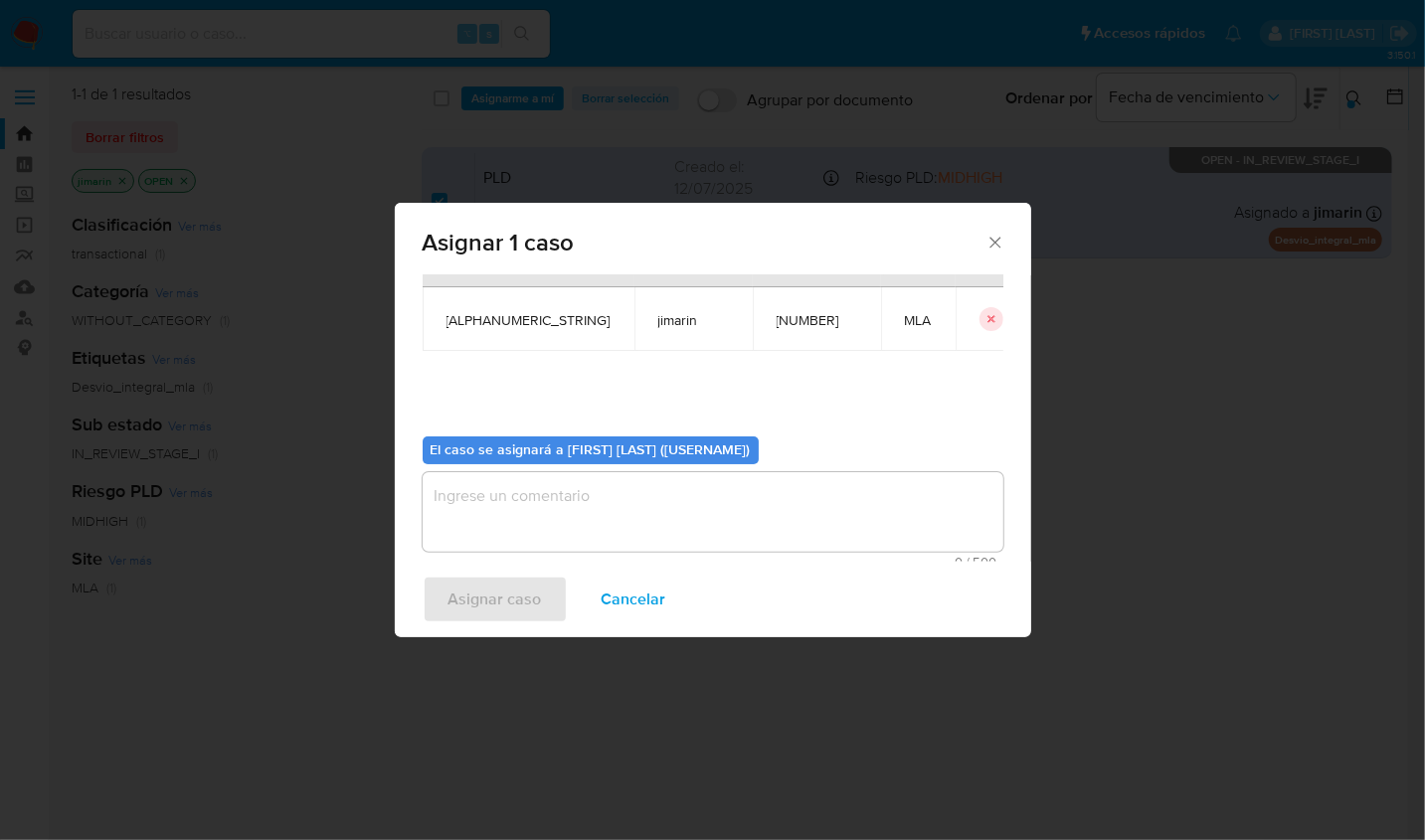 scroll, scrollTop: 101, scrollLeft: 0, axis: vertical 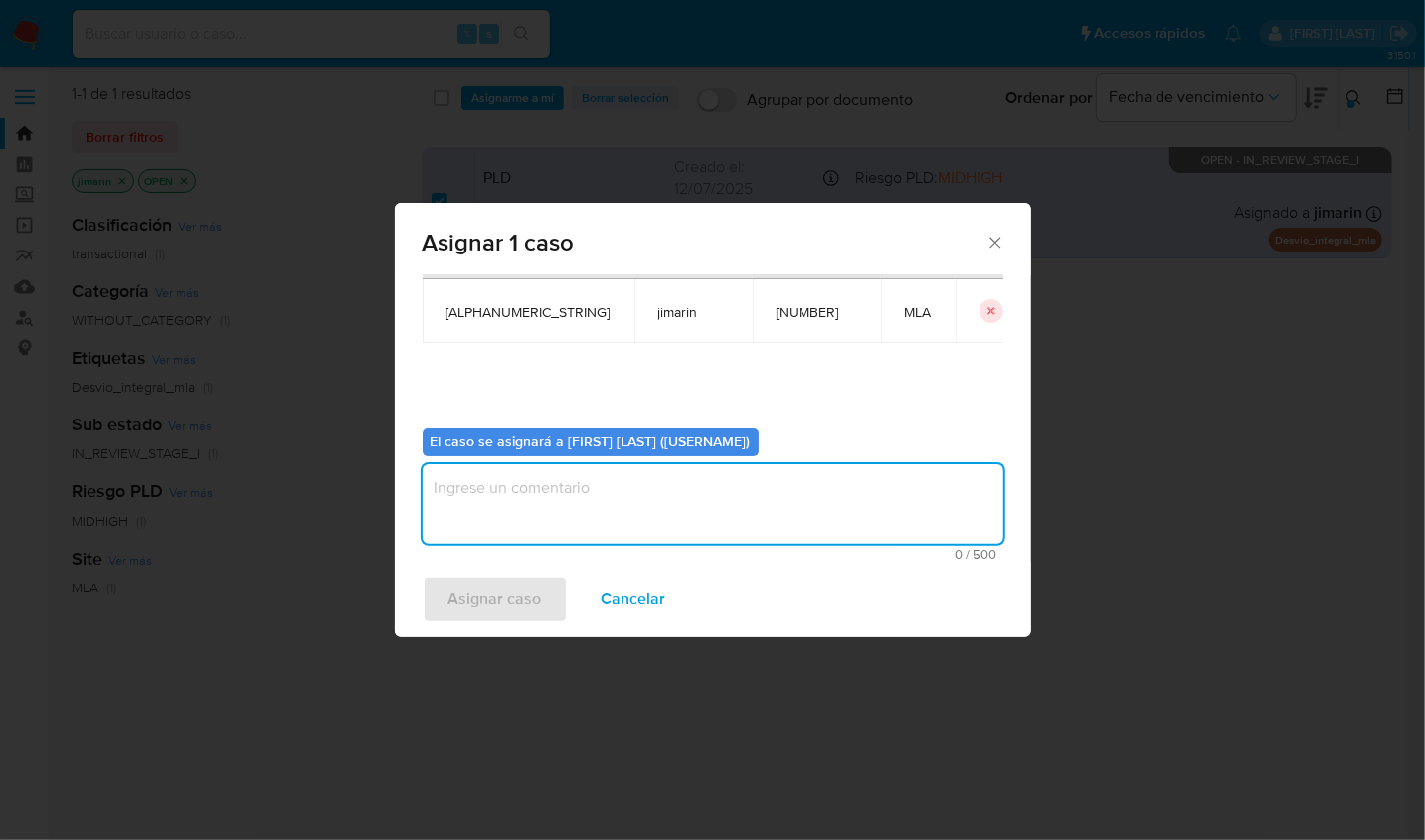 click at bounding box center (713, 504) 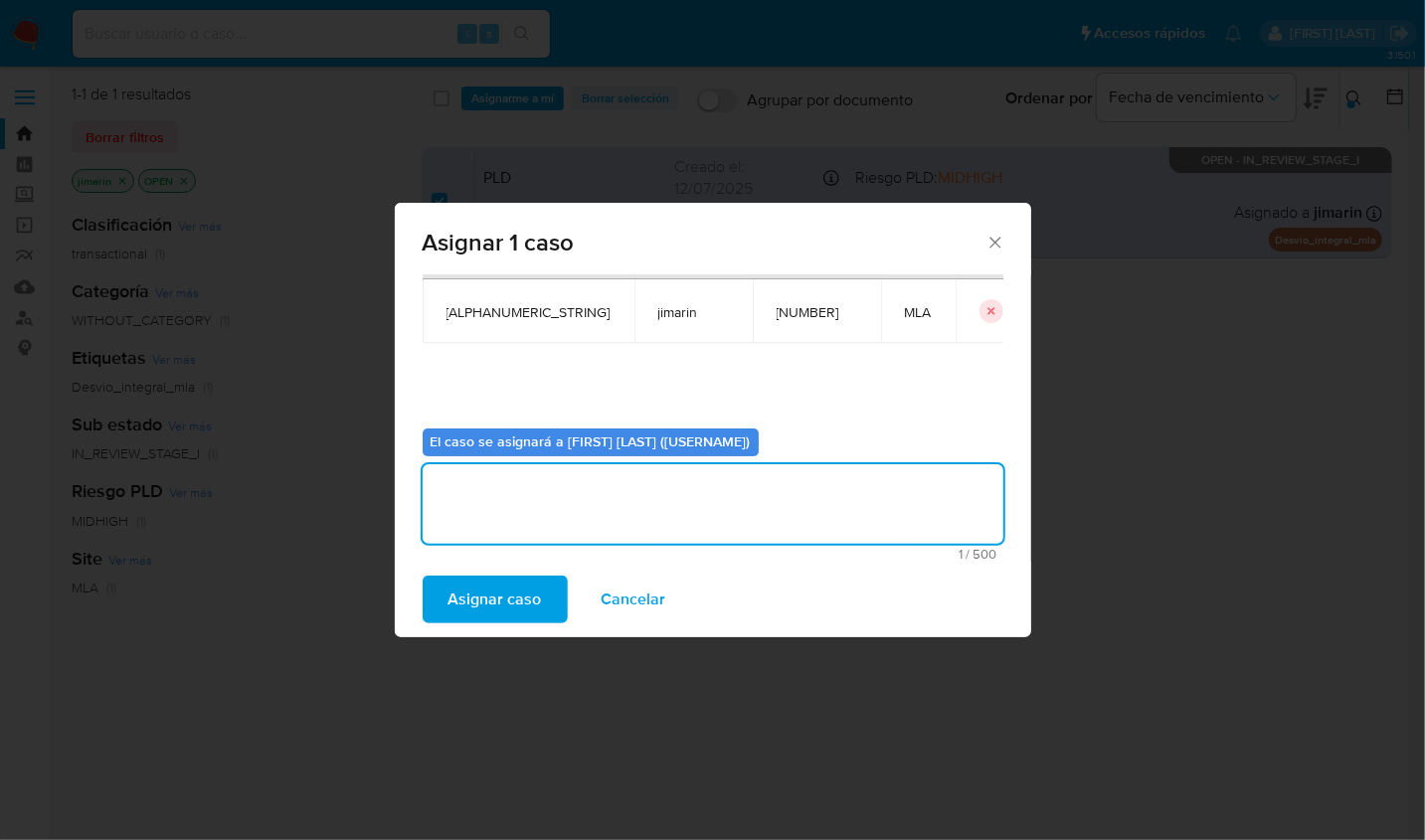 click on "Asignar caso" at bounding box center (495, 599) 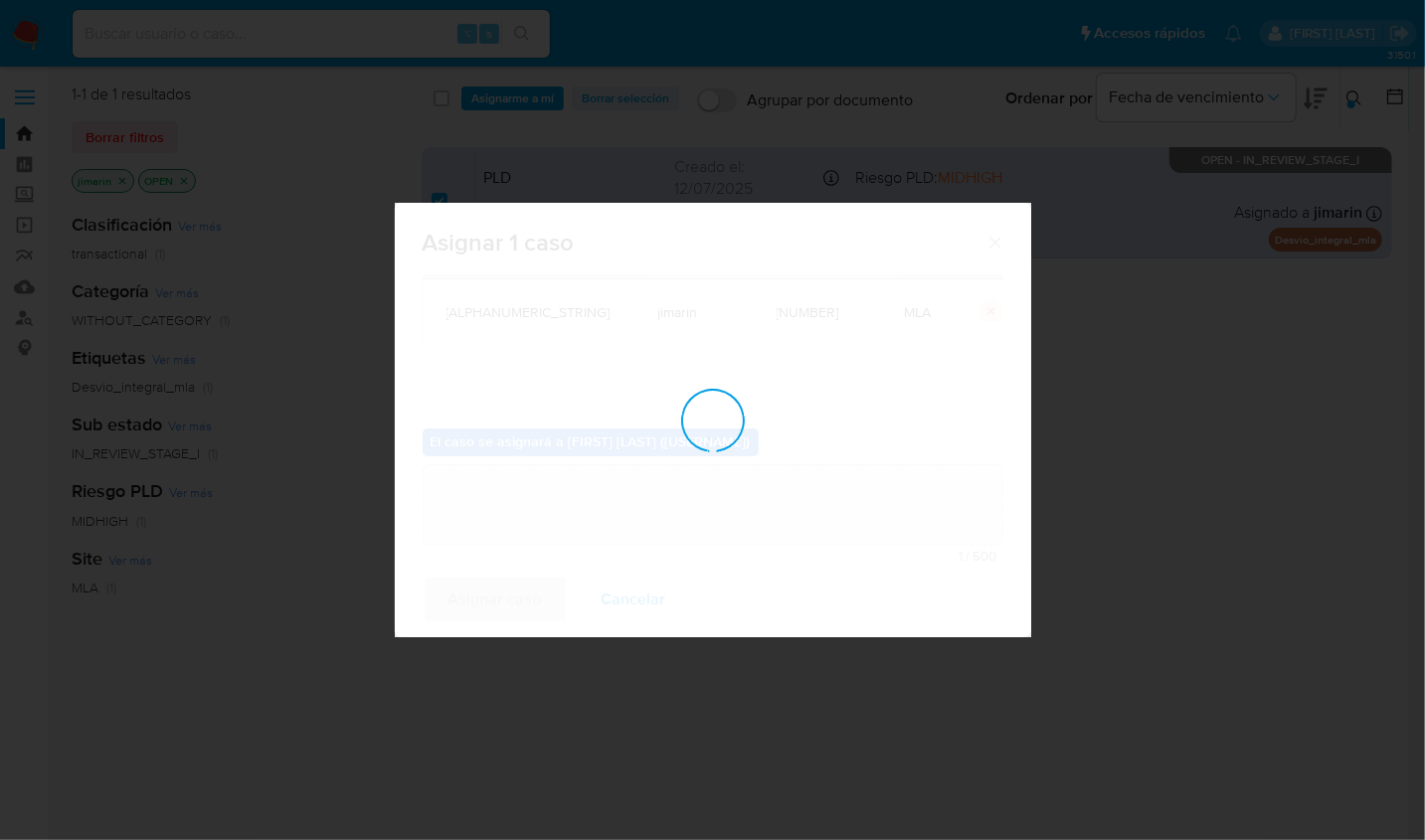 type 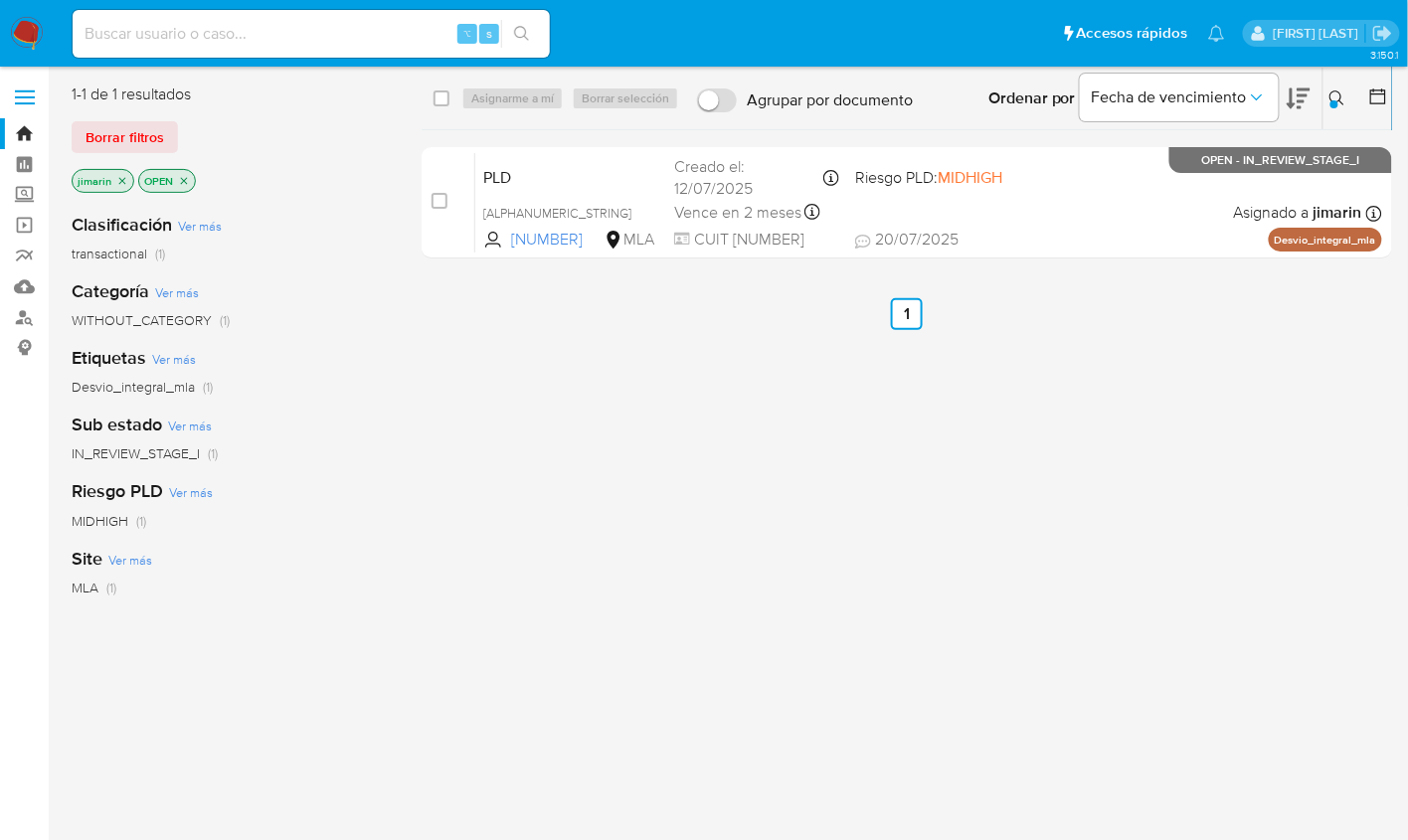 click at bounding box center [1334, 104] 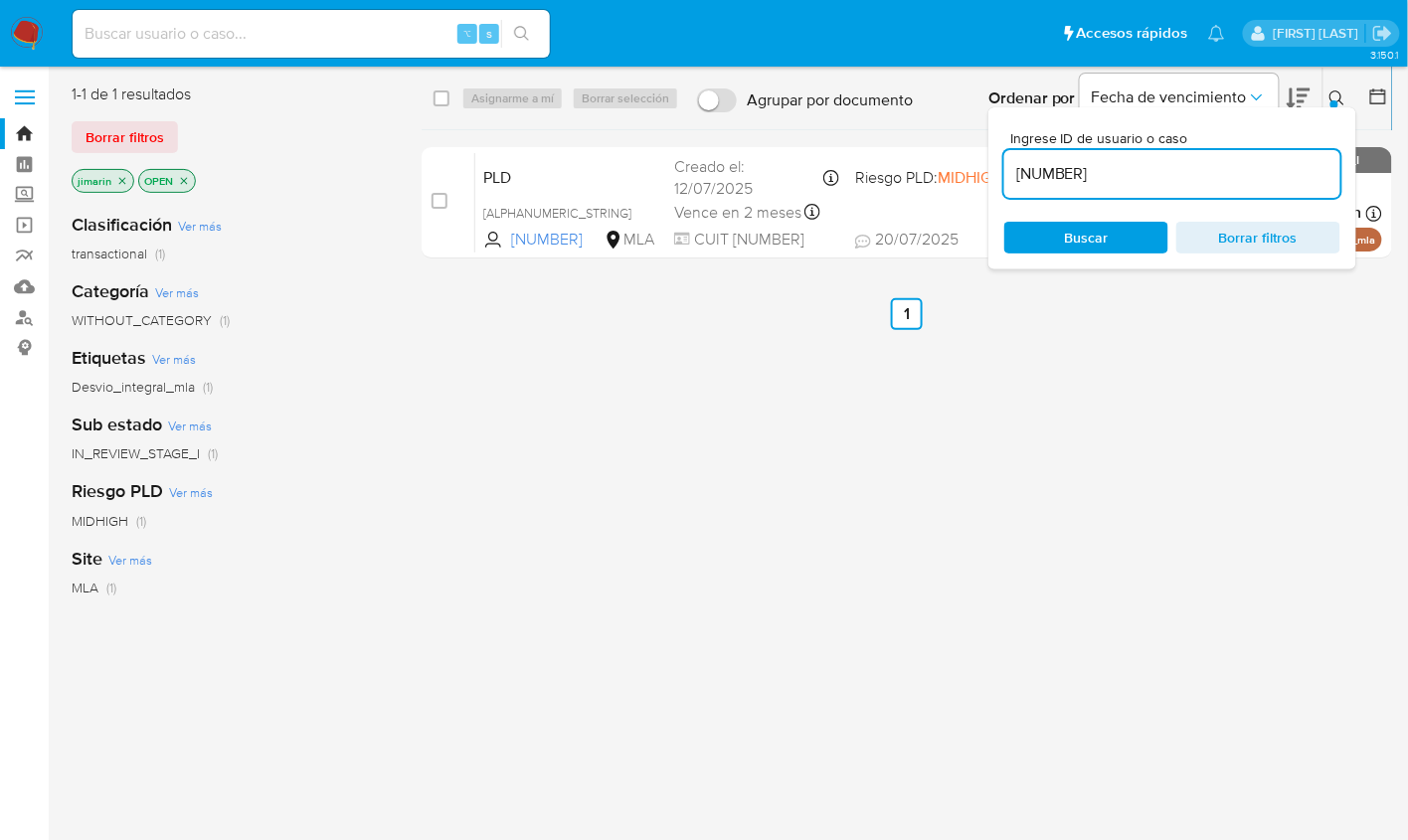 click on "280588107" at bounding box center [1172, 174] 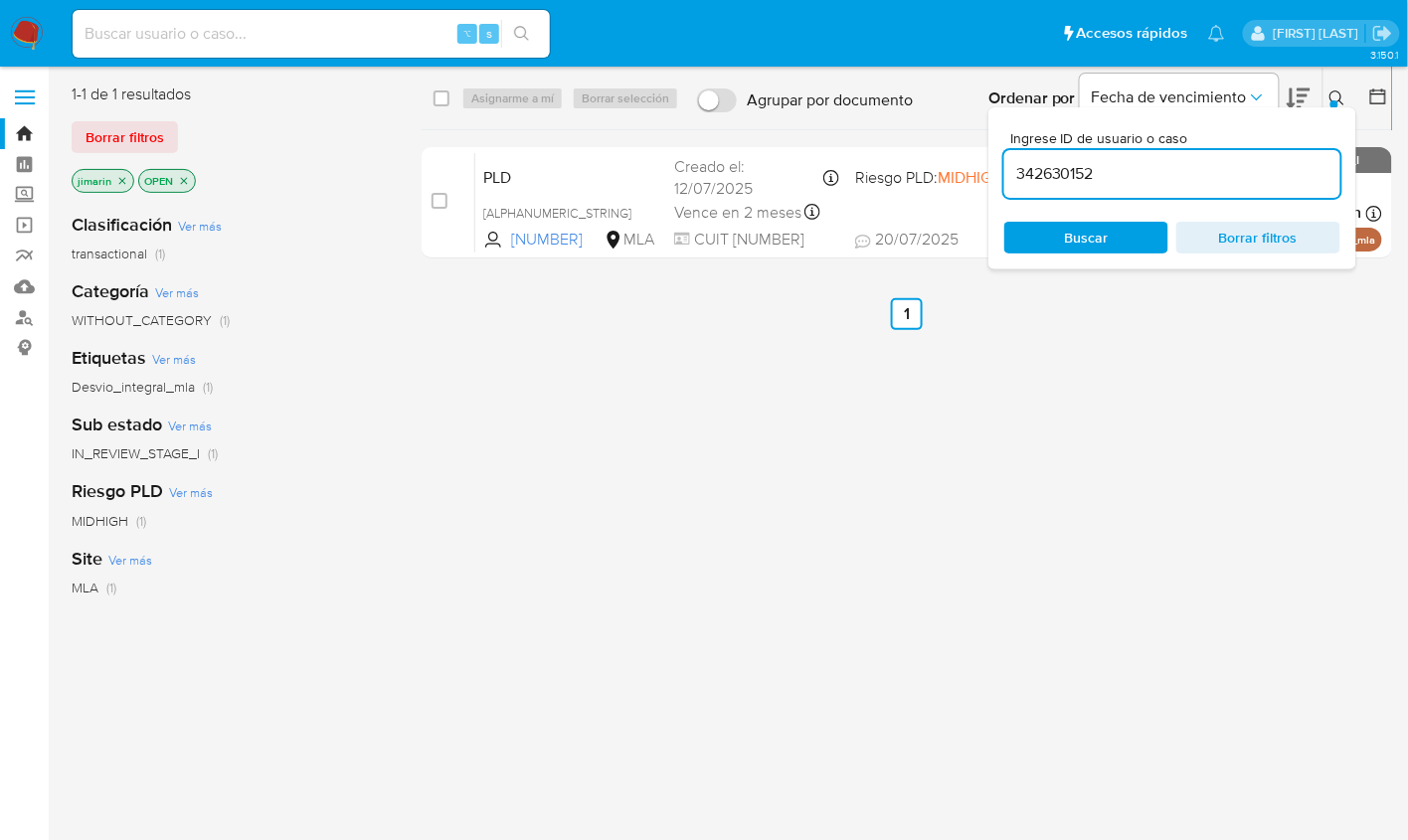 type on "342630152" 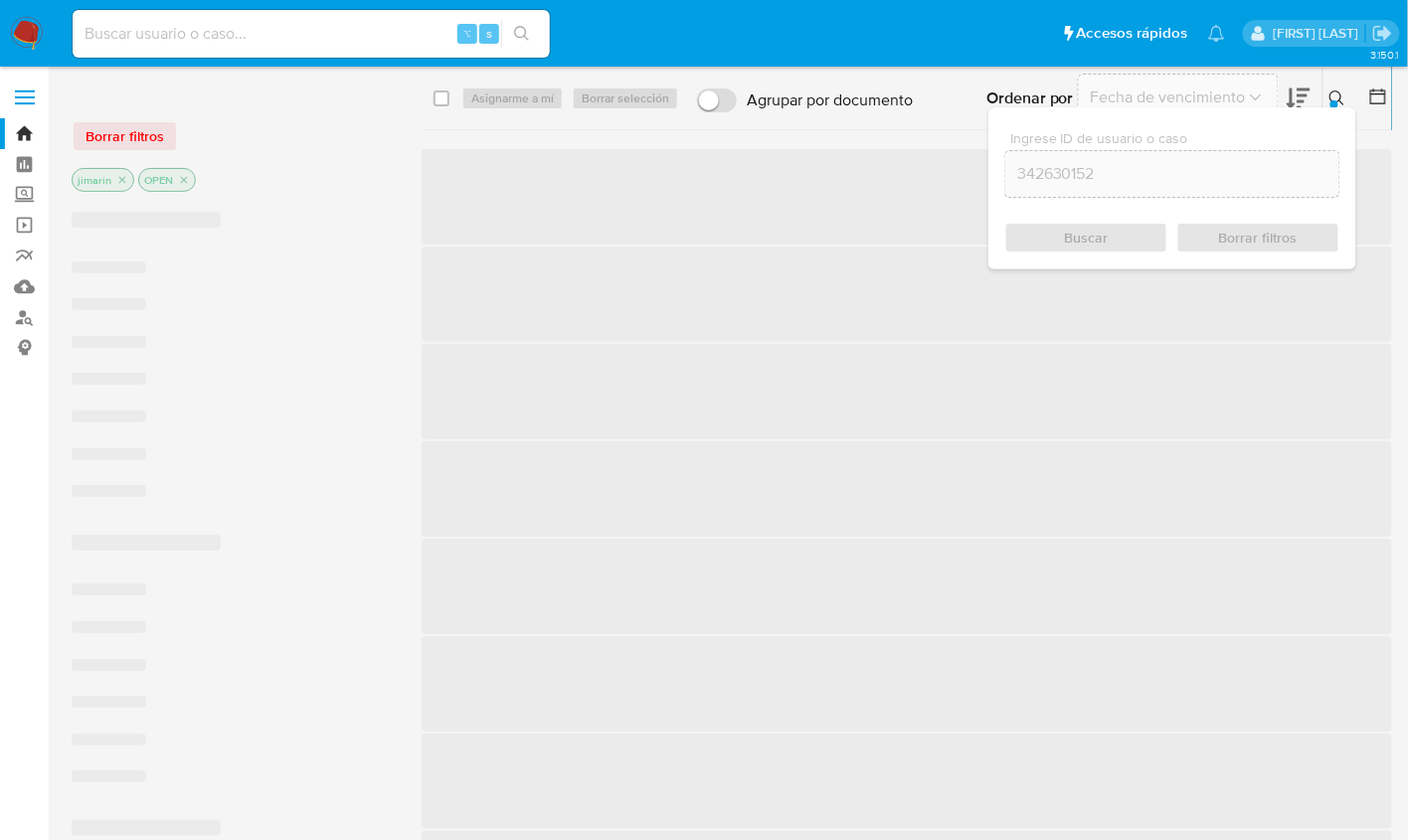 click 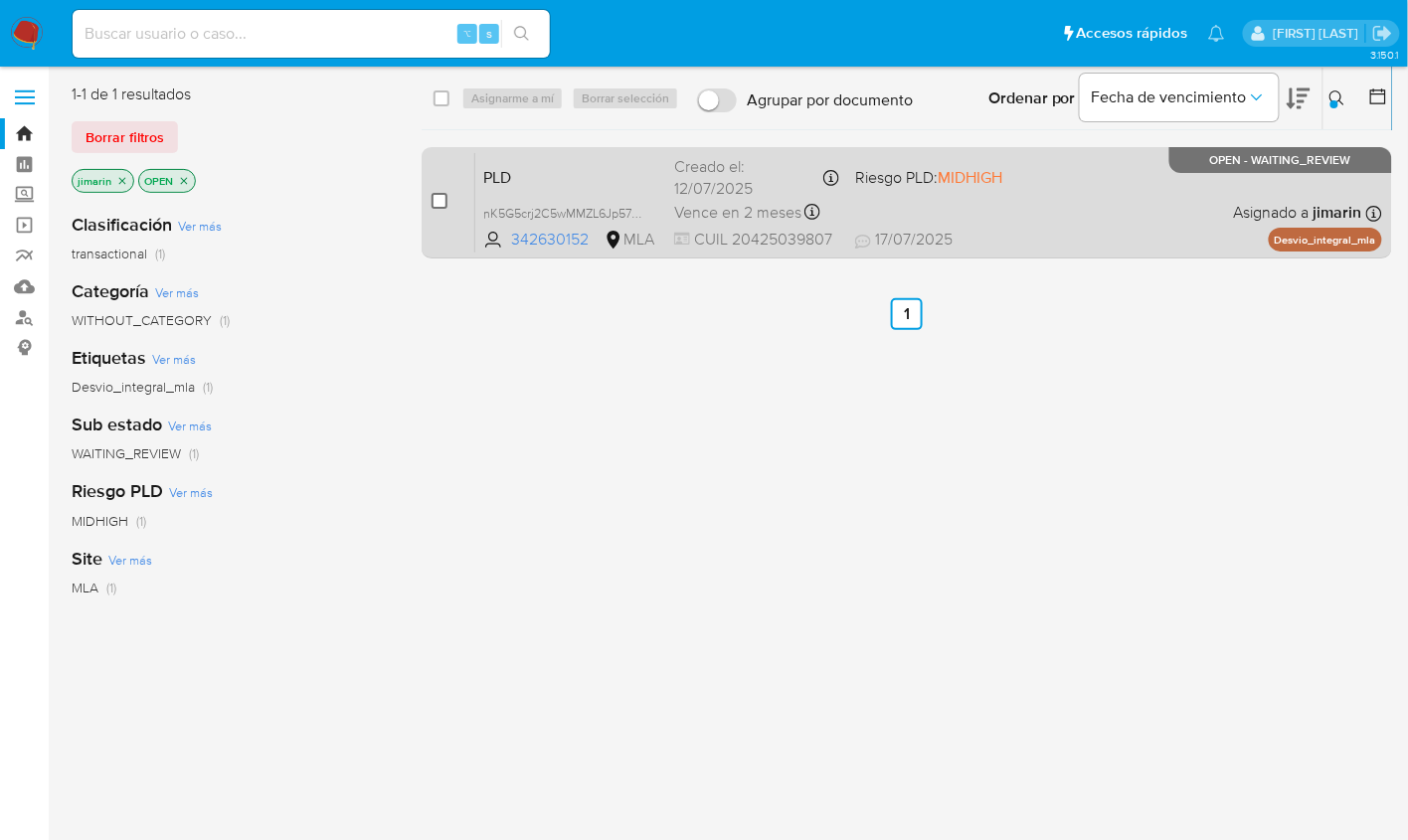 click at bounding box center [440, 201] 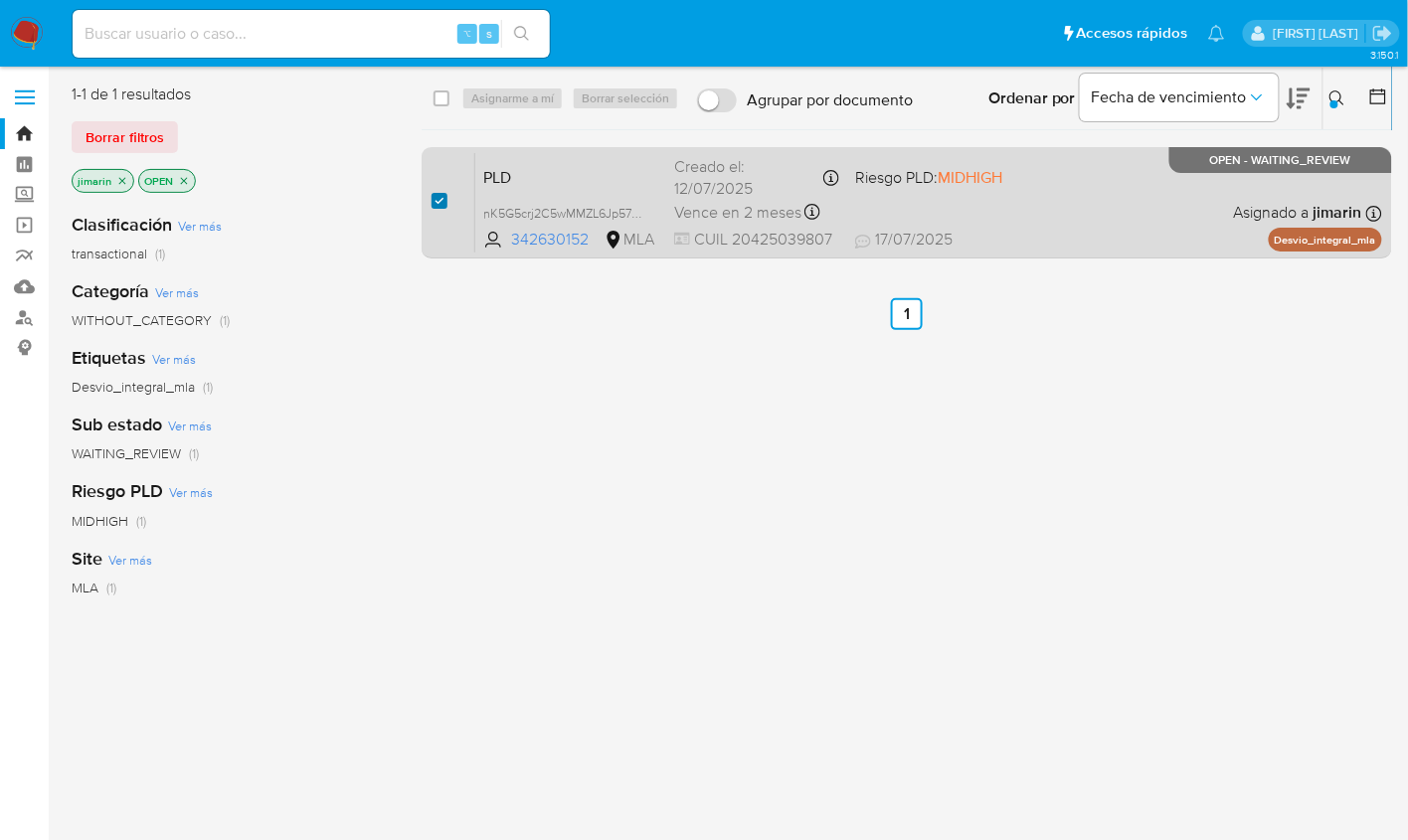 checkbox on "true" 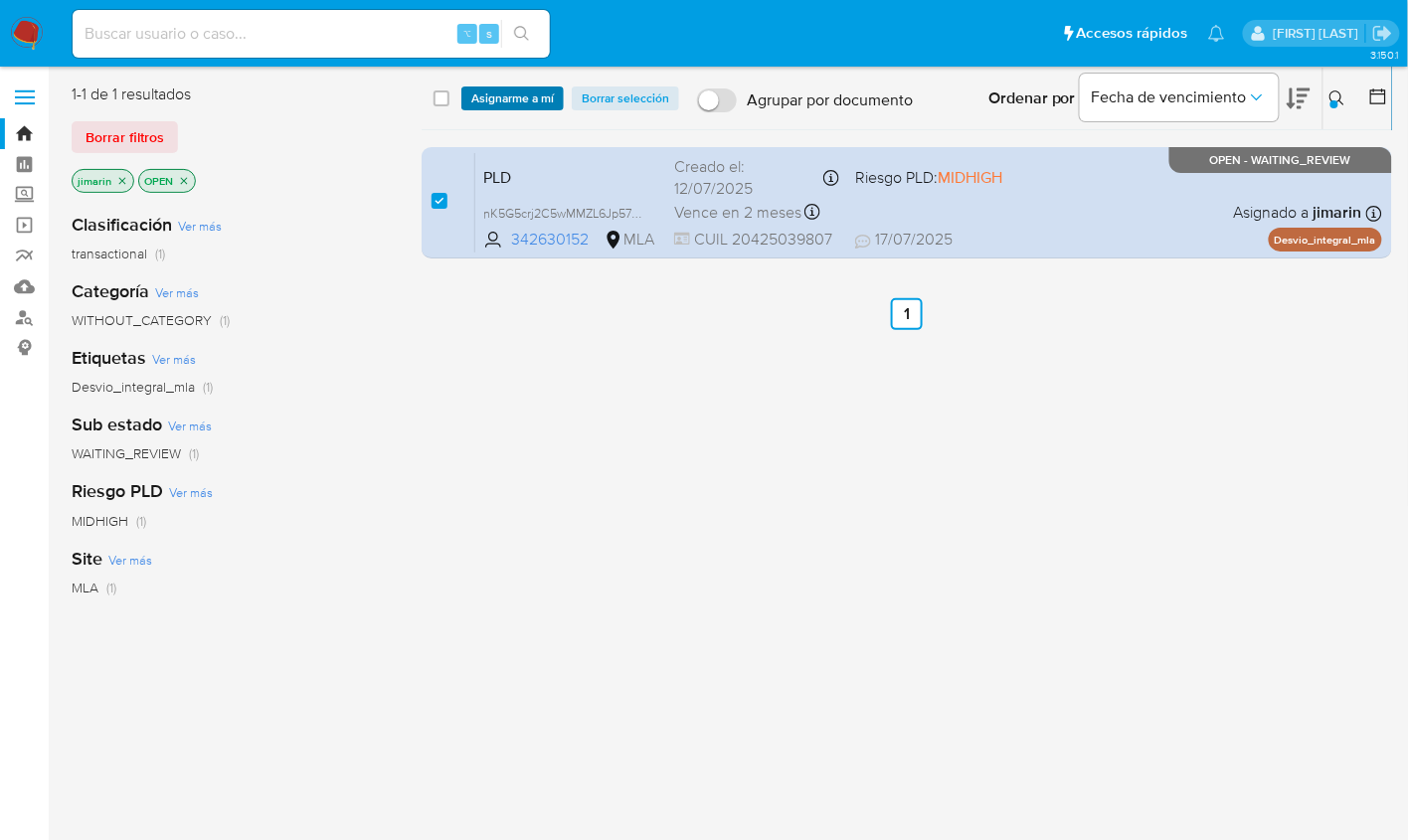 click on "Asignarme a mí" at bounding box center [512, 98] 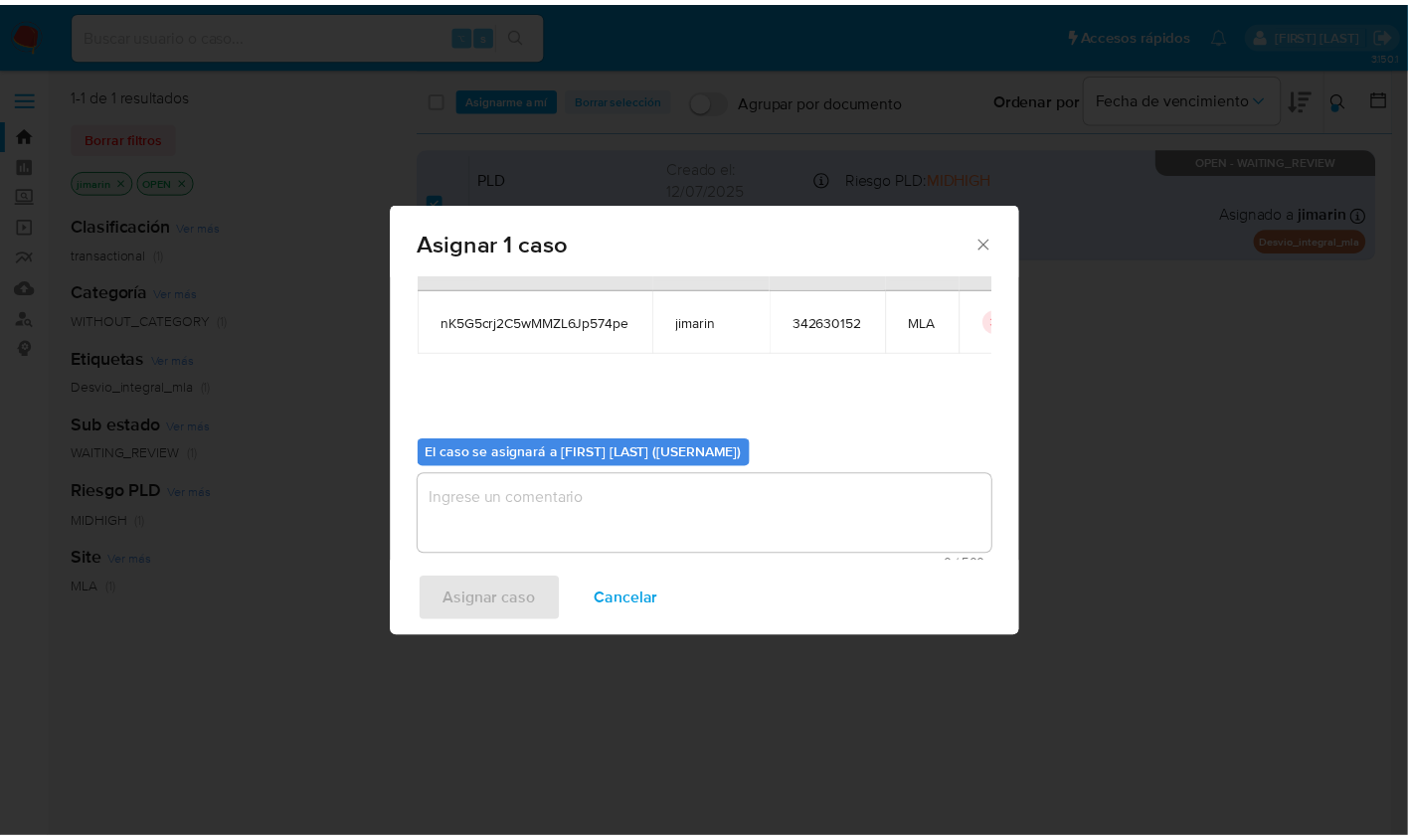 scroll, scrollTop: 101, scrollLeft: 0, axis: vertical 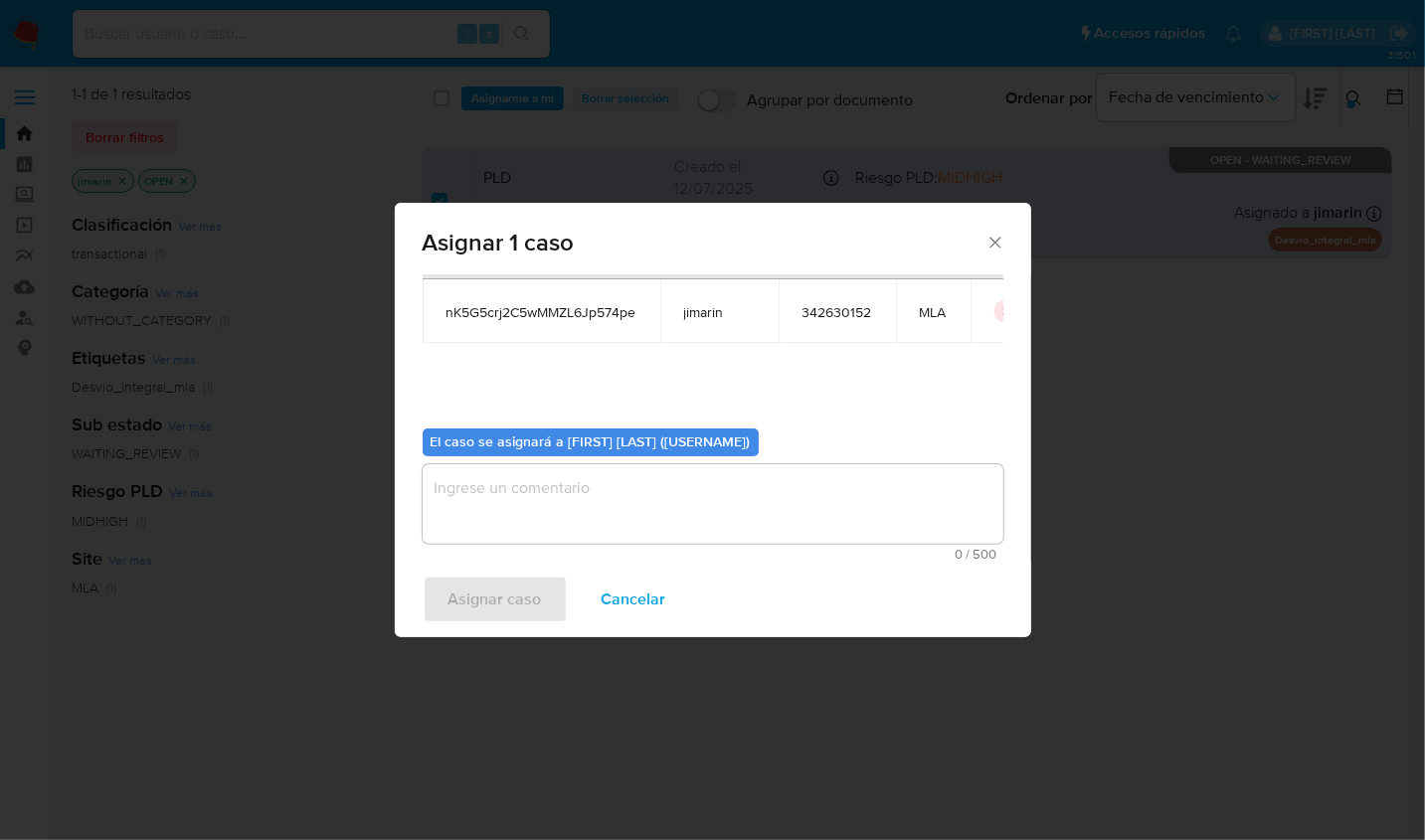 click at bounding box center (713, 504) 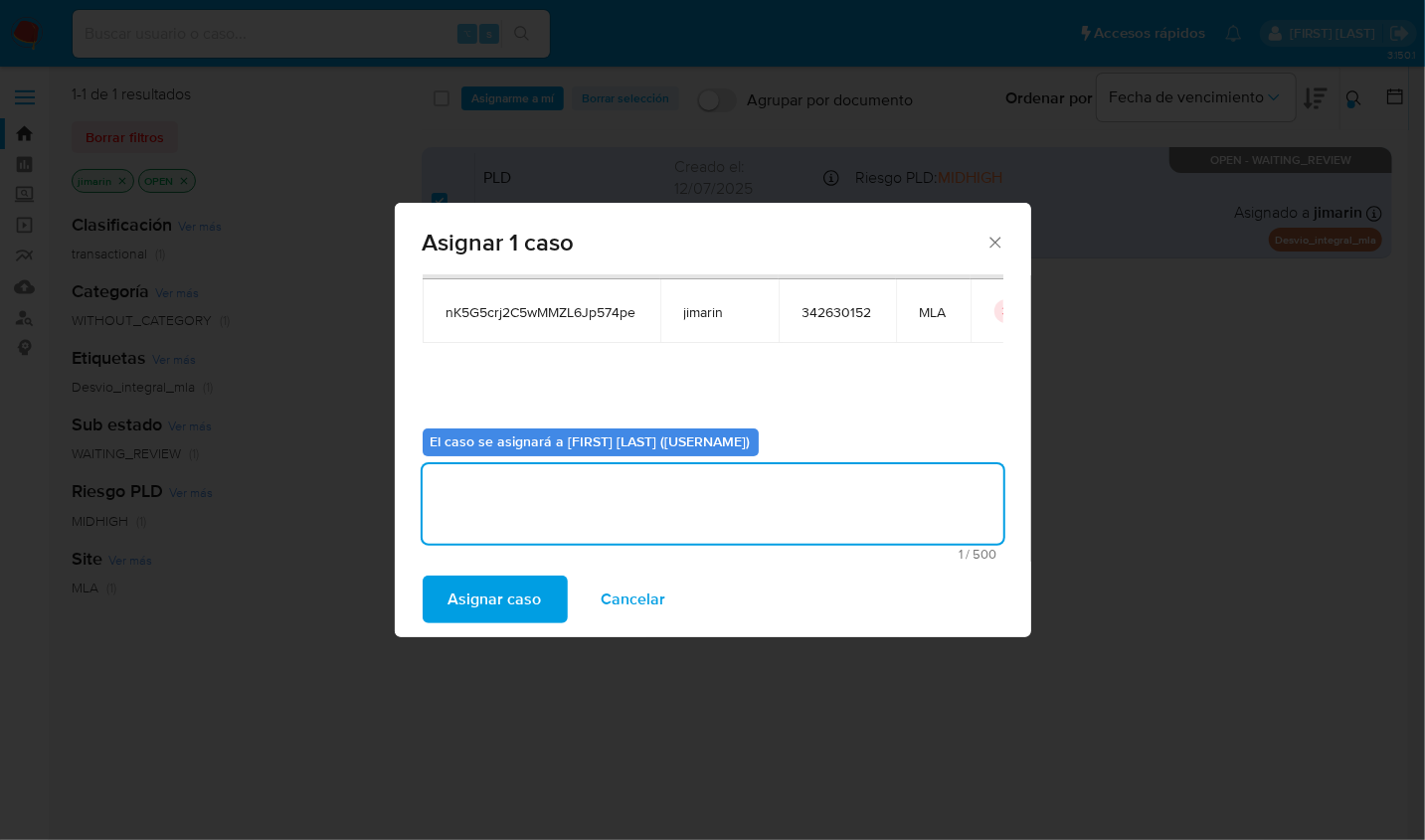 click on "Asignar caso" at bounding box center [495, 599] 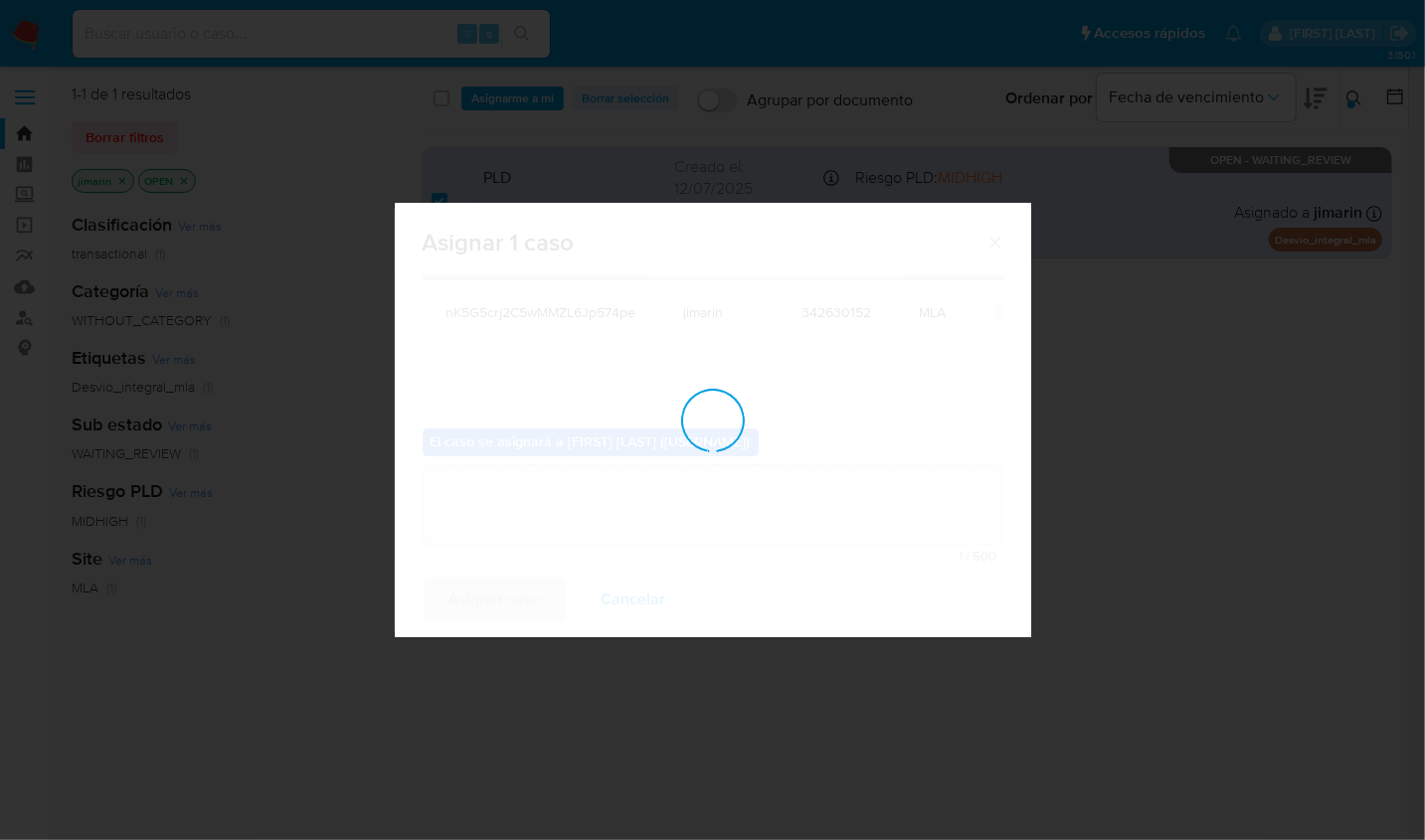 type 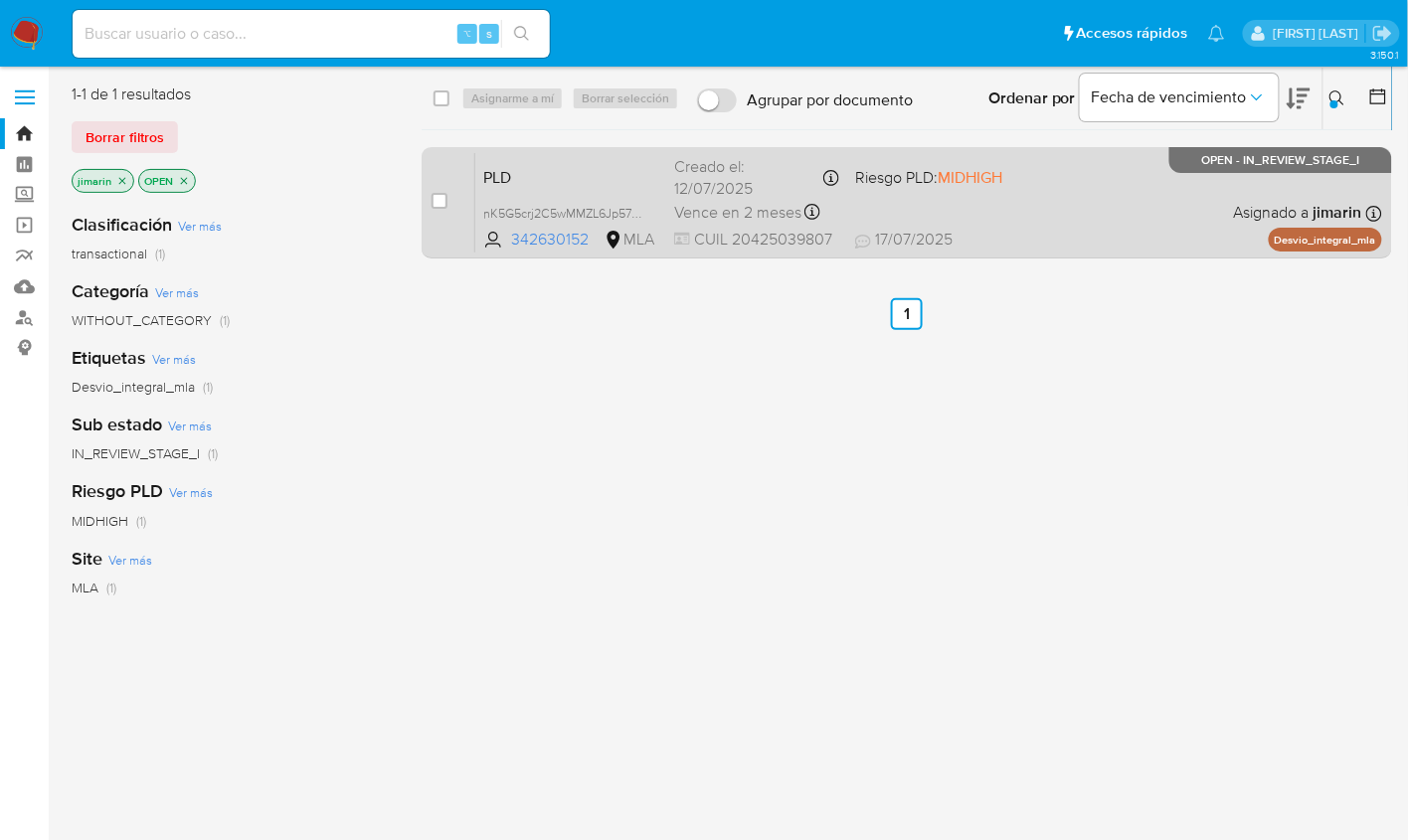 click on "MIDHIGH" at bounding box center (969, 177) 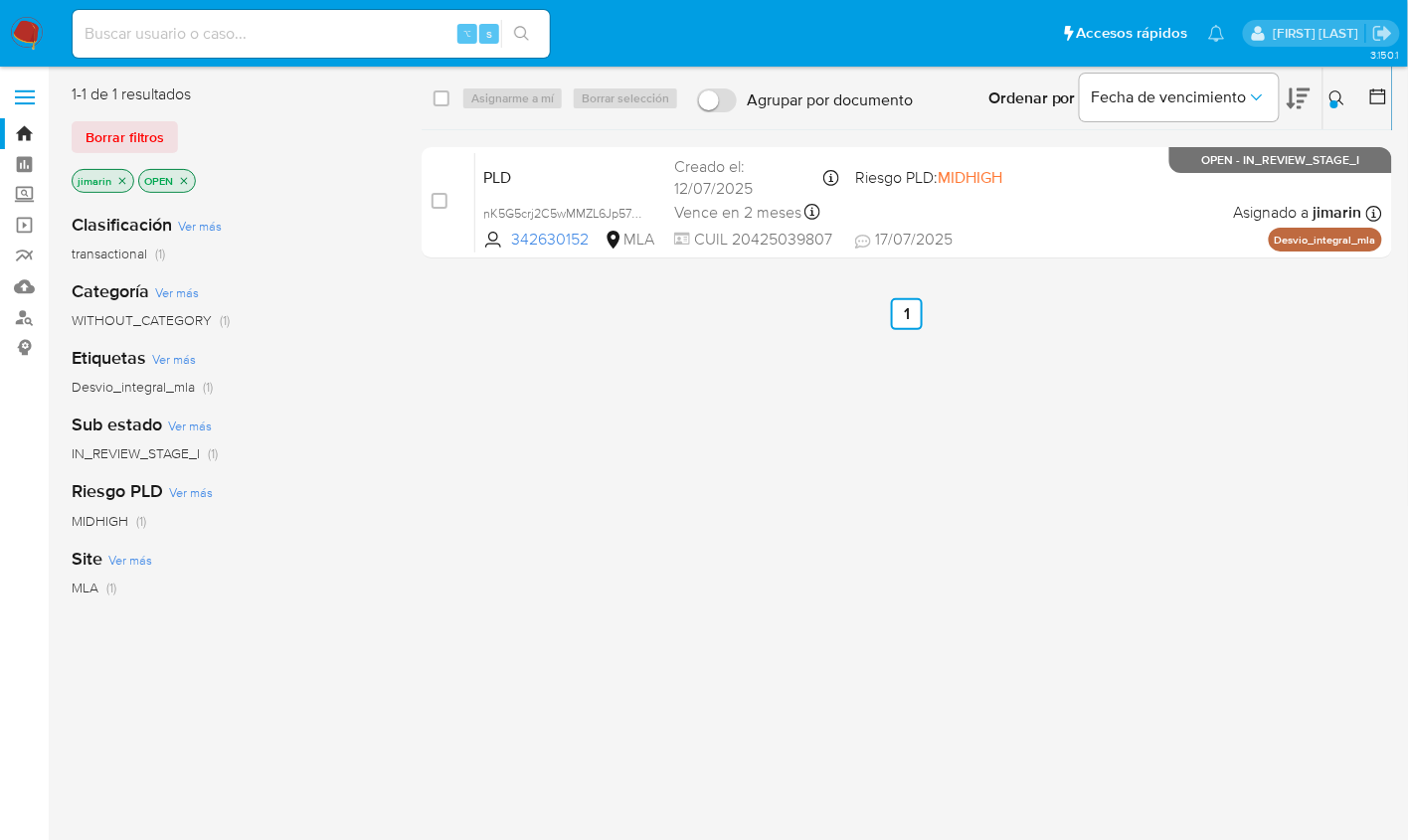 click 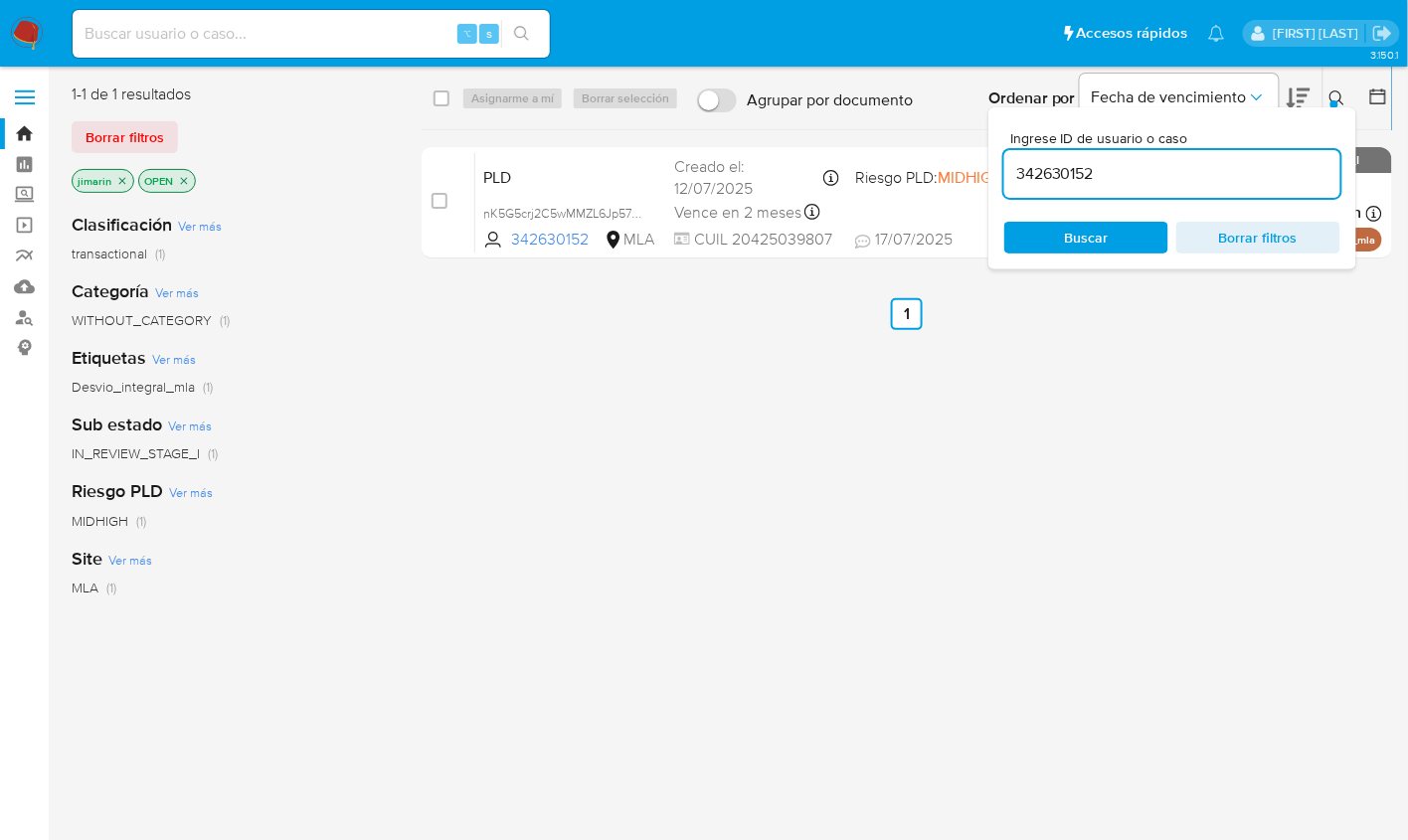 click on "342630152" at bounding box center [1172, 174] 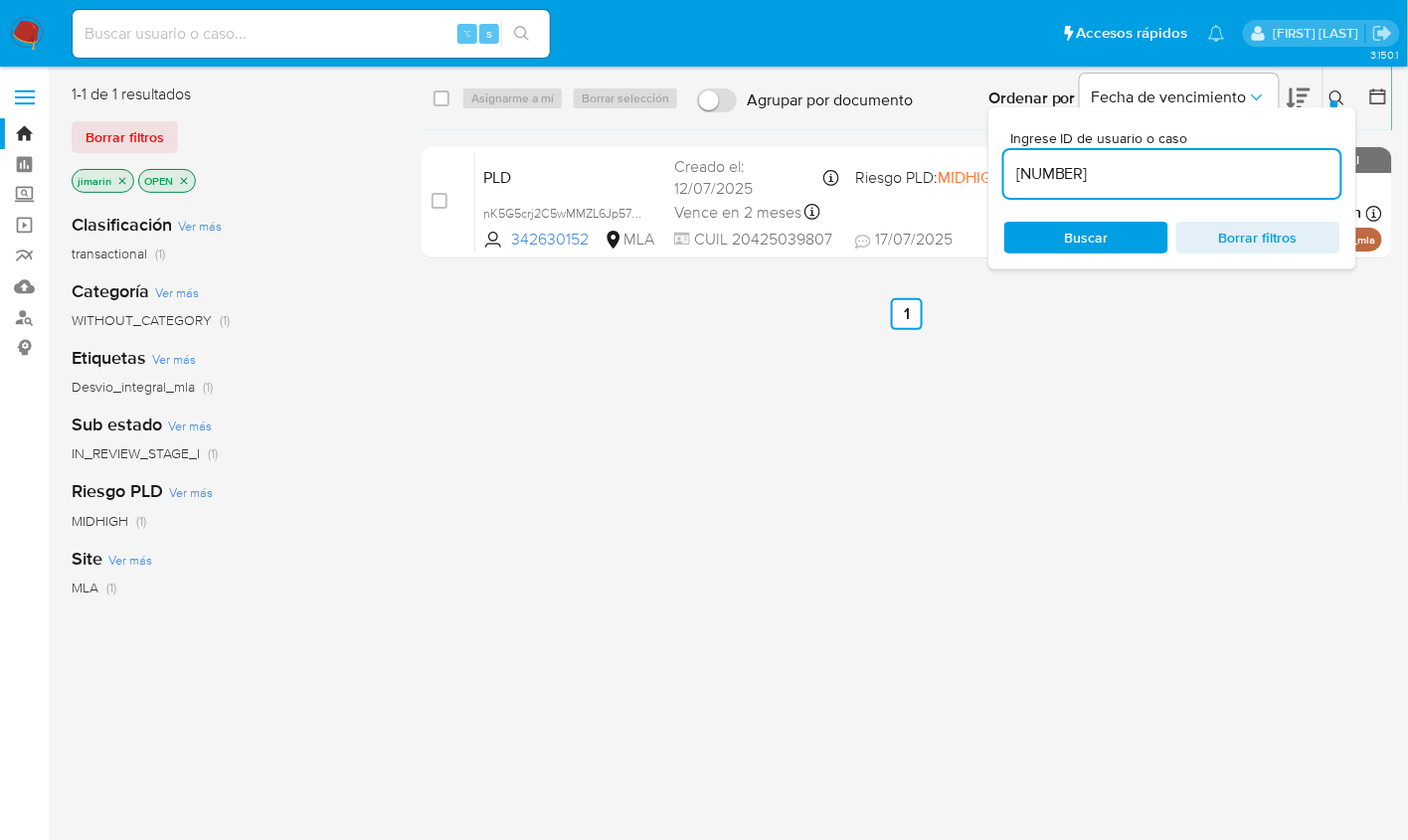 type on "386427365" 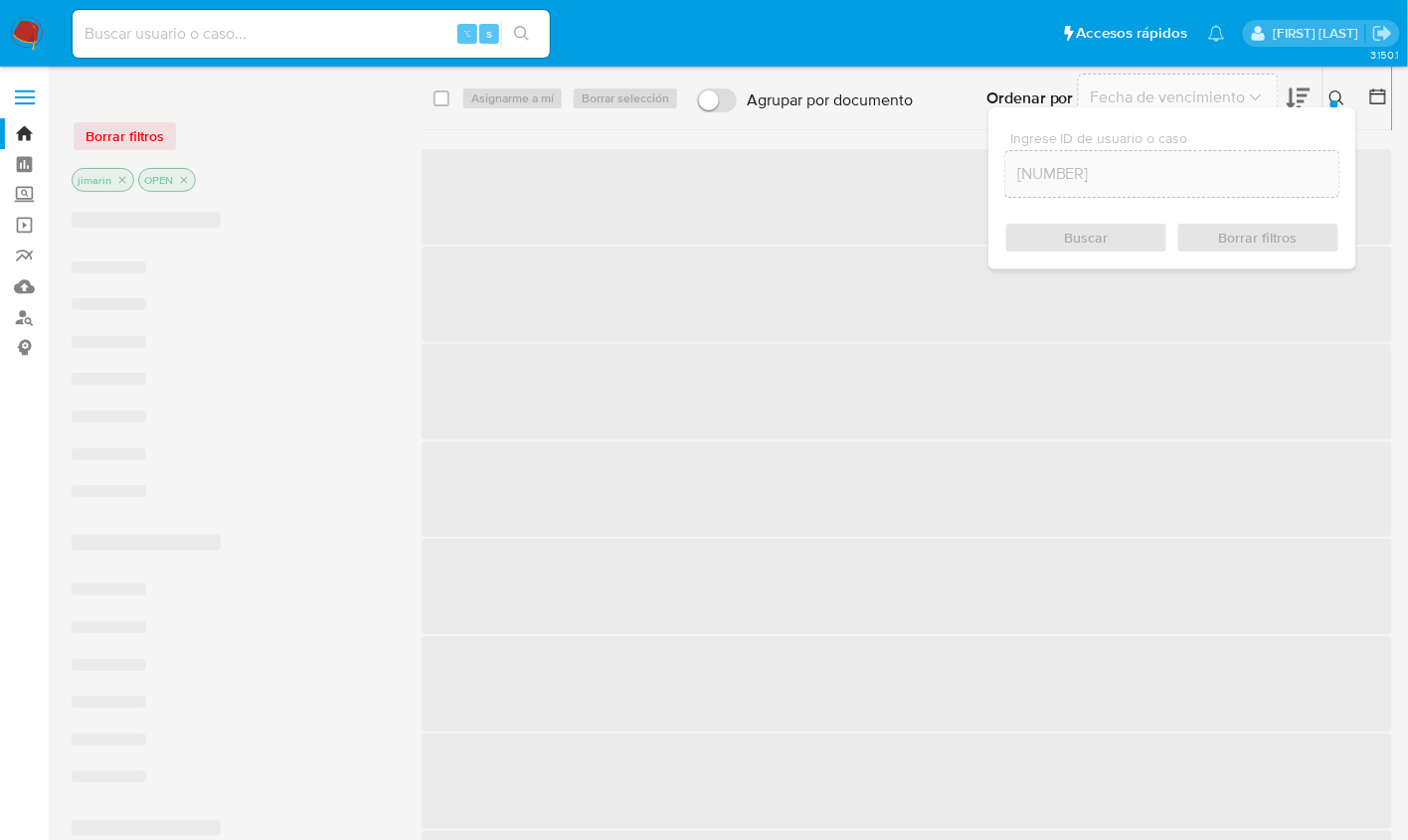 click 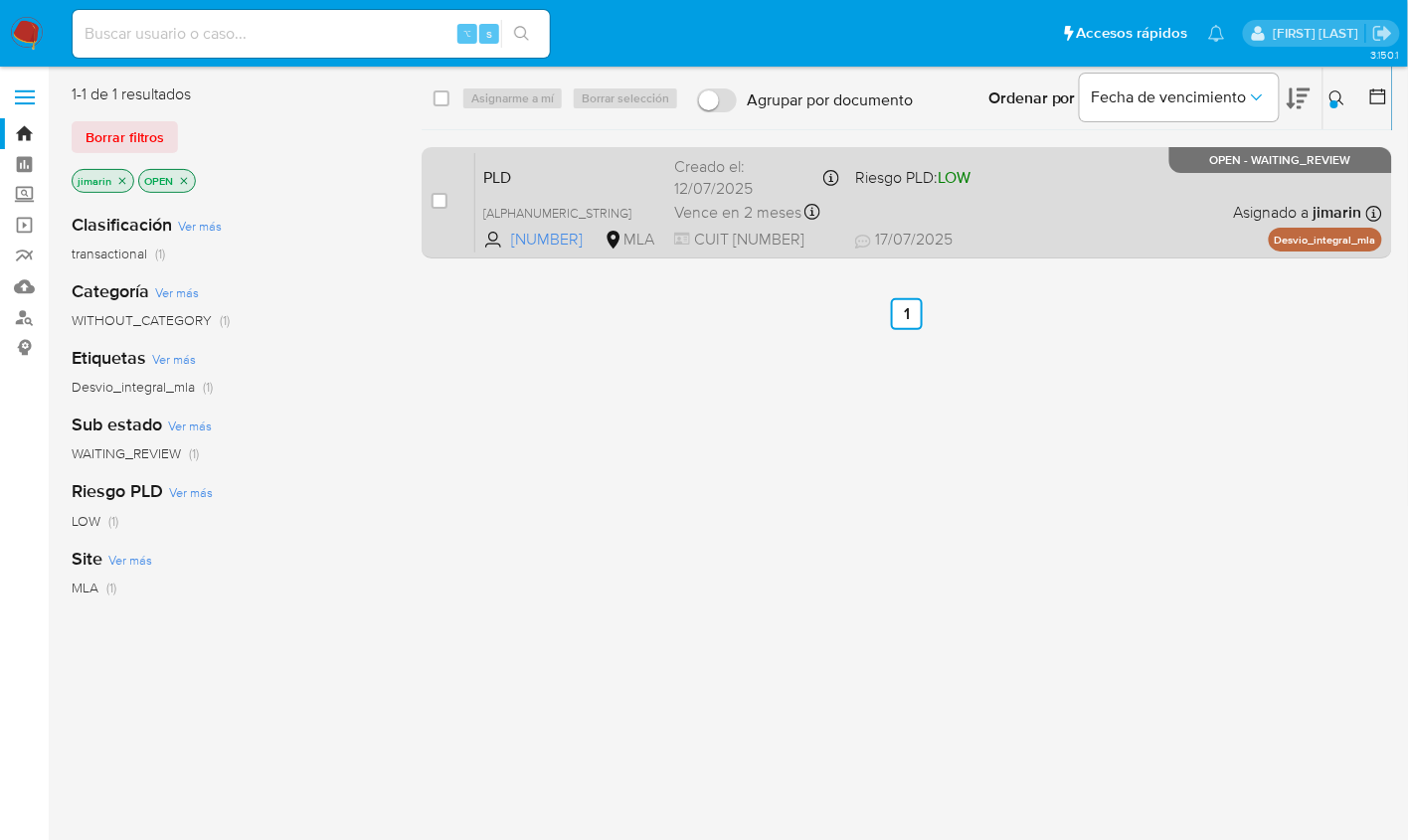 click on "case-item-checkbox   No es posible asignar el caso PLD CQFmFsvrM1Tc926w98T0Gm0h 386427365 MLA Riesgo PLD:  LOW Creado el: 12/07/2025   Creado el: 12/07/2025 03:14:40 Vence en 2 meses   Vence el 10/10/2025 03:14:41 CUIT   20420141387 17/07/2025   17/07/2025 17:15 Asignado a   jimarin   Asignado el: 17/07/2025 16:34:50 Desvio_integral_mla OPEN - WAITING_REVIEW" at bounding box center [907, 203] 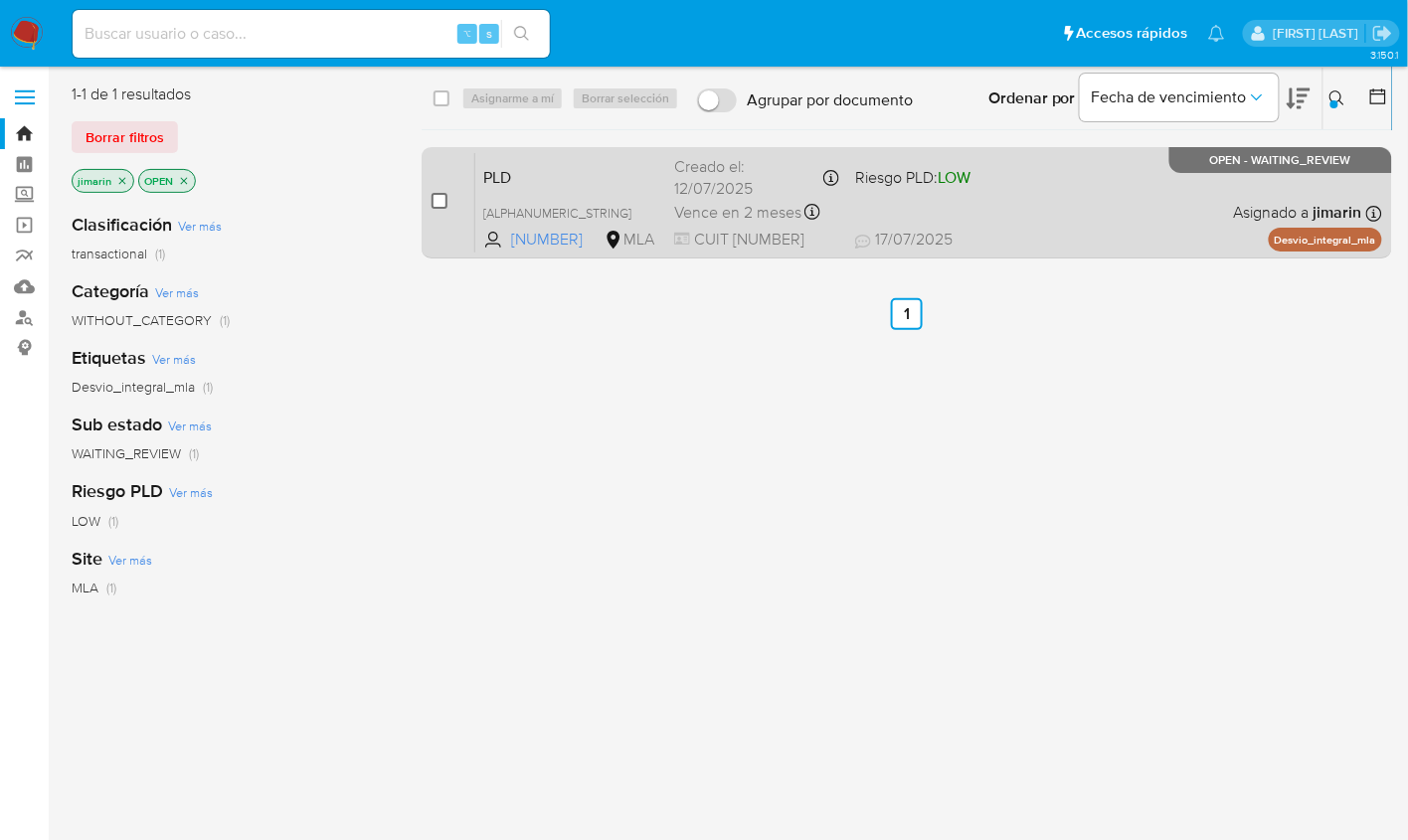 click at bounding box center (440, 201) 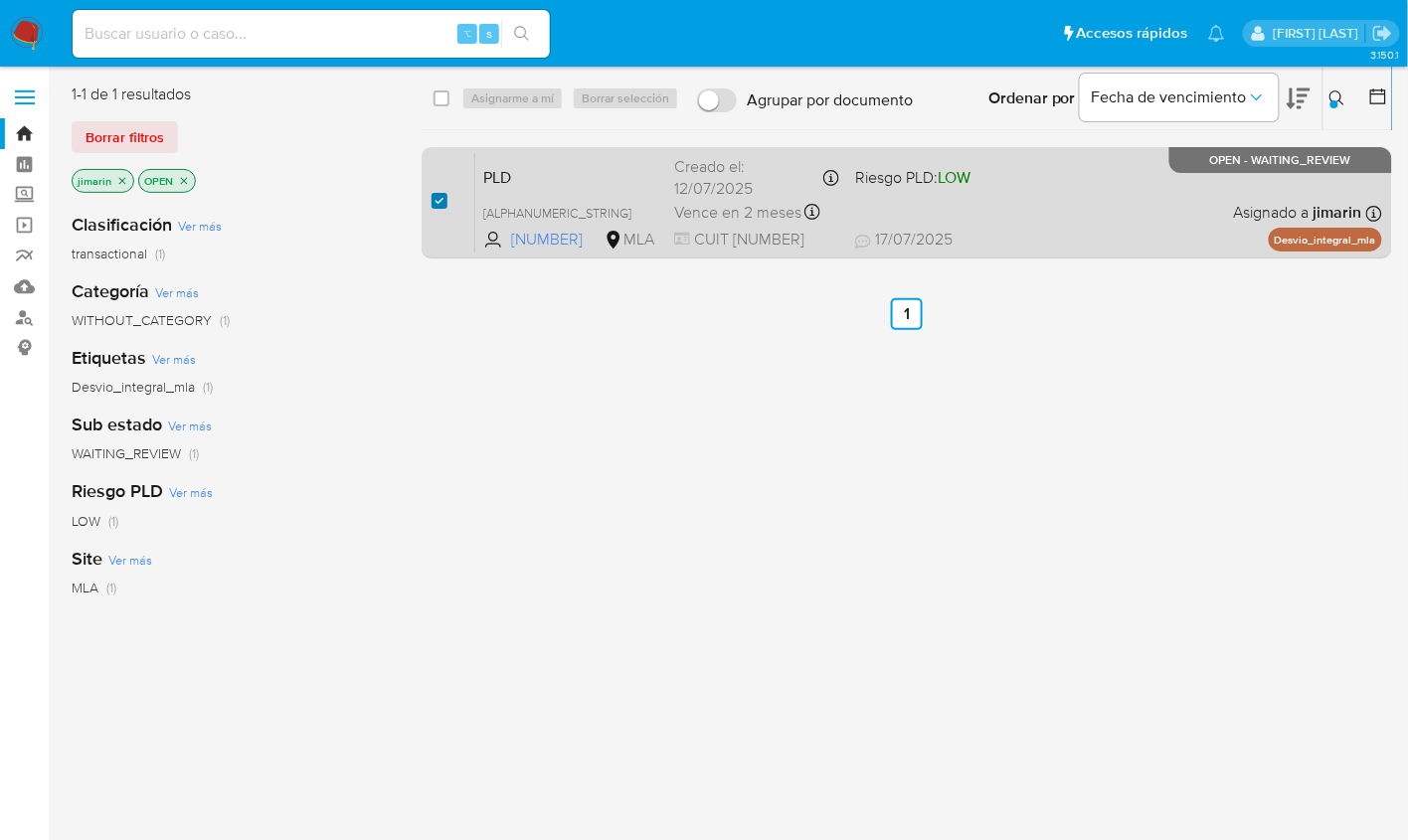 checkbox on "true" 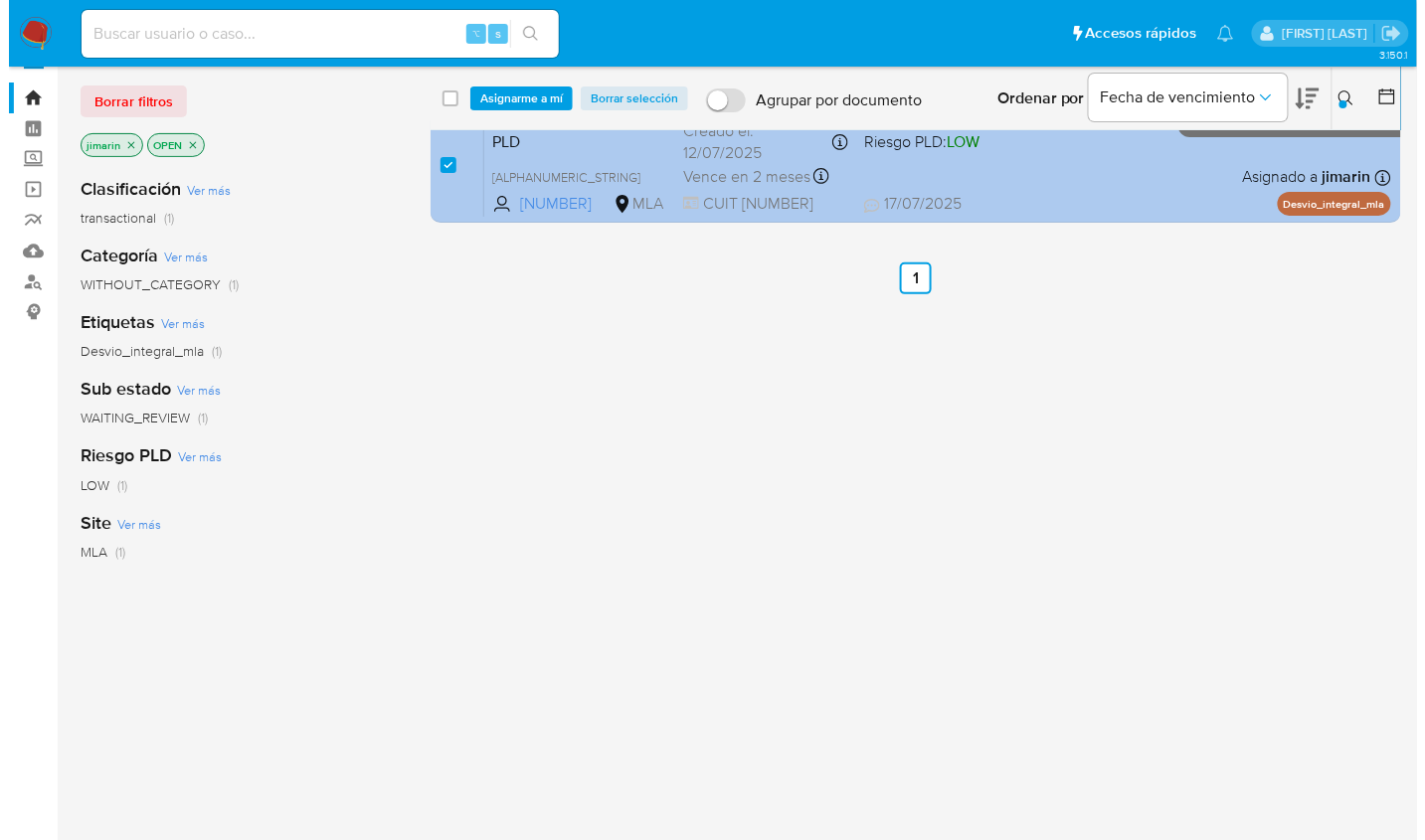 scroll, scrollTop: 40, scrollLeft: 0, axis: vertical 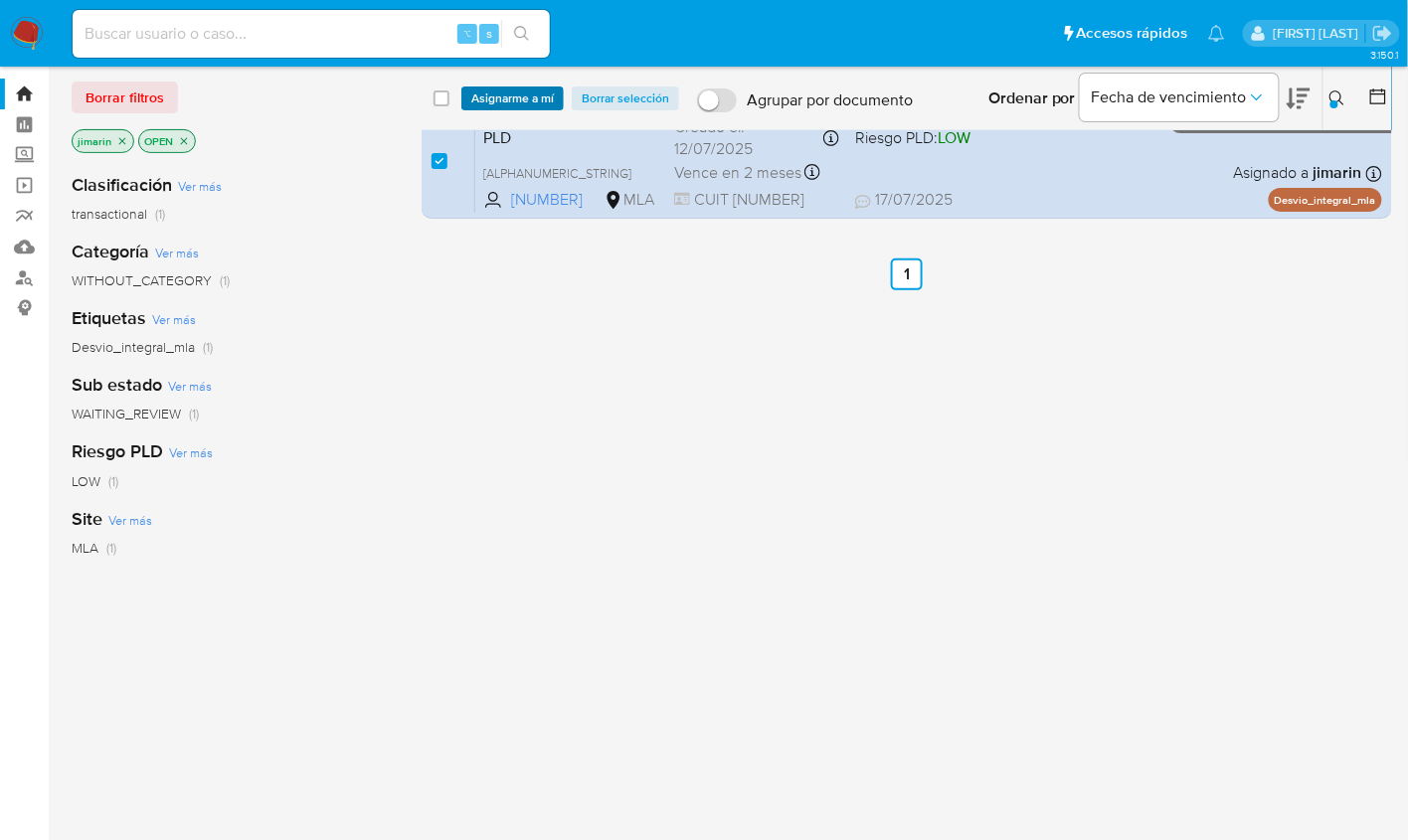 click on "Asignarme a mí" at bounding box center (512, 98) 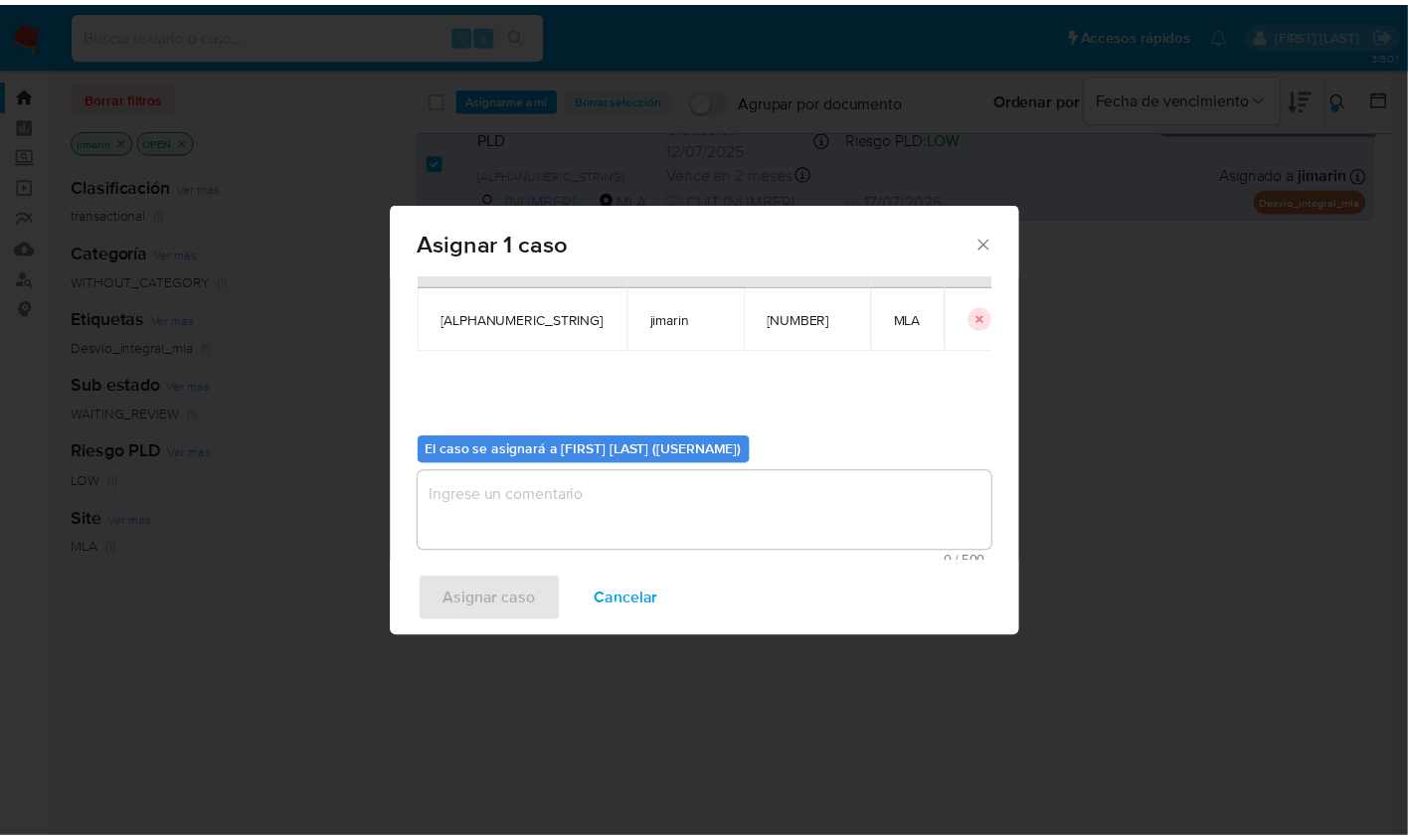 scroll, scrollTop: 101, scrollLeft: 0, axis: vertical 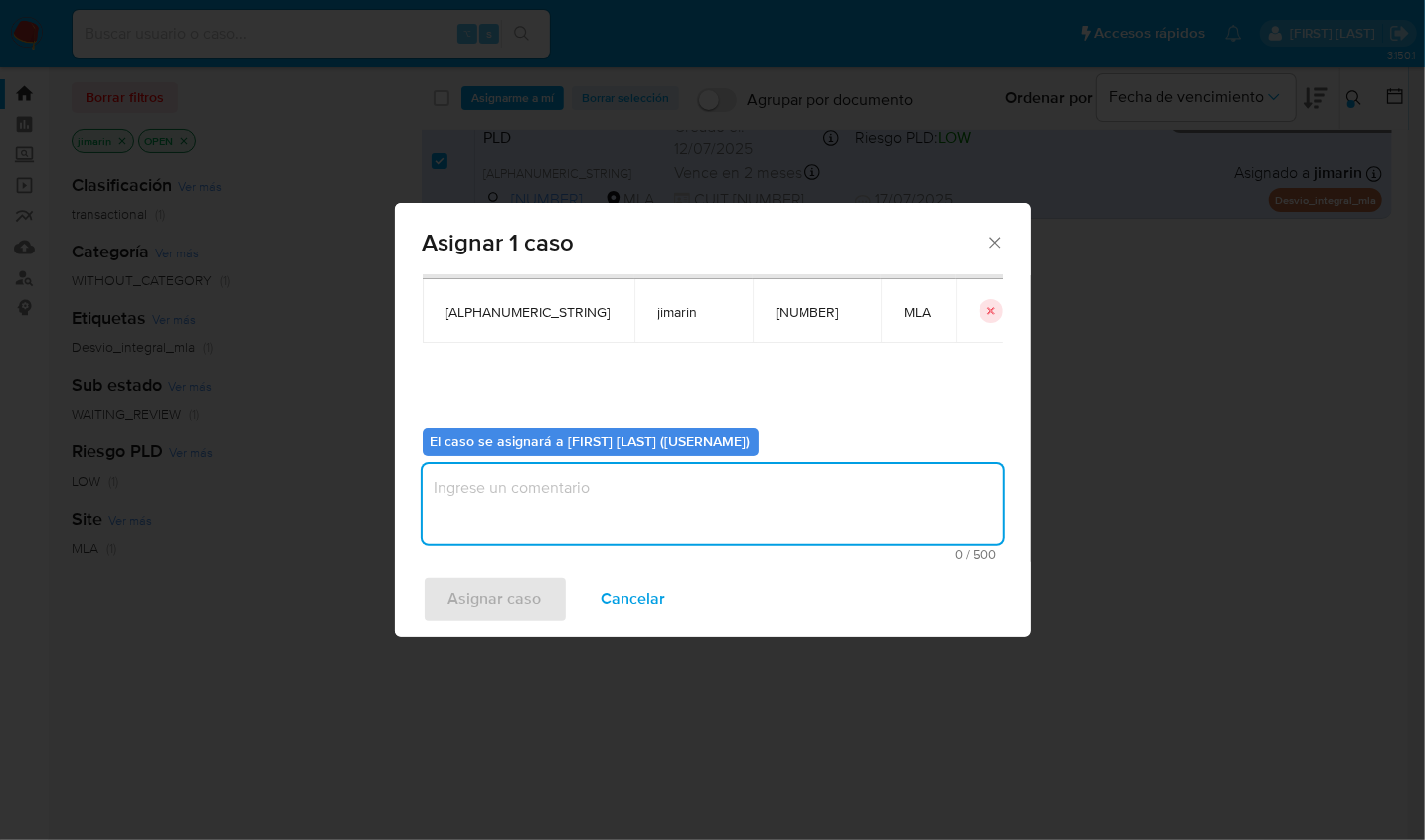 click at bounding box center (713, 504) 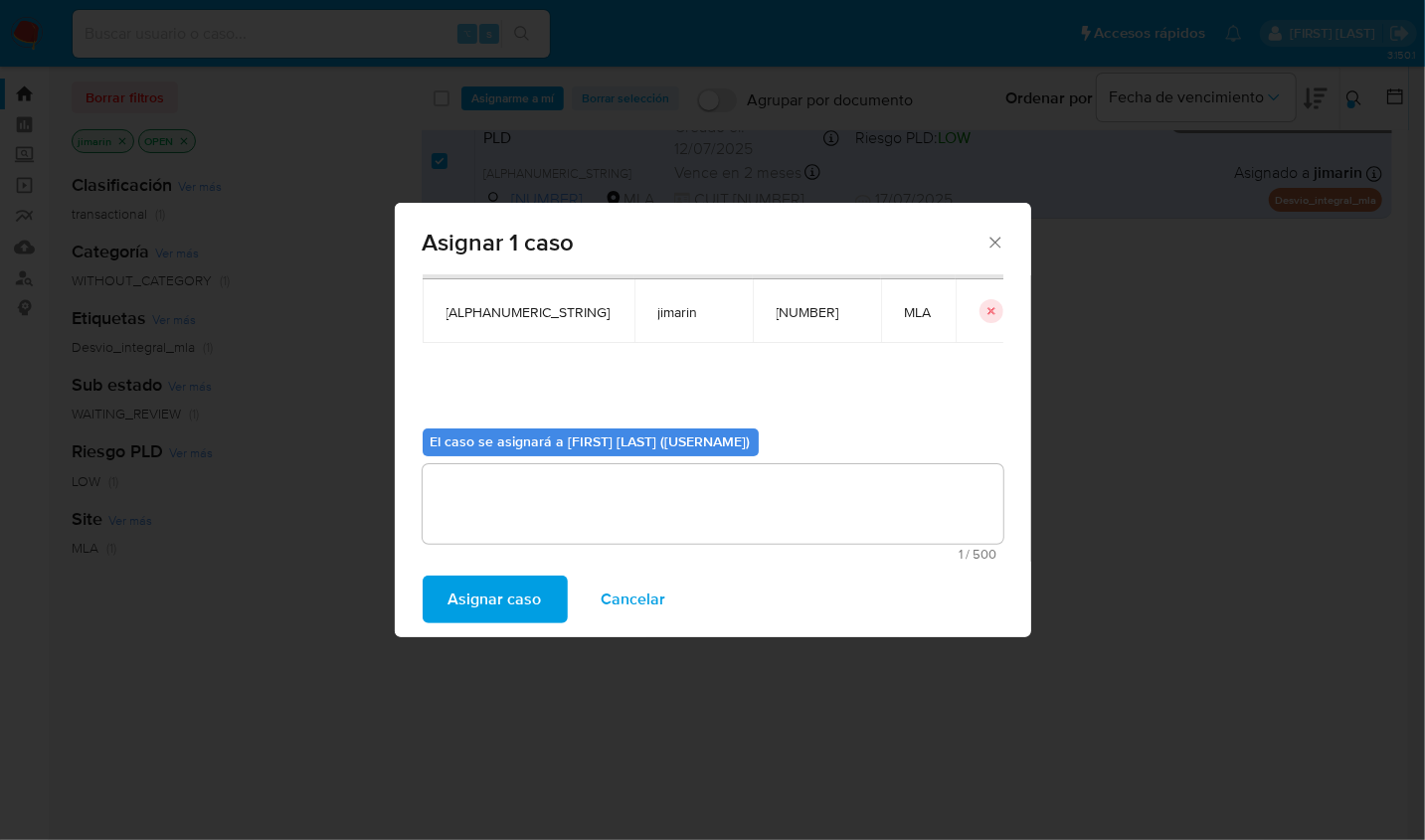 click on "Asignar caso Cancelar" at bounding box center (713, 599) 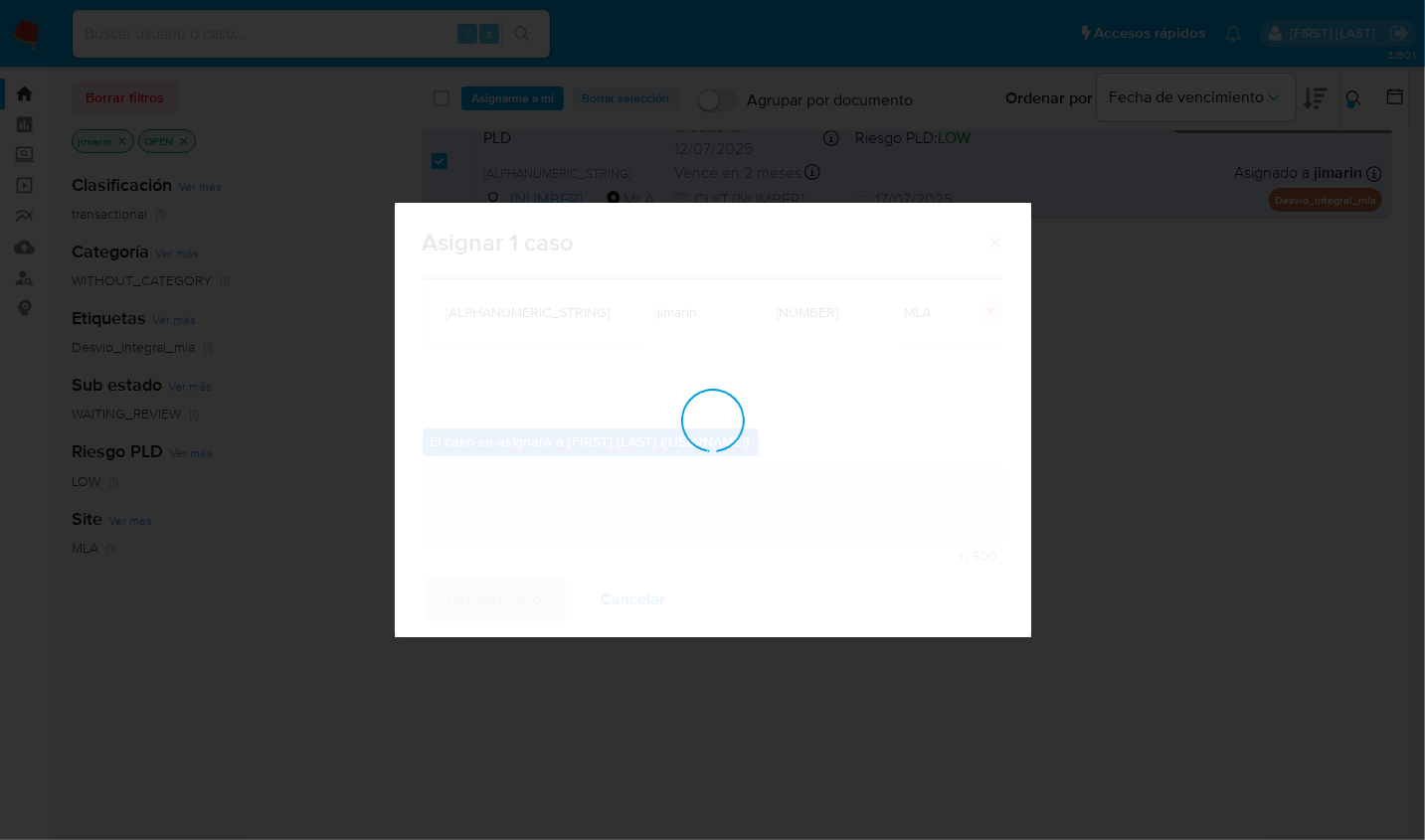 type 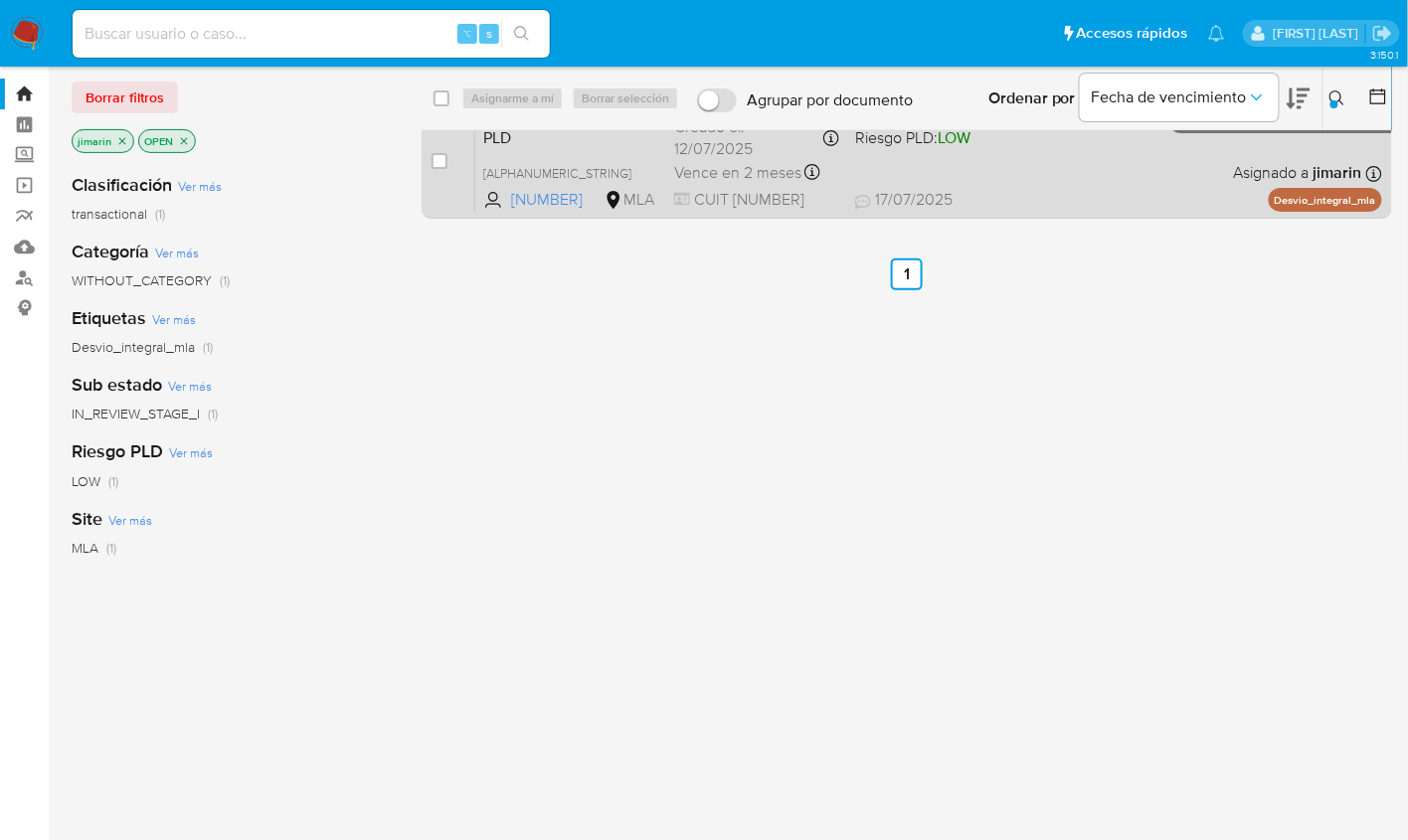 click on "17/07/2025   17/07/2025 17:15" at bounding box center (1028, 200) 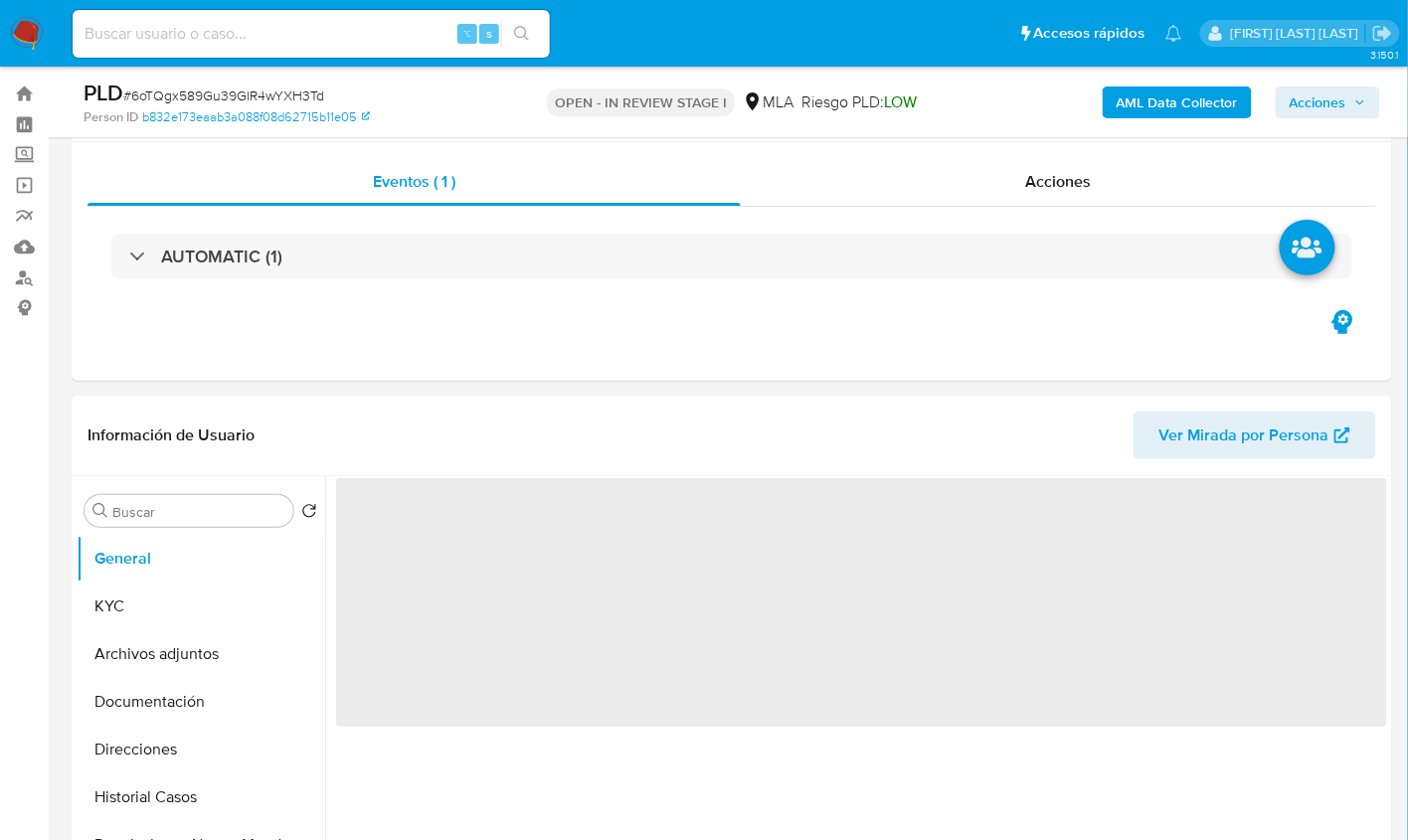 scroll, scrollTop: 735, scrollLeft: 0, axis: vertical 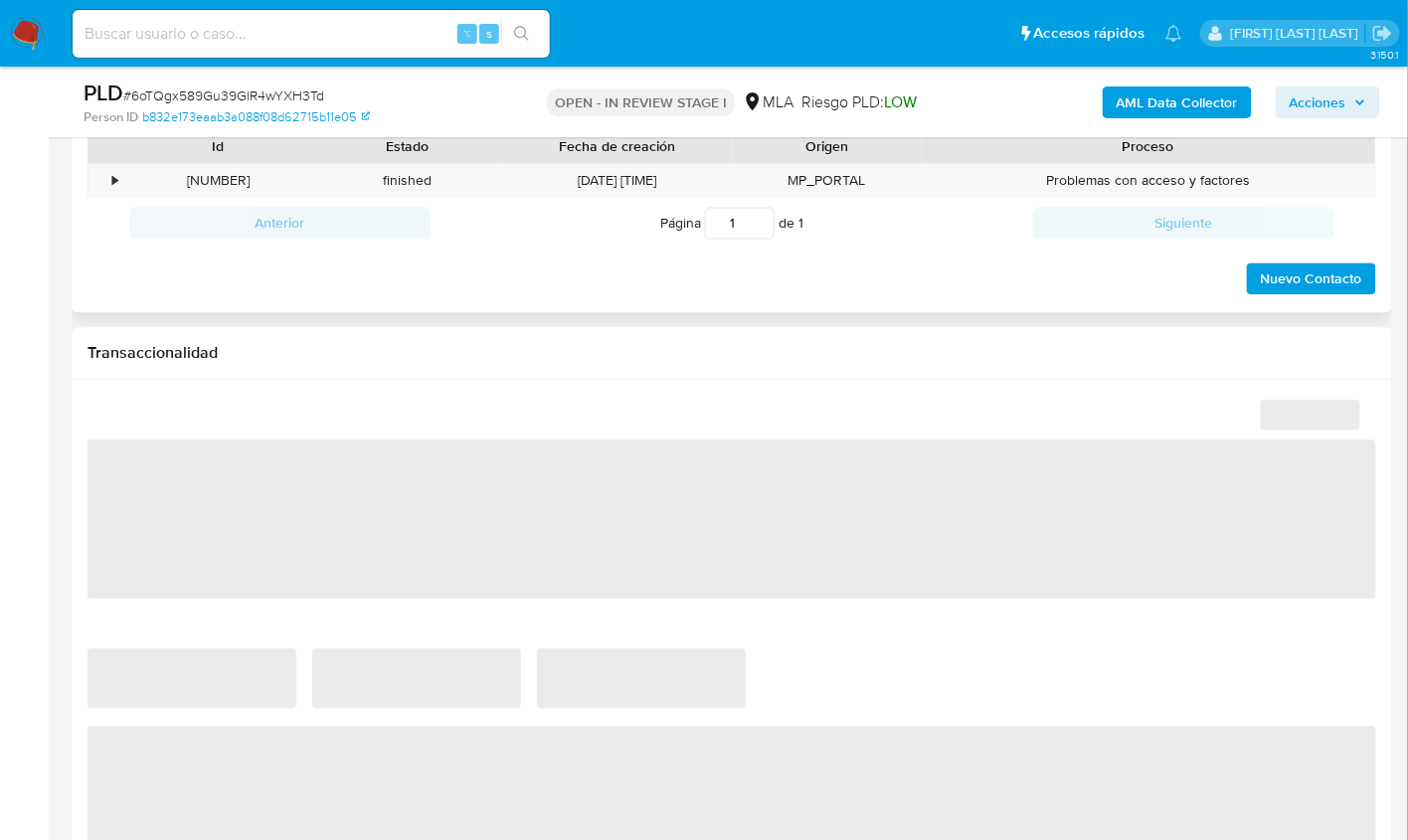 click on "Proceso" at bounding box center [1148, 147] 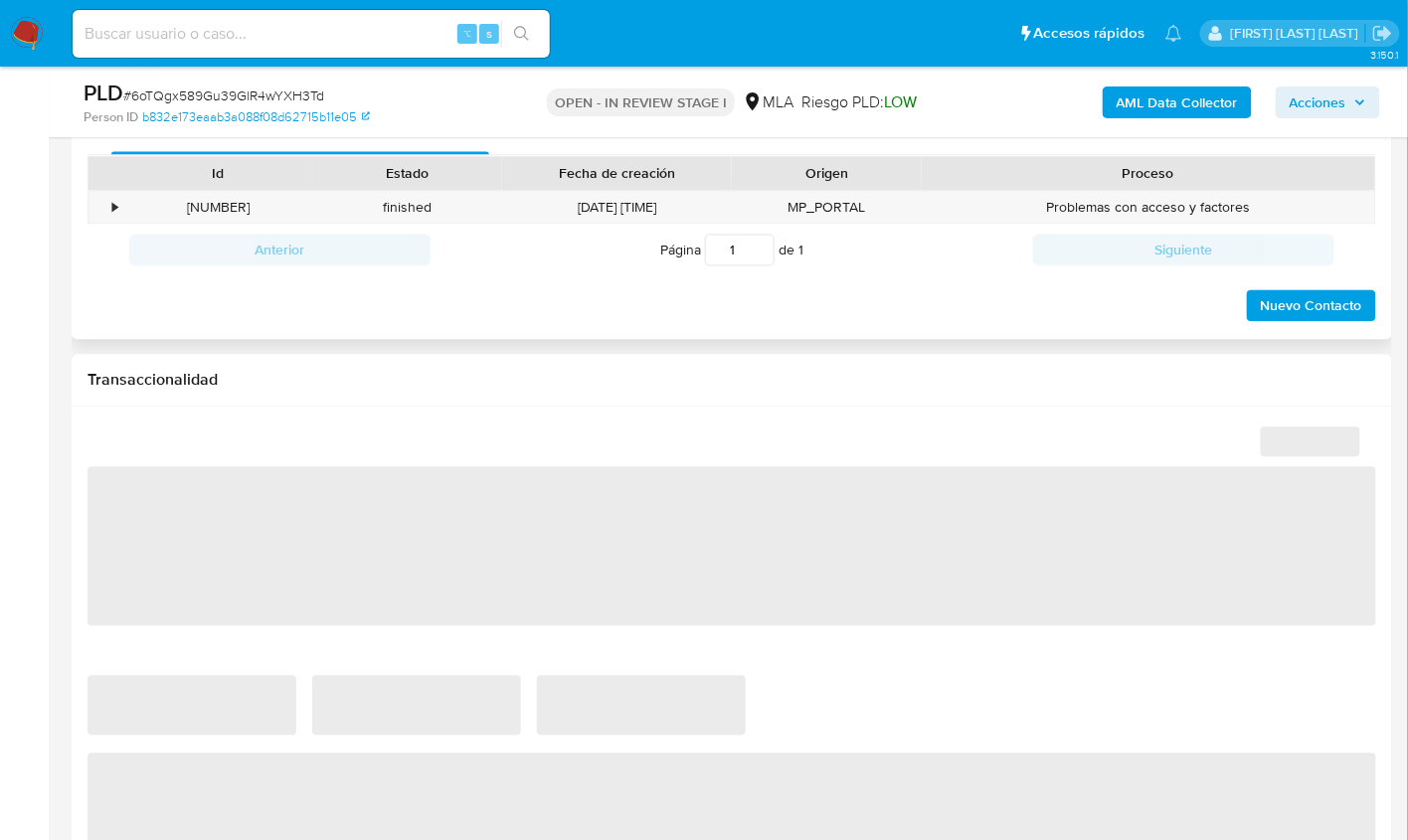 scroll, scrollTop: 892, scrollLeft: 0, axis: vertical 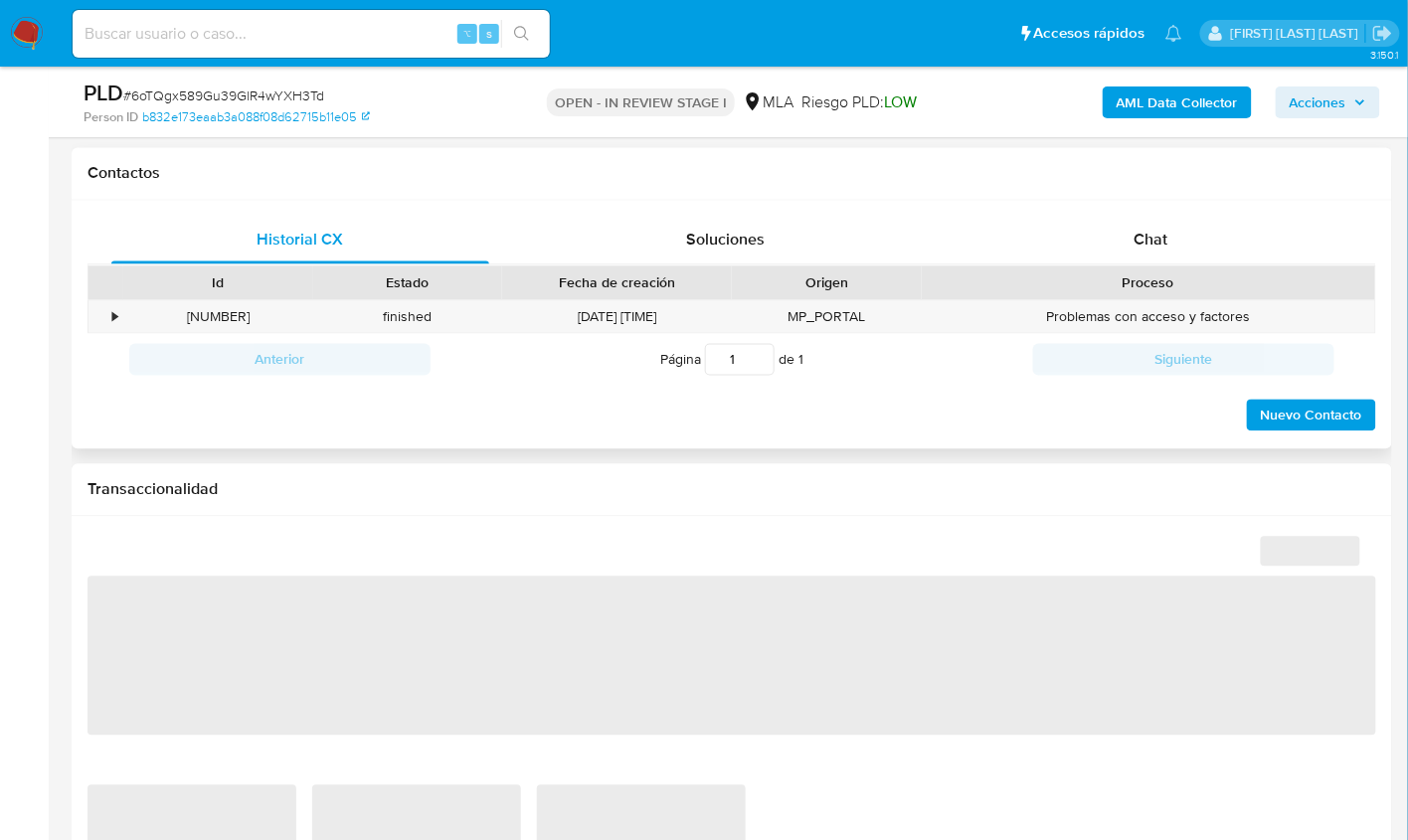 select on "10" 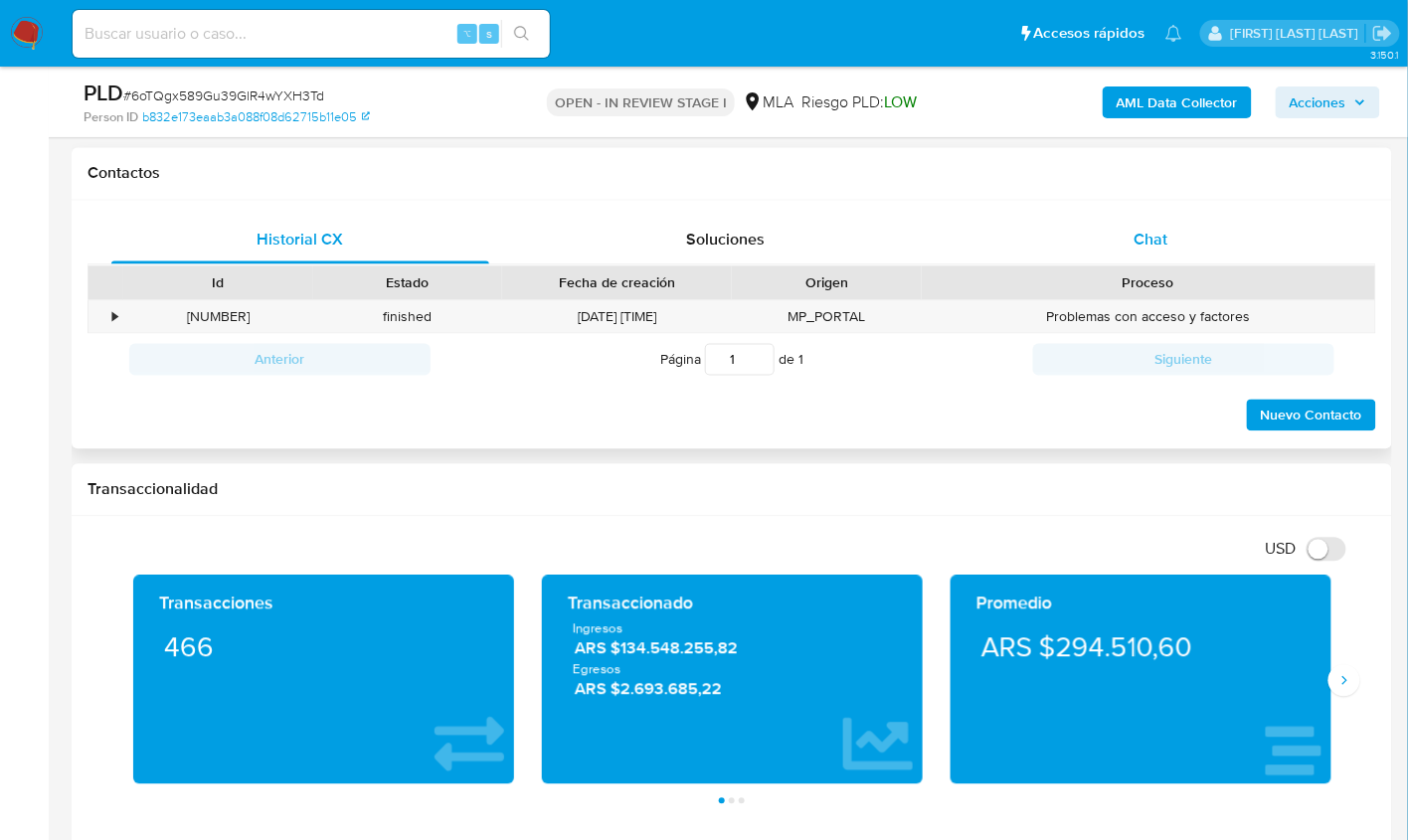 click on "Historial CX Soluciones Chat Id Estado Fecha de creación Origen Proceso • [NUMBER] finished [DATE] [TIME] MP_PORTAL Problemas con acceso y factores Anterior Página   1   de   1 Siguiente Cargando... Nuevo Contacto" at bounding box center [732, 325] 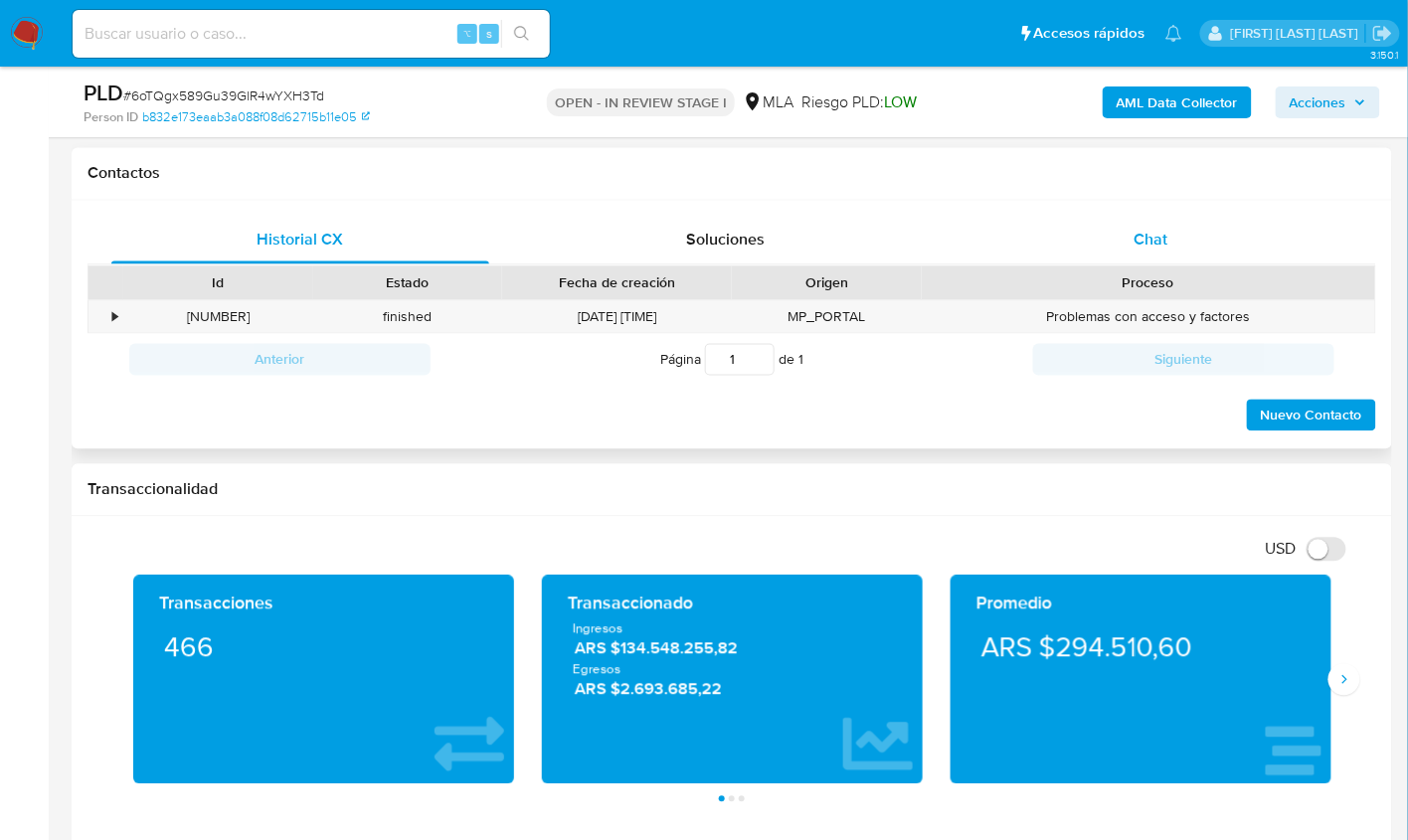 click on "Chat" at bounding box center (1150, 240) 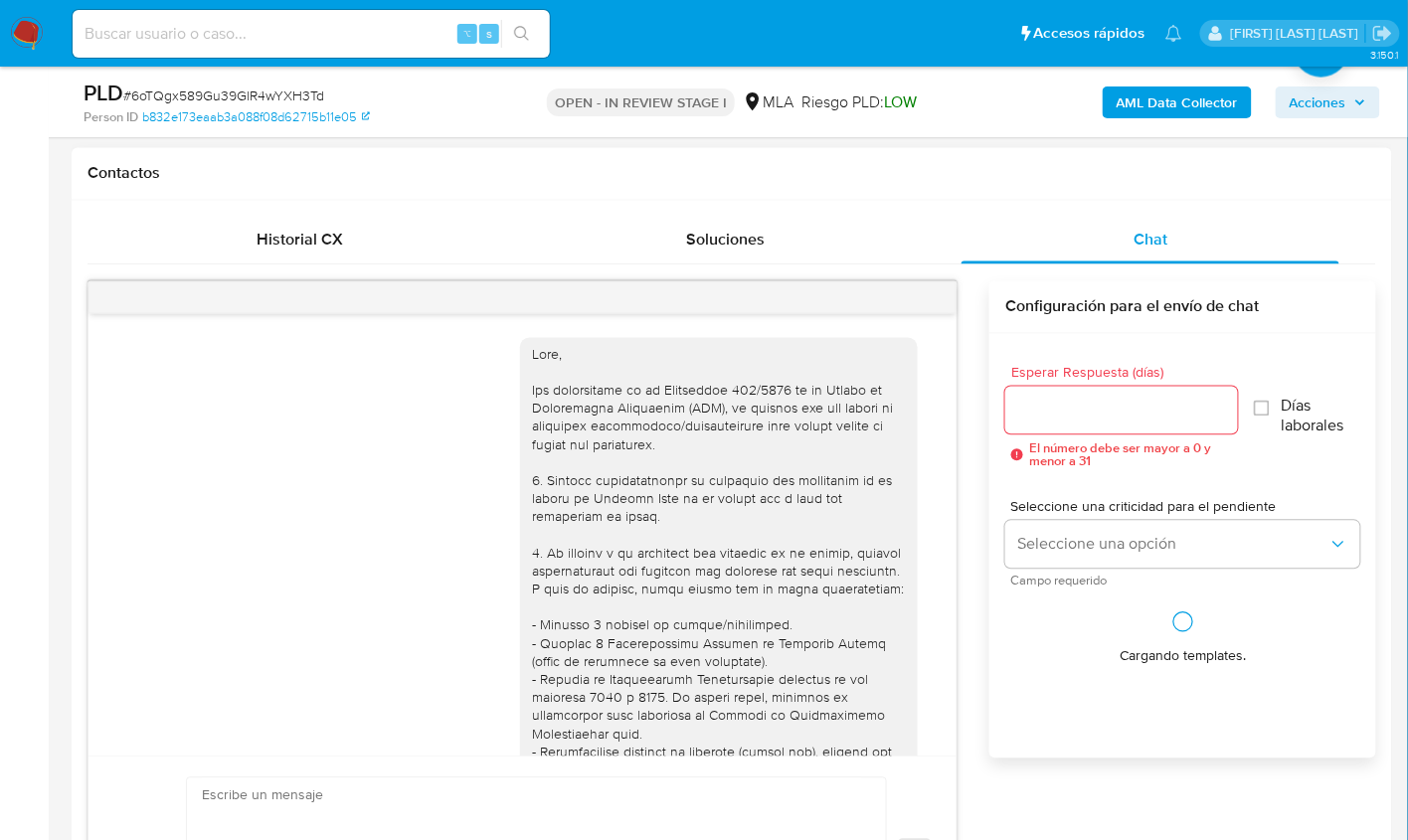 scroll, scrollTop: 1335, scrollLeft: 0, axis: vertical 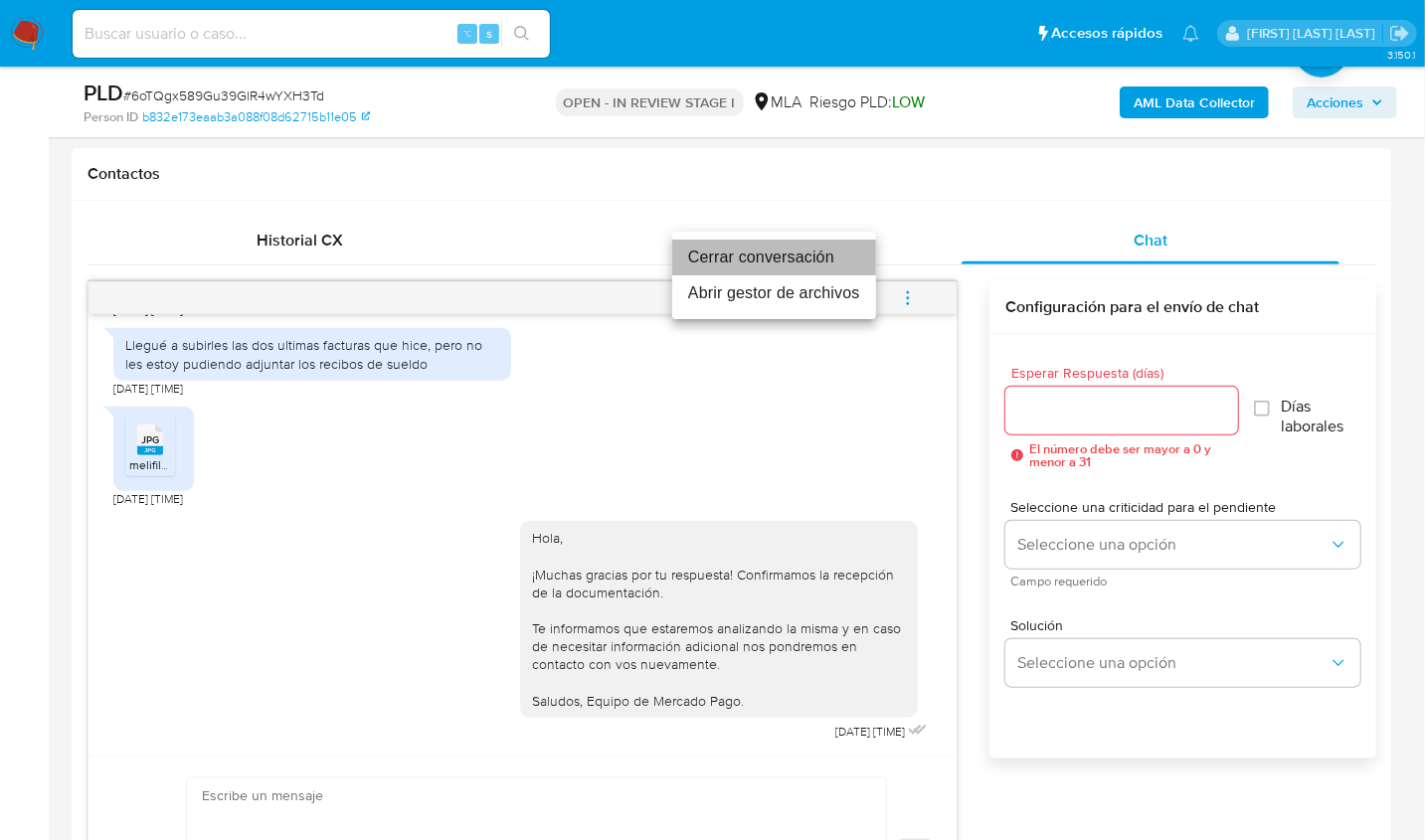 click on "Cerrar conversación" at bounding box center (774, 257) 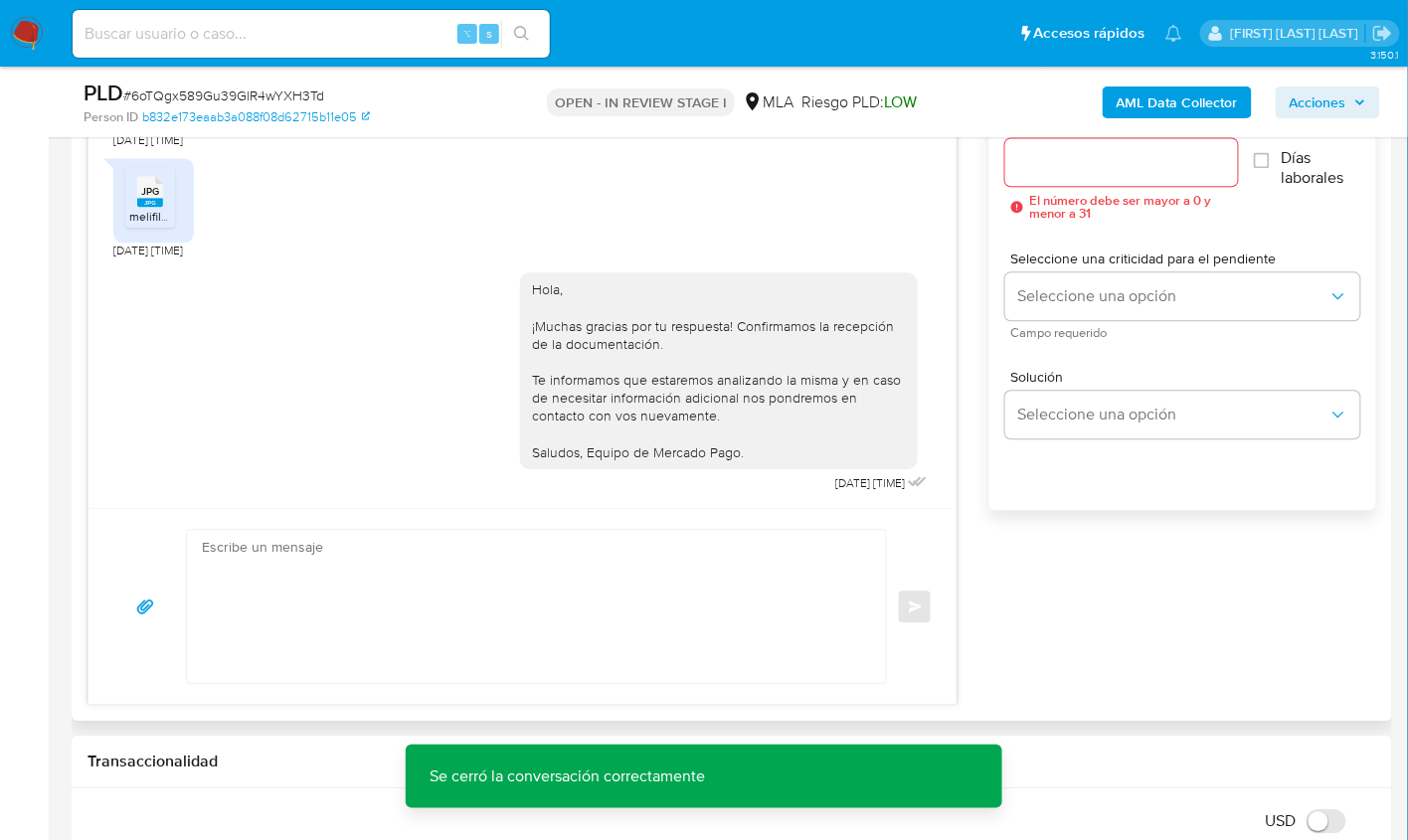 scroll, scrollTop: 1191, scrollLeft: 0, axis: vertical 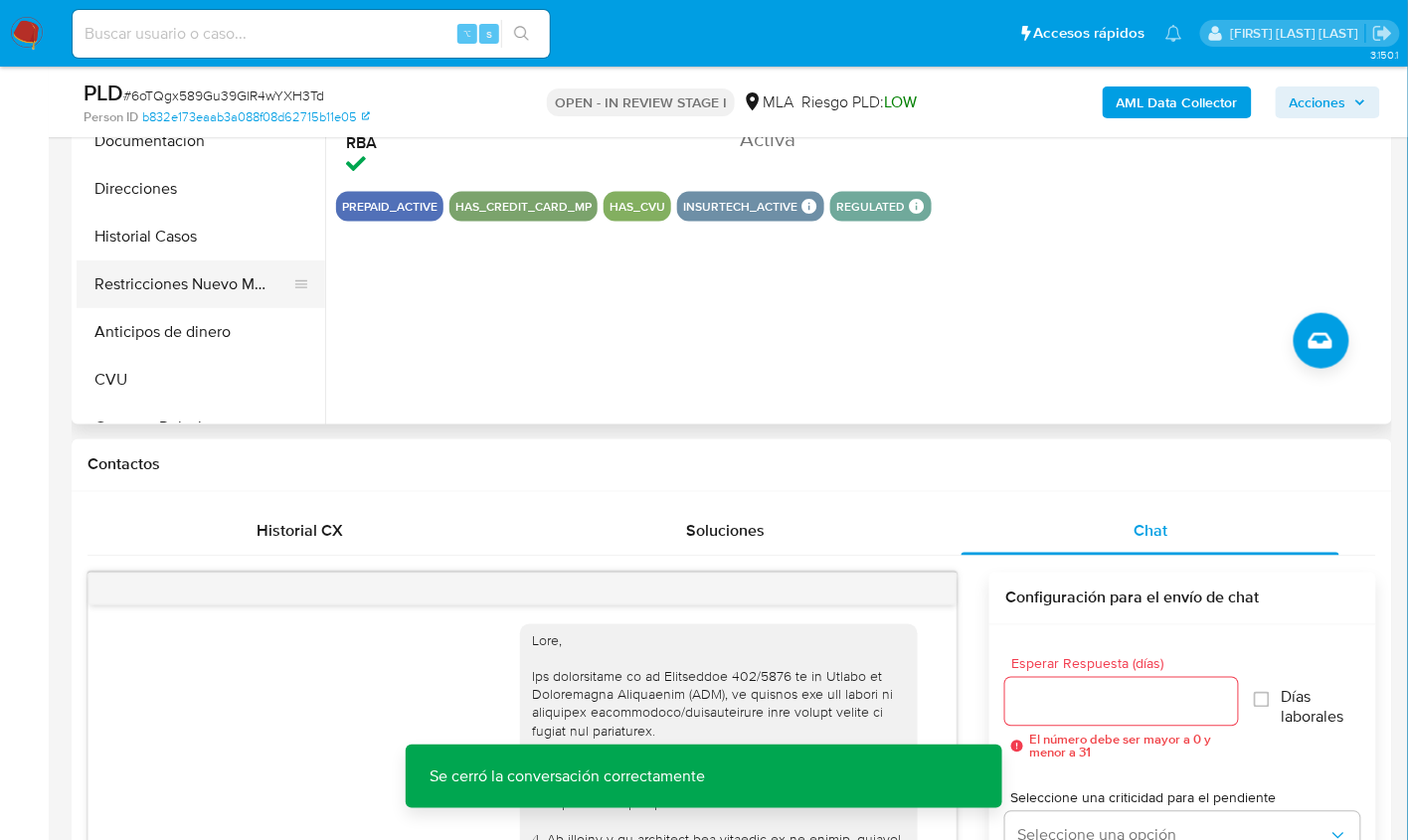 click on "Restricciones Nuevo Mundo" at bounding box center [193, 284] 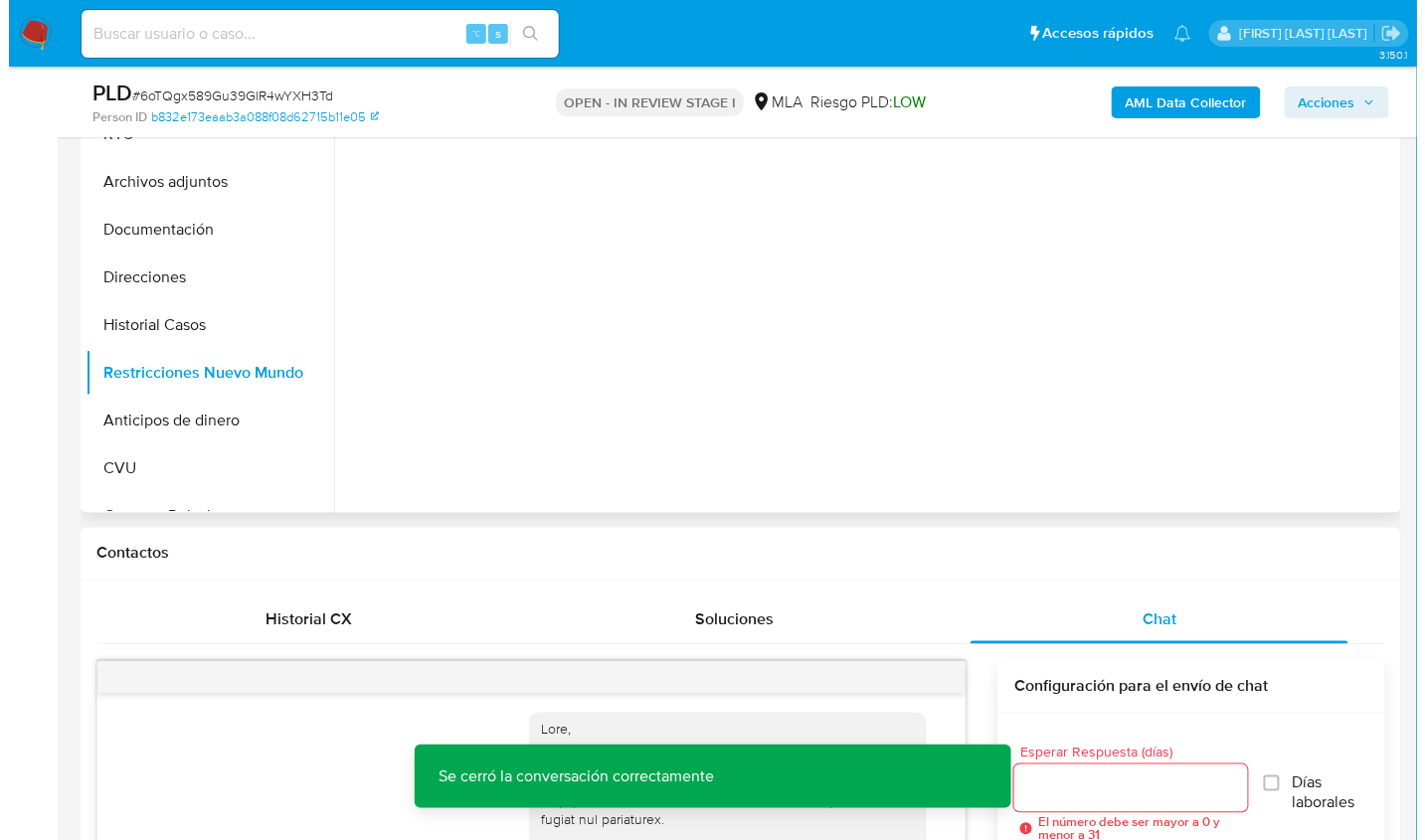 scroll, scrollTop: 252, scrollLeft: 0, axis: vertical 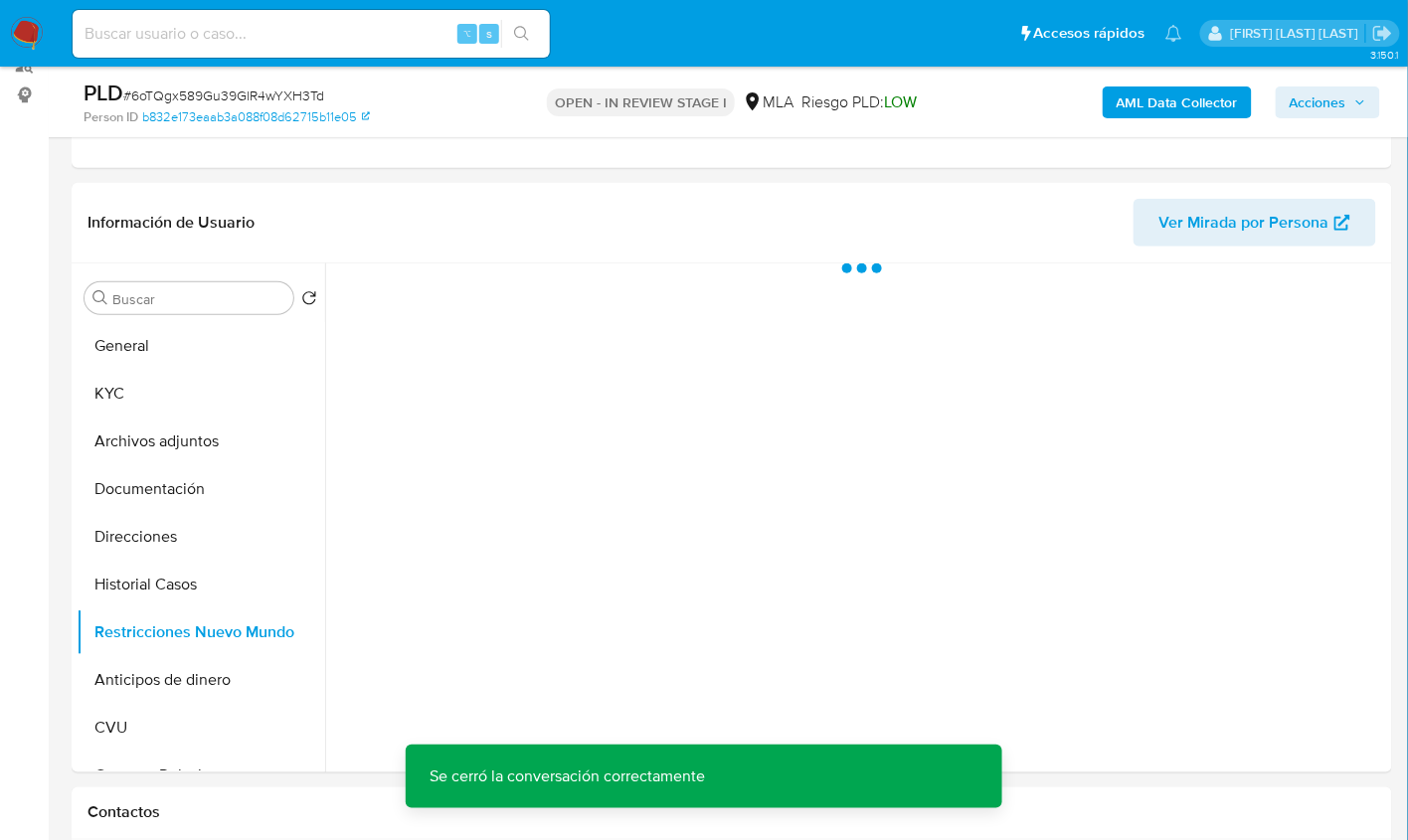 click on "AML Data Collector" at bounding box center [1177, 102] 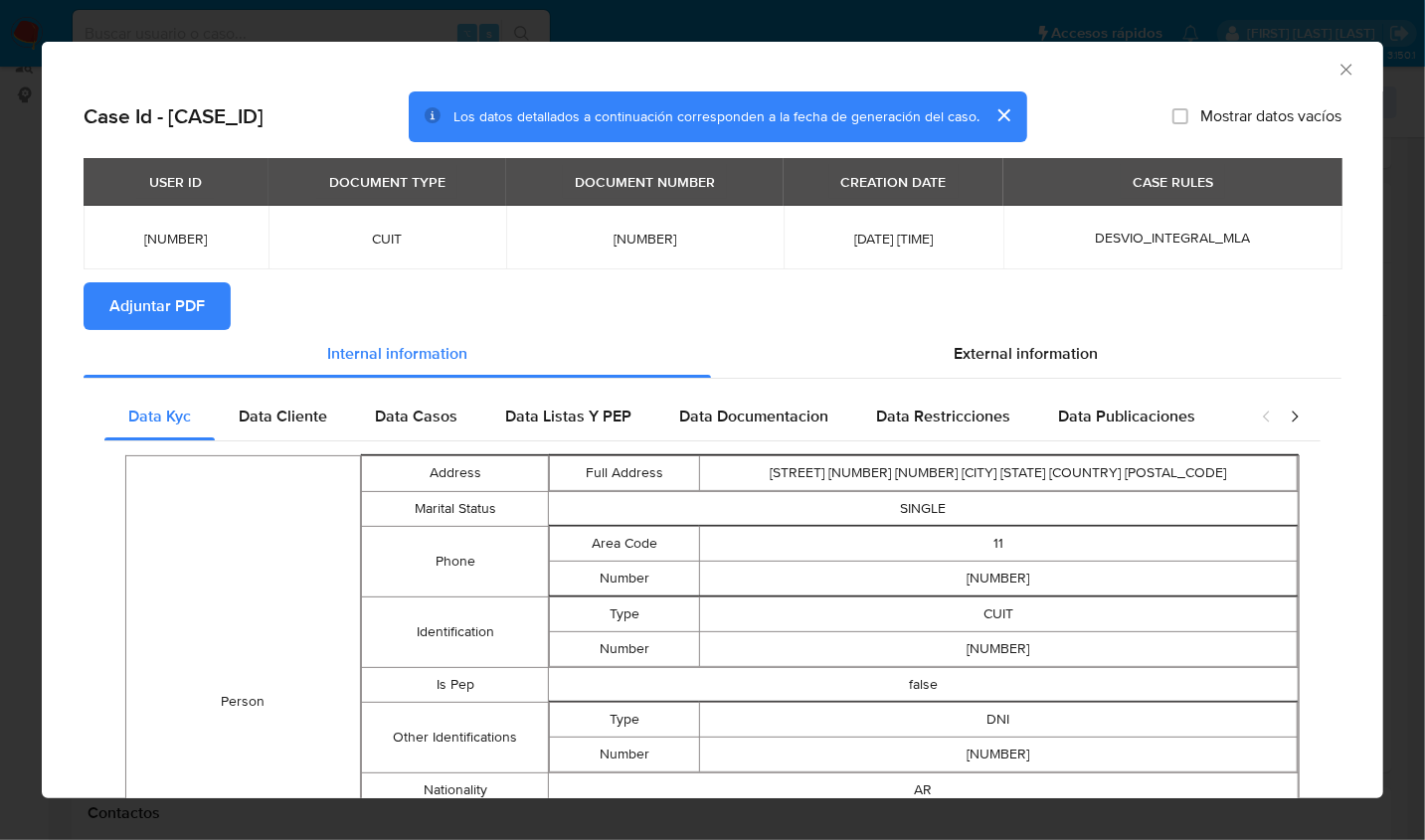 click on "Adjuntar PDF" at bounding box center (157, 306) 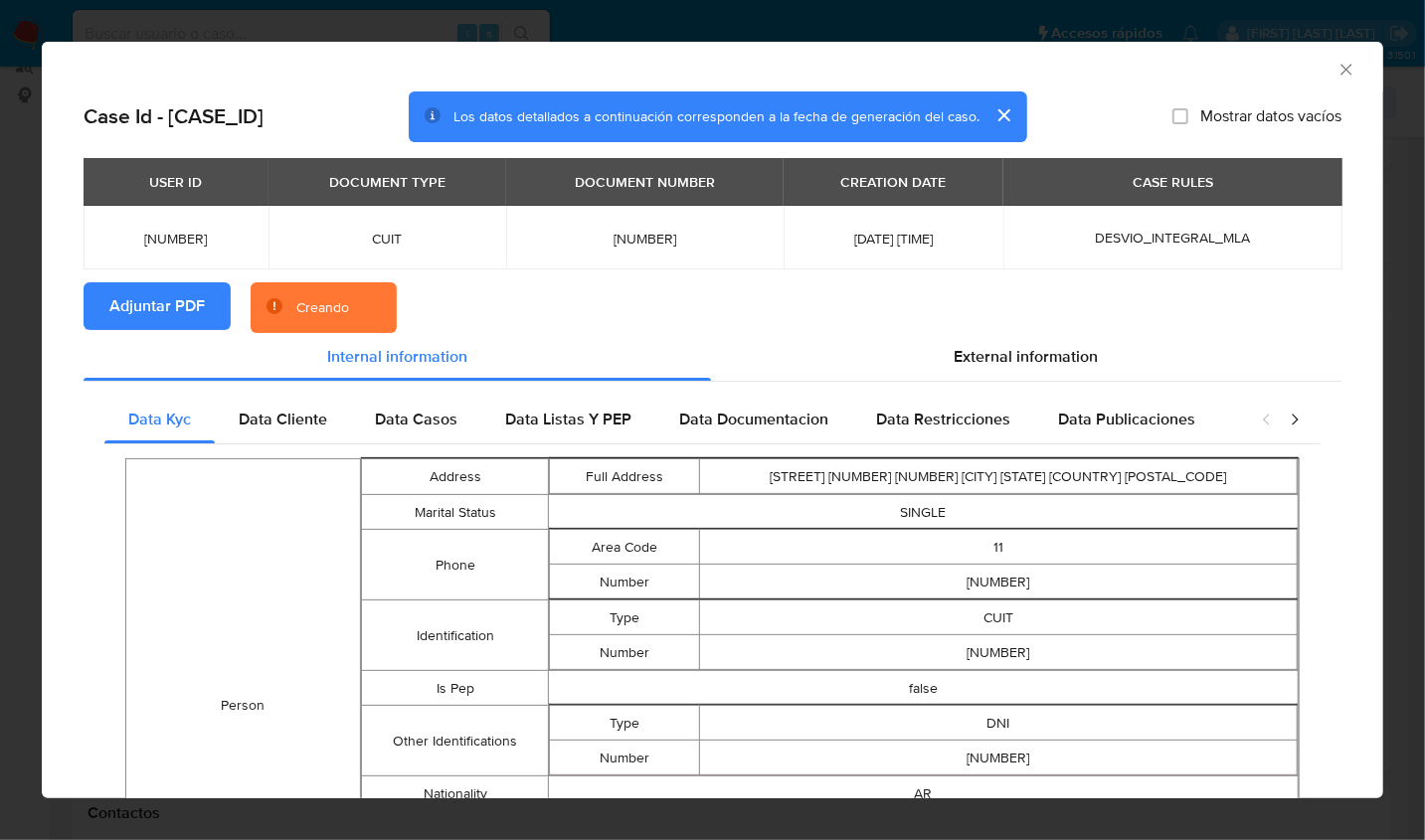 click on "AML Data Collector" at bounding box center [696, 67] 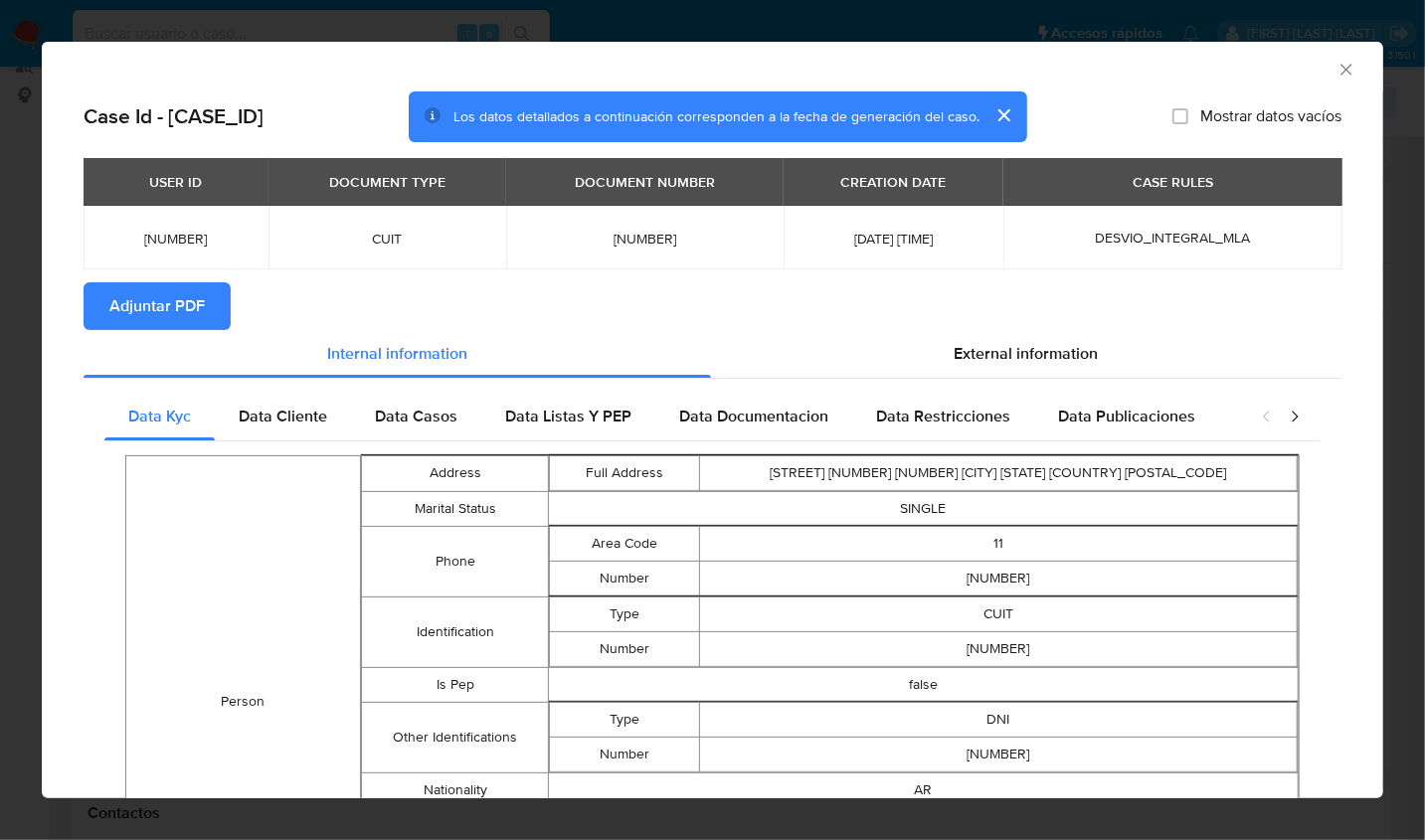 click 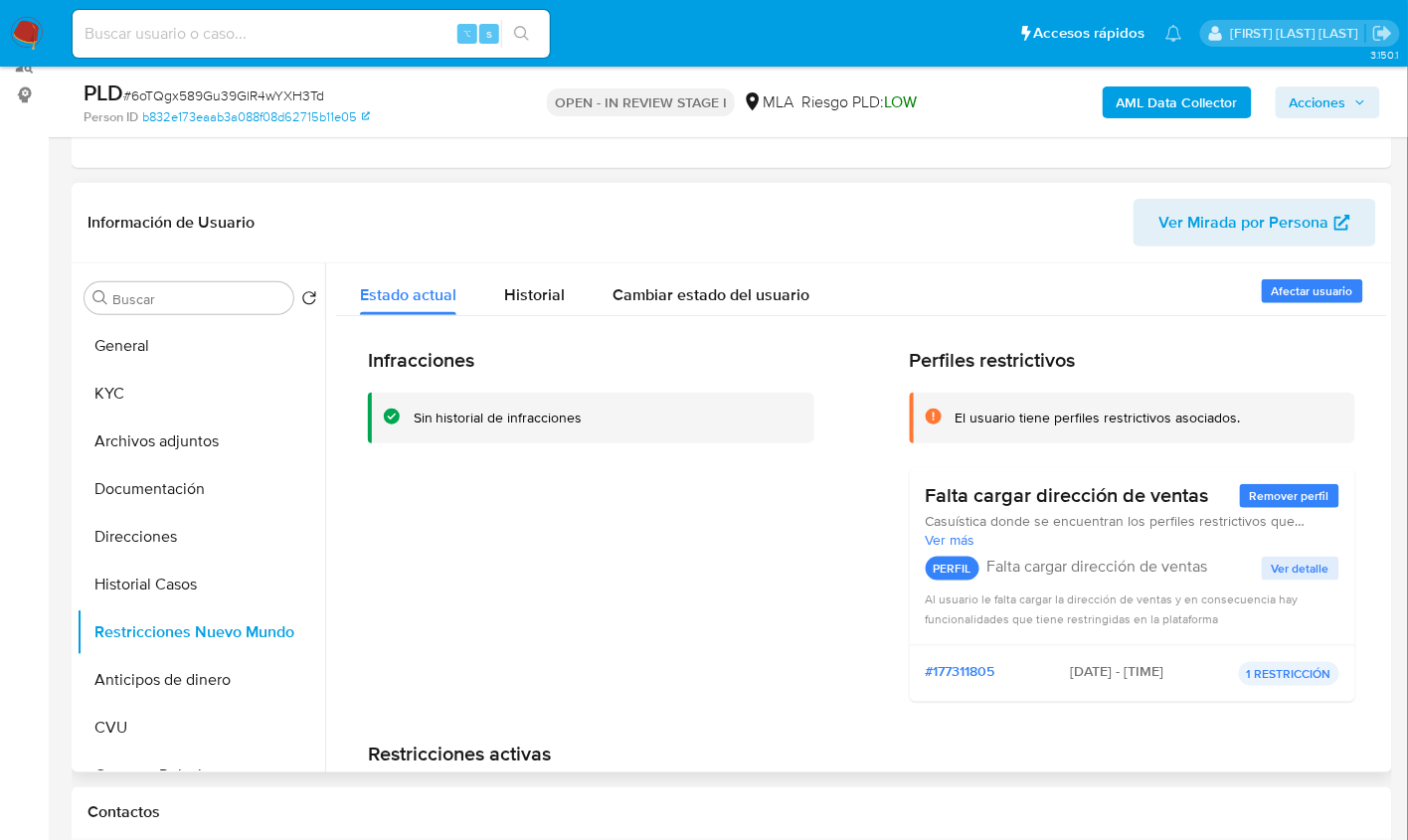 drag, startPoint x: 144, startPoint y: 434, endPoint x: 334, endPoint y: 434, distance: 190 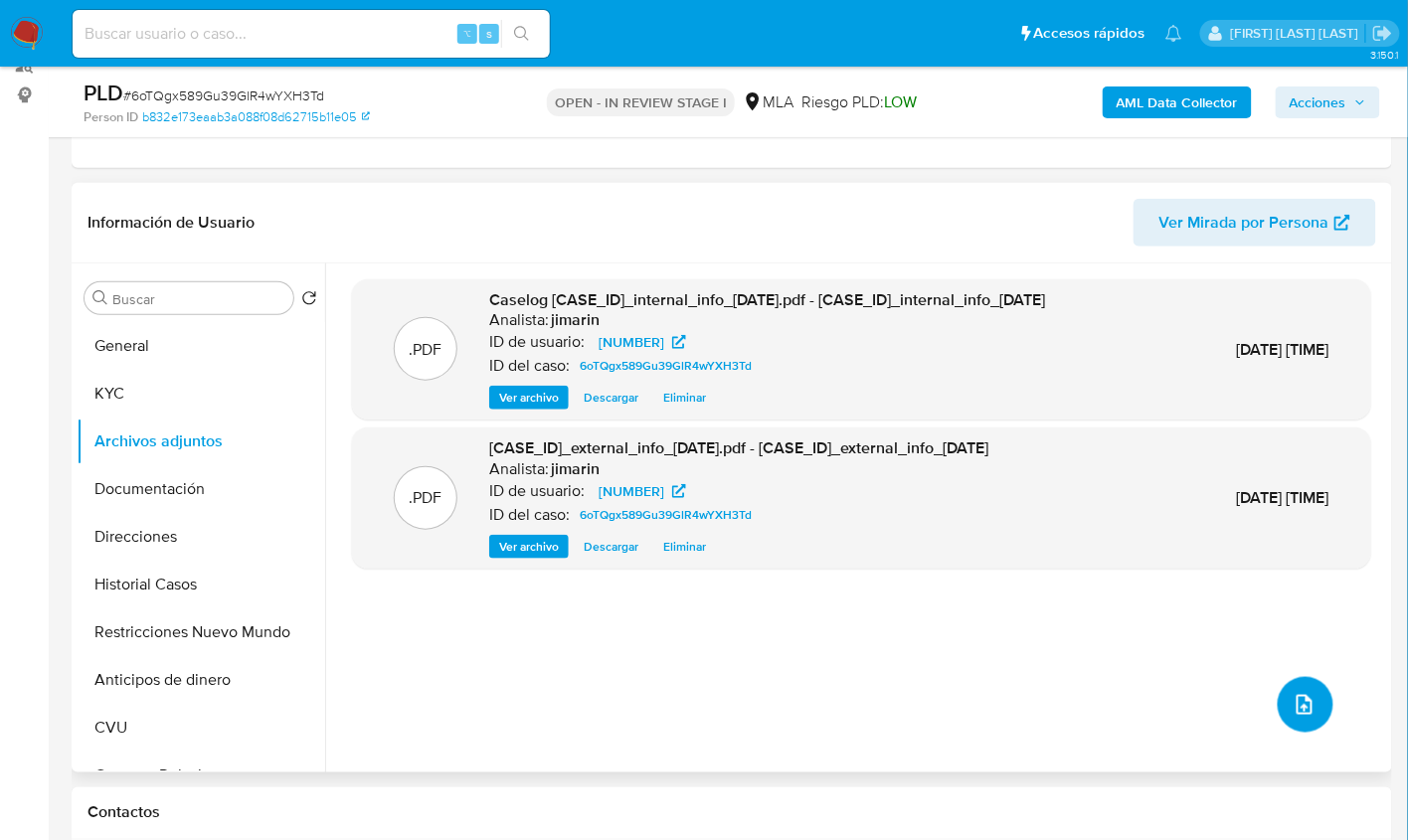 click 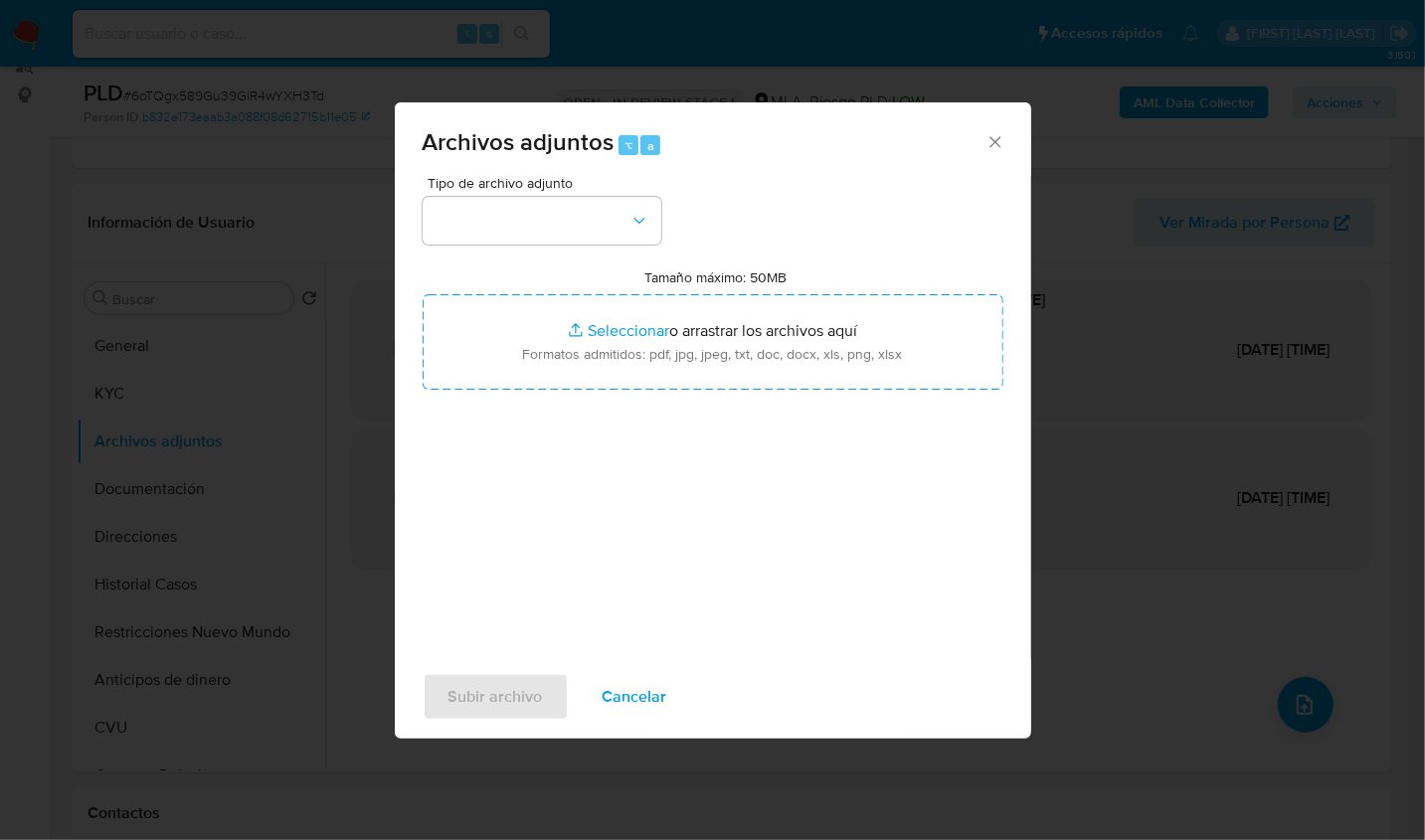click on "Tipo de archivo adjunto" at bounding box center [542, 210] 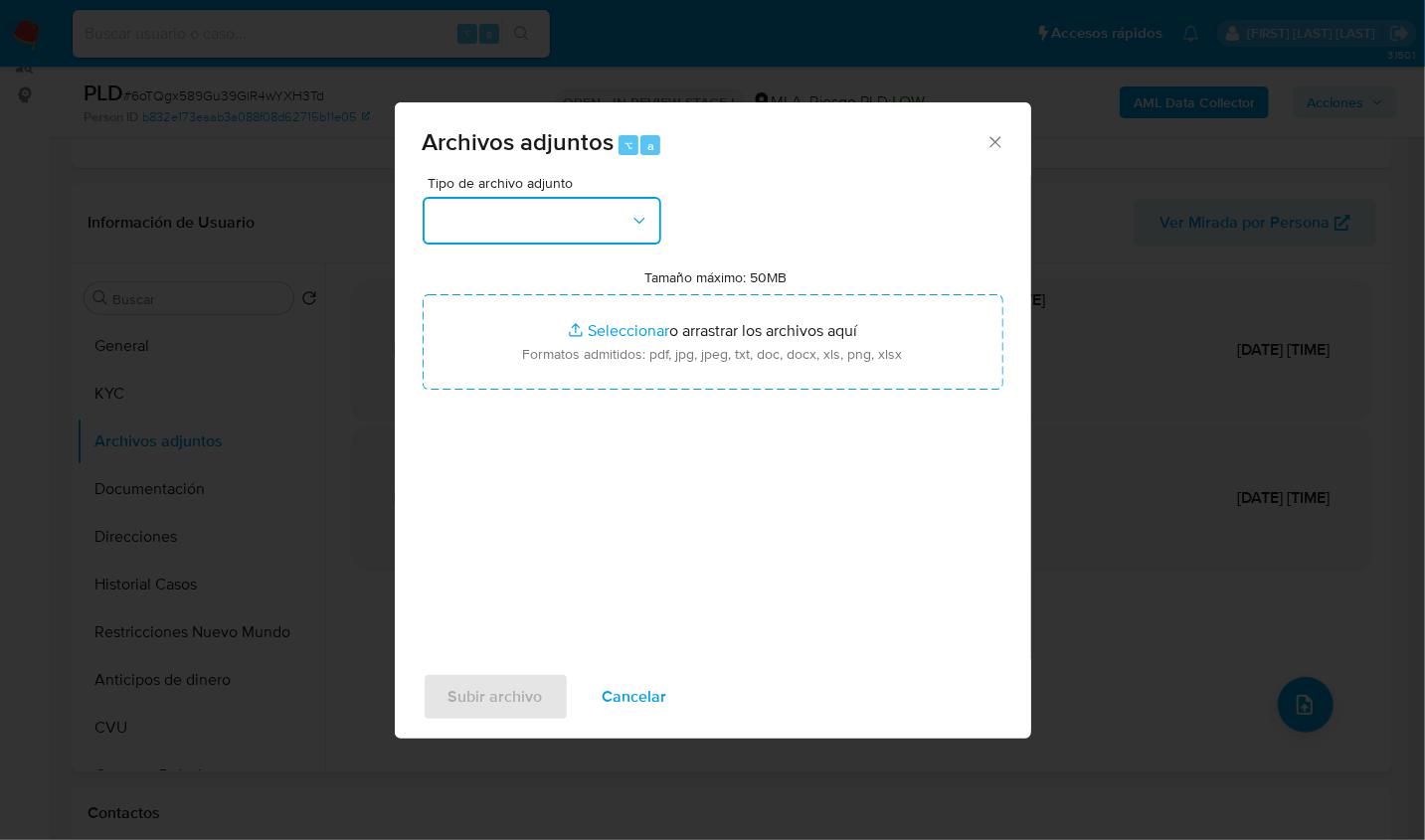 click at bounding box center [542, 221] 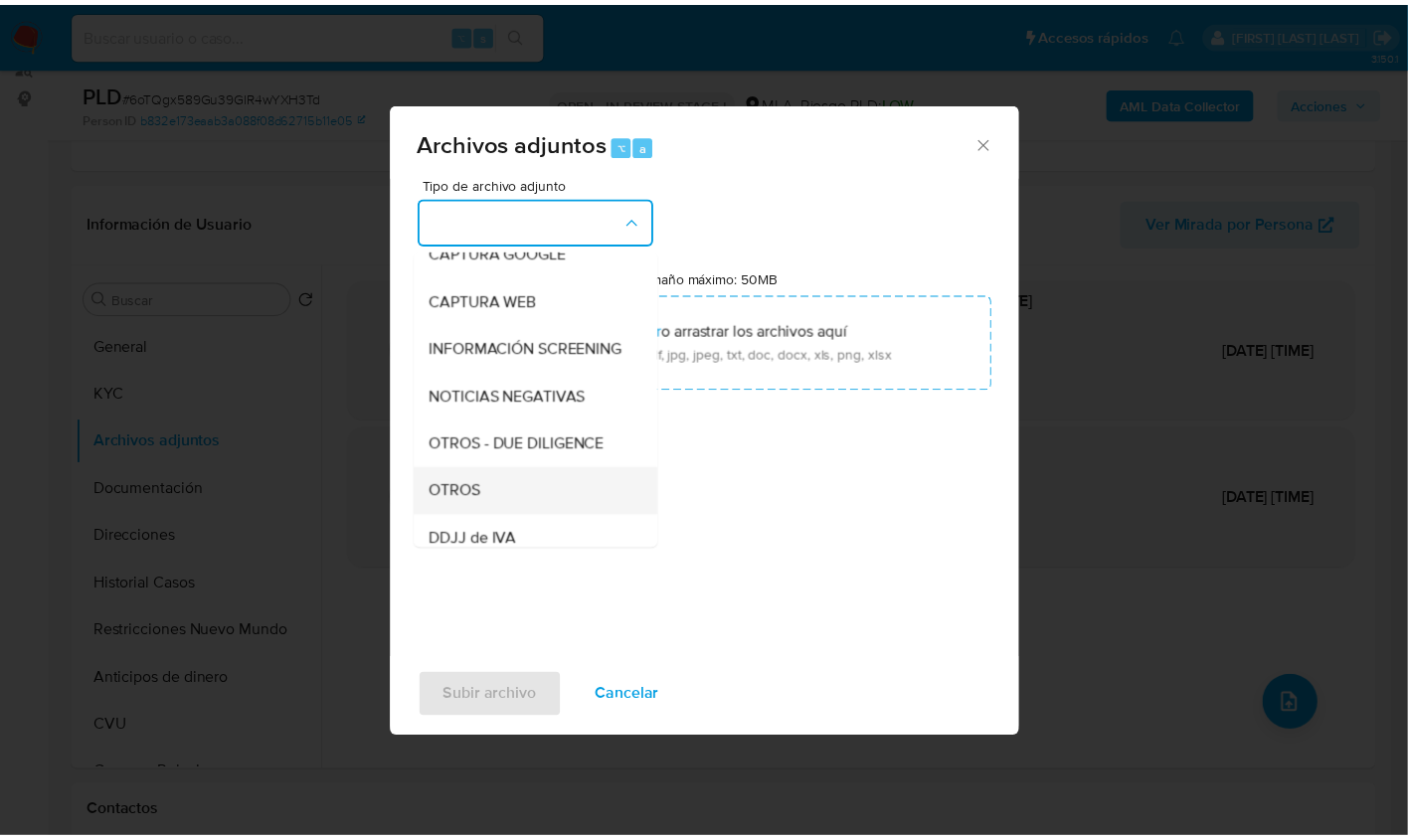 scroll, scrollTop: 301, scrollLeft: 0, axis: vertical 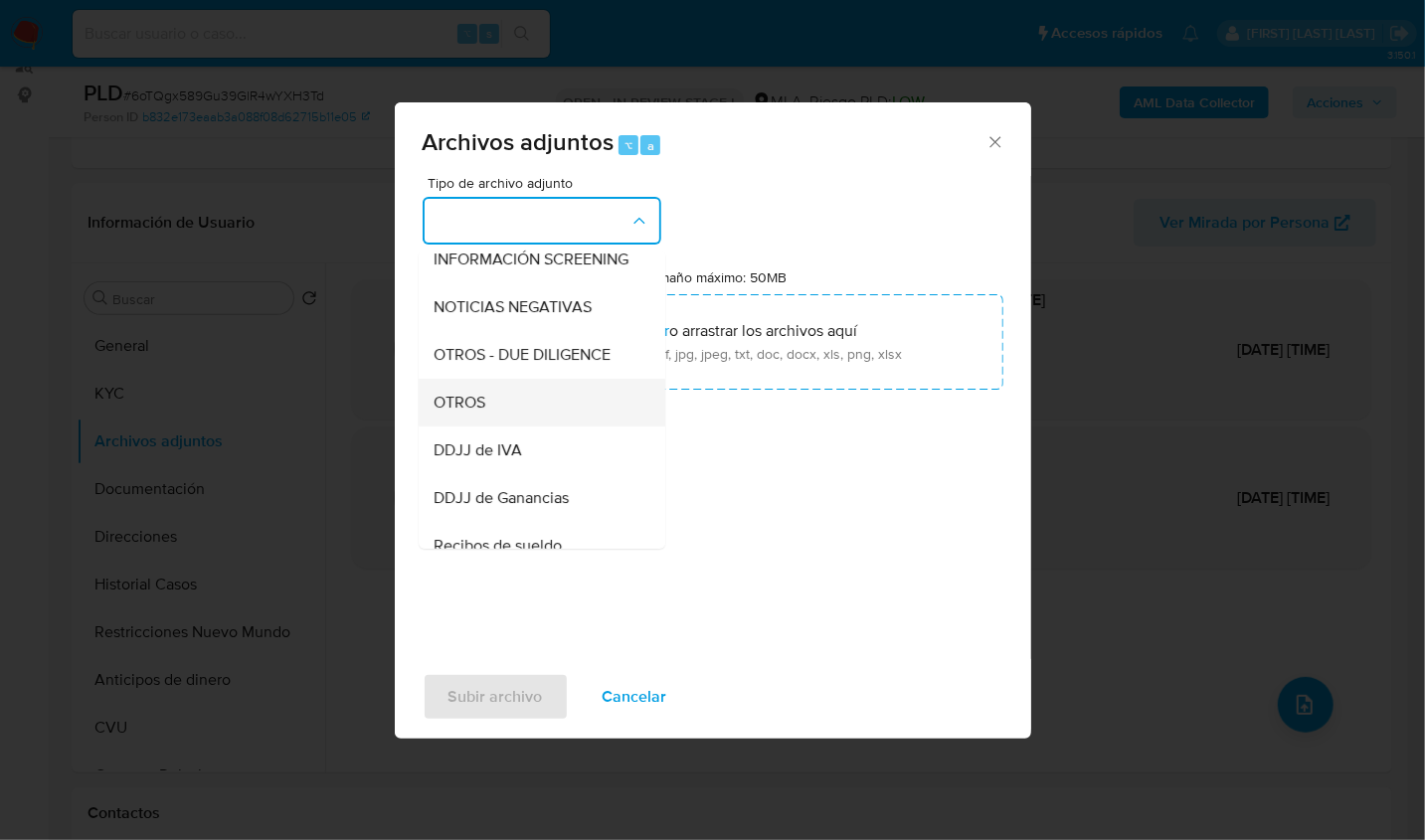 click on "OTROS" at bounding box center [536, 403] 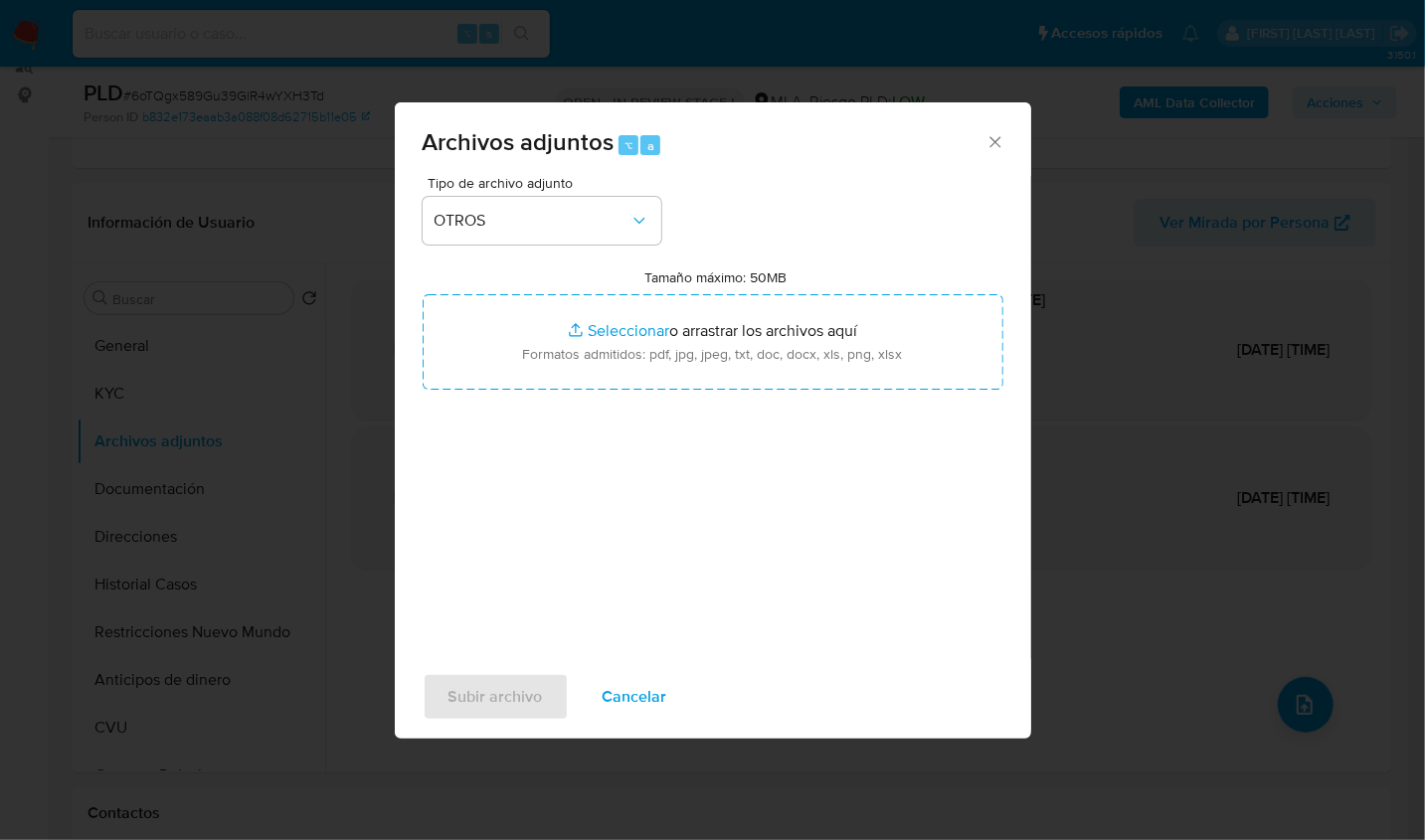 click 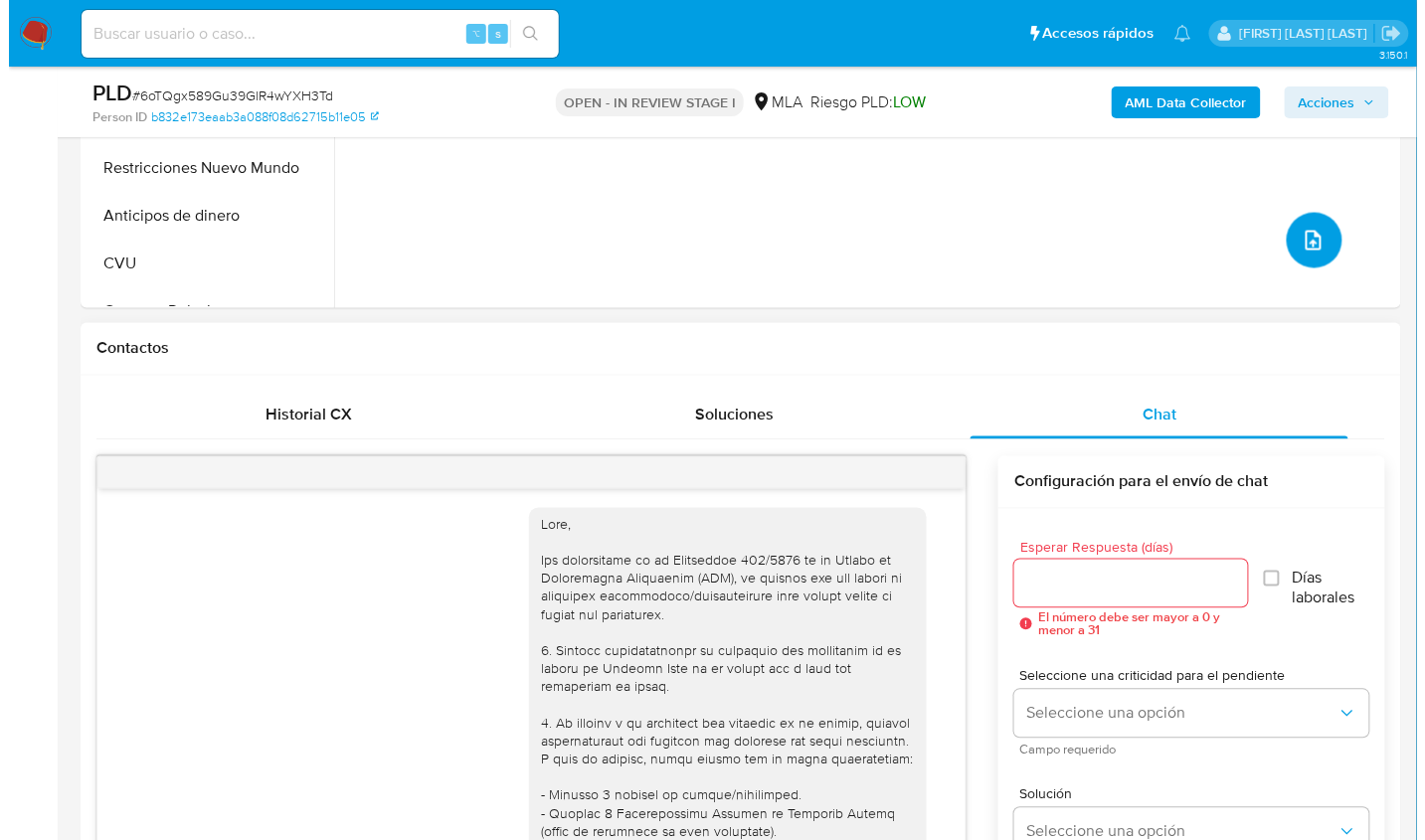 scroll, scrollTop: 196, scrollLeft: 0, axis: vertical 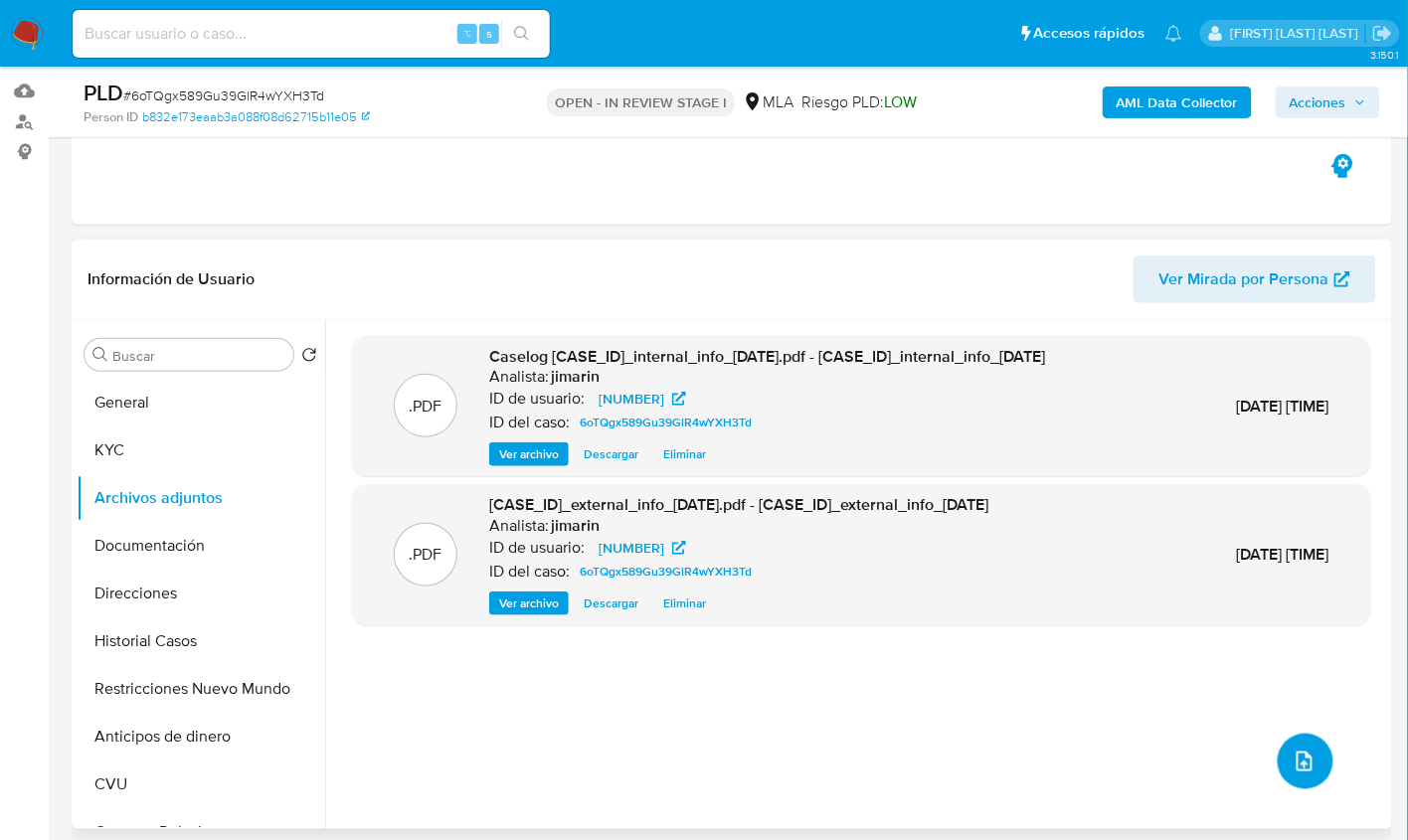 click at bounding box center (1306, 761) 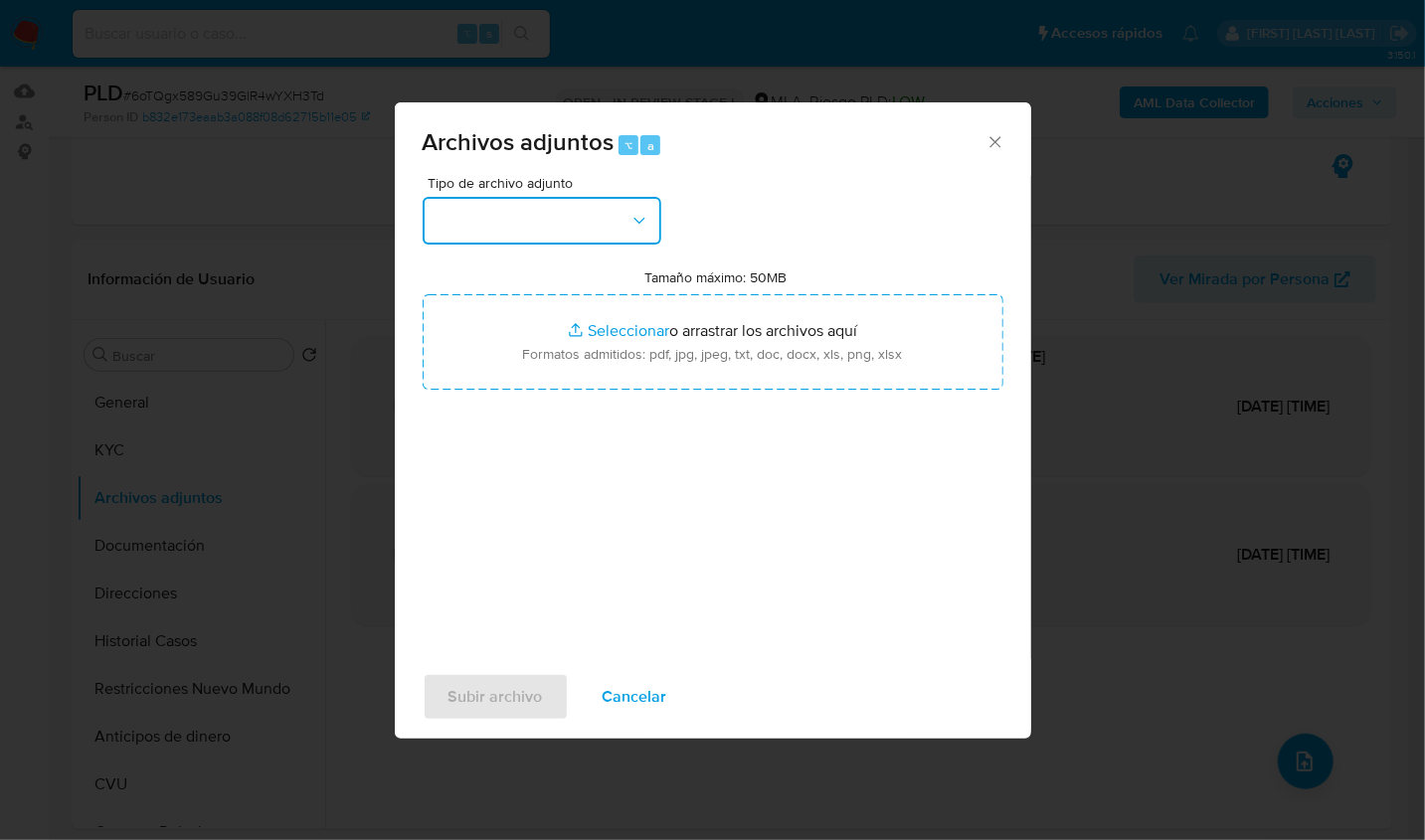 click at bounding box center (542, 221) 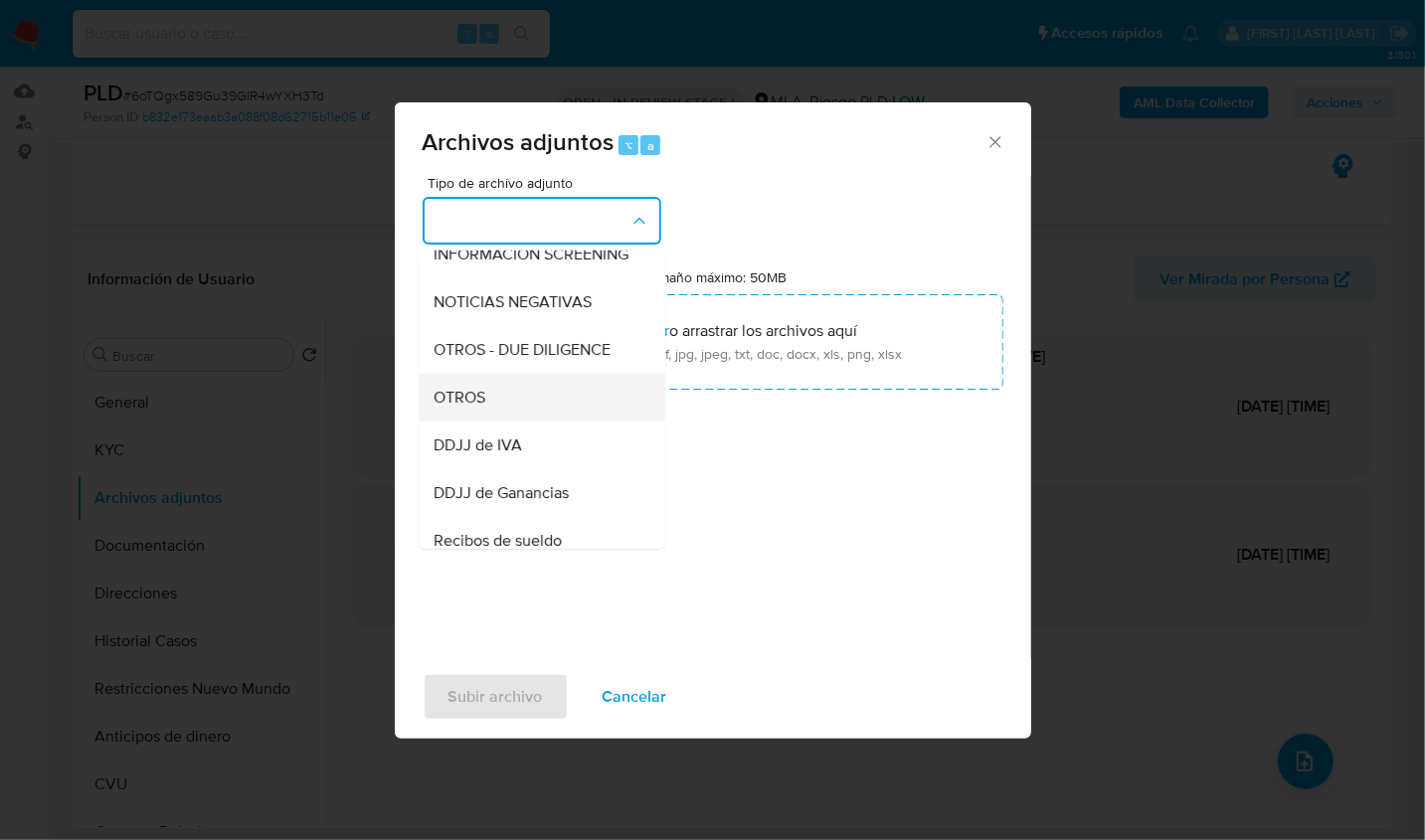 scroll, scrollTop: 316, scrollLeft: 0, axis: vertical 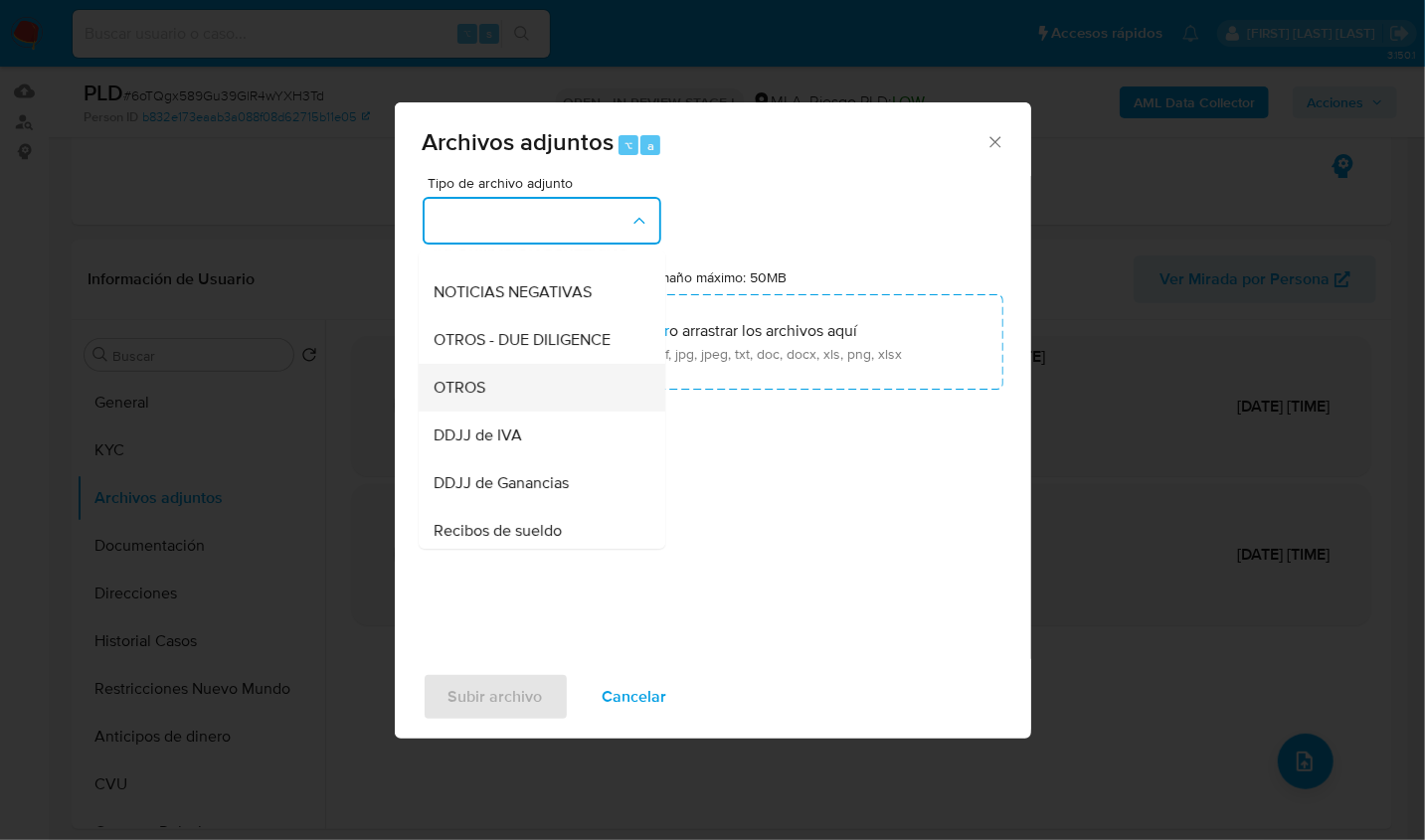 click on "OTROS" at bounding box center [536, 388] 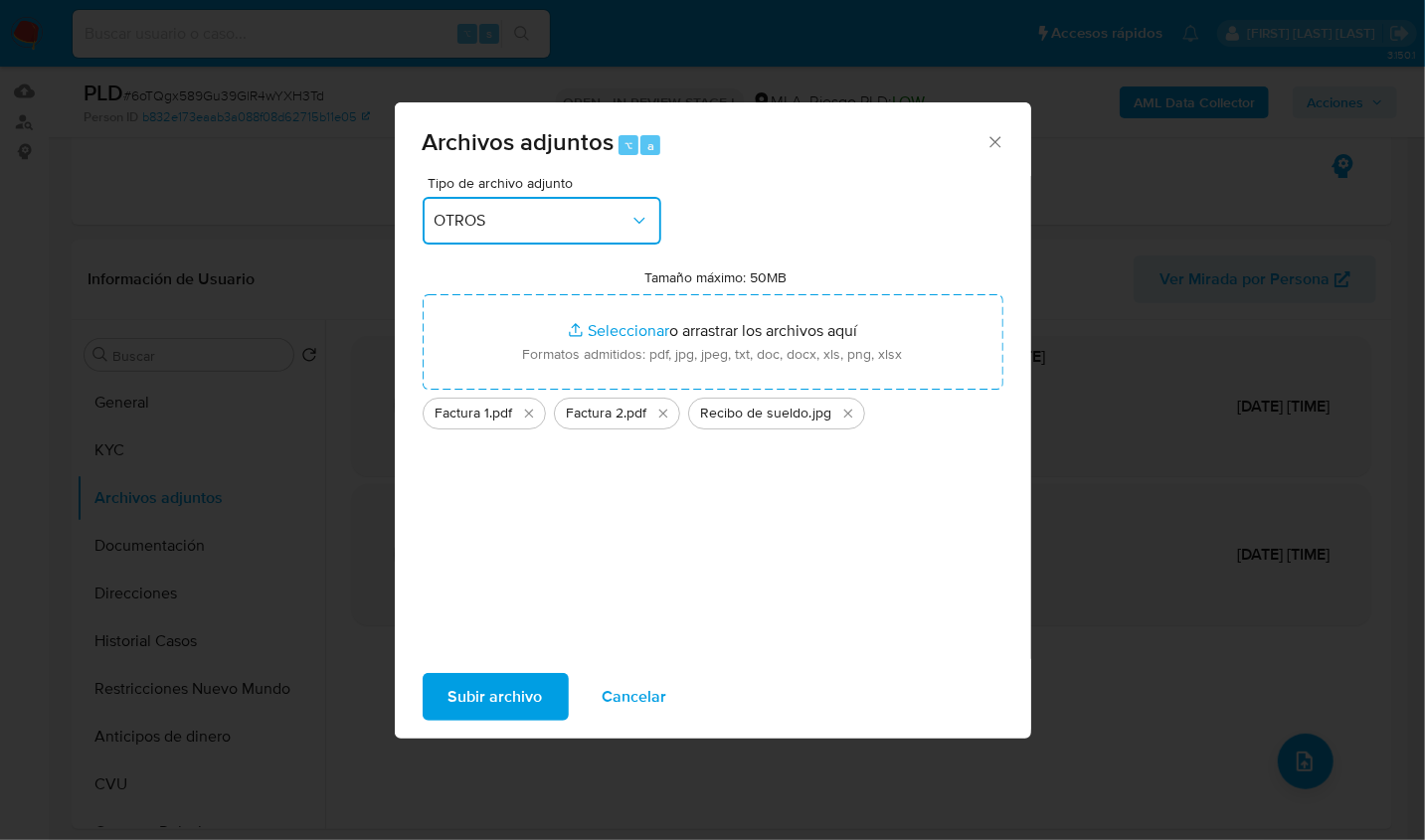 click on "OTROS" at bounding box center (542, 221) 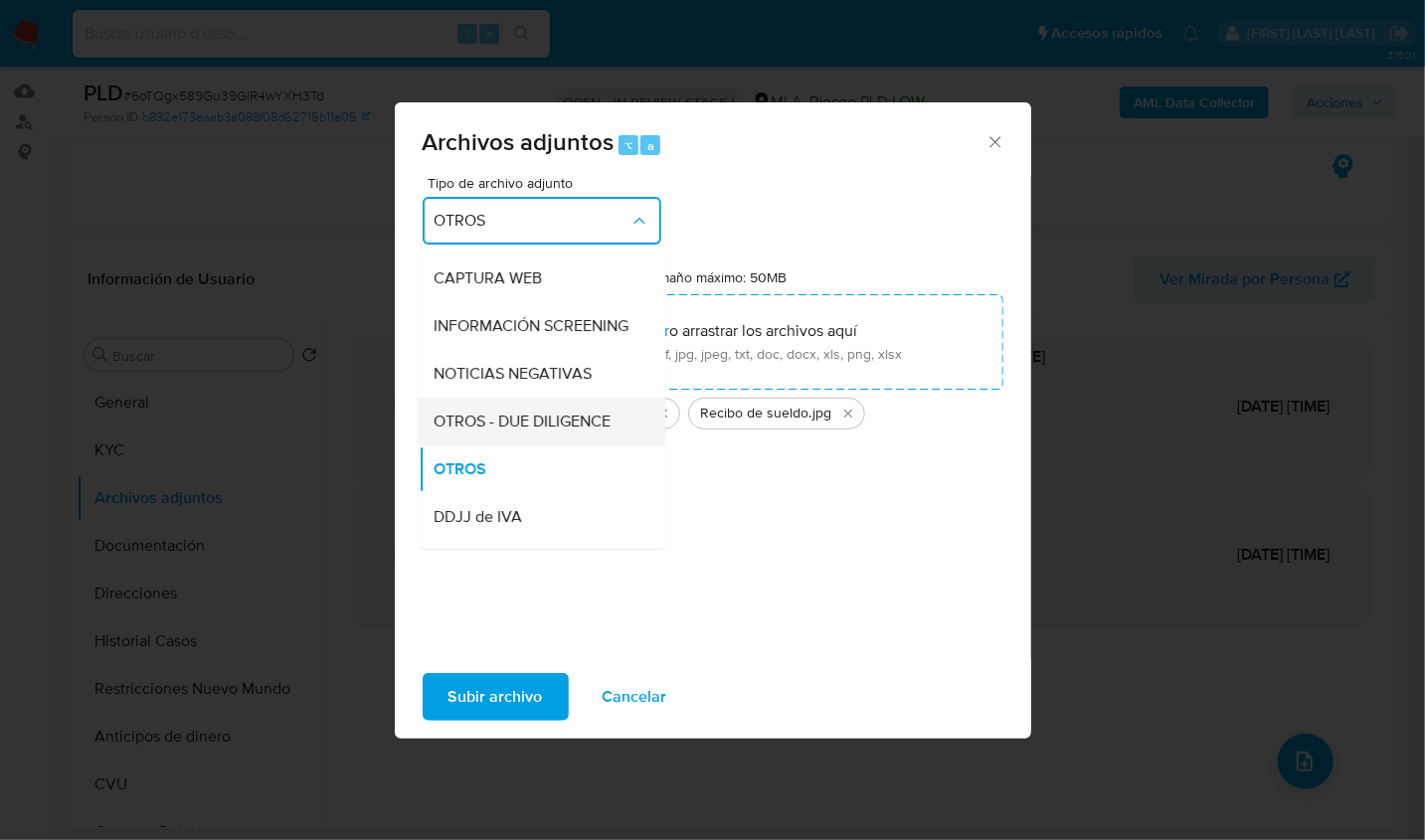 scroll, scrollTop: 0, scrollLeft: 0, axis: both 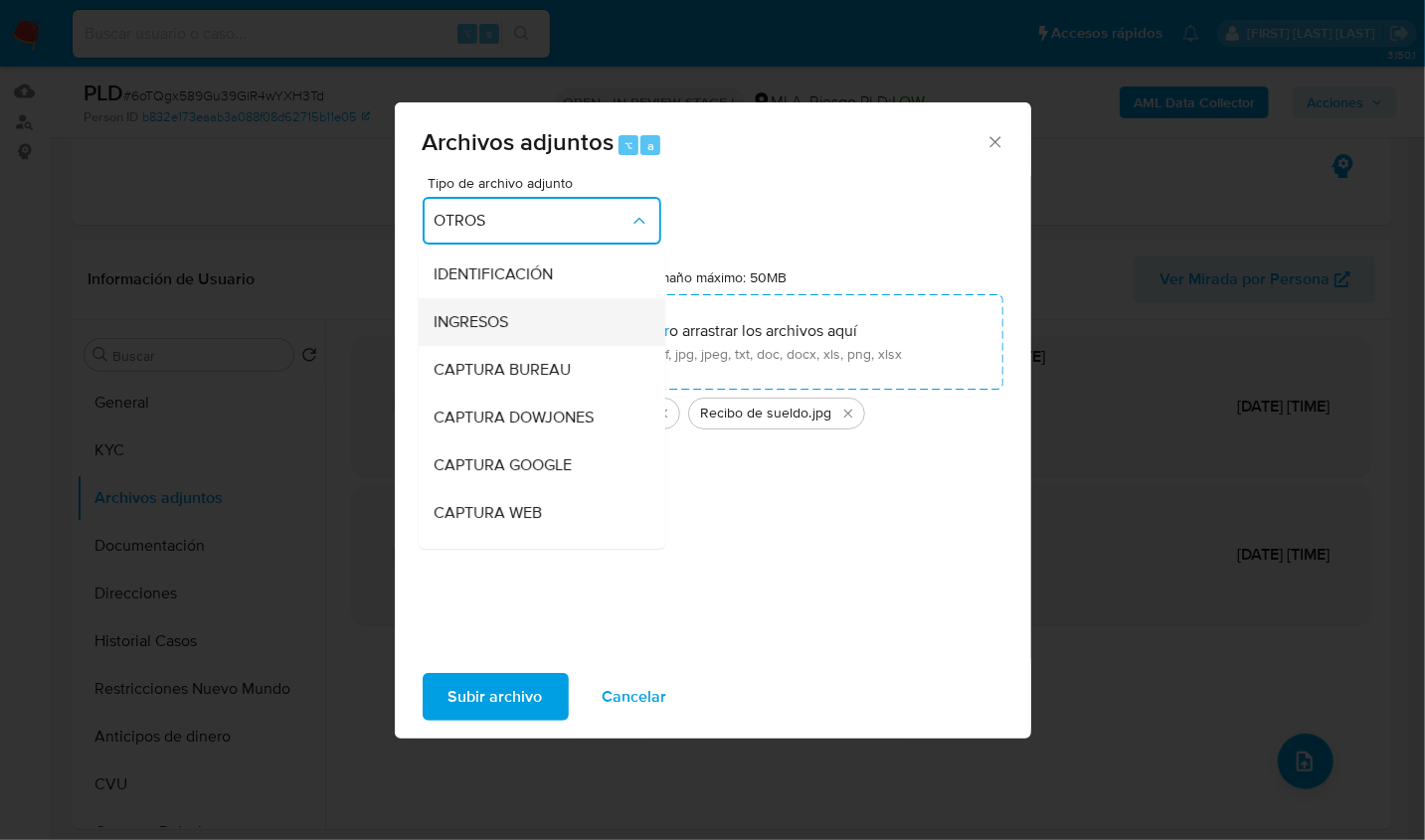 click on "INGRESOS" at bounding box center [536, 322] 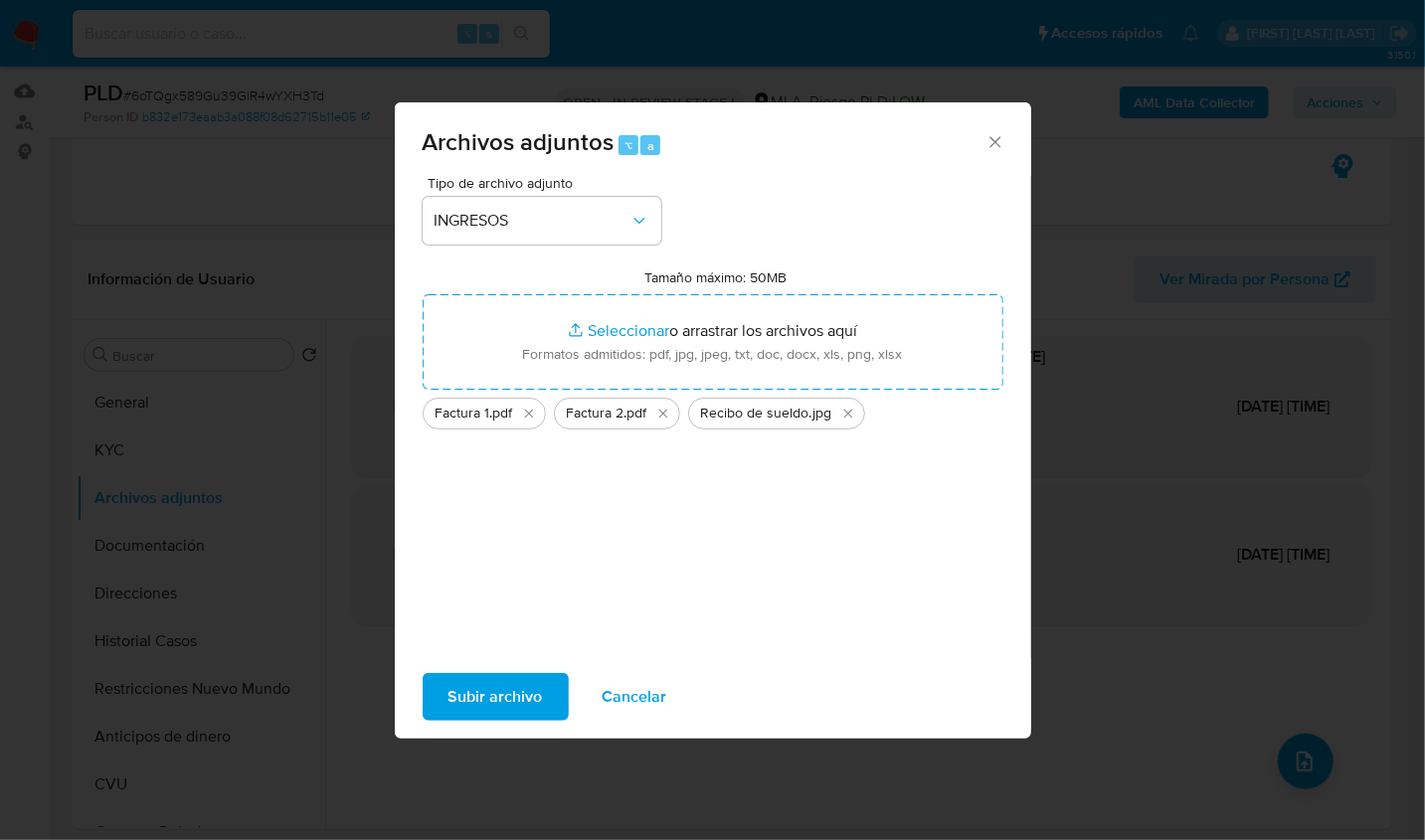 click on "Subir archivo" at bounding box center (495, 697) 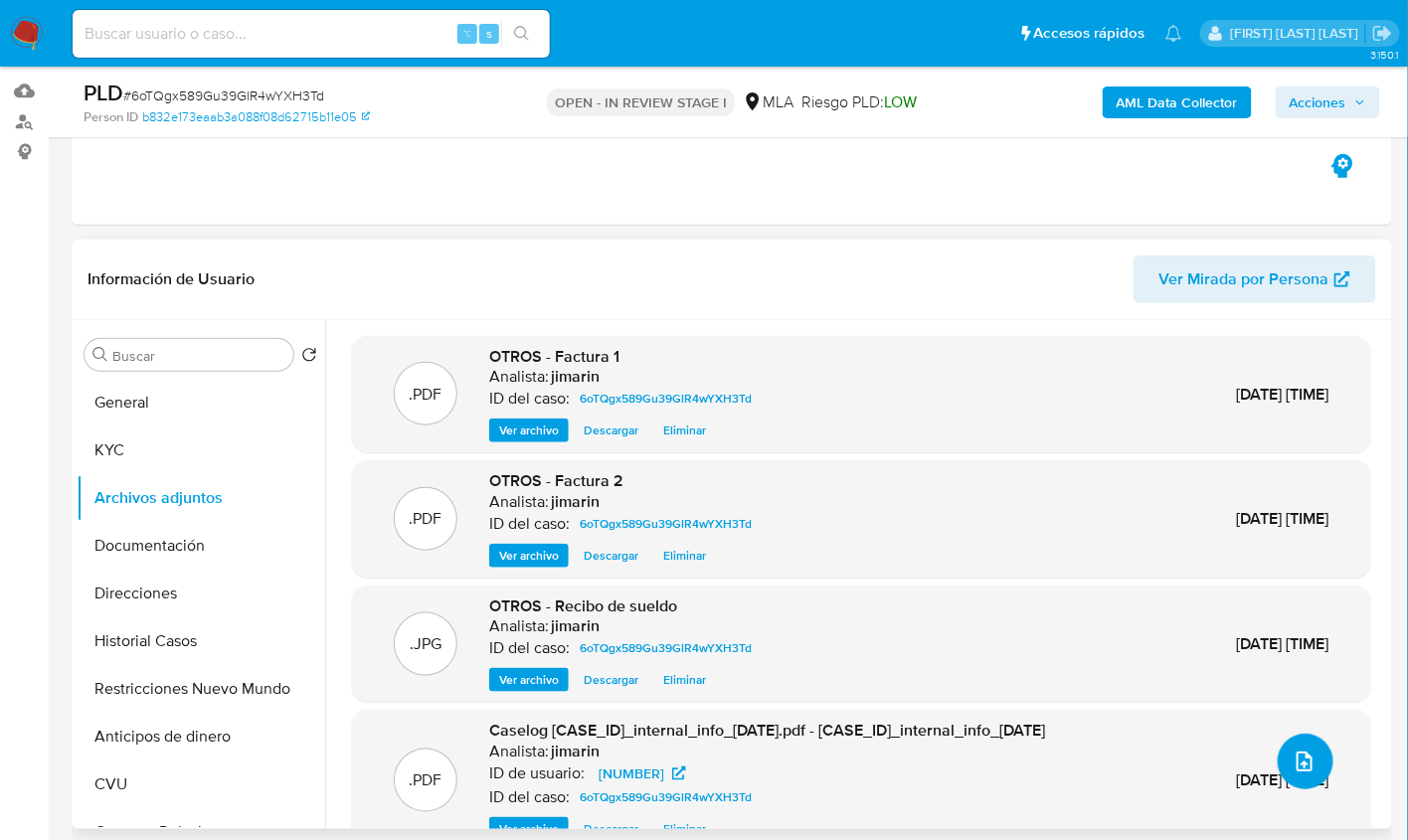 click at bounding box center (1306, 761) 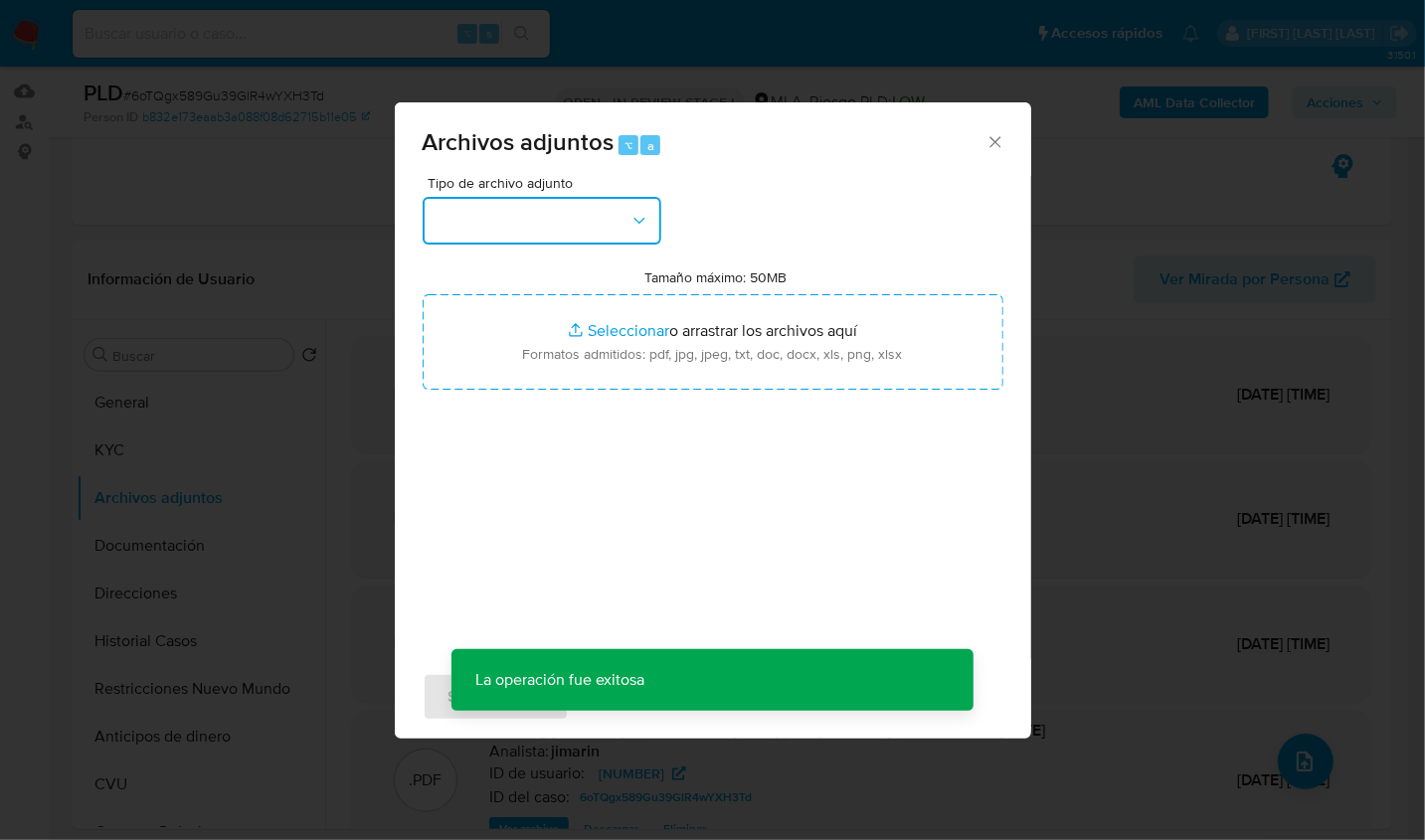 click at bounding box center (542, 221) 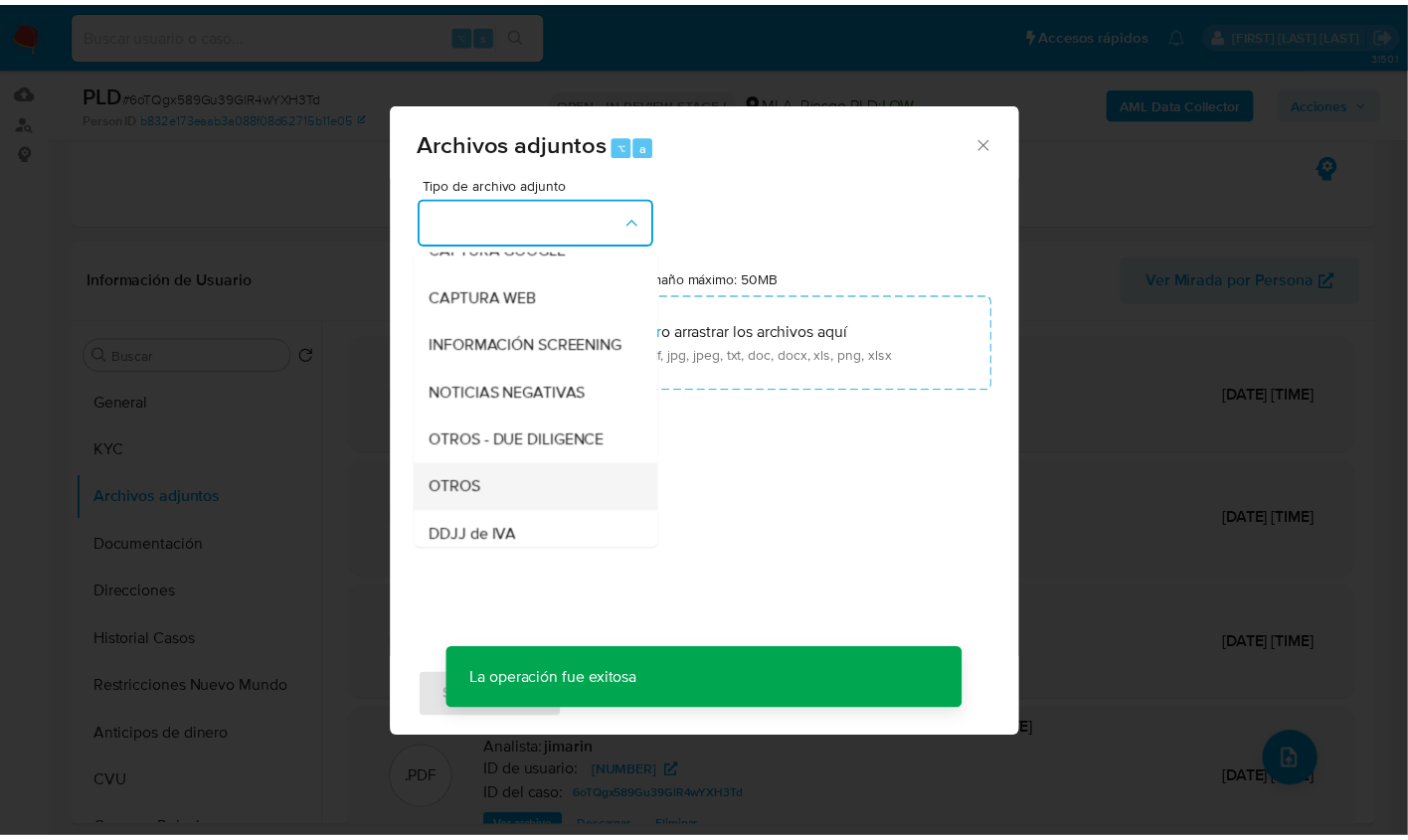 scroll, scrollTop: 275, scrollLeft: 0, axis: vertical 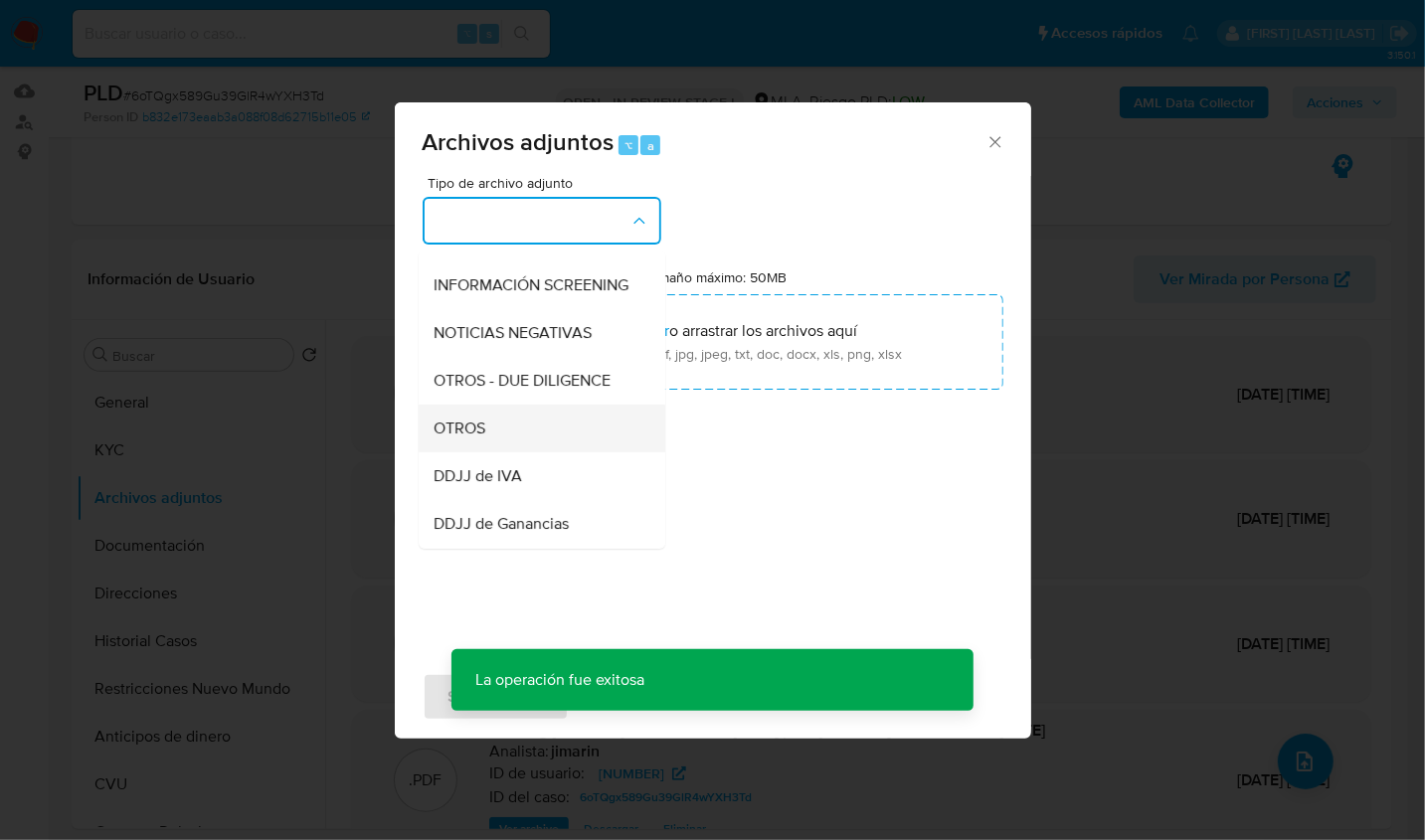 click on "OTROS" at bounding box center [536, 428] 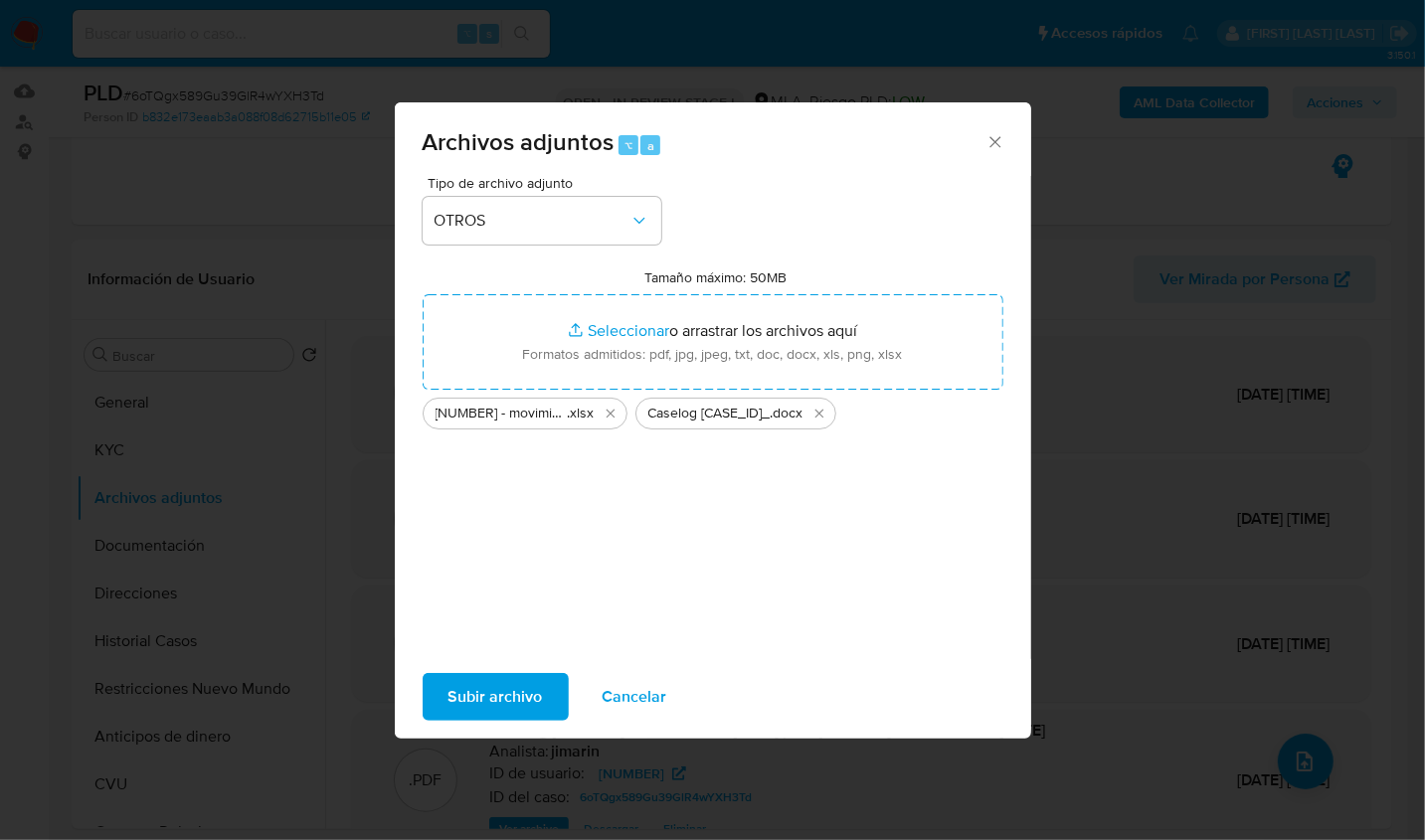 click on "Subir archivo" at bounding box center (495, 697) 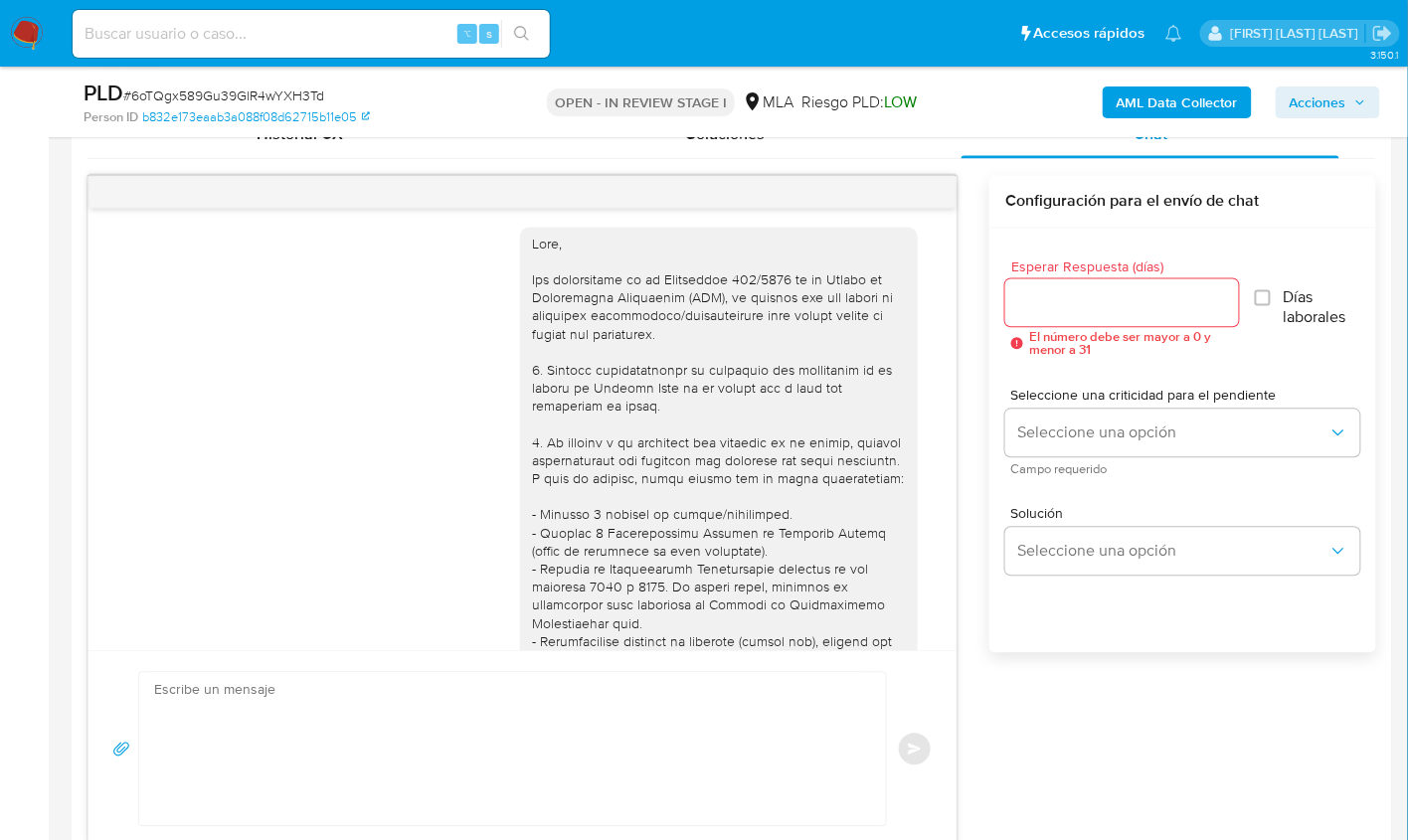 scroll, scrollTop: 1000, scrollLeft: 0, axis: vertical 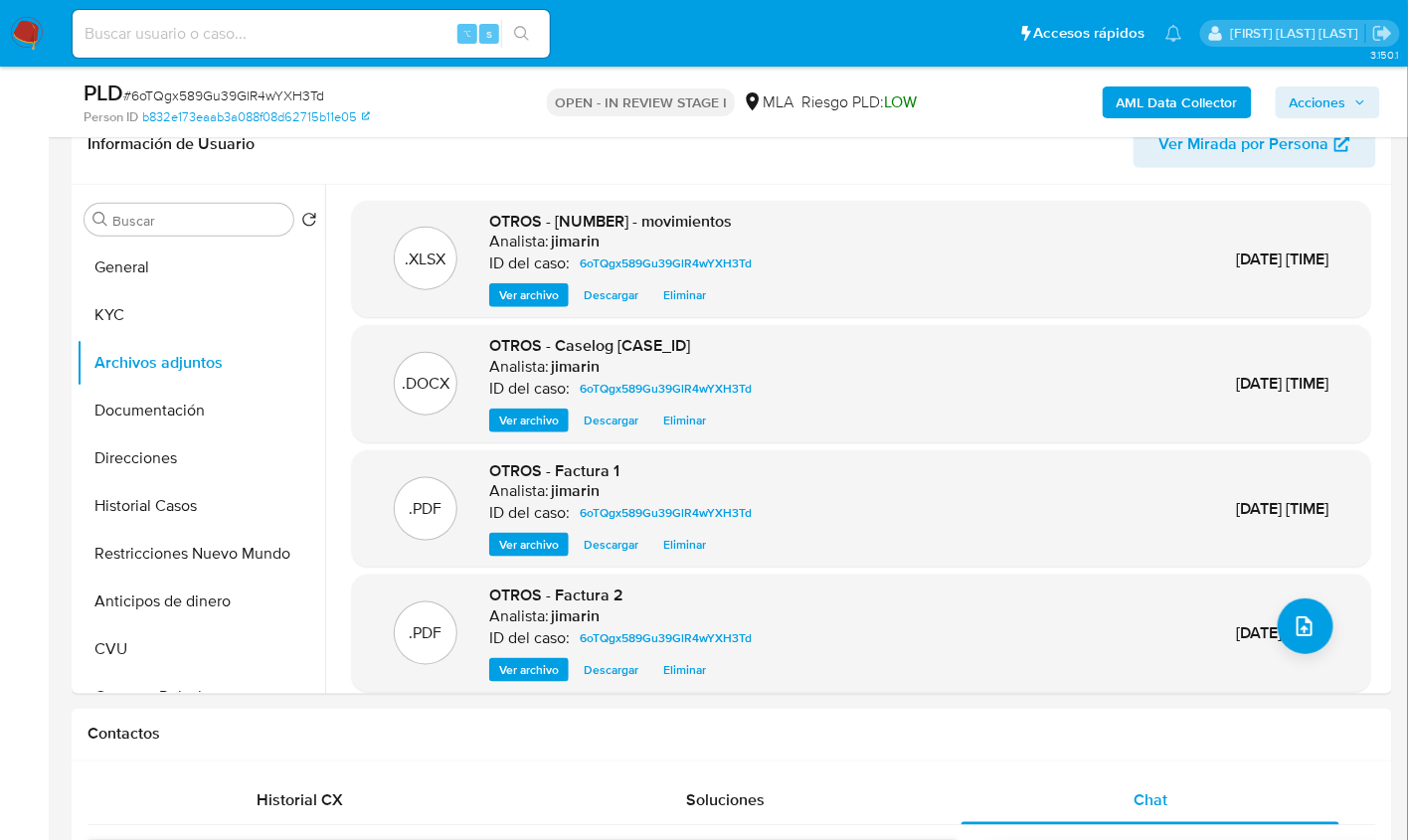 click on "Acciones" at bounding box center [1318, 102] 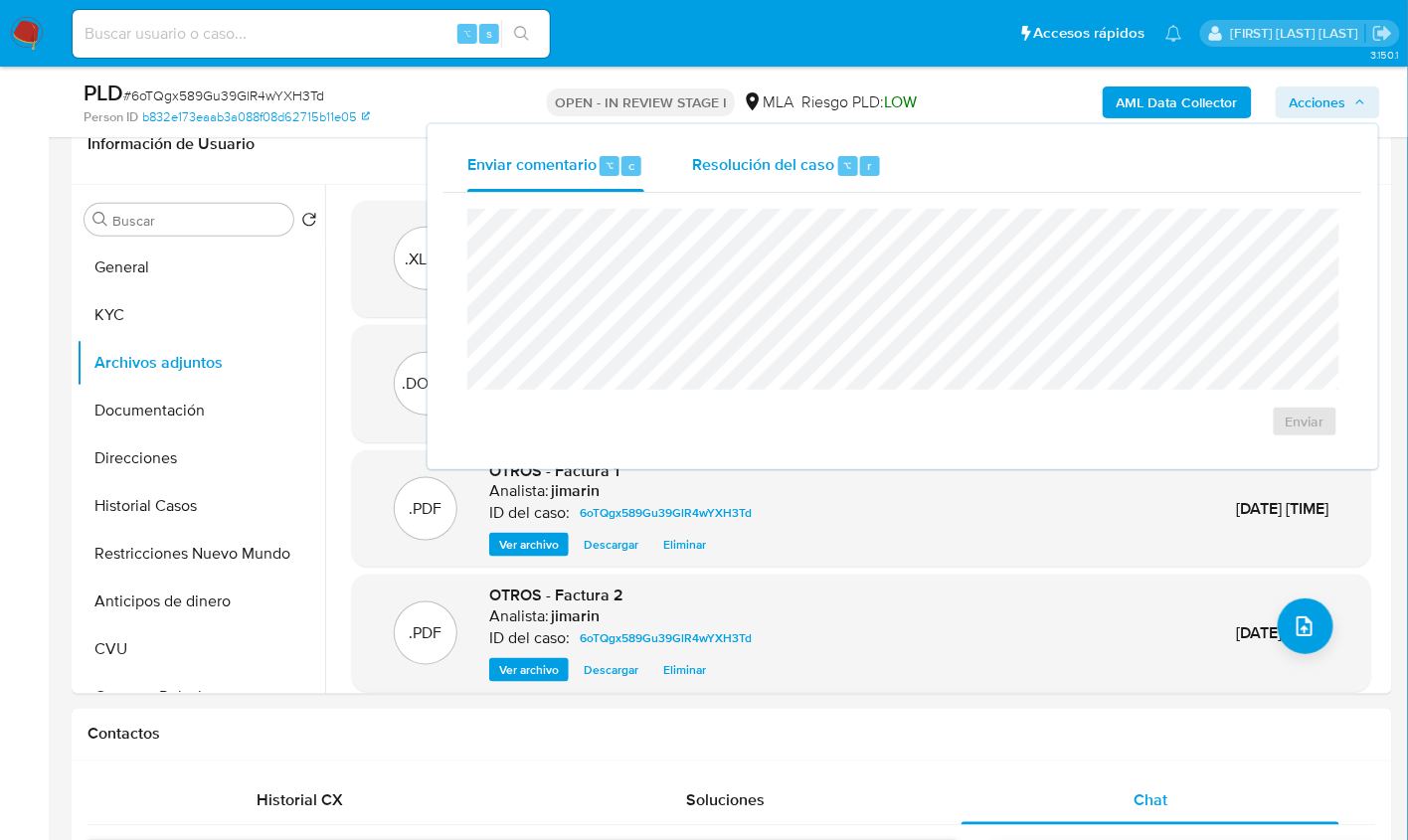 click on "Resolución del caso" at bounding box center [763, 164] 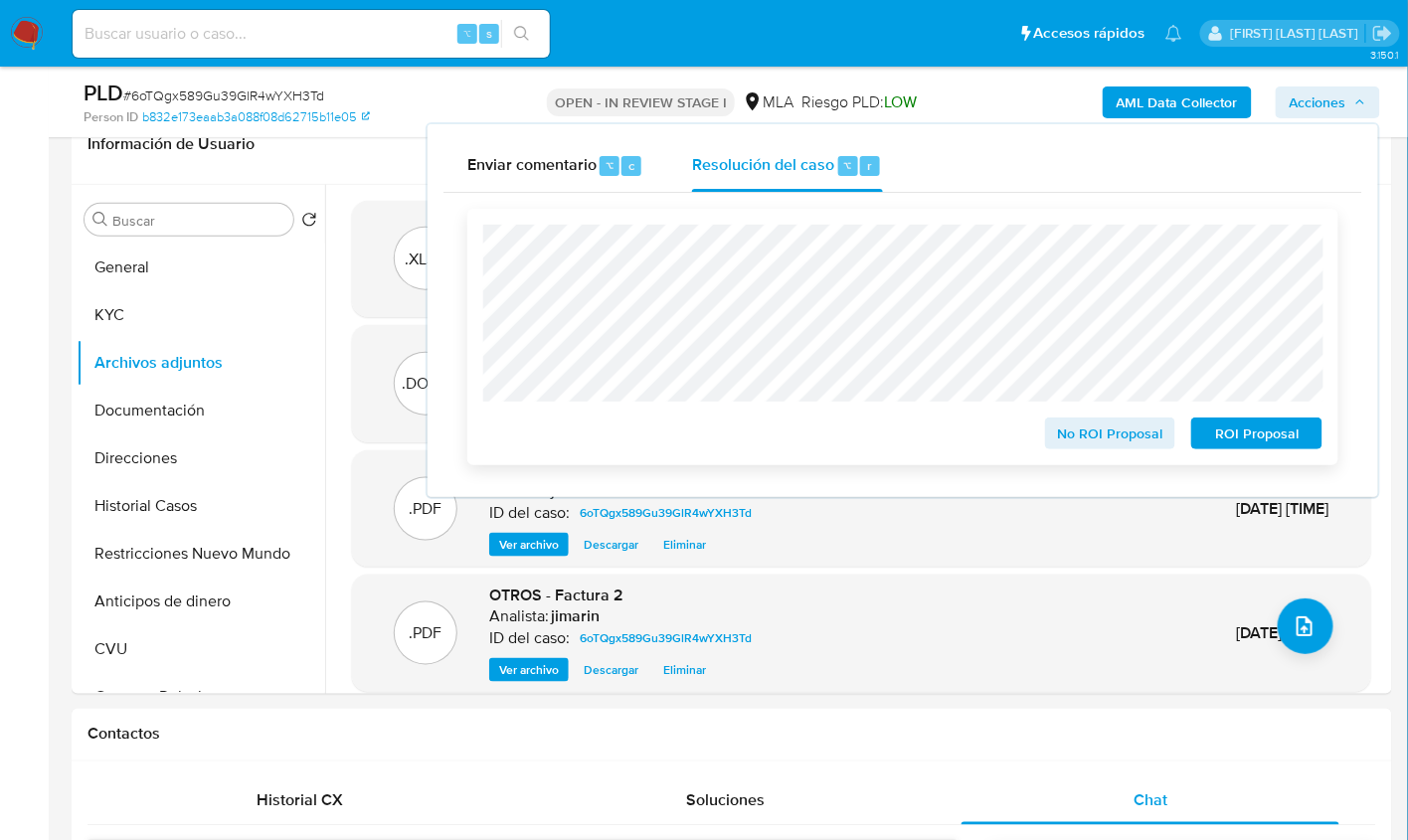 click on "No ROI Proposal" at bounding box center (1111, 433) 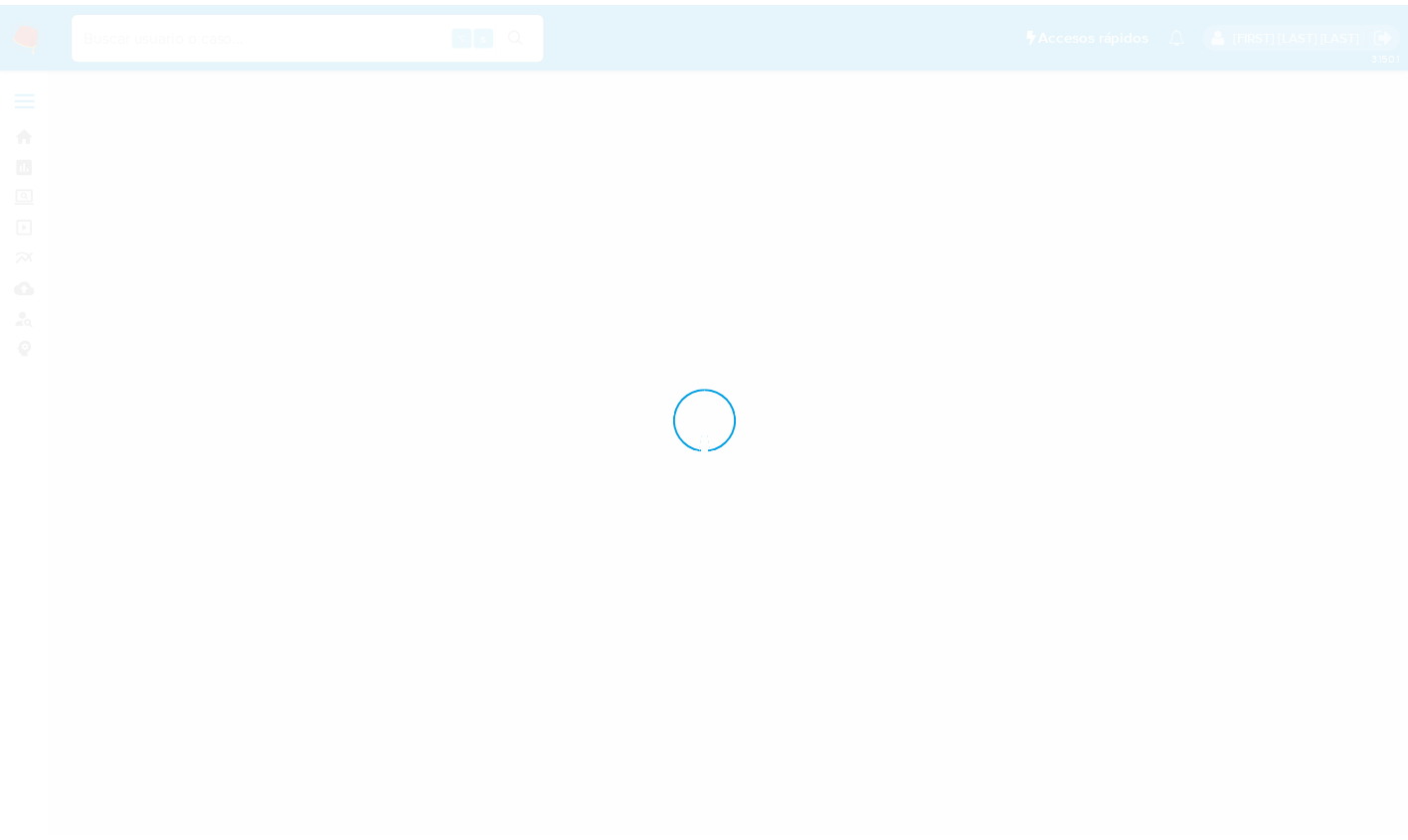 scroll, scrollTop: 0, scrollLeft: 0, axis: both 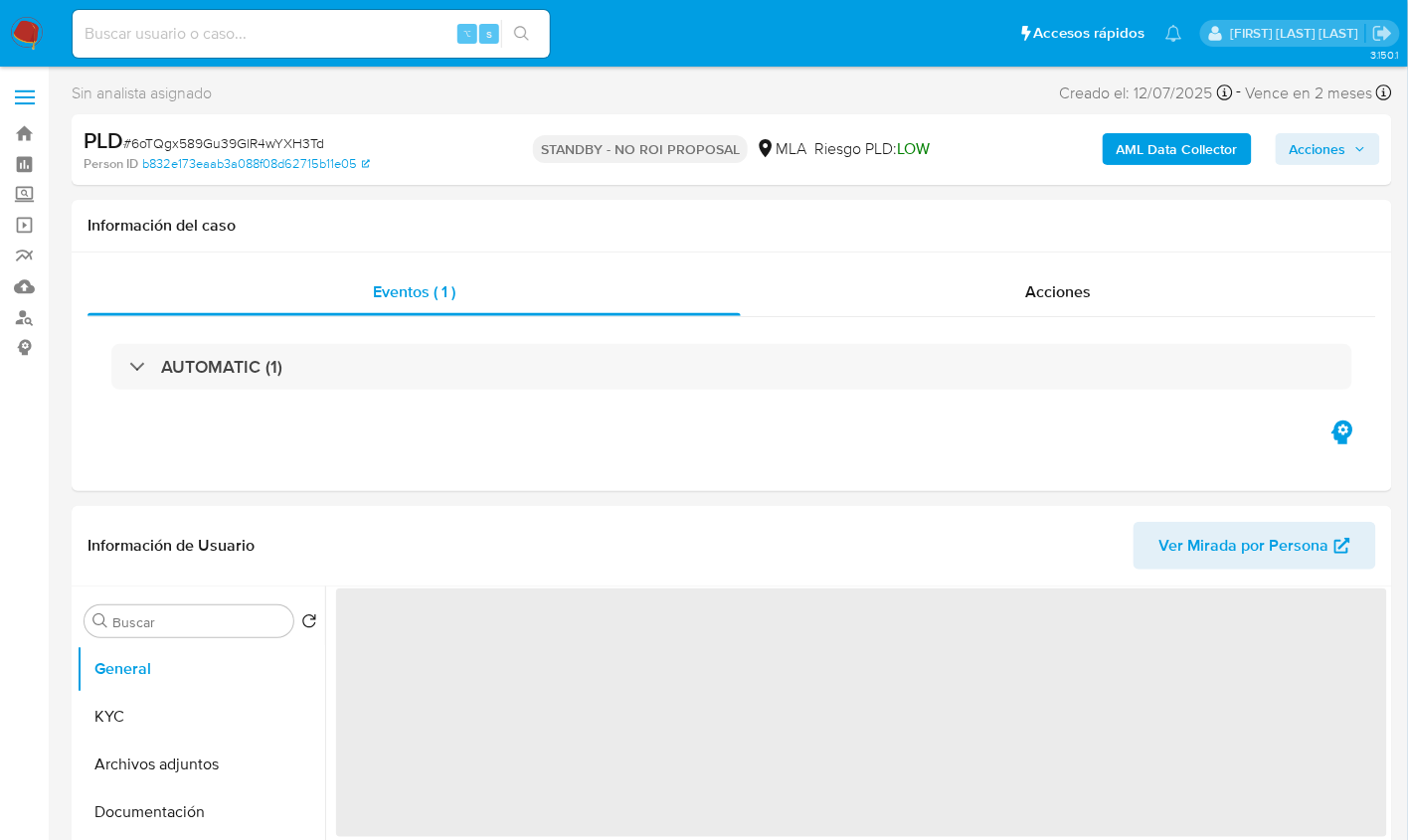 select on "10" 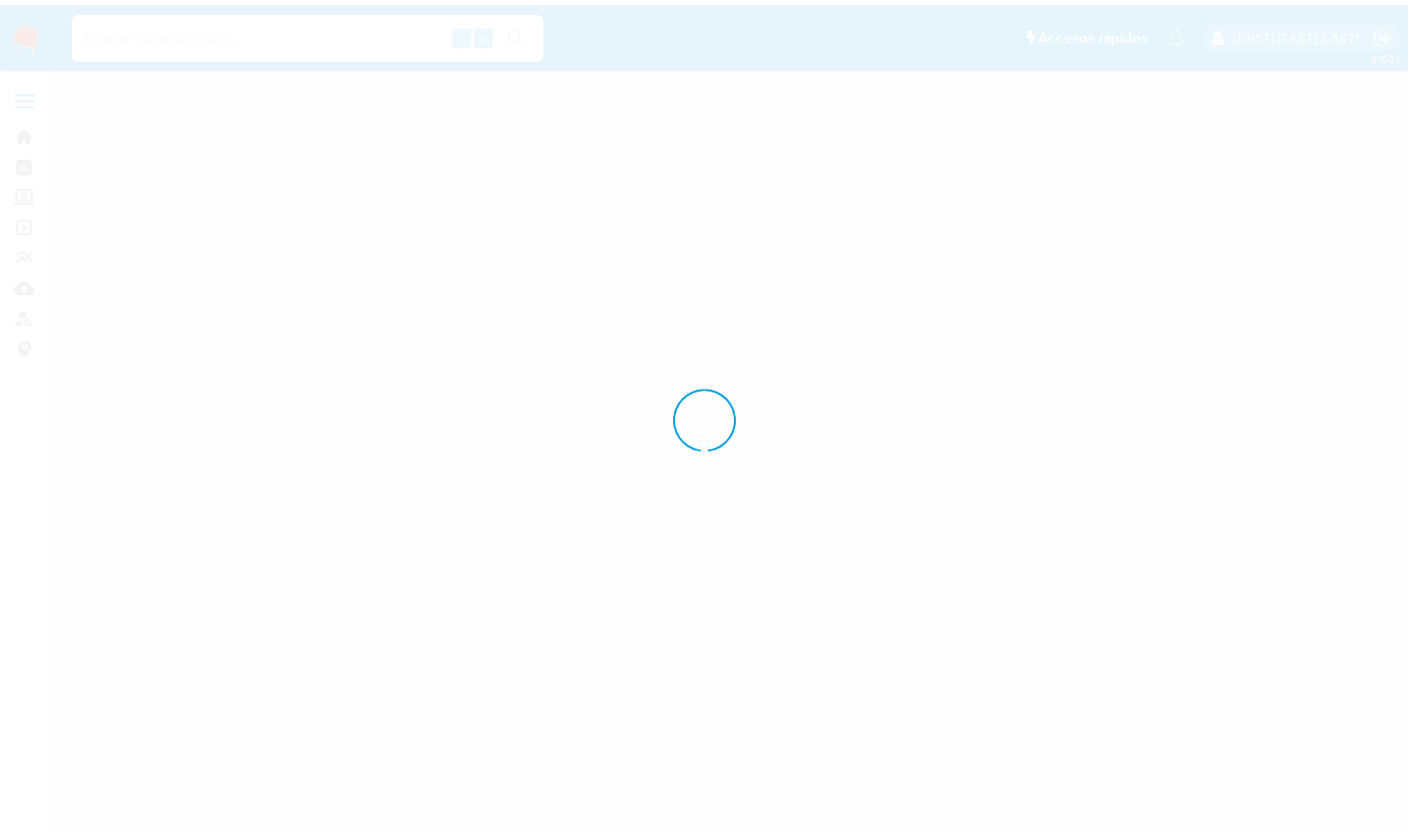 scroll, scrollTop: 0, scrollLeft: 0, axis: both 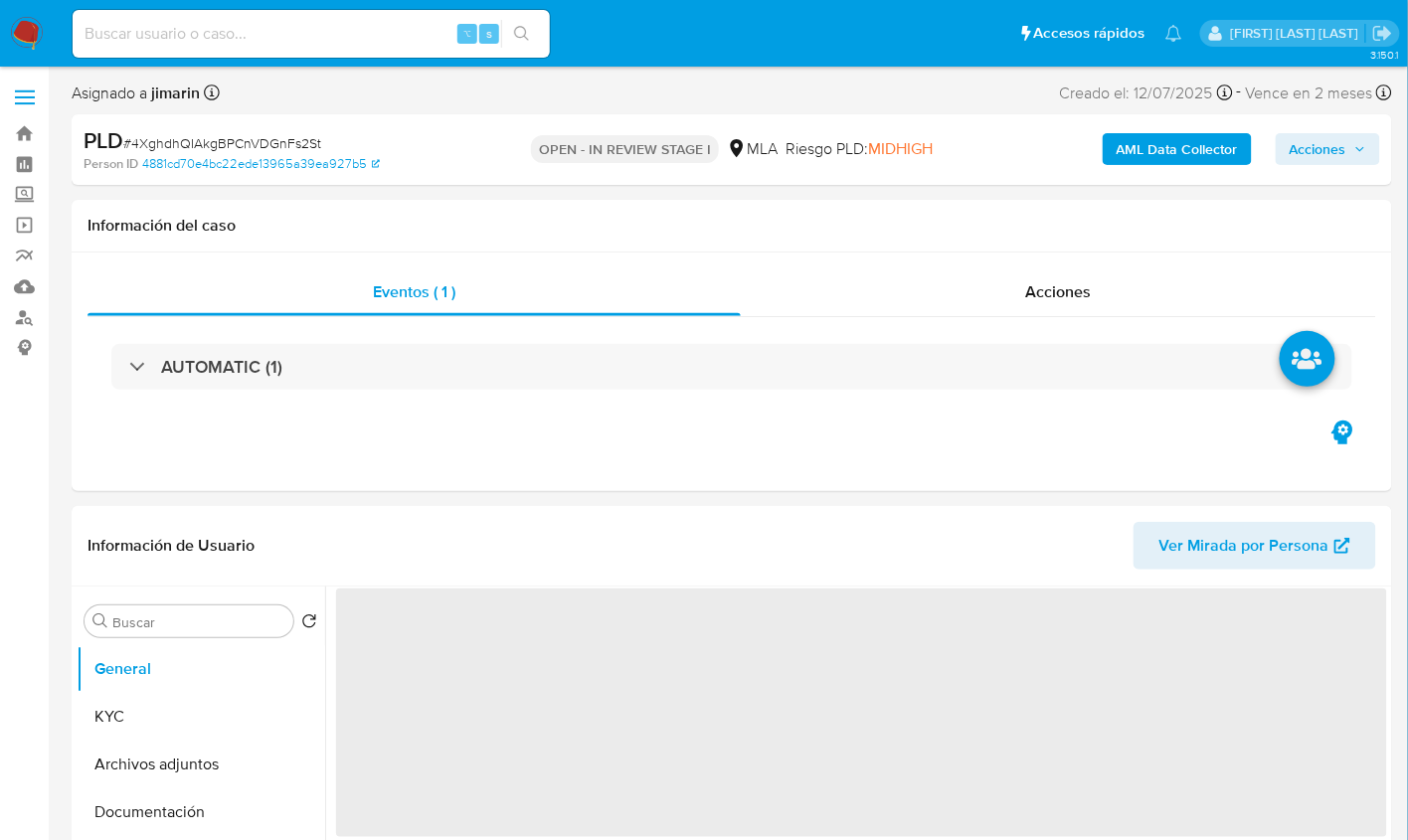click on "# [TEXT]" at bounding box center [222, 143] 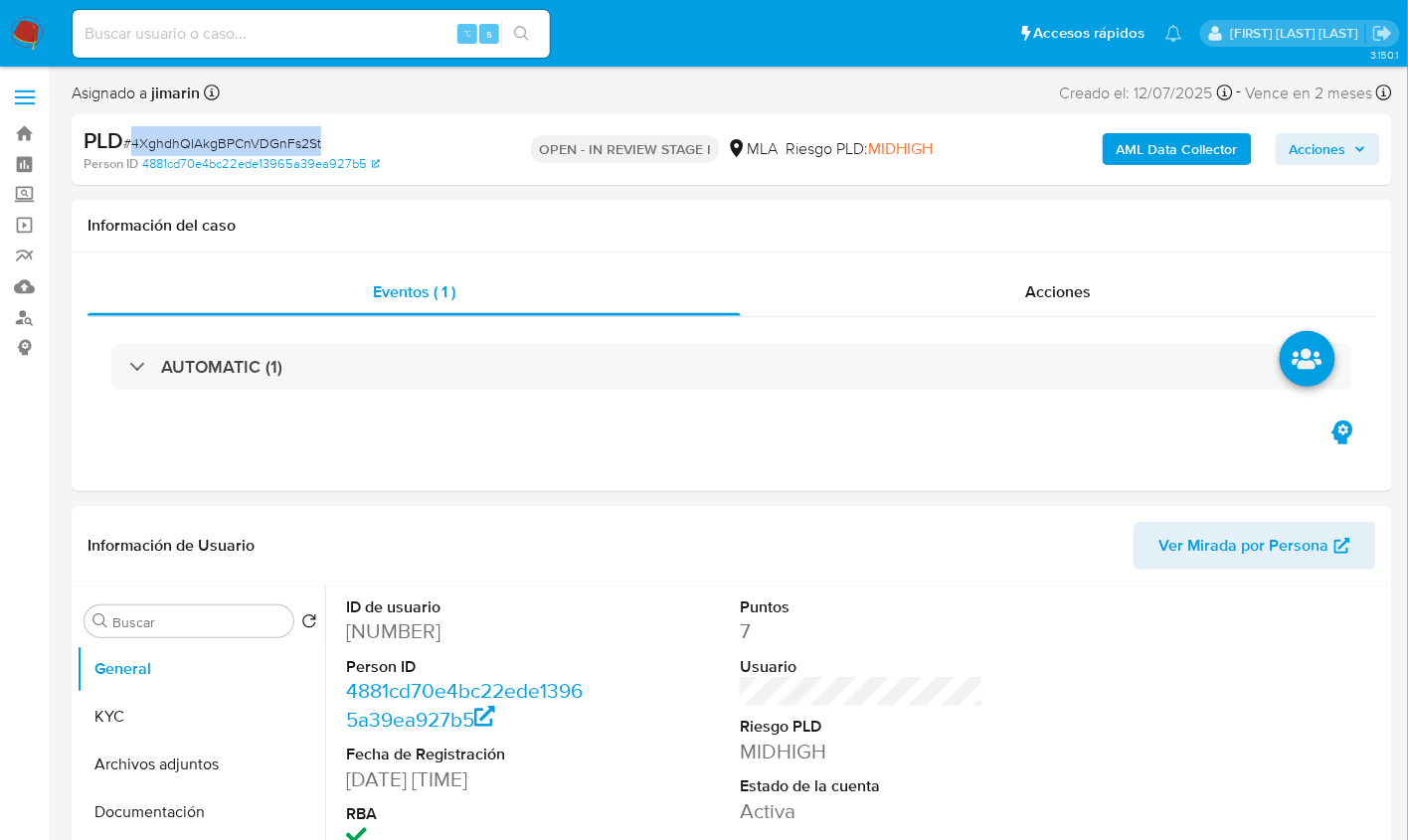 click on "# [TEXT]" at bounding box center [222, 143] 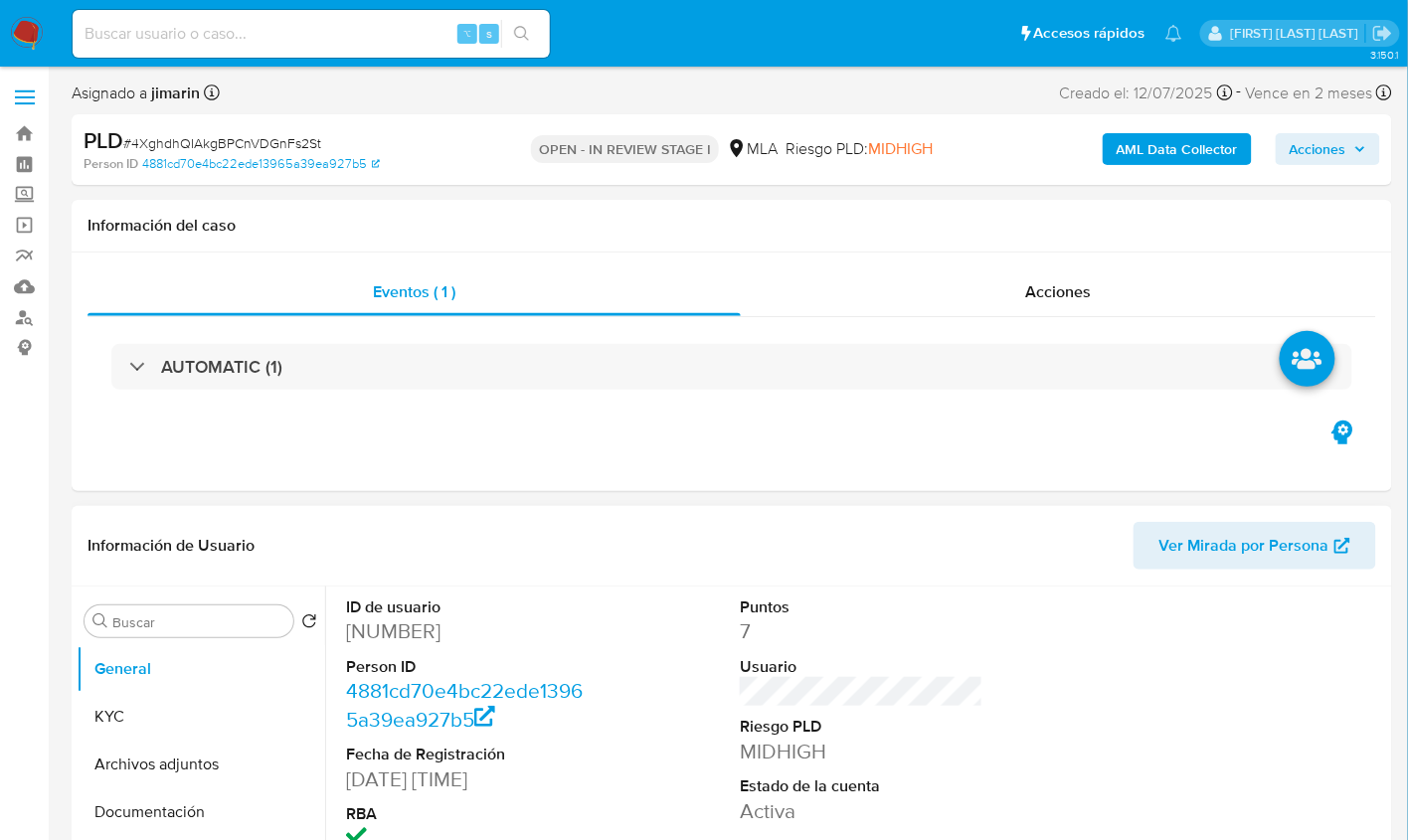 click on "[NUMBER]" at bounding box center [467, 631] 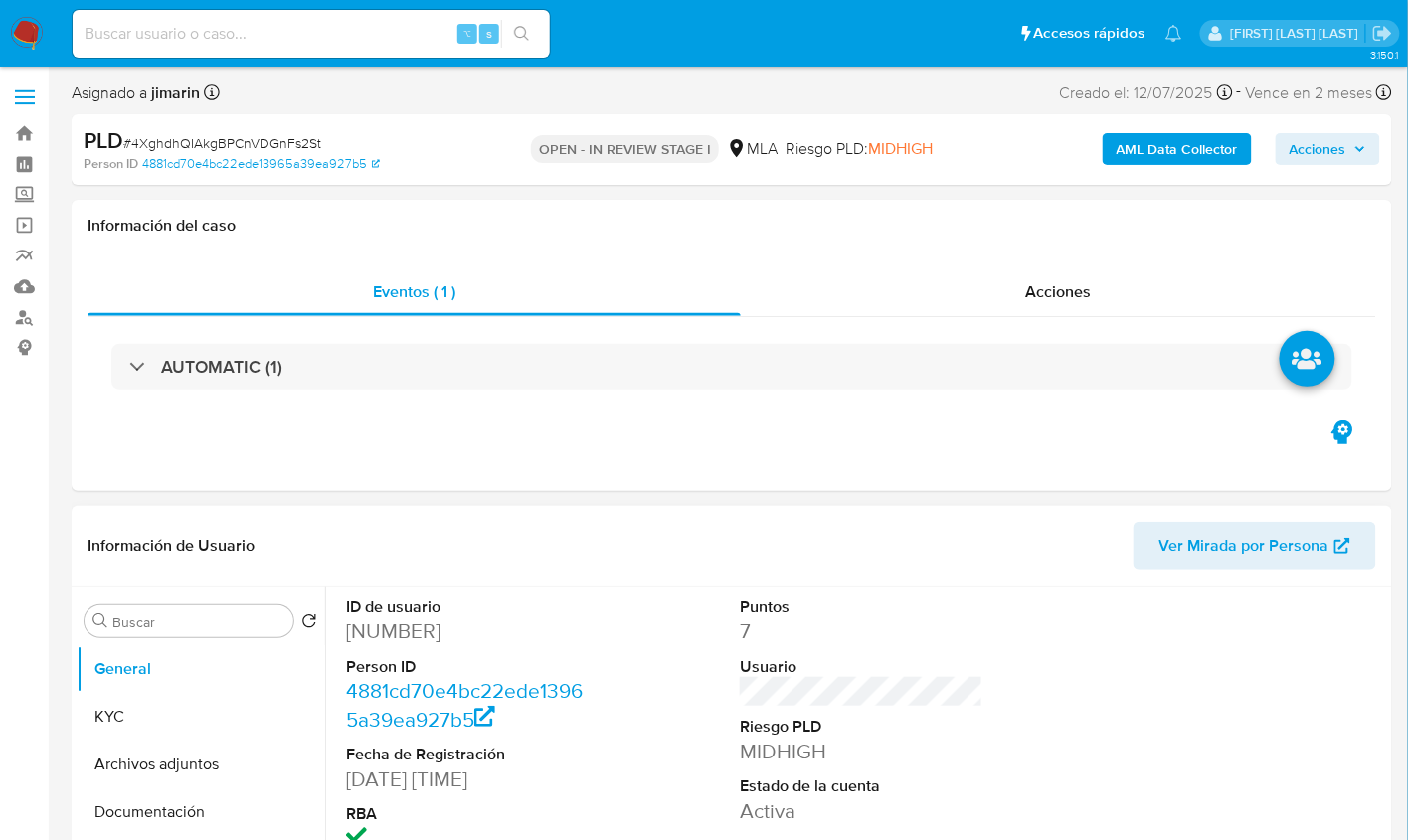 click on "[NUMBER]" at bounding box center (467, 631) 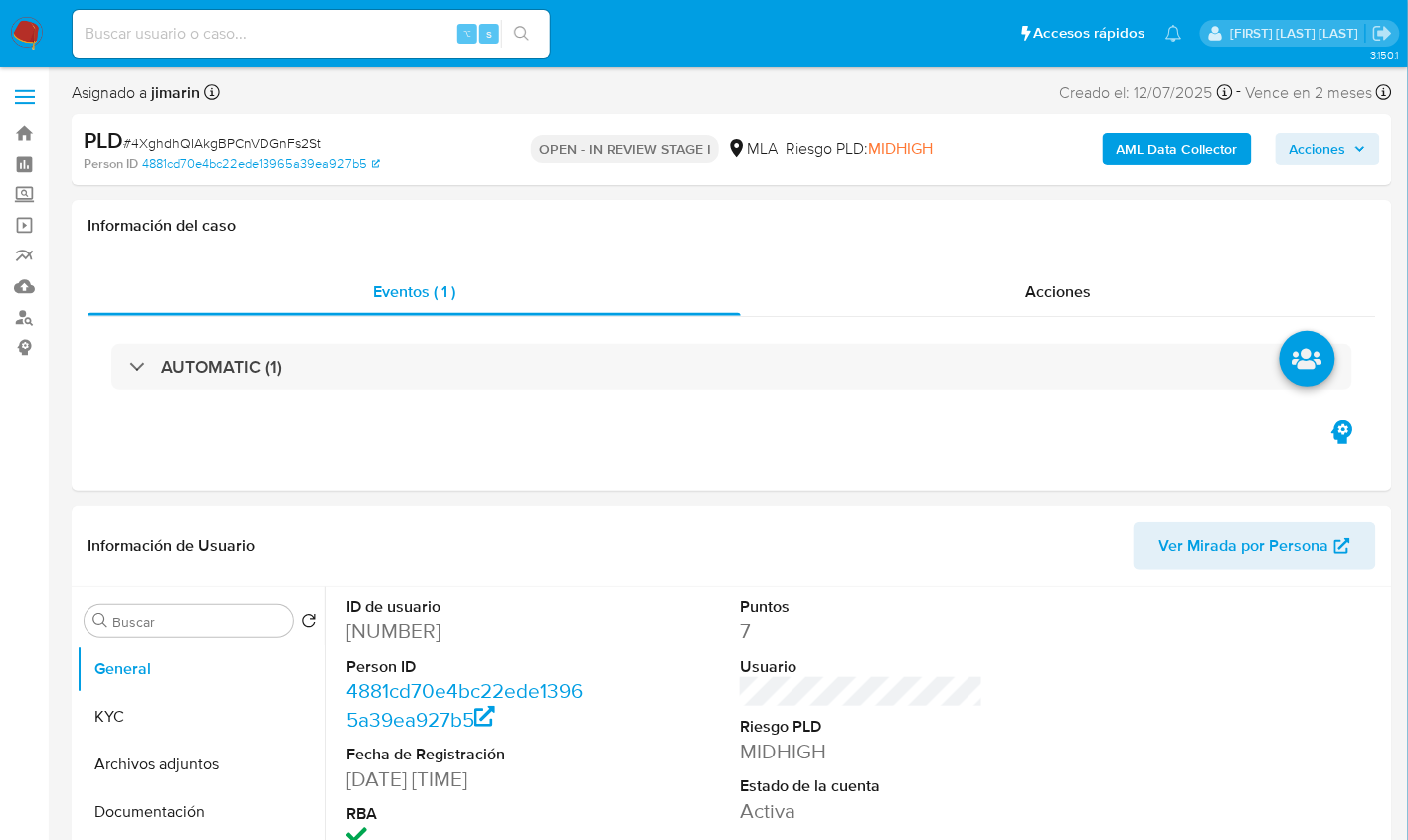 copy on "[NUMBER]" 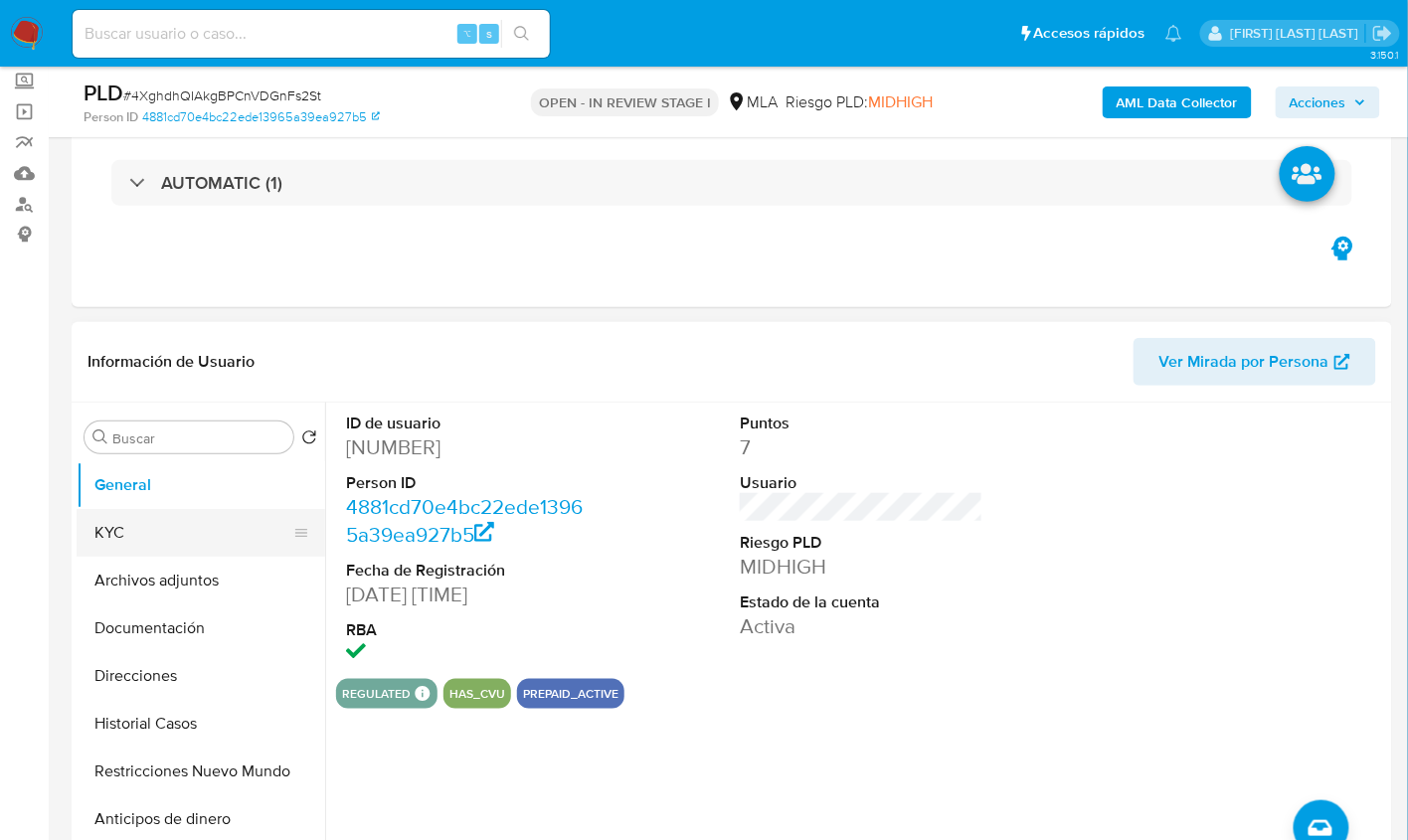 scroll, scrollTop: 131, scrollLeft: 0, axis: vertical 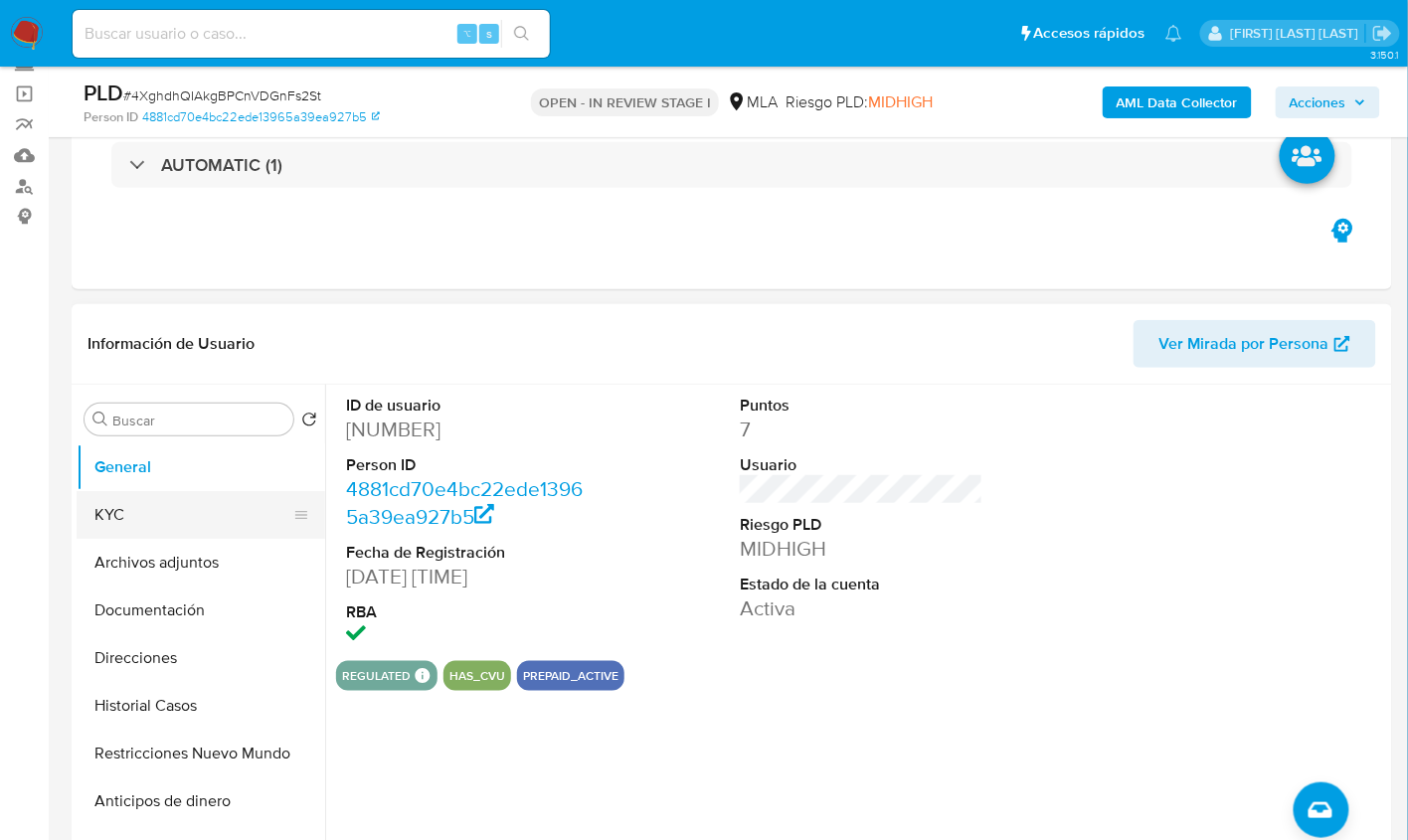 click on "KYC" at bounding box center [193, 515] 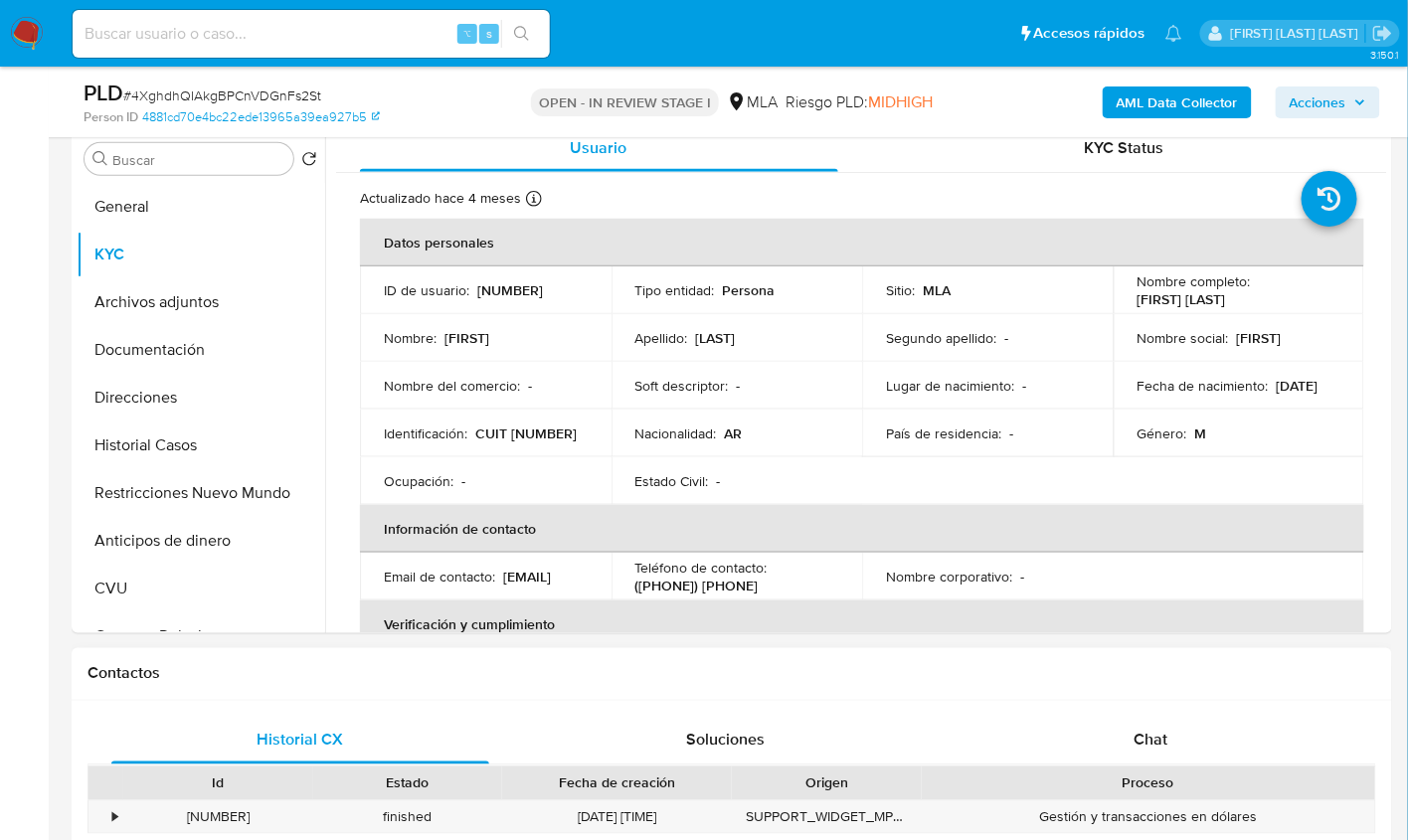 scroll, scrollTop: 361, scrollLeft: 0, axis: vertical 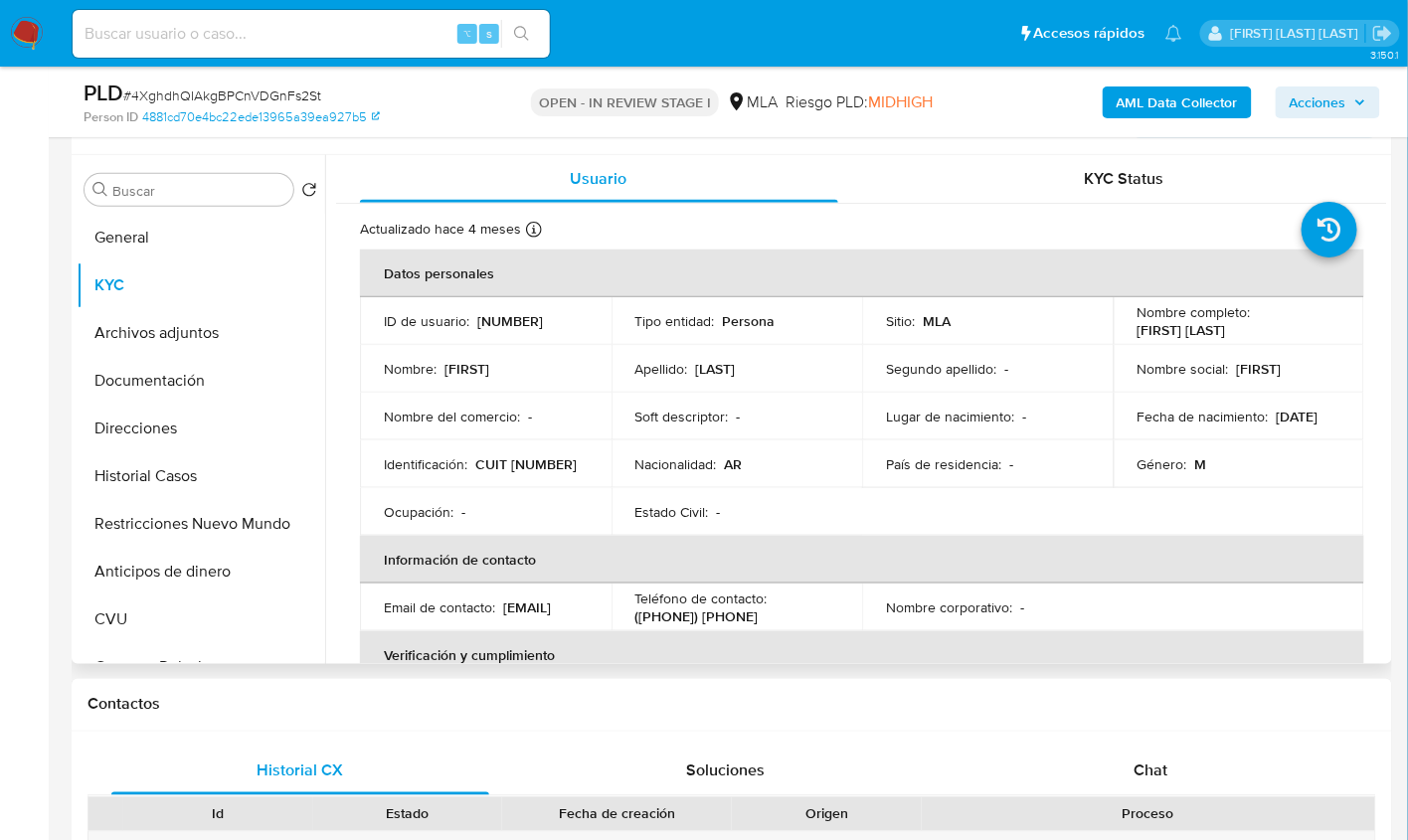 click on "CUIT [NUMBER]" at bounding box center [526, 464] 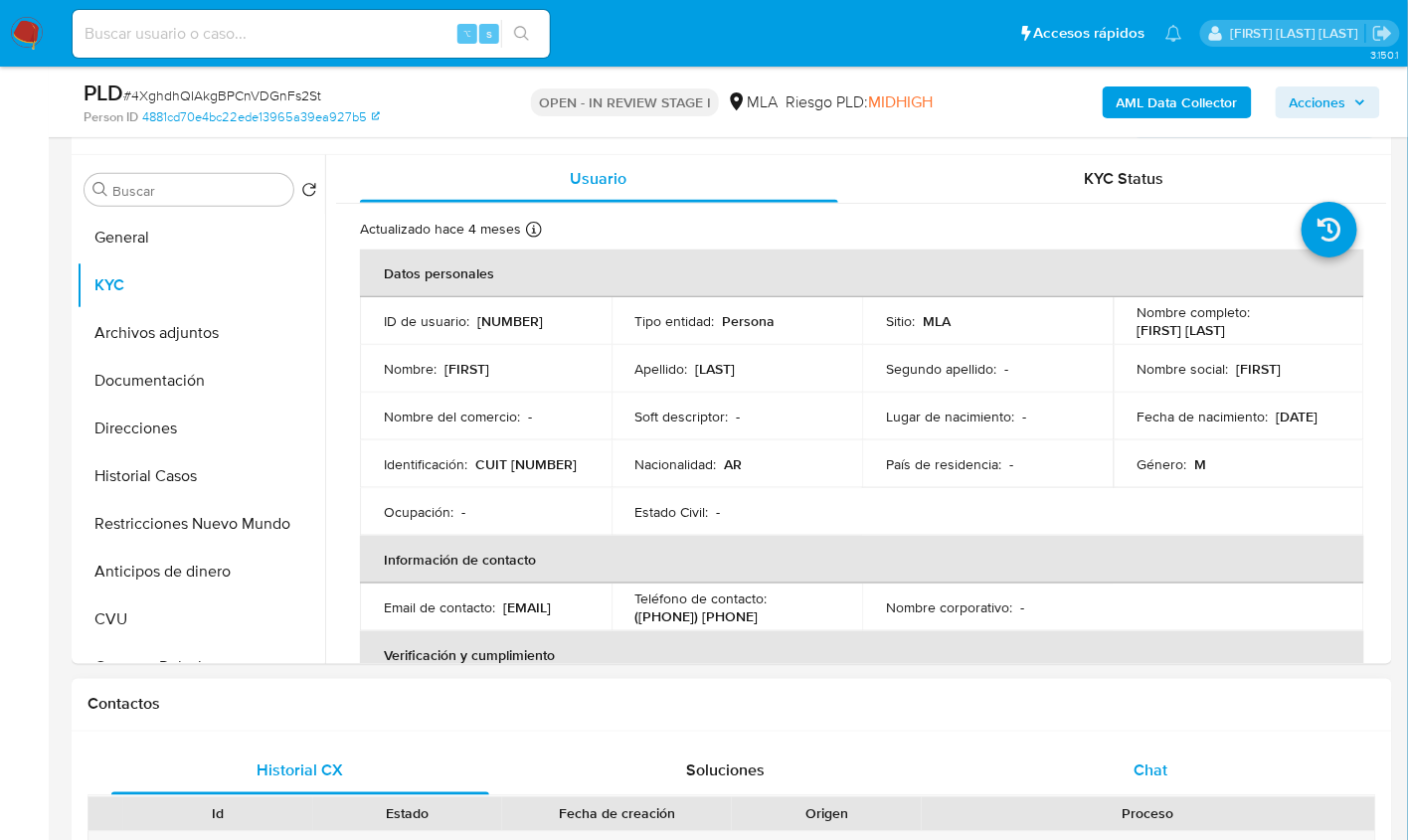 click on "Chat" at bounding box center [1150, 771] 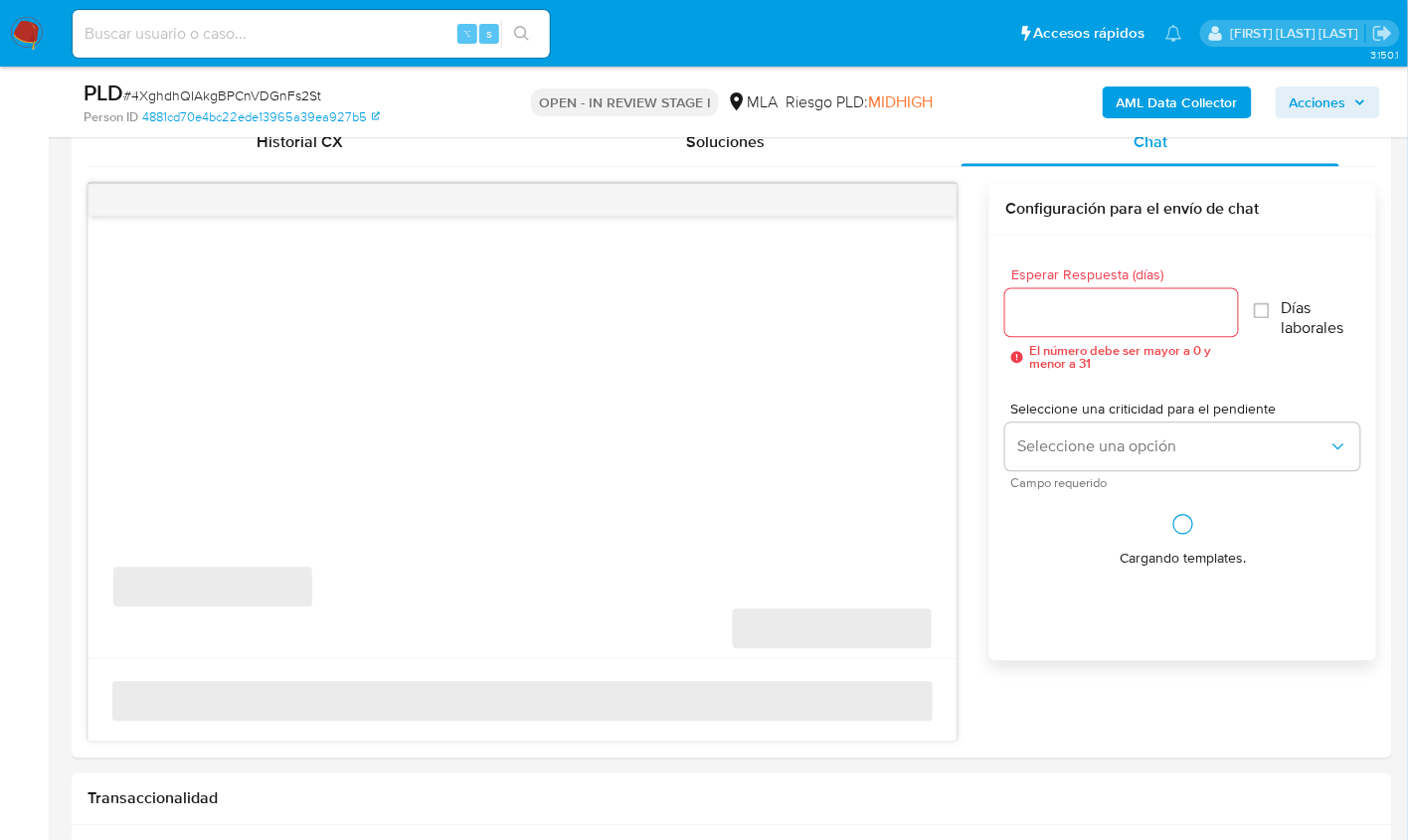 scroll, scrollTop: 1135, scrollLeft: 0, axis: vertical 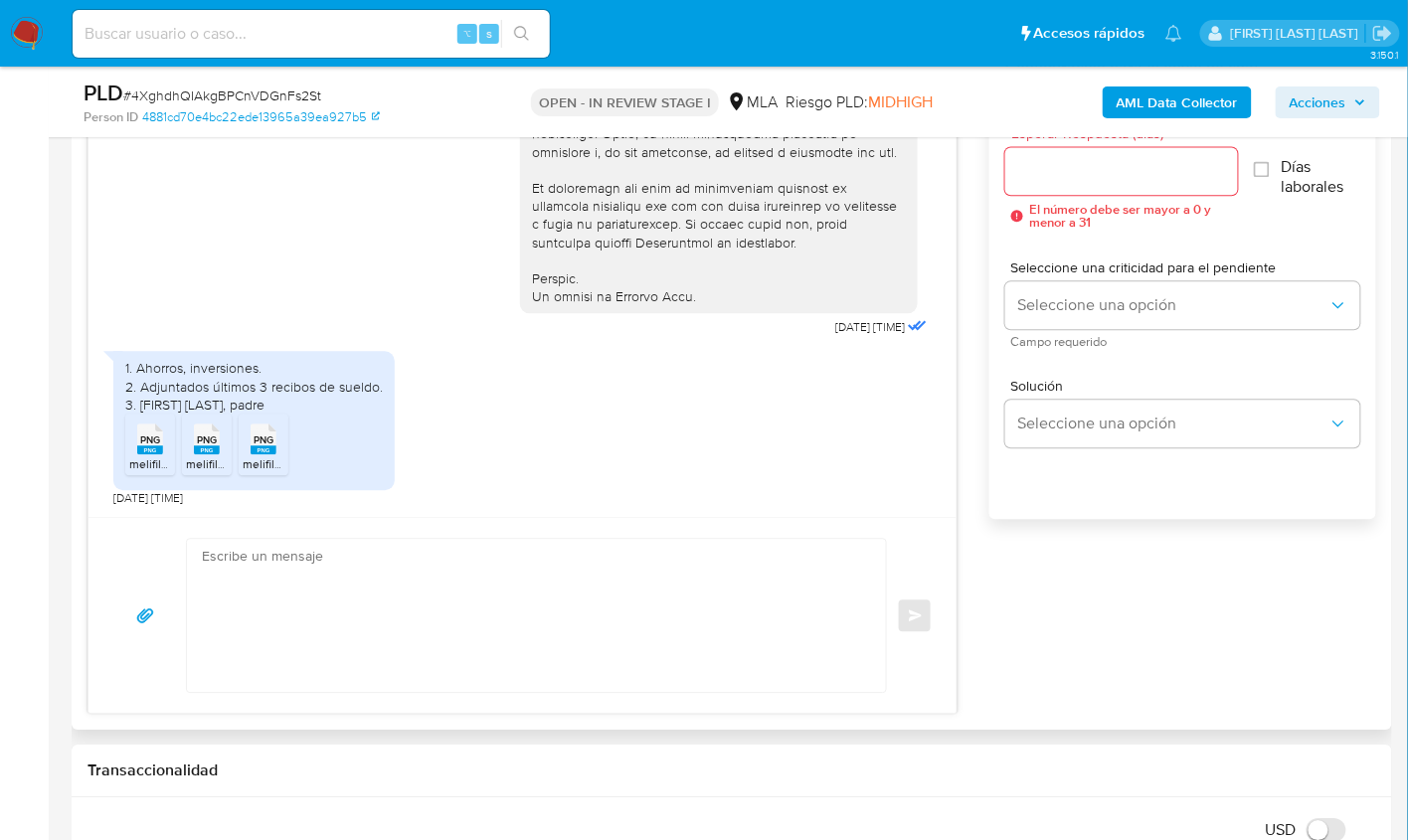 click on "PNG" at bounding box center (150, 439) 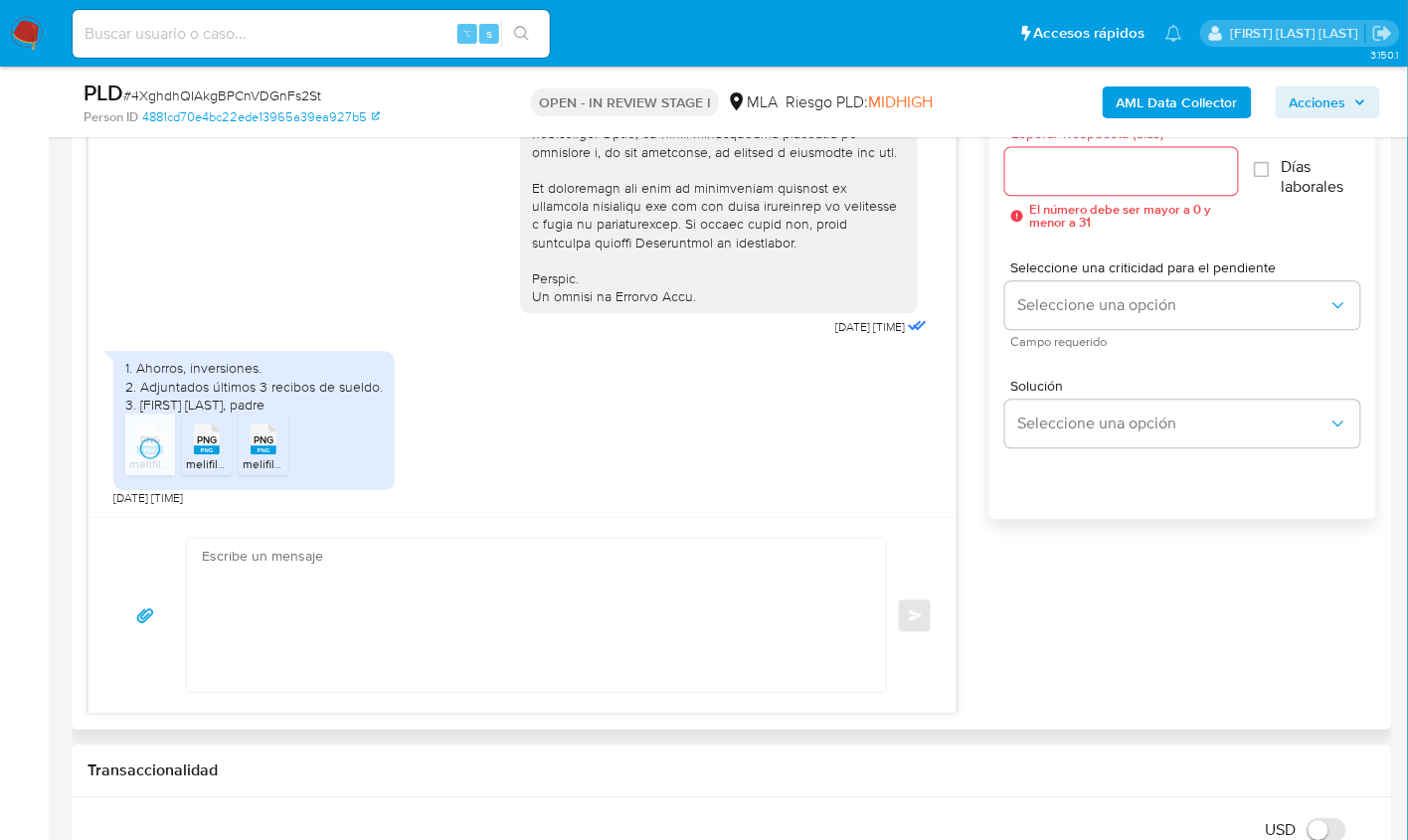 click on "PNG" at bounding box center [207, 439] 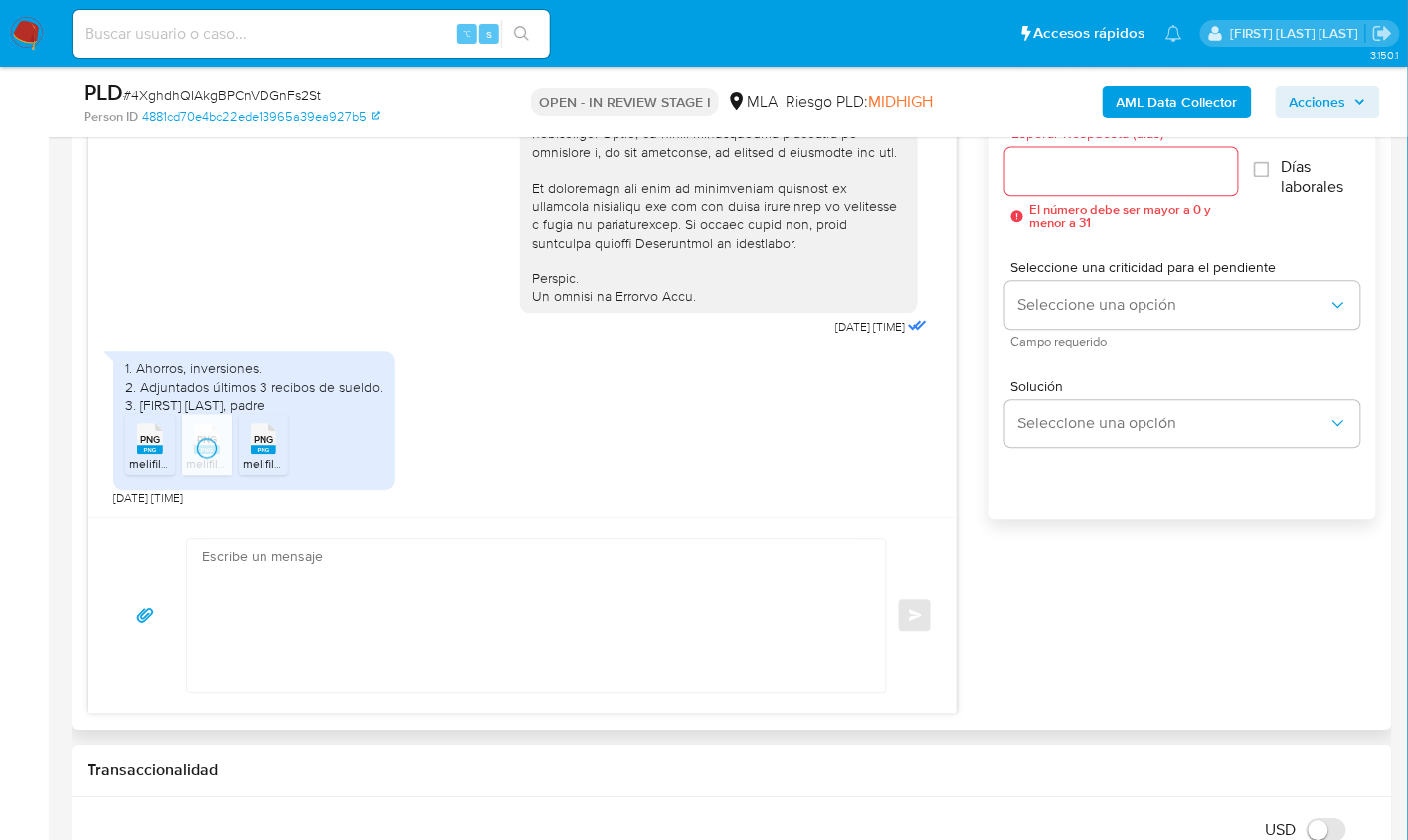 click 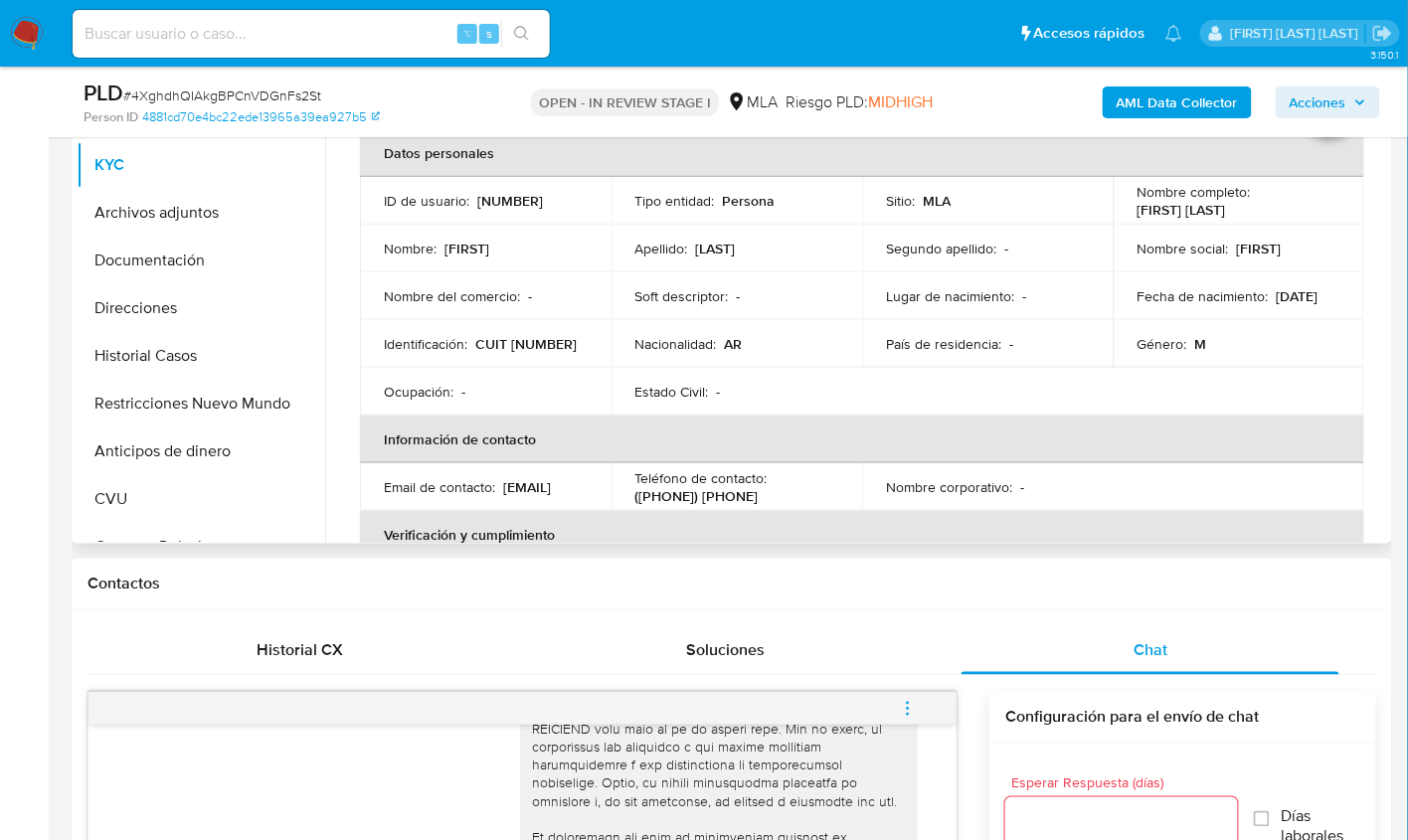scroll, scrollTop: 442, scrollLeft: 0, axis: vertical 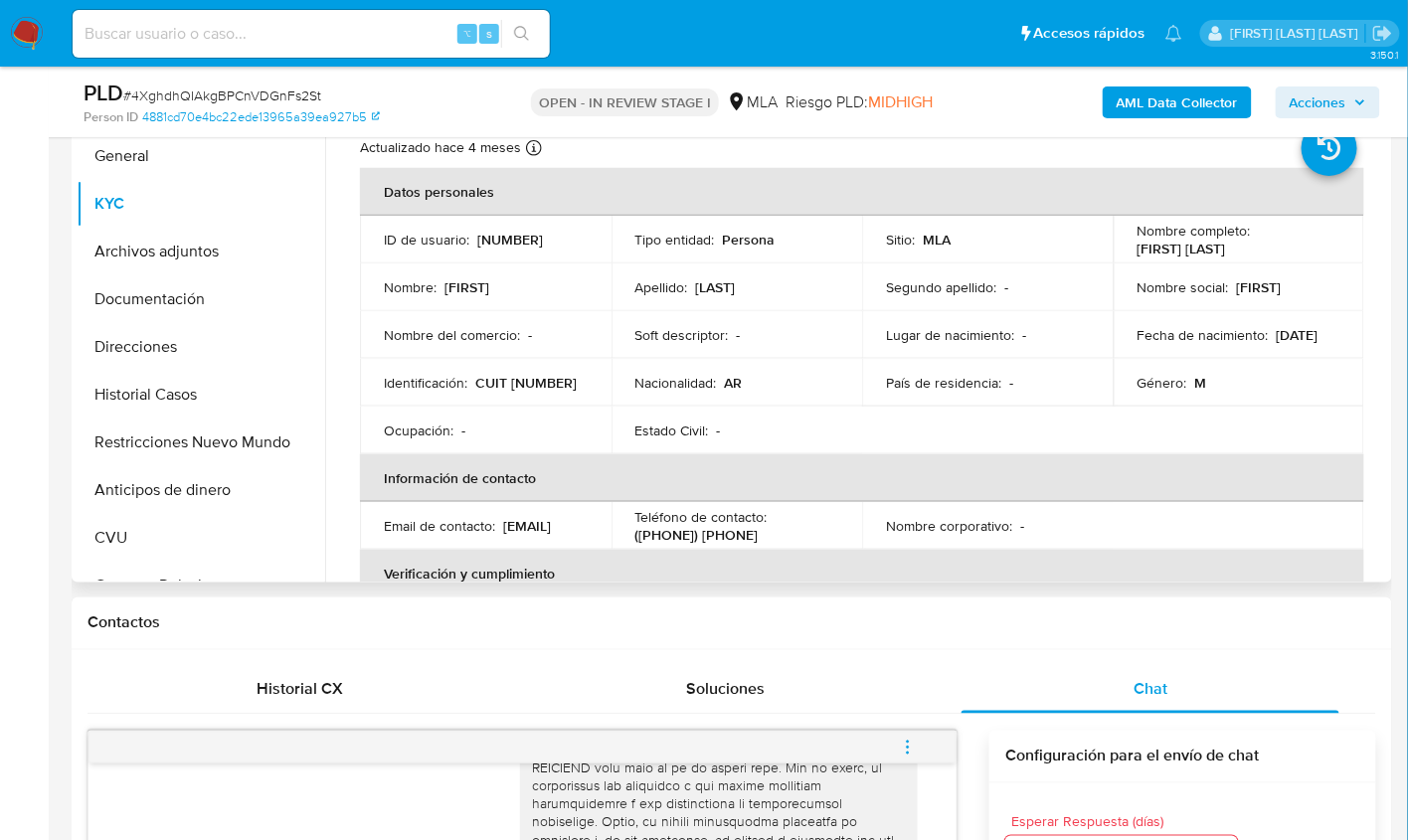 click on "CUIT [NUMBER]" at bounding box center (526, 383) 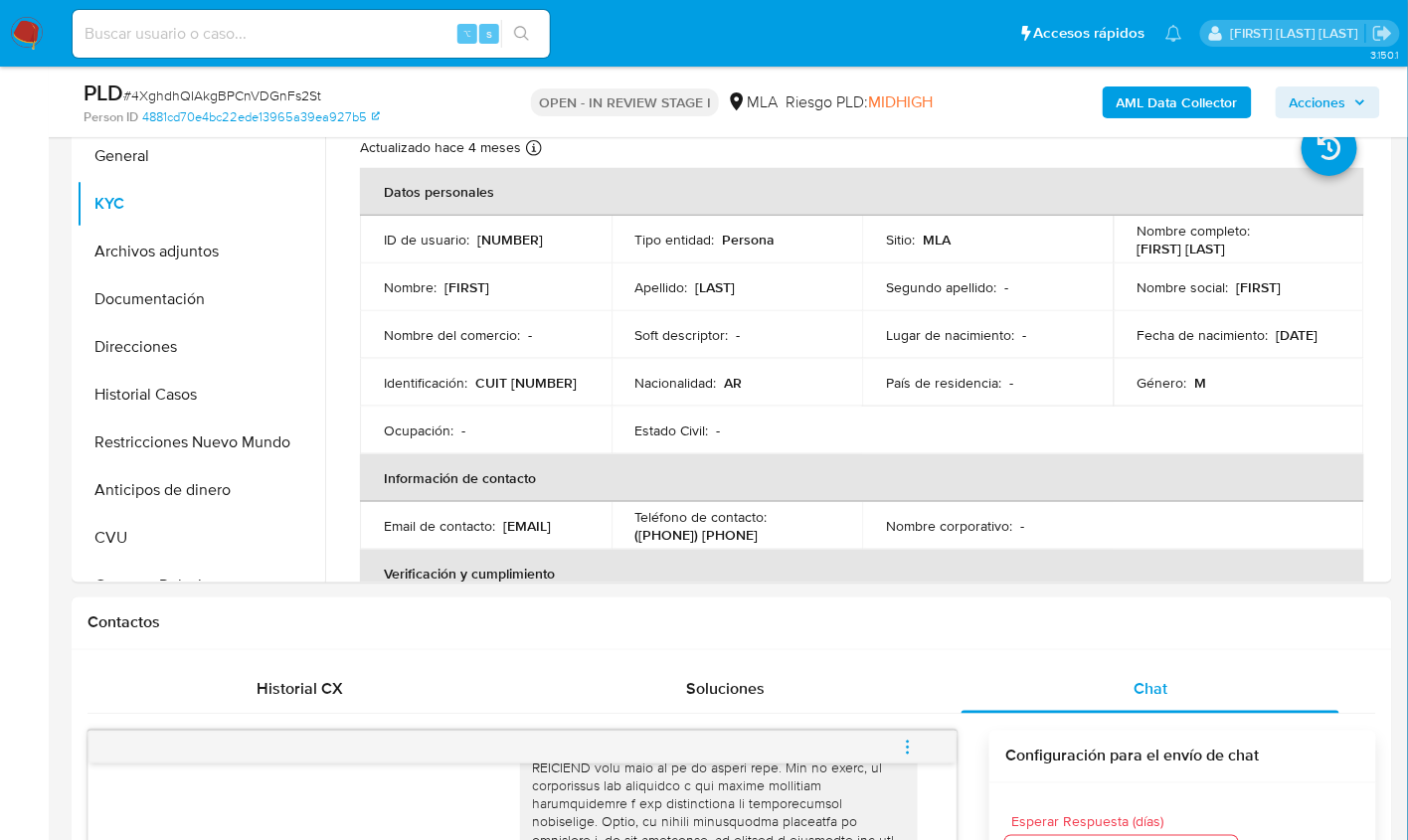 scroll, scrollTop: 865, scrollLeft: 0, axis: vertical 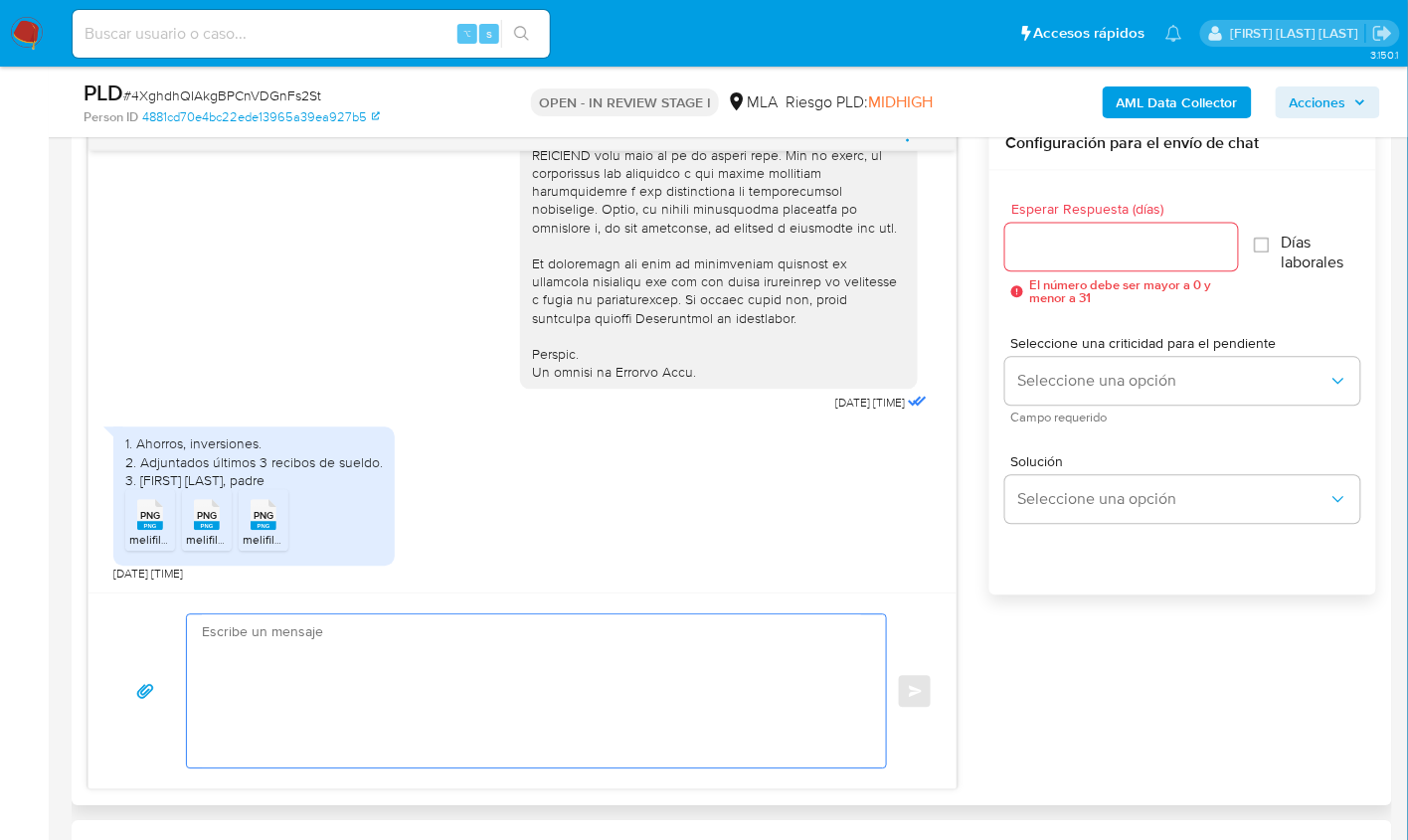 drag, startPoint x: 511, startPoint y: 674, endPoint x: 671, endPoint y: 661, distance: 160.52726 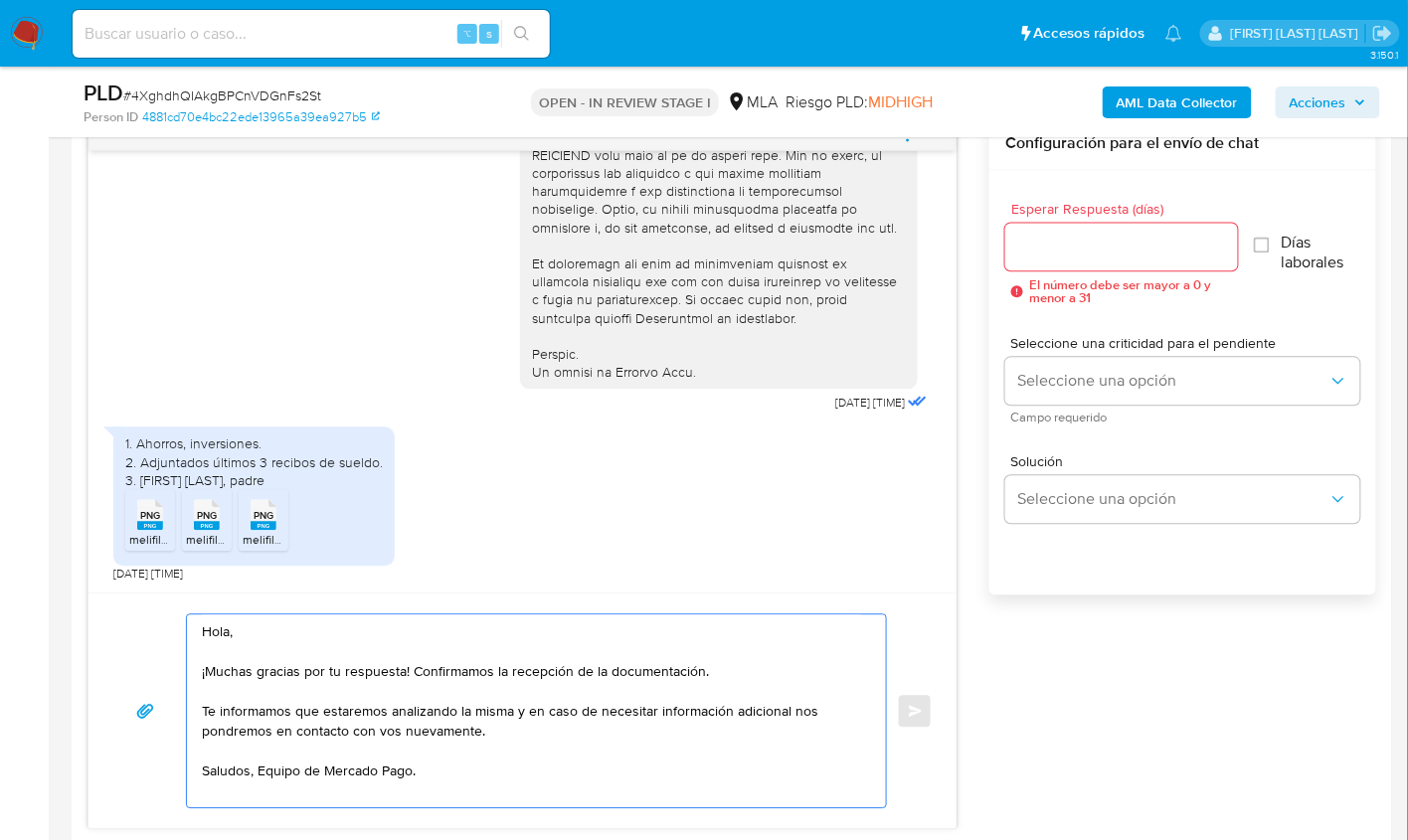 type on "Hola,
¡Muchas gracias por tu respuesta! Confirmamos la recepción de la documentación.
Te informamos que estaremos analizando la misma y en caso de necesitar información adicional nos pondremos en contacto con vos nuevamente.
Saludos, Equipo de Mercado Pago." 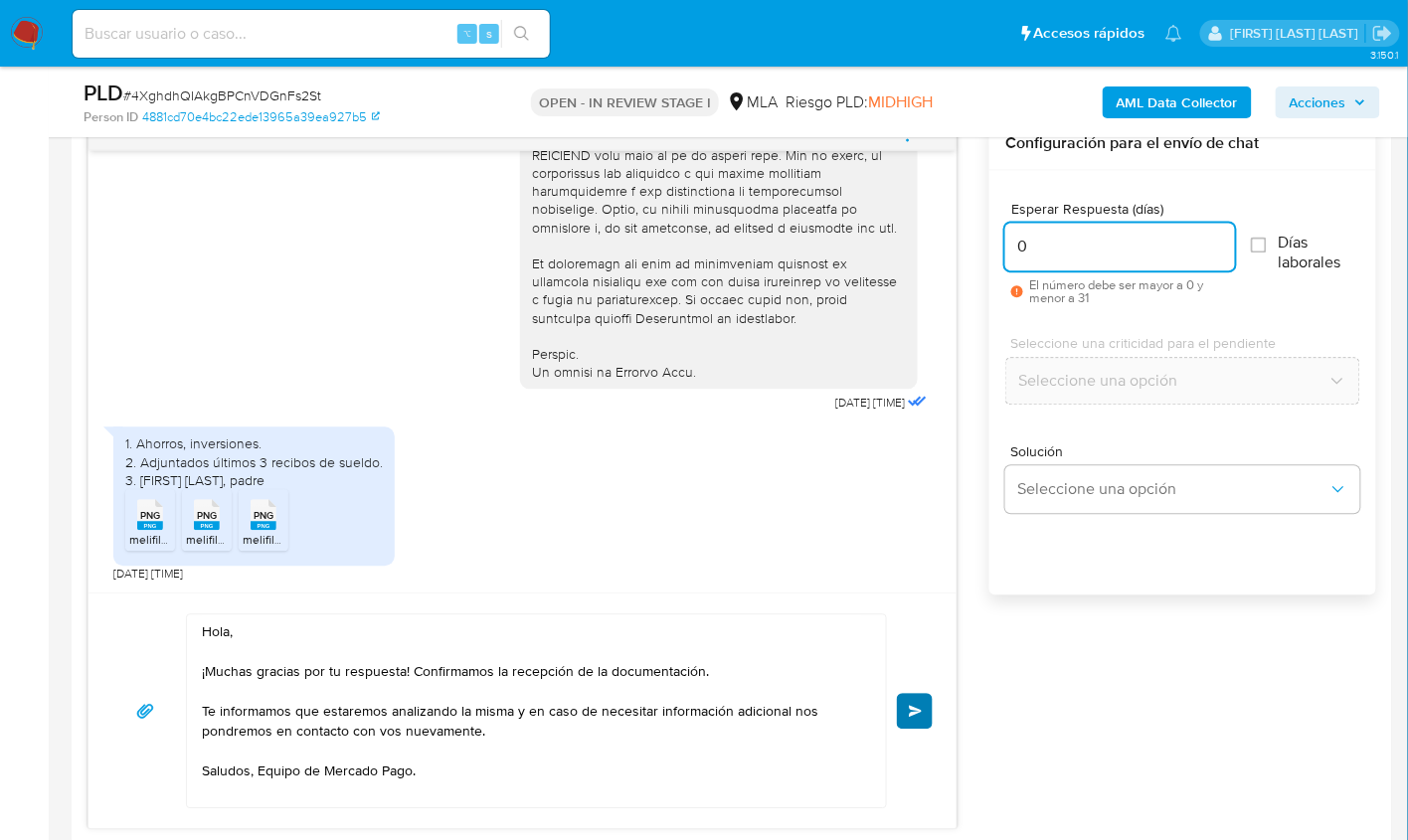 type on "0" 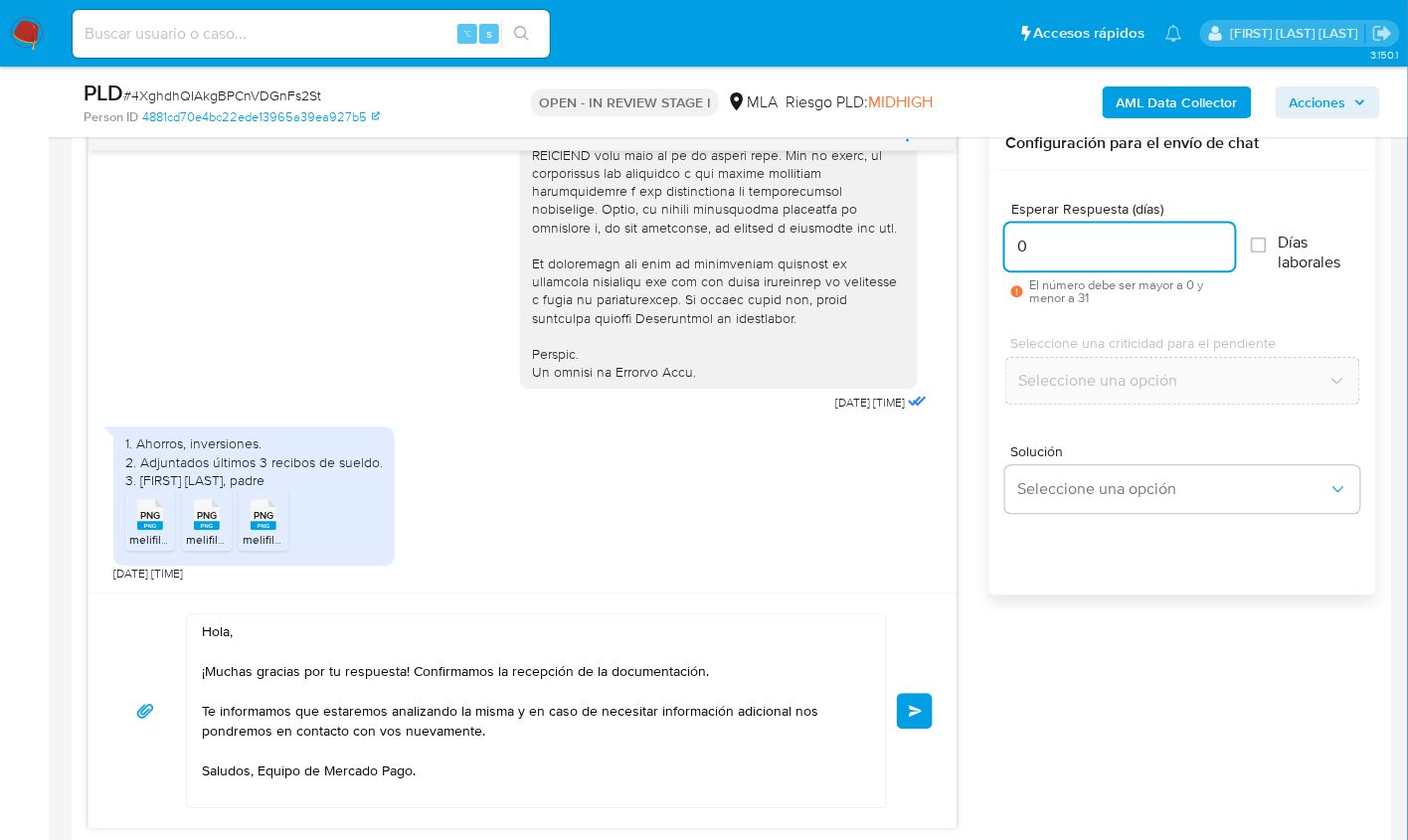 click on "Enviar" at bounding box center (916, 712) 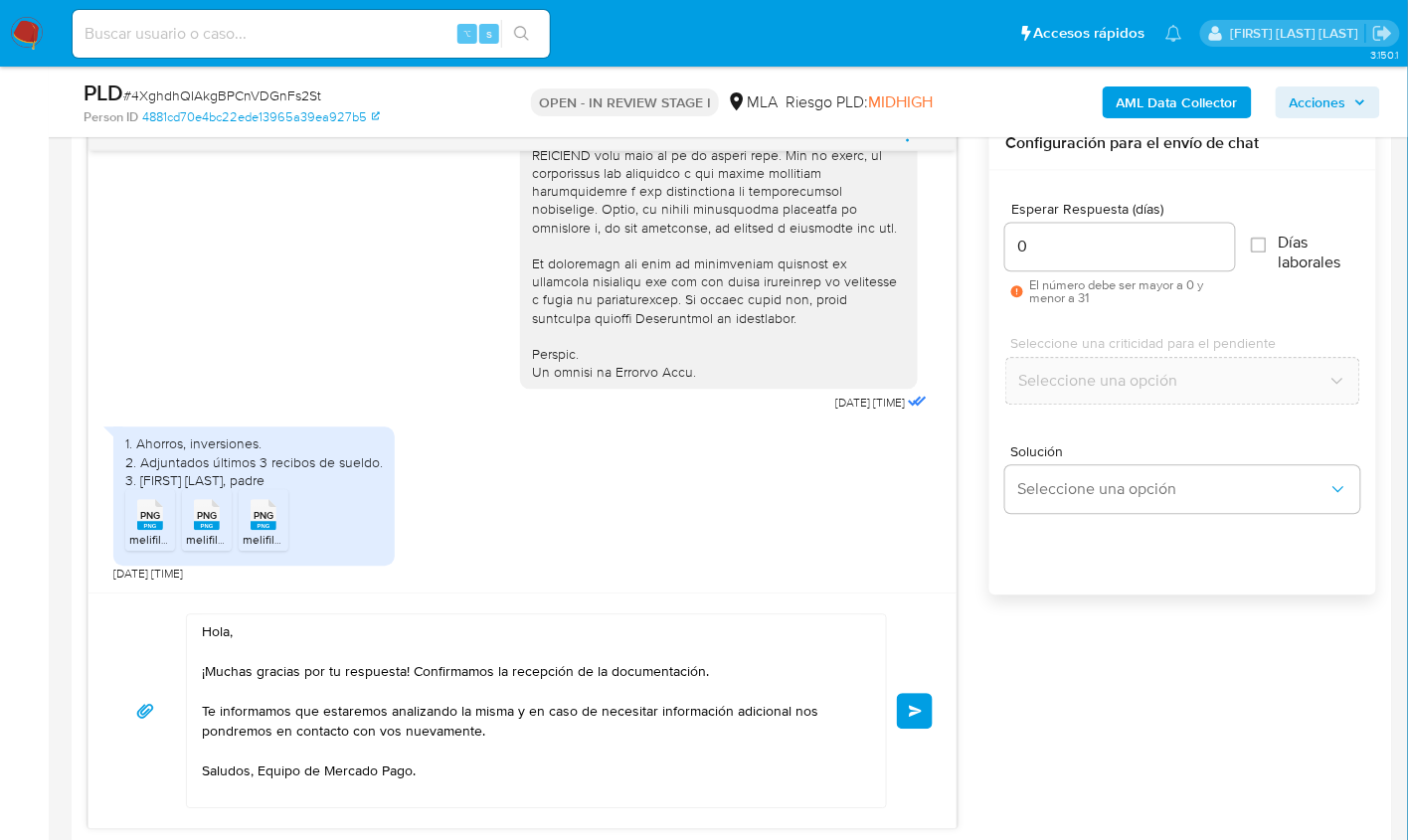 type 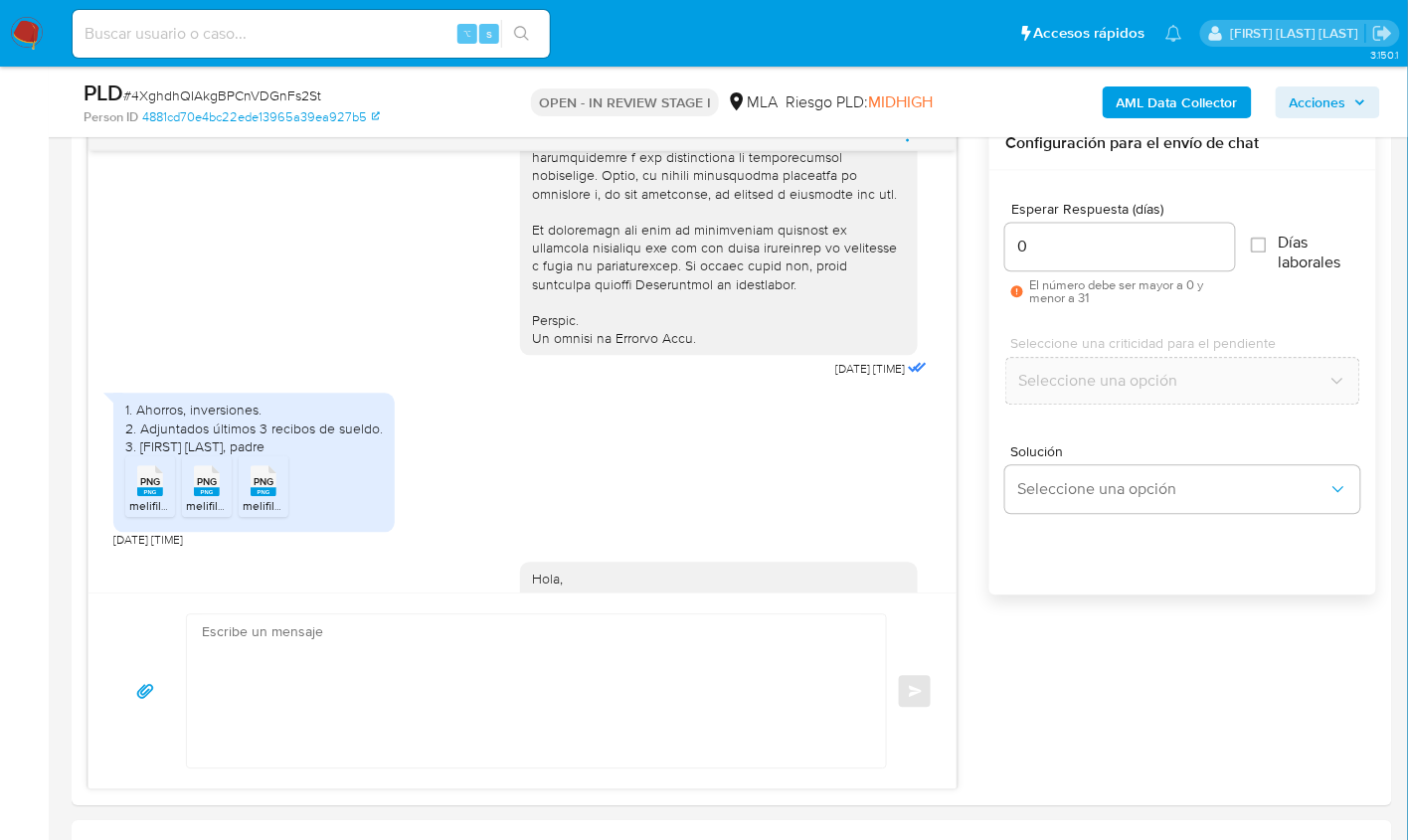 scroll, scrollTop: 1104, scrollLeft: 0, axis: vertical 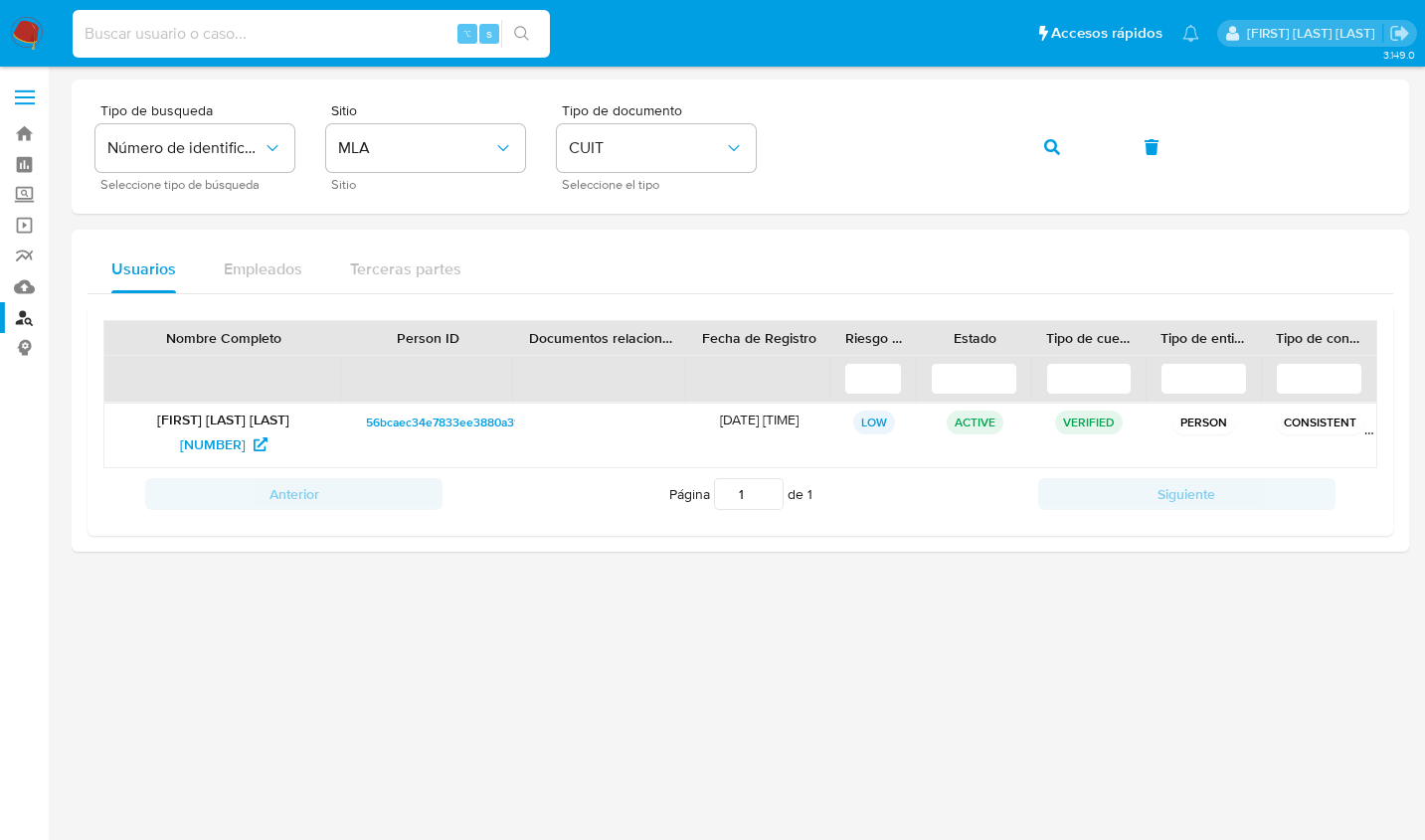click at bounding box center (311, 34) 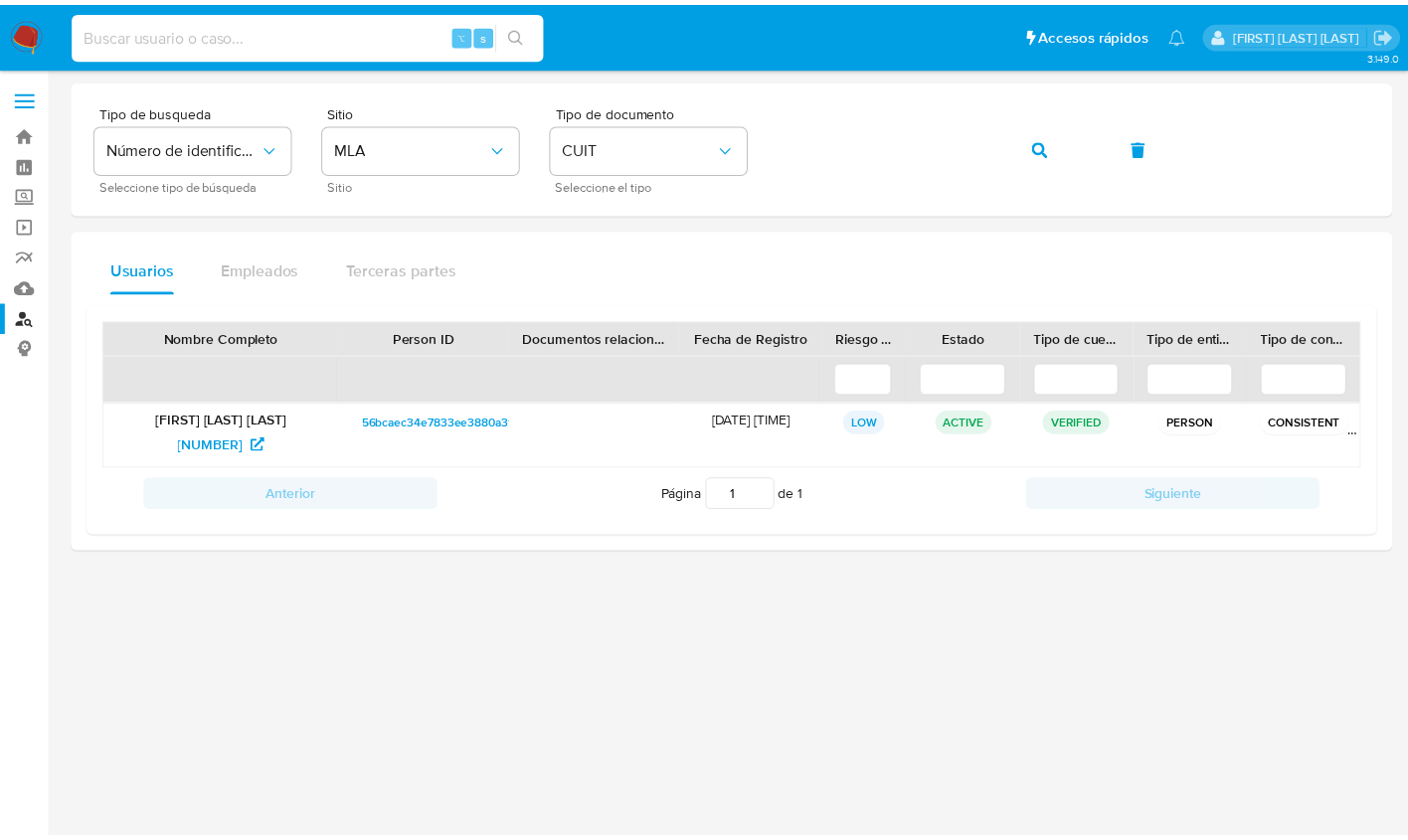 scroll, scrollTop: 0, scrollLeft: 0, axis: both 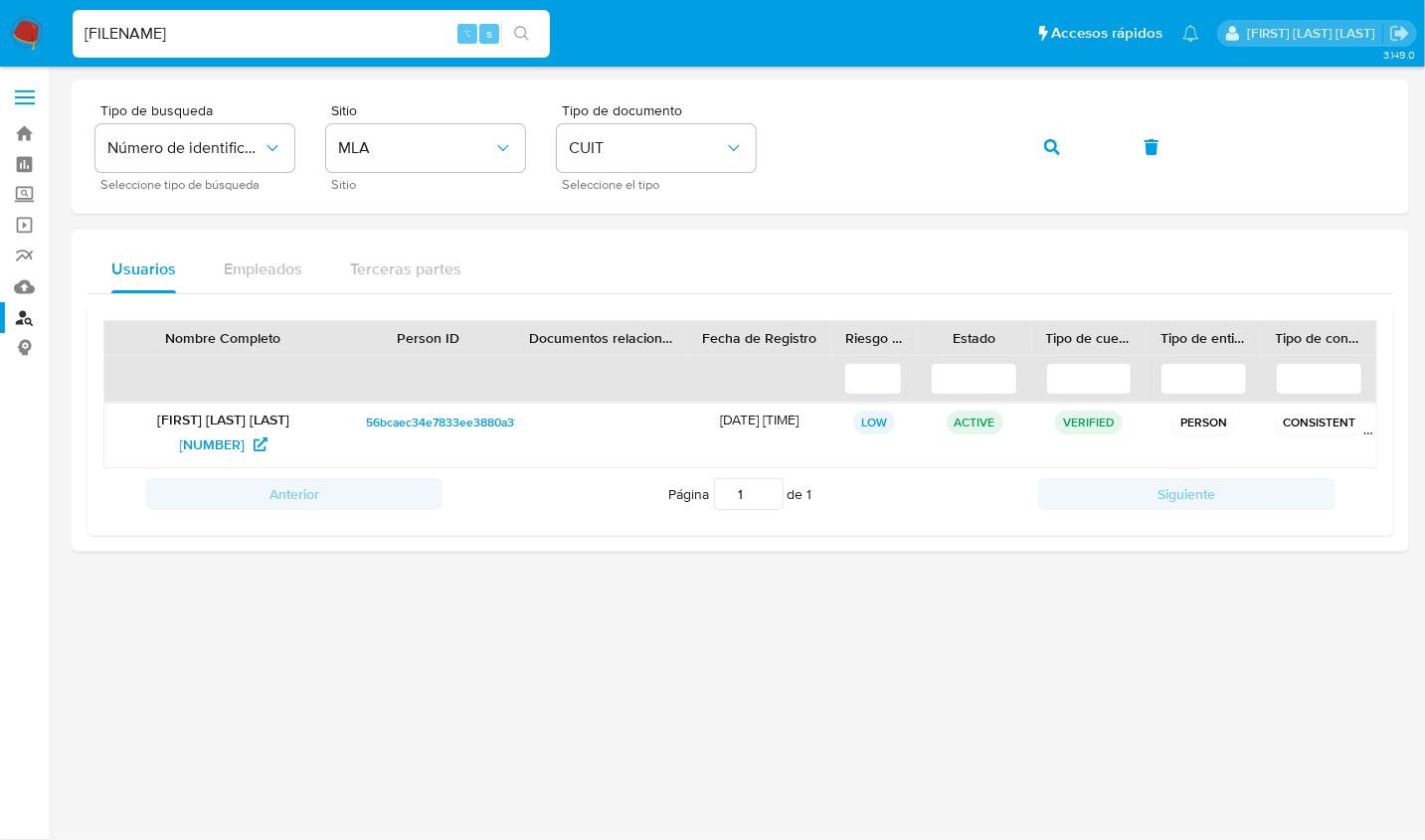 type on "Yacg6gf8yw29dwhY3uJ72WO7" 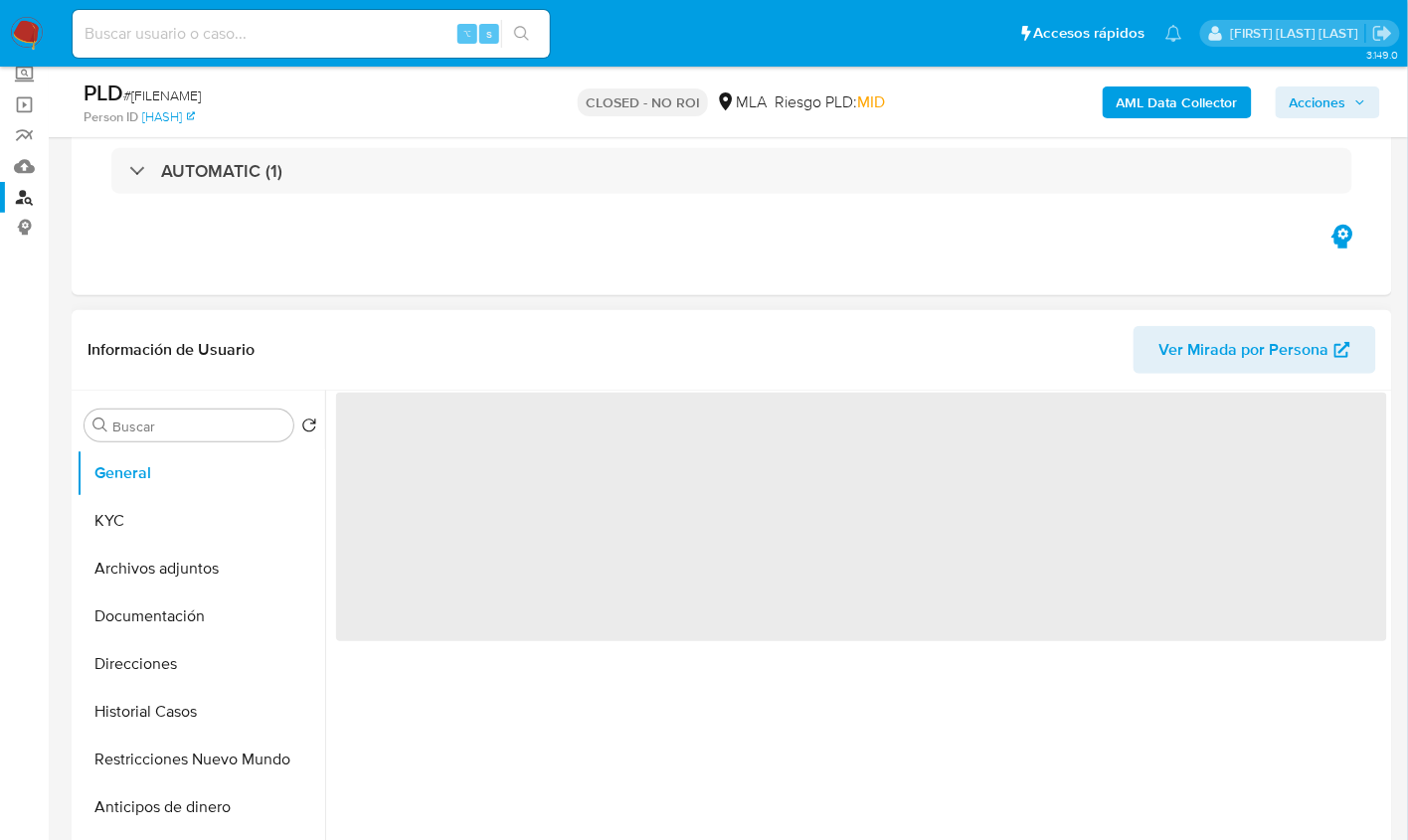 scroll, scrollTop: 141, scrollLeft: 0, axis: vertical 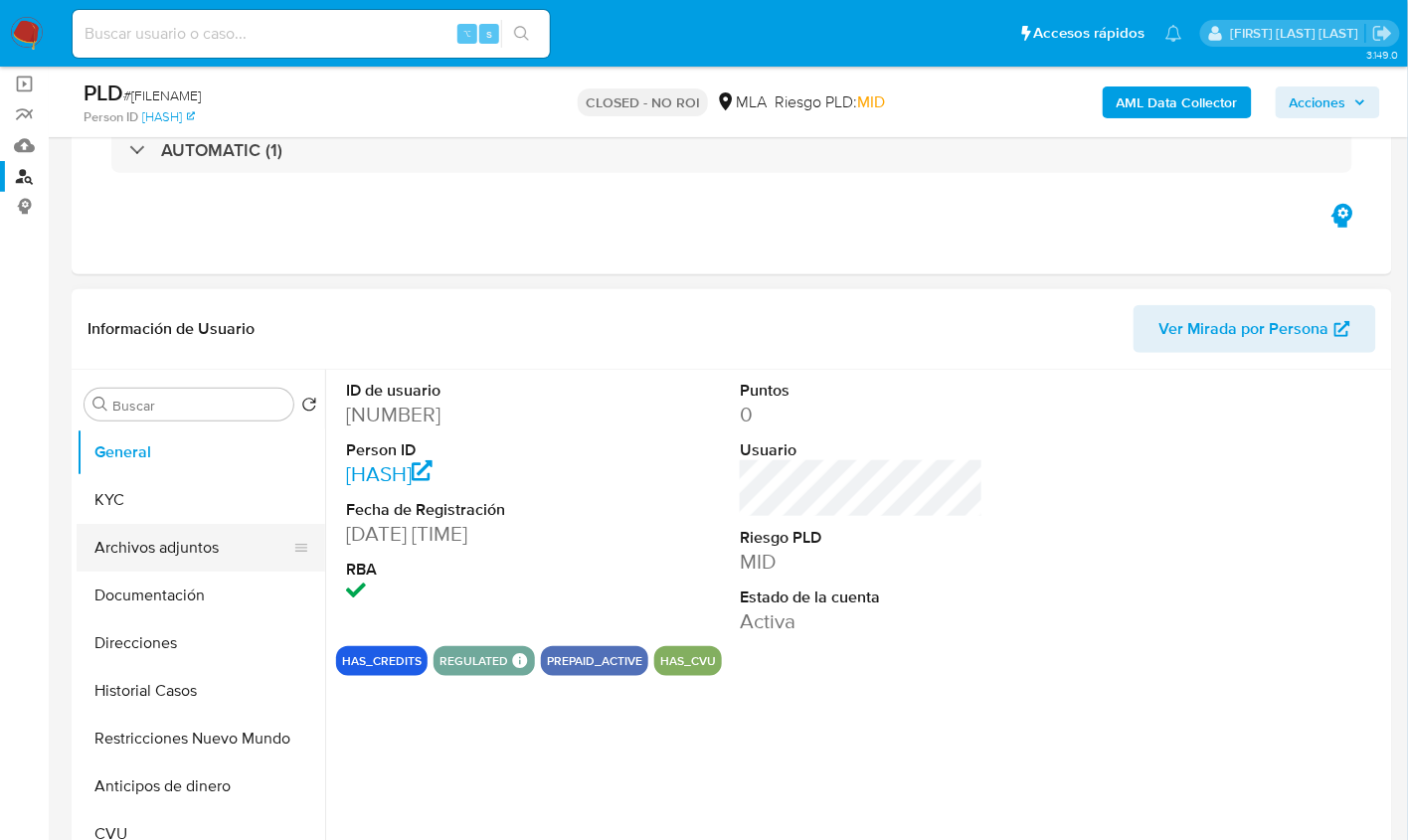 click on "Archivos adjuntos" at bounding box center (193, 548) 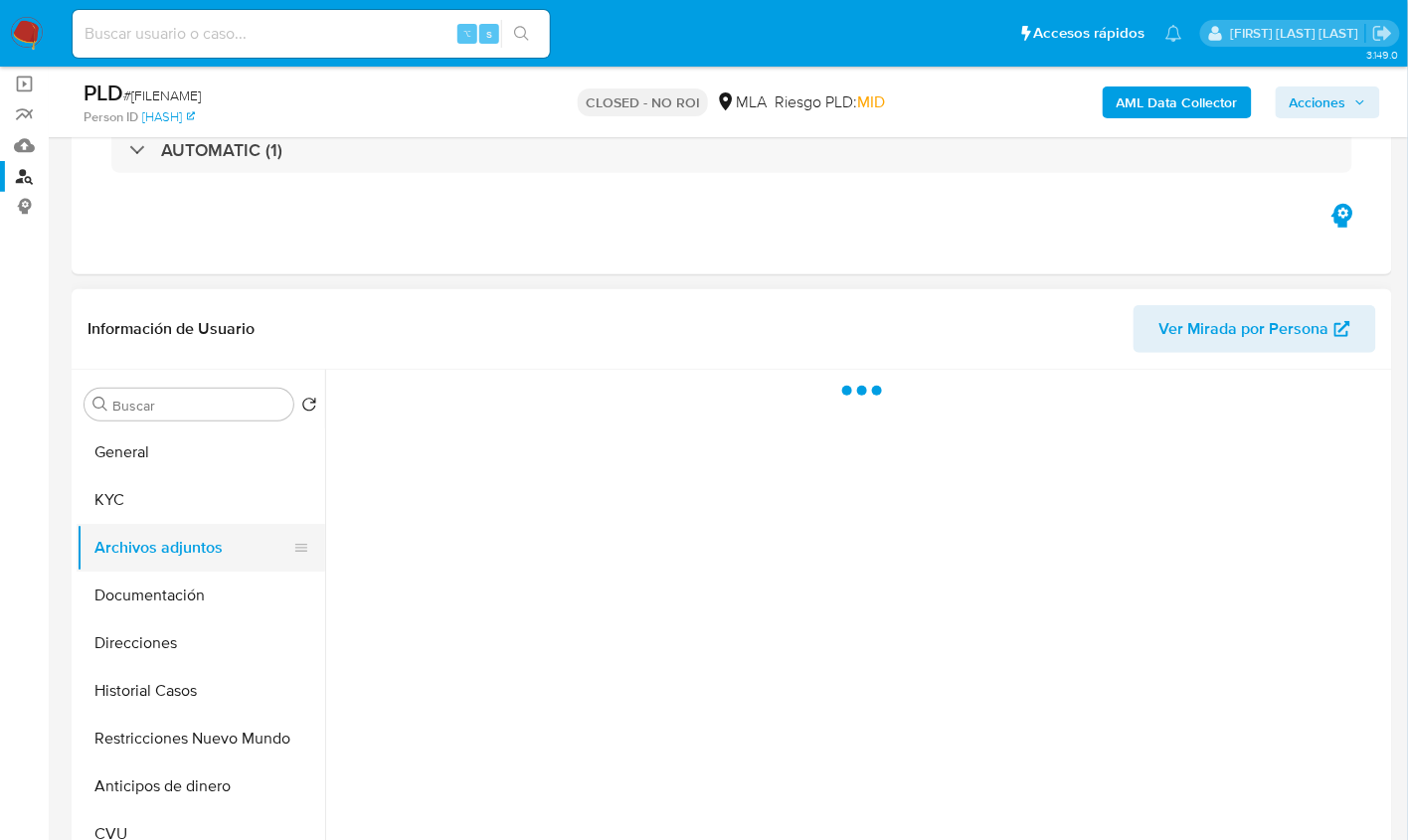 select on "10" 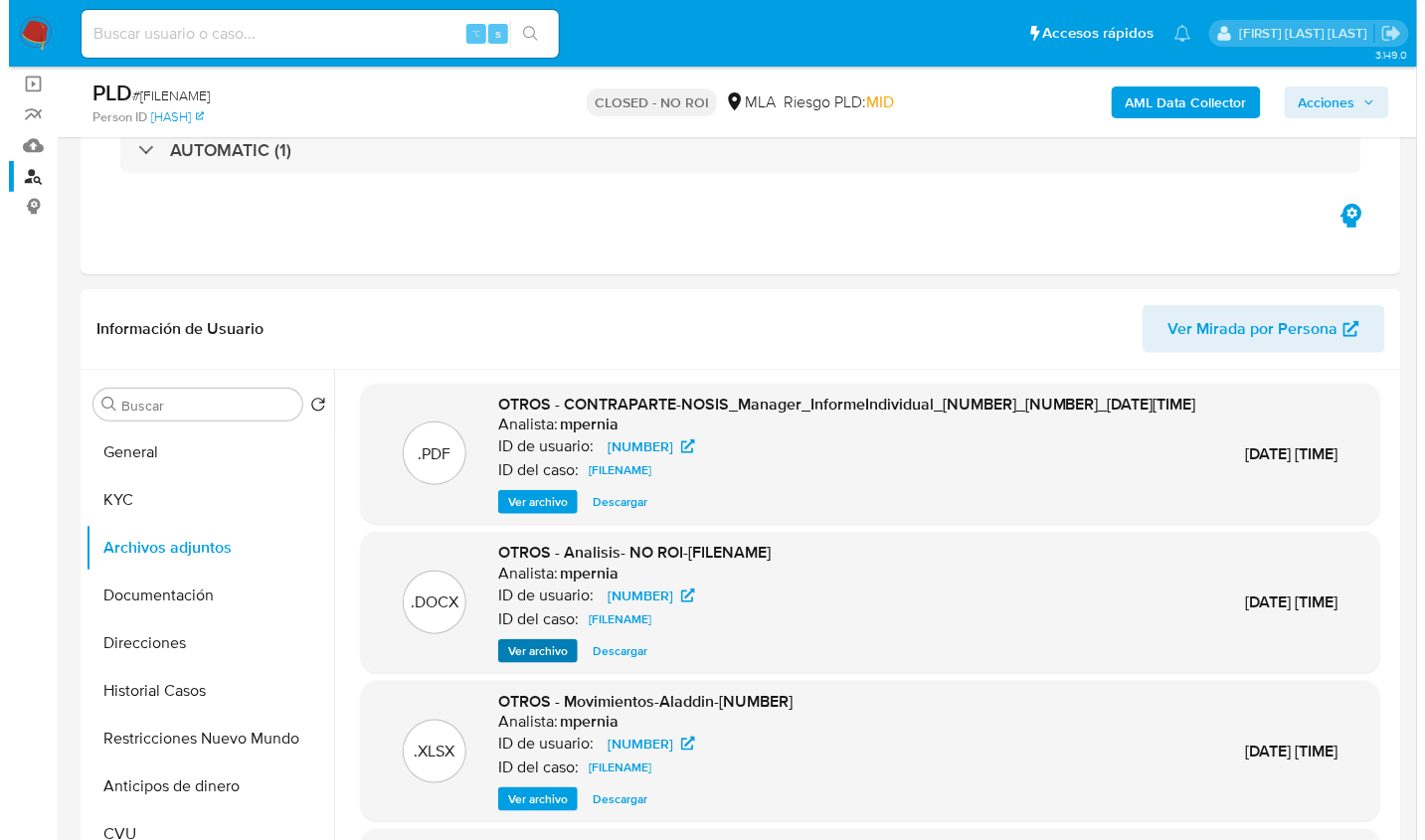 scroll, scrollTop: 4, scrollLeft: 0, axis: vertical 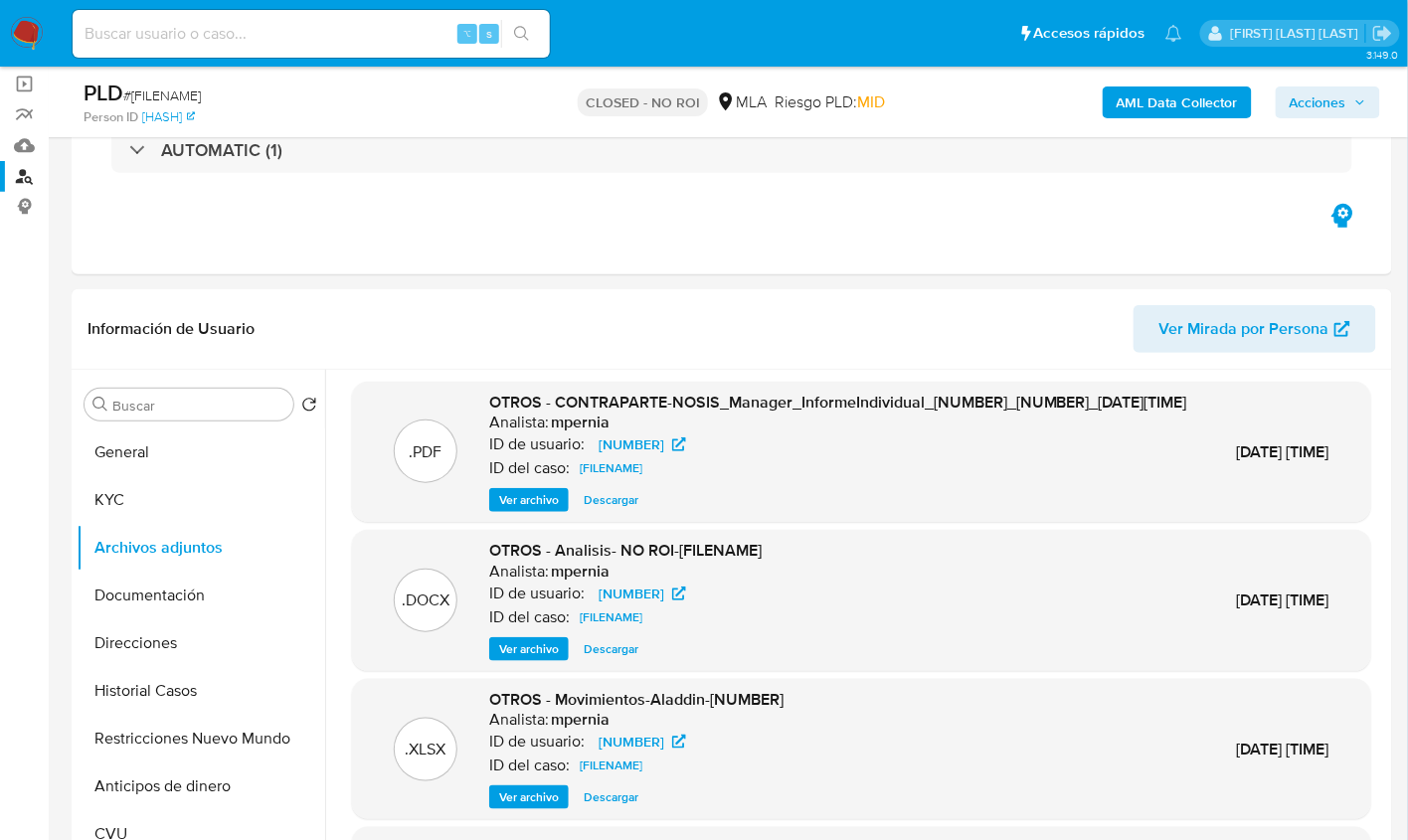 click on "Ver archivo" at bounding box center [529, 649] 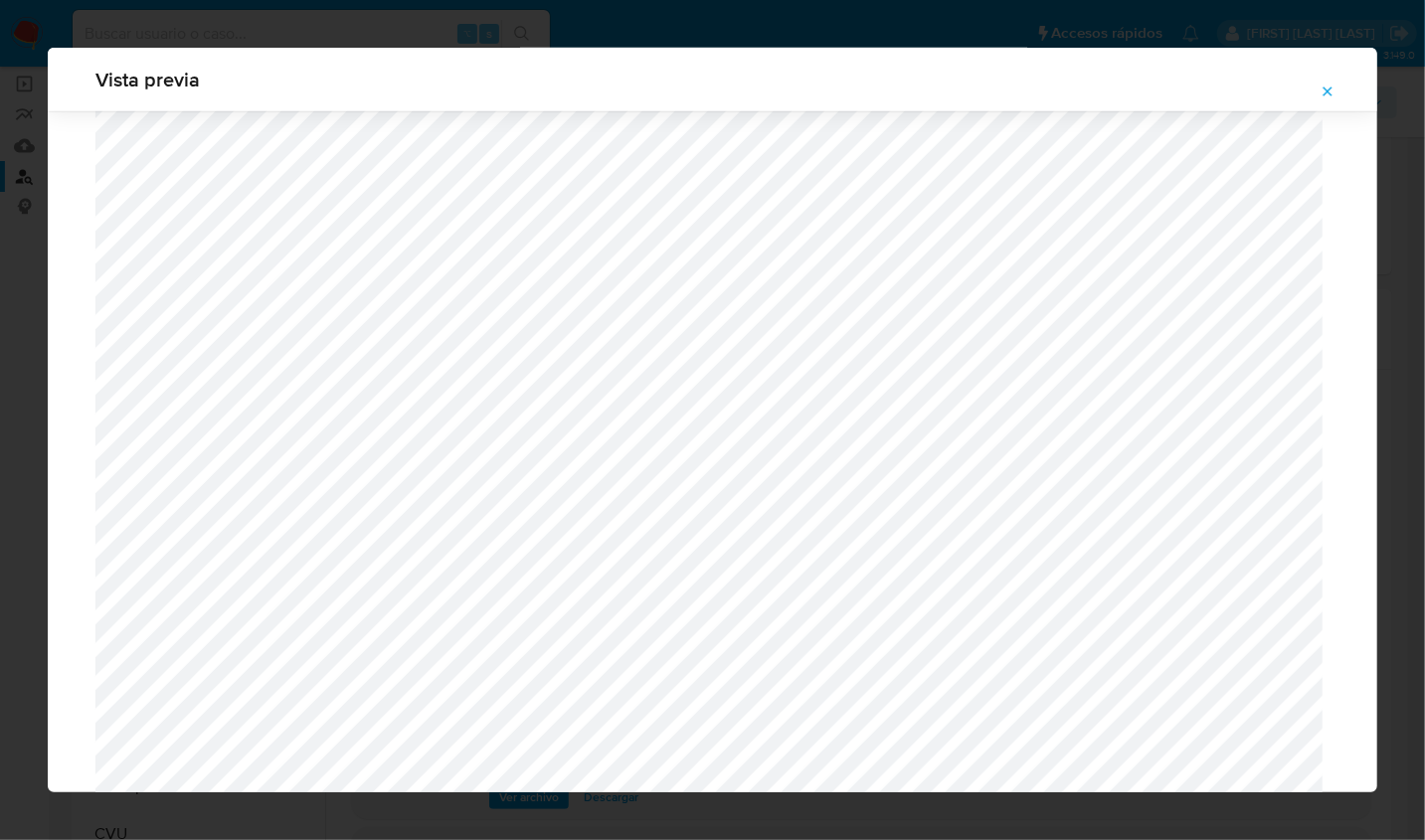 scroll, scrollTop: 1513, scrollLeft: 0, axis: vertical 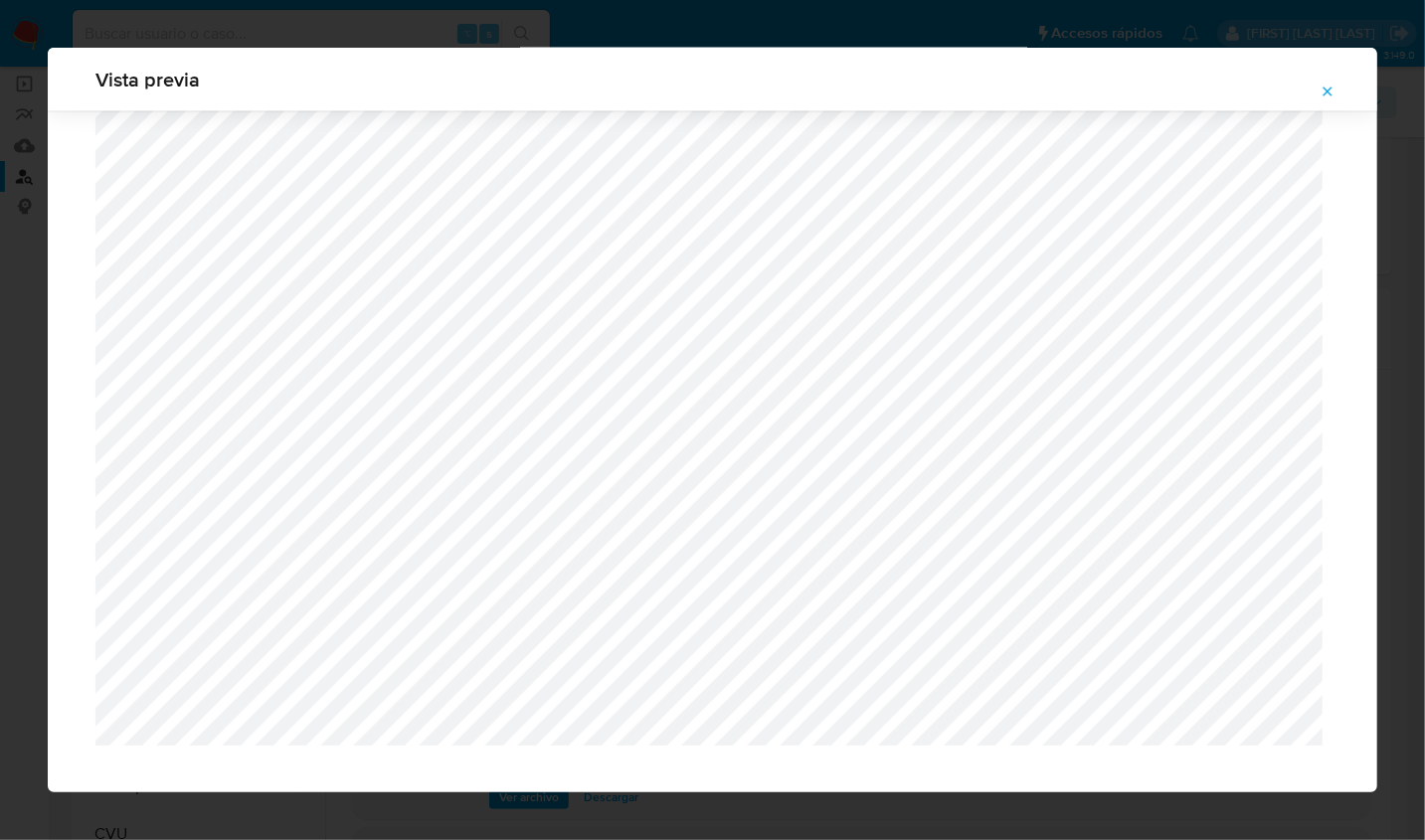 click at bounding box center (1328, 91) 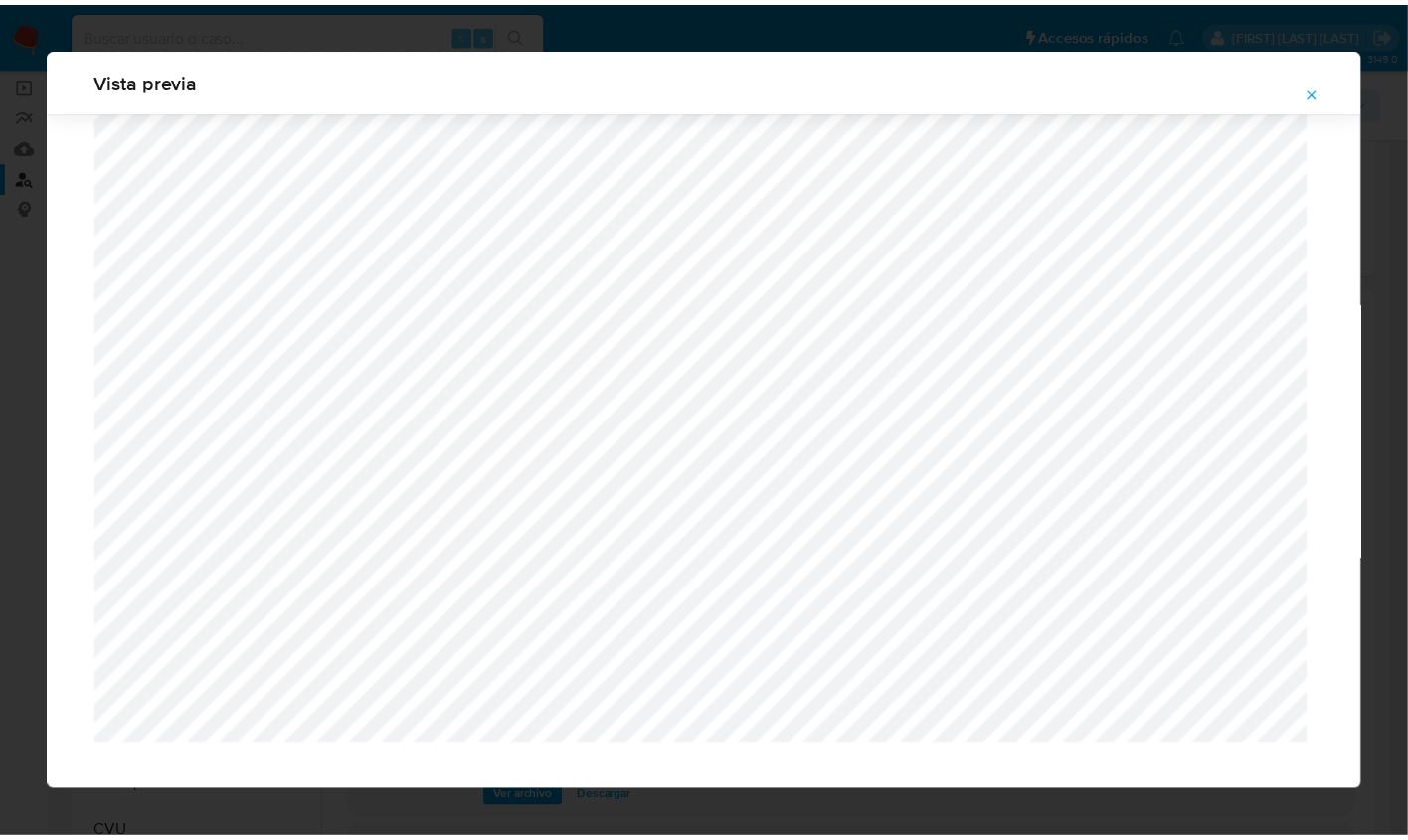 scroll, scrollTop: 0, scrollLeft: 0, axis: both 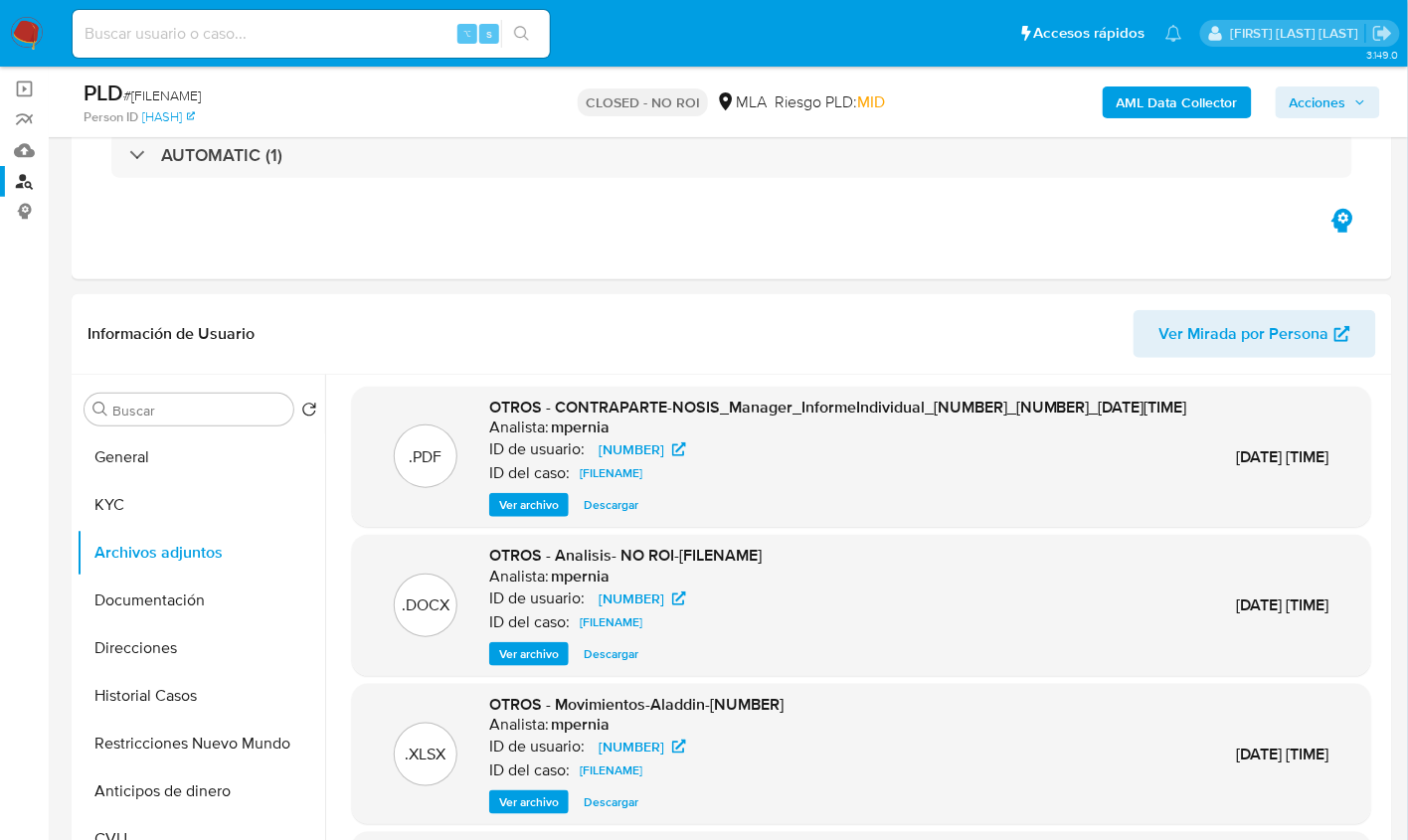 click on "Buscador de personas" at bounding box center (118, 181) 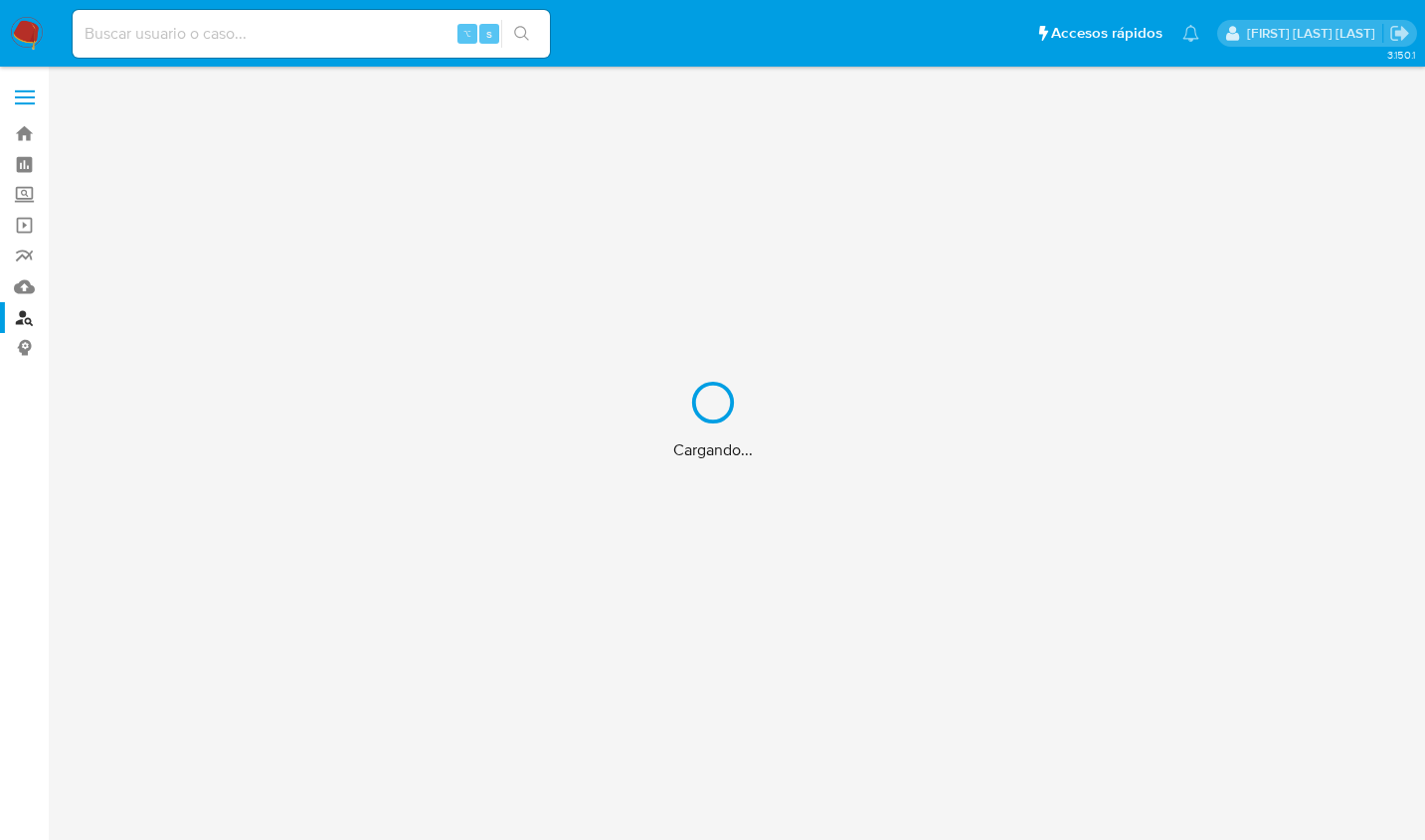 scroll, scrollTop: 0, scrollLeft: 0, axis: both 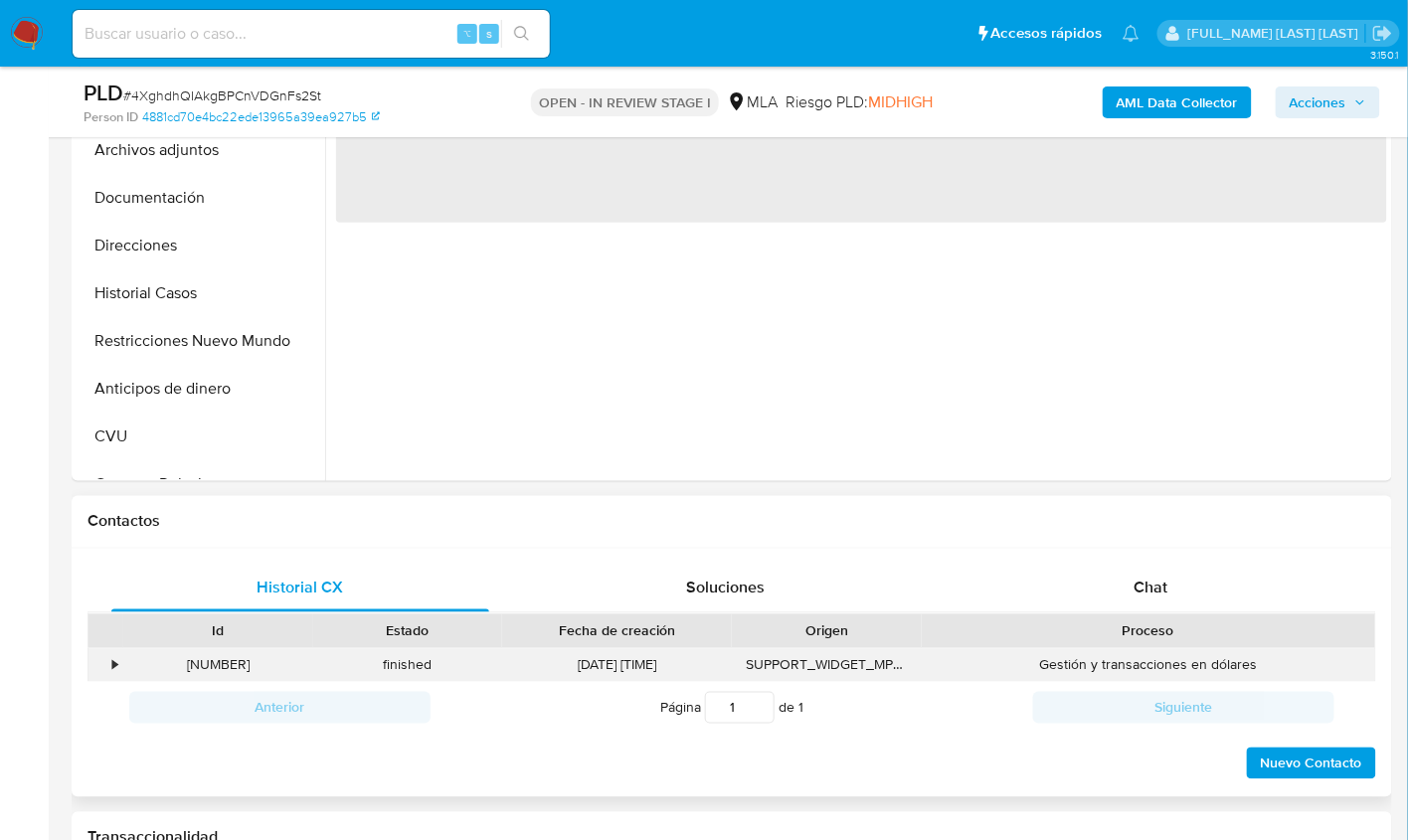 click on "Gestión y transacciones en dólares" at bounding box center [1148, 665] 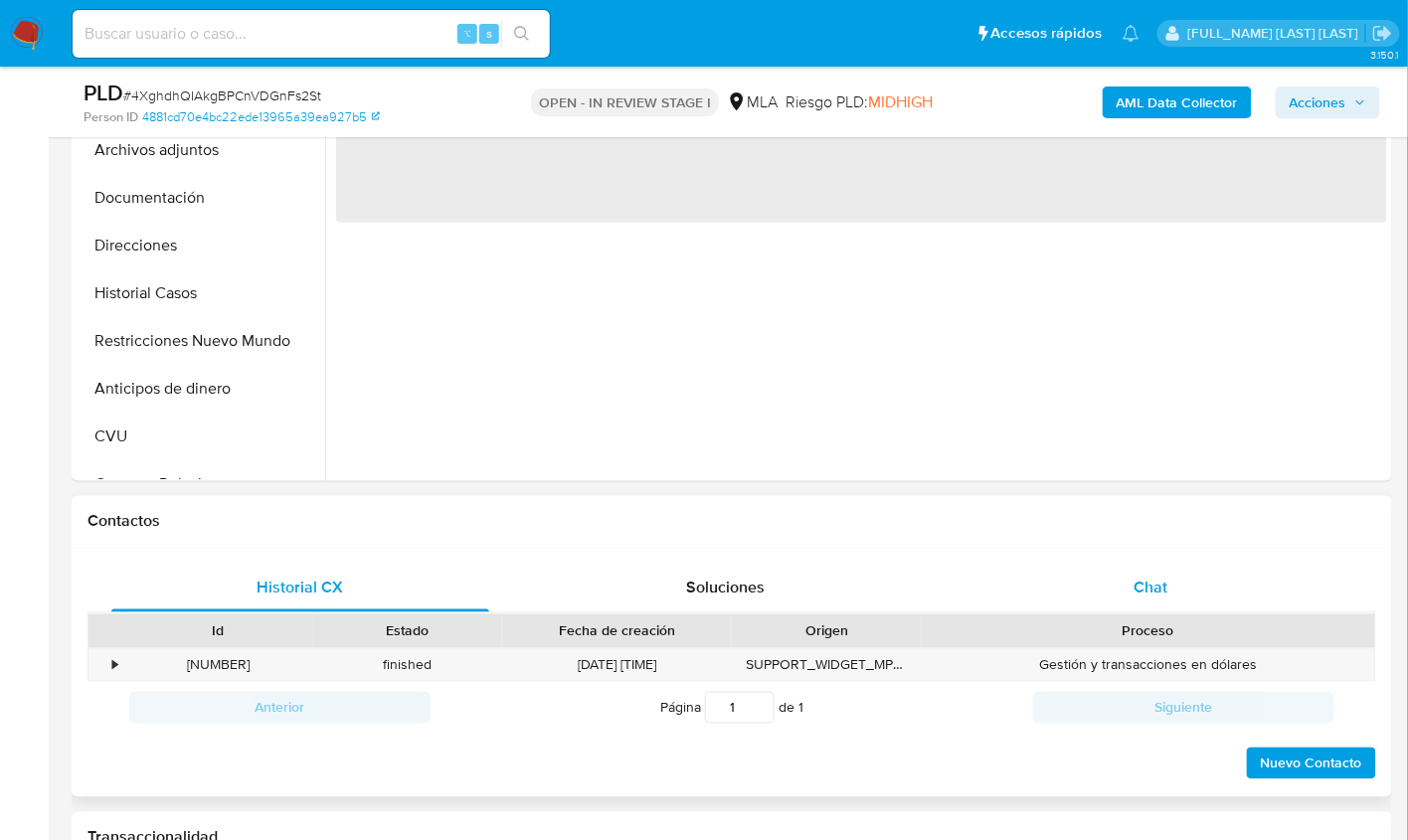 drag, startPoint x: 1148, startPoint y: 591, endPoint x: 1147, endPoint y: 580, distance: 11.045361 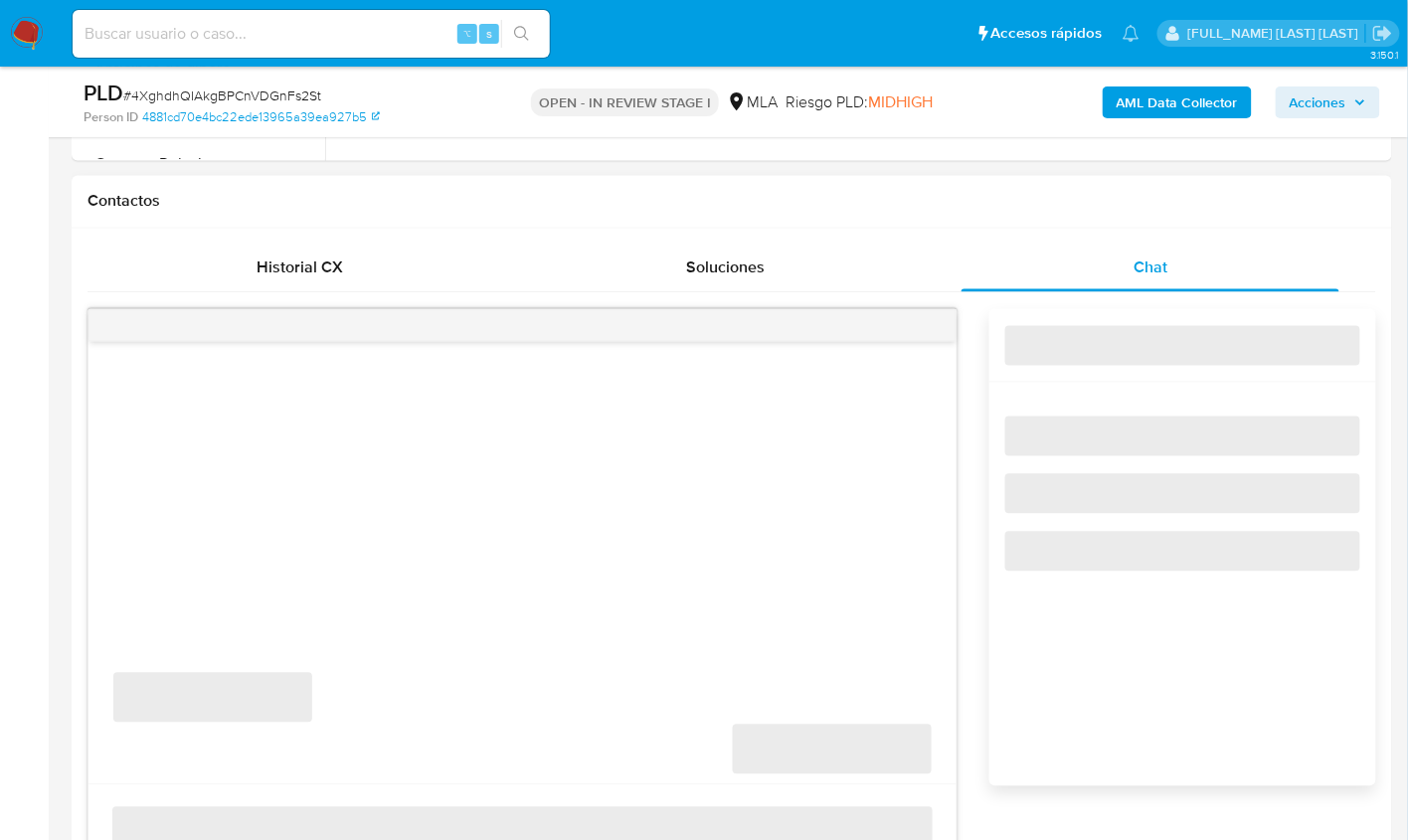 scroll, scrollTop: 868, scrollLeft: 0, axis: vertical 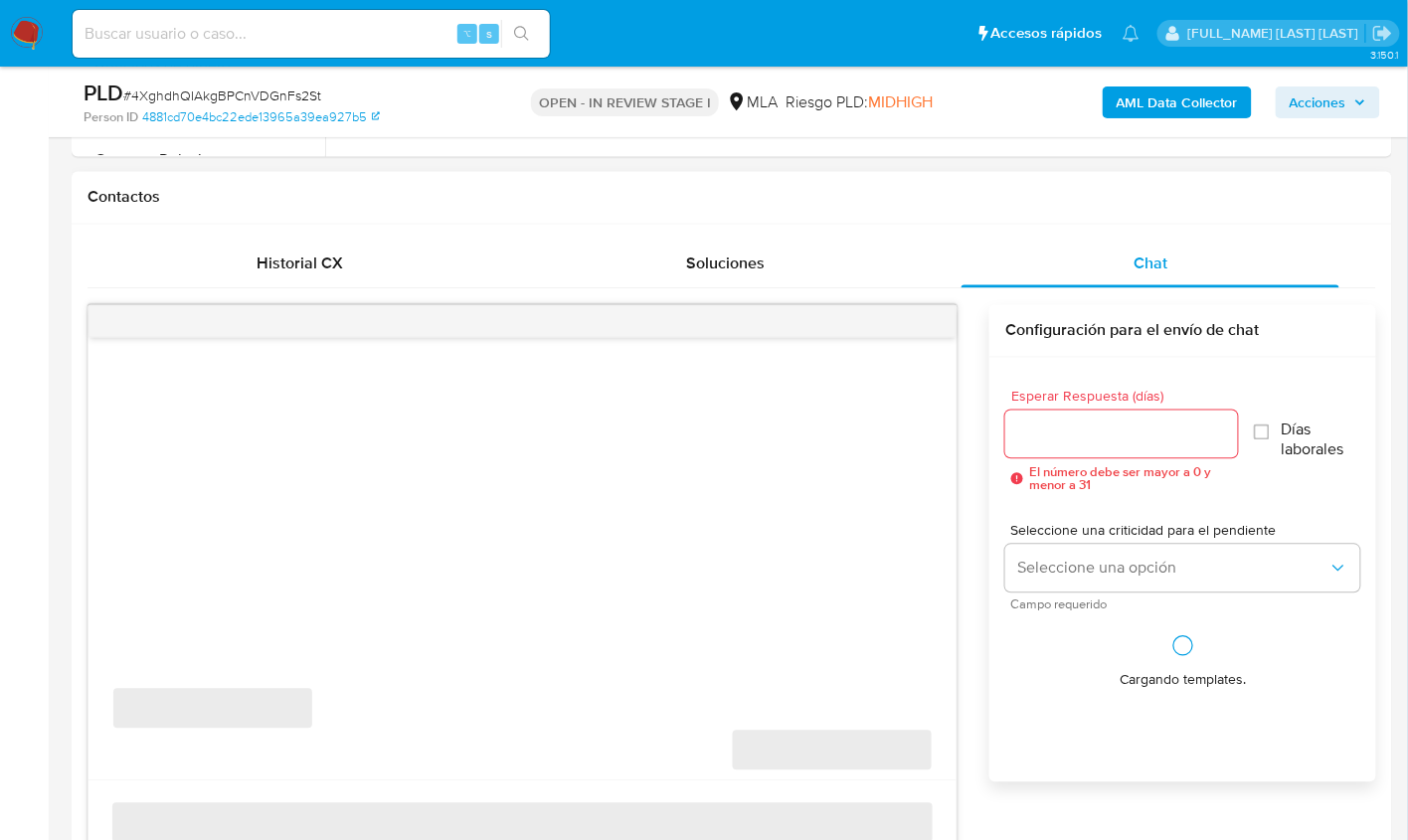 select on "10" 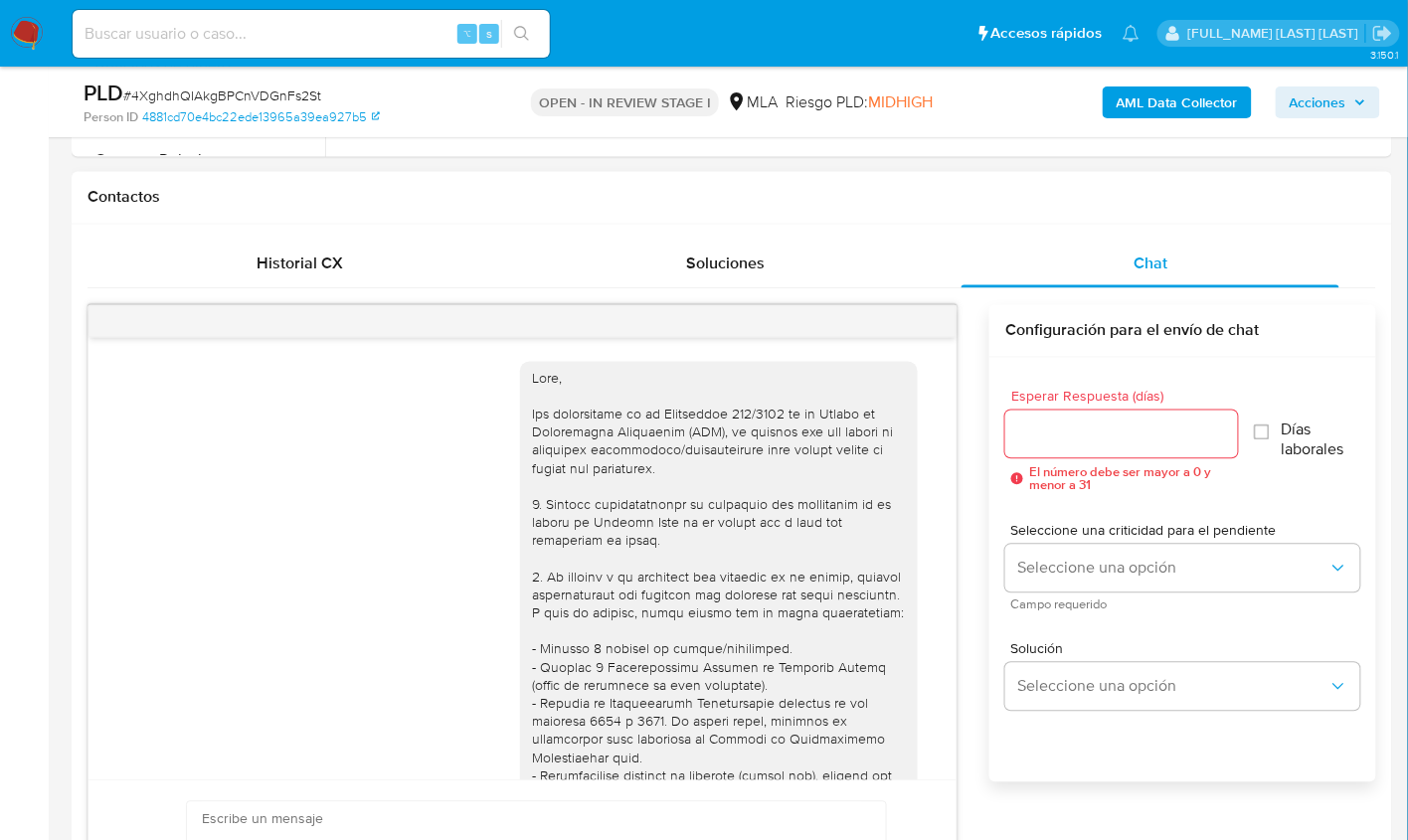 scroll, scrollTop: 1104, scrollLeft: 0, axis: vertical 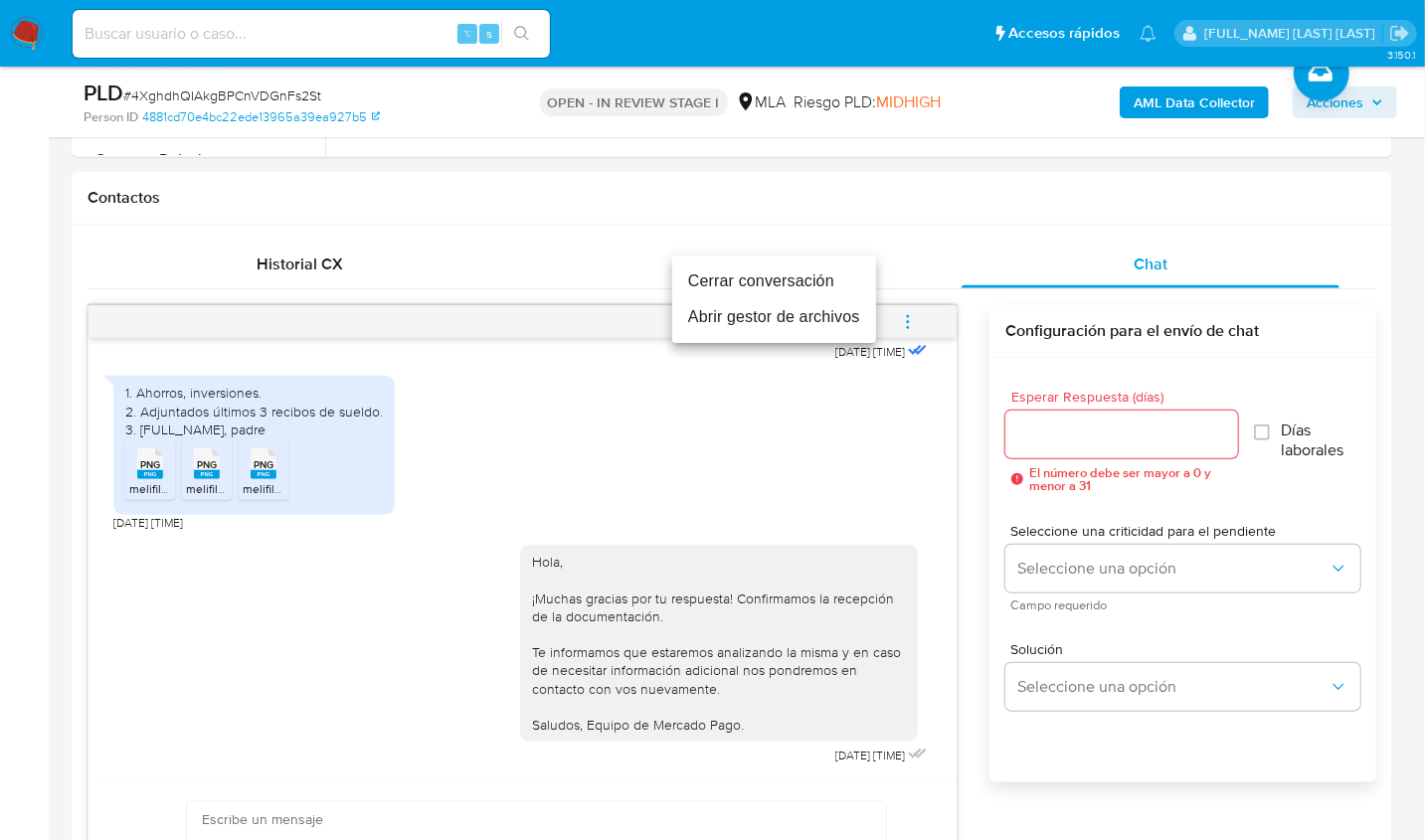 click on "Cerrar conversación Abrir gestor de archivos" at bounding box center (774, 299) 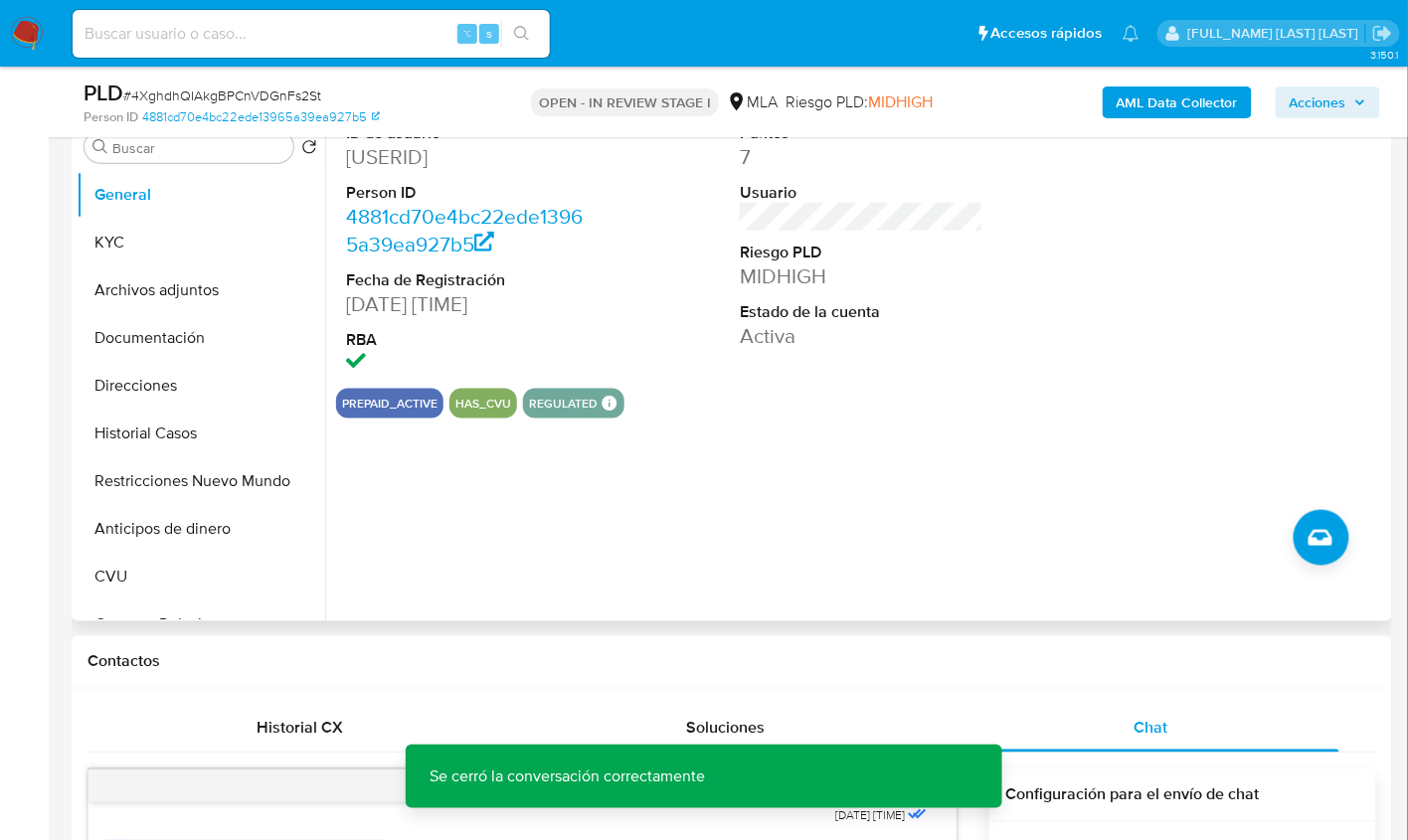 scroll, scrollTop: 343, scrollLeft: 0, axis: vertical 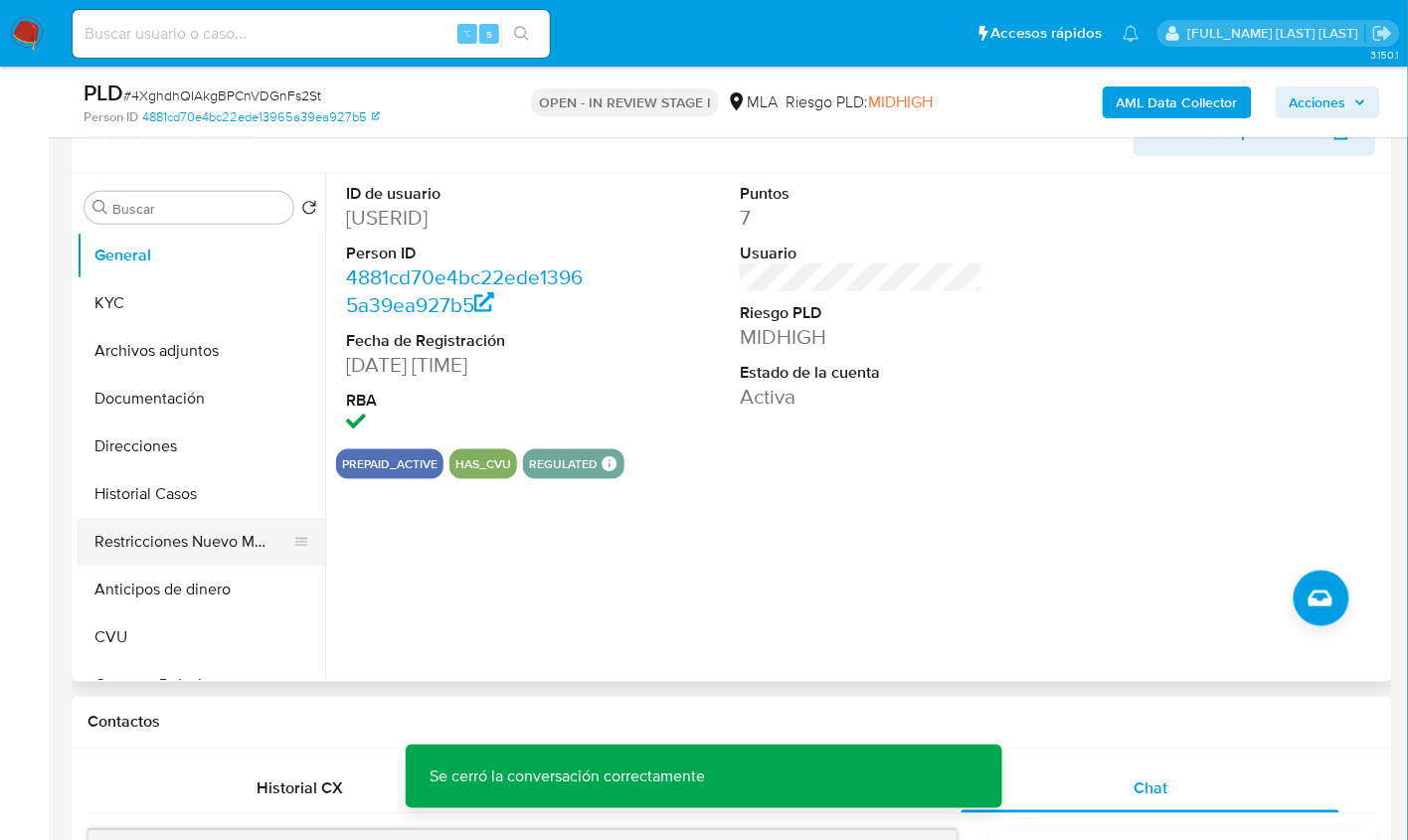 click on "Restricciones Nuevo Mundo" at bounding box center (193, 542) 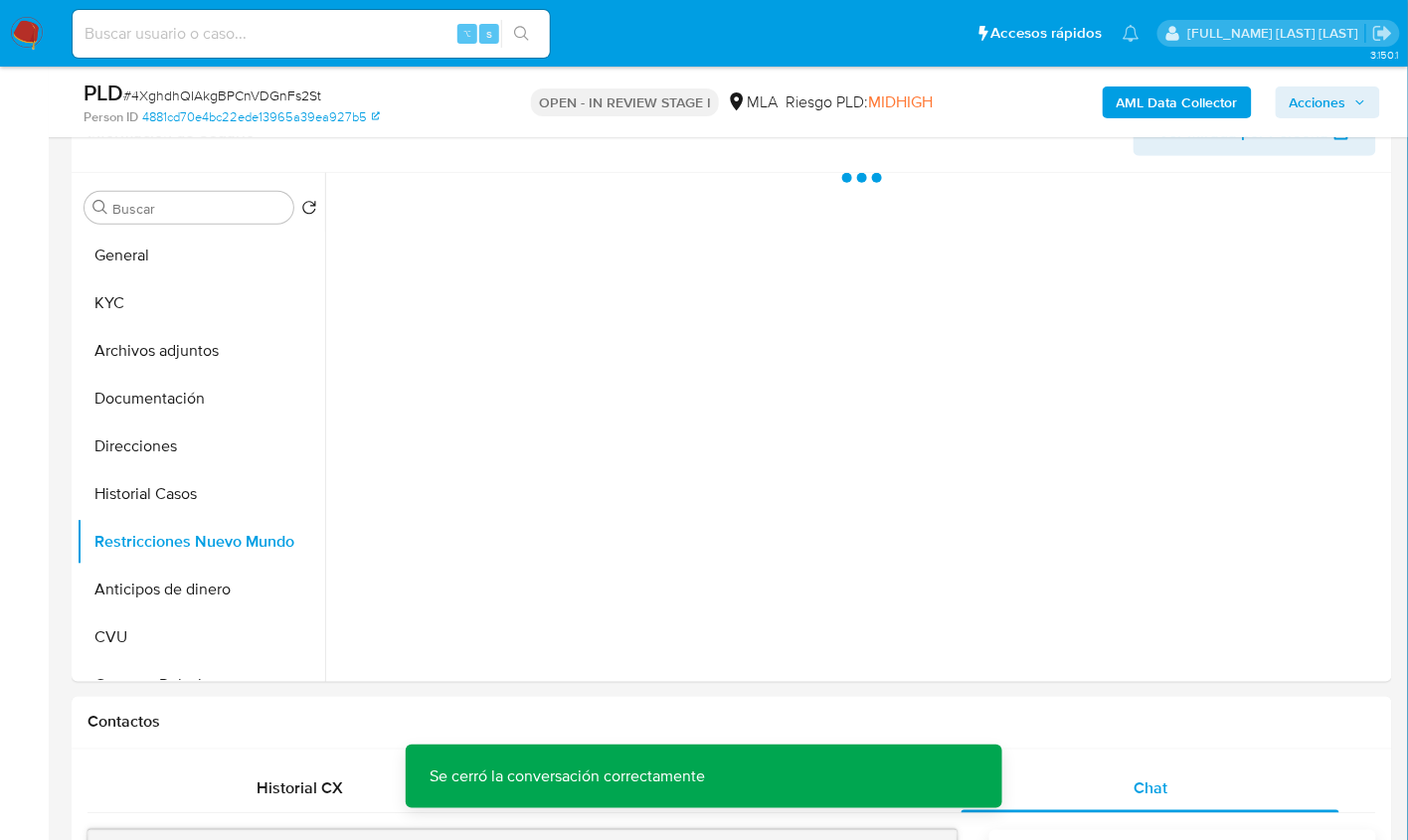 click on "AML Data Collector" at bounding box center (1177, 102) 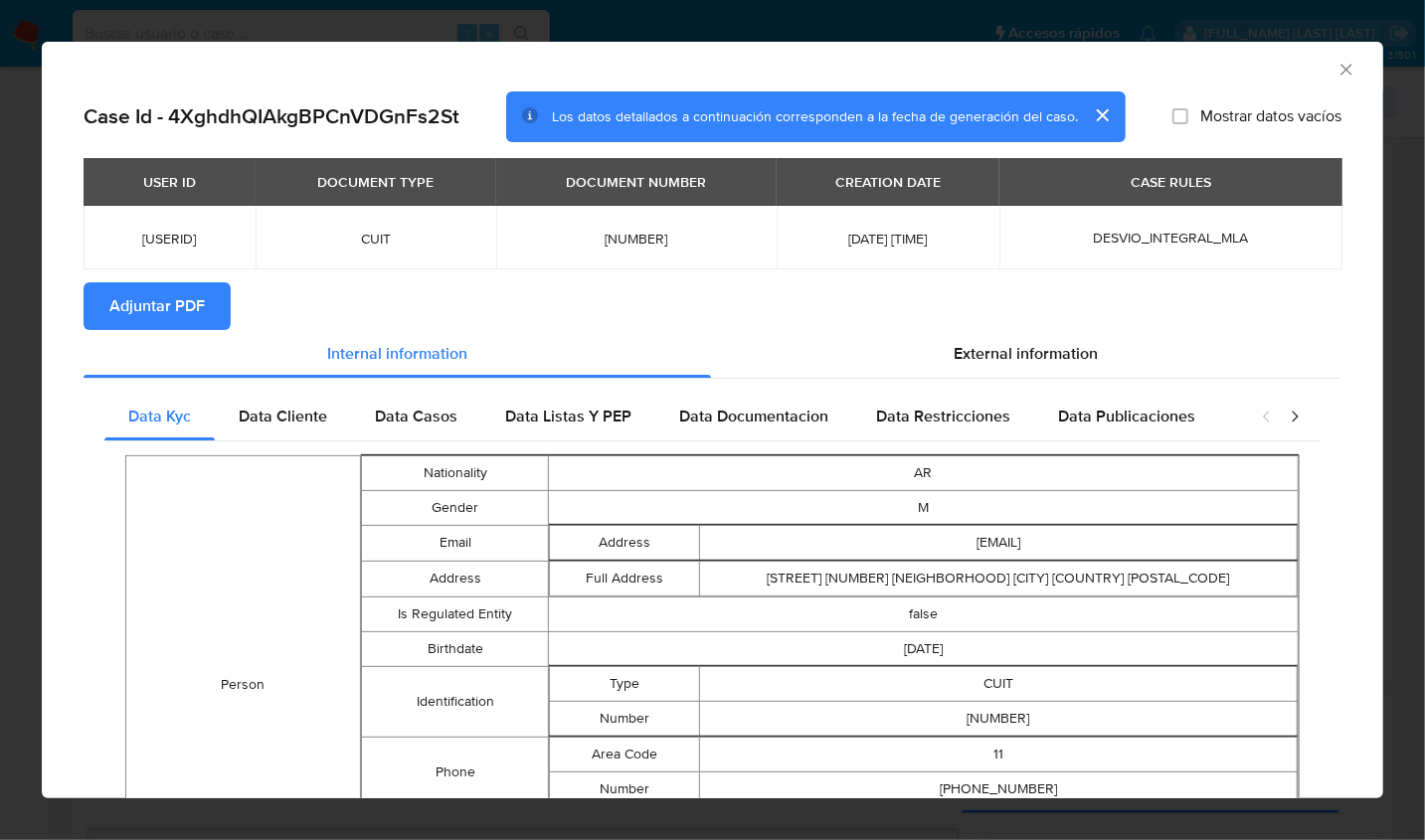 click on "Adjuntar PDF" at bounding box center (157, 306) 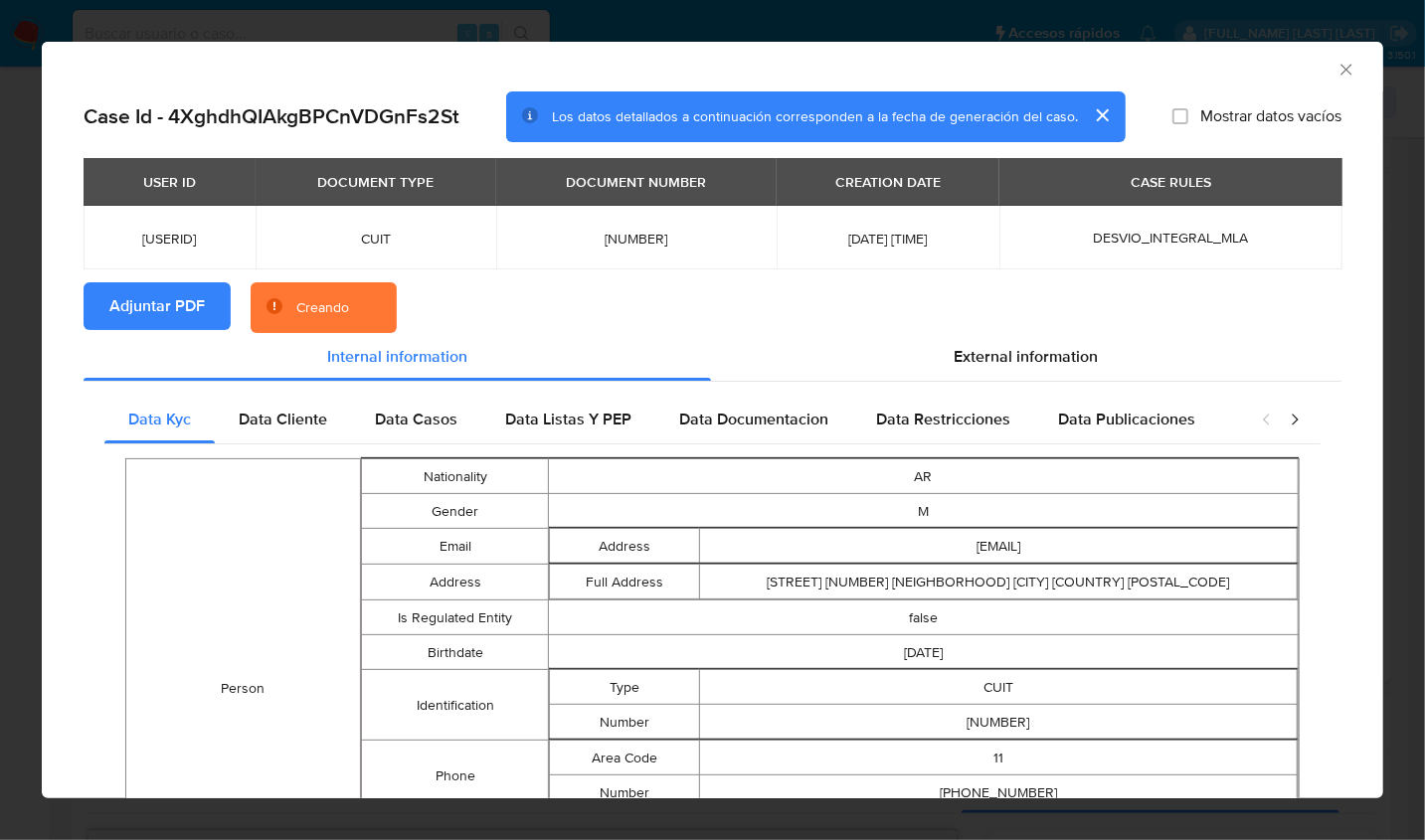 click on "AML Data Collector" at bounding box center (696, 67) 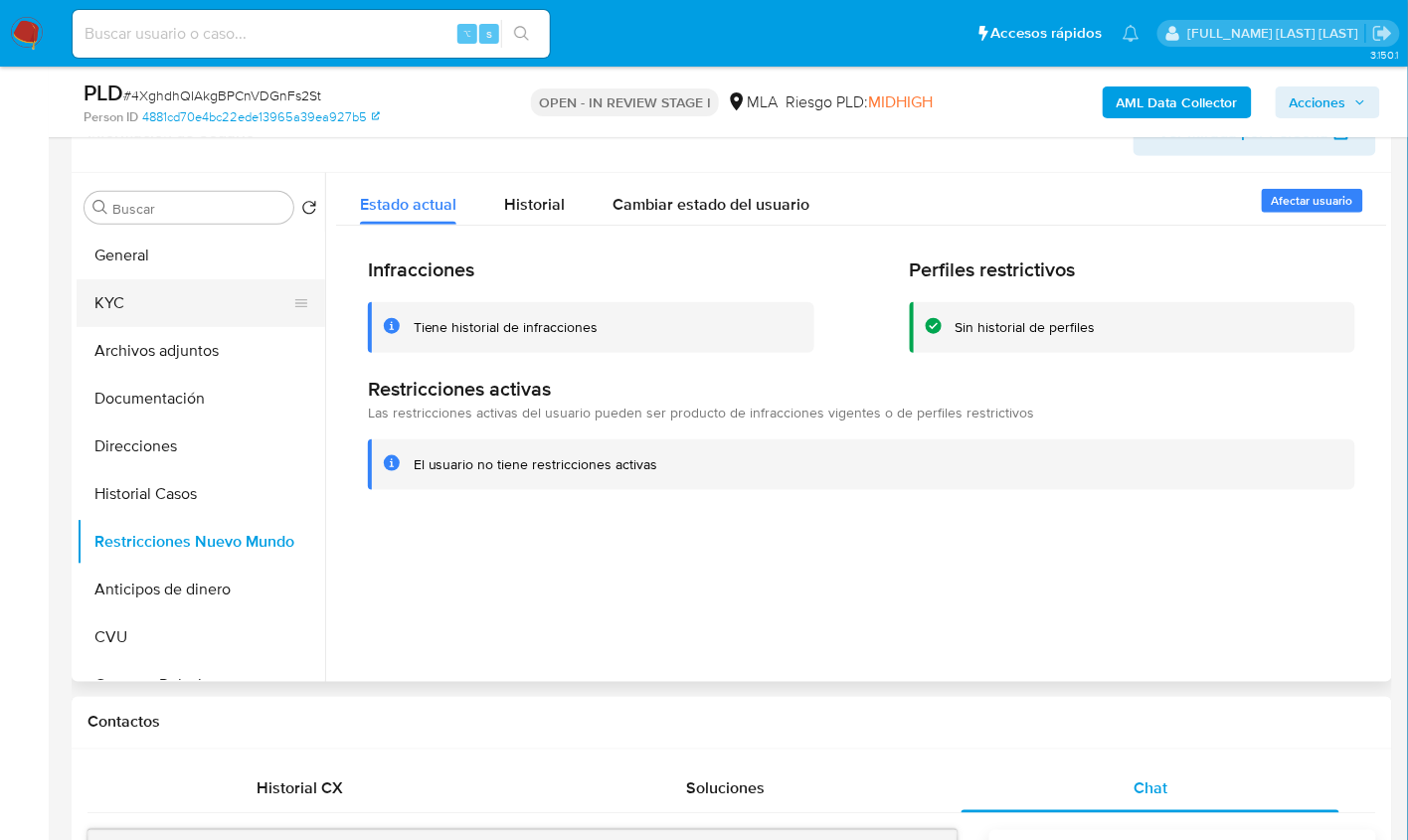 click on "KYC" at bounding box center [193, 303] 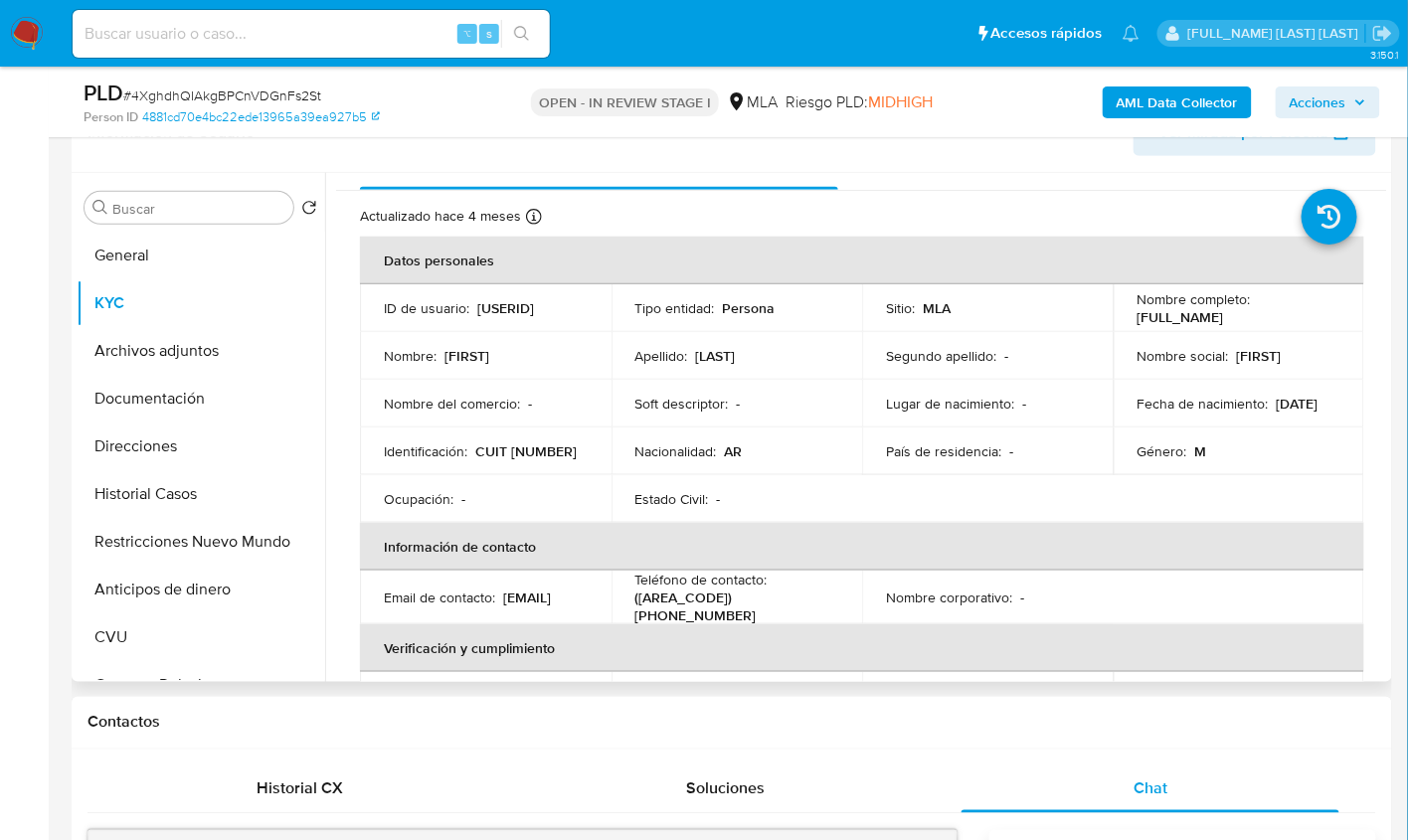 scroll, scrollTop: 78, scrollLeft: 0, axis: vertical 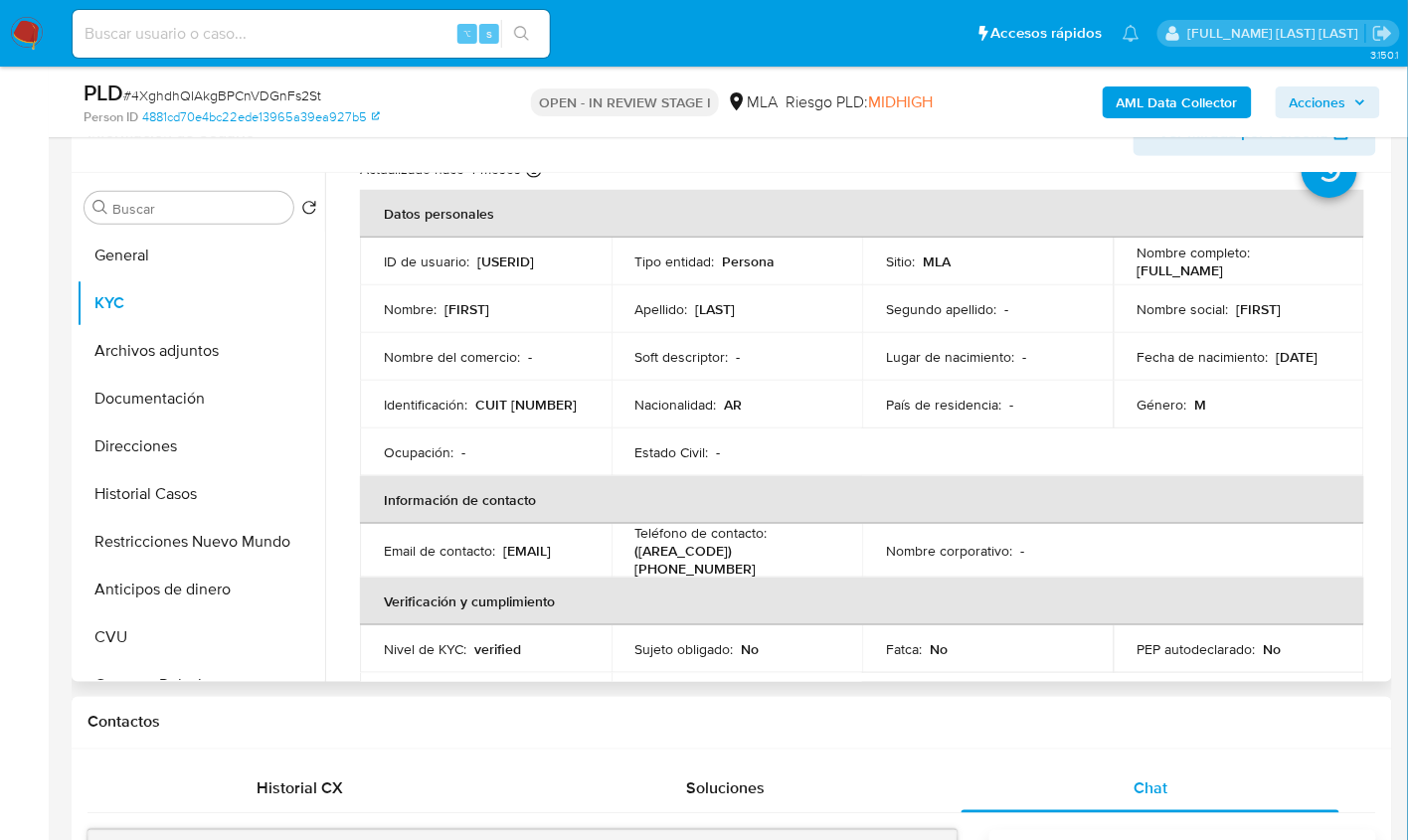 drag, startPoint x: 534, startPoint y: 555, endPoint x: 385, endPoint y: 557, distance: 149.01342 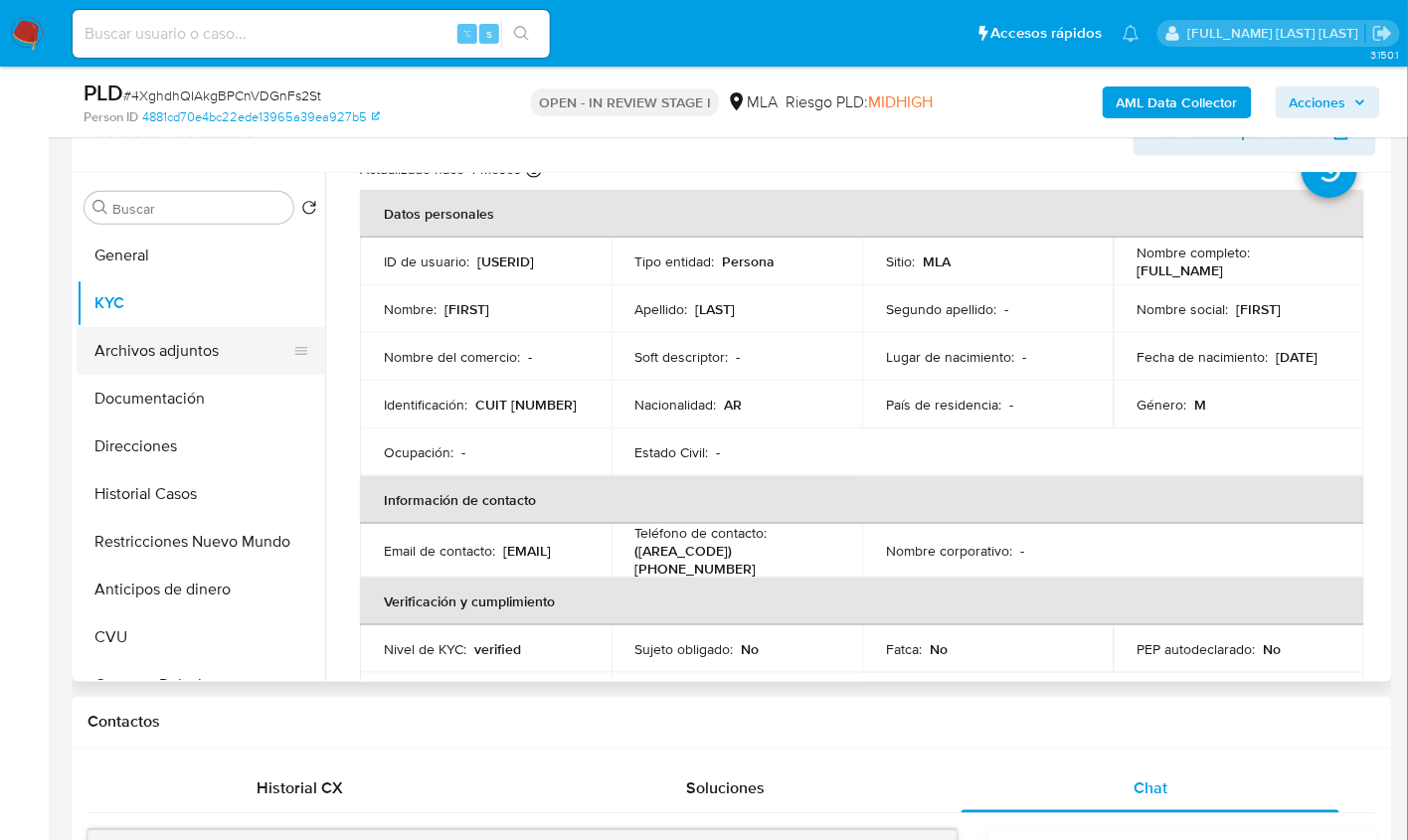 click on "Archivos adjuntos" at bounding box center [193, 351] 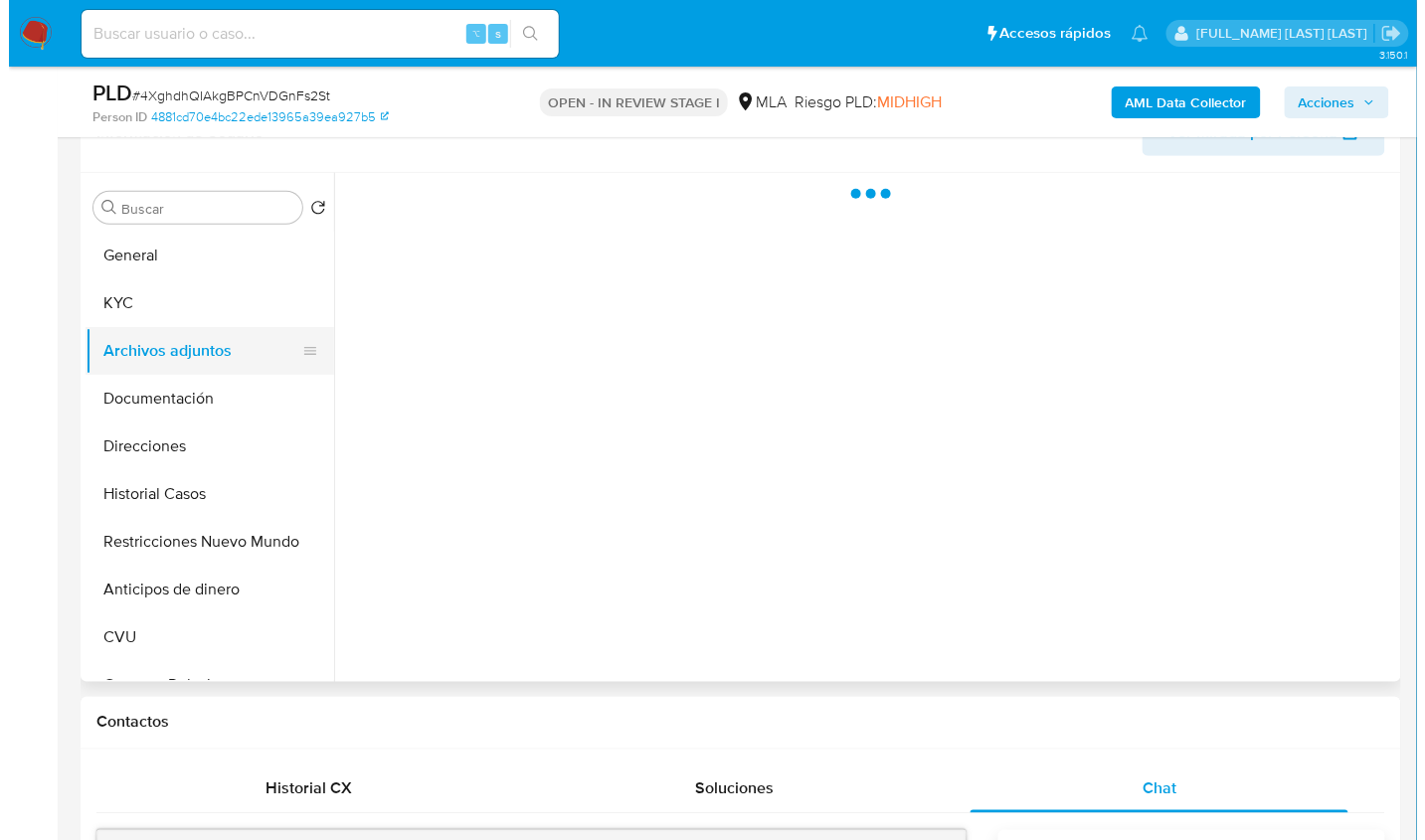 scroll, scrollTop: 0, scrollLeft: 0, axis: both 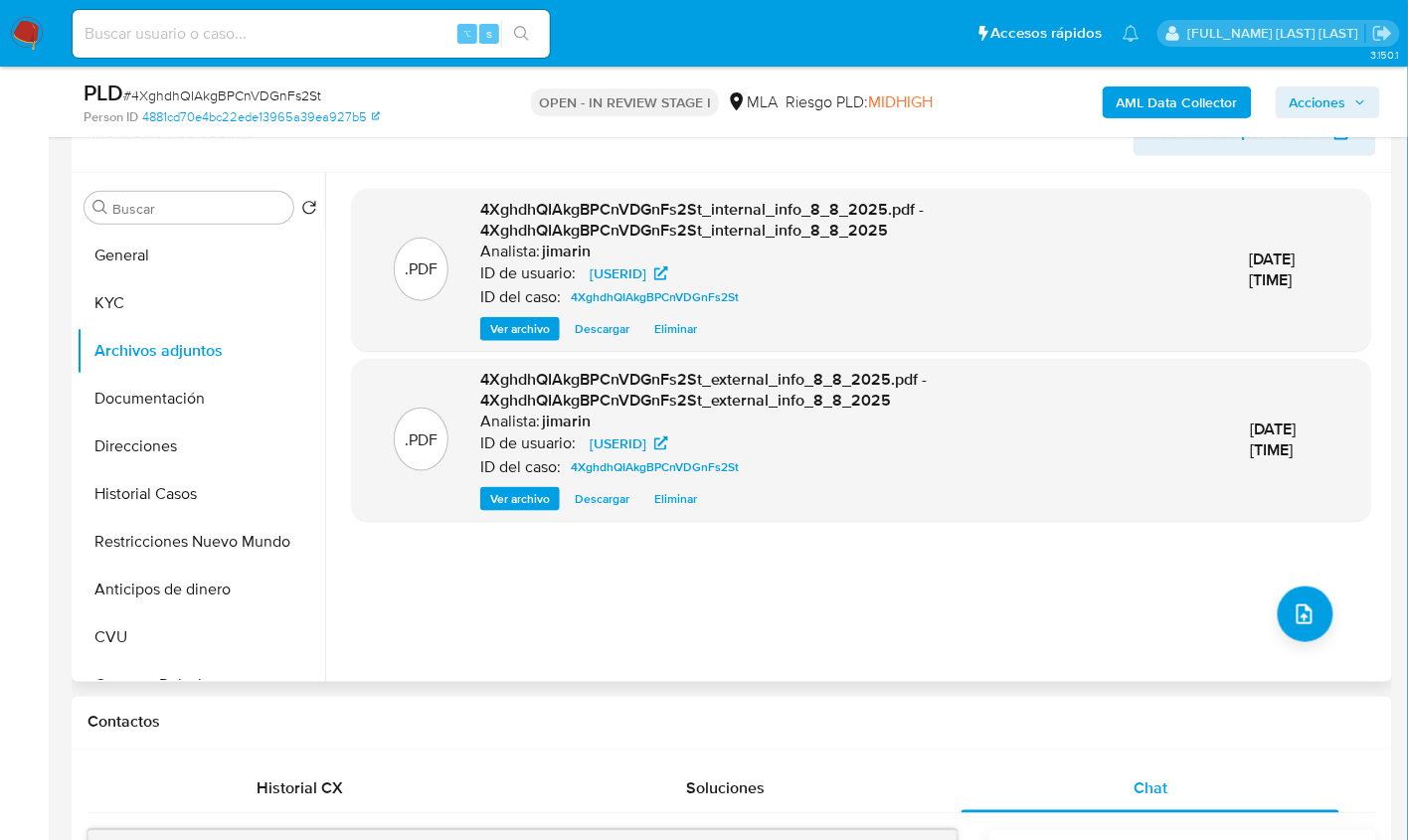 click on ".PDF 4XghdhQIAkgBPCnVDGnFs2St_internal_info_8_8_2025.pdf - 4XghdhQIAkgBPCnVDGnFs2St_internal_info_8_8_2025 Analista: jimarin ID de usuario: 280588107 ID del caso: 4XghdhQIAkgBPCnVDGnFs2St Ver archivo Descargar Eliminar 08/Ago/2025 17:54:24 .PDF 4XghdhQIAkgBPCnVDGnFs2St_external_info_8_8_2025.pdf - 4XghdhQIAkgBPCnVDGnFs2St_external_info_8_8_2025 Analista: jimarin ID de usuario: 280588107 ID del caso: 4XghdhQIAkgBPCnVDGnFs2St Ver archivo Descargar Eliminar 08/Ago/2025 17:54:22" at bounding box center (861, 427) 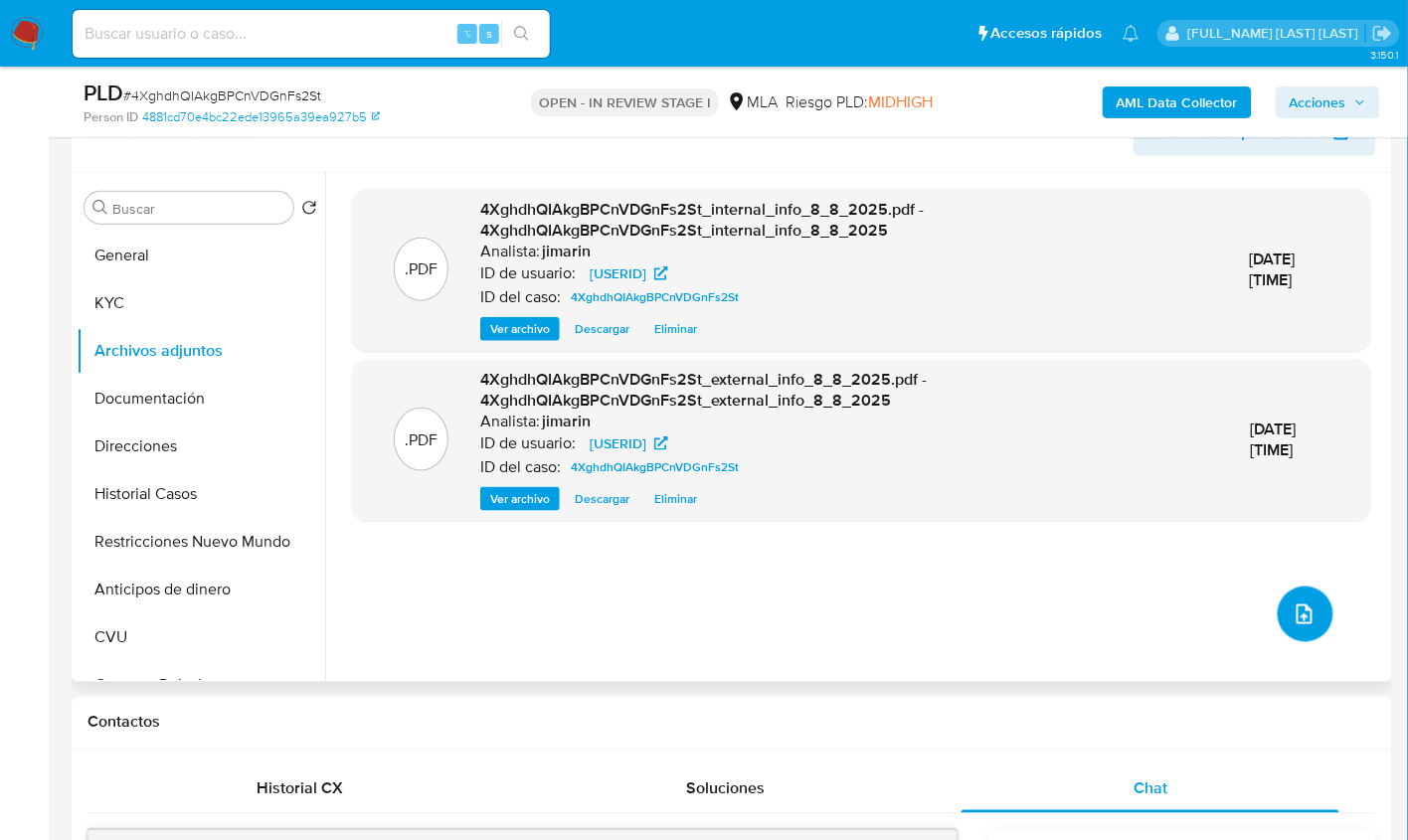 click at bounding box center [1306, 614] 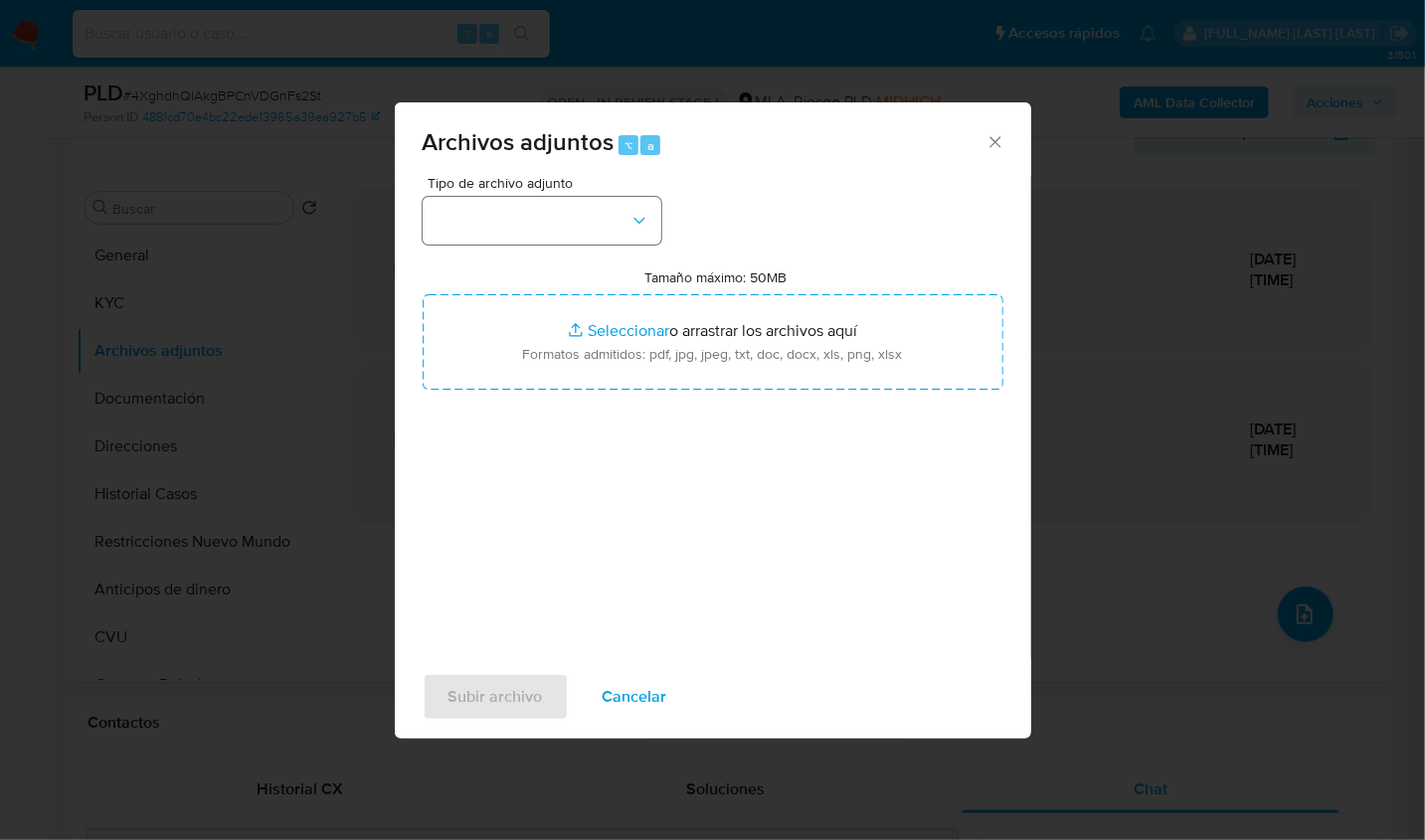 click on "Tipo de archivo adjunto Tamaño máximo: 50MB Seleccionar archivos Seleccionar  o arrastrar los archivos aquí Formatos admitidos: pdf, jpg, jpeg, txt, doc, docx, xls, png, xlsx" at bounding box center (713, 411) 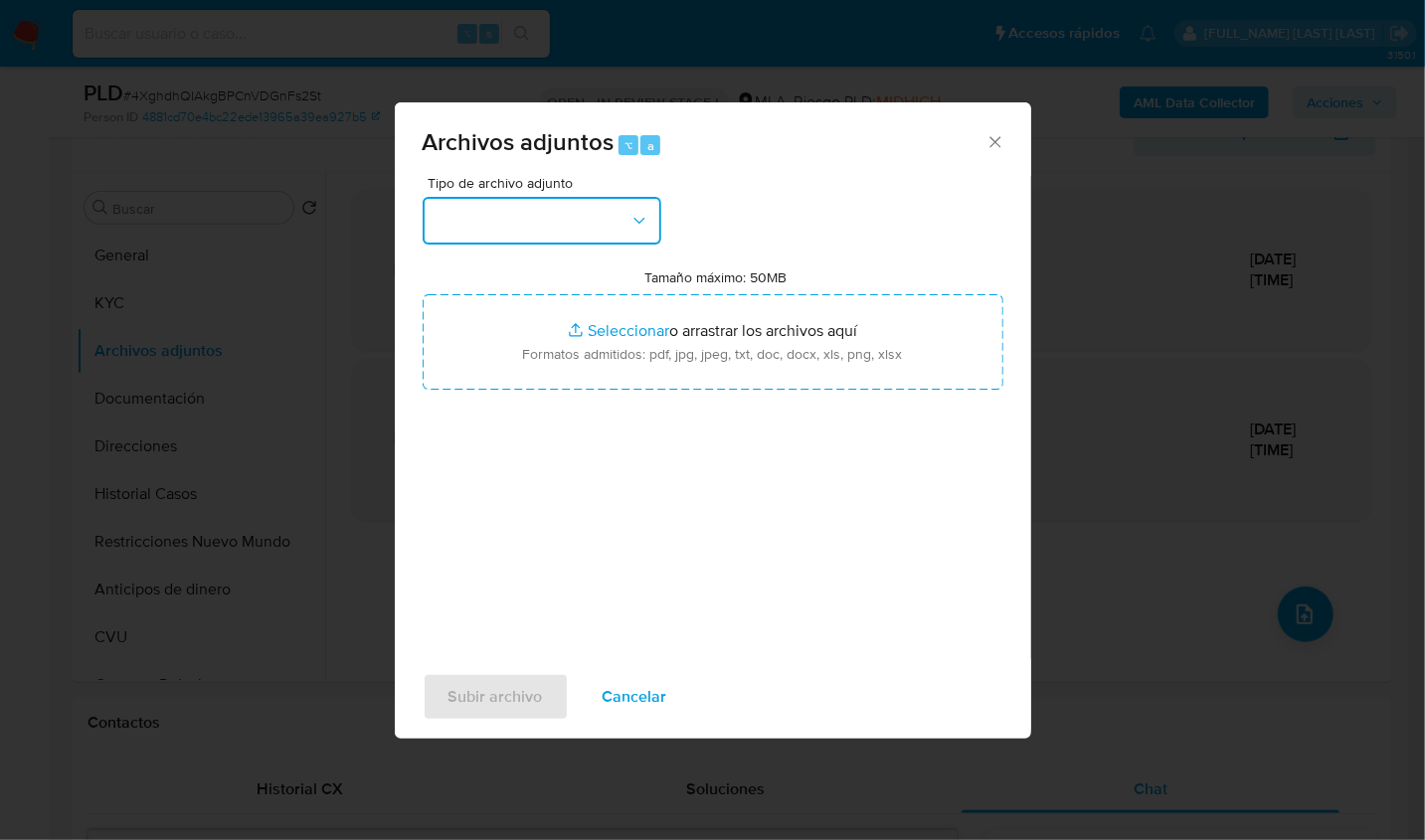 click at bounding box center [542, 221] 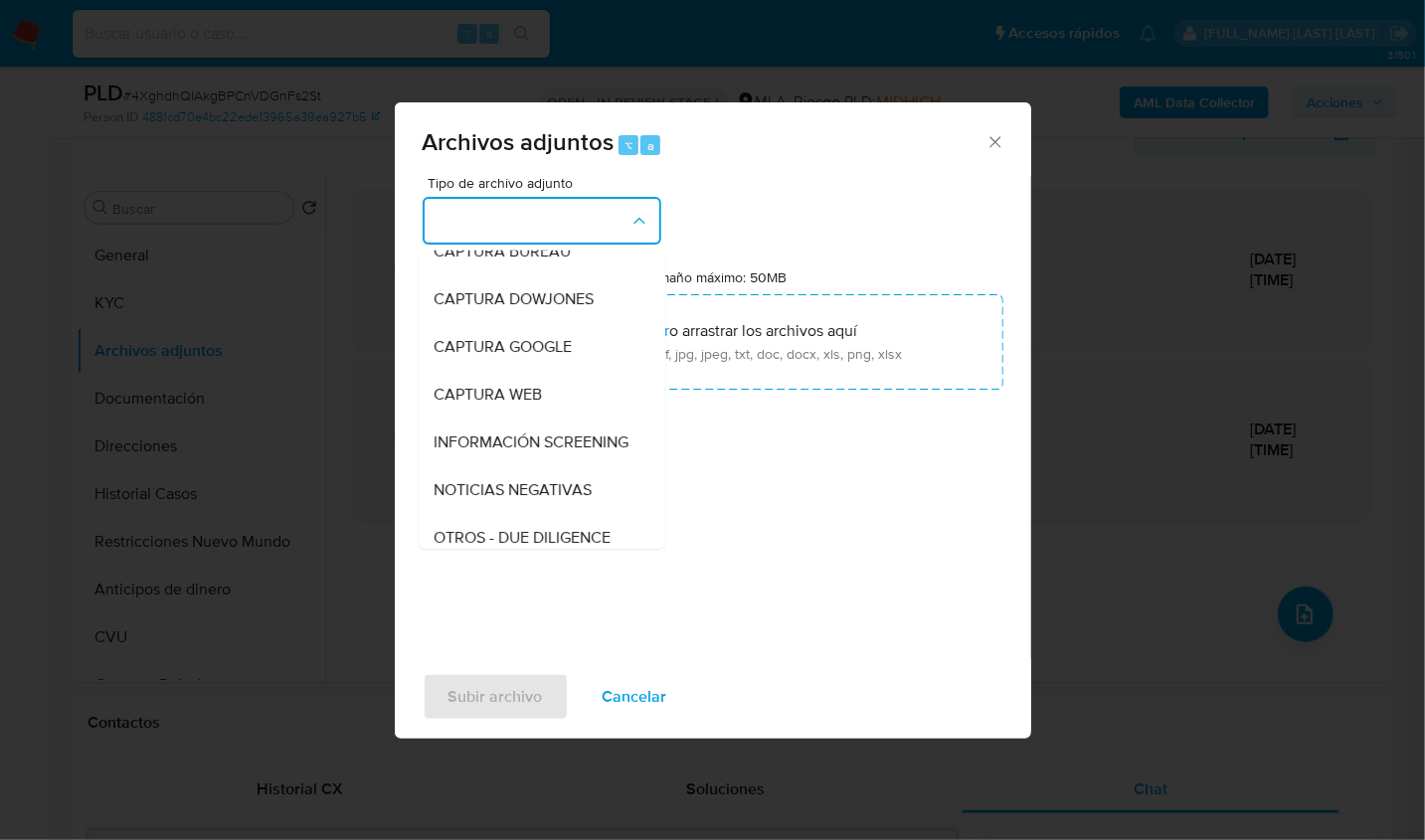 scroll, scrollTop: 332, scrollLeft: 0, axis: vertical 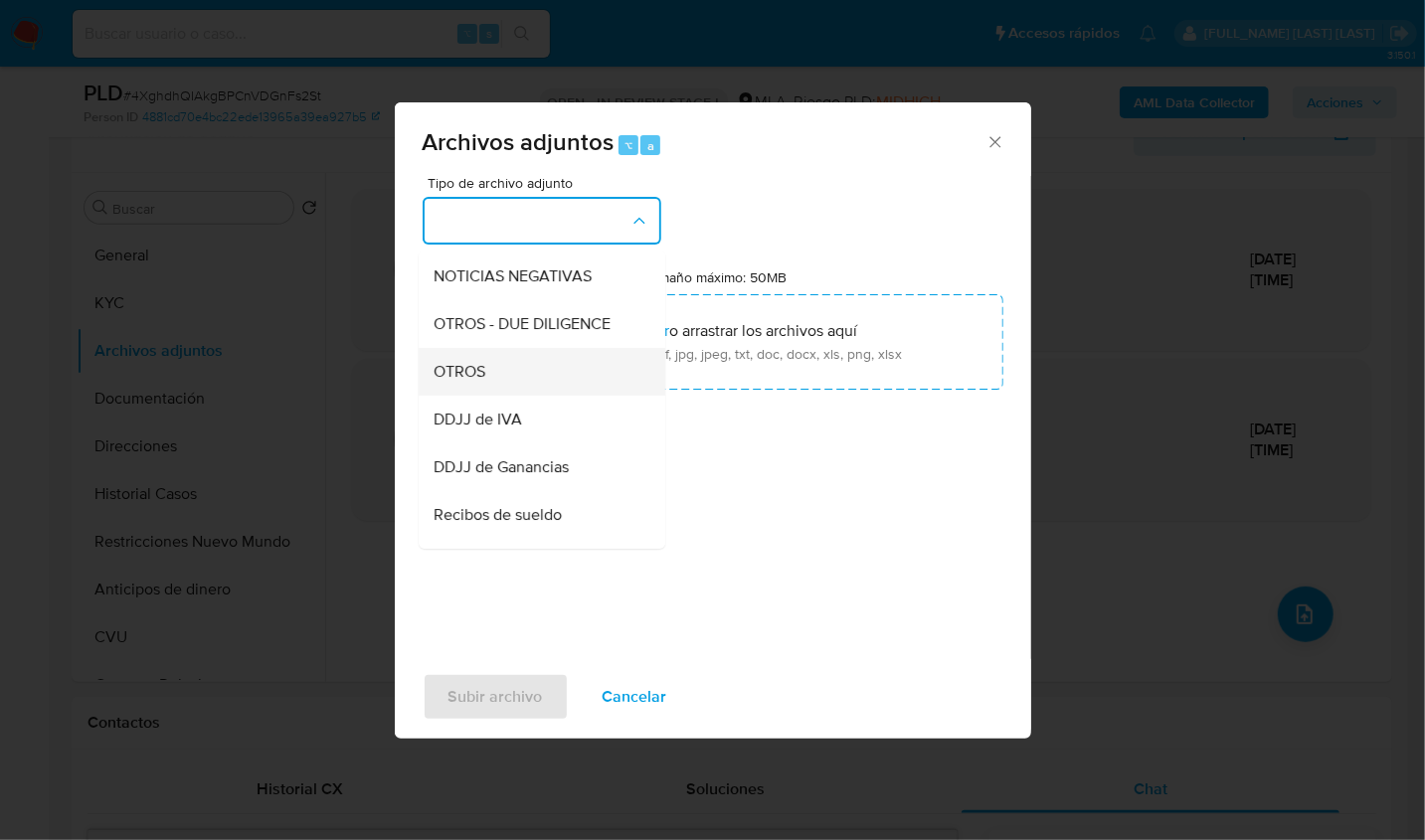 click on "OTROS" at bounding box center [536, 372] 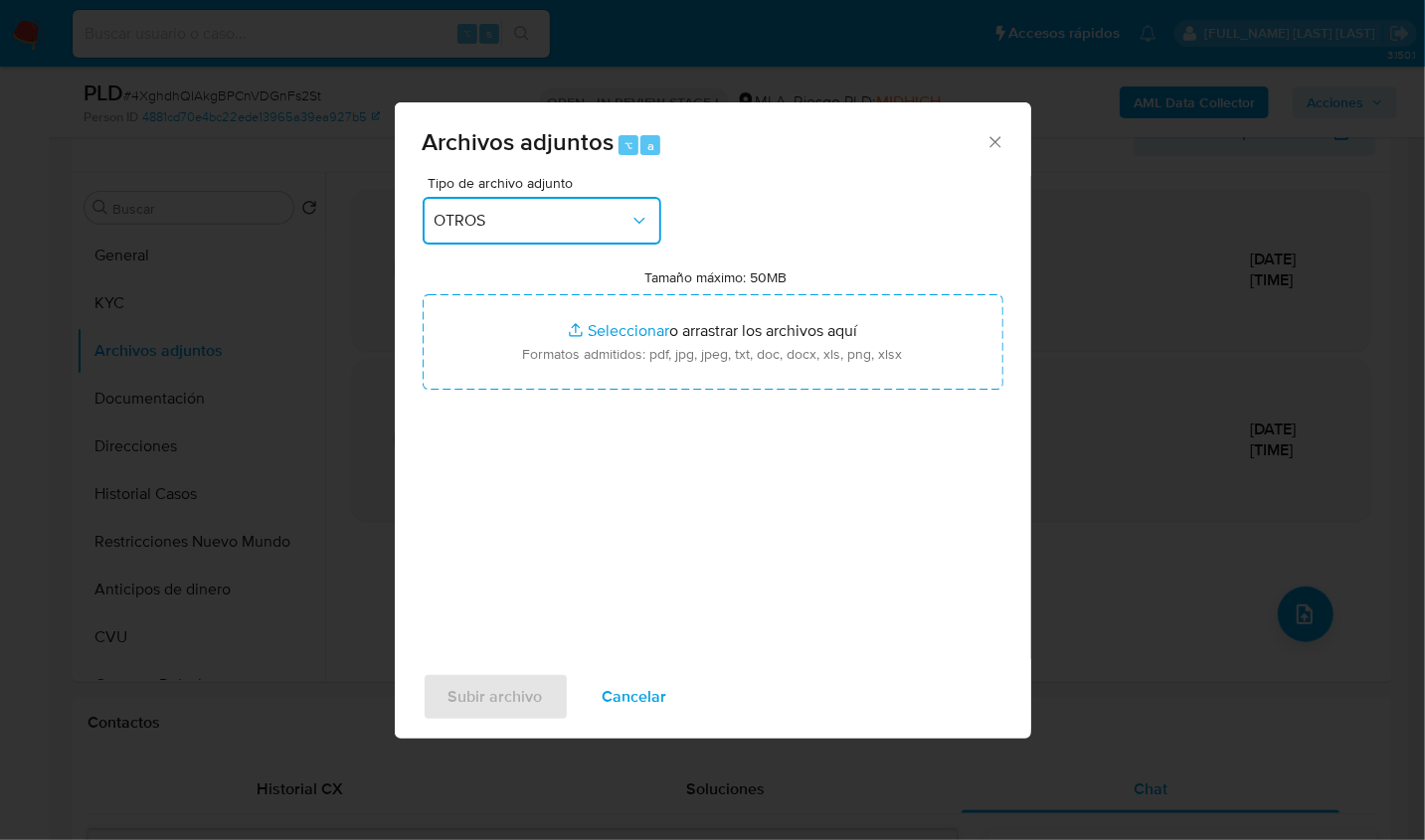 click on "OTROS" at bounding box center (542, 221) 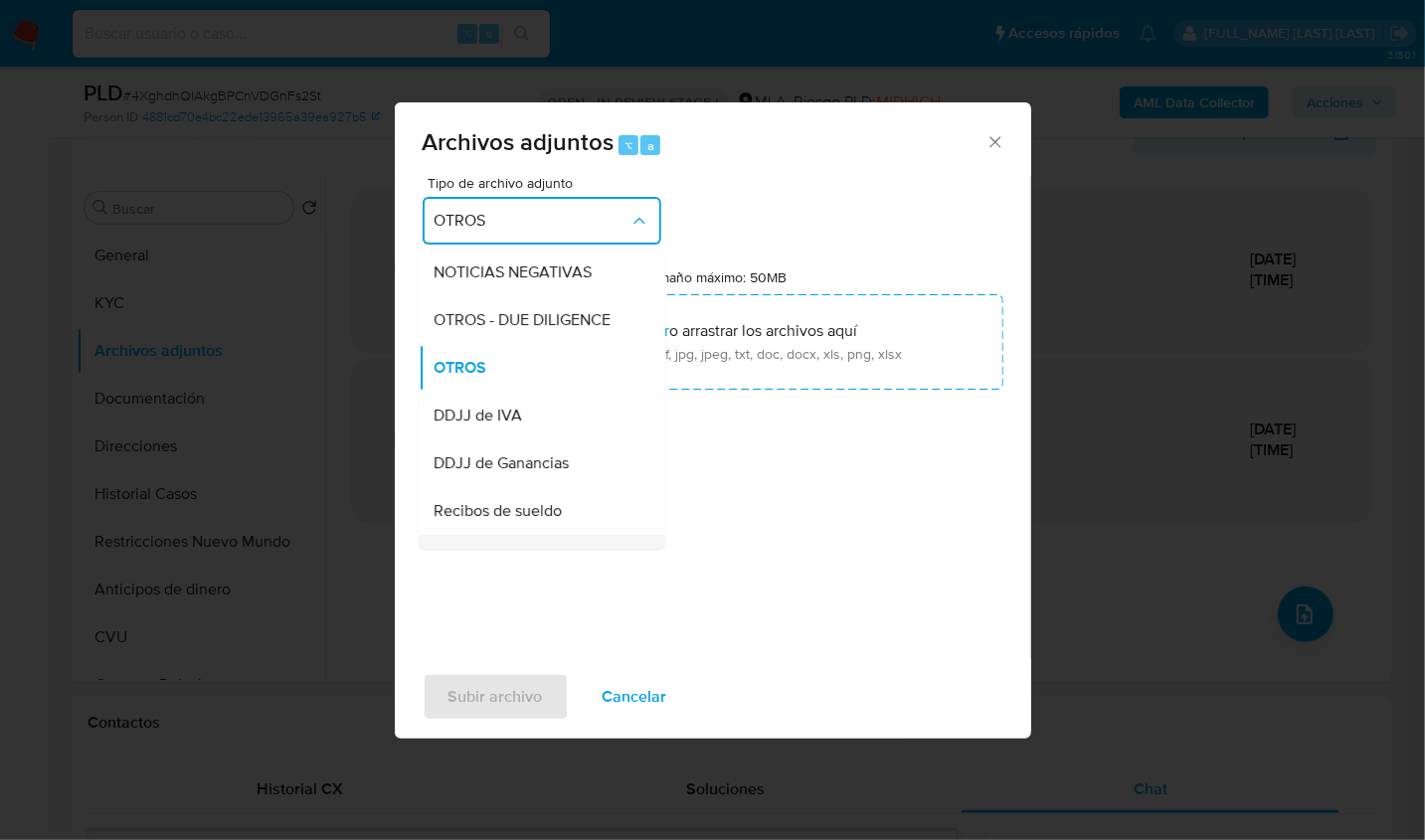 scroll, scrollTop: 447, scrollLeft: 0, axis: vertical 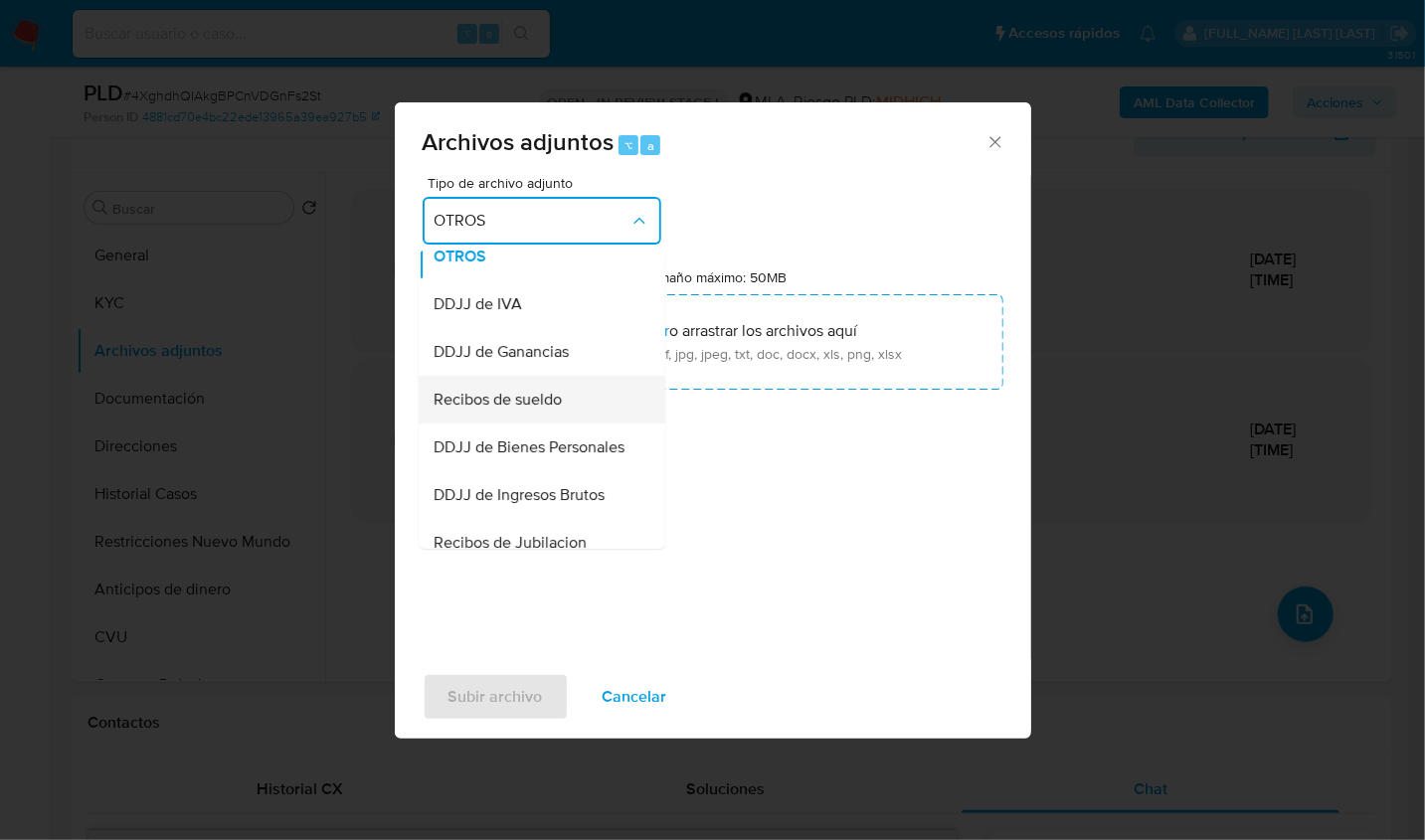 click on "Recibos de sueldo" at bounding box center (498, 400) 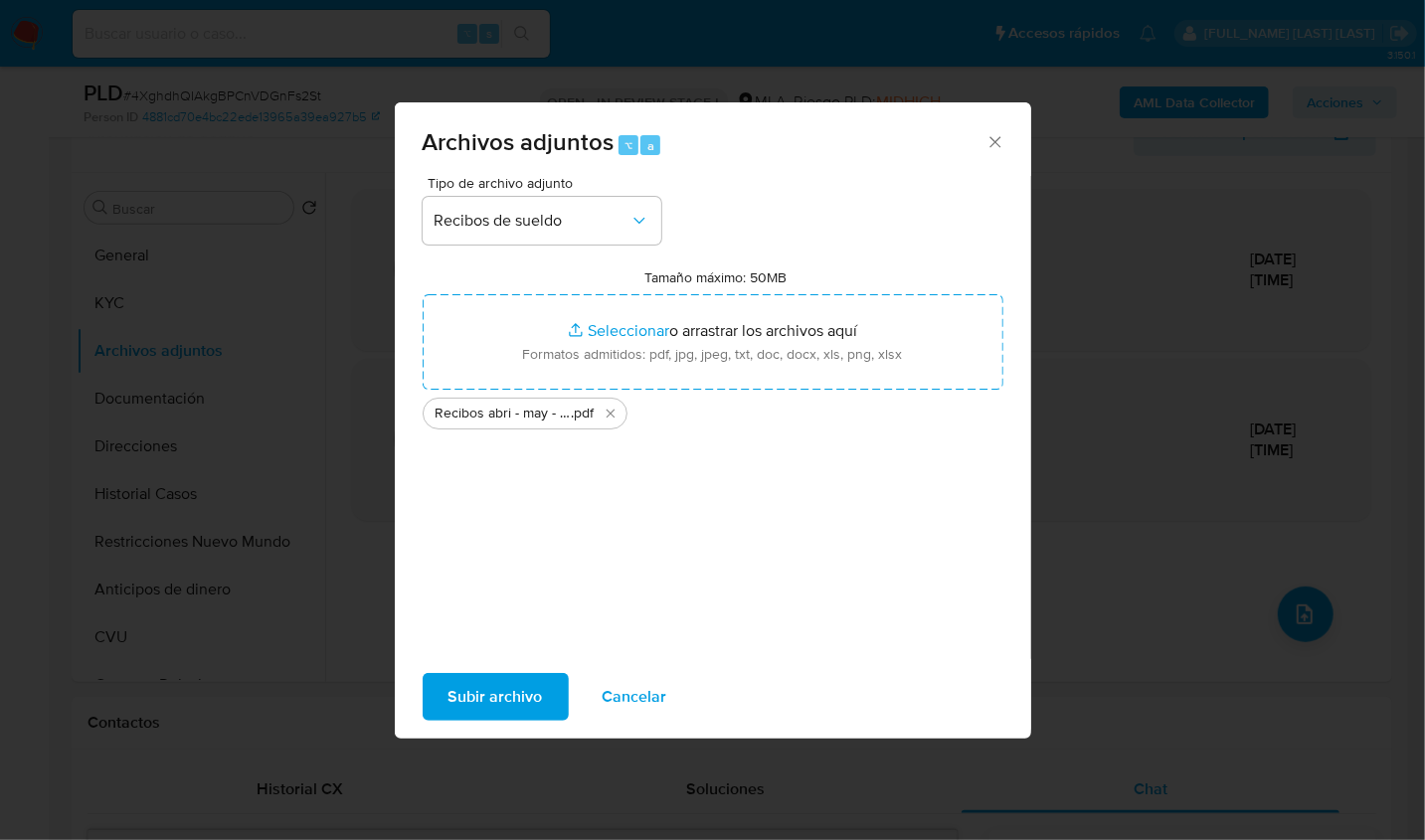 click on "Subir archivo" at bounding box center (495, 697) 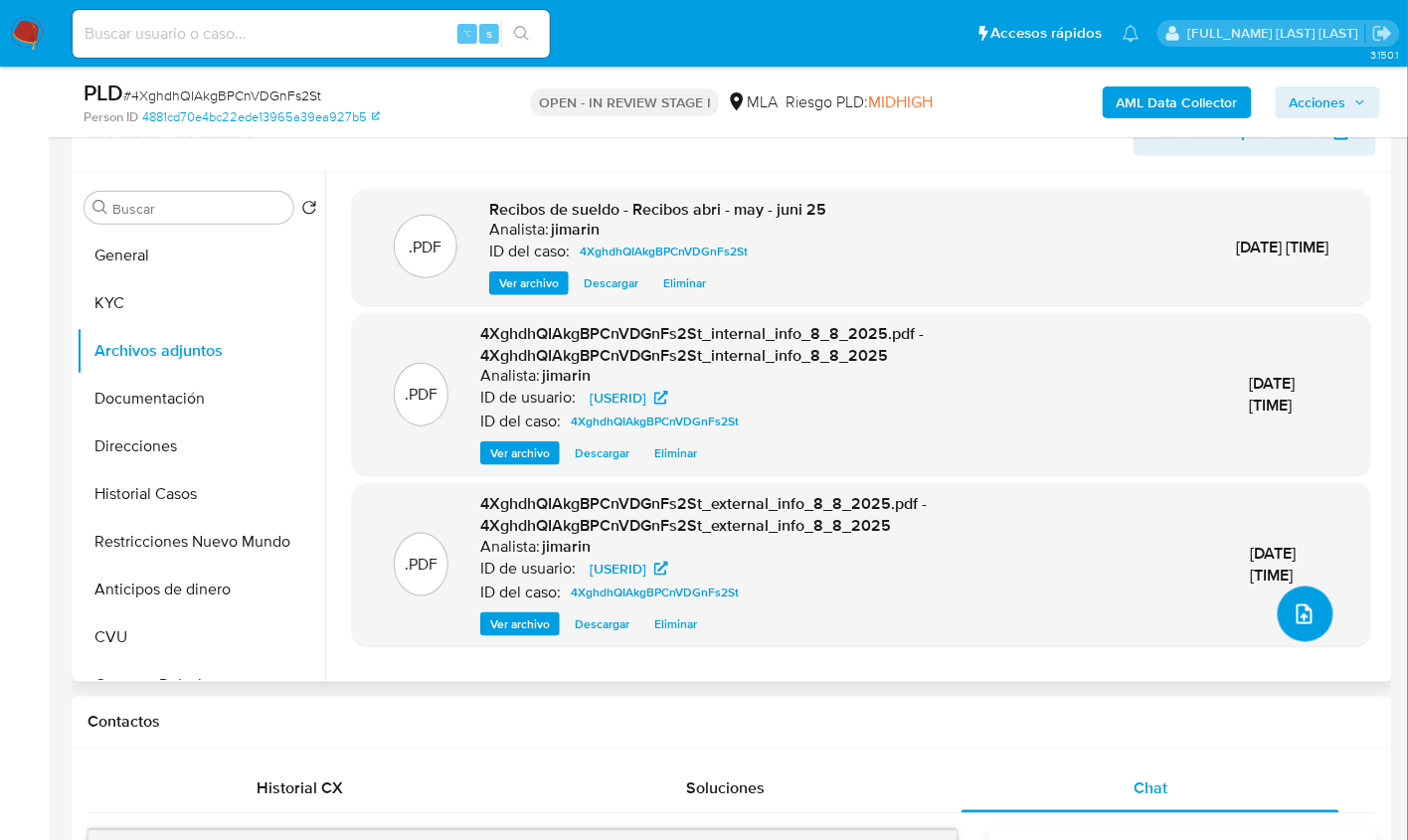 click 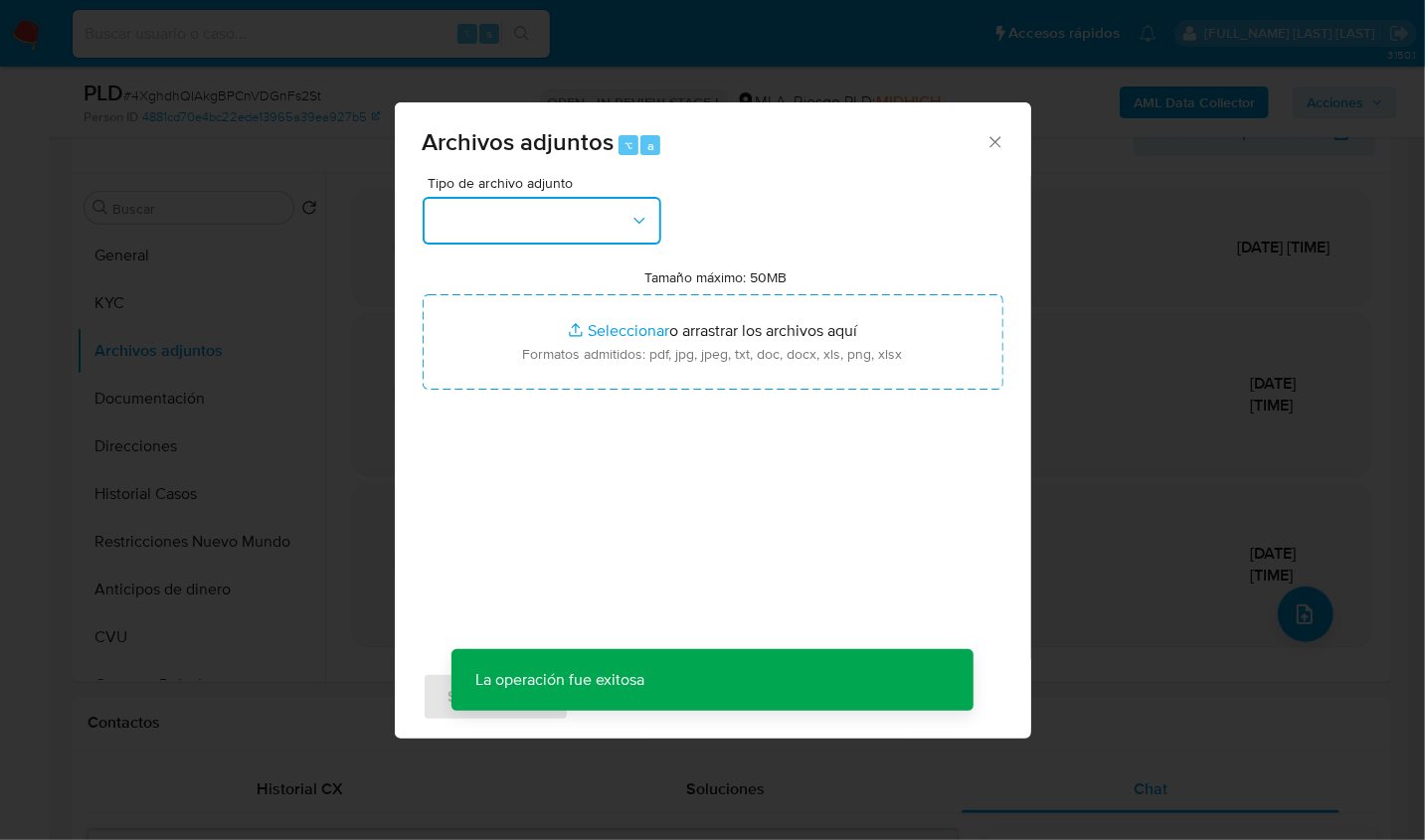 click at bounding box center (542, 221) 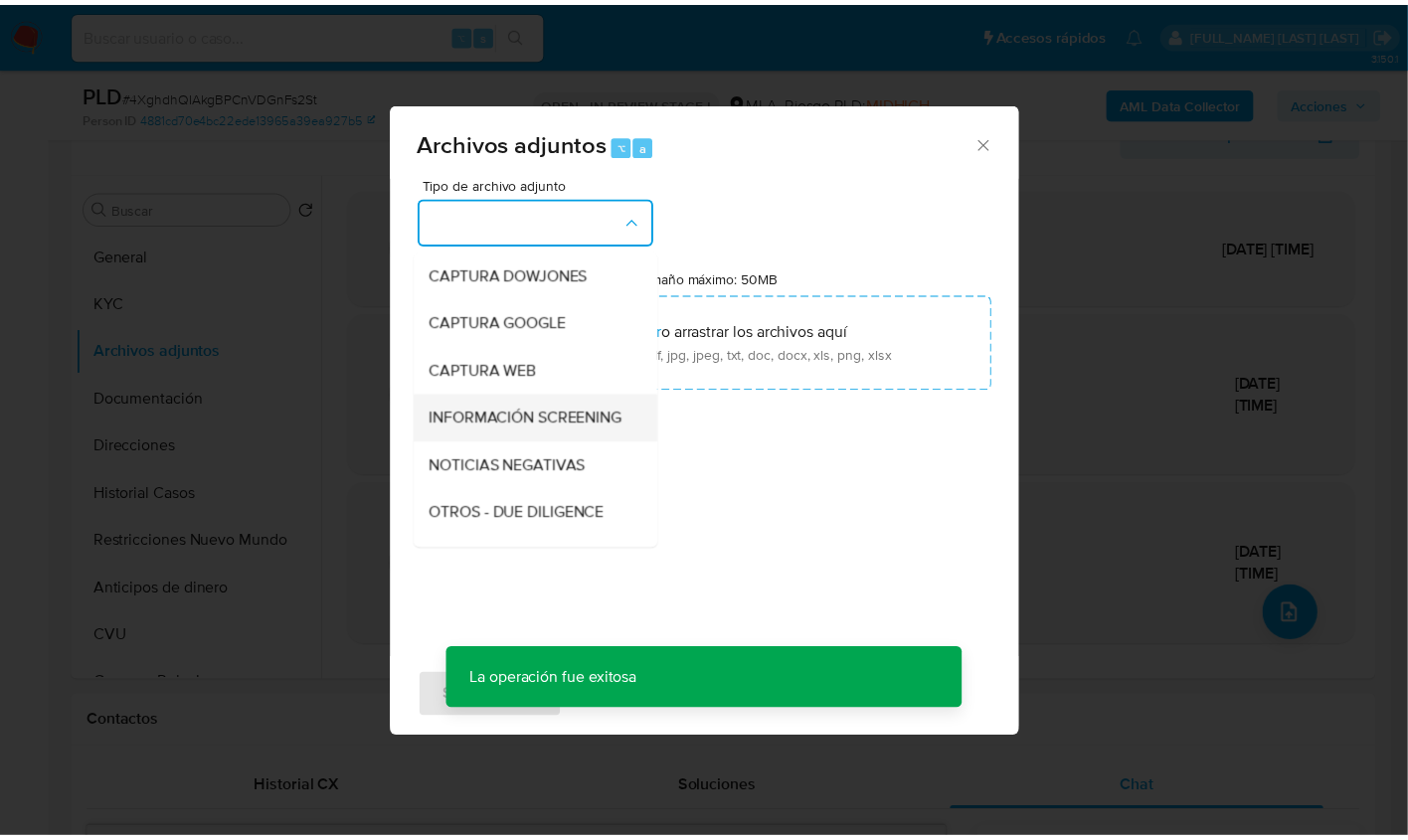 scroll, scrollTop: 268, scrollLeft: 0, axis: vertical 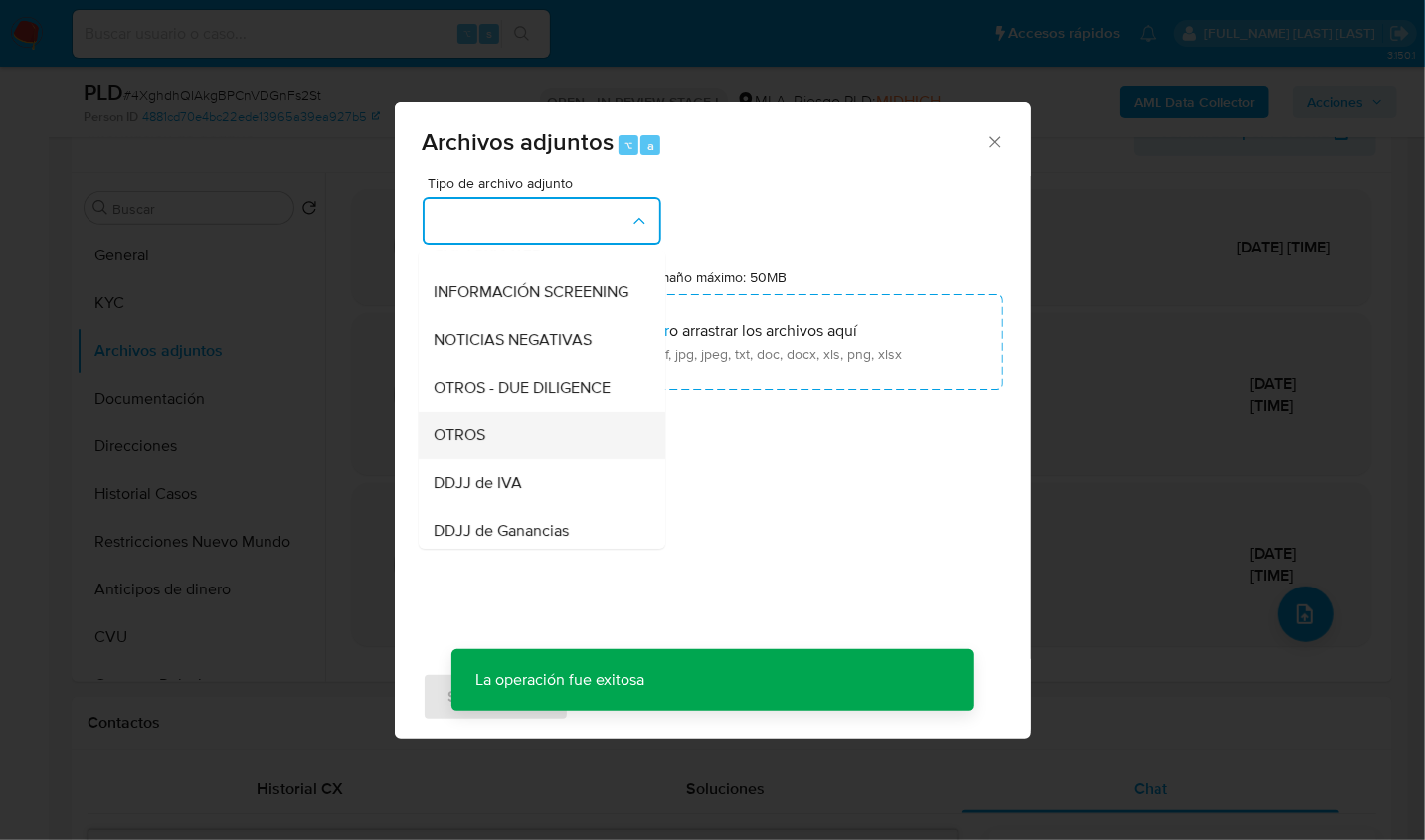 click on "OTROS" at bounding box center [536, 435] 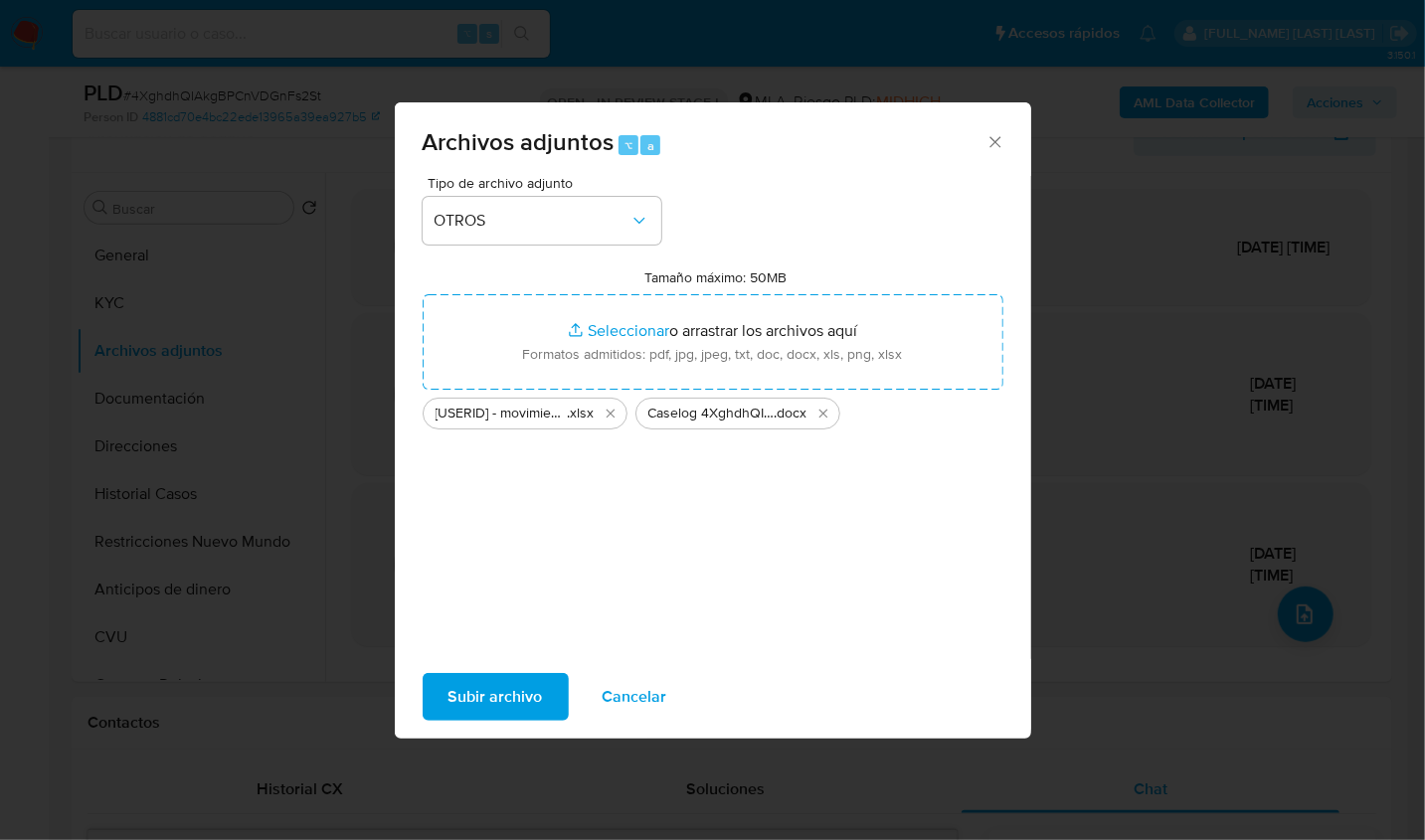click on "Subir archivo" at bounding box center (495, 697) 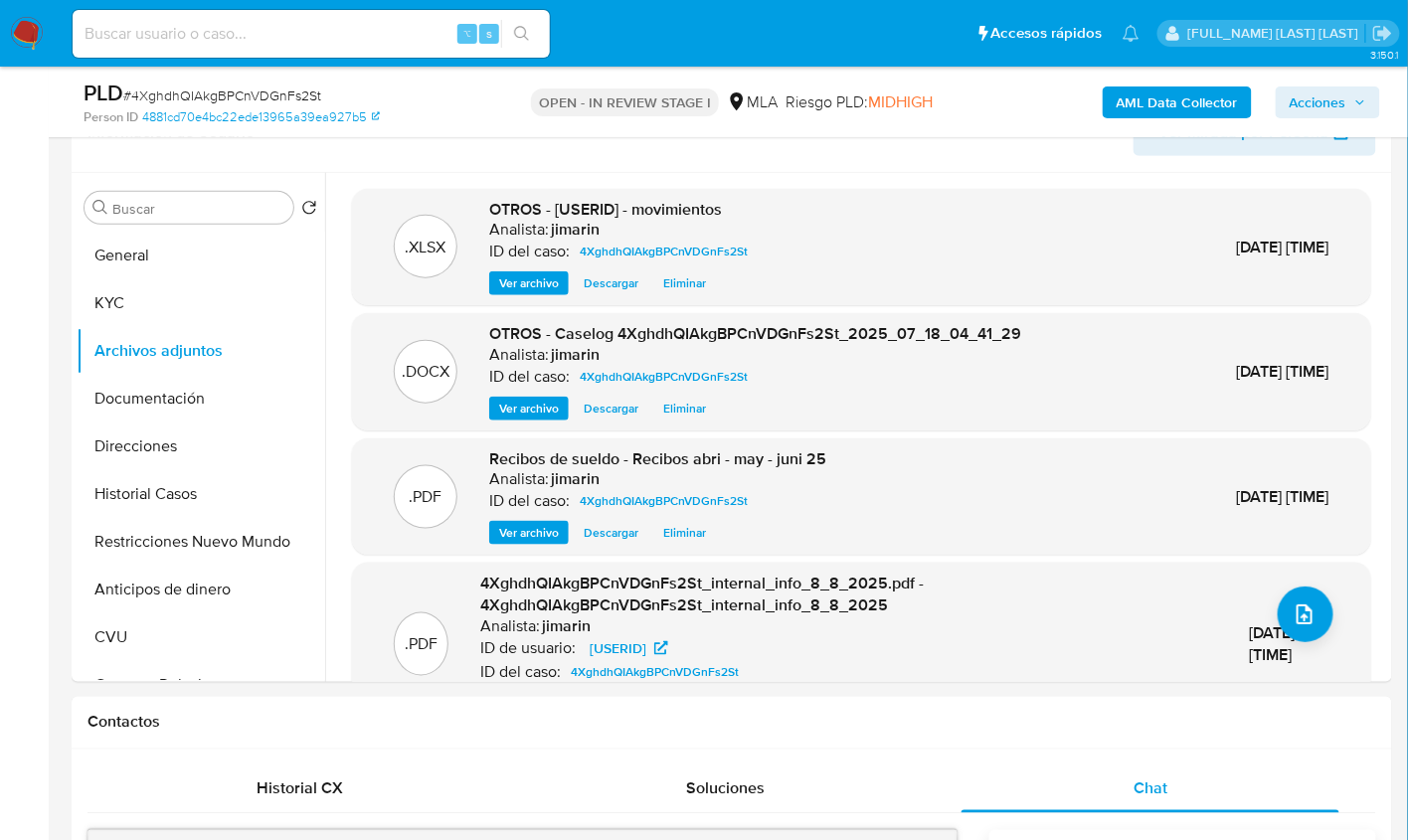click on "Acciones" at bounding box center [1318, 102] 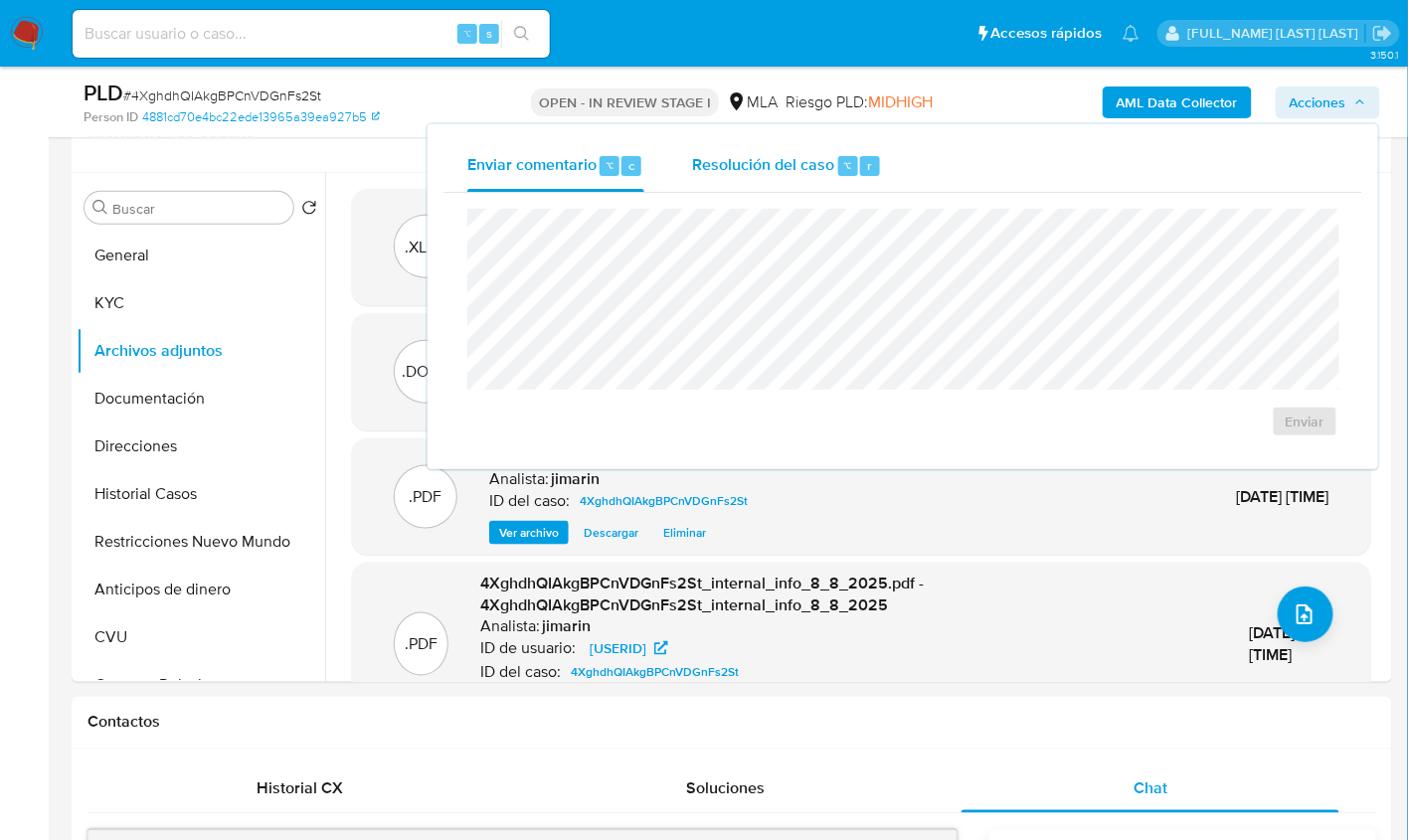 click on "Resolución del caso" at bounding box center [763, 164] 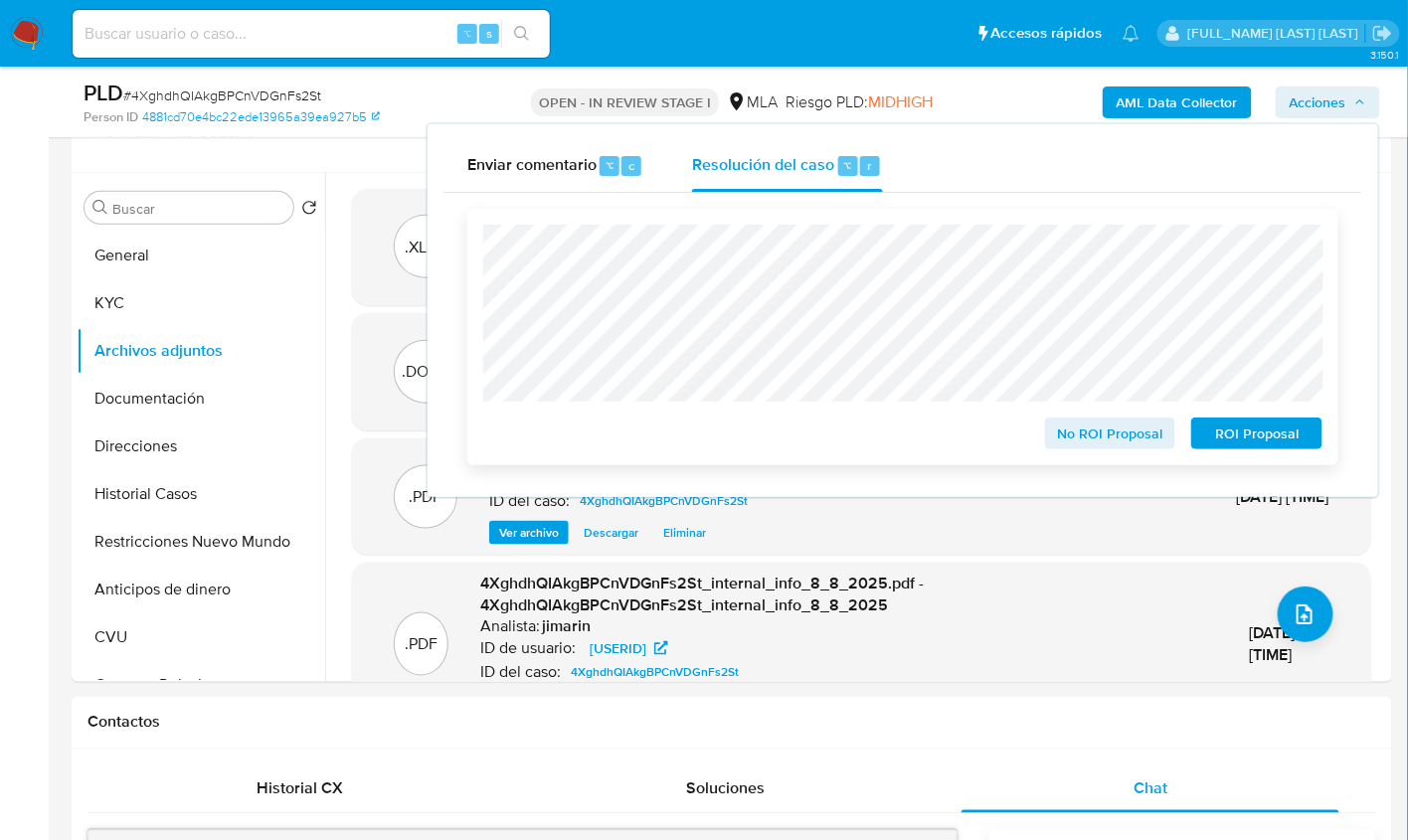 click on "No ROI Proposal" at bounding box center (1111, 433) 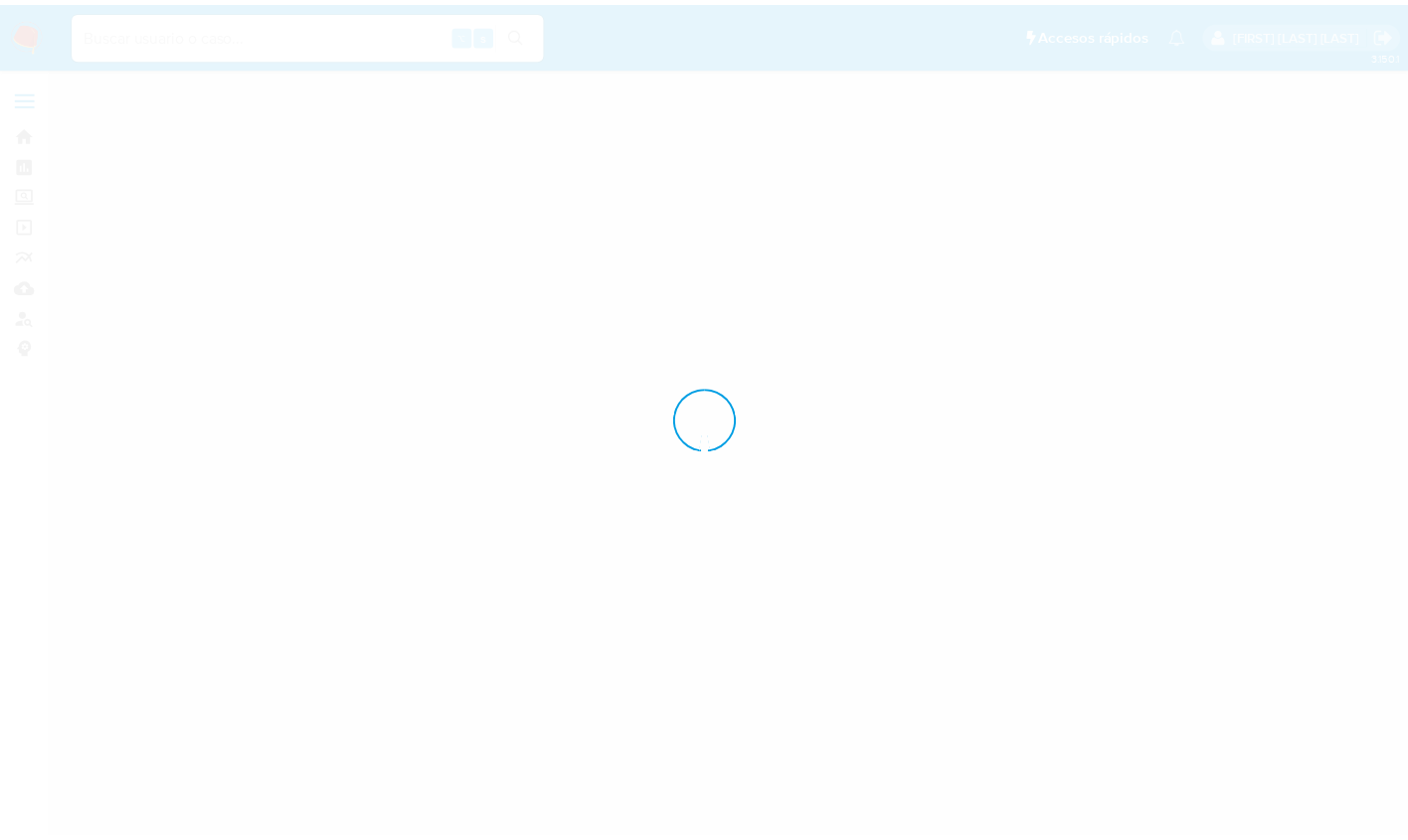 scroll, scrollTop: 0, scrollLeft: 0, axis: both 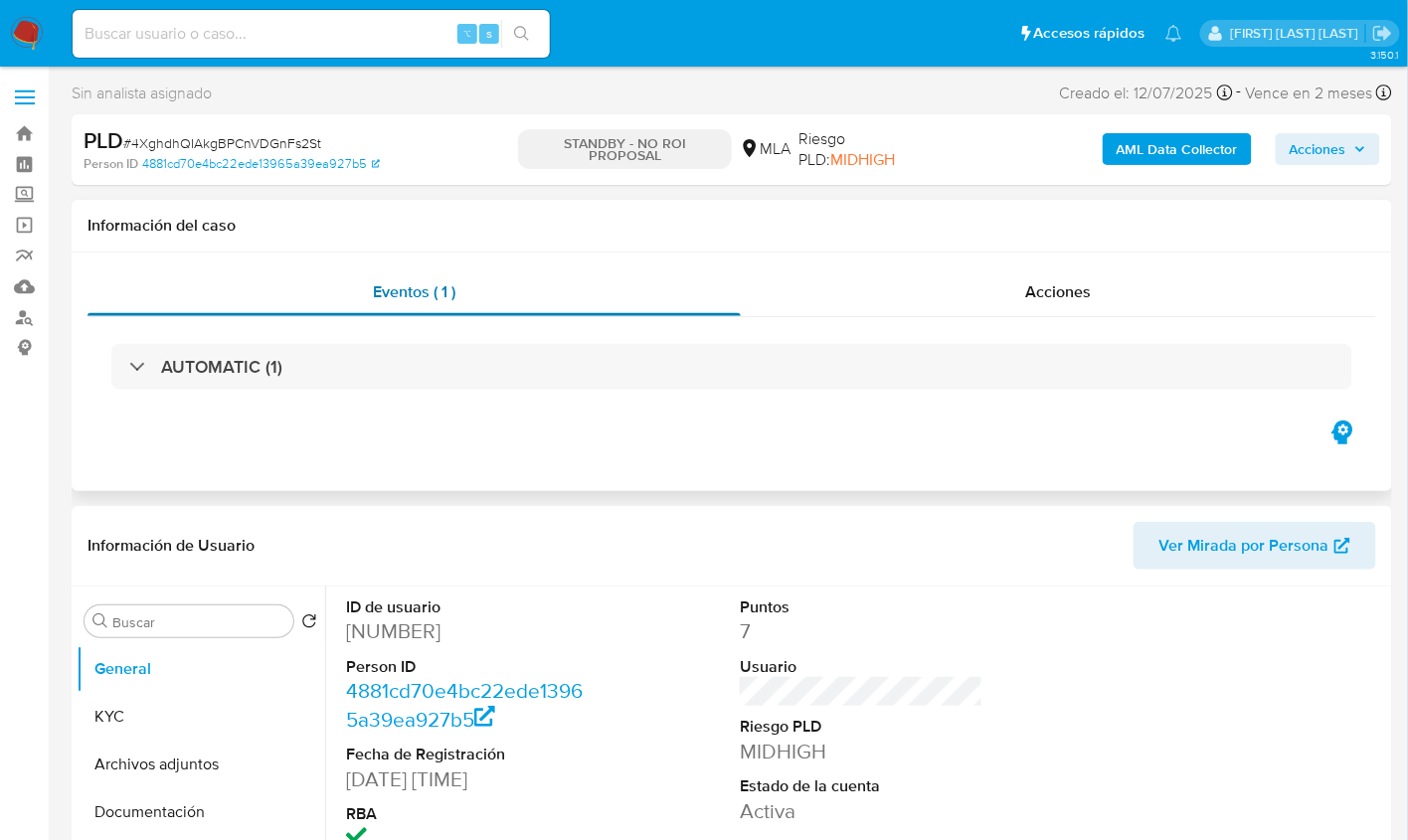 select on "10" 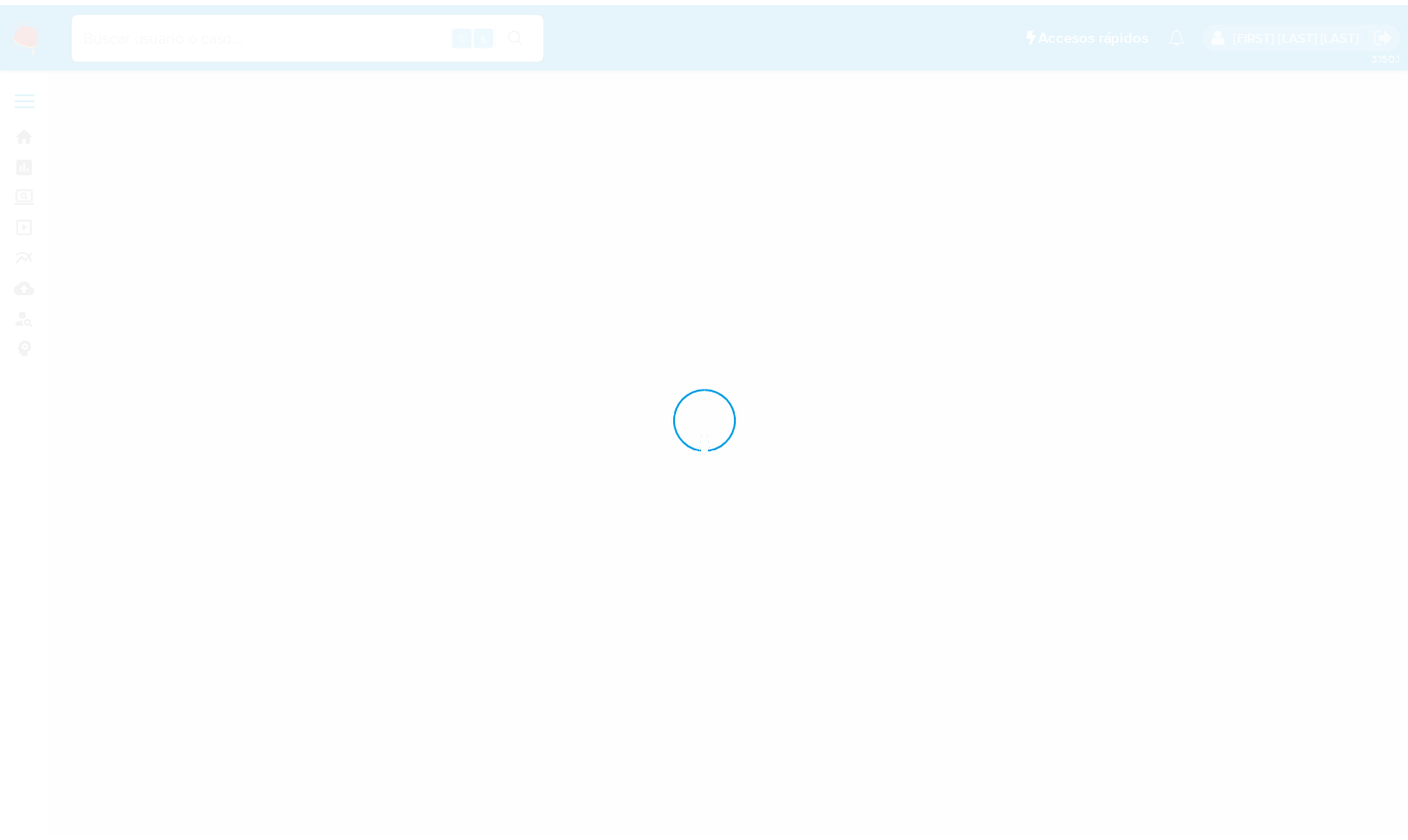 scroll, scrollTop: 0, scrollLeft: 0, axis: both 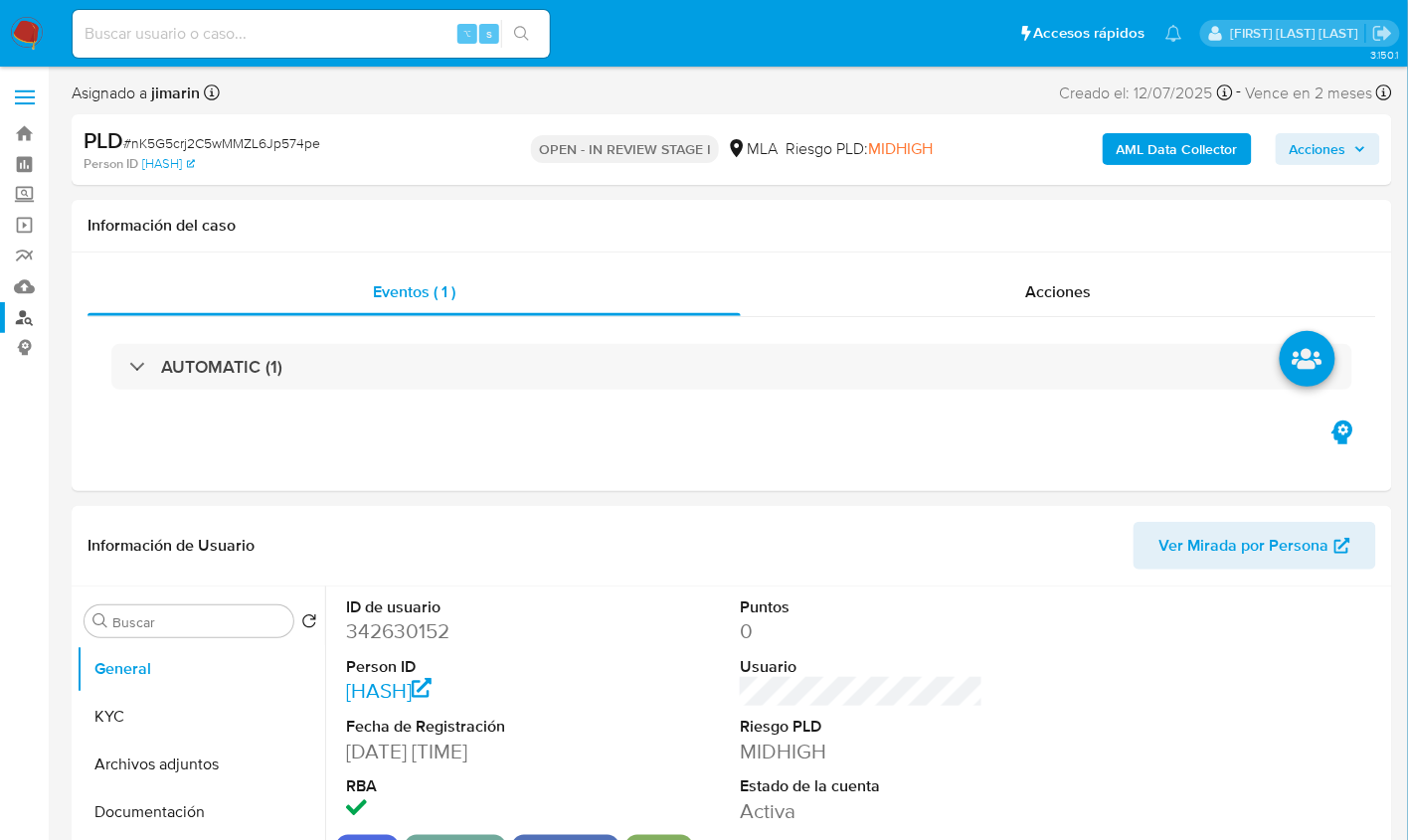 select on "10" 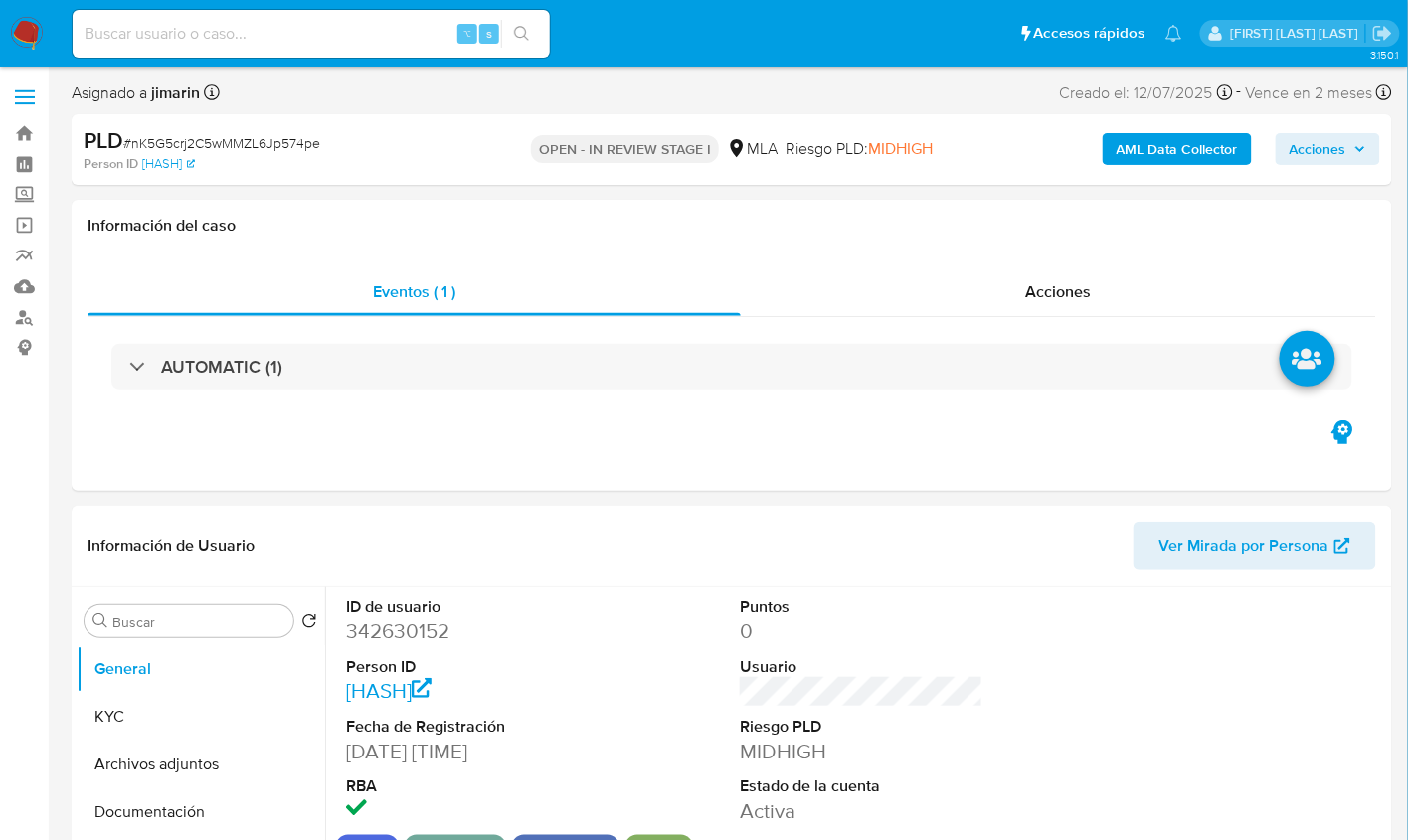 click on "[ID]" at bounding box center (222, 143) 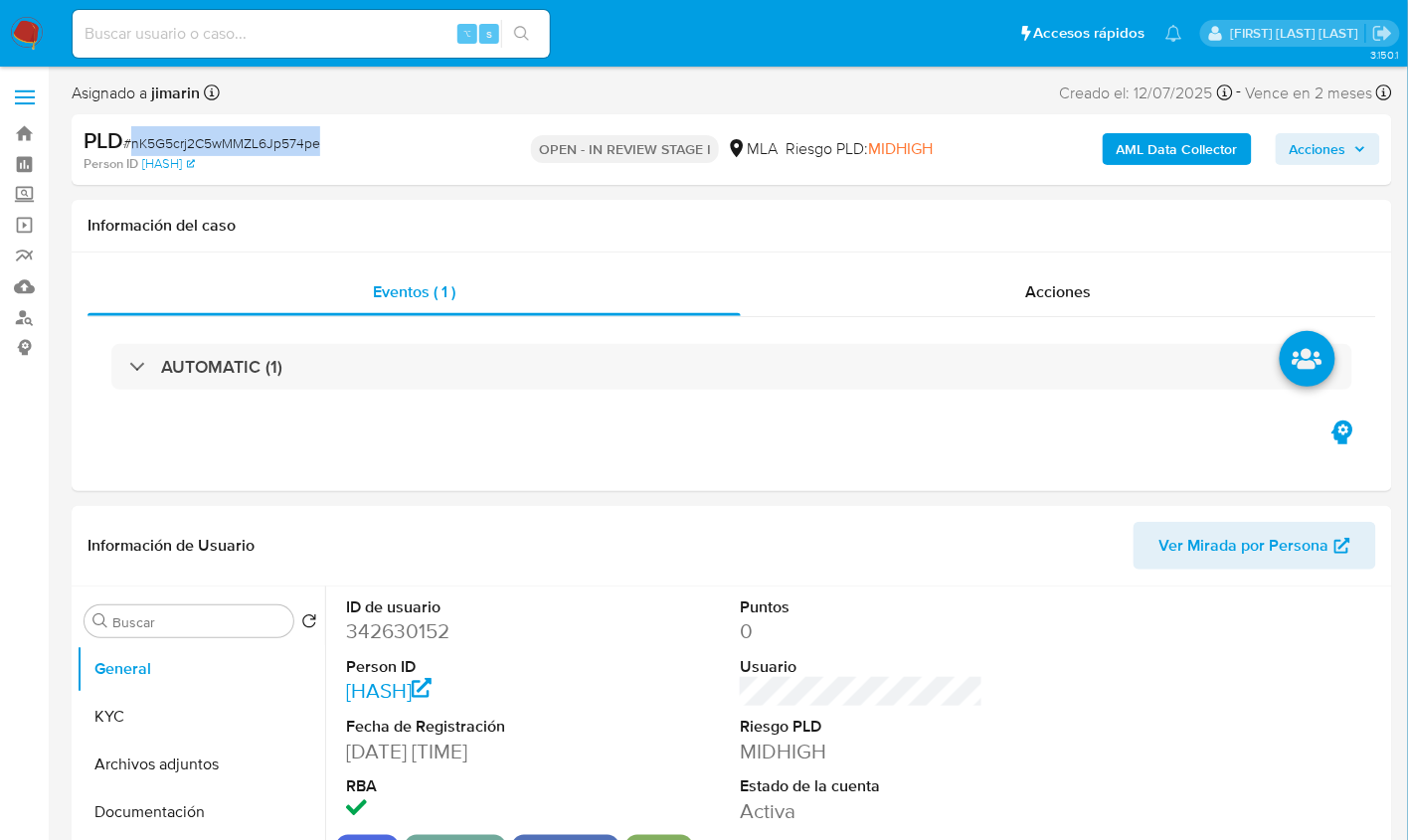 click on "[ID]" at bounding box center [222, 143] 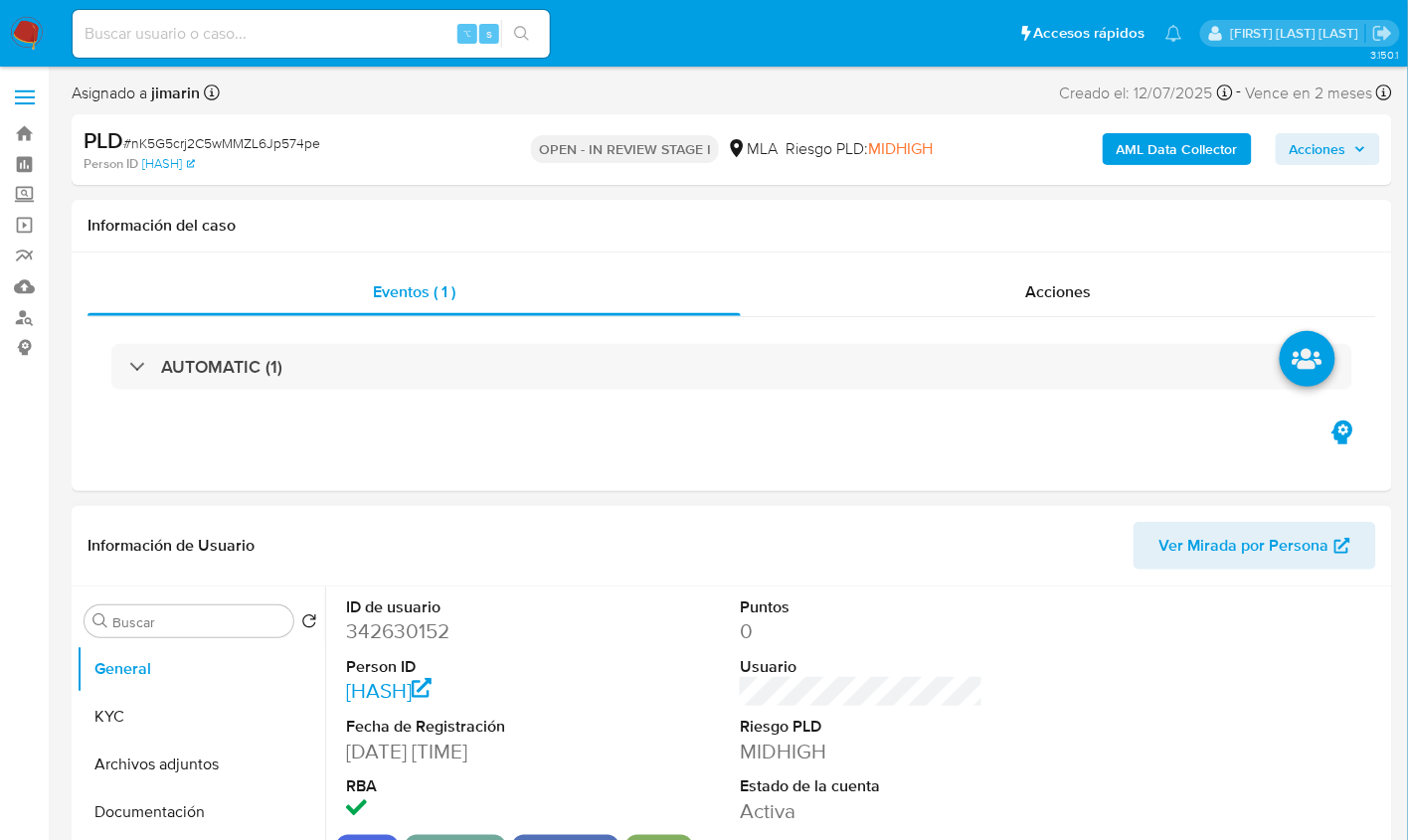 click on "342630152" at bounding box center [467, 631] 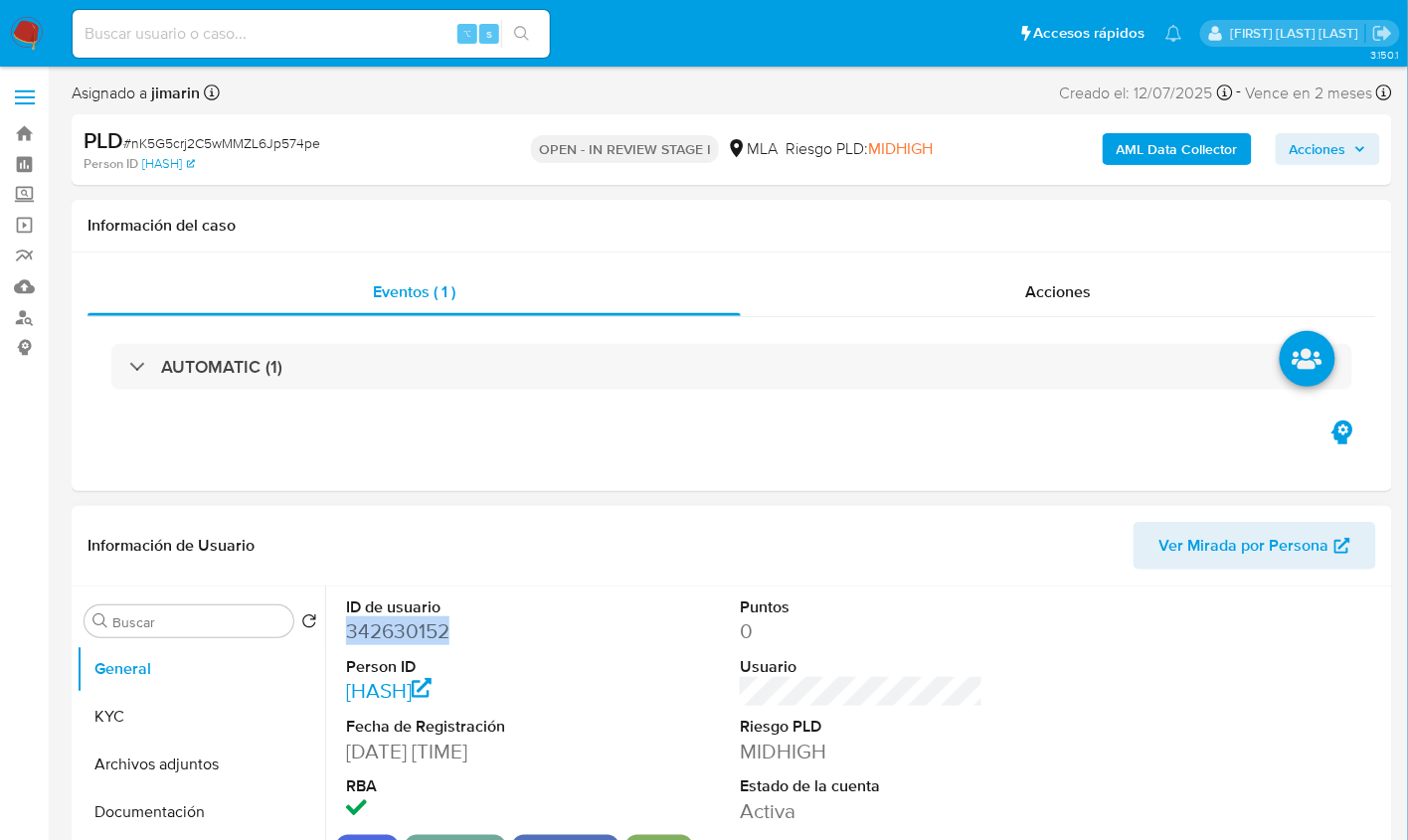 click on "342630152" at bounding box center (467, 631) 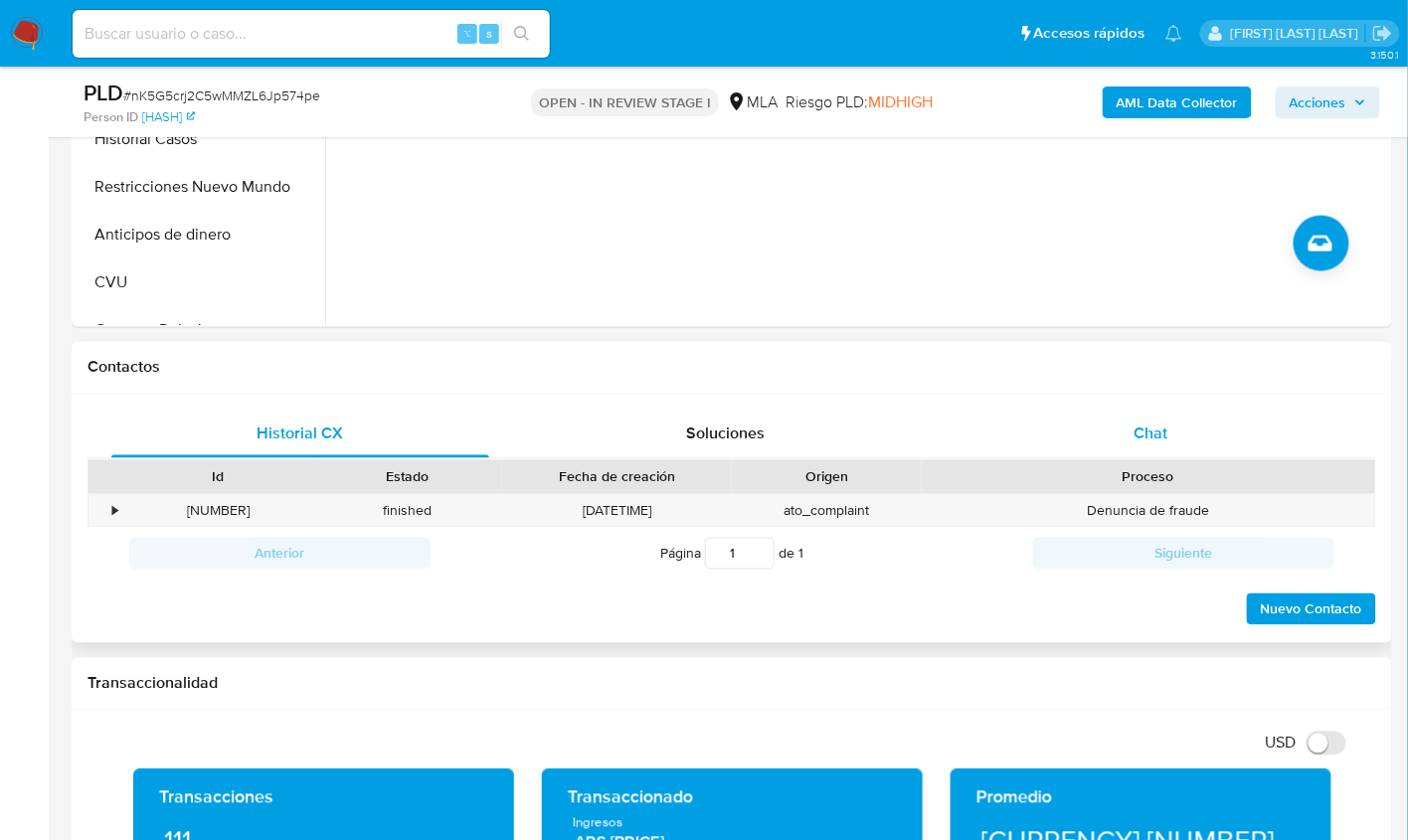 click on "Chat" at bounding box center (1150, 433) 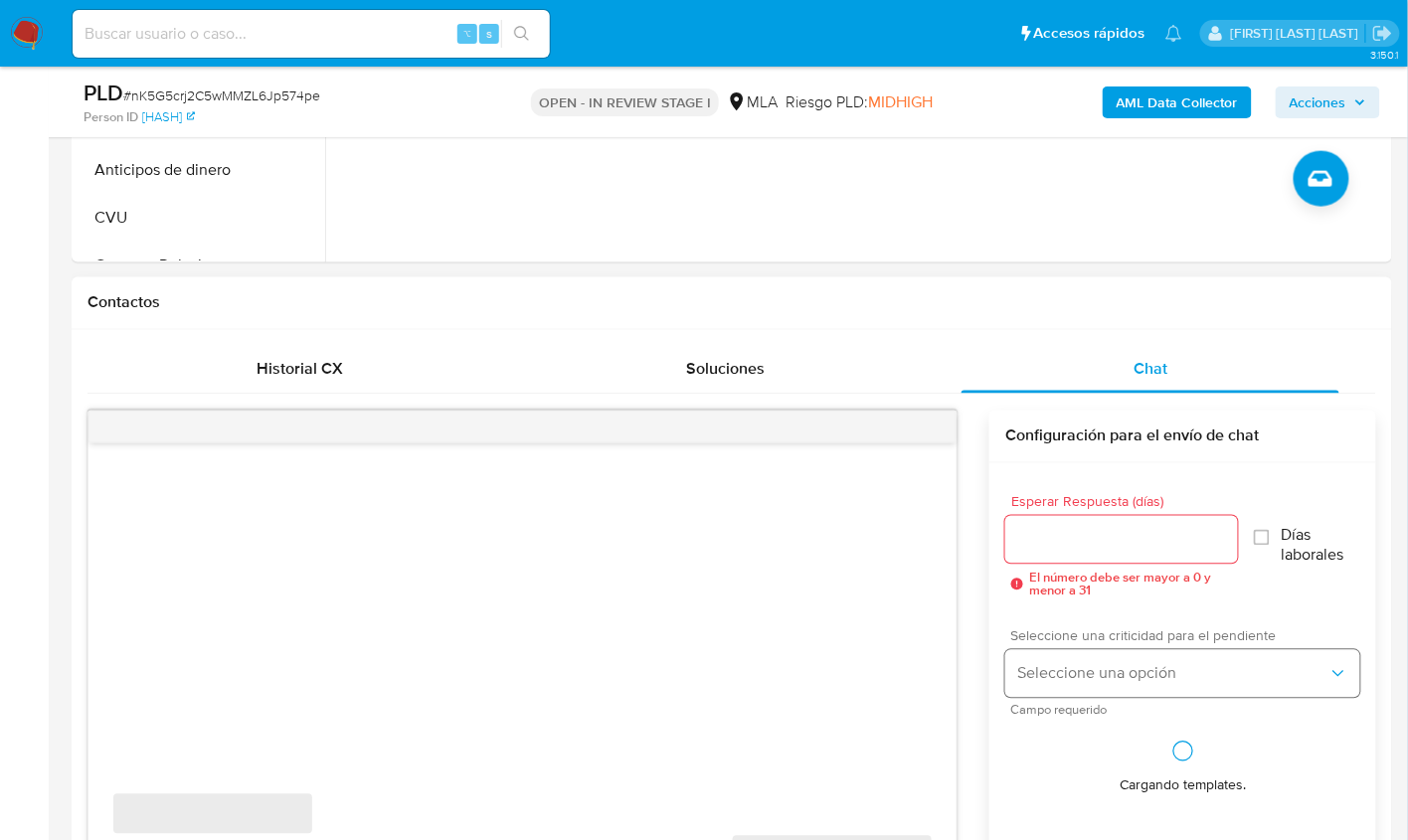 scroll, scrollTop: 1014, scrollLeft: 0, axis: vertical 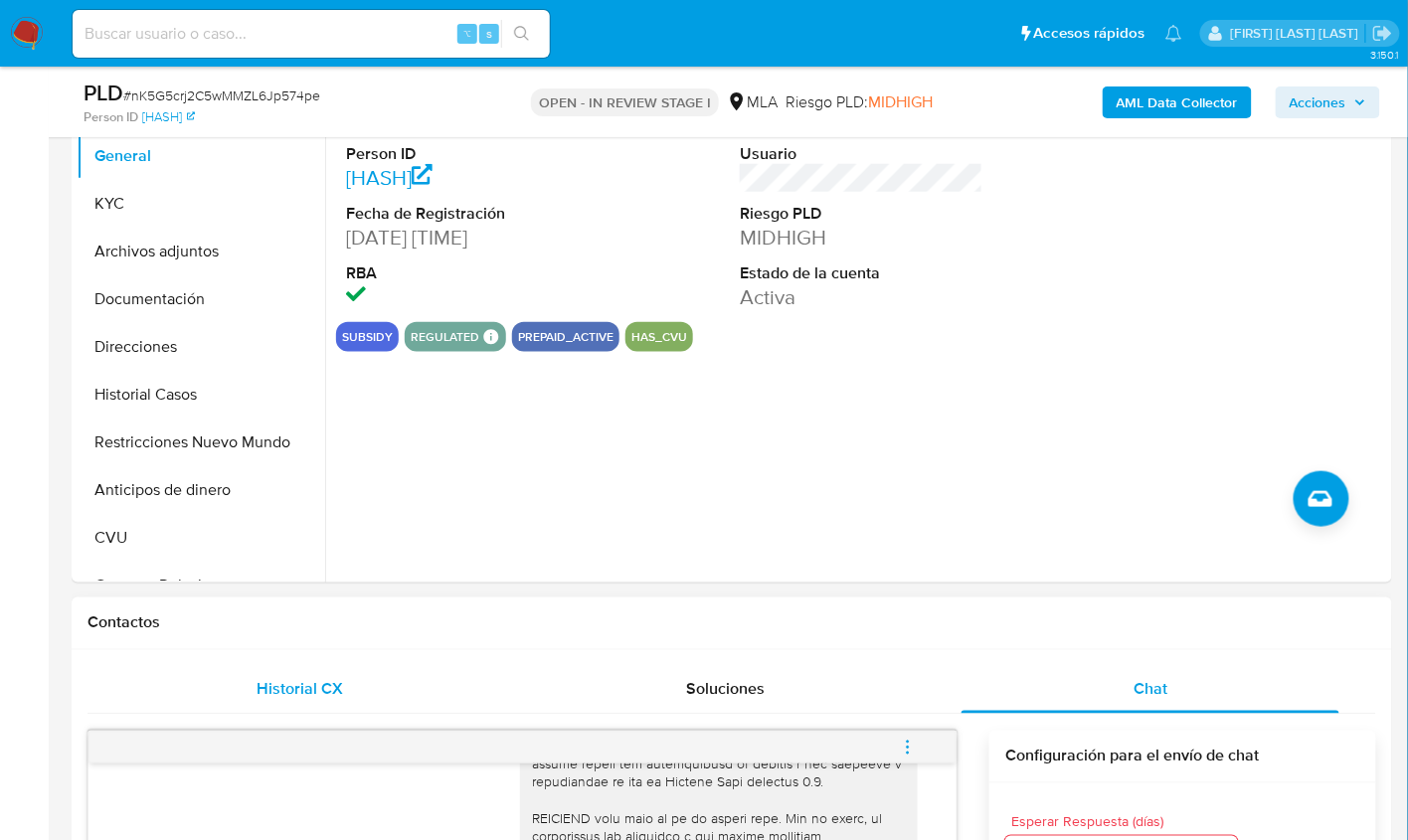 click on "Historial CX" at bounding box center [300, 690] 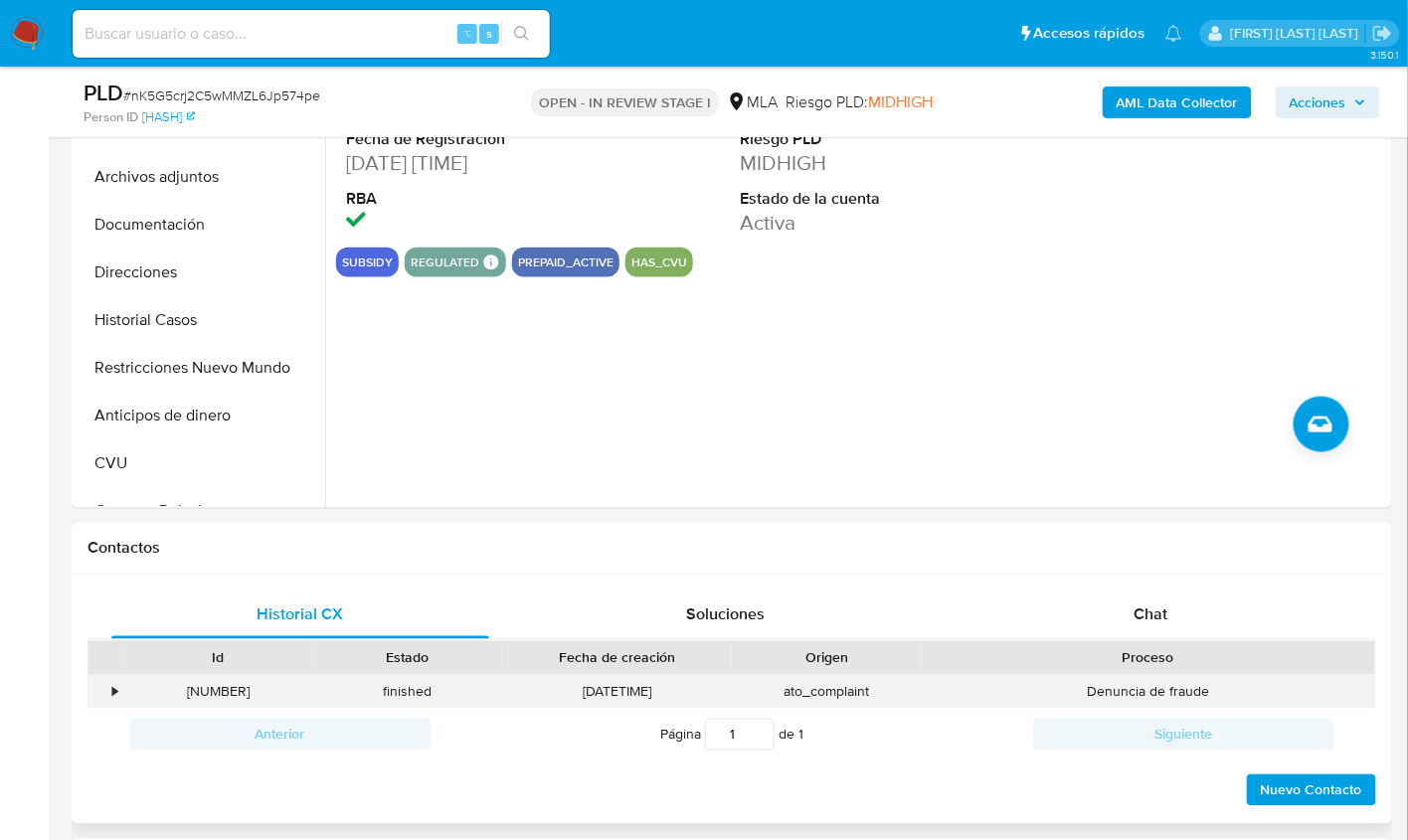 scroll, scrollTop: 567, scrollLeft: 0, axis: vertical 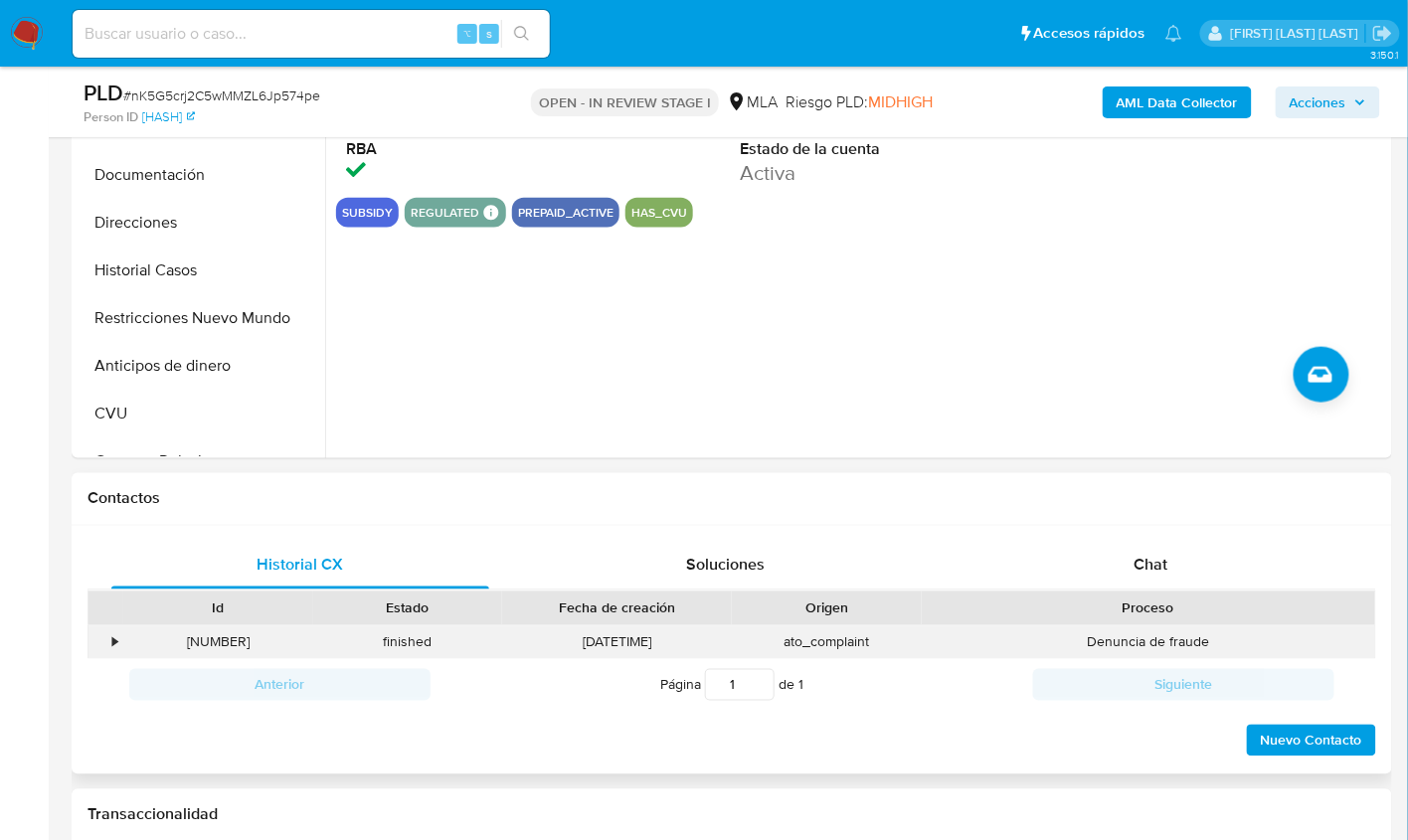 click on "[NUMBER]" at bounding box center (218, 642) 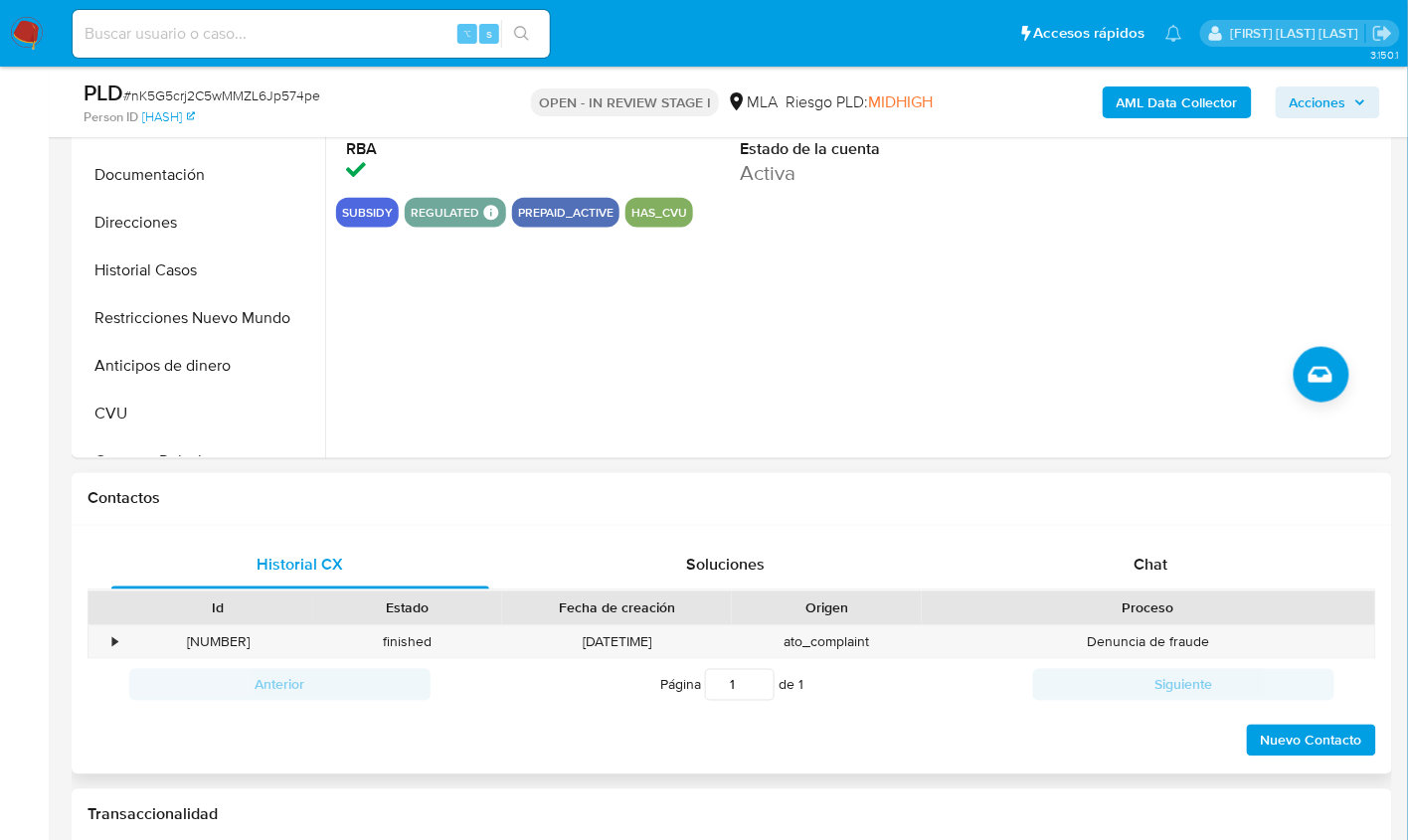 copy on "[NUMBER]" 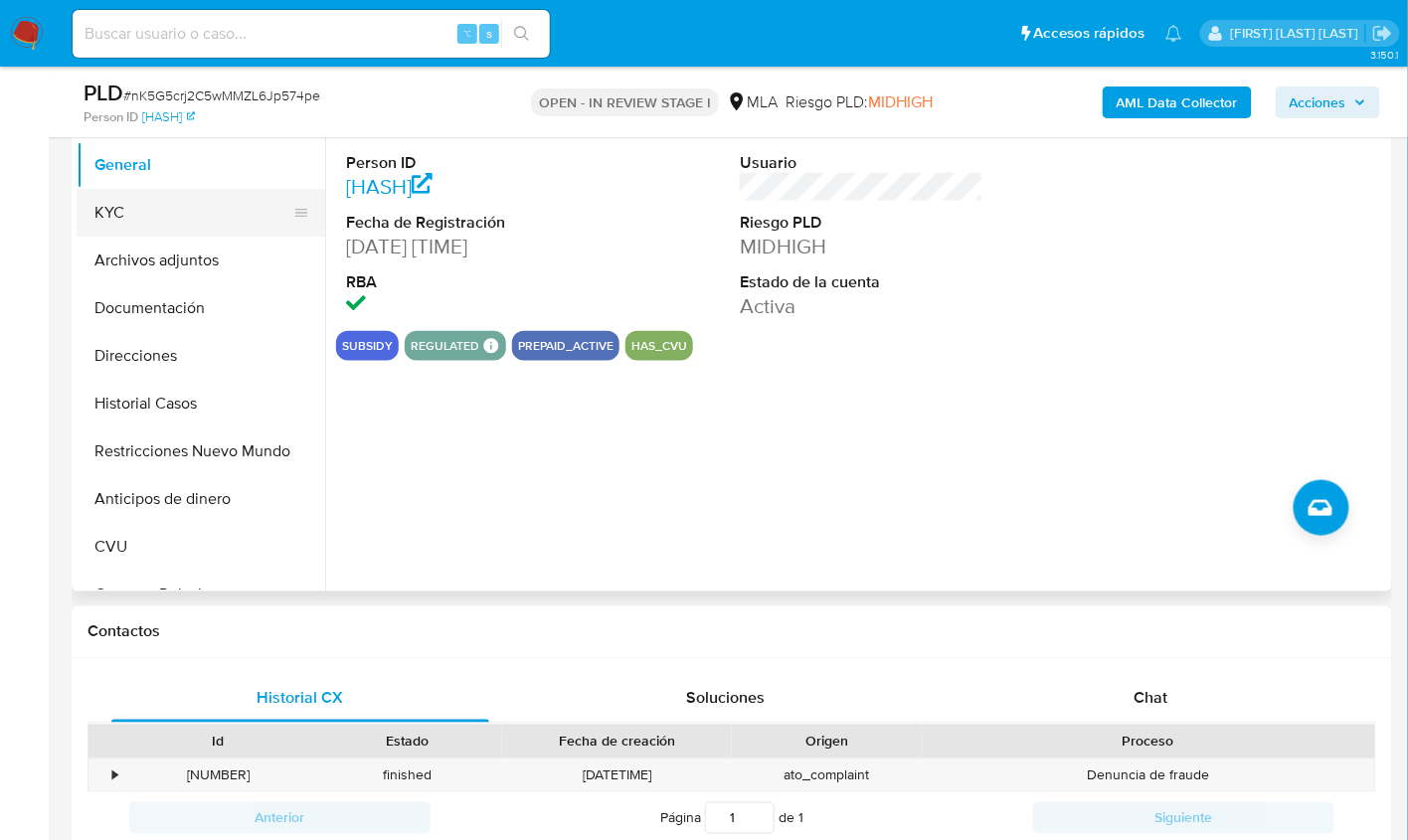 scroll, scrollTop: 416, scrollLeft: 0, axis: vertical 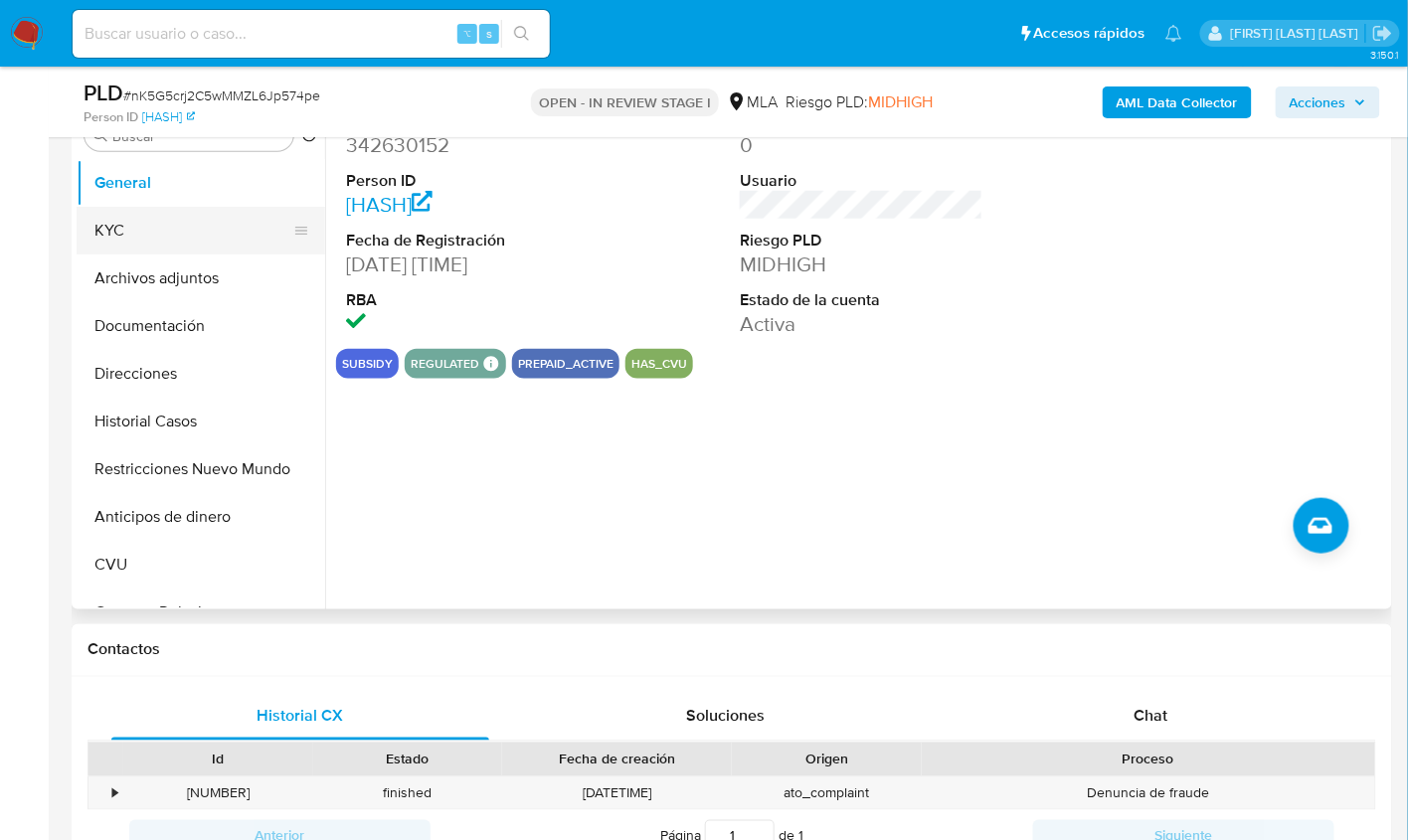click on "KYC" at bounding box center [193, 231] 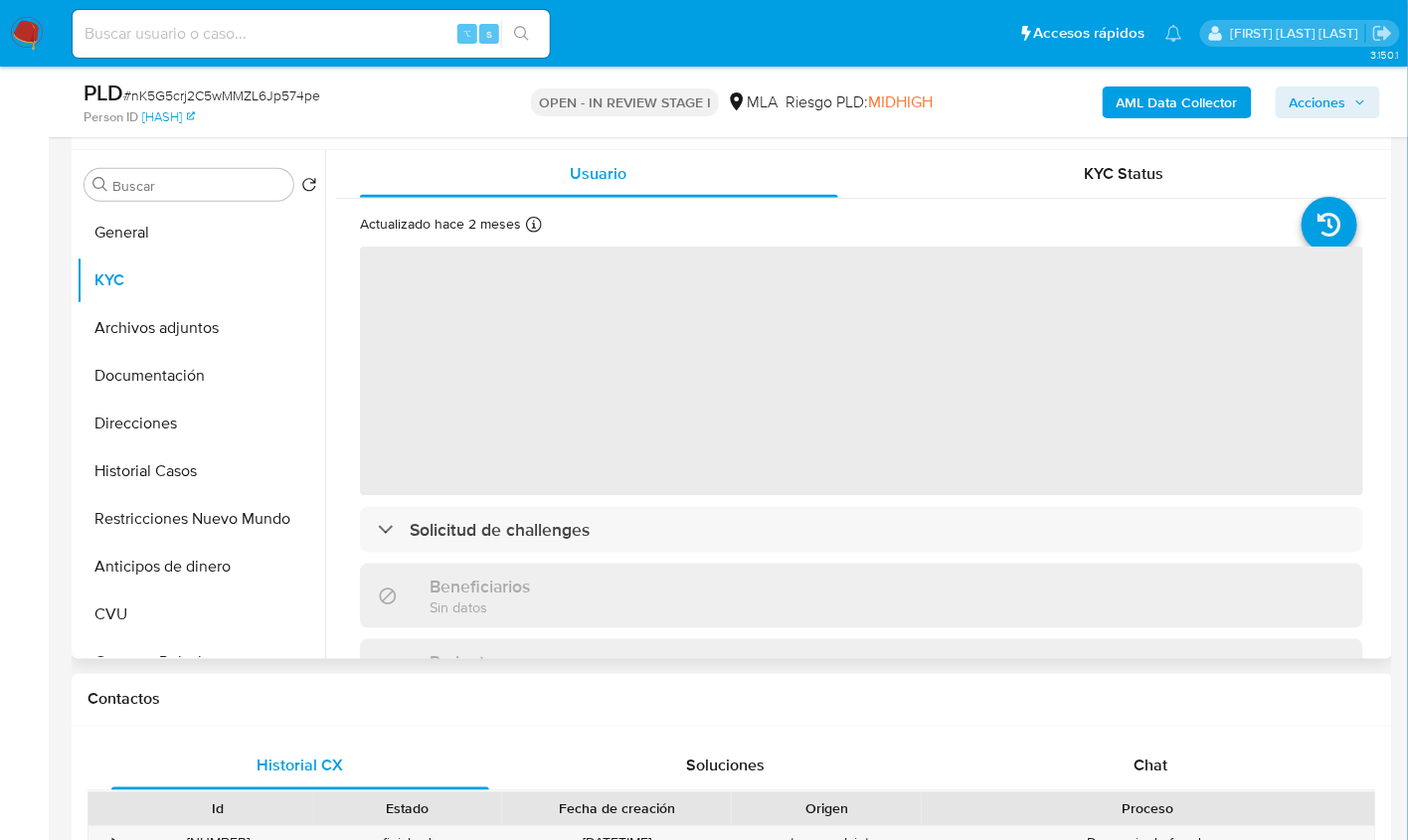scroll, scrollTop: 244, scrollLeft: 0, axis: vertical 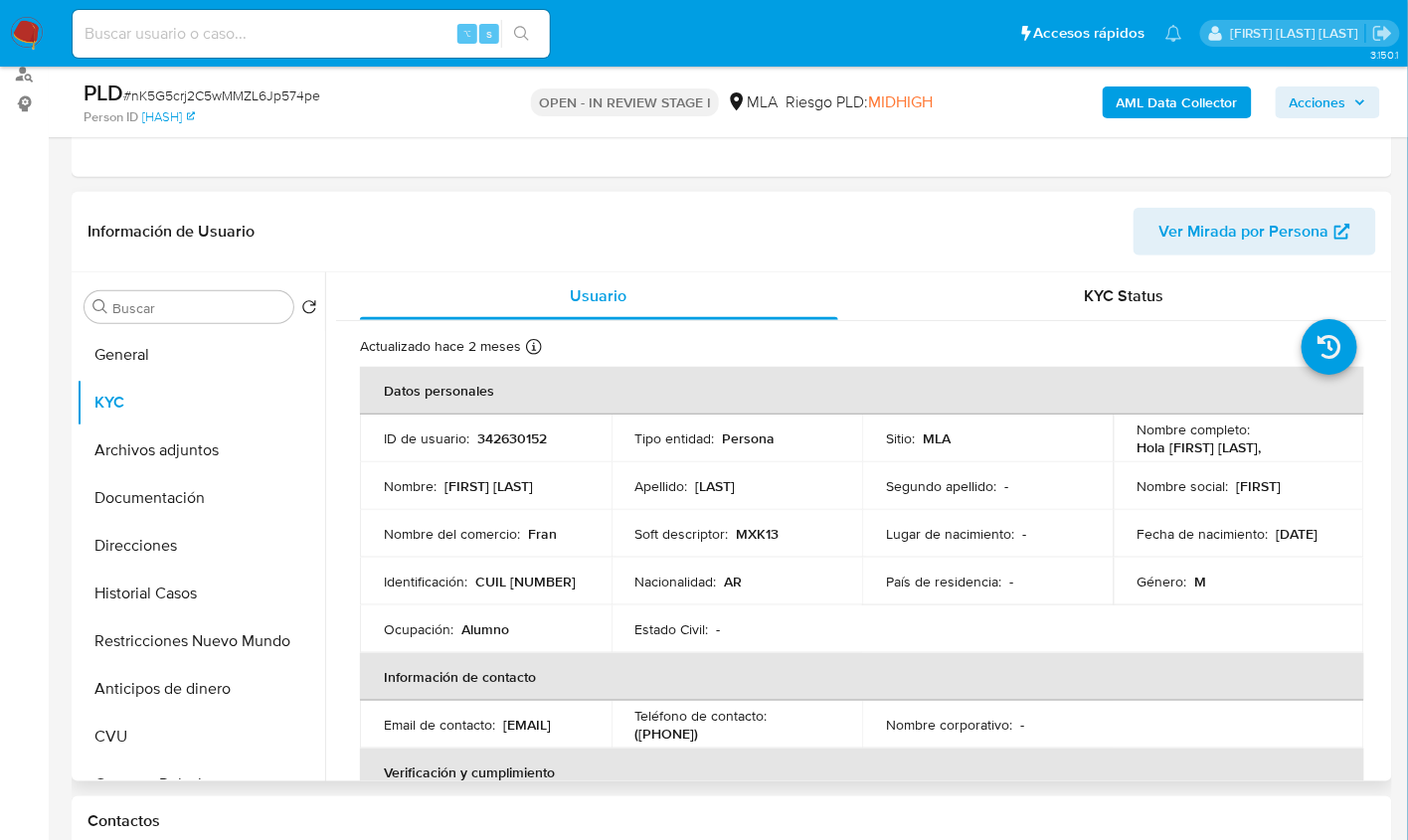 click on "CUIL [NUMBER]" at bounding box center [525, 582] 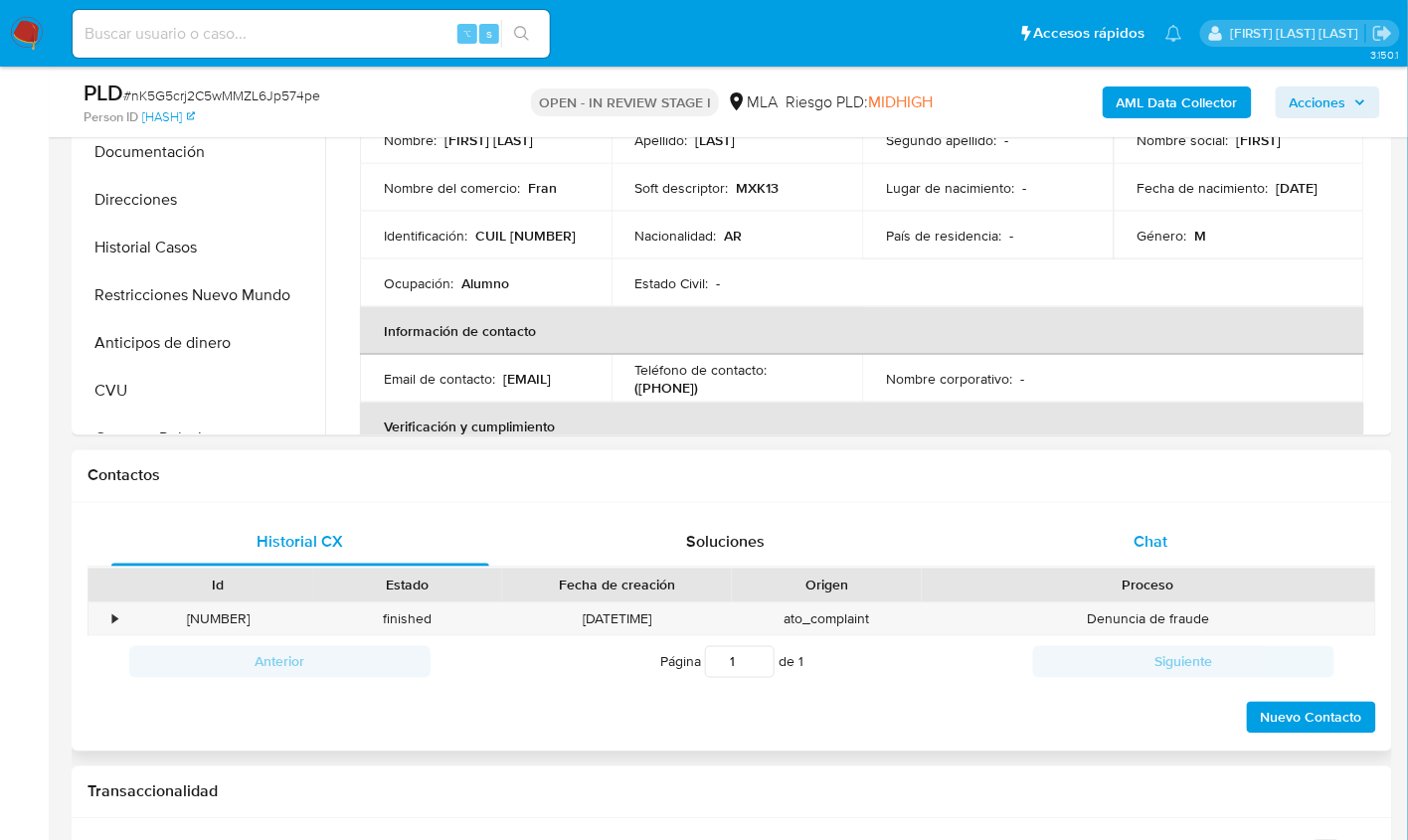 click on "Chat" at bounding box center (1150, 543) 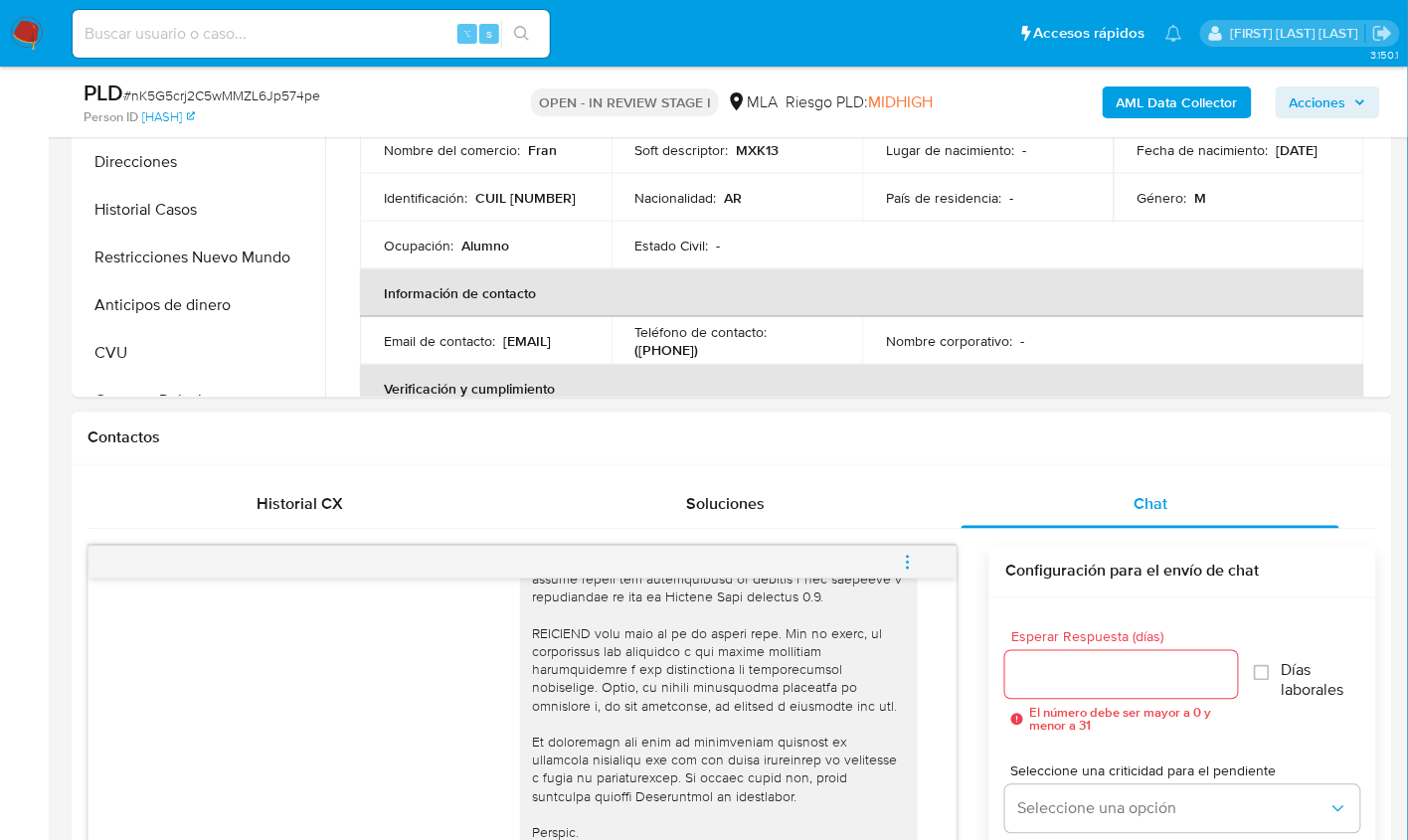 scroll, scrollTop: 923, scrollLeft: 0, axis: vertical 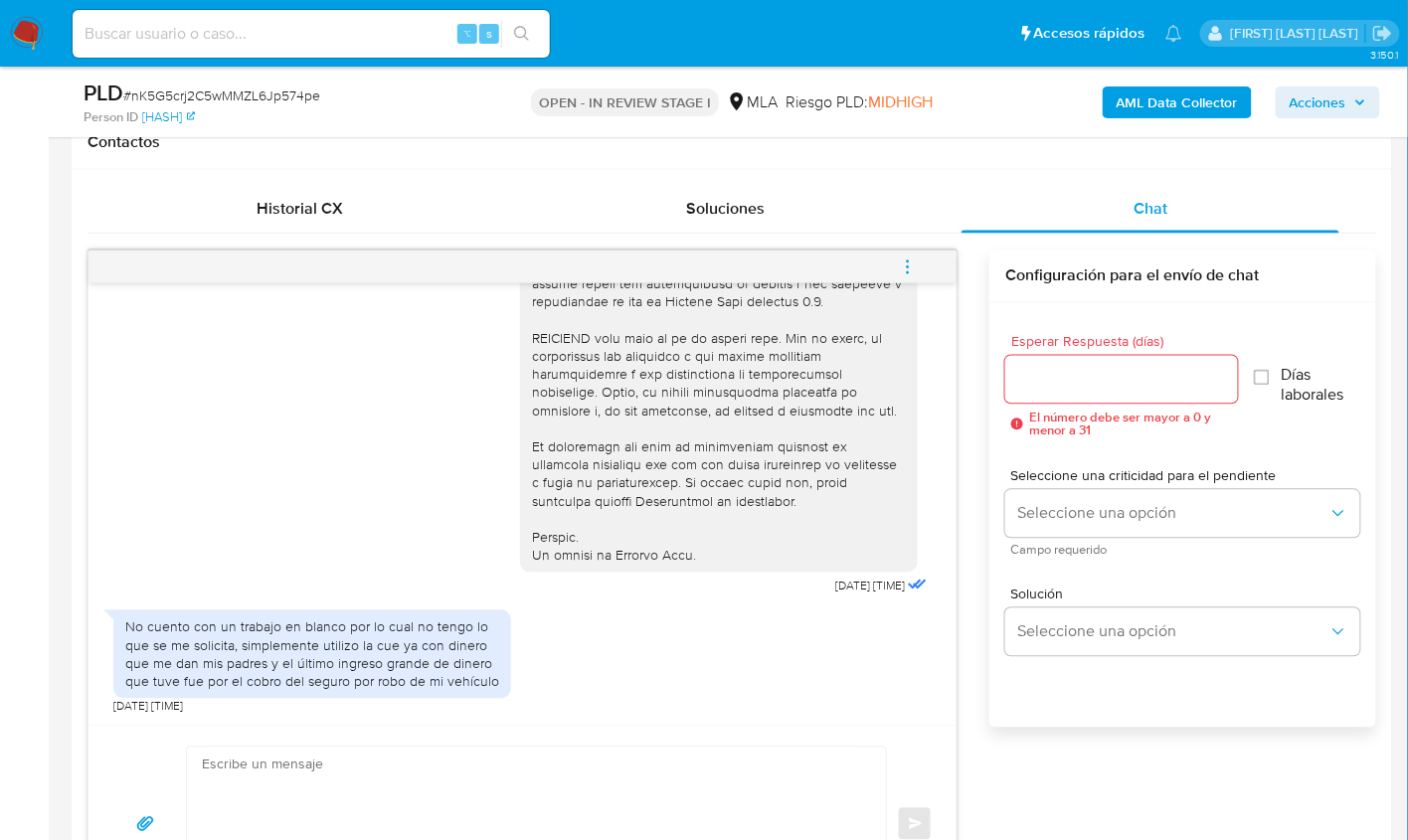 click at bounding box center [531, 824] 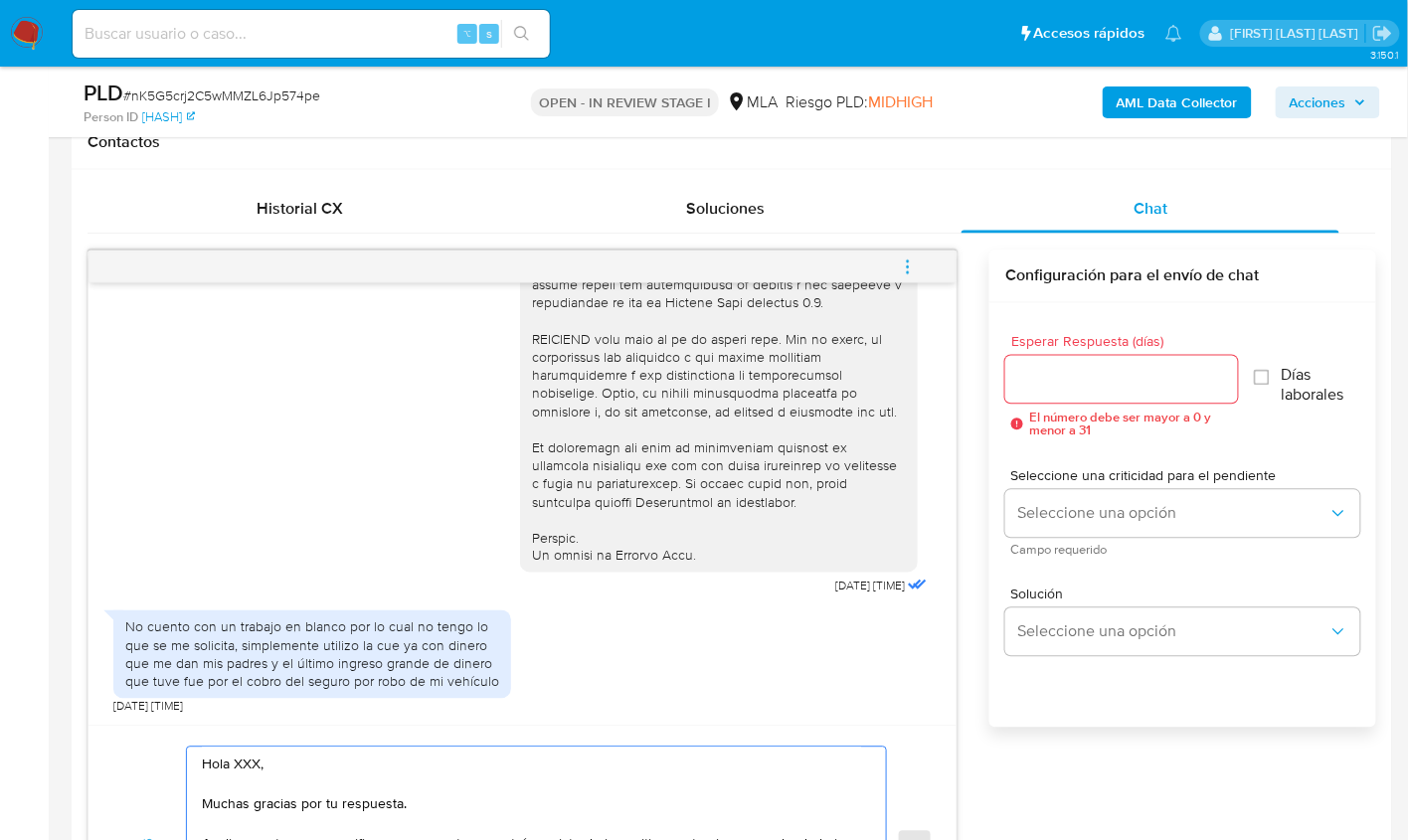 scroll, scrollTop: 146, scrollLeft: 0, axis: vertical 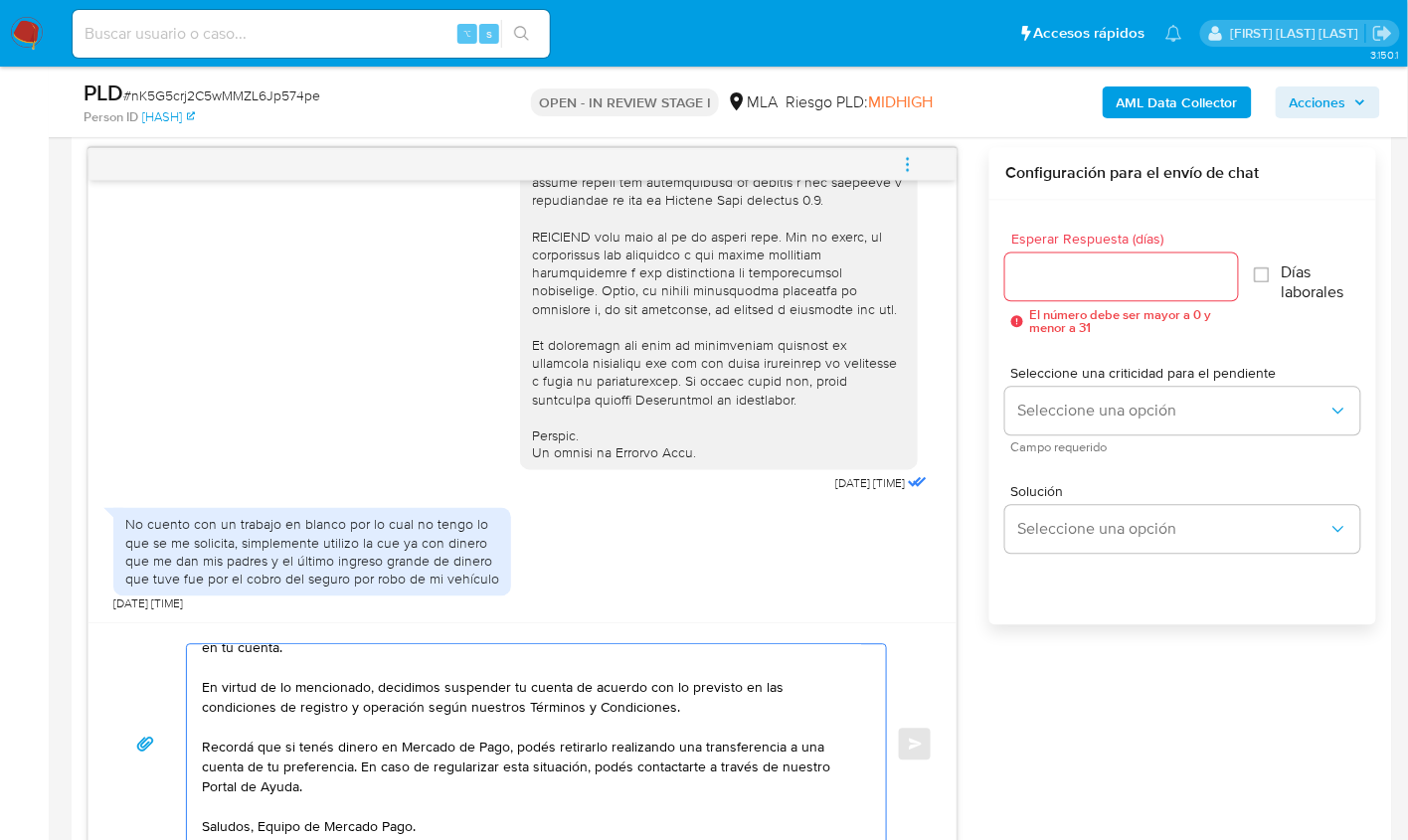 type on "Hola XXX,
Muchas gracias por tu respuesta.
Analizamos tu caso y verificamos que no te encontrás registrado impositivamente ni eres empleado bajo relación de dependencia, por esta razón, te informamos que no fue posible validar la operatoria canalizada en tu cuenta.
En virtud de lo mencionado, decidimos suspender tu cuenta de acuerdo con lo previsto en las condiciones de registro y operación según nuestros Términos y Condiciones.
Recordá que si tenés dinero en Mercado de Pago, podés retirarlo realizando una transferencia a una cuenta de tu preferencia. En caso de regularizar esta situación, podés contactarte a través de nuestro Portal de Ayuda.
Saludos, Equipo de Mercado Pago." 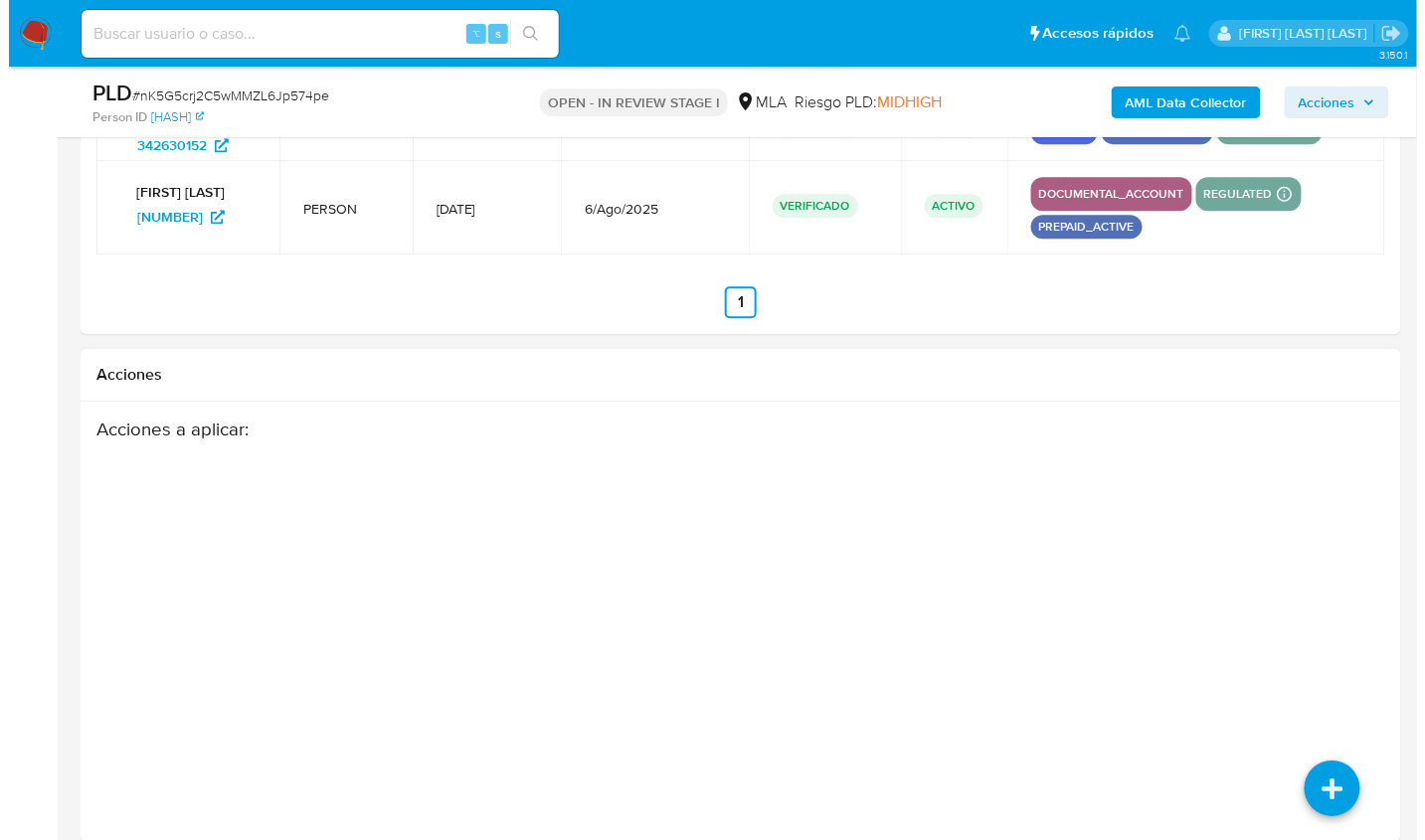 scroll, scrollTop: 3642, scrollLeft: 0, axis: vertical 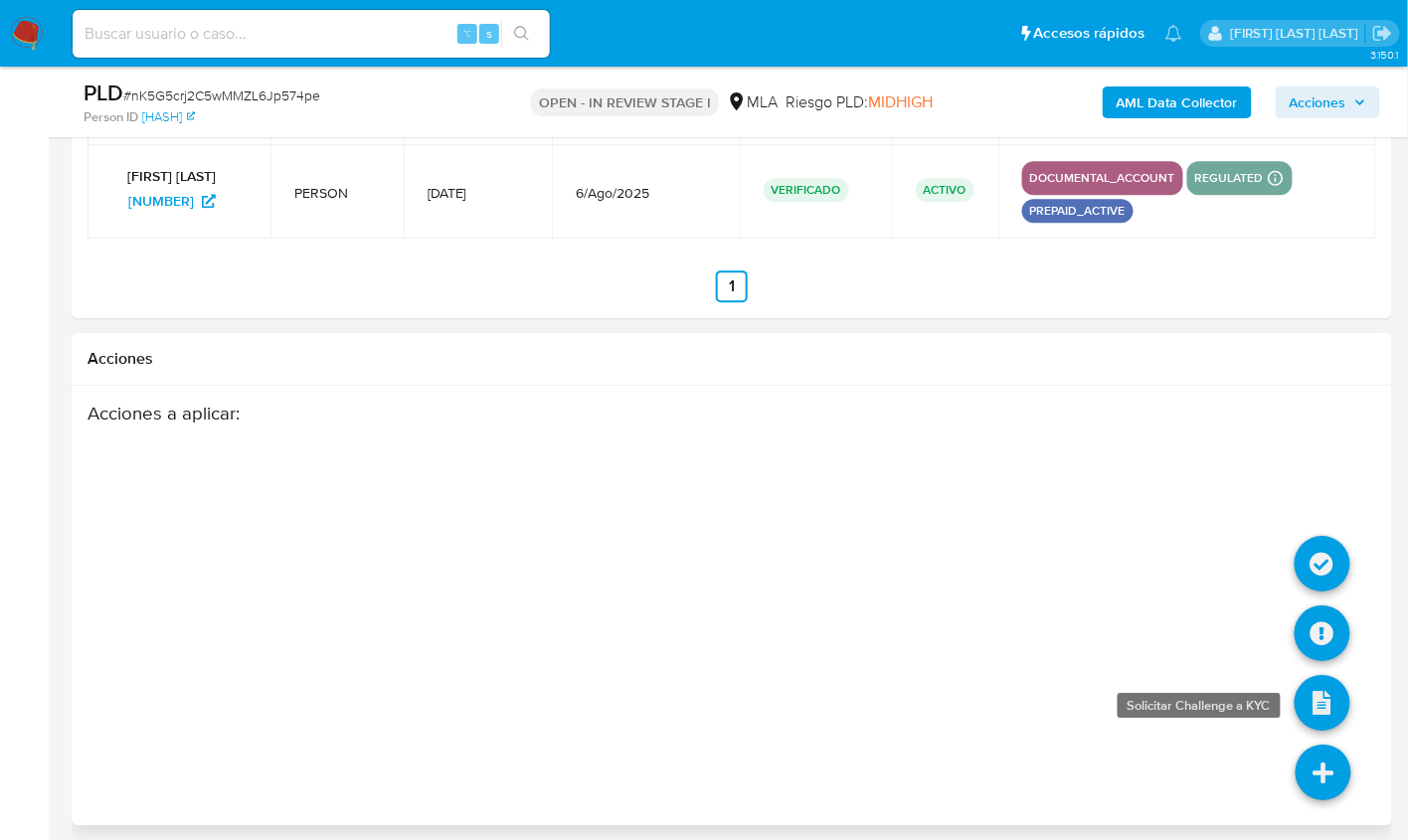 drag, startPoint x: 1310, startPoint y: 759, endPoint x: 1313, endPoint y: 700, distance: 59.076222 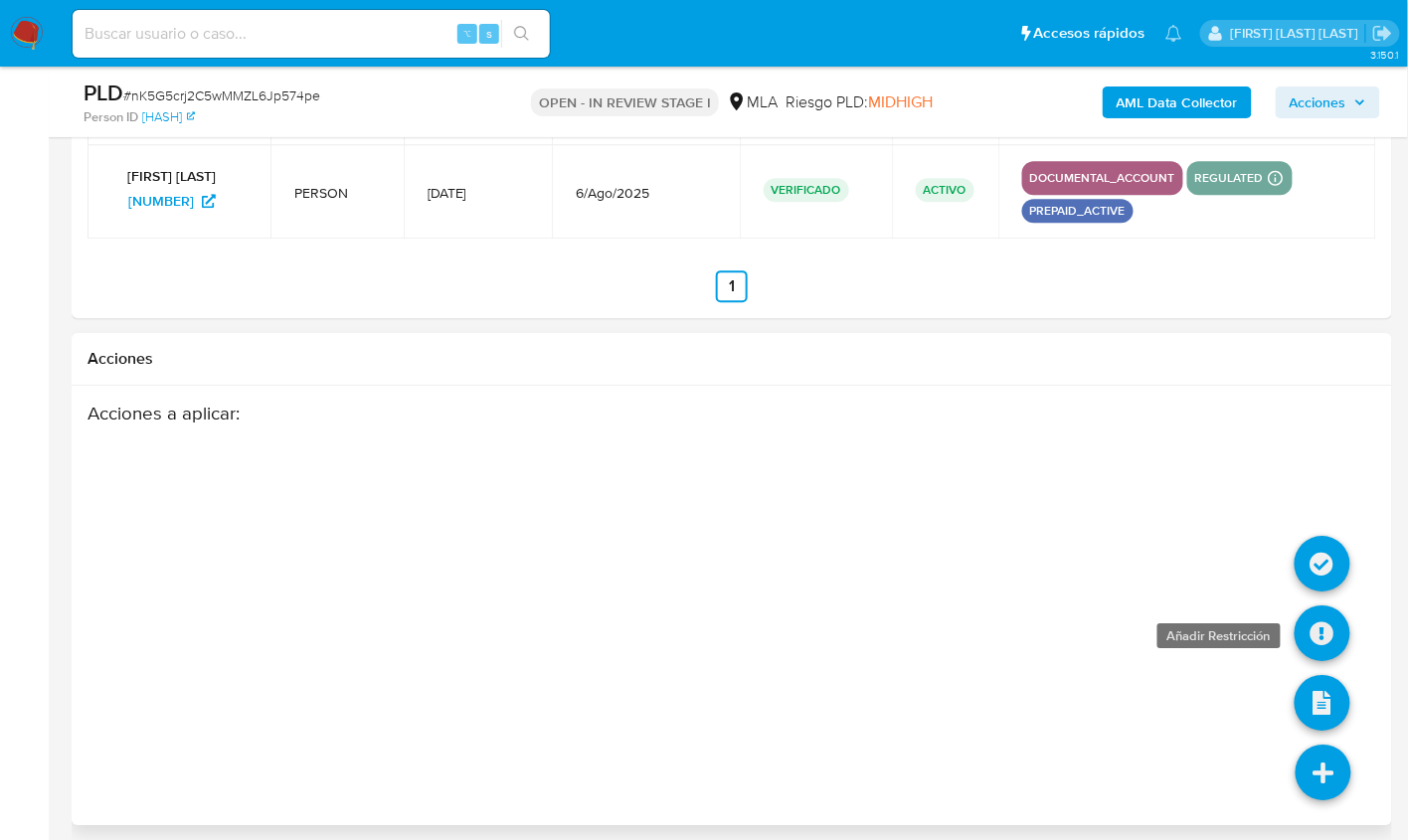 click at bounding box center (1322, 633) 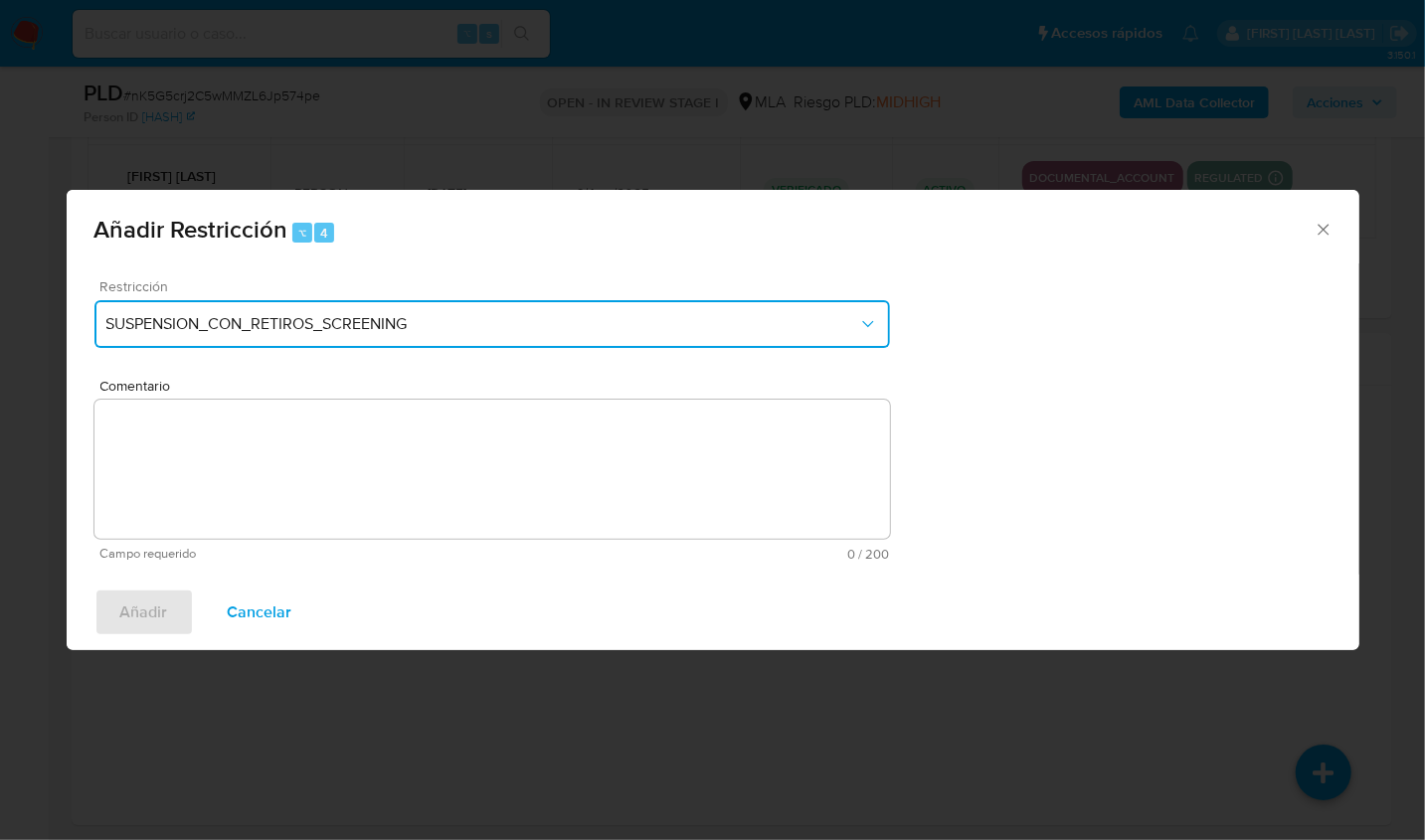 click on "SUSPENSION_CON_RETIROS_SCREENING" at bounding box center [492, 324] 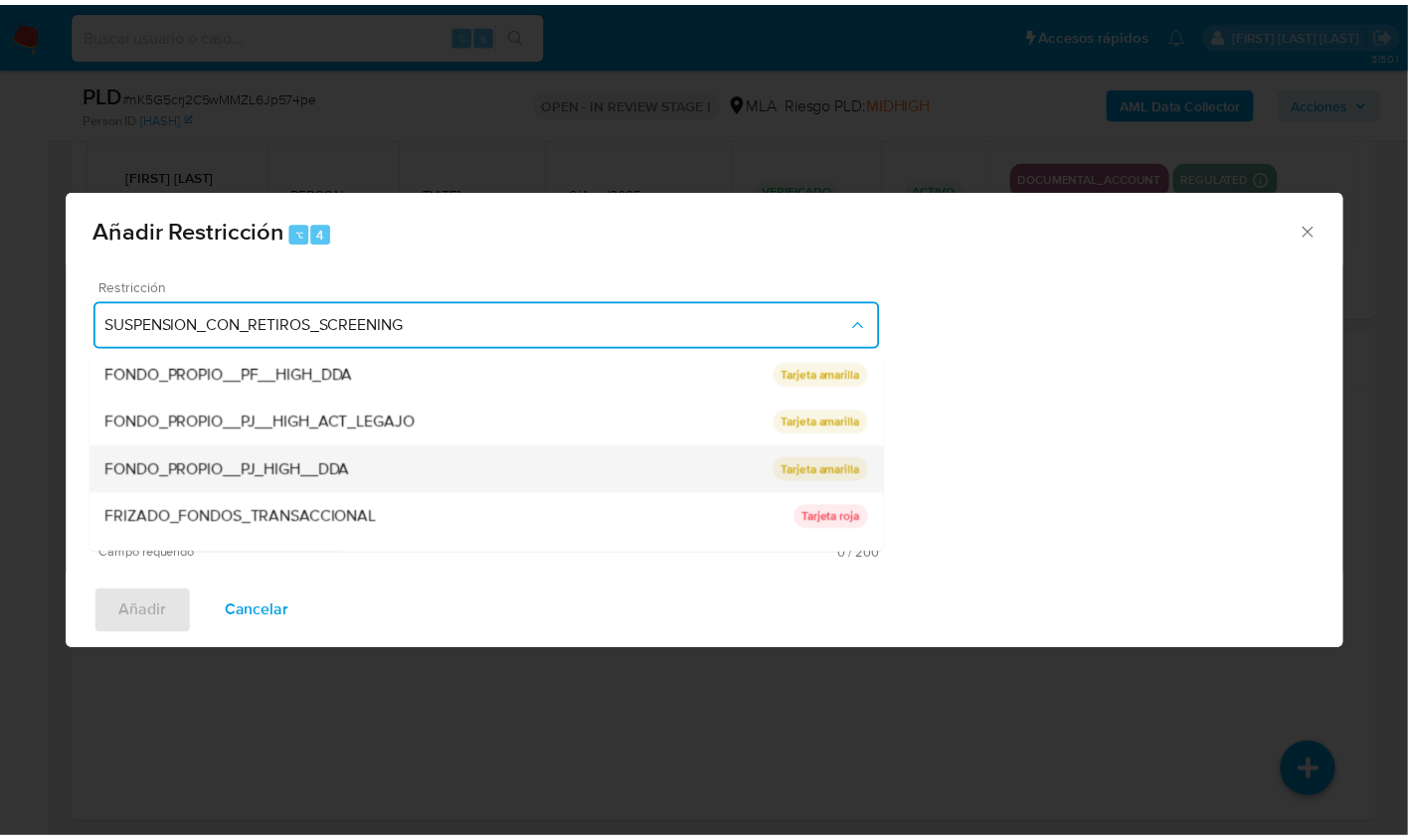 scroll, scrollTop: 271, scrollLeft: 0, axis: vertical 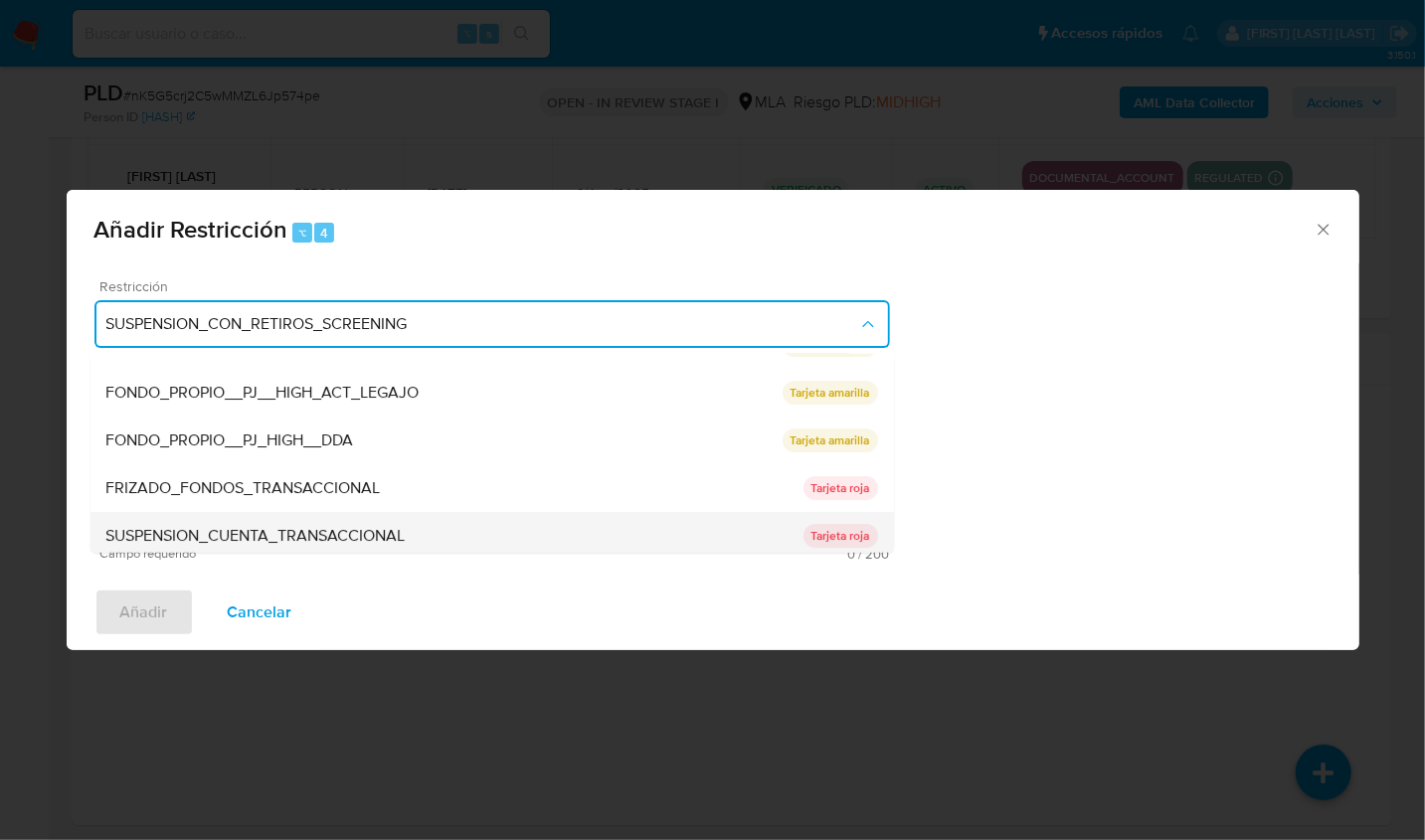 click on "SUSPENSION_CUENTA_TRANSACCIONAL" at bounding box center [256, 536] 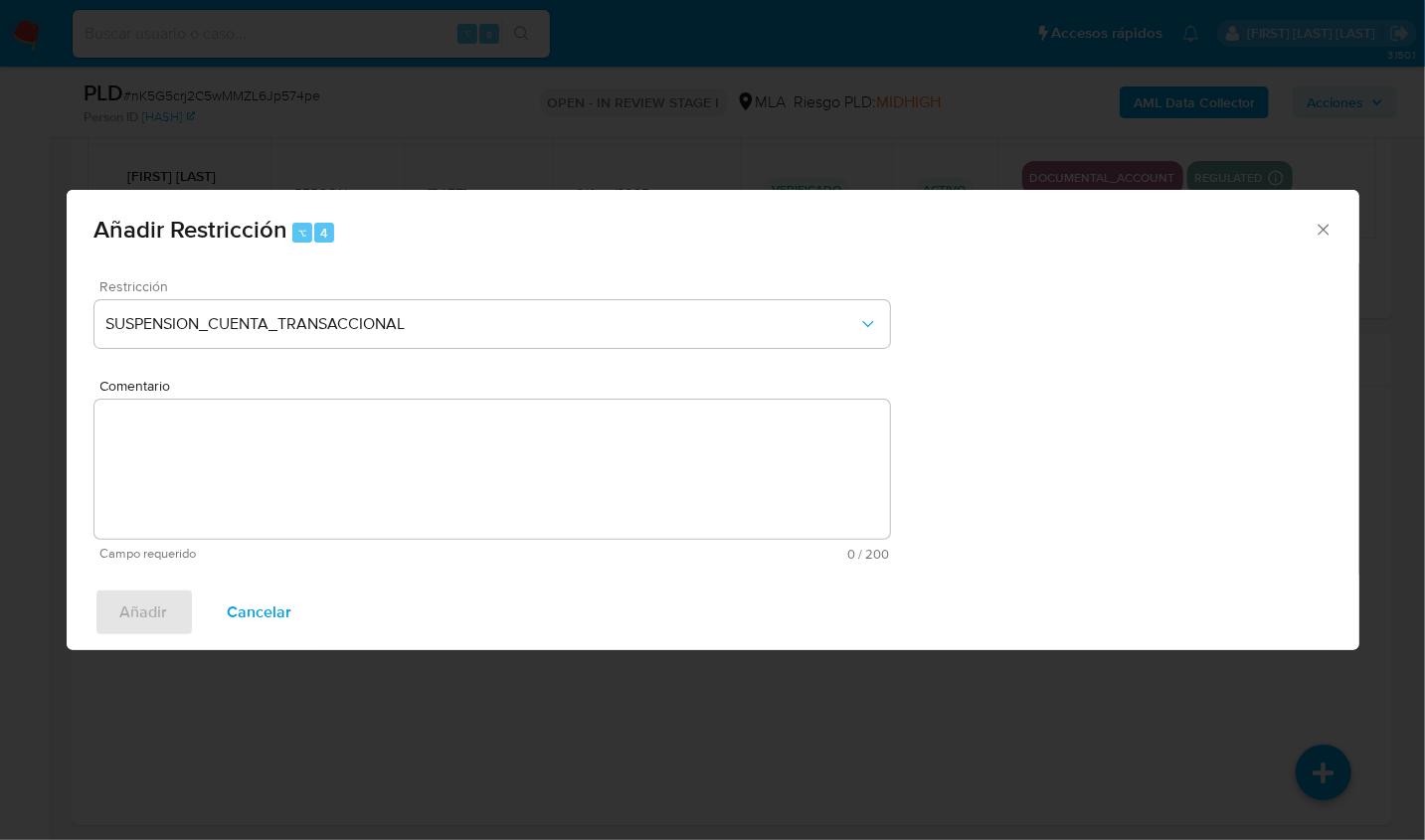 click on "Comentario" at bounding box center [492, 469] 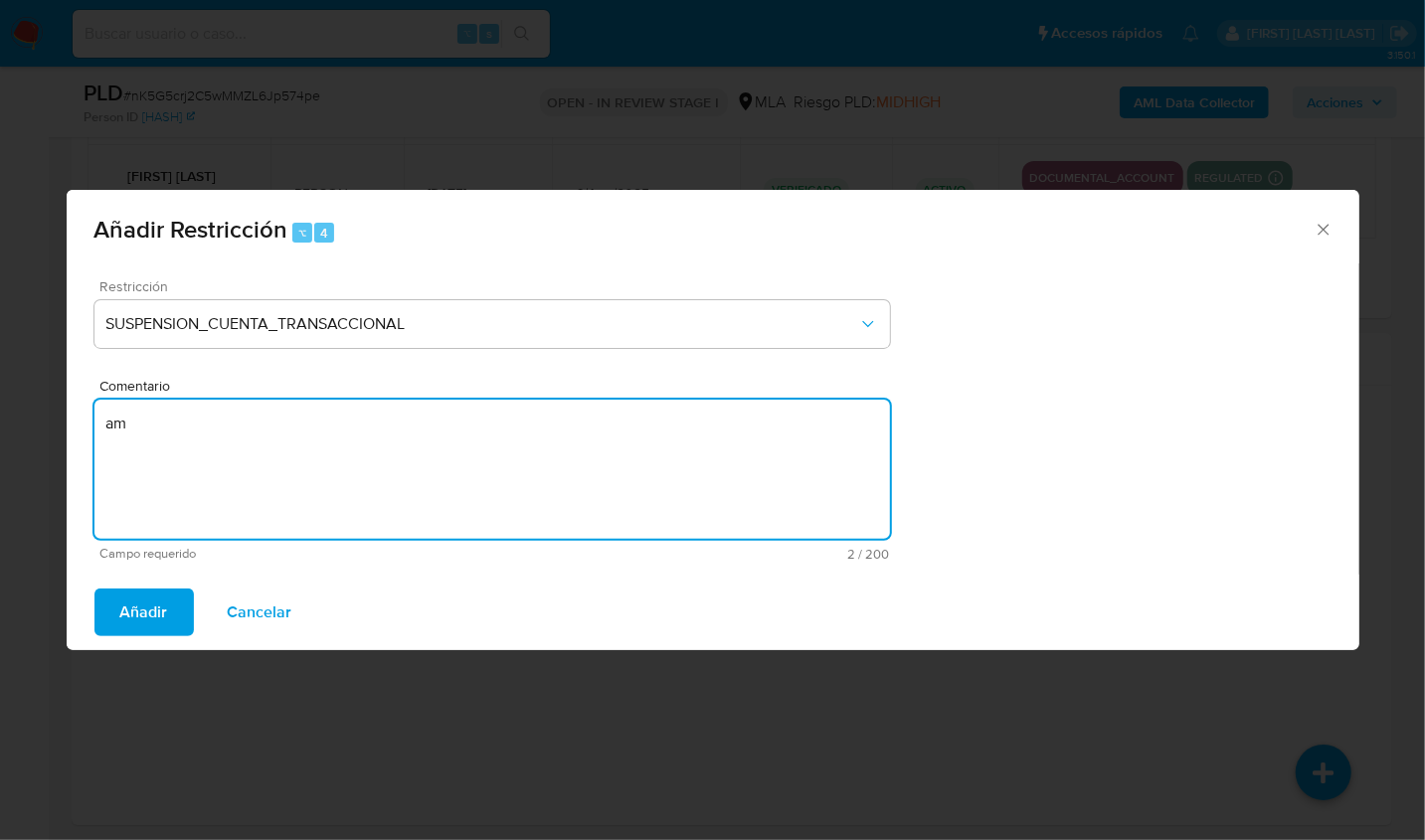 type on "a" 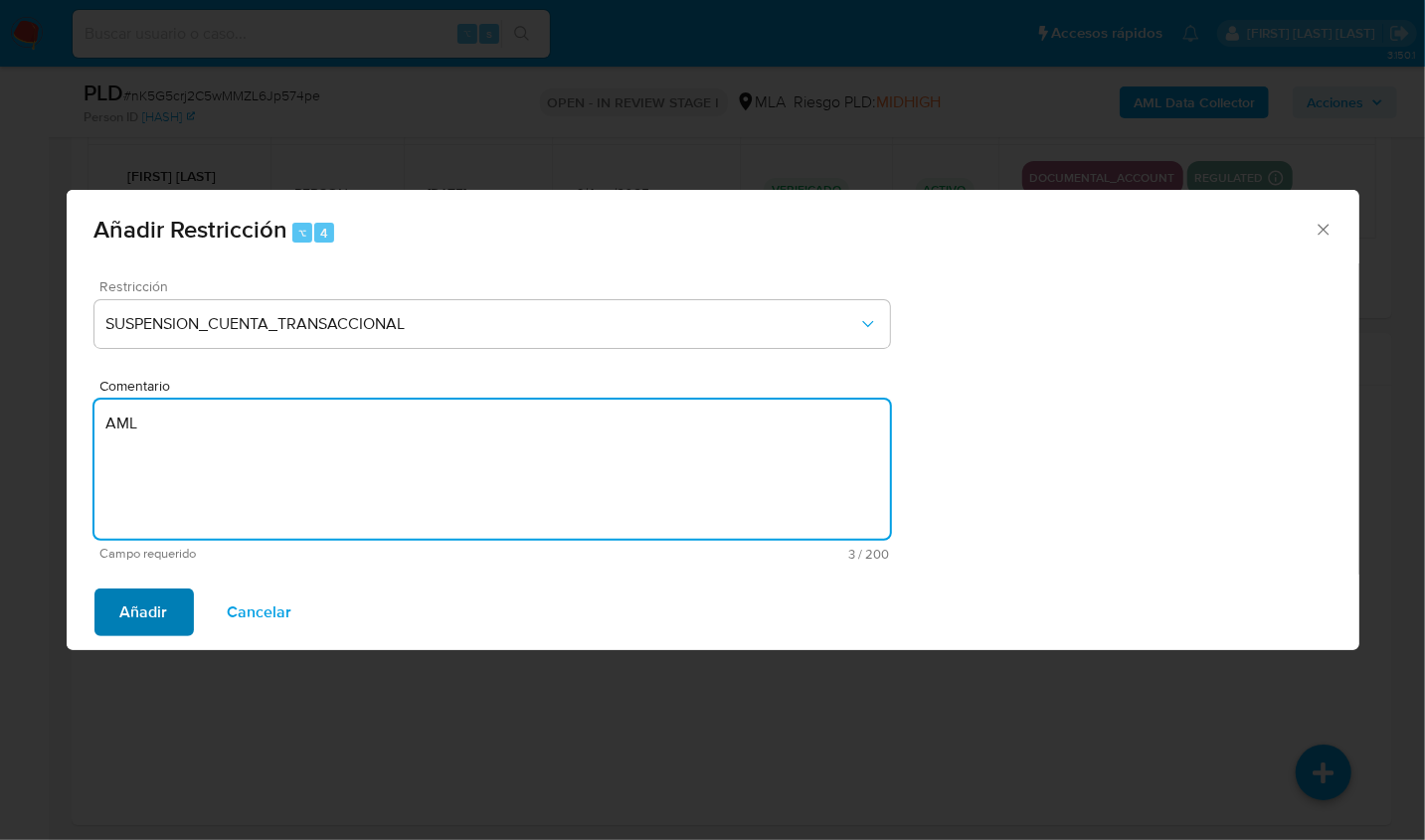 type on "AML" 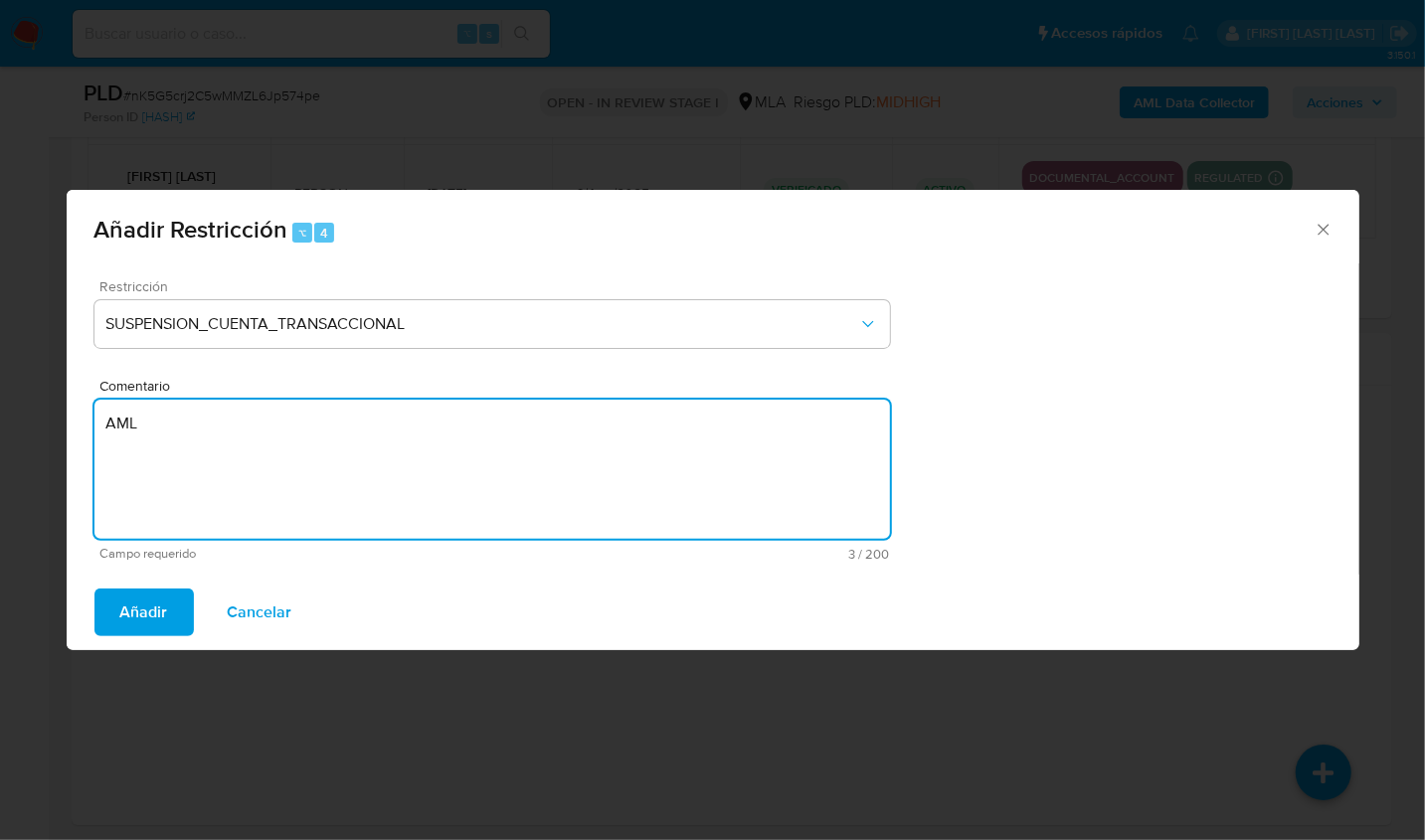 click on "Añadir" at bounding box center [144, 612] 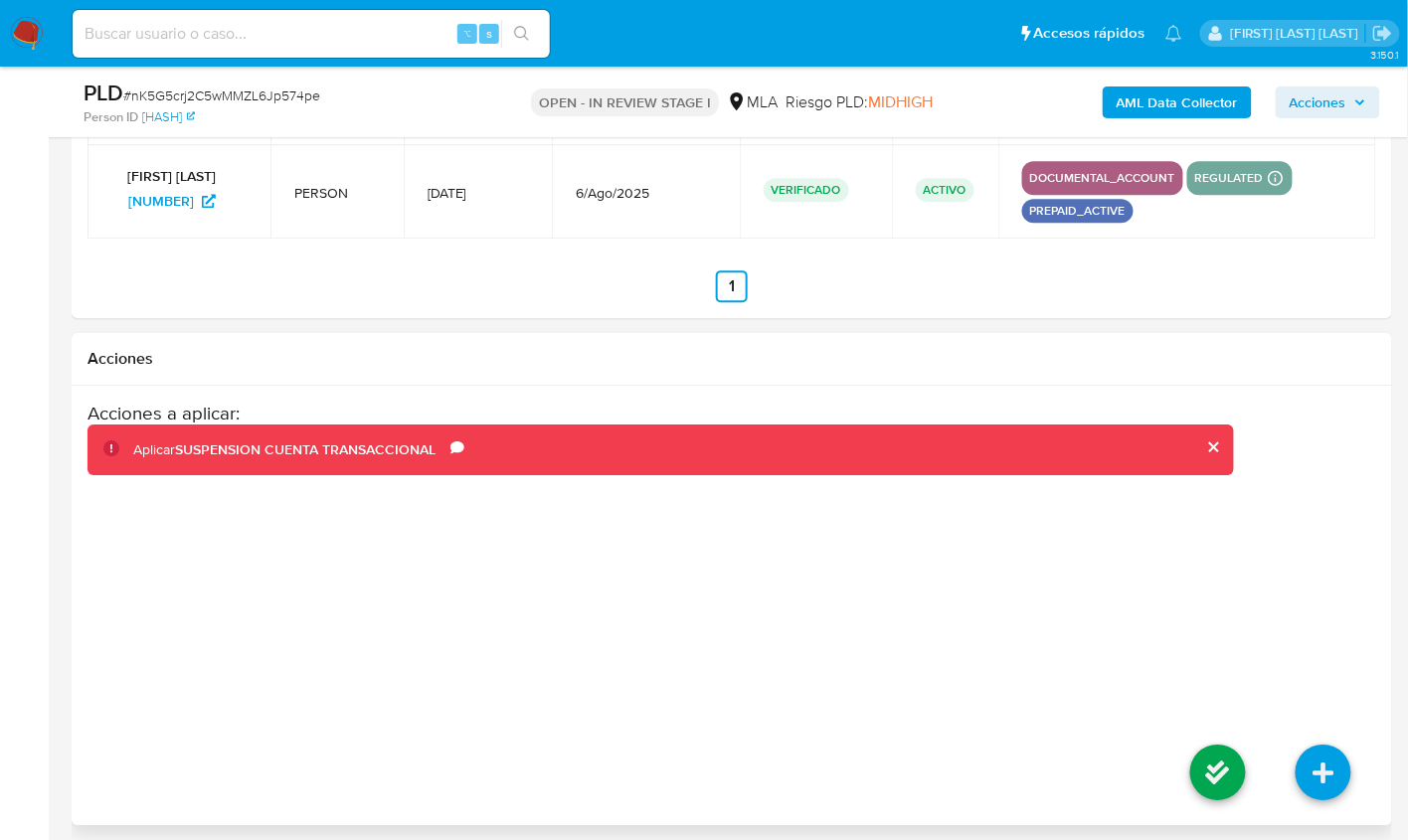 click at bounding box center (1218, 775) 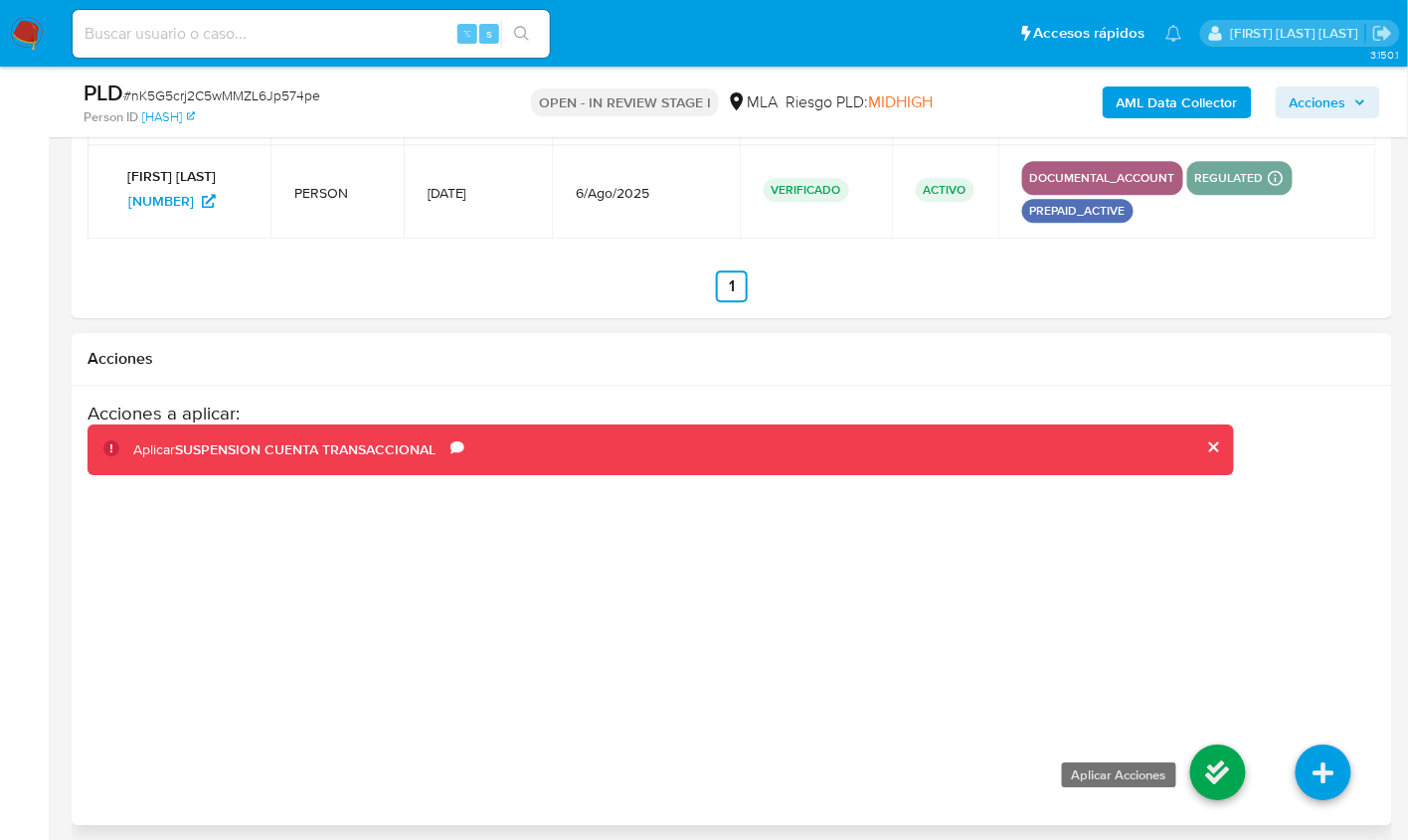click at bounding box center [1218, 772] 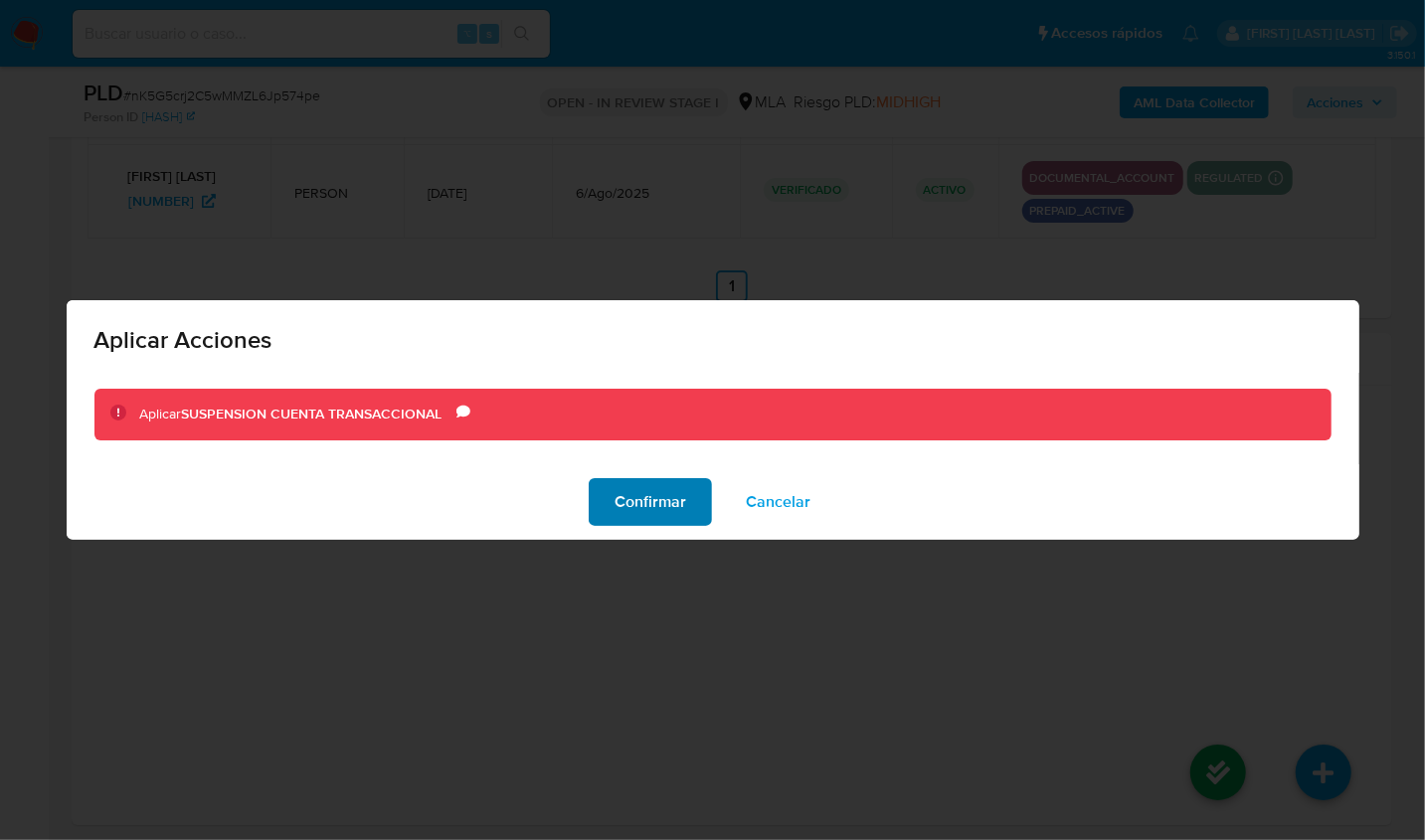 click on "Confirmar" at bounding box center (650, 502) 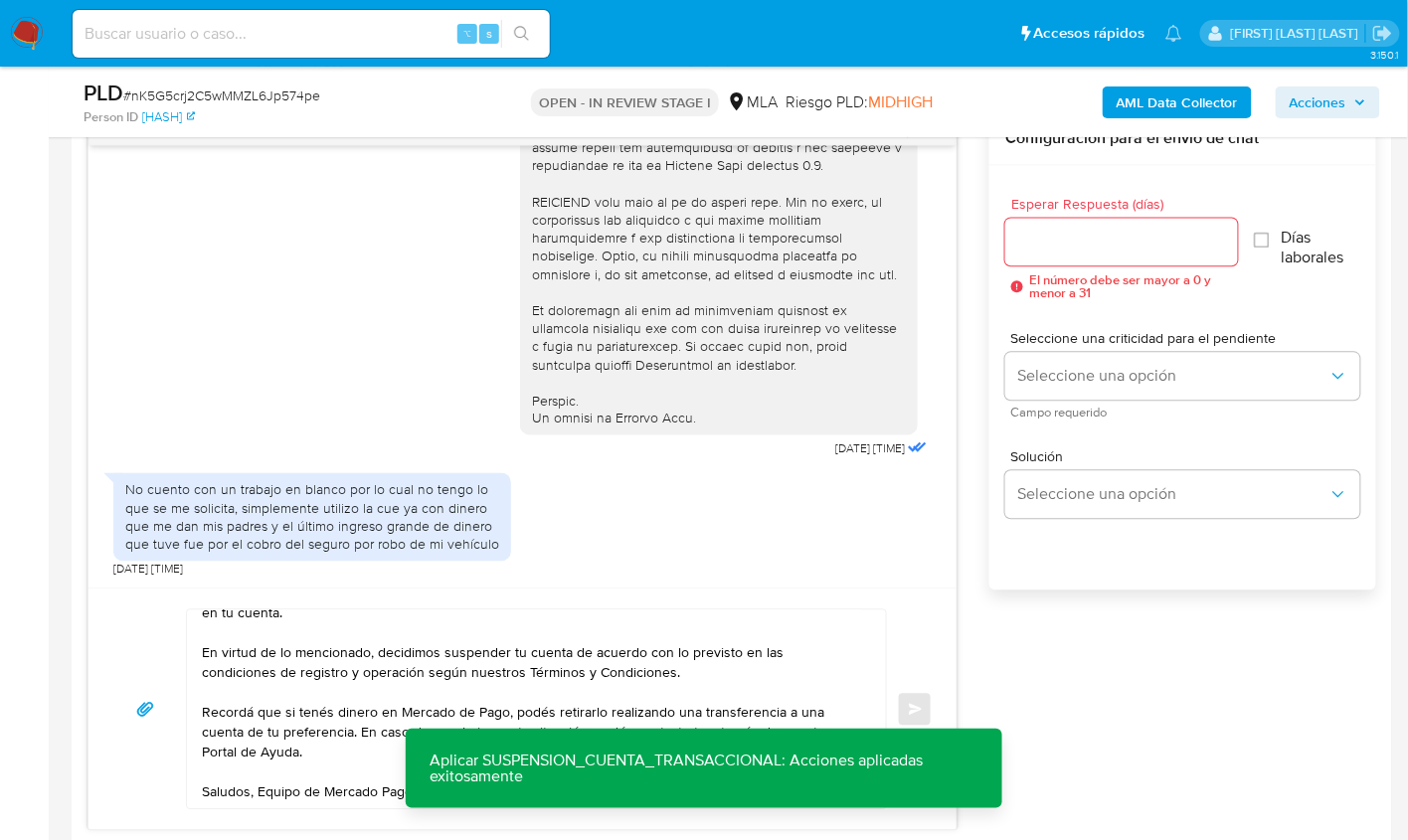scroll, scrollTop: 1045, scrollLeft: 0, axis: vertical 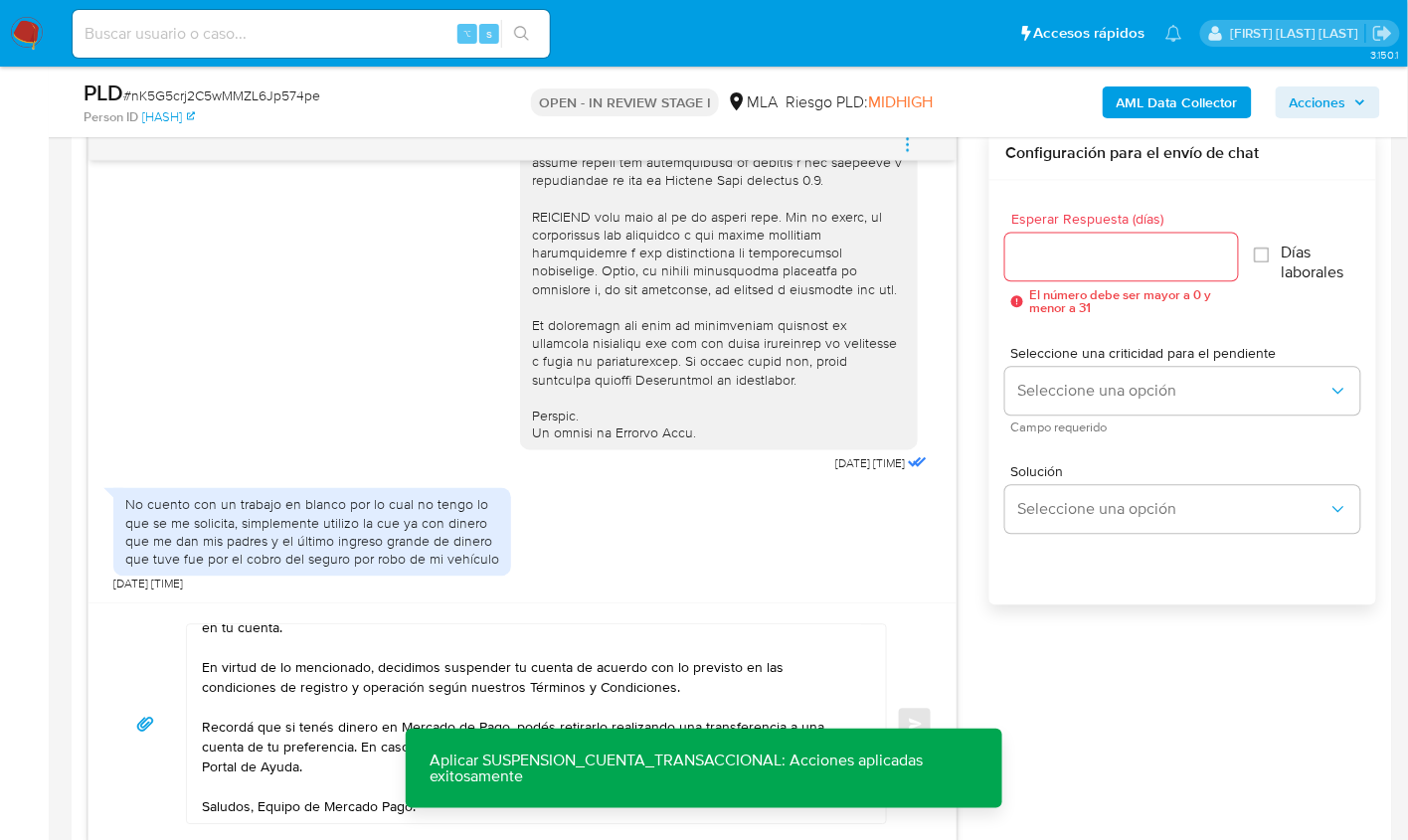 click on "Esperar Respuesta (días)" at bounding box center (1121, 257) 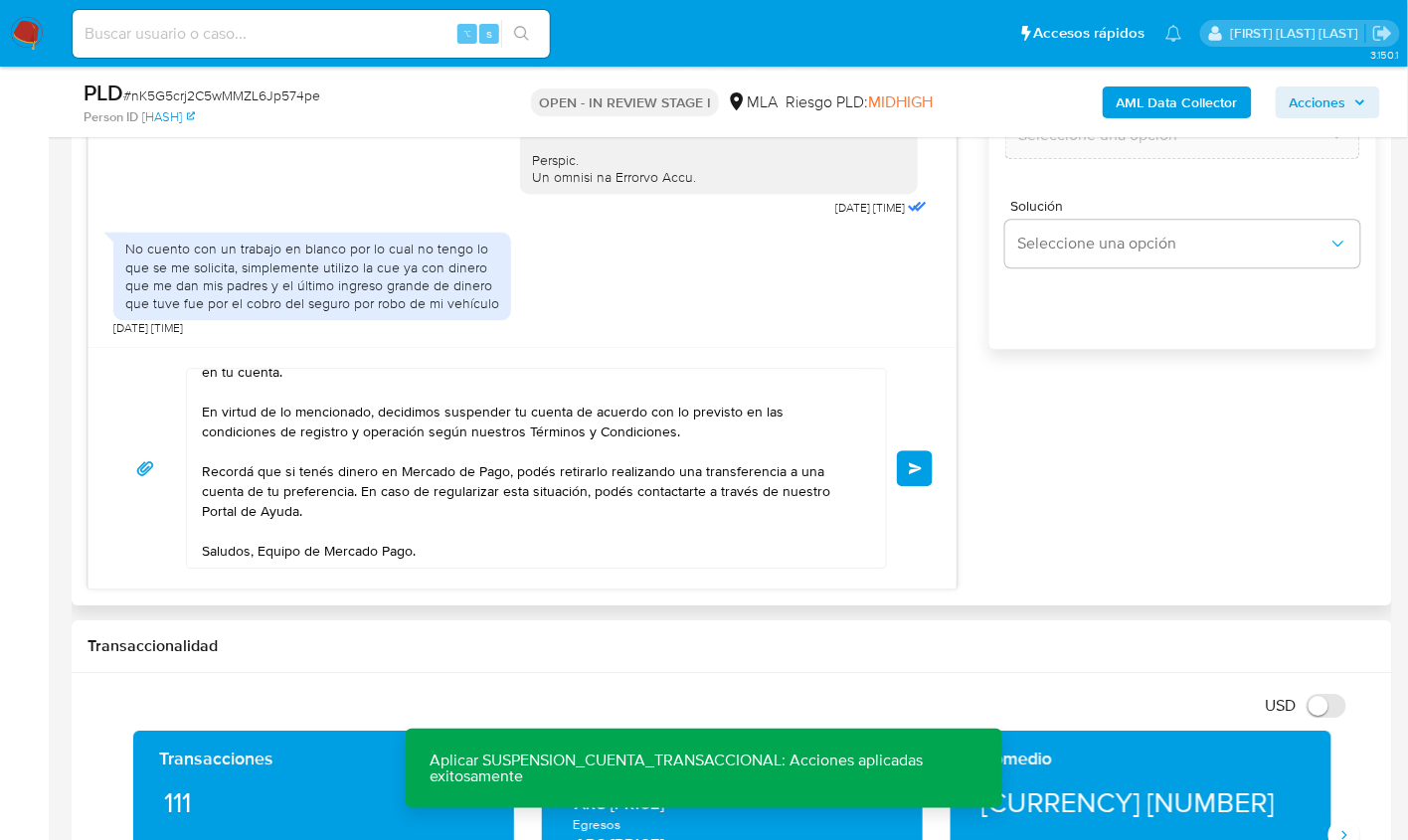 scroll, scrollTop: 1302, scrollLeft: 0, axis: vertical 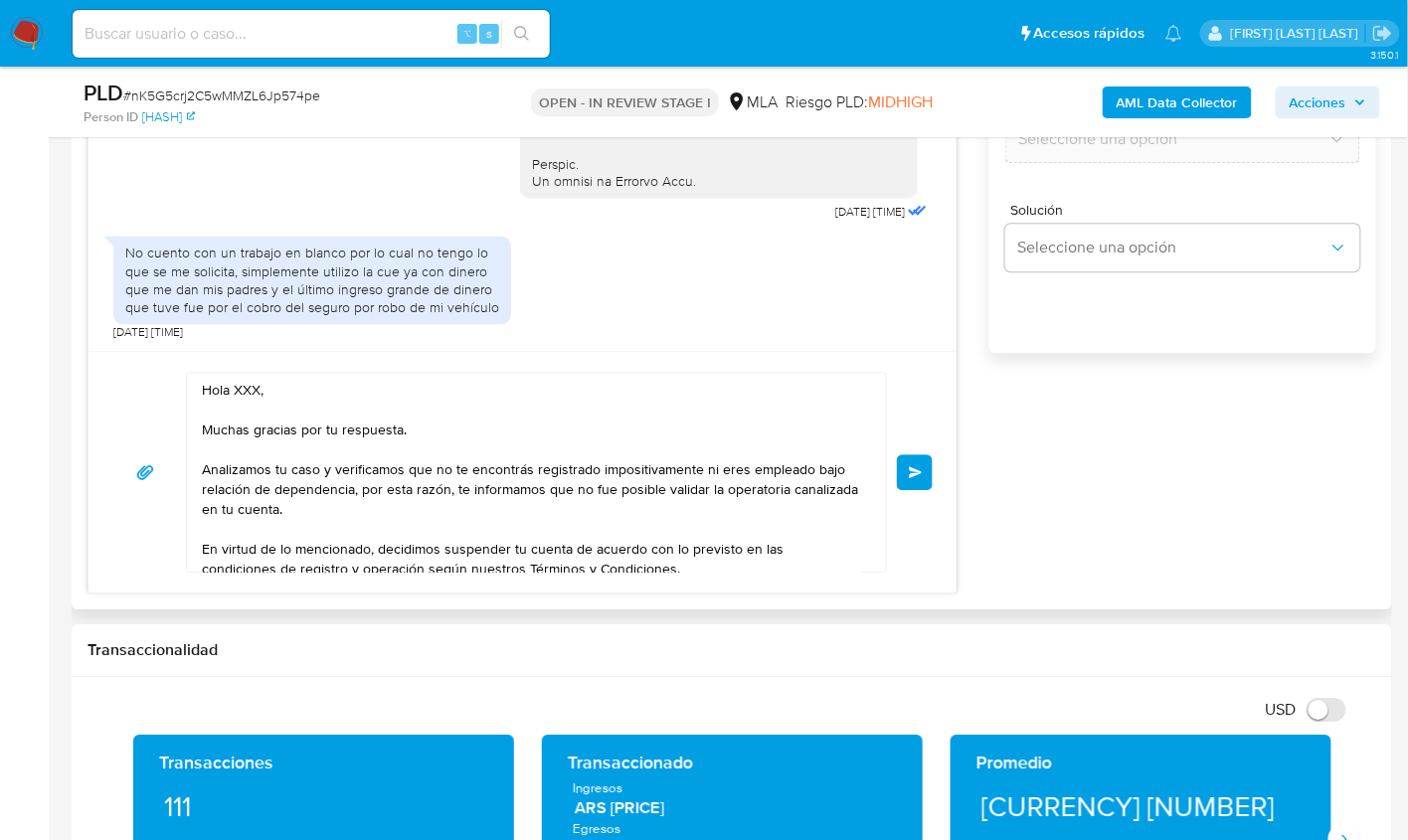 type on "0" 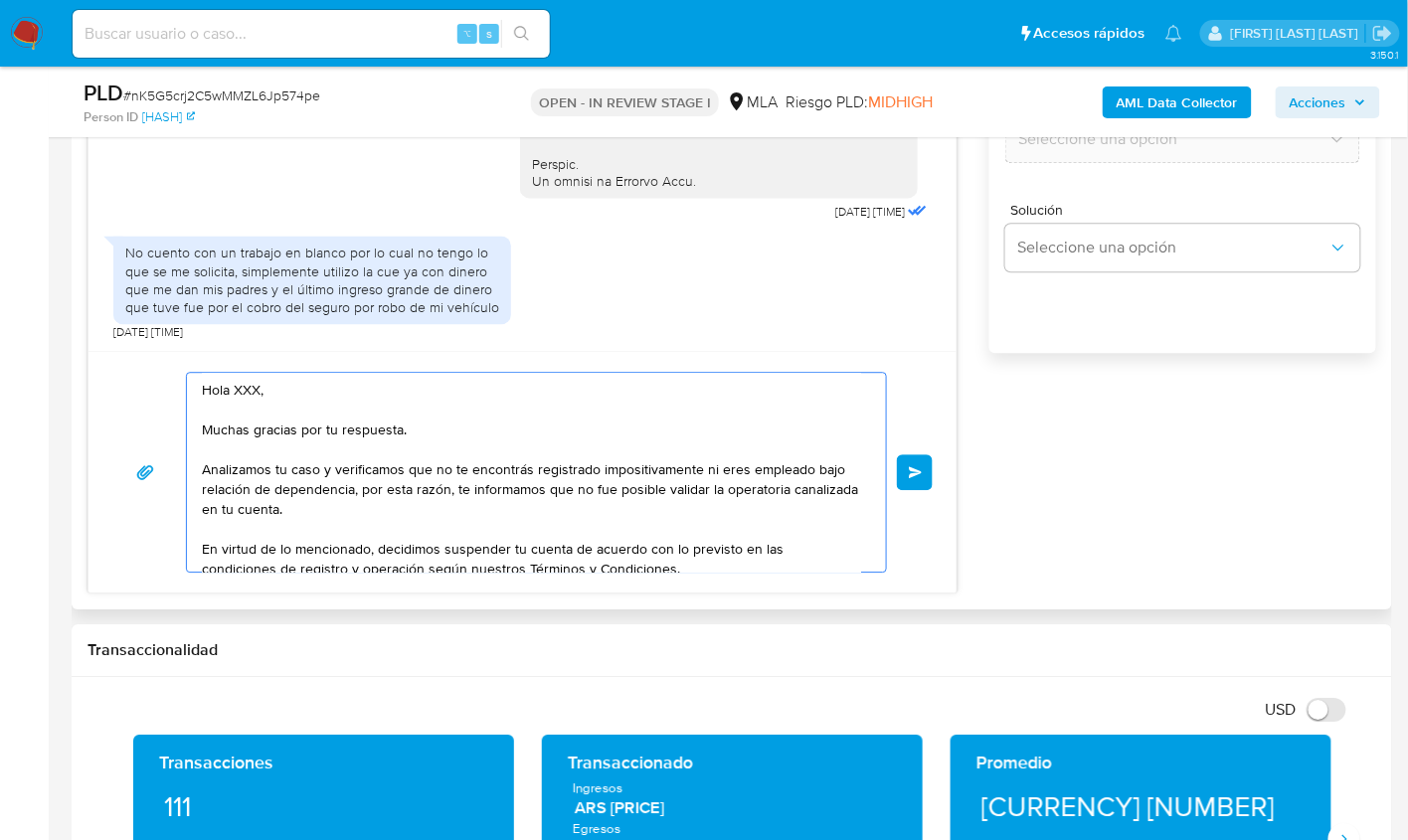 click on "Hola XXX,
Muchas gracias por tu respuesta.
Analizamos tu caso y verificamos que no te encontrás registrado impositivamente ni eres empleado bajo relación de dependencia, por esta razón, te informamos que no fue posible validar la operatoria canalizada en tu cuenta.
En virtud de lo mencionado, decidimos suspender tu cuenta de acuerdo con lo previsto en las condiciones de registro y operación según nuestros Términos y Condiciones.
Recordá que si tenés dinero en Mercado de Pago, podés retirarlo realizando una transferencia a una cuenta de tu preferencia. En caso de regularizar esta situación, podés contactarte a través de nuestro Portal de Ayuda.
Saludos, Equipo de Mercado Pago." at bounding box center (531, 472) 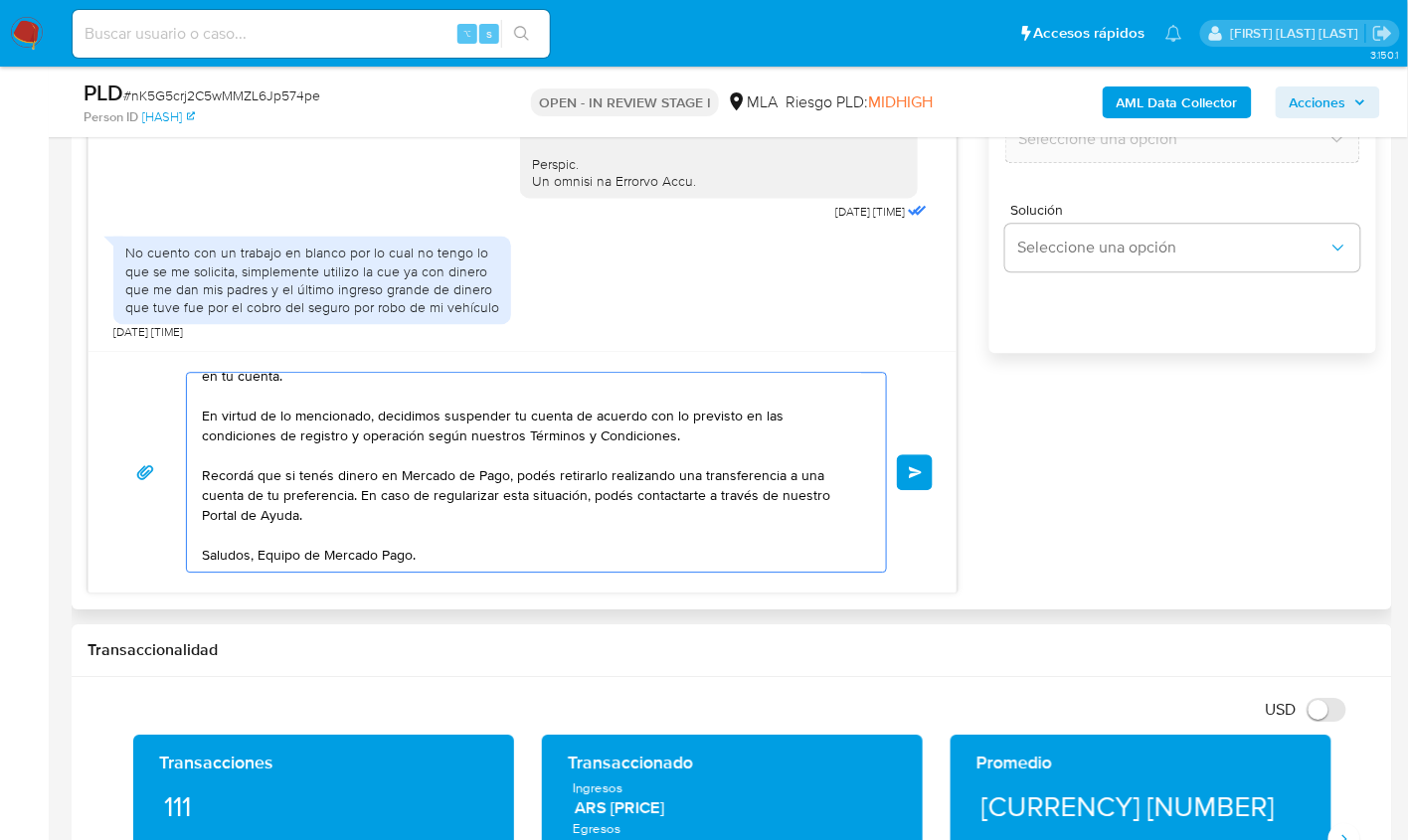 scroll, scrollTop: 152, scrollLeft: 0, axis: vertical 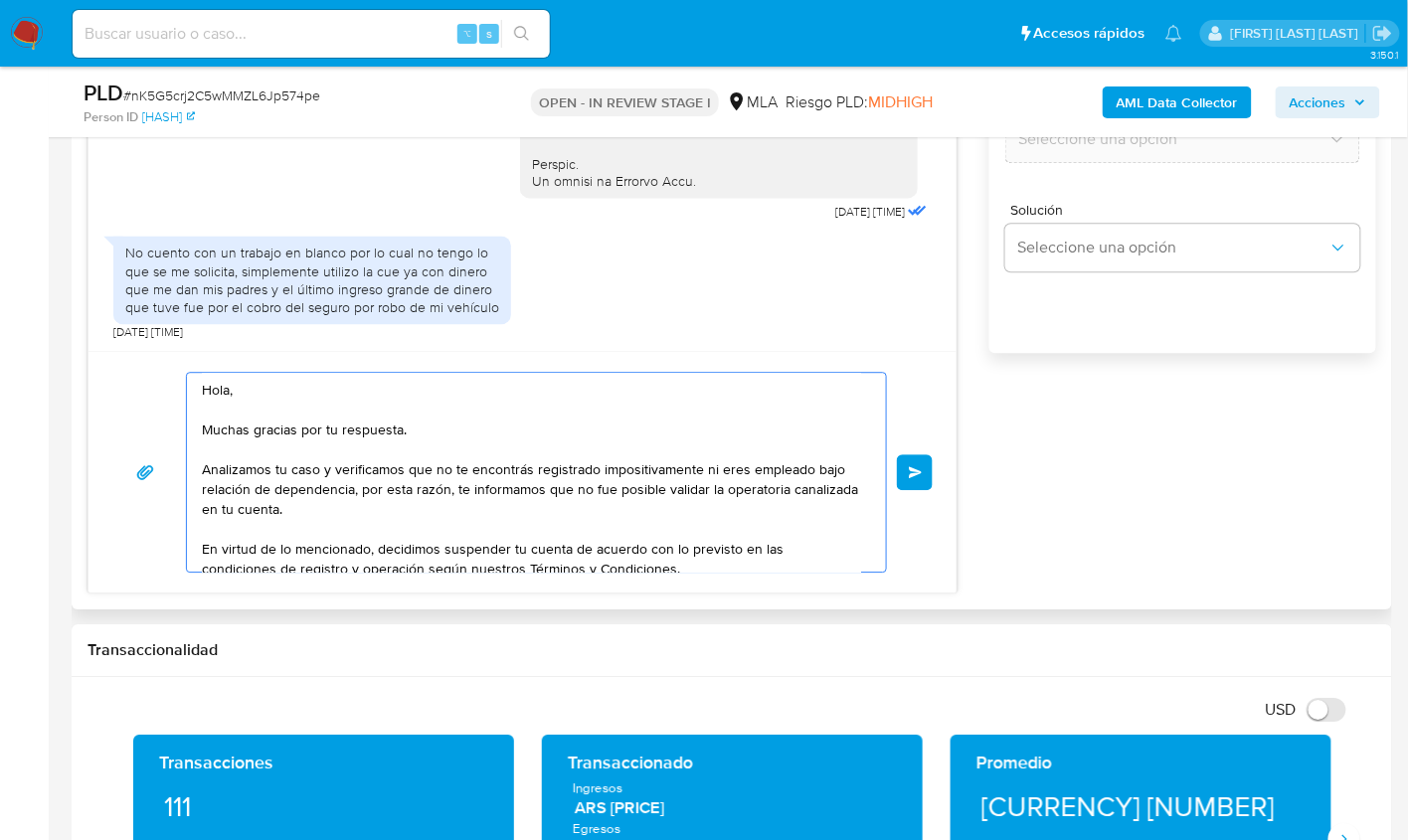 drag, startPoint x: 470, startPoint y: 552, endPoint x: 173, endPoint y: 301, distance: 388.8573 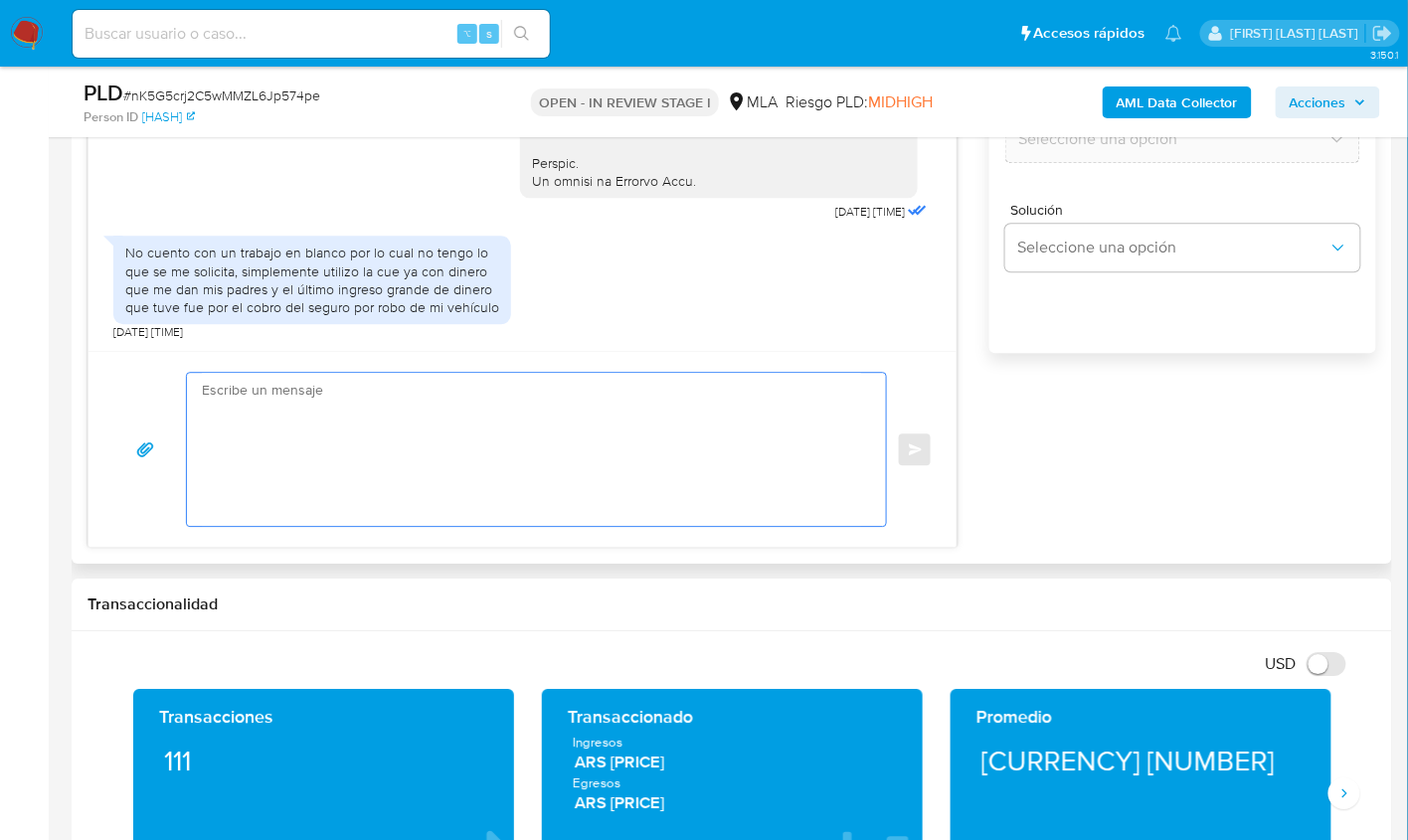 click at bounding box center [531, 449] 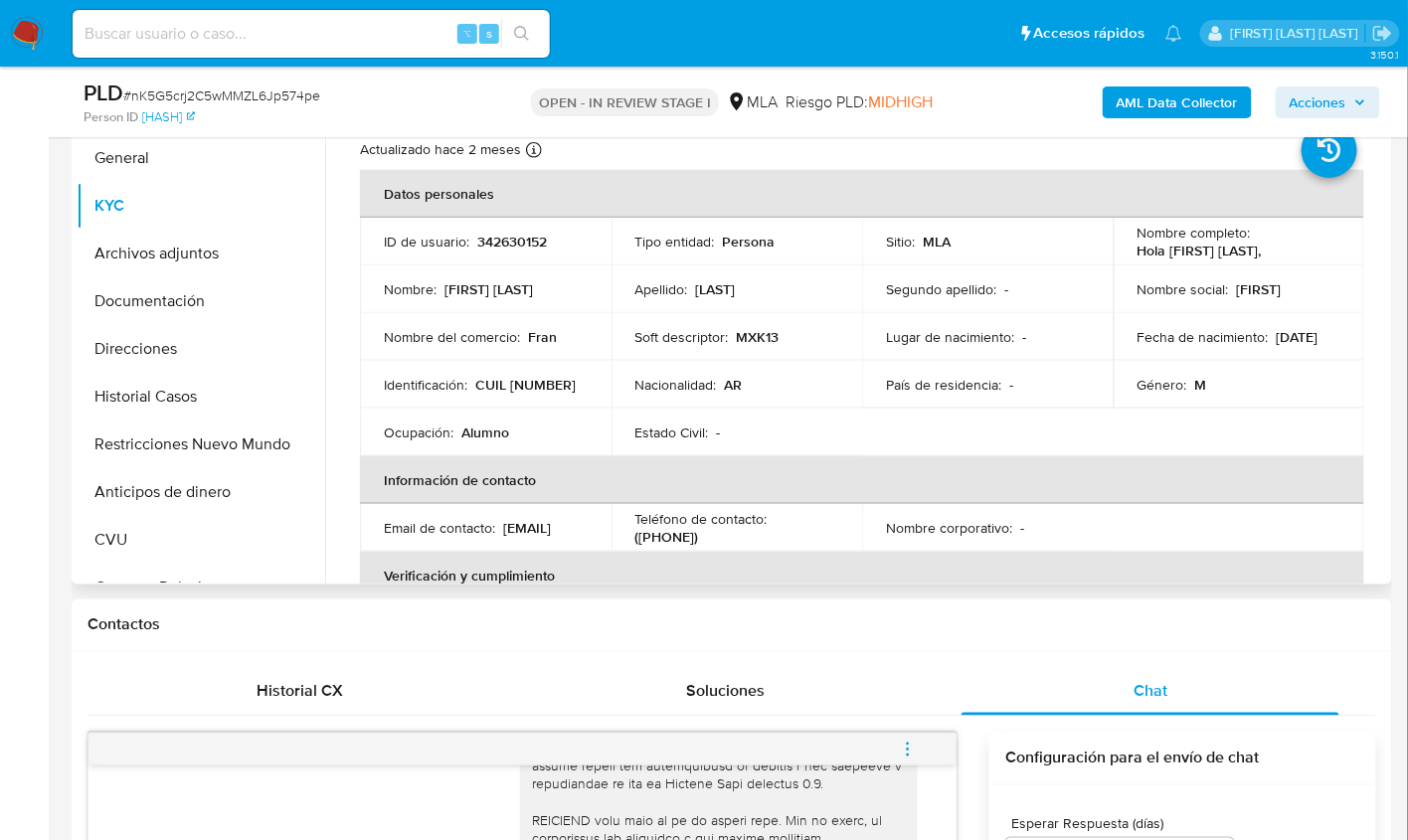 scroll, scrollTop: 191, scrollLeft: 0, axis: vertical 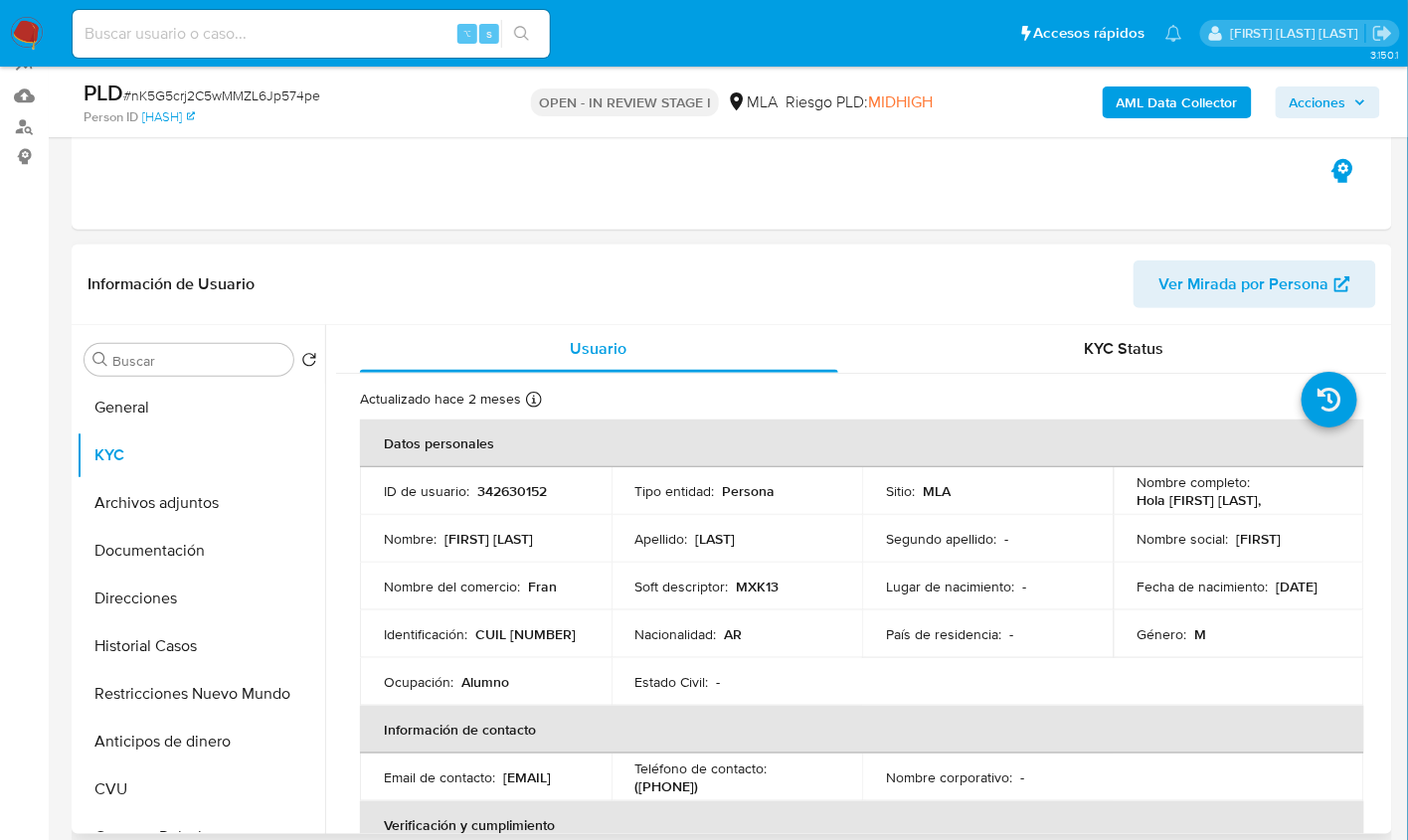 click on "[FIRST] [LAST]" at bounding box center [1199, 500] 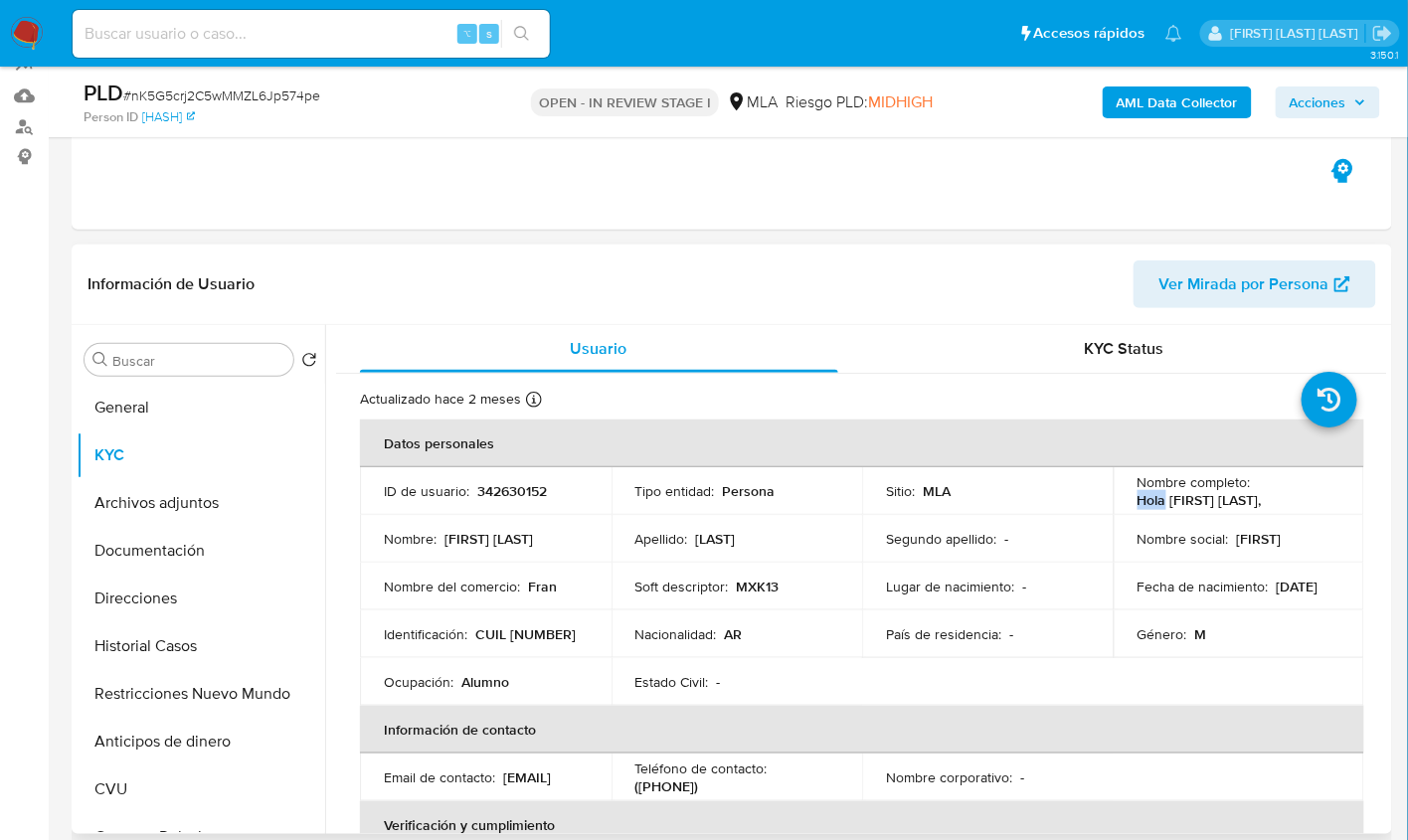 click on "[FIRST] [LAST]" at bounding box center [1199, 500] 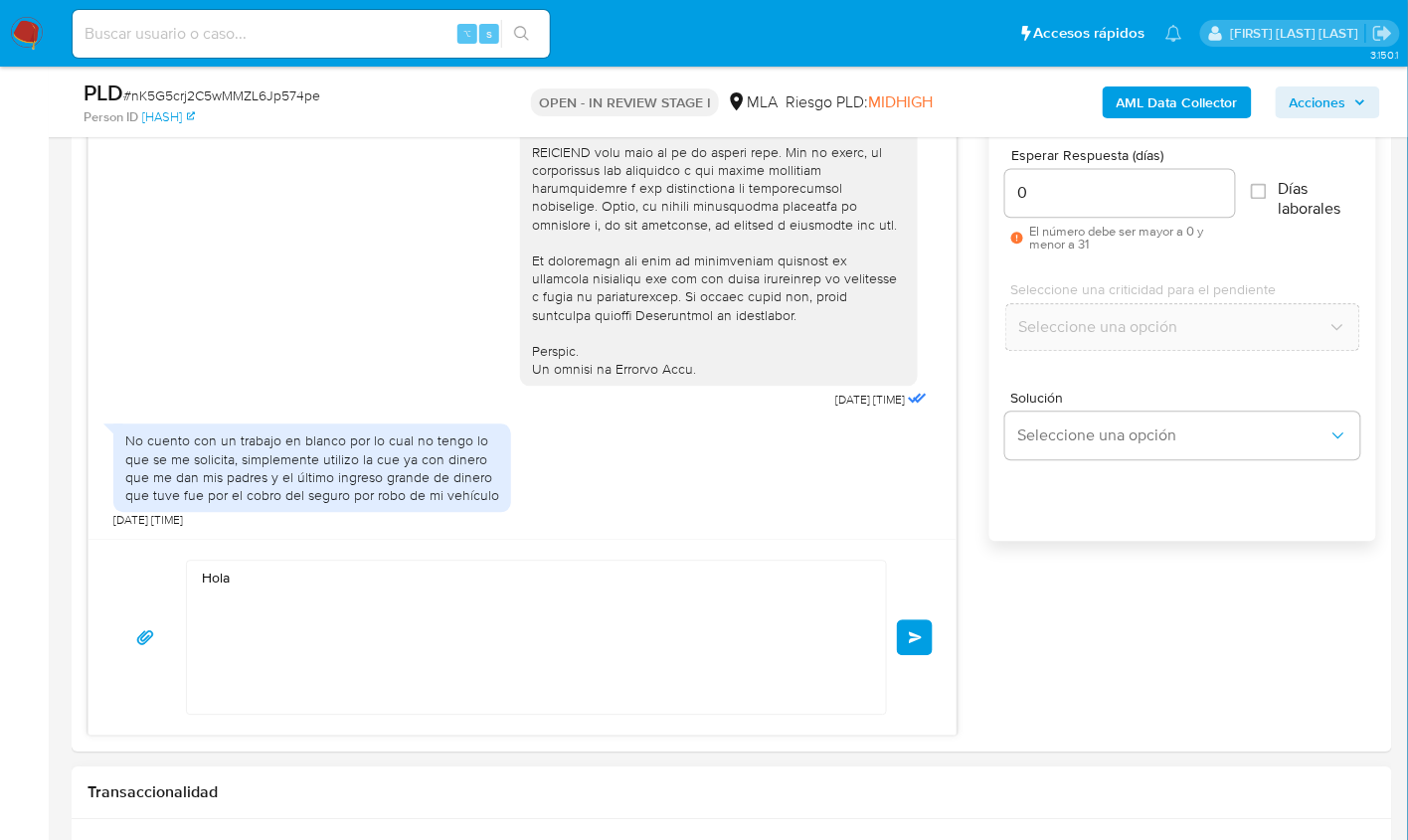 scroll, scrollTop: 1601, scrollLeft: 0, axis: vertical 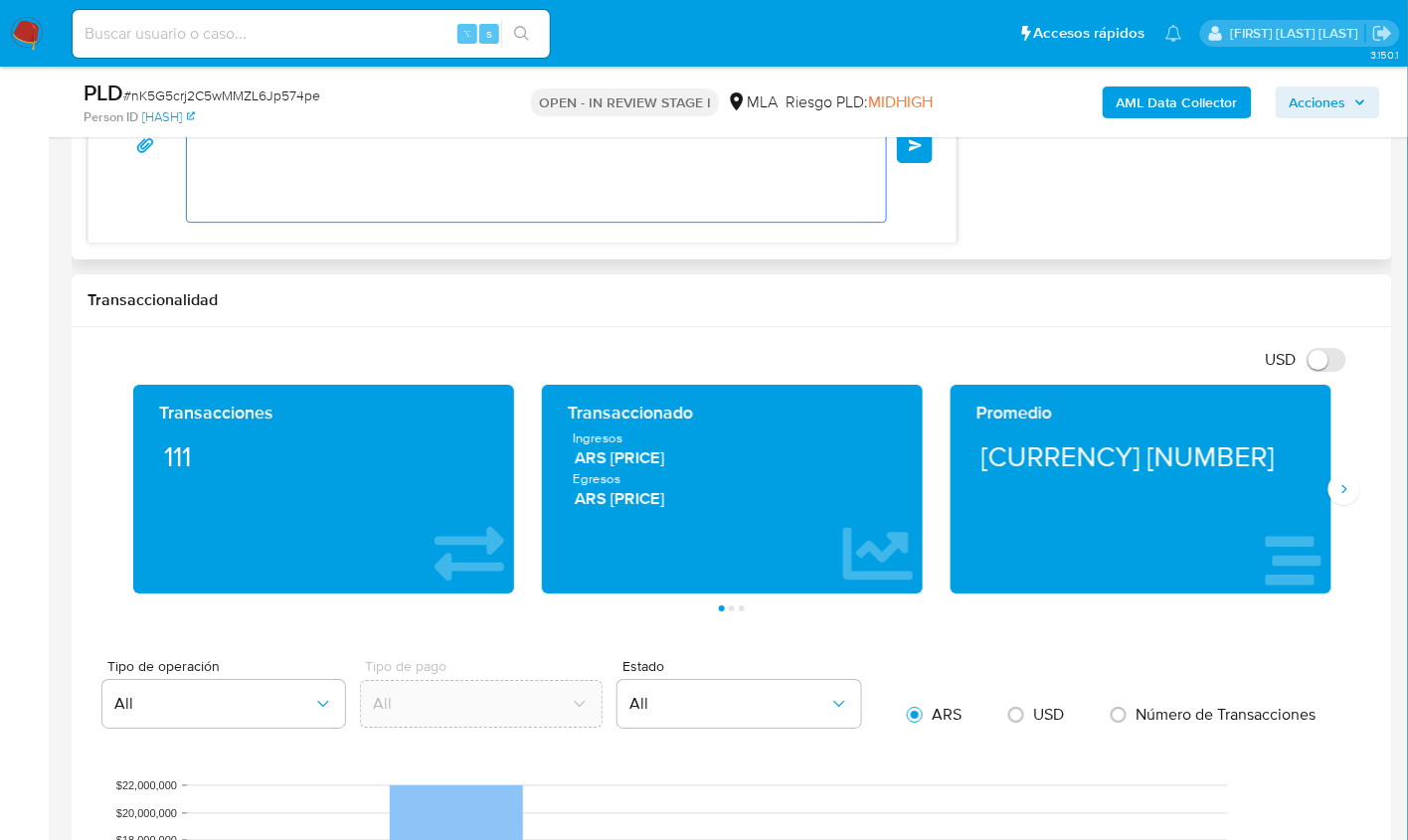 click on "Hola" at bounding box center [531, 145] 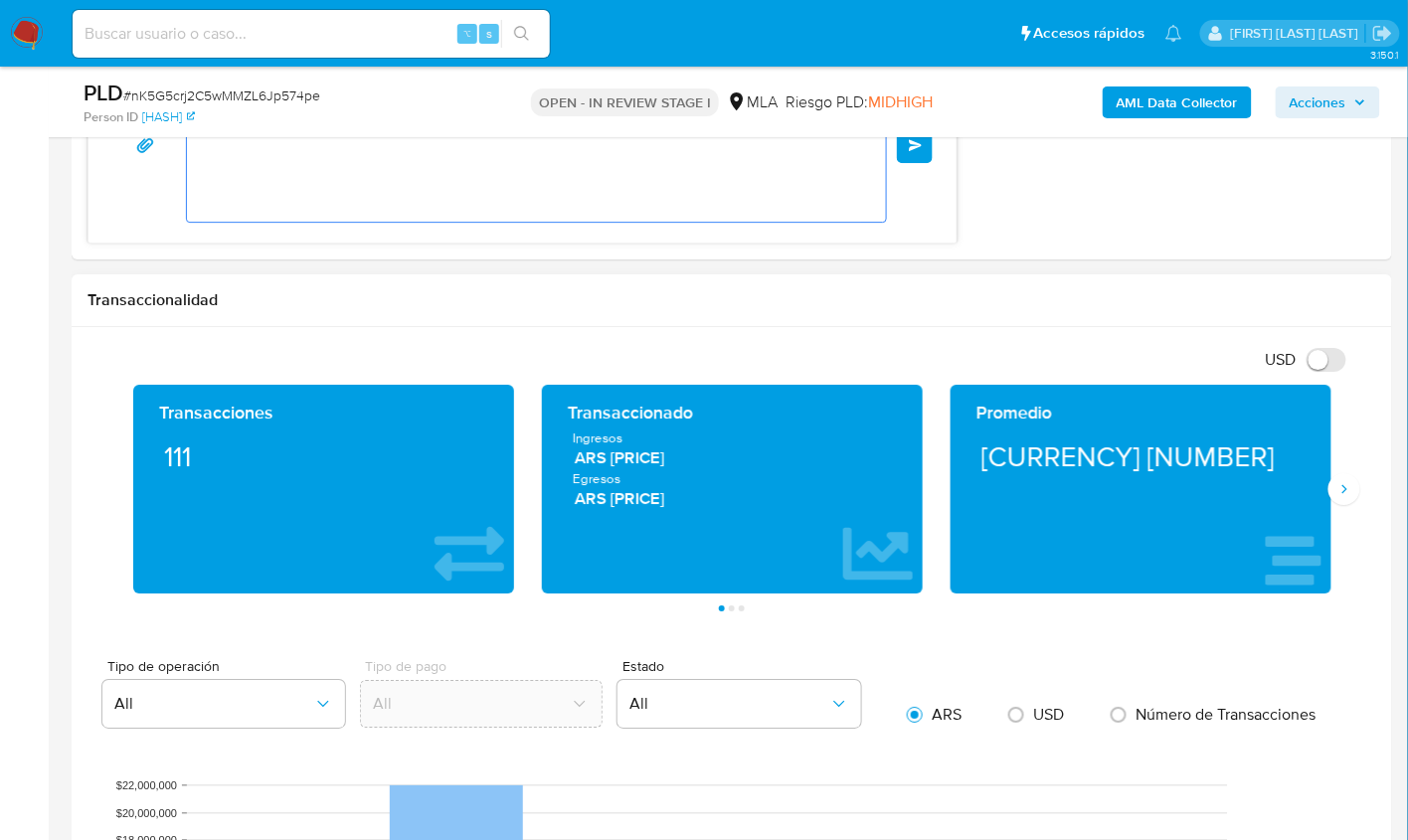 paste on "Juan" 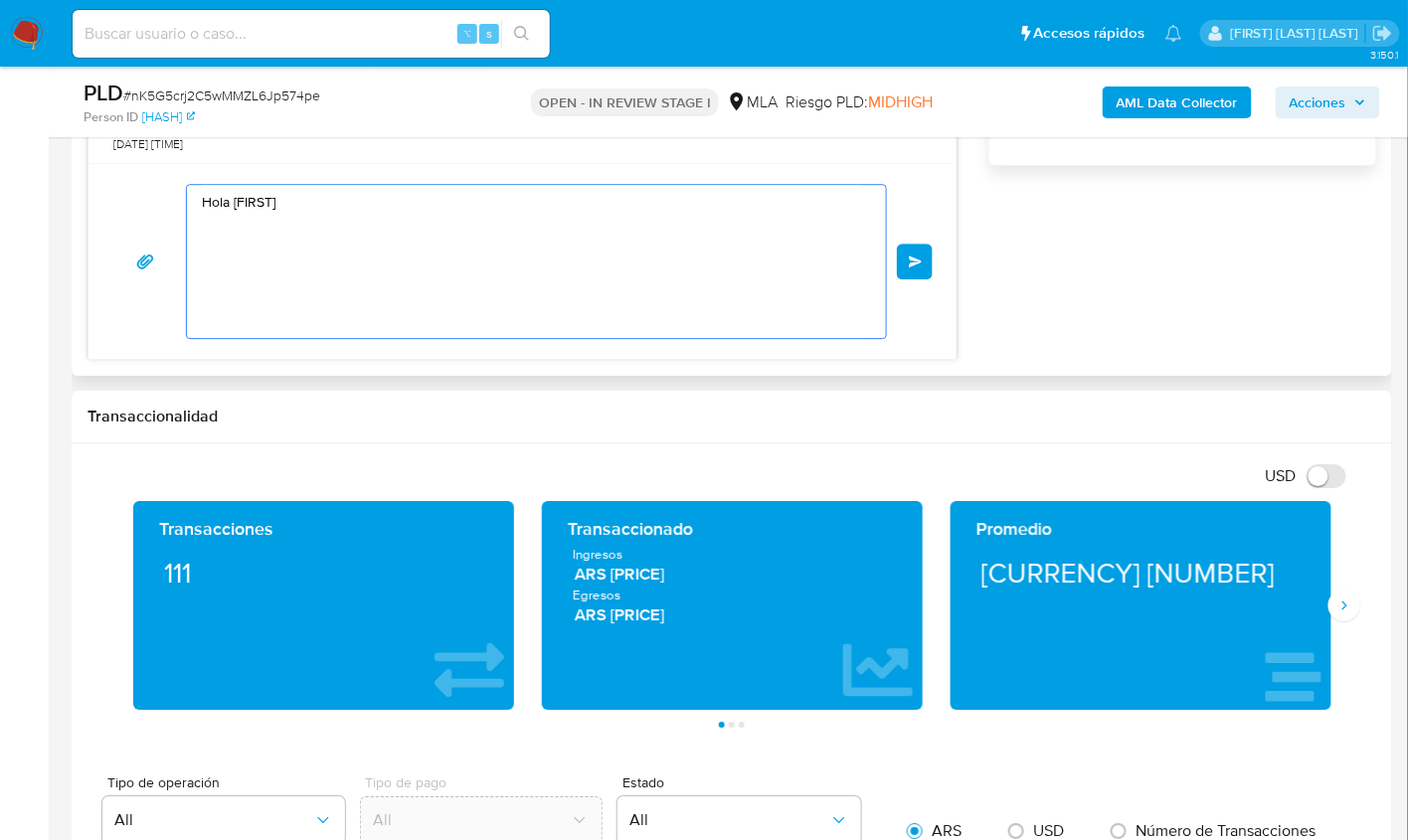 scroll, scrollTop: 1449, scrollLeft: 0, axis: vertical 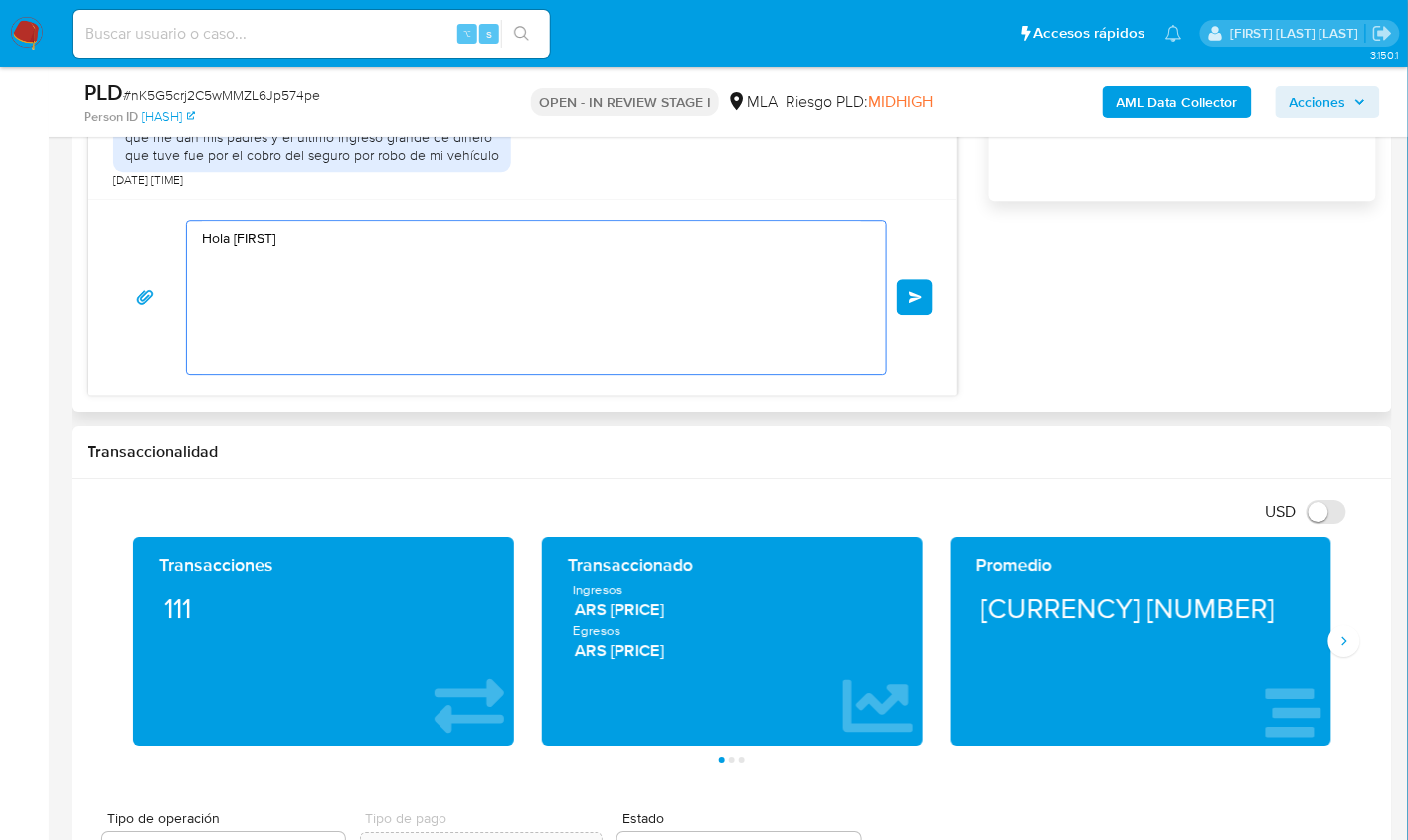 click on "Hola Juan" at bounding box center (531, 297) 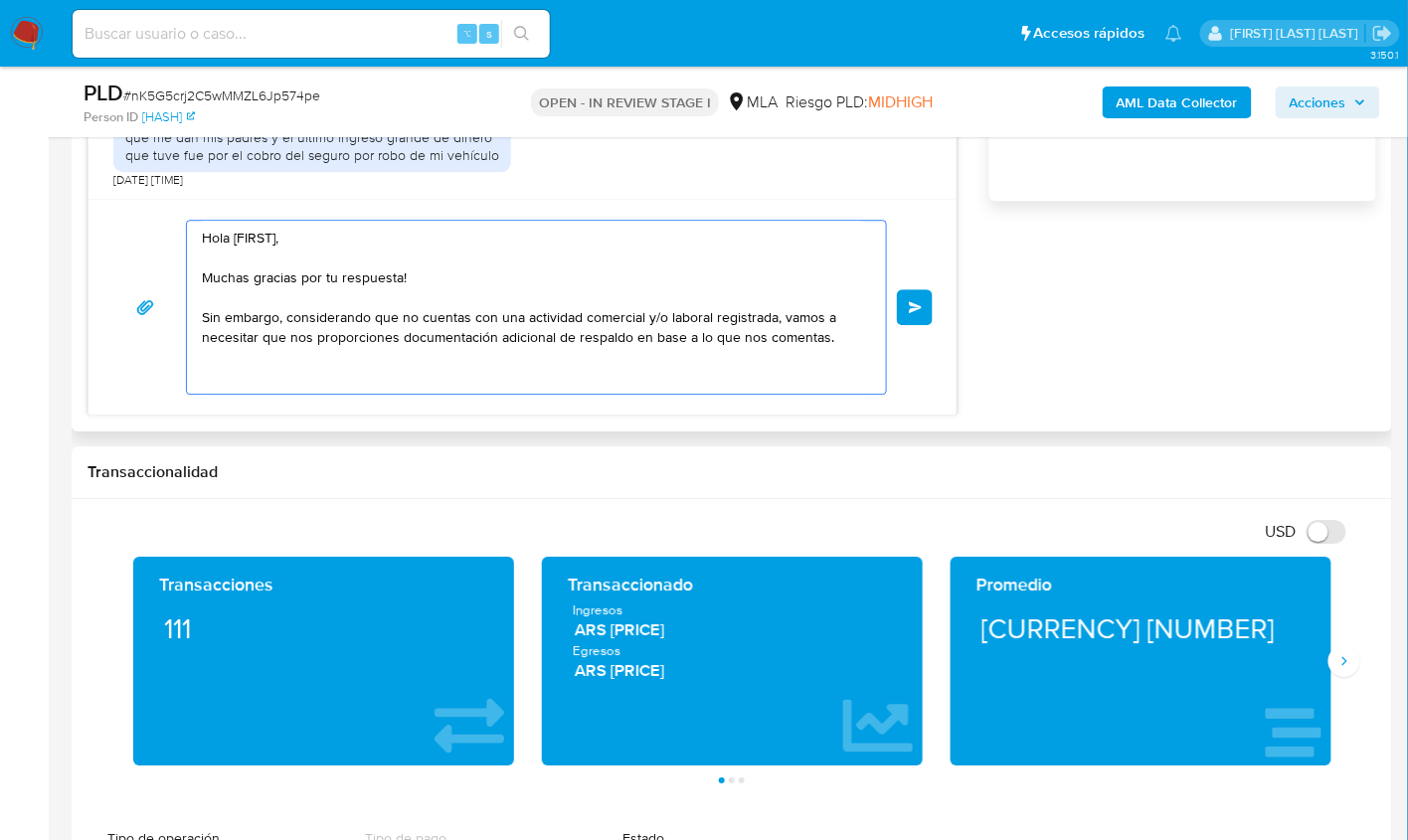 click on "Hola Juan,
Muchas gracias por tu respuesta!
Sin embargo, considerando que no cuentas con una actividad comercial y/o laboral registrada, vamos a necesitar que nos proporciones documentación adicional de respaldo en base a lo que nos comentas." at bounding box center (531, 307) 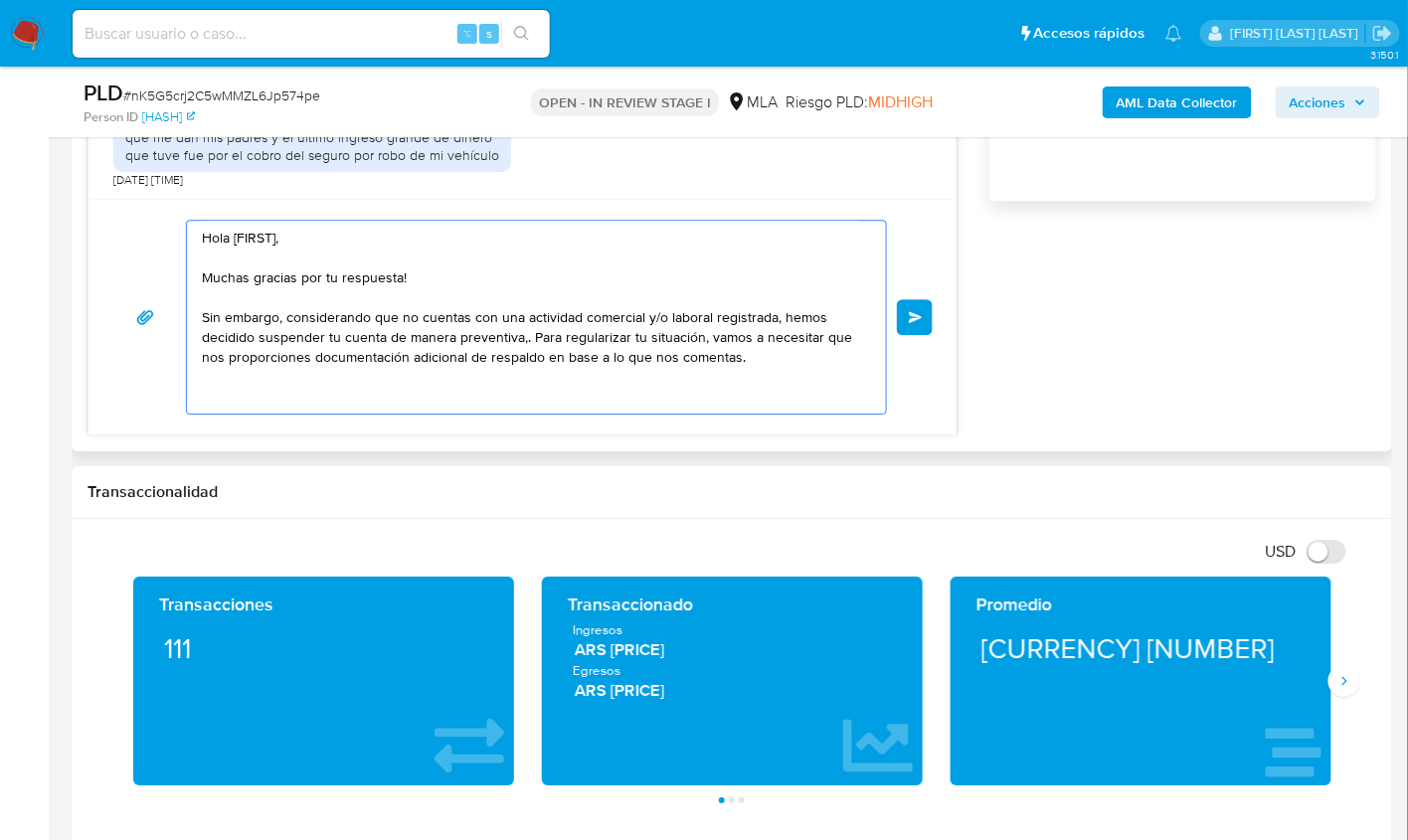 click on "Hola Juan,
Muchas gracias por tu respuesta!
Sin embargo, considerando que no cuentas con una actividad comercial y/o laboral registrada, hemos decidido suspender tu cuenta de manera preventiva,. Para regularizar tu situación, vamos a necesitar que nos proporciones documentación adicional de respaldo en base a lo que nos comentas." at bounding box center [531, 317] 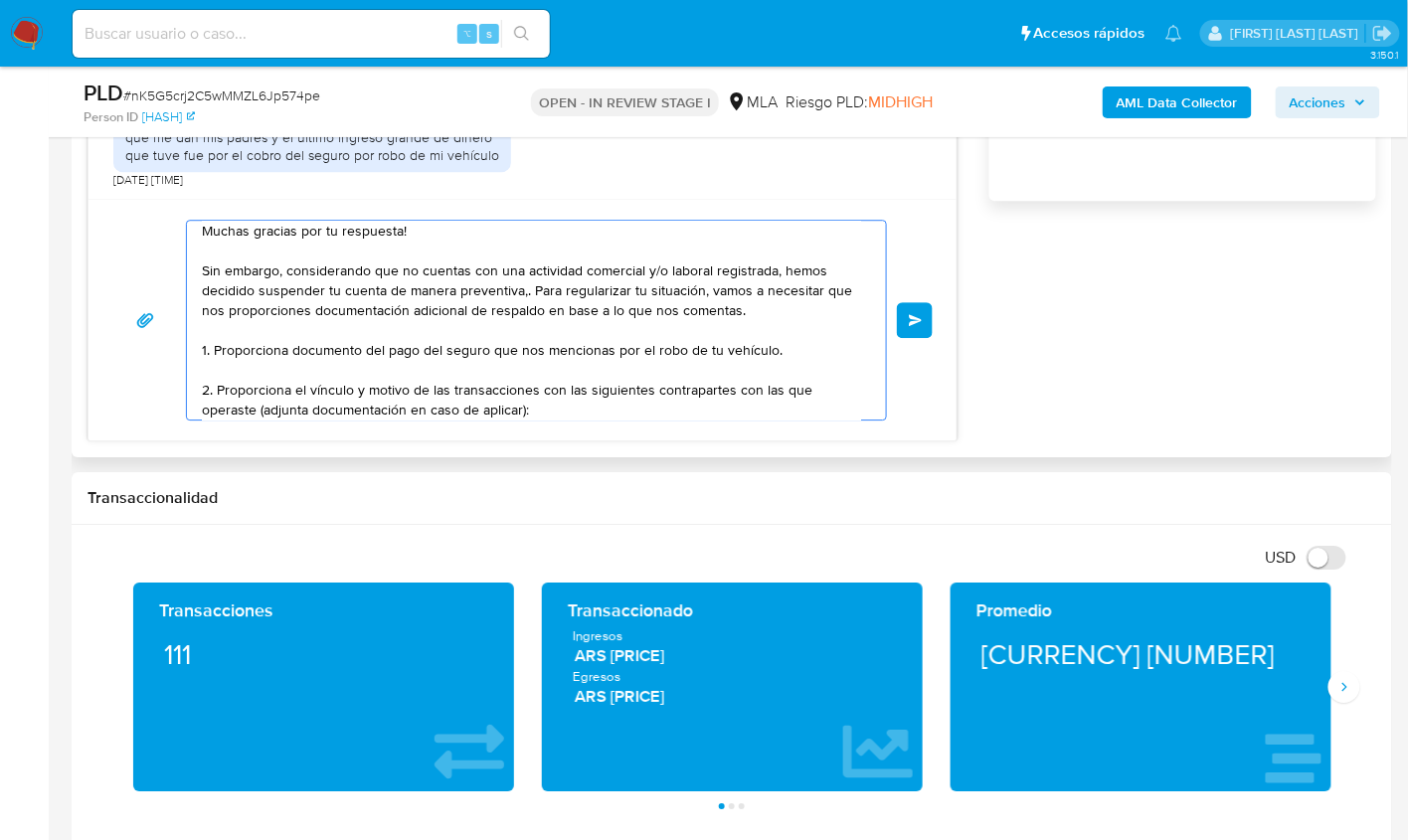 scroll, scrollTop: 86, scrollLeft: 0, axis: vertical 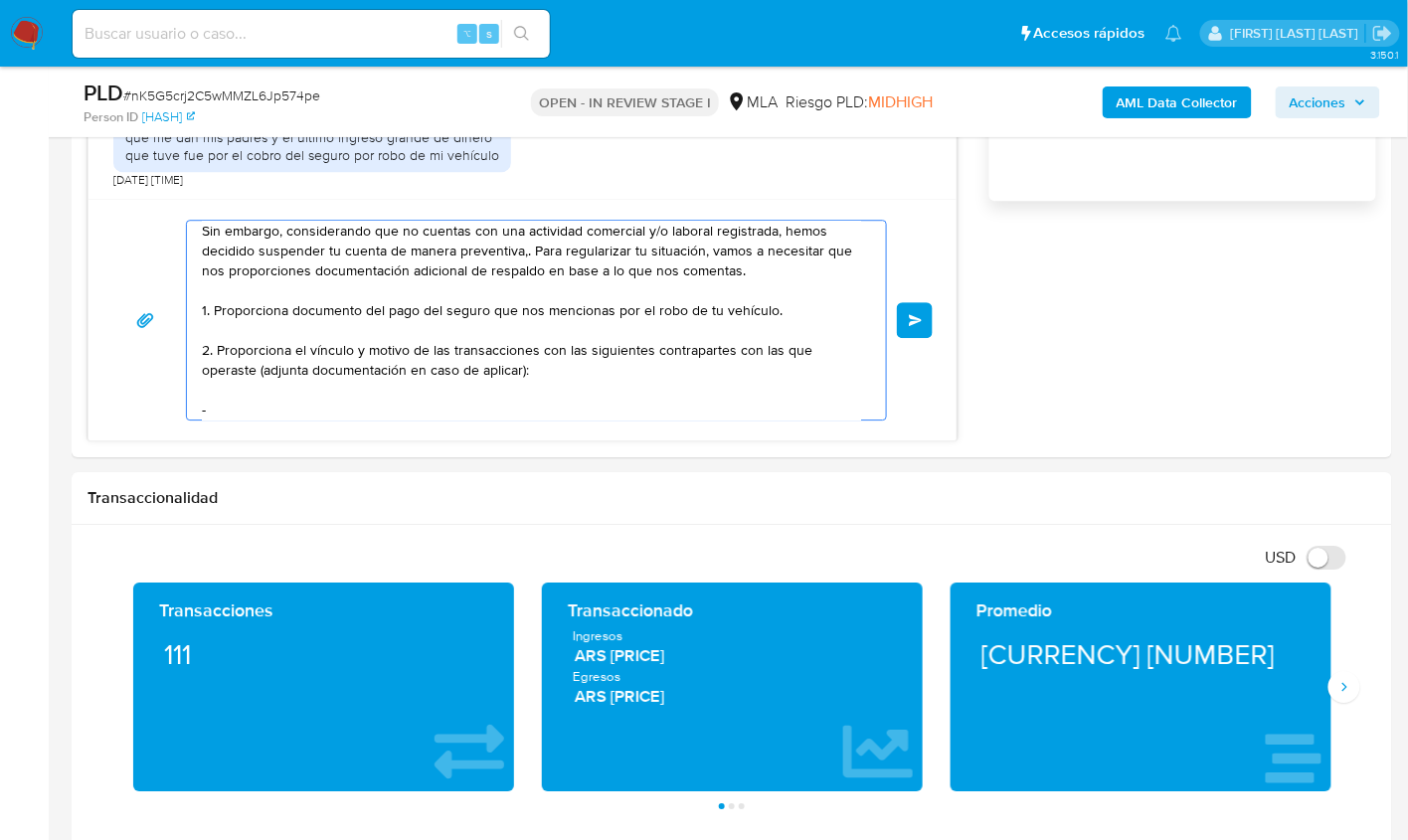 paste on "Agustin Fernando Mora" 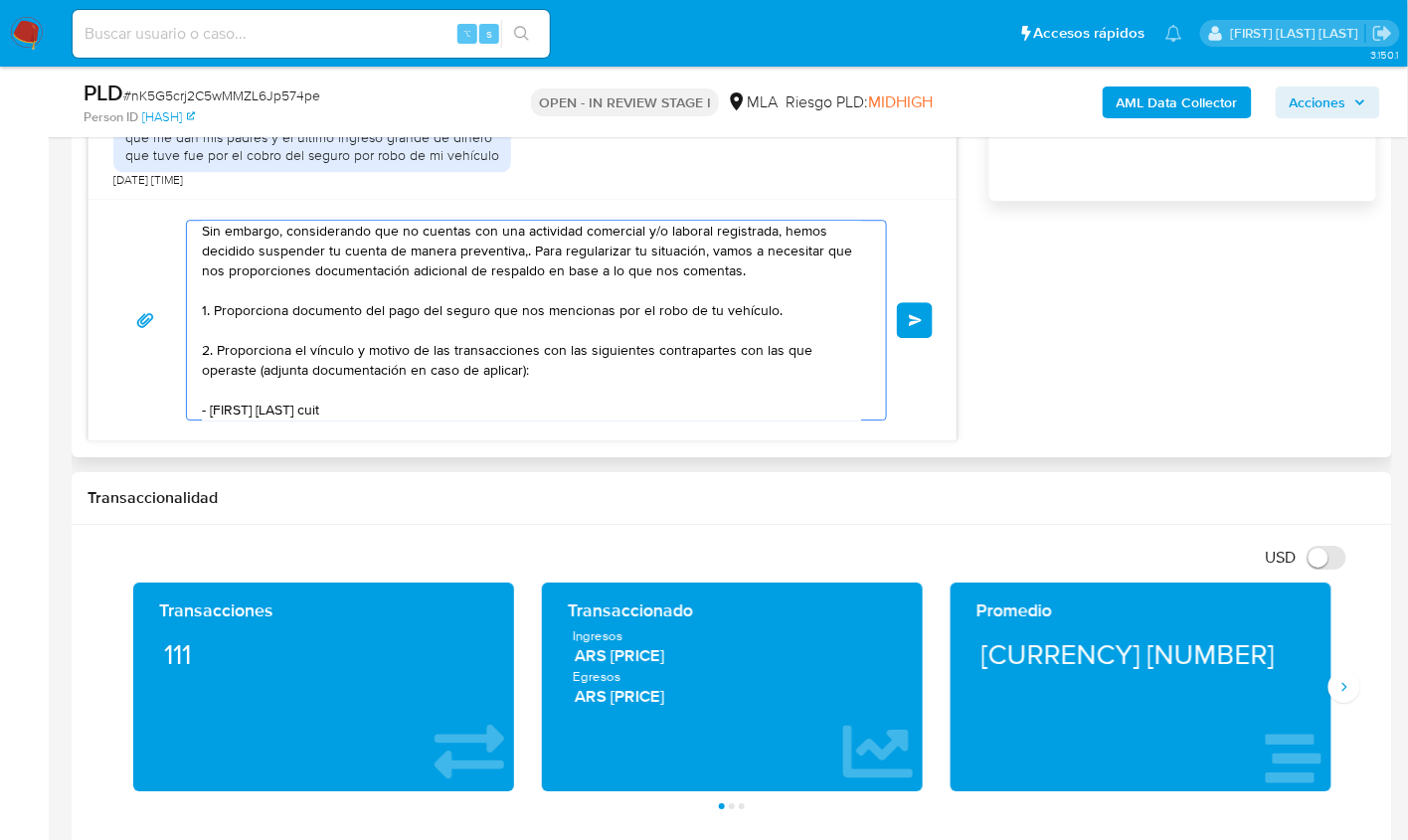 paste on "20373987361" 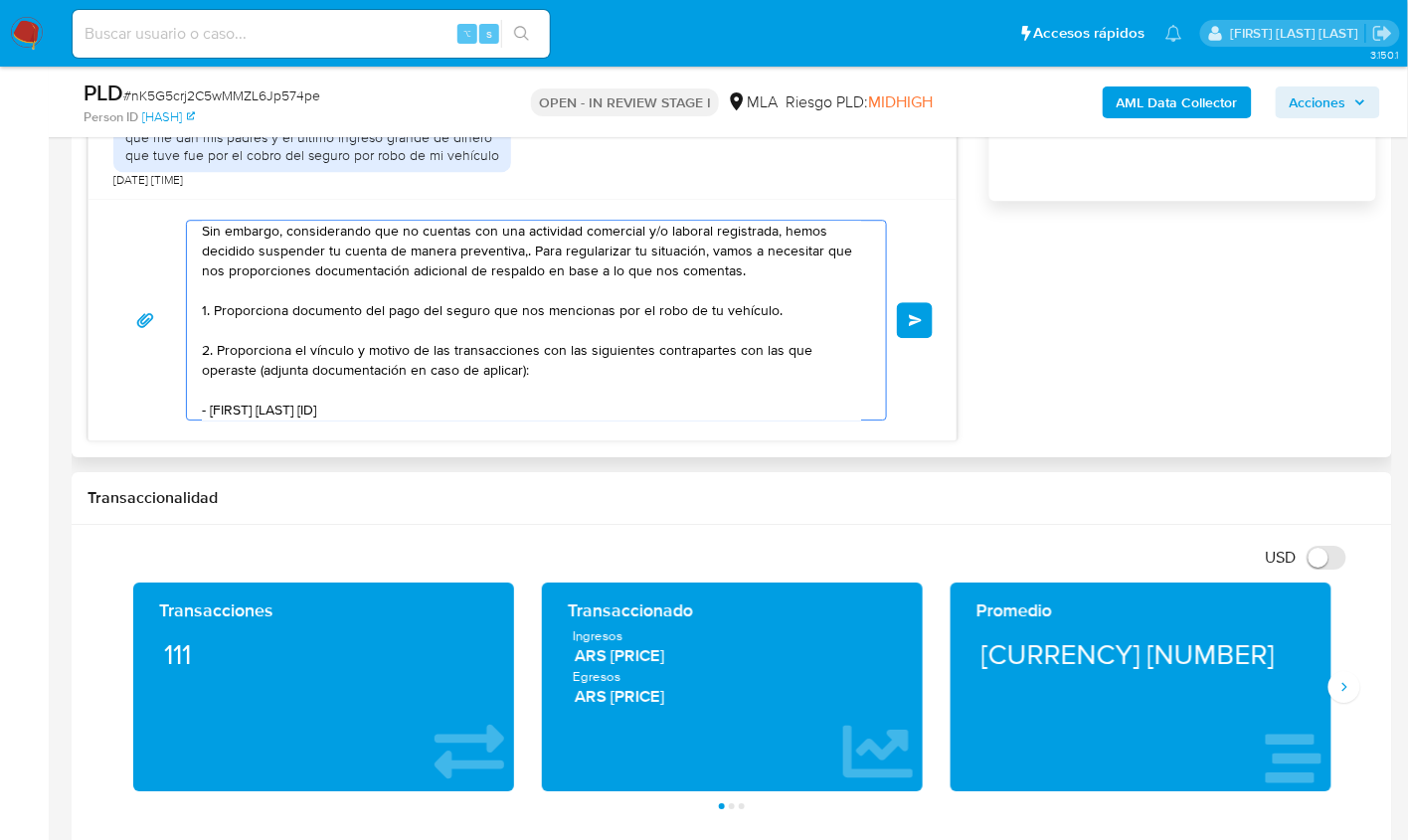 scroll, scrollTop: 106, scrollLeft: 0, axis: vertical 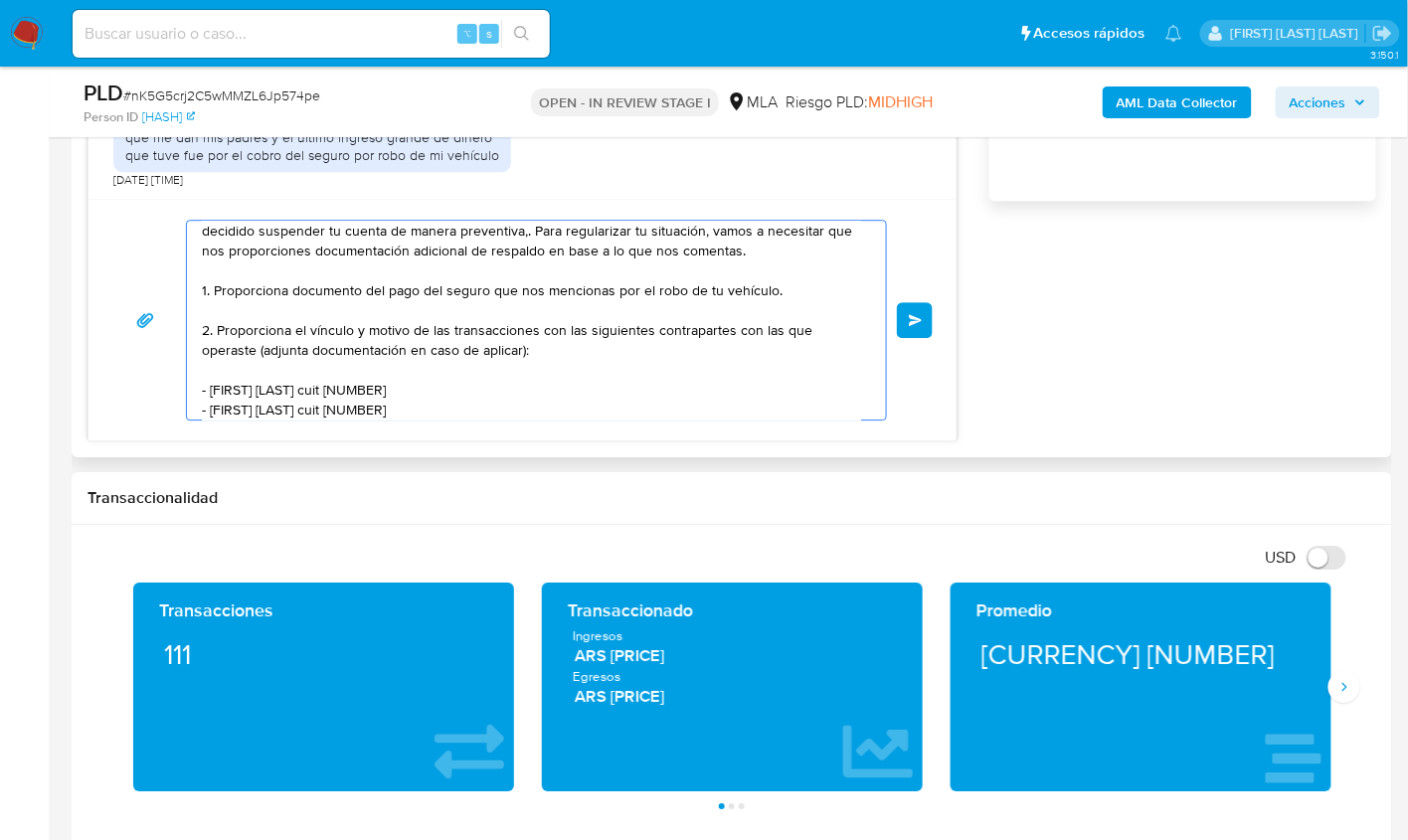 paste on "Delfina Ayelen Leonardis" 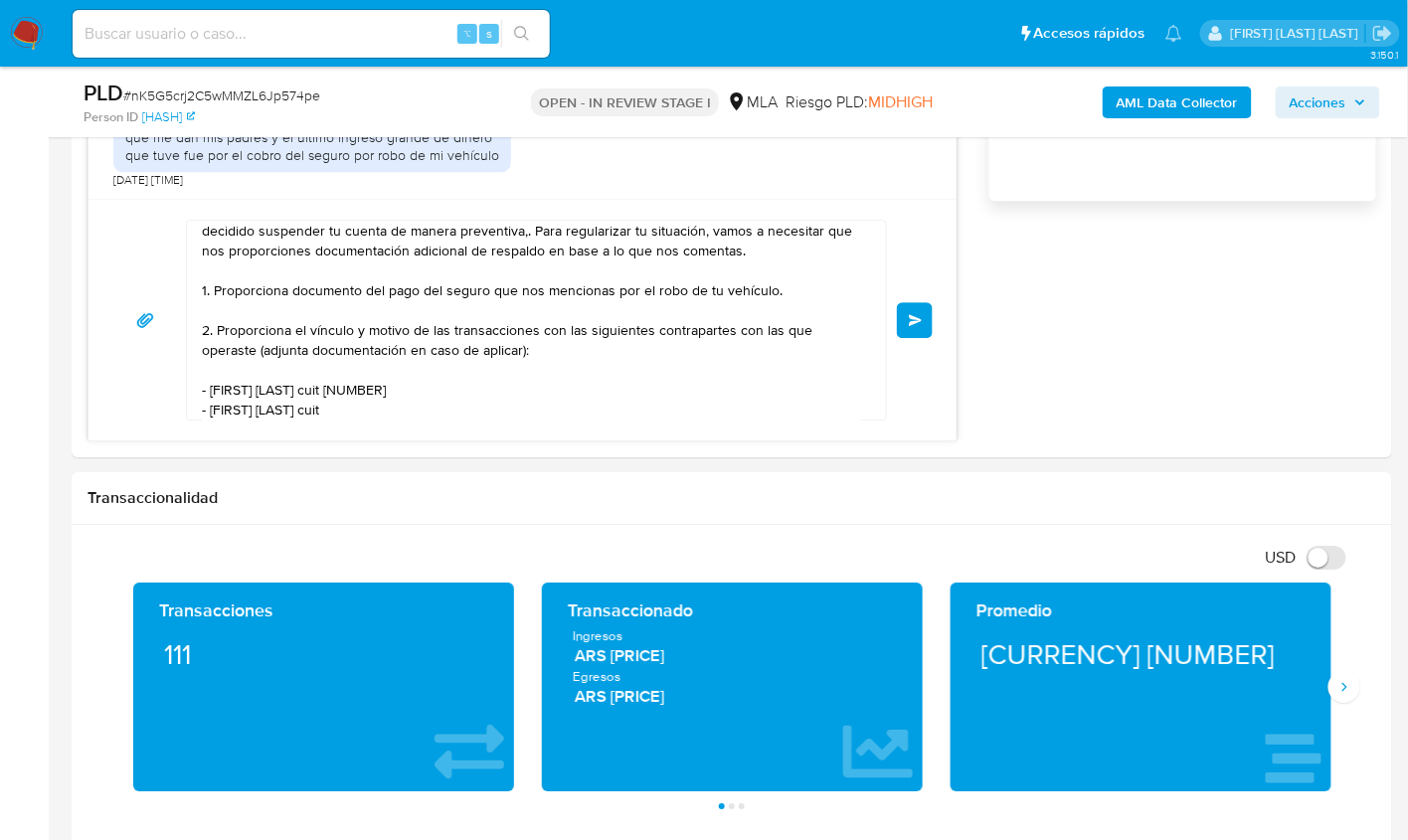 paste on "27432451602" 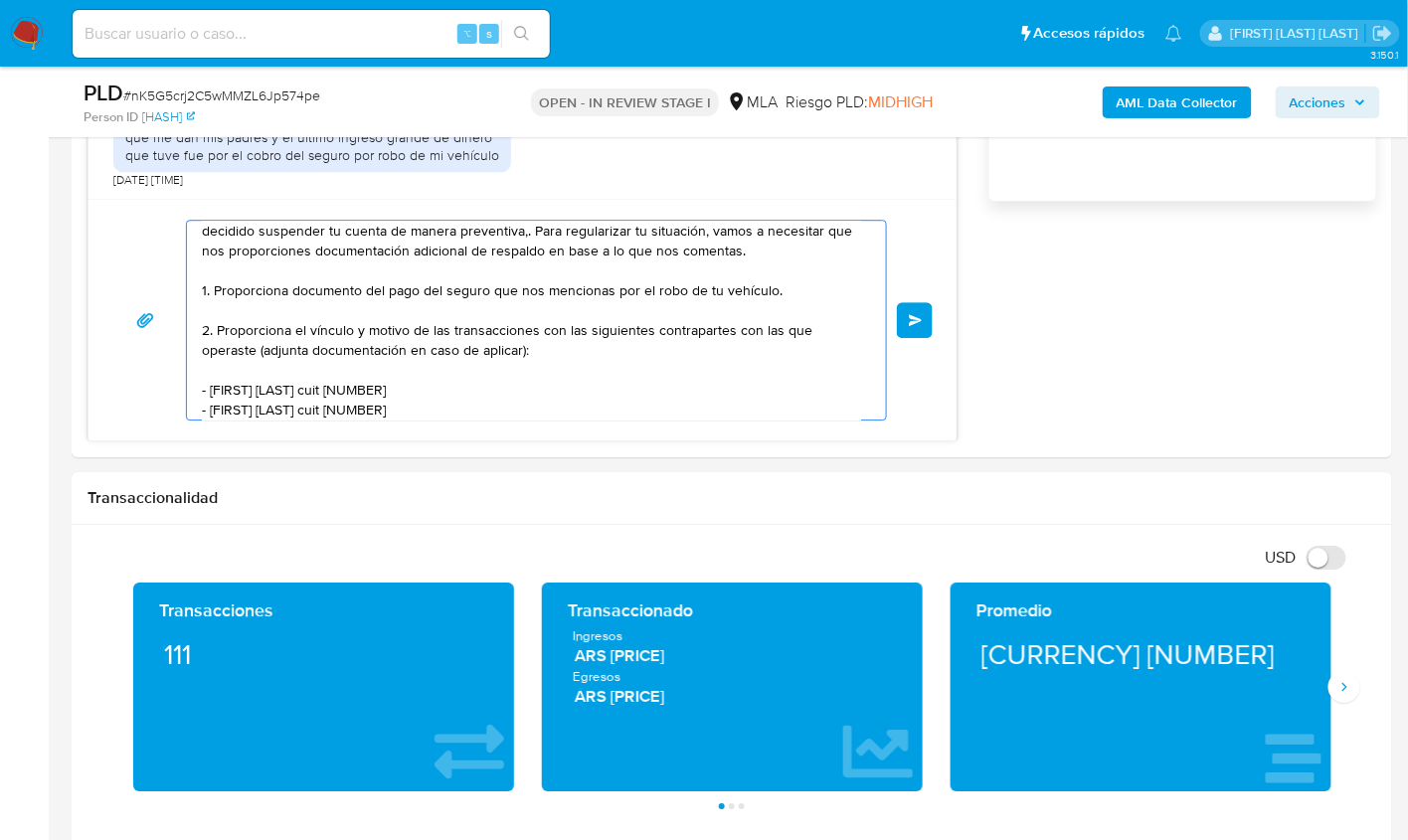 scroll, scrollTop: 126, scrollLeft: 0, axis: vertical 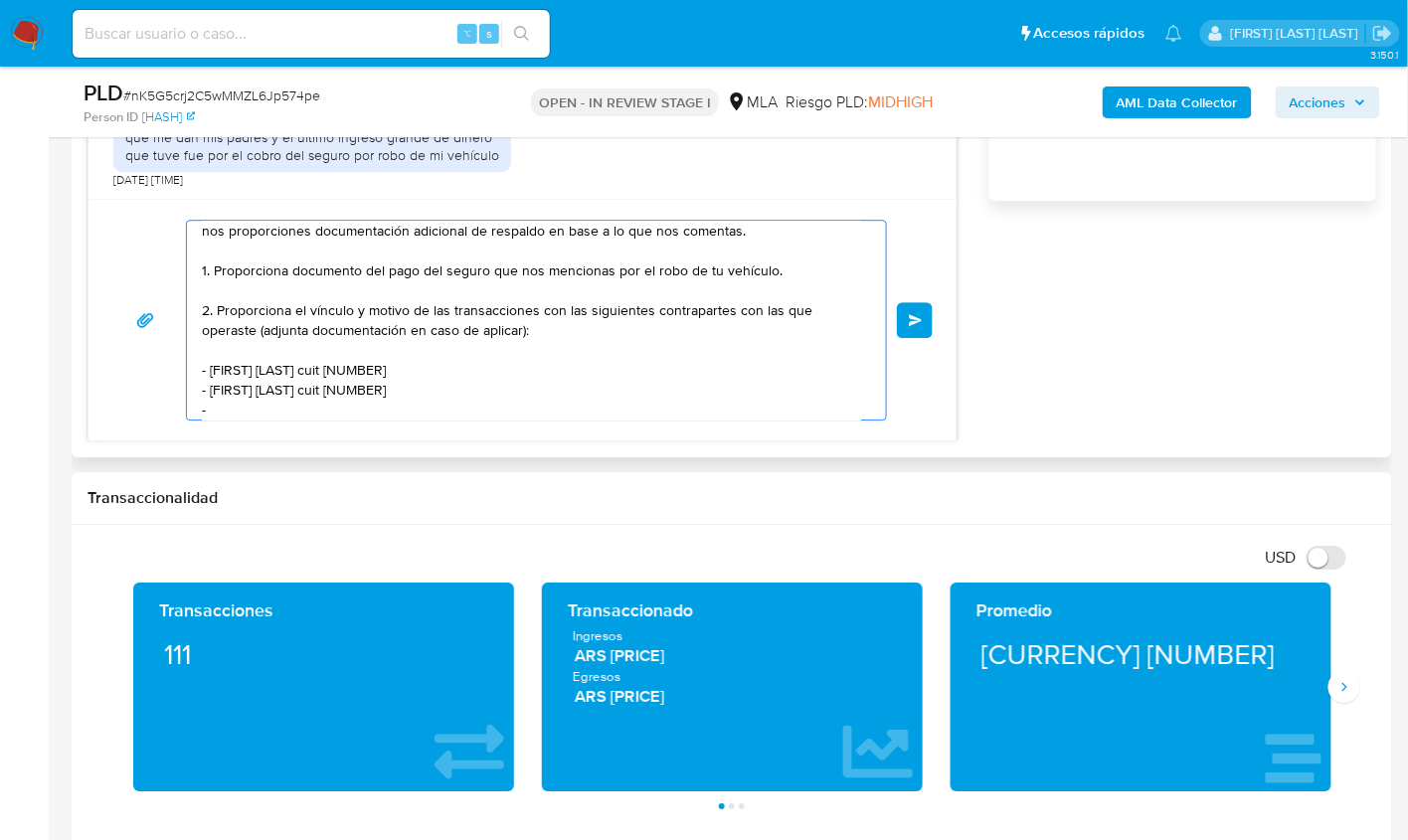 paste on "Roberto Jose Leonardis" 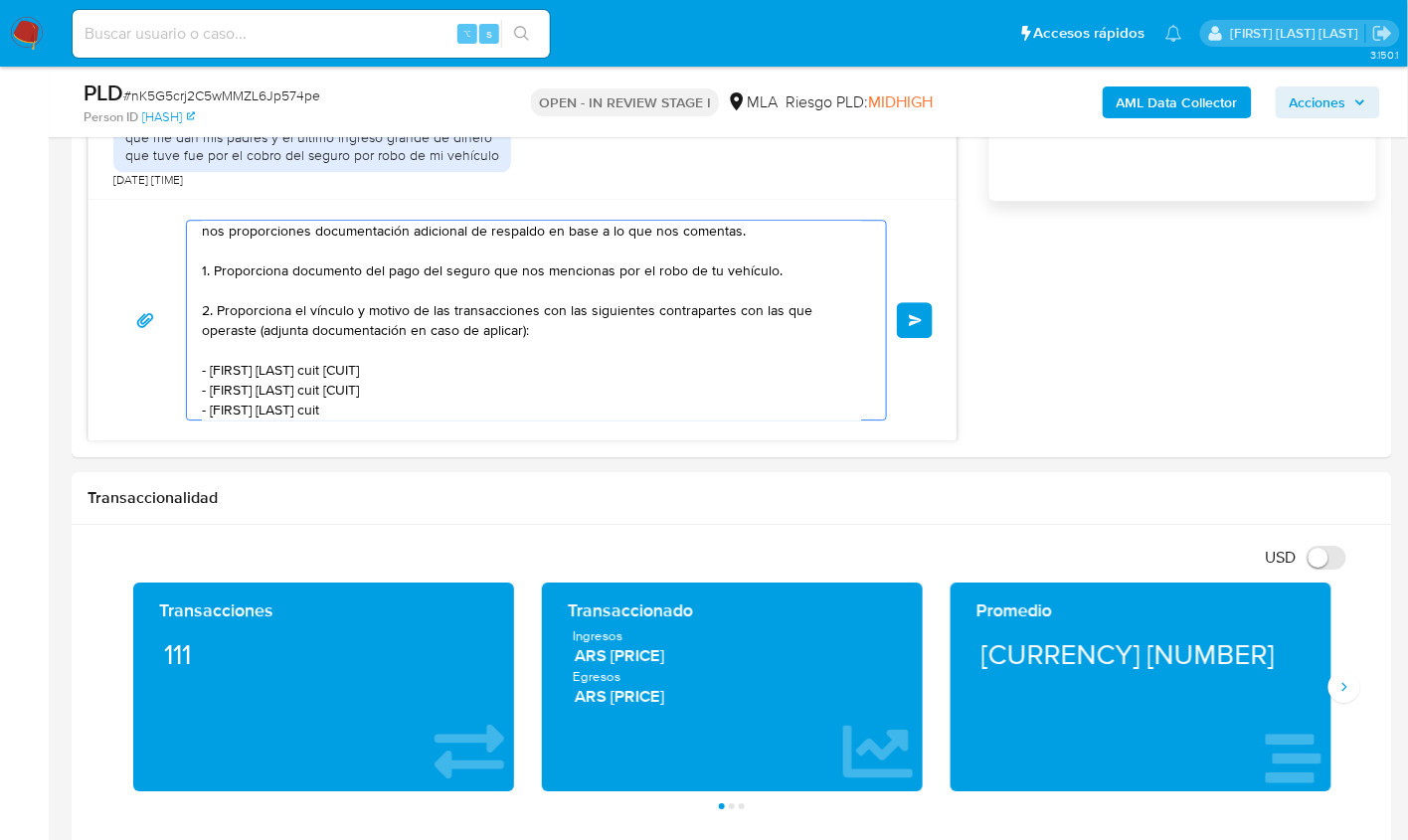 paste on "20179745292" 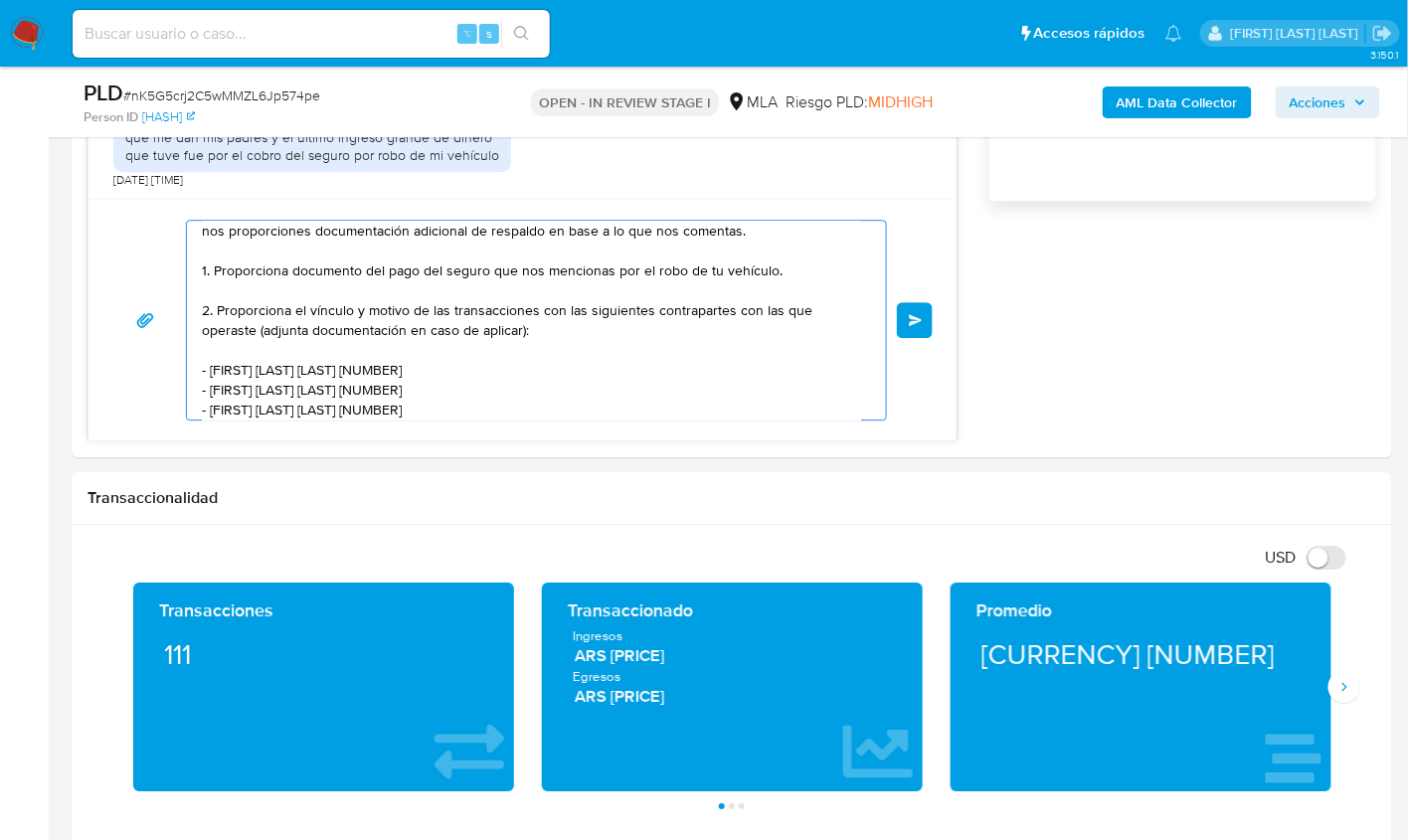 scroll, scrollTop: 146, scrollLeft: 0, axis: vertical 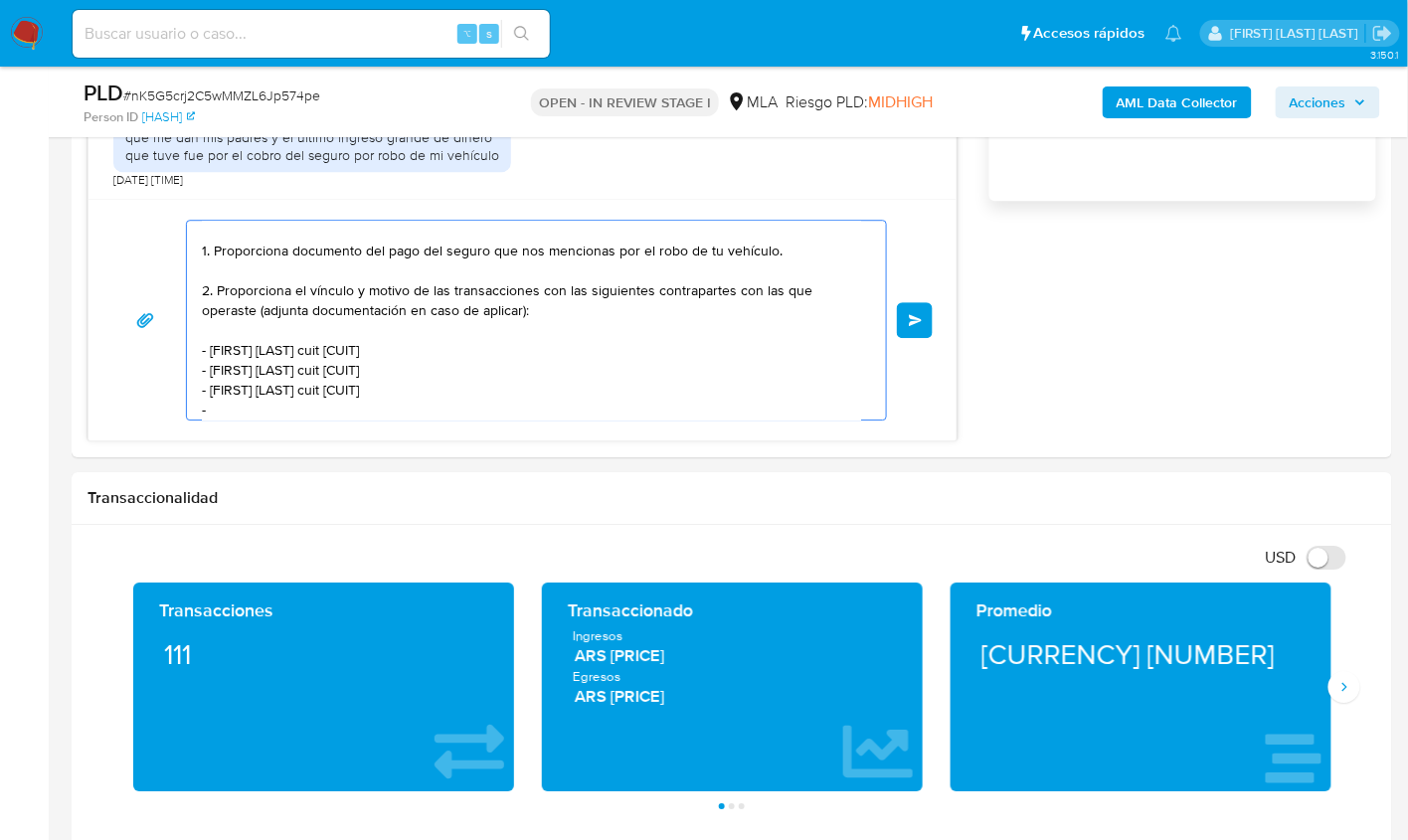 paste on "Acoagroarg" 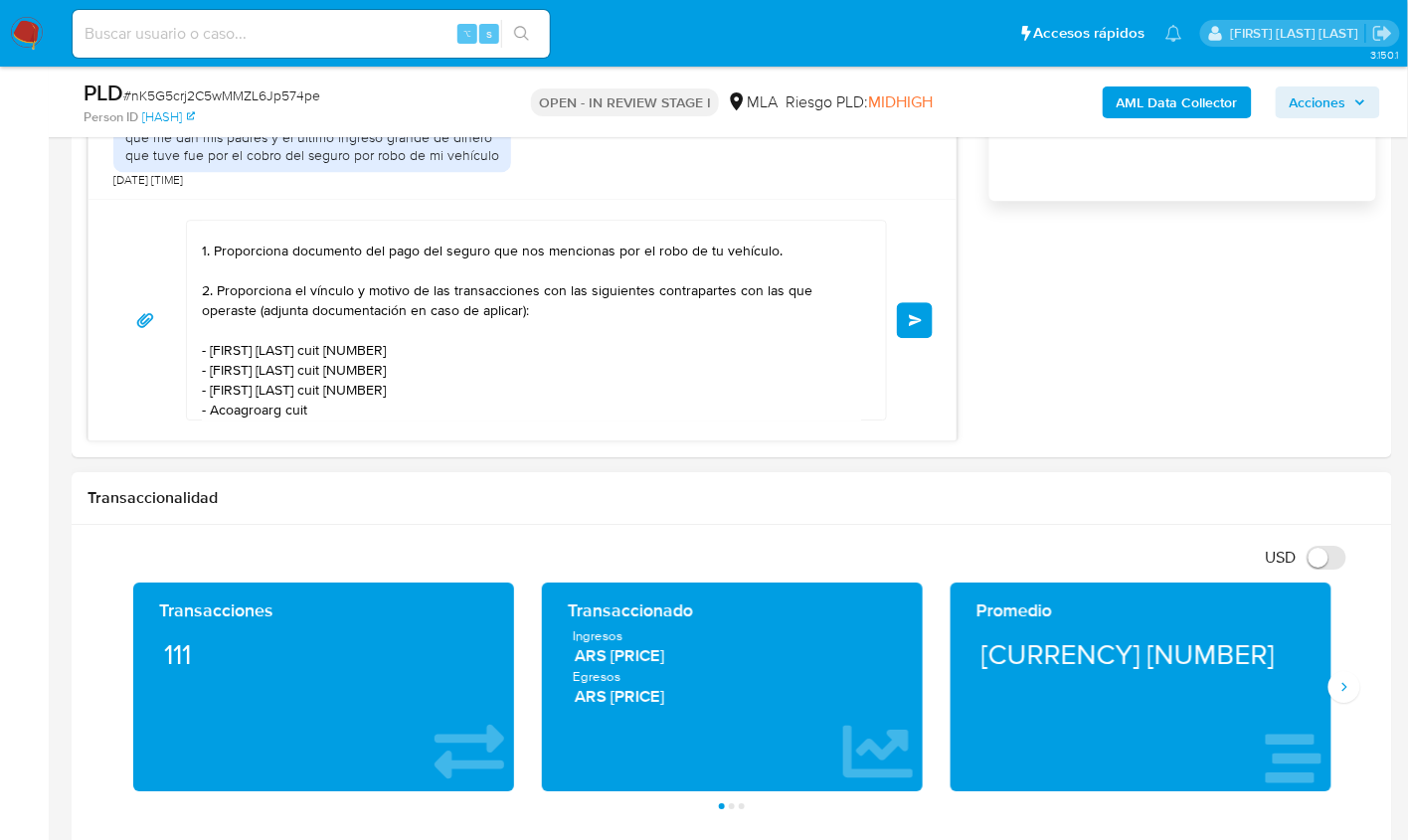 paste on "30716847264" 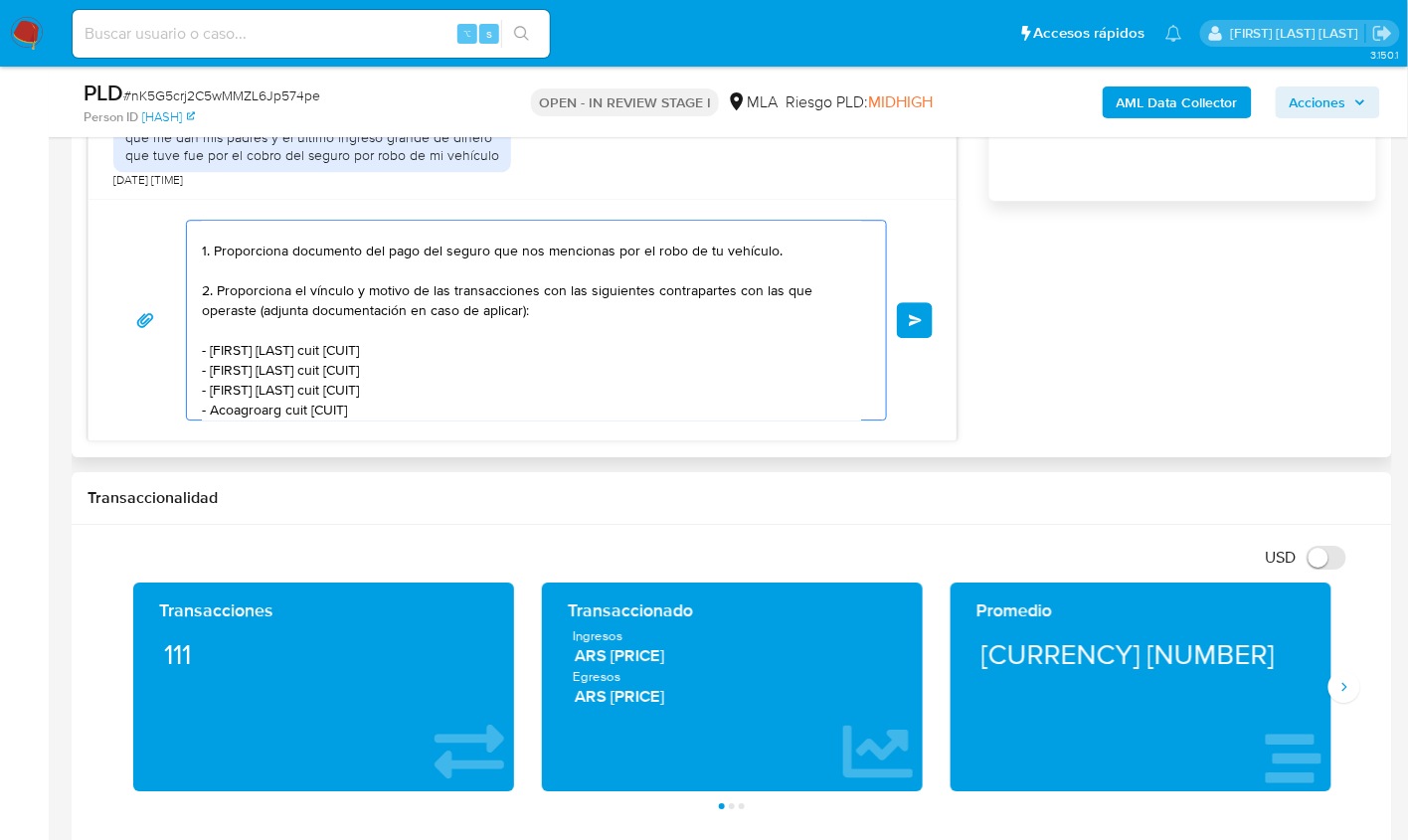 scroll, scrollTop: 186, scrollLeft: 0, axis: vertical 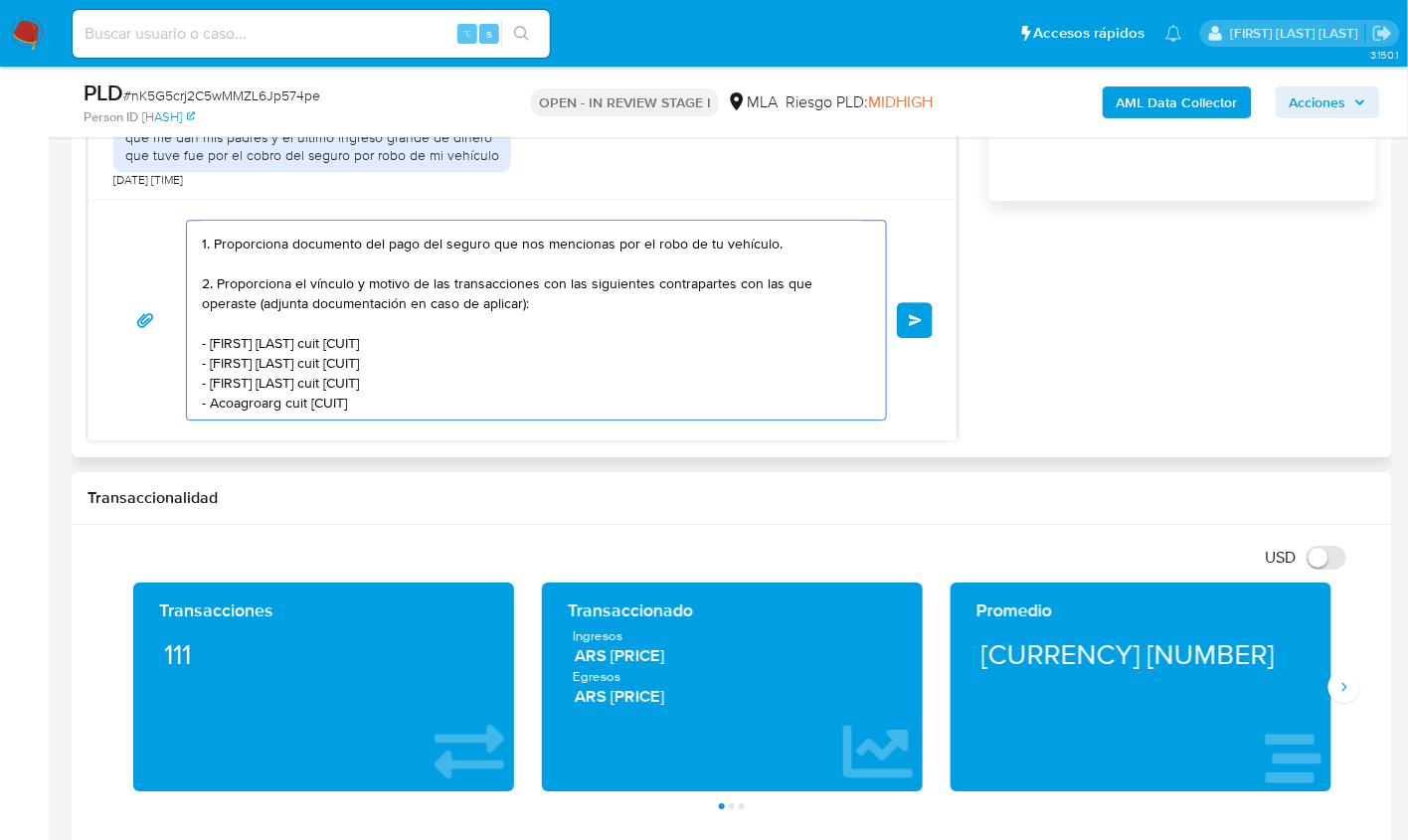 paste on "Es importante que sepas que, en caso de no responder a lo solicitado o si lo presentado resulta insuficiente, tu cuenta podría ser inhabilitada de acuerdo a los términos y condiciones de uso de Mercado Pago.
Formatos admitidos: PDF, JPG, JPEG, TXT, DOC, DOCX, XLS, PNG, XLSX, con un tamaño máximo de 25MB por archivo.
Quedamos aguardando por la información solicitada dentro de los próximos XX días.
Muchas gracias.
Saludos,
Equipo de Mercado Pago." 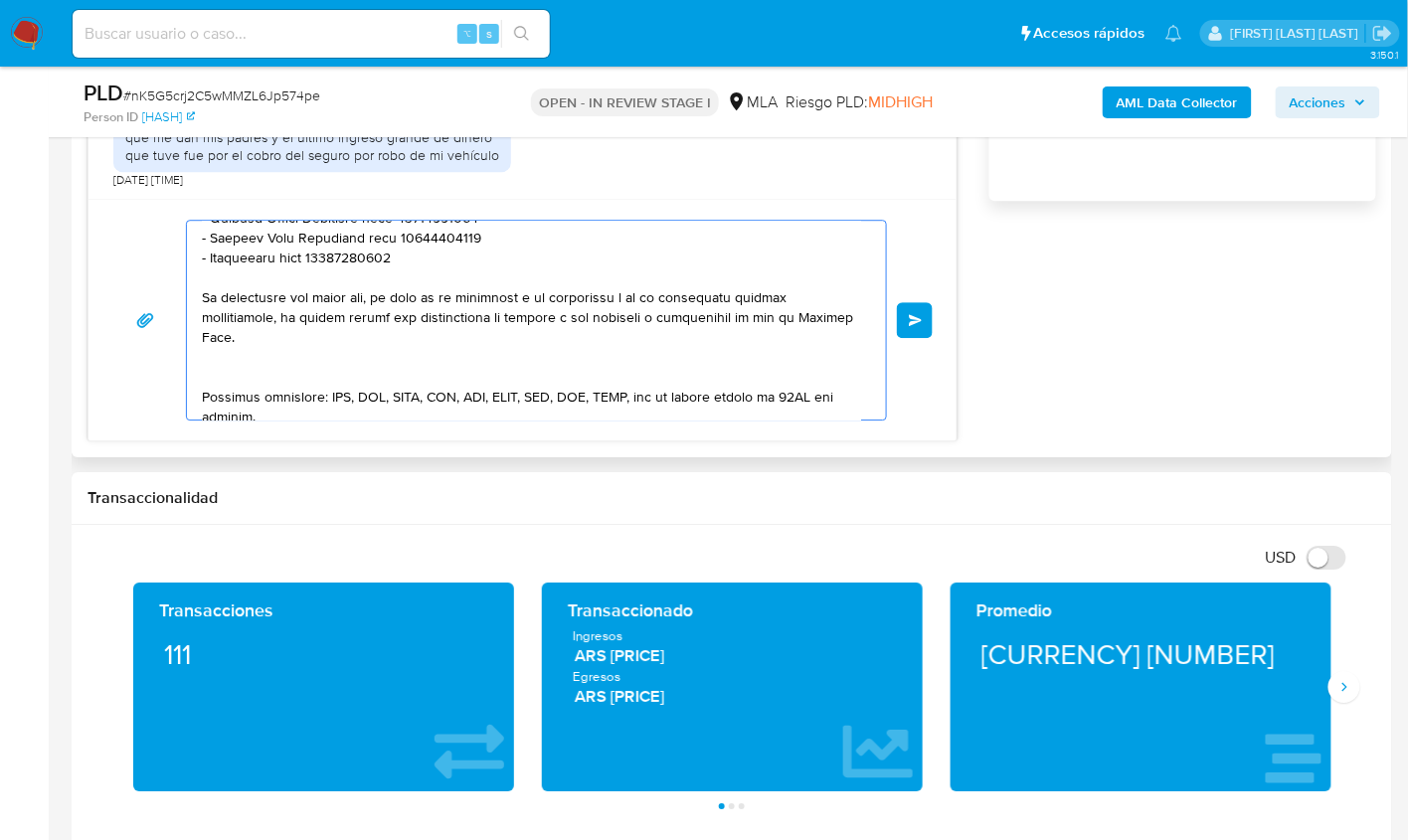 scroll, scrollTop: 320, scrollLeft: 0, axis: vertical 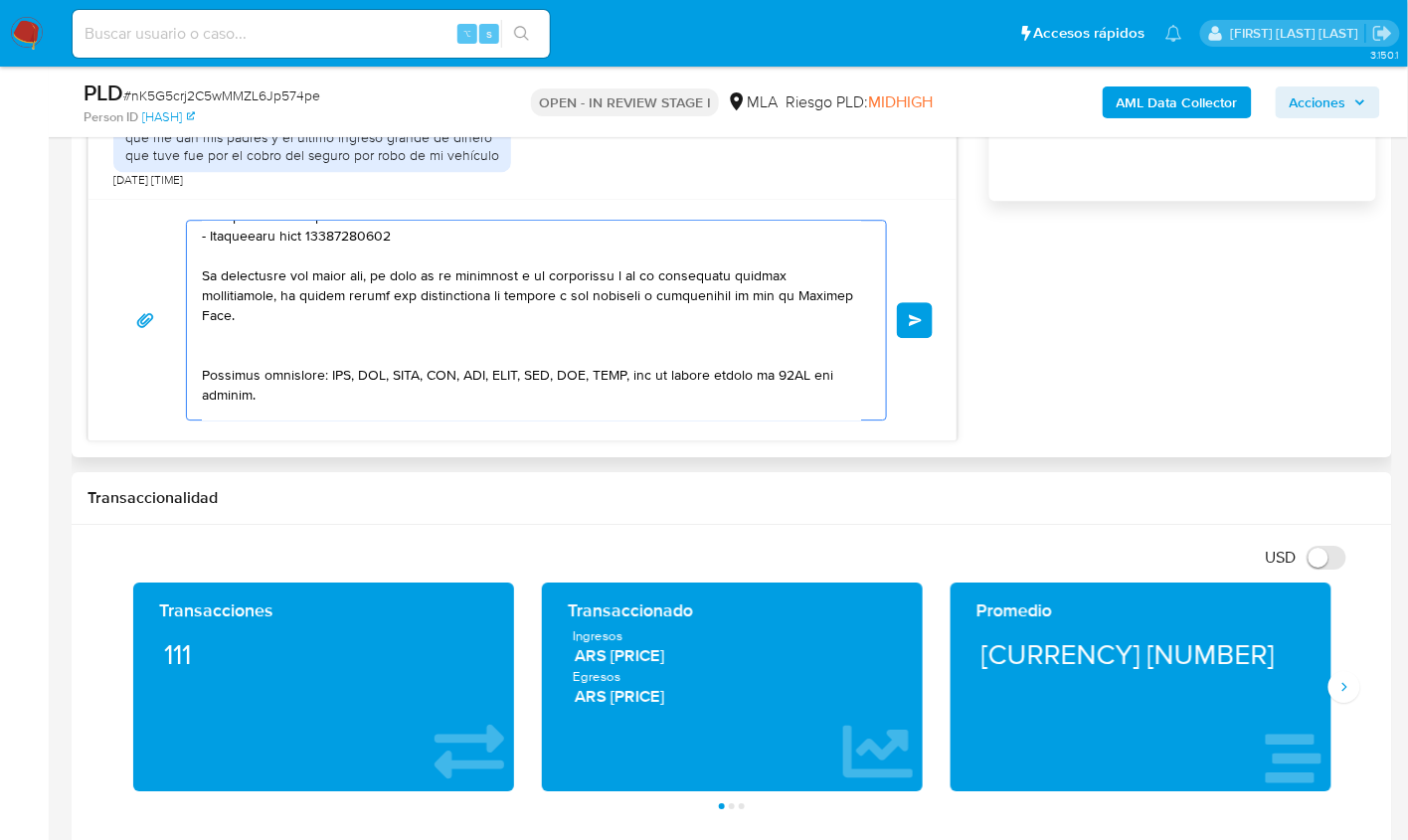 click at bounding box center [531, 320] 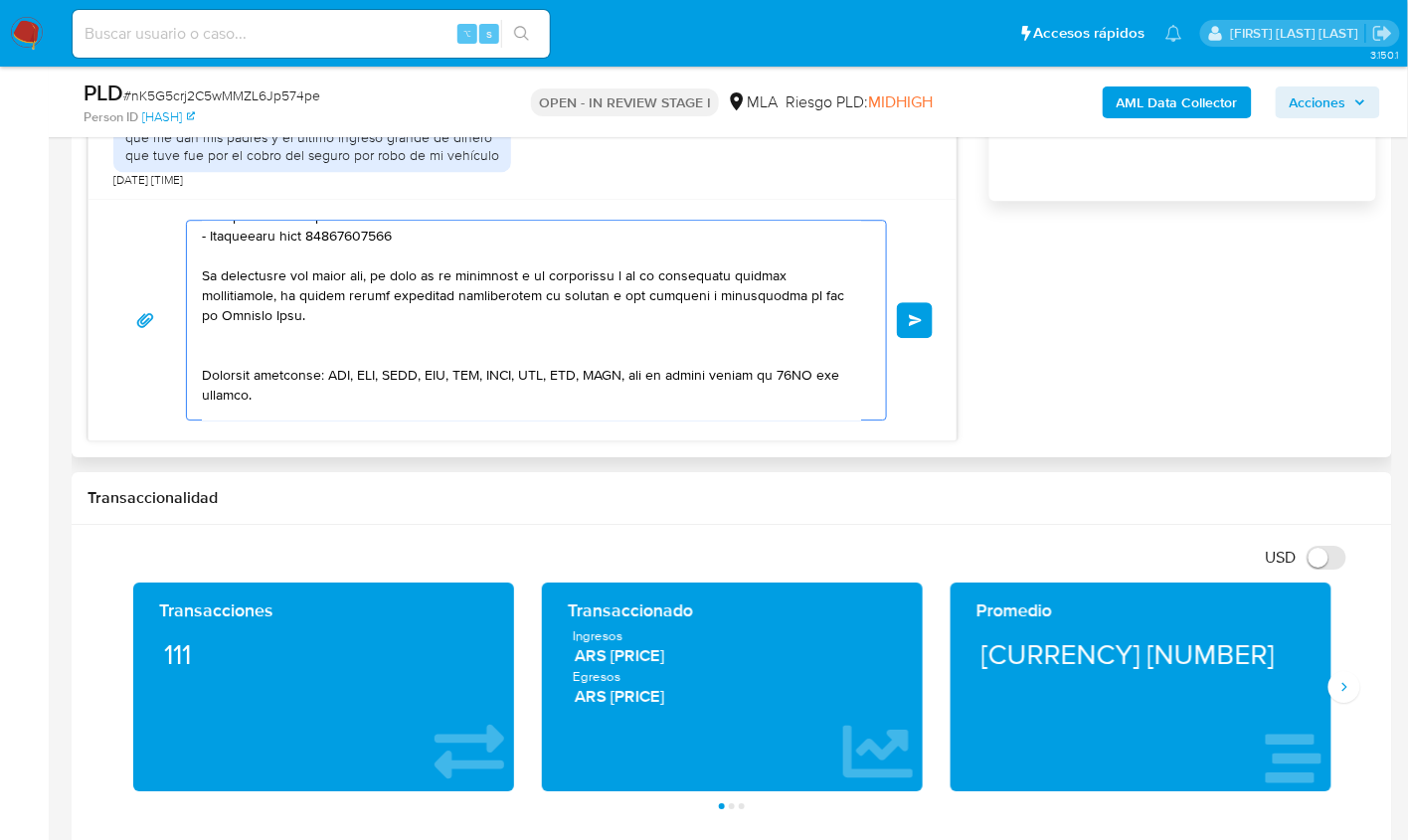 click at bounding box center [531, 320] 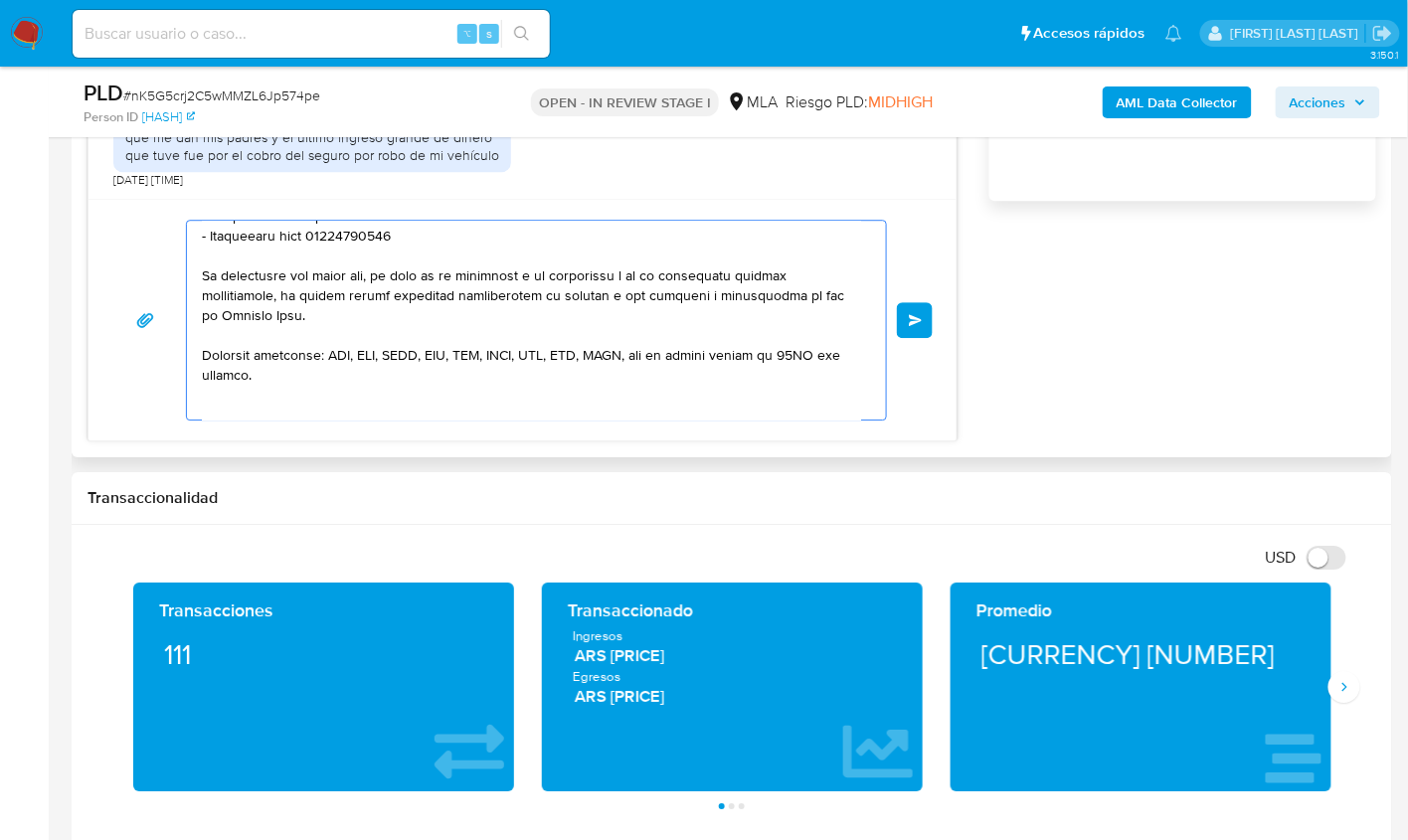 click on "Enviar" at bounding box center [522, 319] 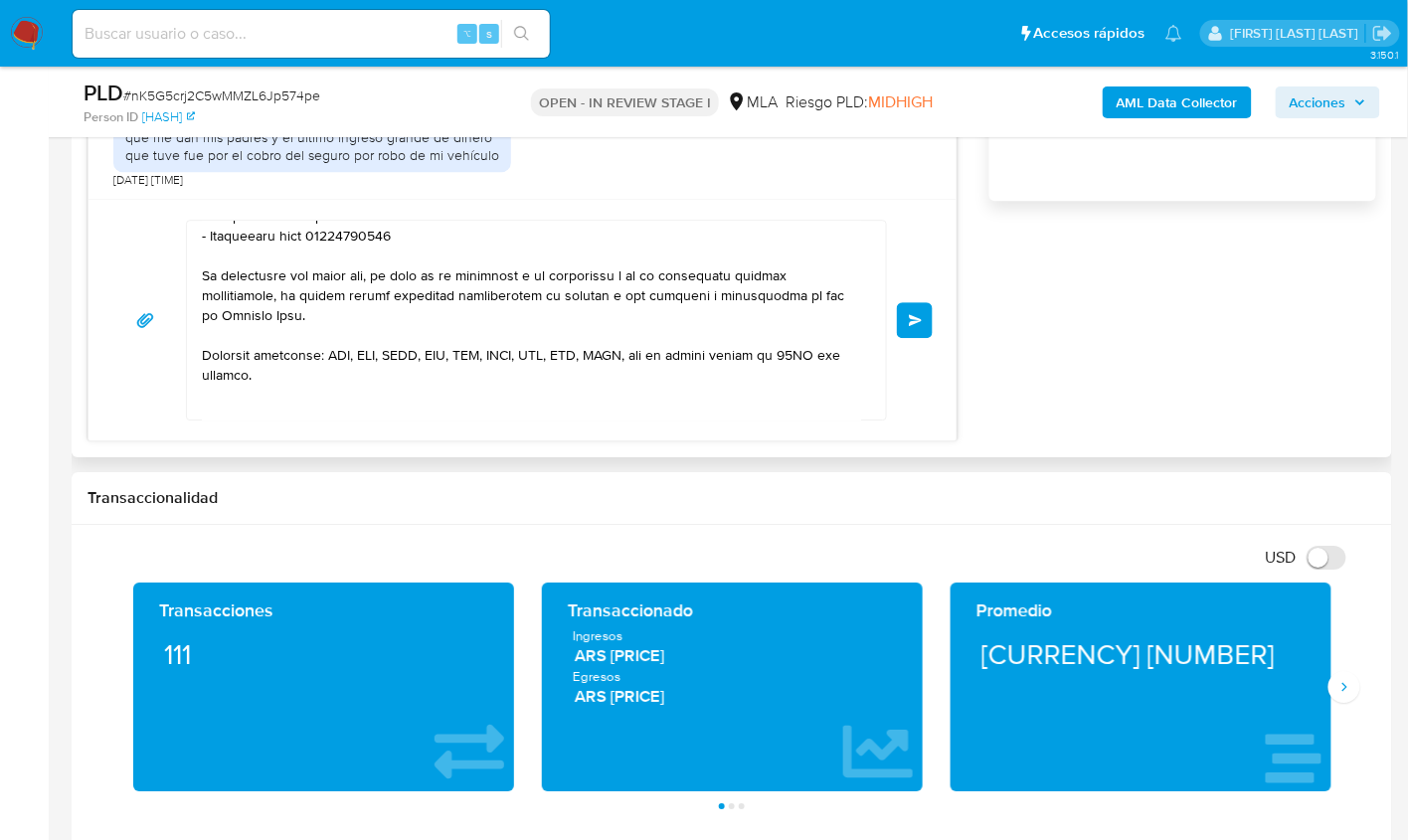 click at bounding box center [531, 320] 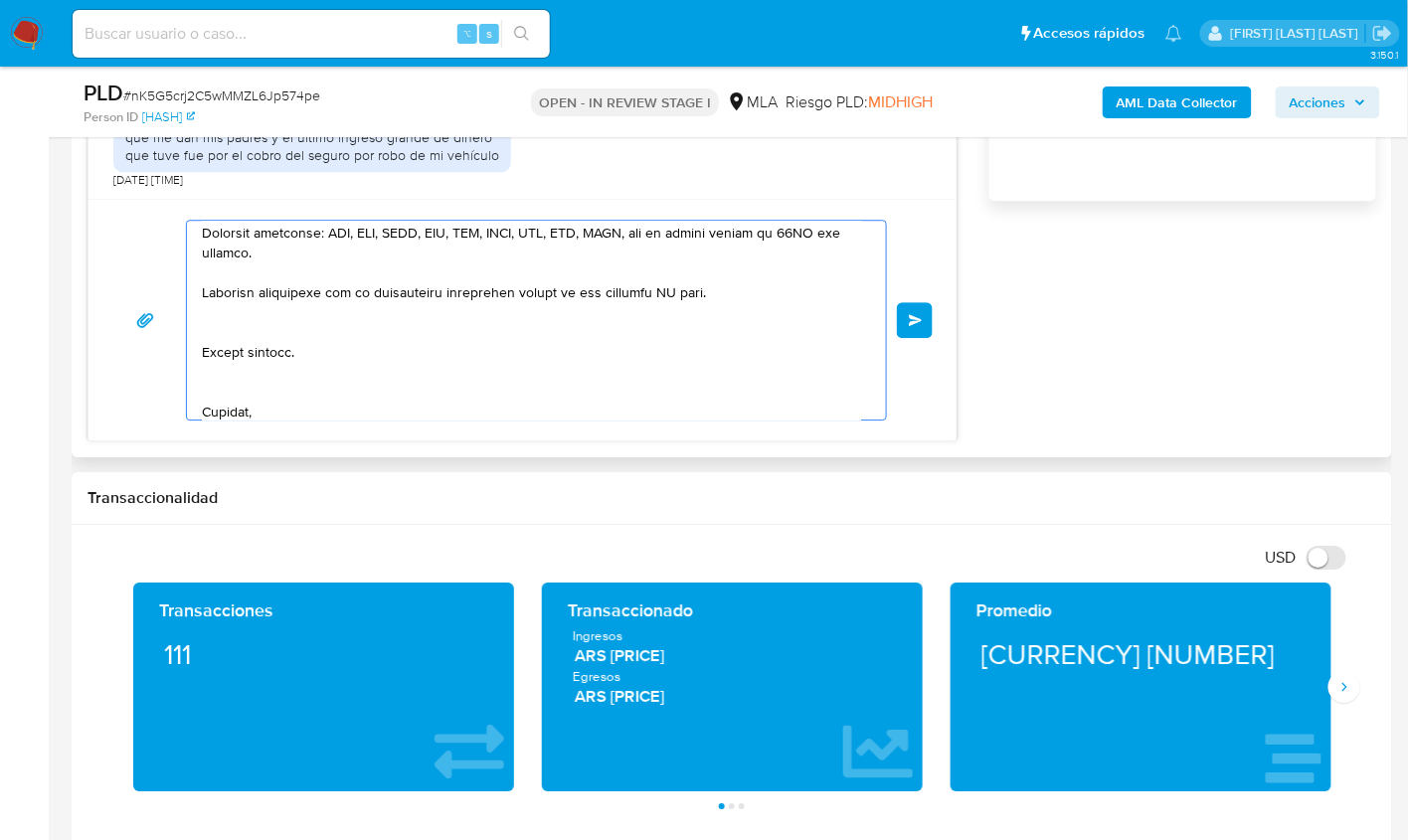scroll, scrollTop: 422, scrollLeft: 0, axis: vertical 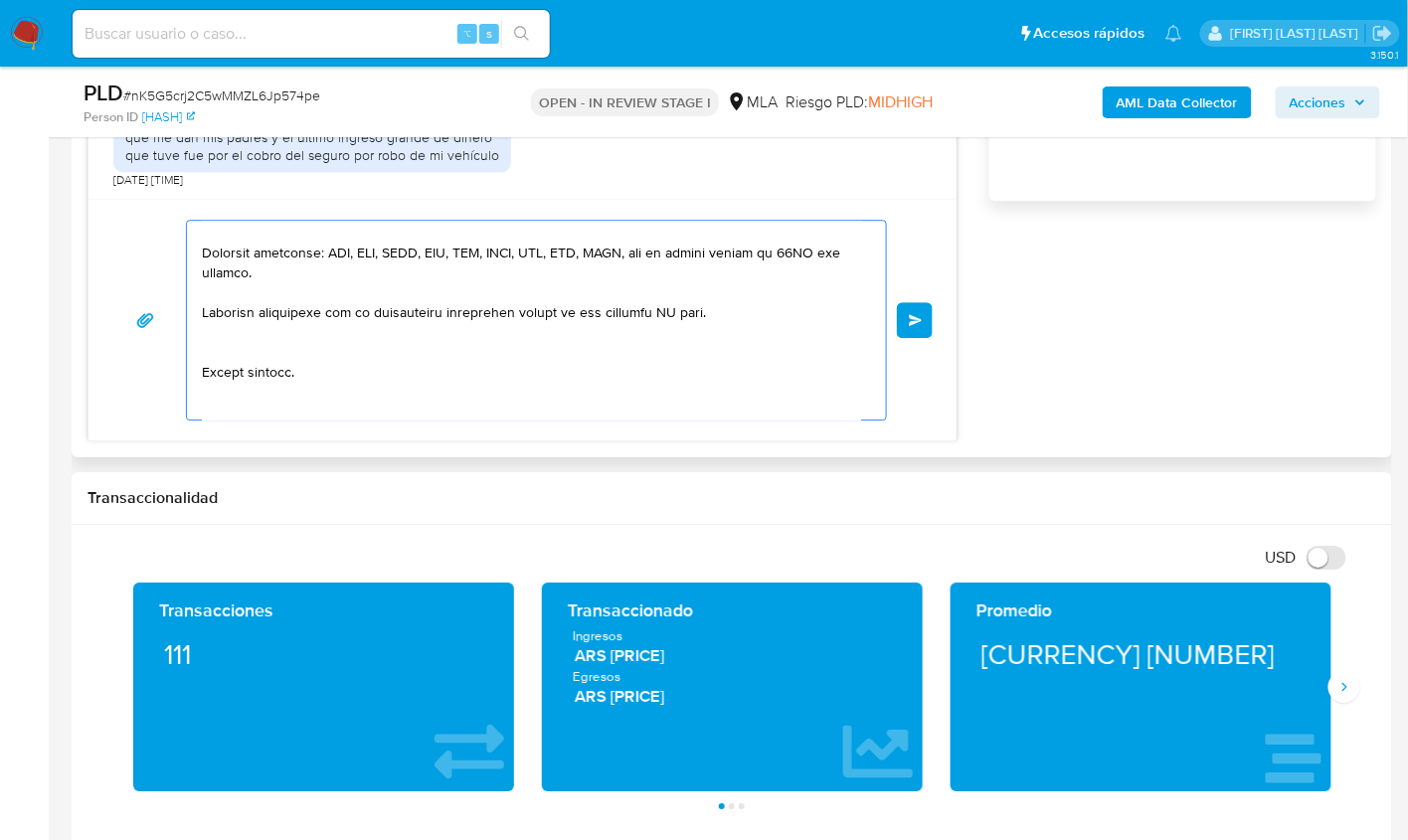 click at bounding box center [531, 320] 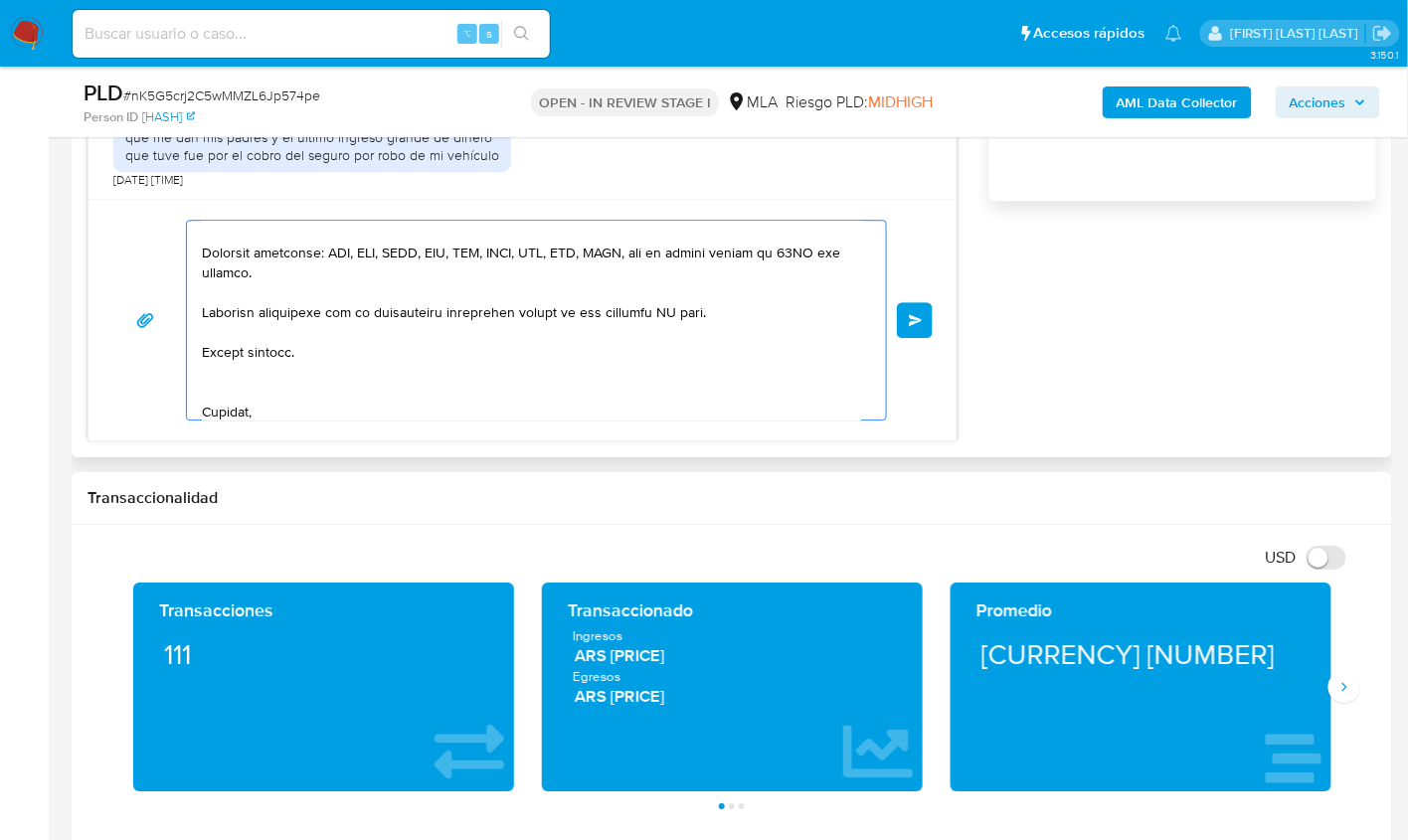 click at bounding box center [531, 320] 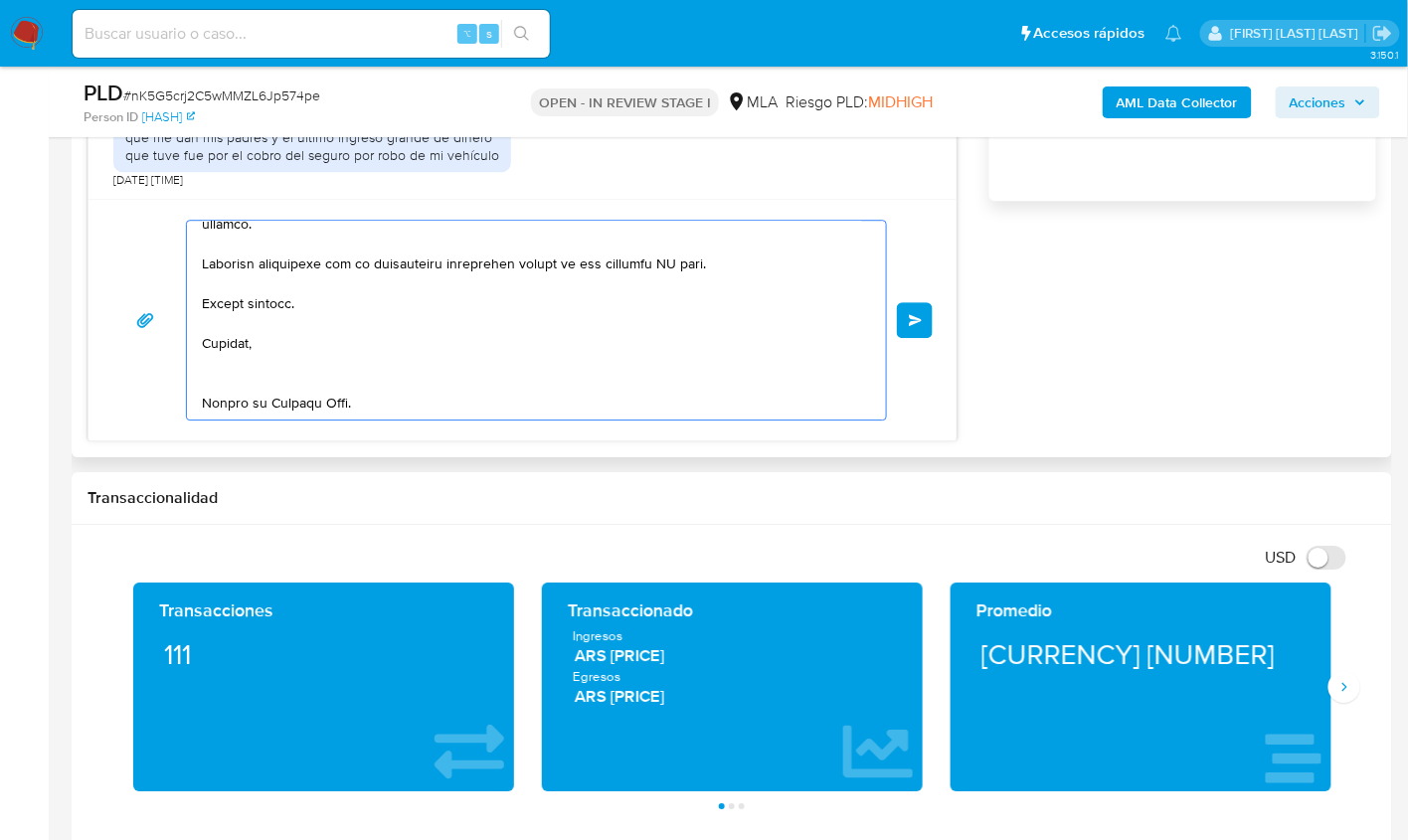 click at bounding box center (531, 320) 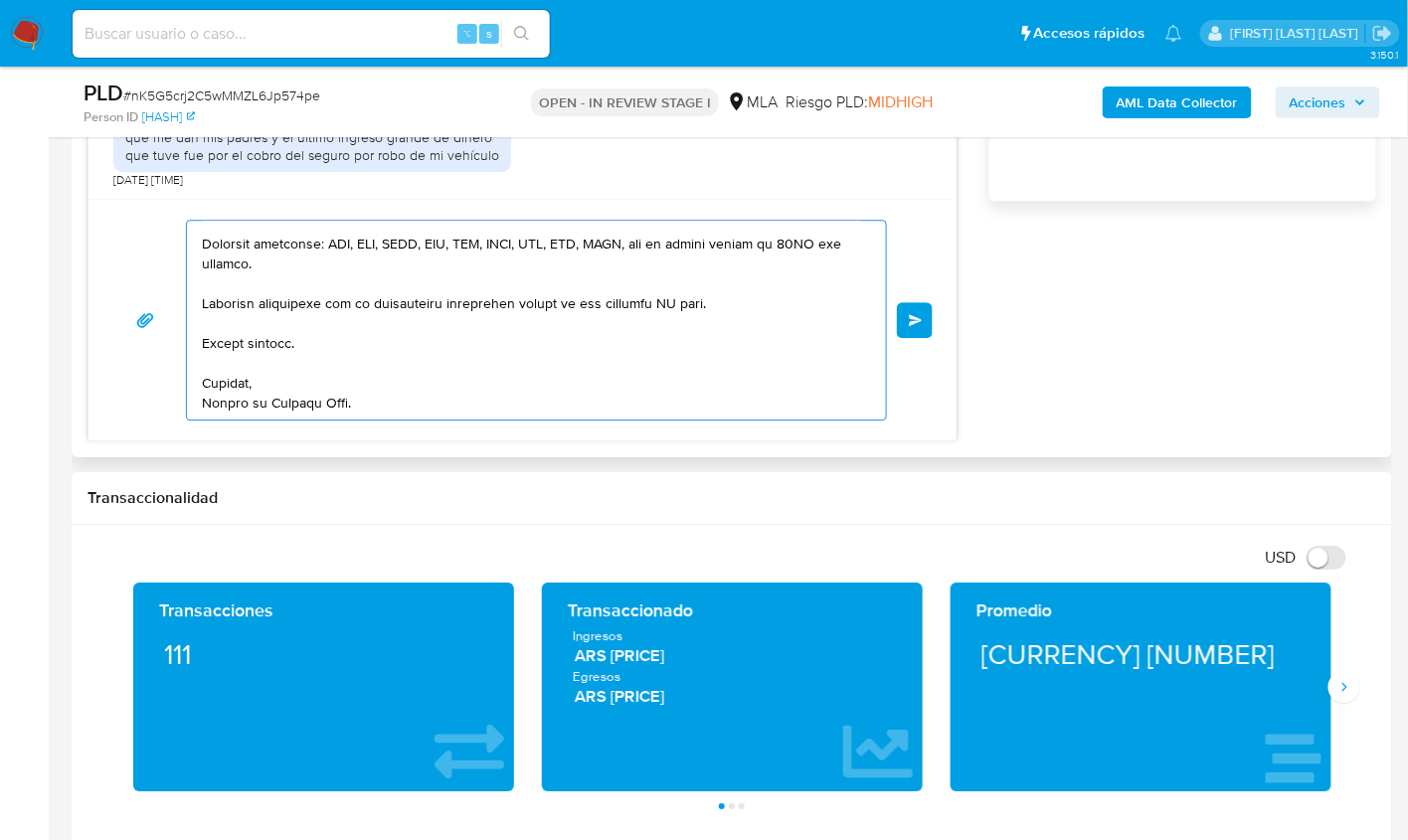 click at bounding box center [531, 320] 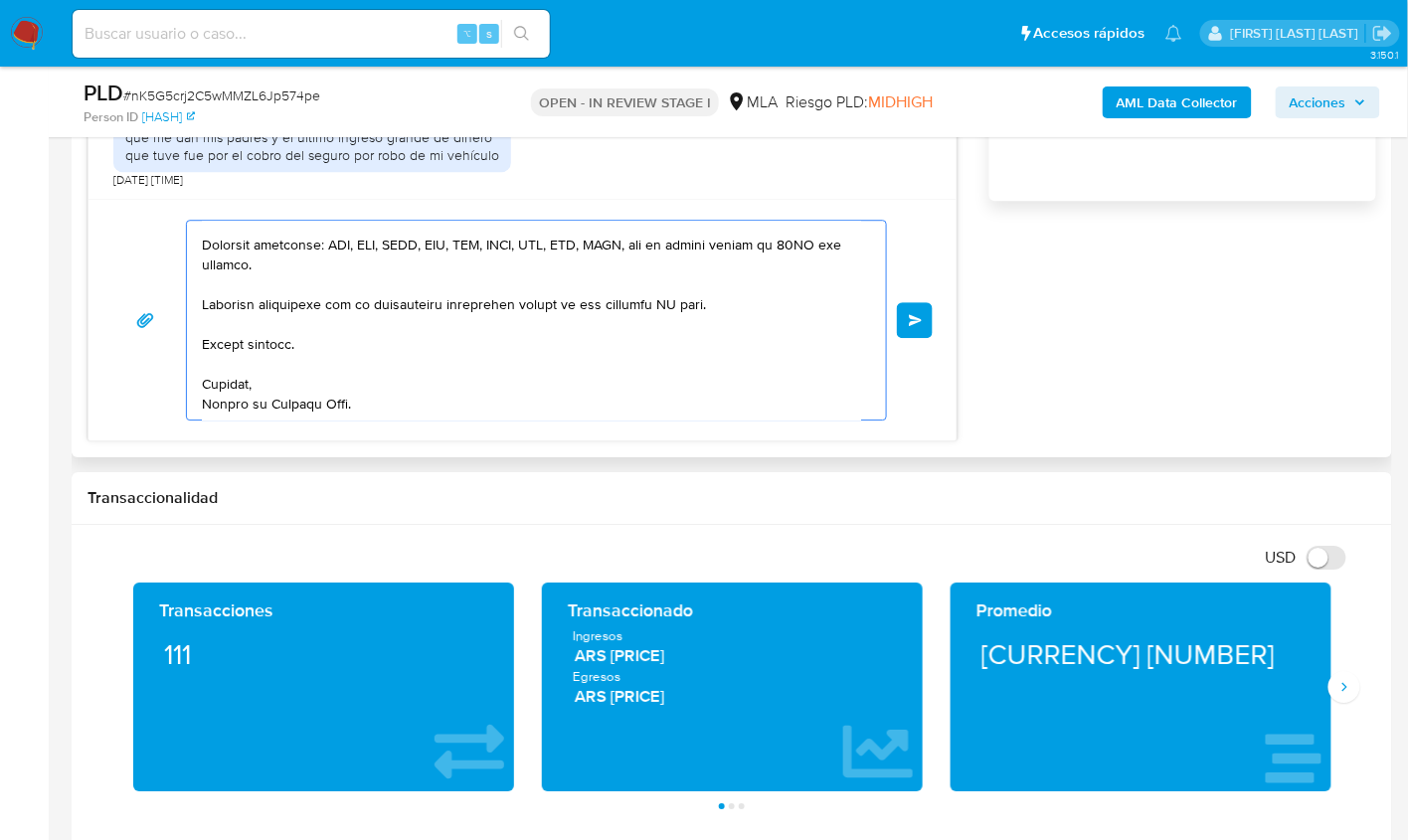 drag, startPoint x: 736, startPoint y: 300, endPoint x: 590, endPoint y: 308, distance: 146.21901 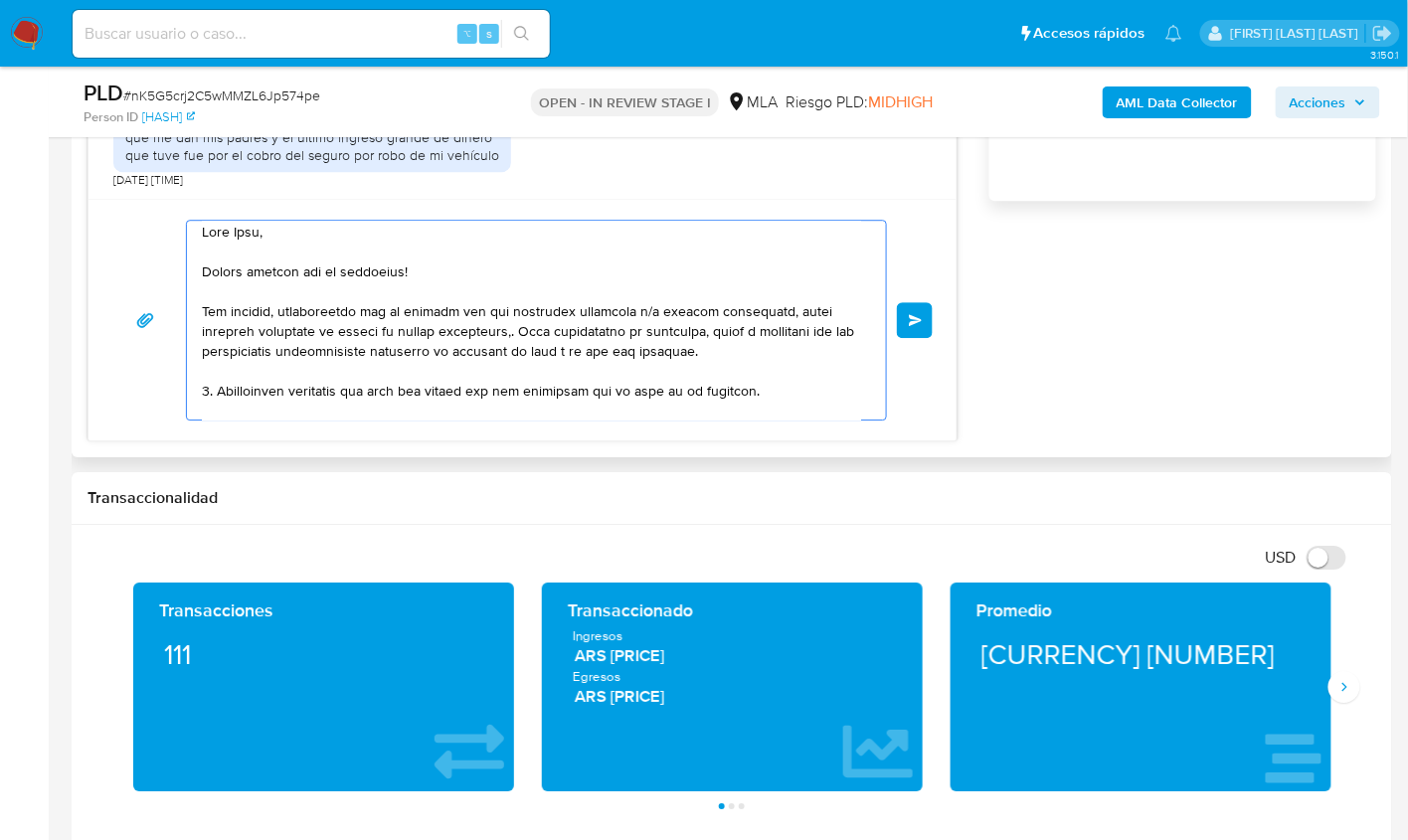 scroll, scrollTop: 0, scrollLeft: 0, axis: both 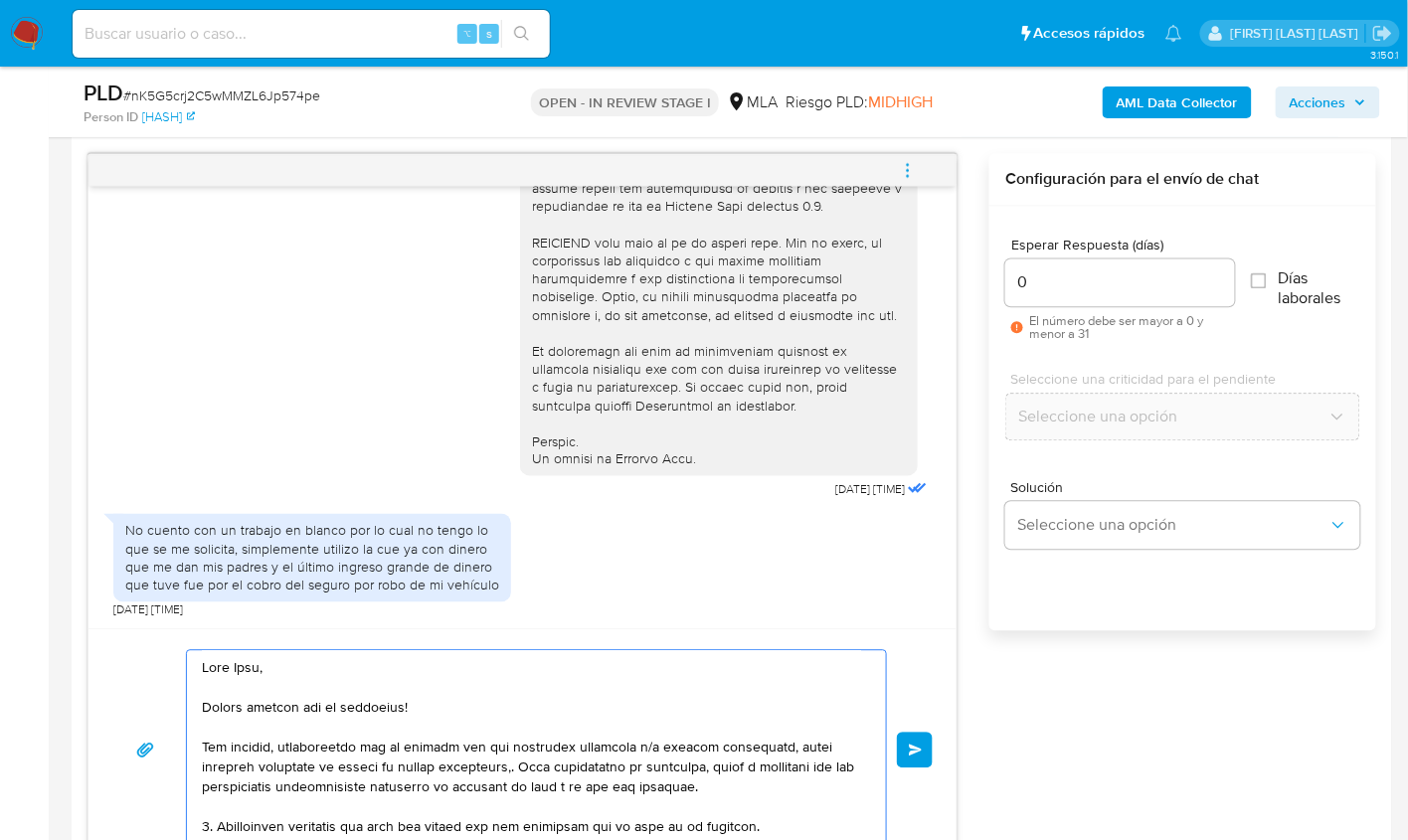 type on "Hola Juan,
Muchas gracias por tu respuesta!
Sin embargo, considerando que no cuentas con una actividad comercial y/o laboral registrada, hemos decidido suspender tu cuenta de manera preventiva,. Para regularizar tu situación, vamos a necesitar que nos proporciones documentación adicional de respaldo en base a lo que nos comentas.
1. Proporciona documento del pago del seguro que nos mencionas por el robo de tu vehículo.
2. Proporciona el vínculo y motivo de las transacciones con las siguientes contrapartes con las que operaste (adjunta documentación en caso de aplicar):
- Agustin Fernando Mora cuit 20373987361
- Delfina Ayelen Leonardis cuit 27432451602
- Roberto Jose Leonardis cuit 20179745292
- Acoagroarg cuit 30716847264
Es importante que sepas que, en caso de no responder a lo solicitado o si lo presentado resulta insuficiente, tu cuenta podría permancer inhabilitada de acuerdo a los términos y condiciones de uso de Mercado Pago.
Formatos admitidos: PDF, JPG, JPEG, TXT, DOC, DOCX, XLS, PNG, XL..." 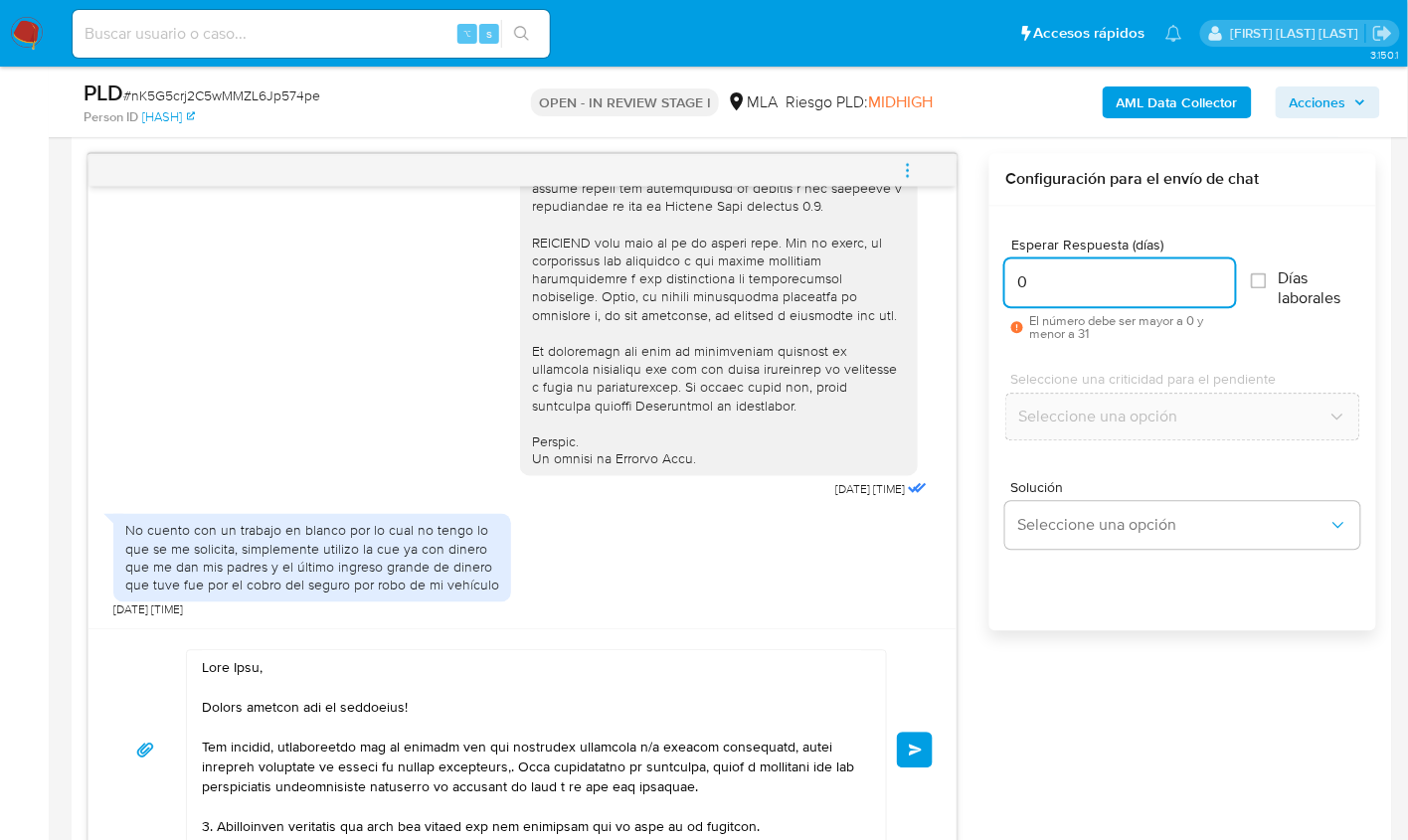 drag, startPoint x: 1070, startPoint y: 279, endPoint x: 855, endPoint y: 279, distance: 215 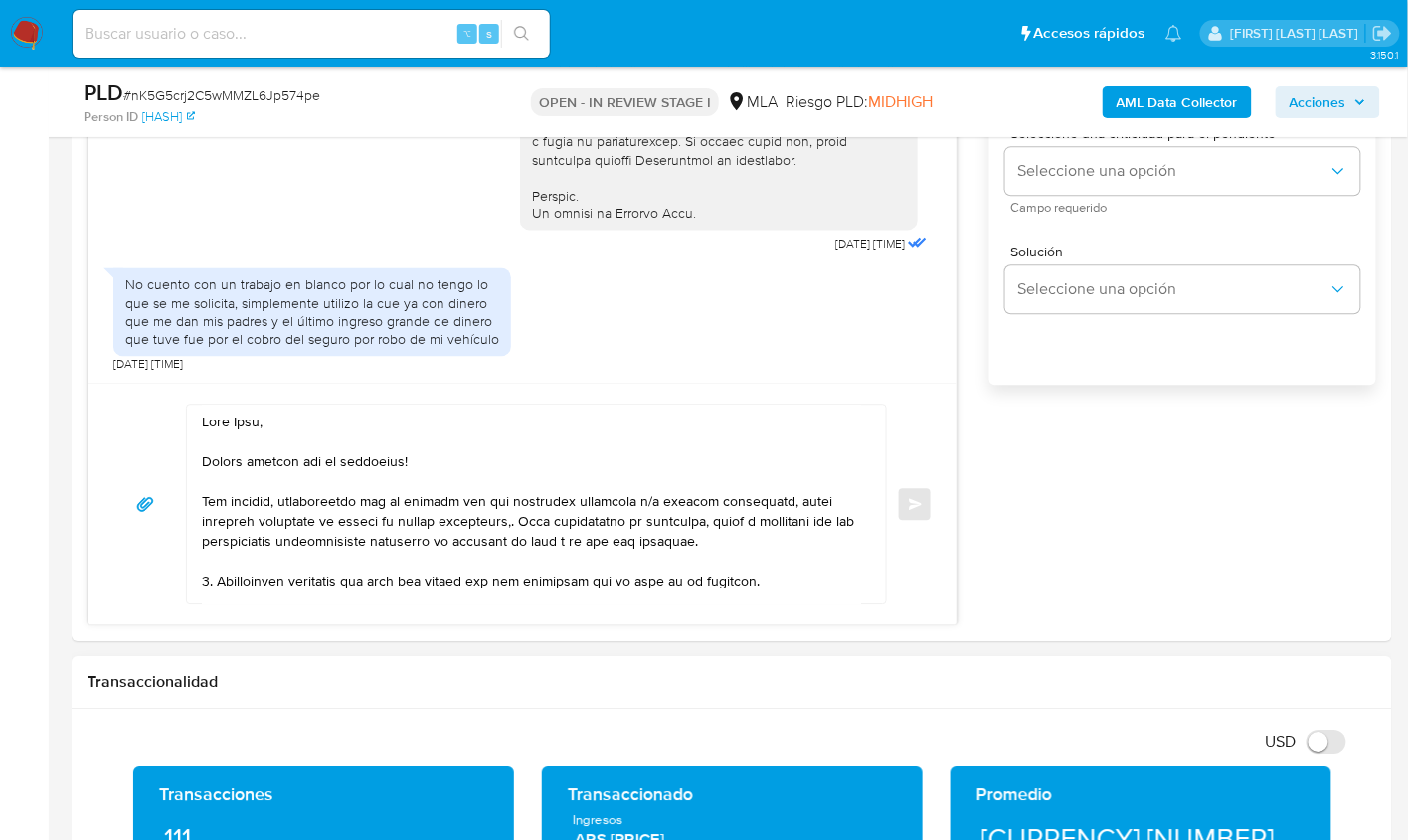 scroll, scrollTop: 1314, scrollLeft: 0, axis: vertical 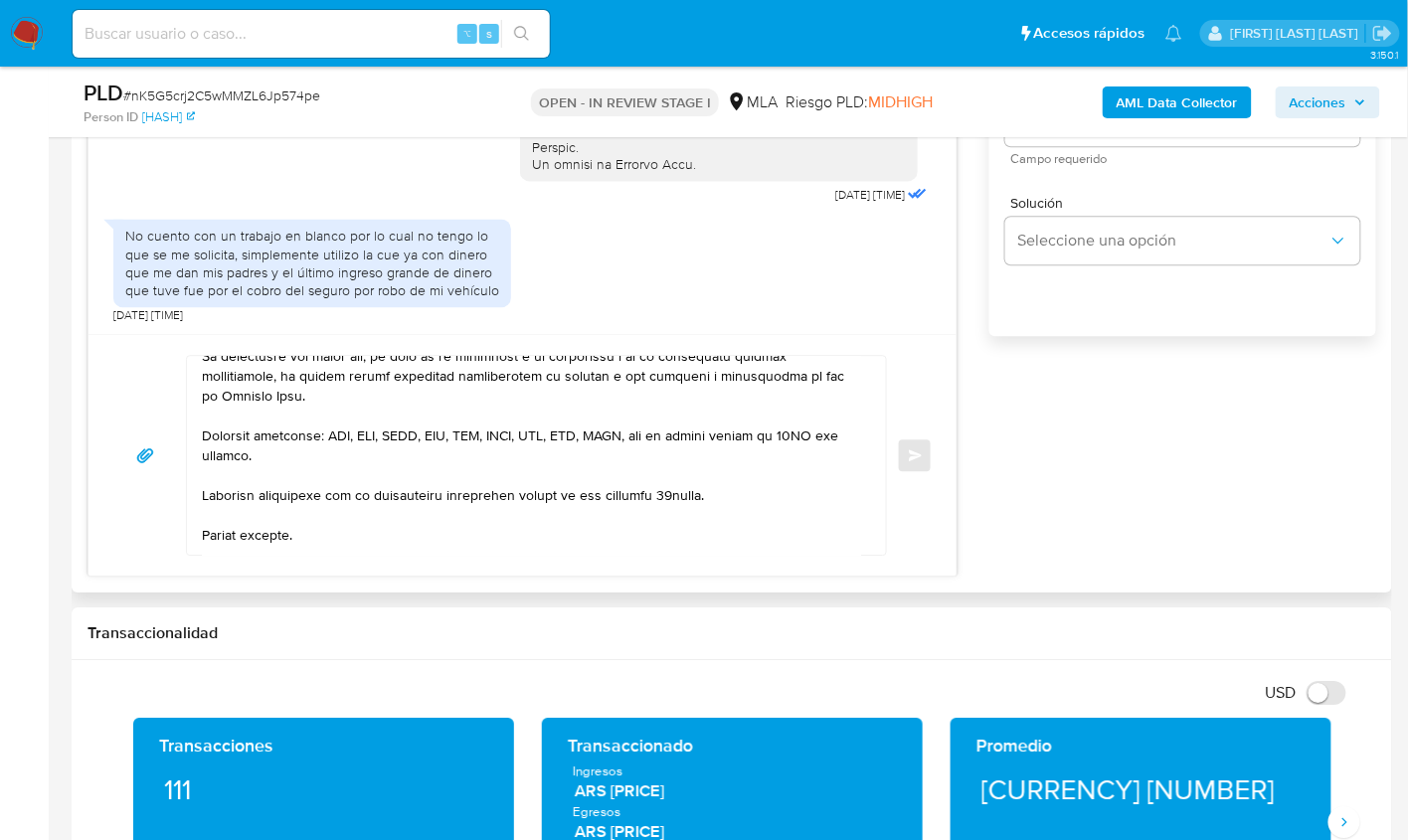 type on "3" 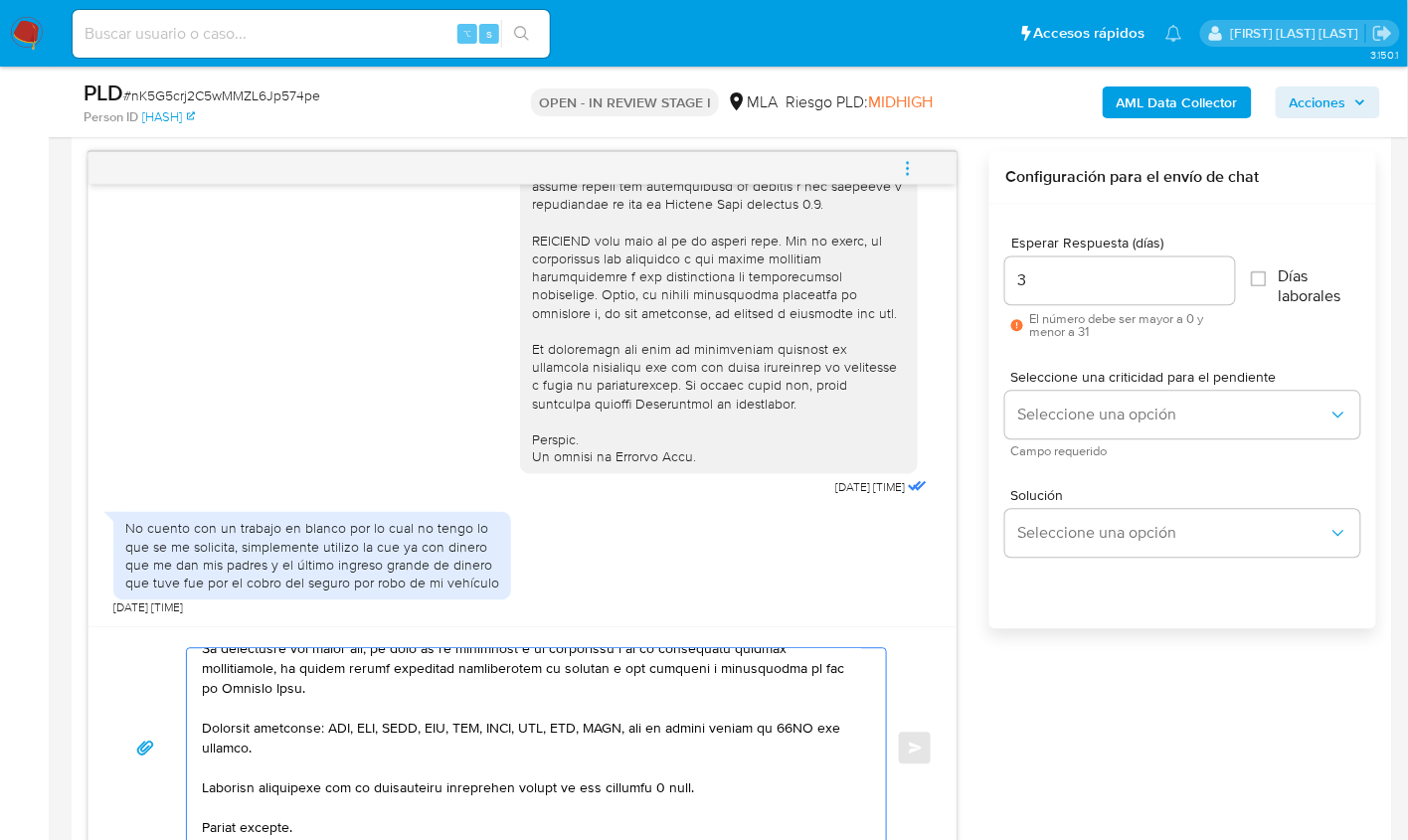 scroll, scrollTop: 1008, scrollLeft: 0, axis: vertical 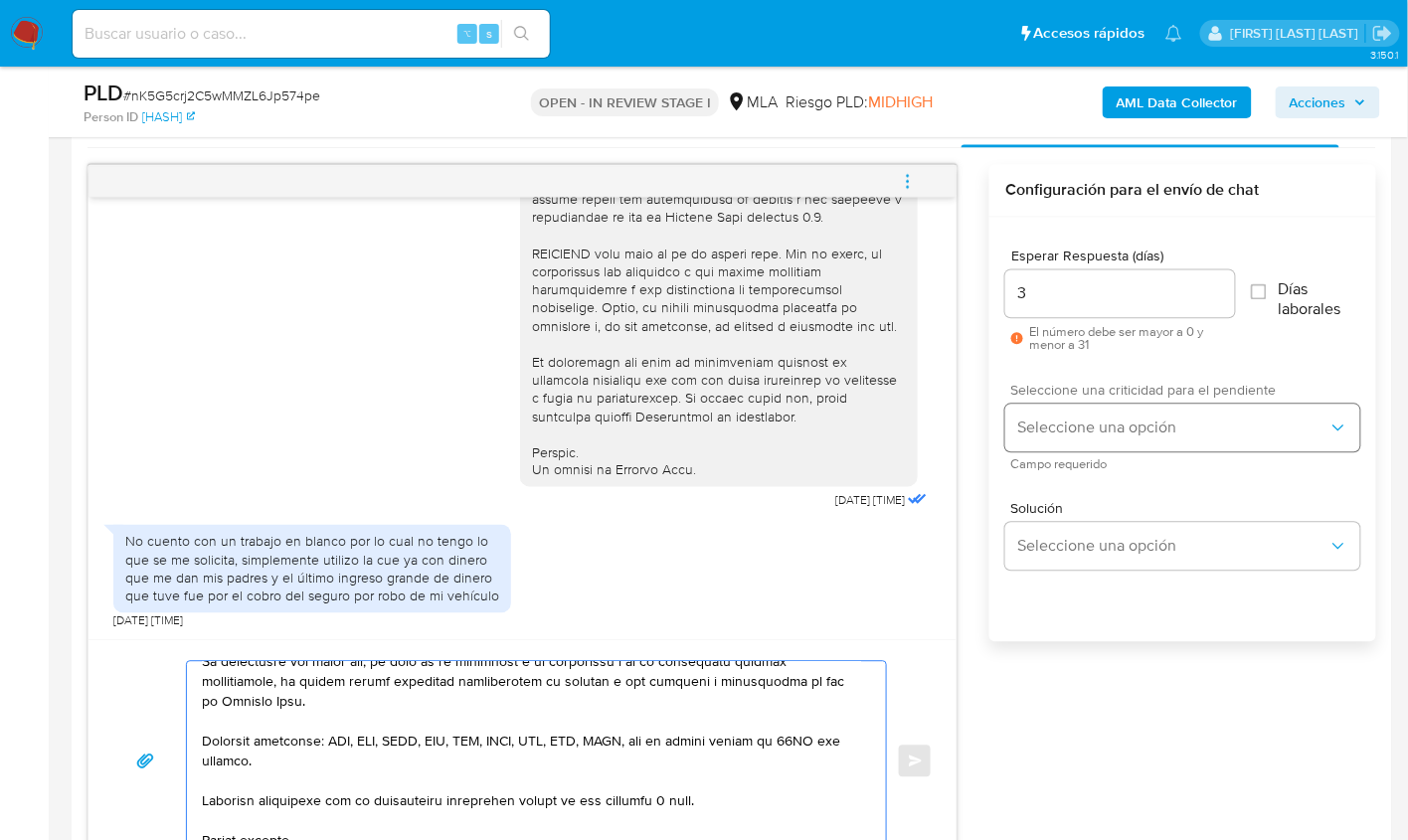 type on "Hola Juan,
Muchas gracias por tu respuesta!
Sin embargo, considerando que no cuentas con una actividad comercial y/o laboral registrada, hemos decidido suspender tu cuenta de manera preventiva,. Para regularizar tu situación, vamos a necesitar que nos proporciones documentación adicional de respaldo en base a lo que nos comentas.
1. Proporciona documento del pago del seguro que nos mencionas por el robo de tu vehículo.
2. Proporciona el vínculo y motivo de las transacciones con las siguientes contrapartes con las que operaste (adjunta documentación en caso de aplicar):
- Agustin Fernando Mora cuit 20373987361
- Delfina Ayelen Leonardis cuit 27432451602
- Roberto Jose Leonardis cuit 20179745292
- Acoagroarg cuit 30716847264
Es importante que sepas que, en caso de no responder a lo solicitado o si lo presentado resulta insuficiente, tu cuenta podría permancer inhabilitada de acuerdo a los términos y condiciones de uso de Mercado Pago.
Formatos admitidos: PDF, JPG, JPEG, TXT, DOC, DOCX, XLS, PNG, XL..." 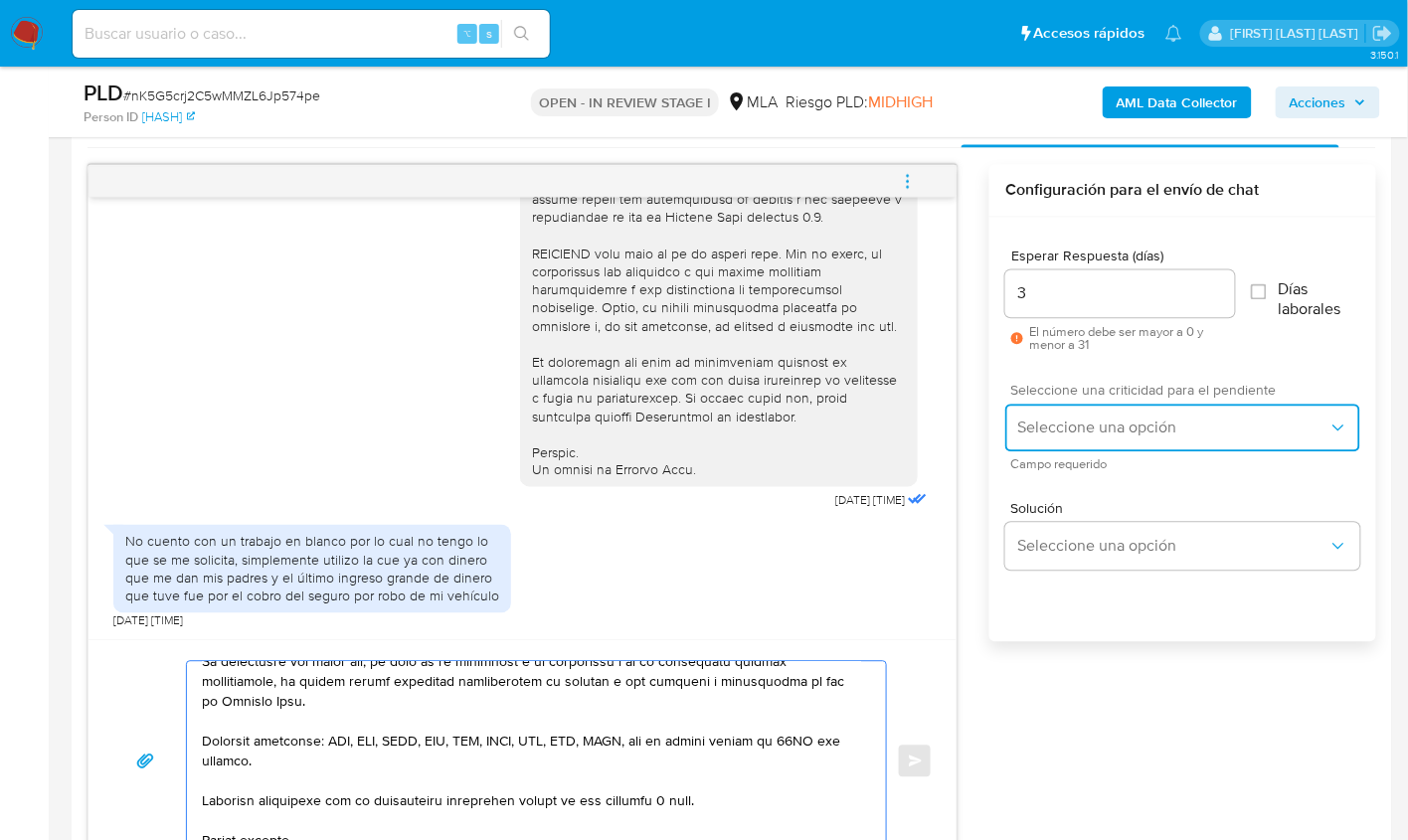 click on "Seleccione una opción" at bounding box center (1172, 428) 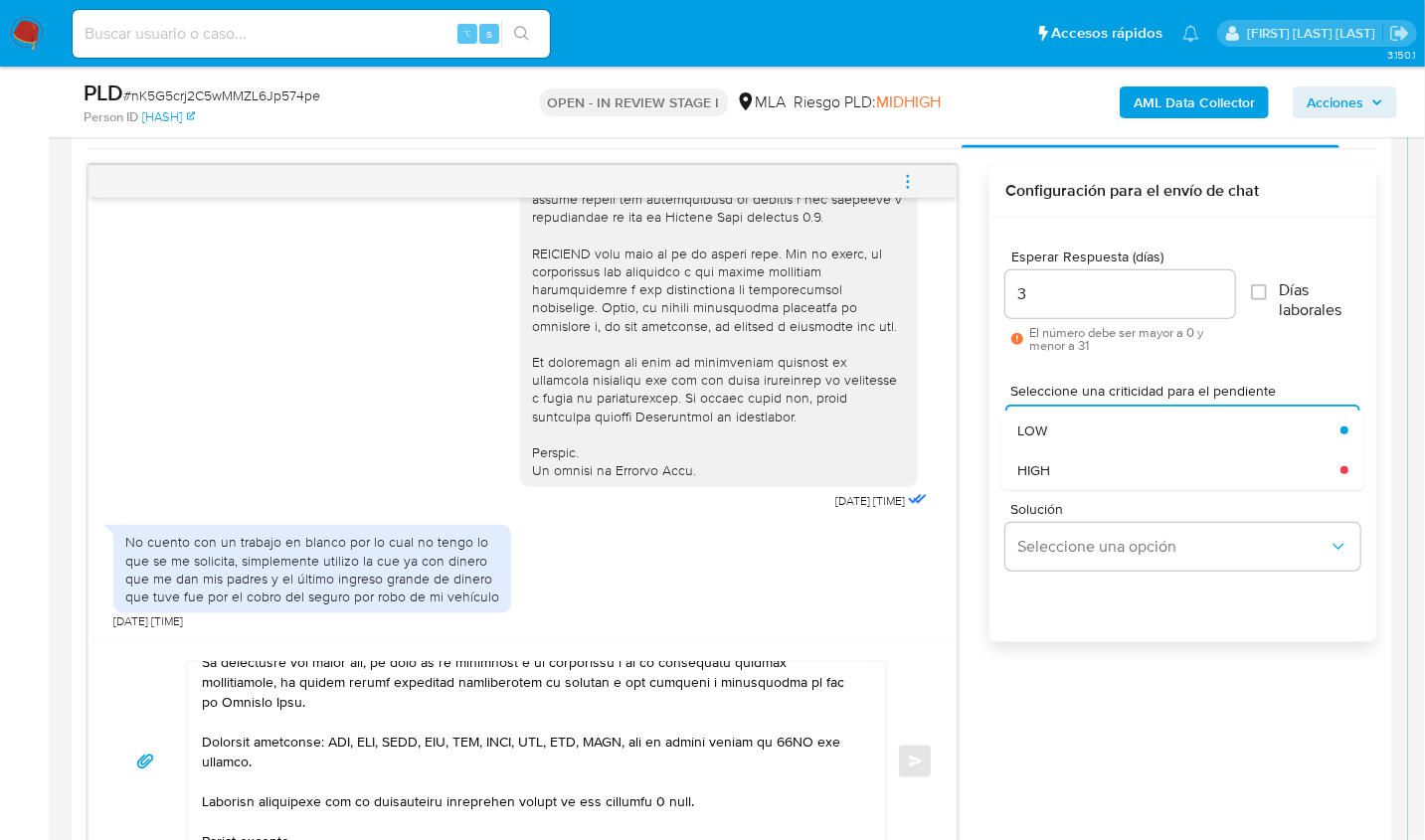 click on "HIGH" at bounding box center (1033, 470) 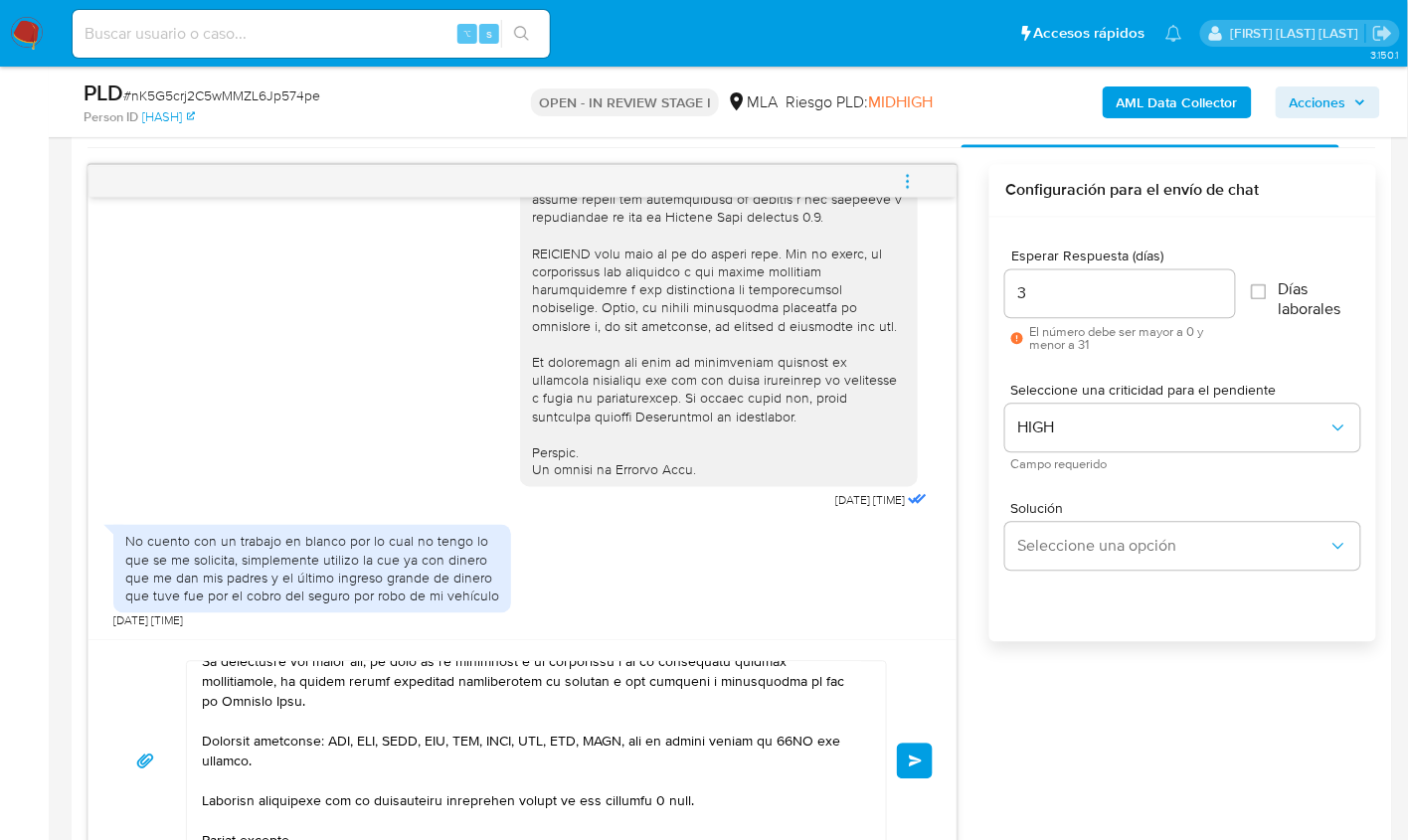 click on "3" at bounding box center (1120, 294) 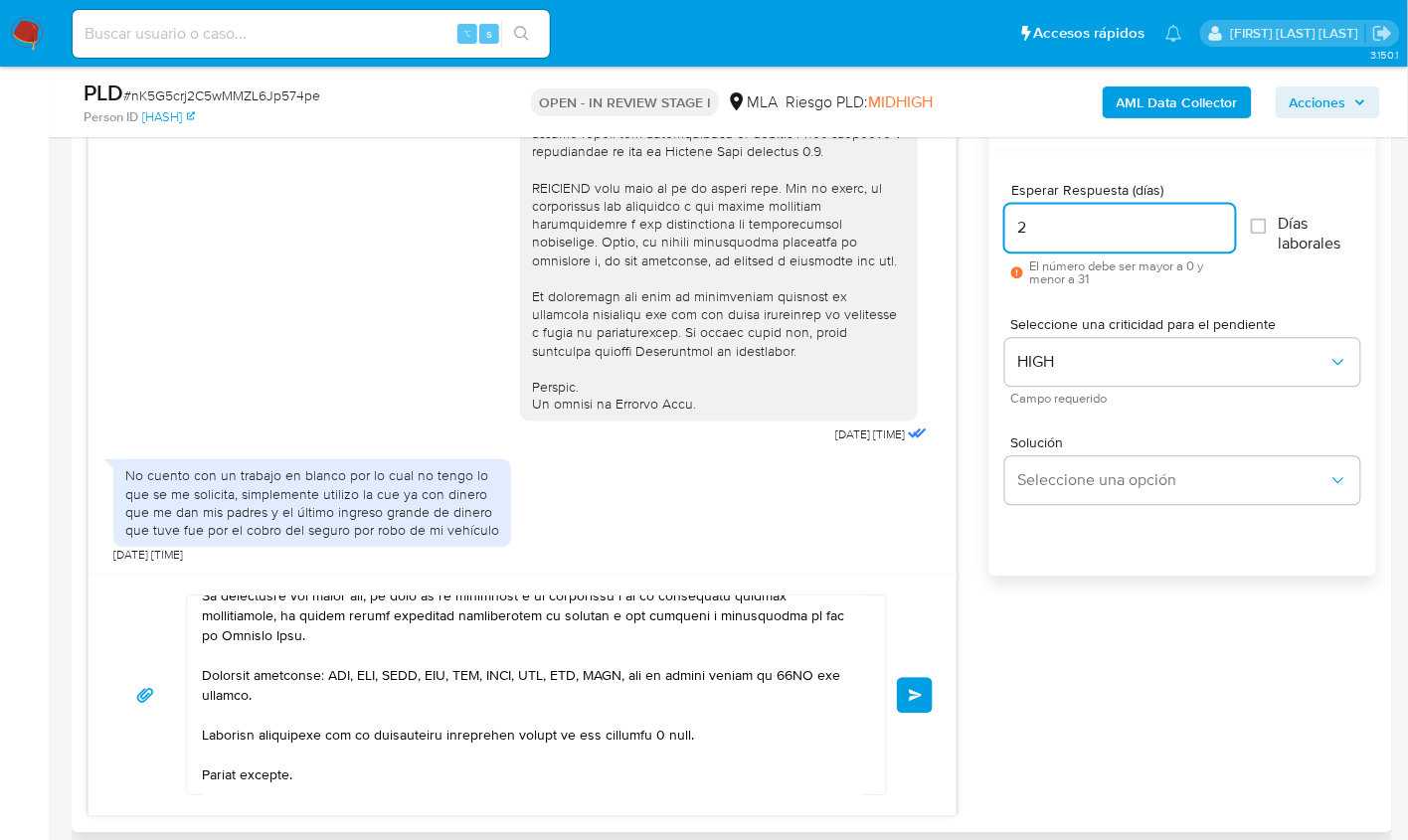 scroll, scrollTop: 1176, scrollLeft: 0, axis: vertical 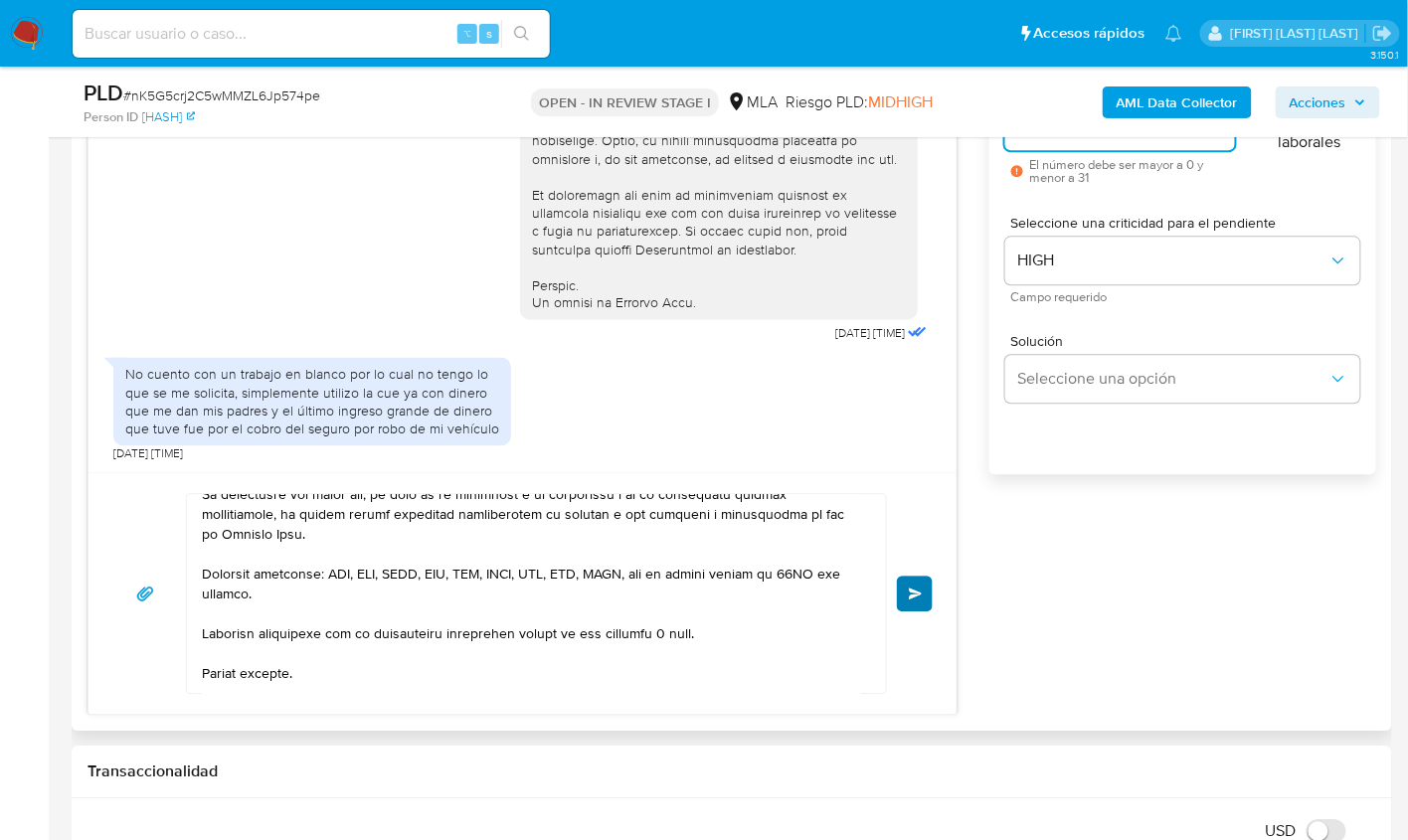 type on "2" 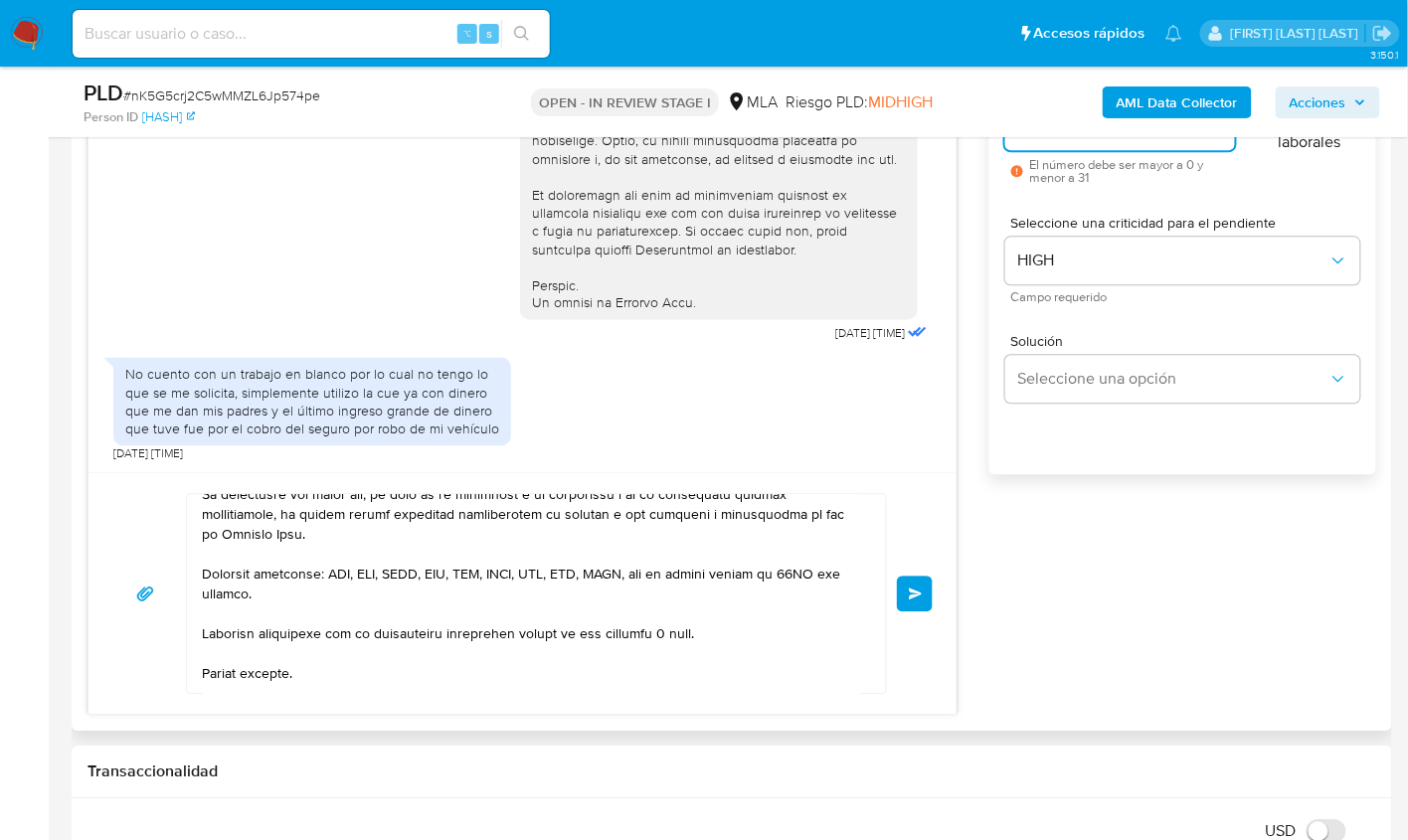 click on "Enviar" at bounding box center [915, 593] 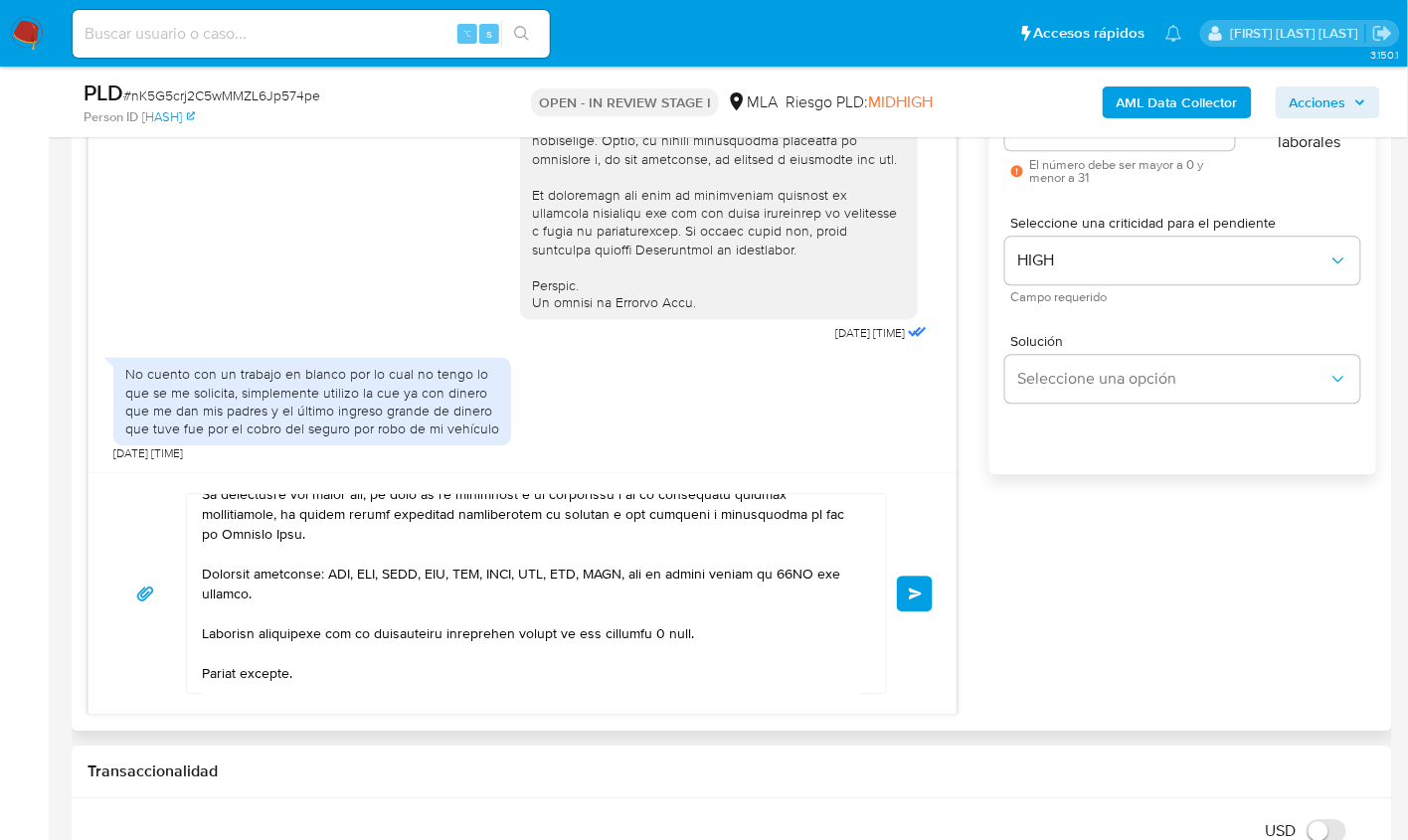 click on "Enviar" at bounding box center [916, 593] 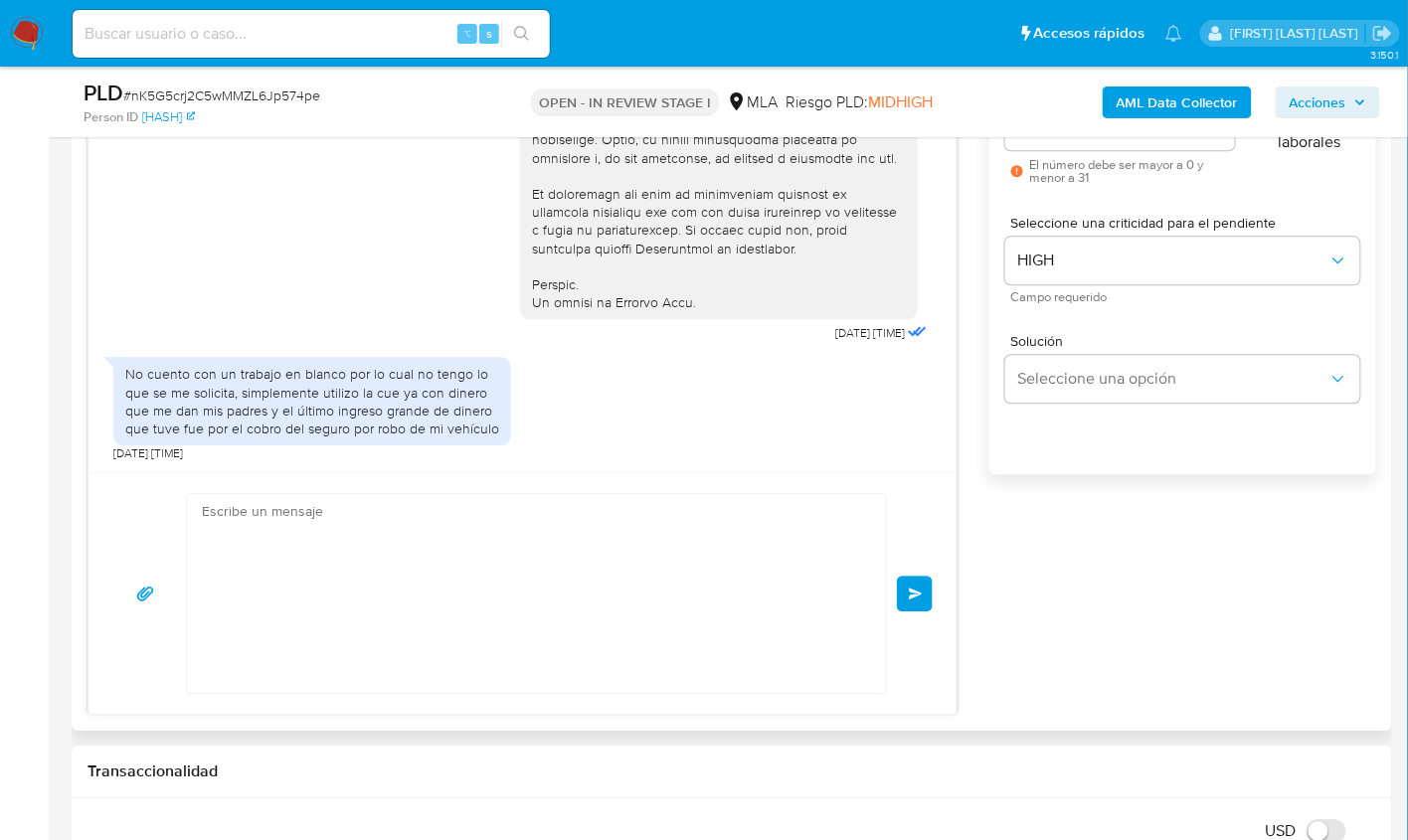 scroll, scrollTop: 1543, scrollLeft: 0, axis: vertical 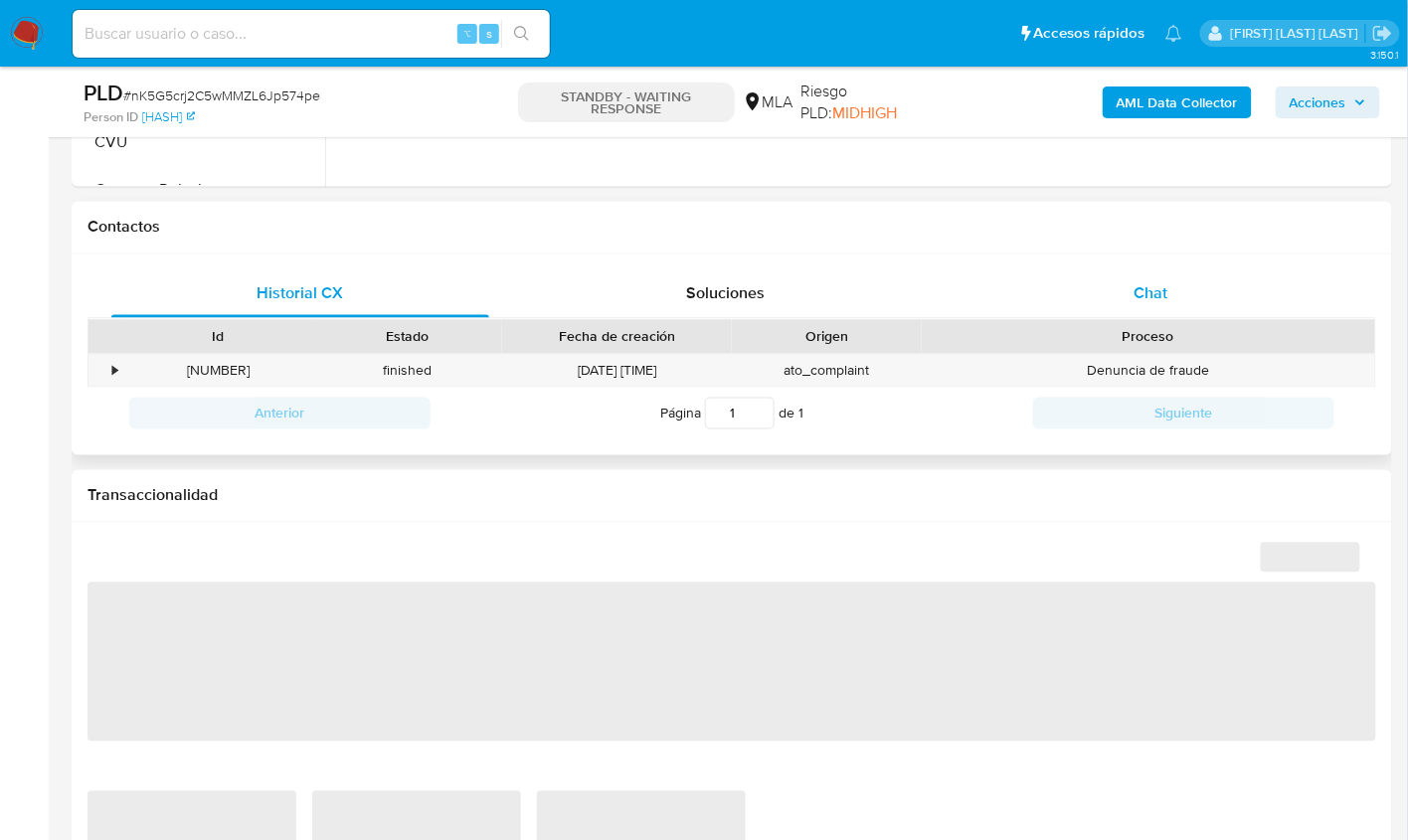 click on "Chat" at bounding box center (1150, 294) 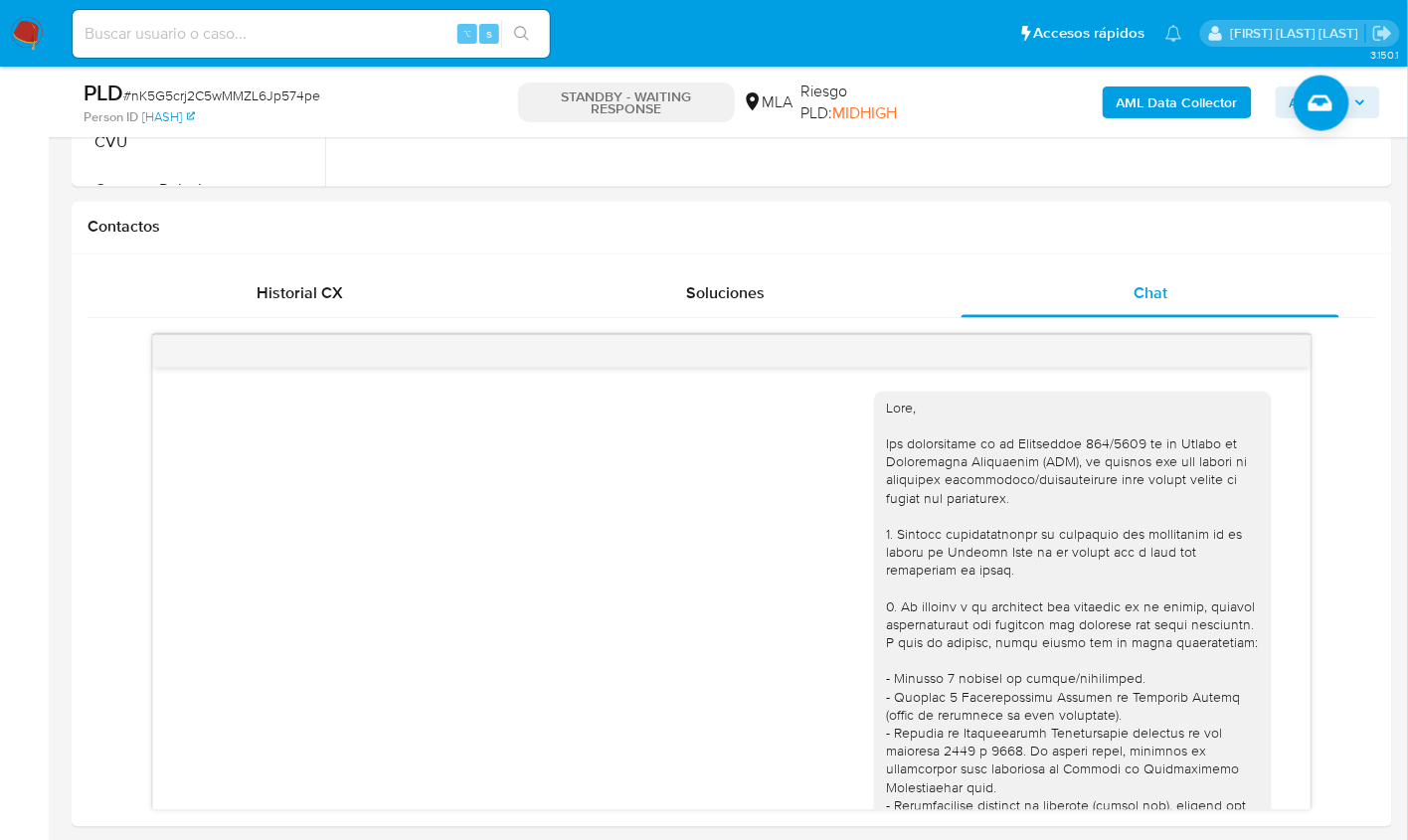 scroll, scrollTop: 853, scrollLeft: 0, axis: vertical 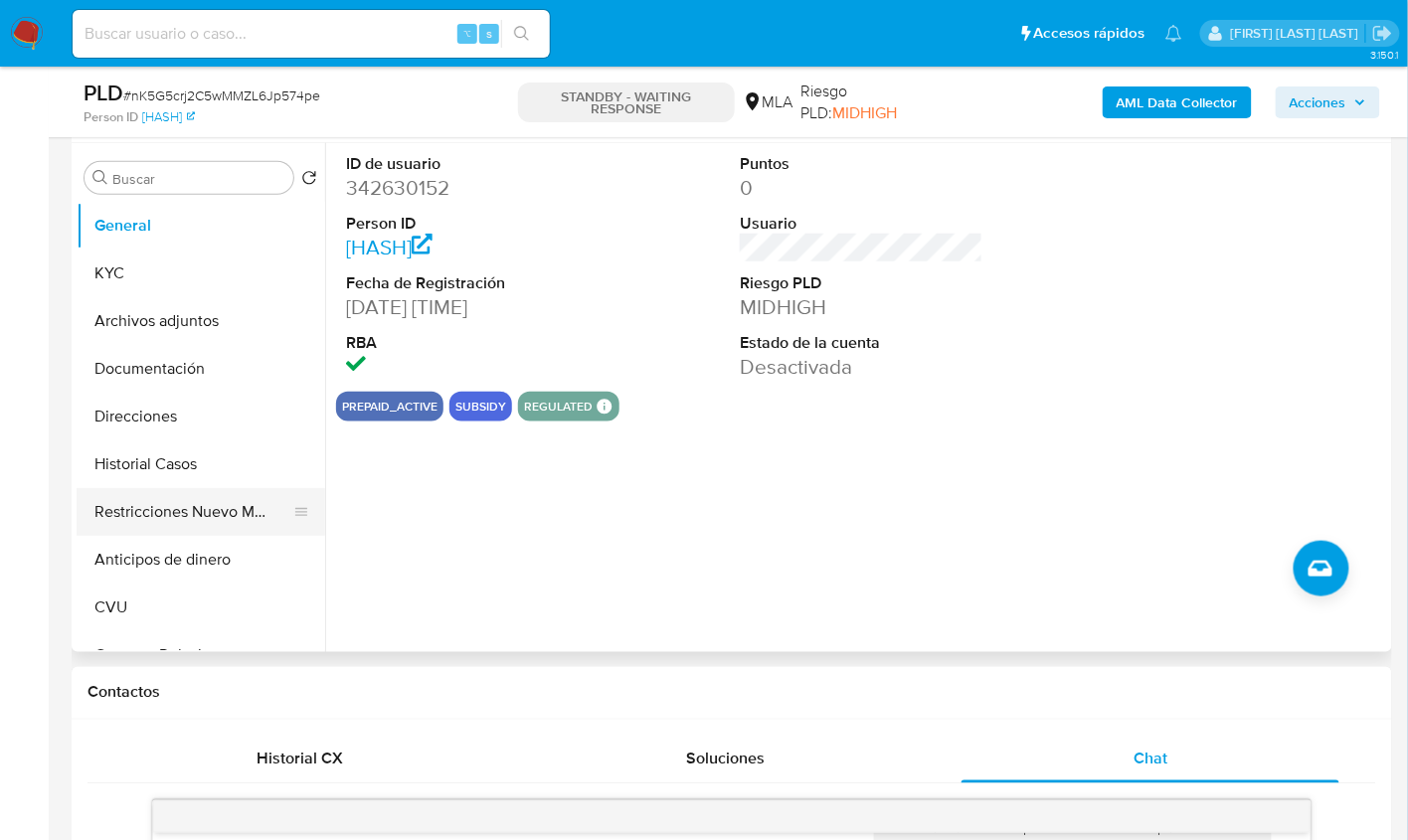click on "Restricciones Nuevo Mundo" at bounding box center (193, 512) 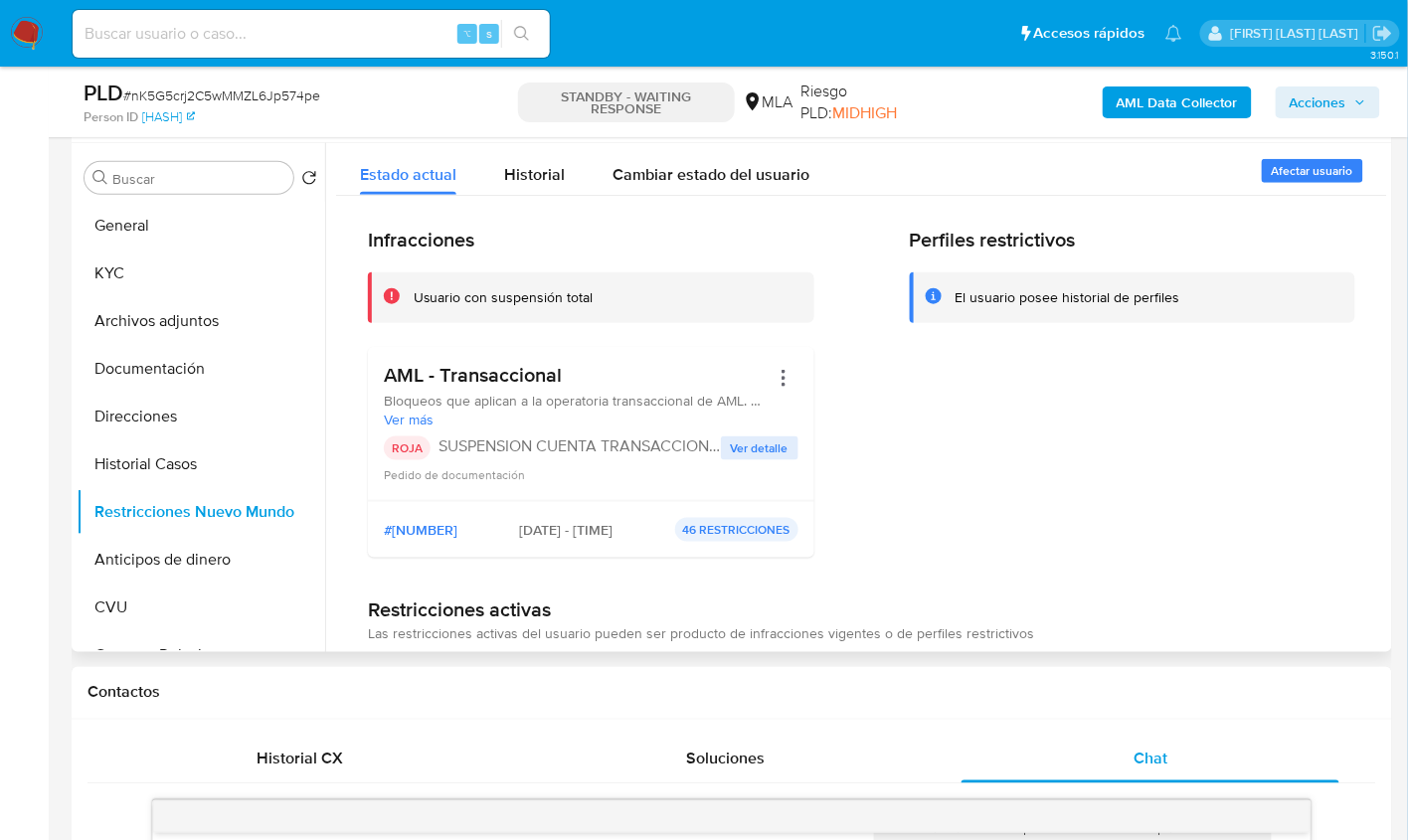 click on "Perfiles restrictivos El usuario posee historial de perfiles" at bounding box center (1133, 401) 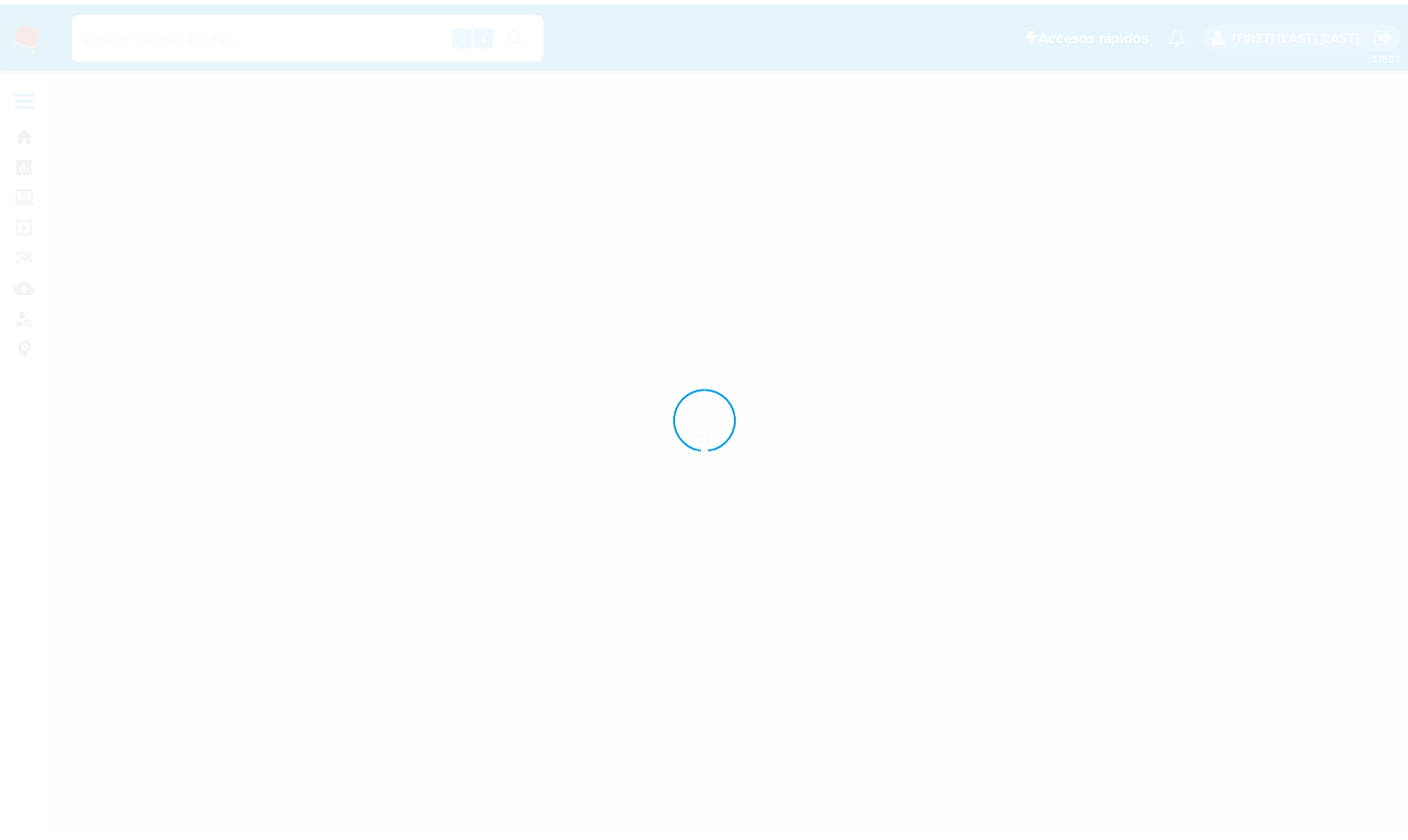 scroll, scrollTop: 0, scrollLeft: 0, axis: both 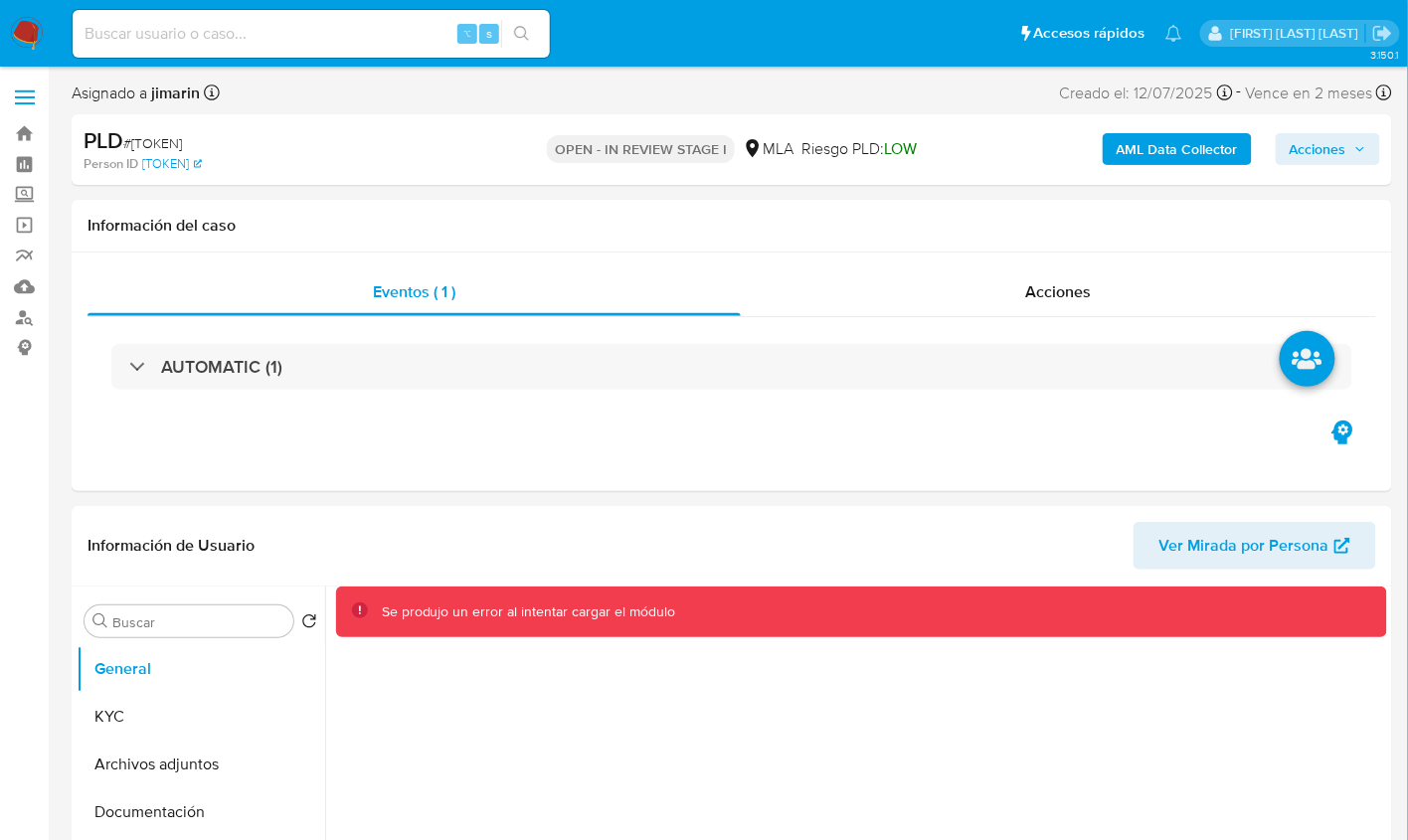 select on "10" 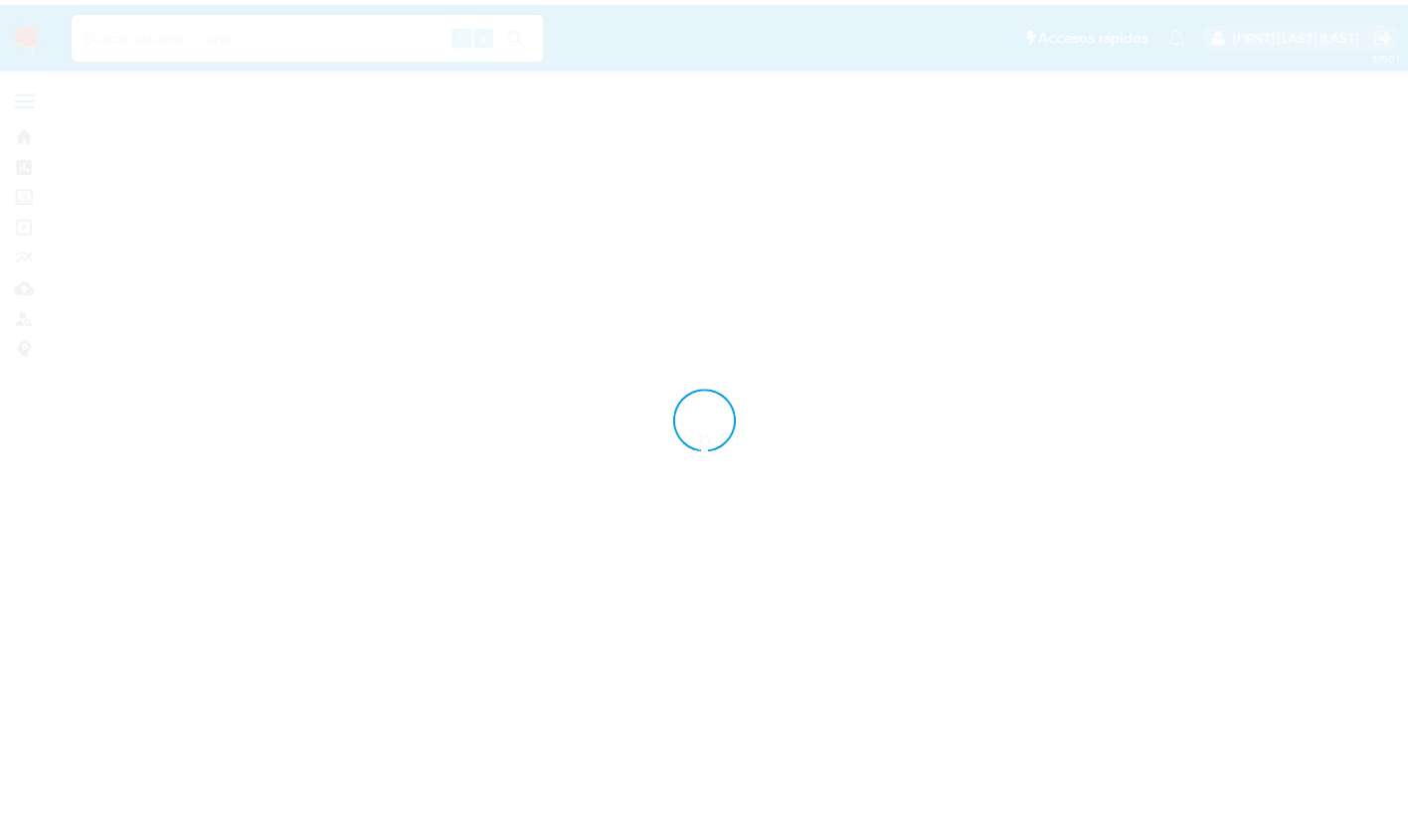 scroll, scrollTop: 0, scrollLeft: 0, axis: both 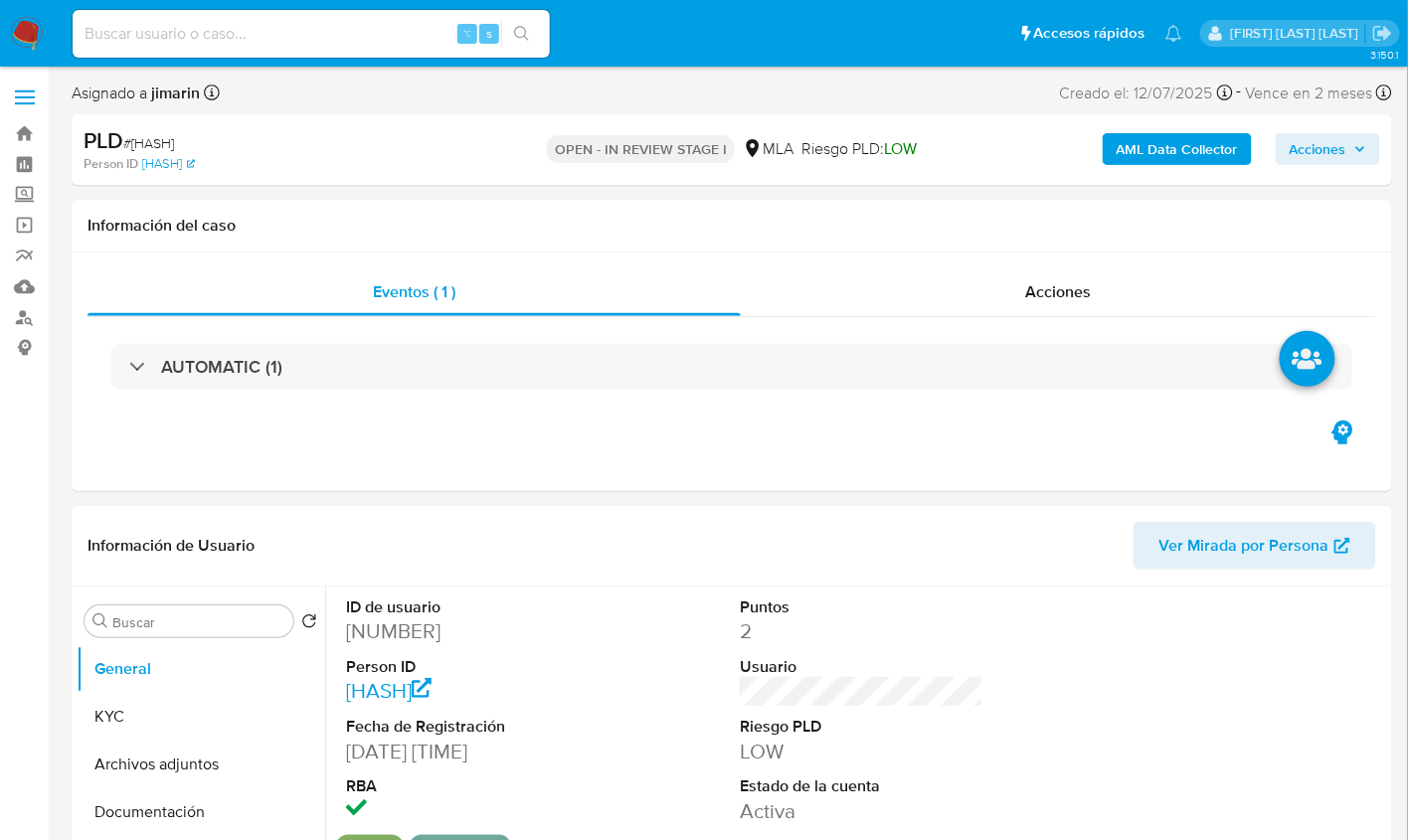 select on "10" 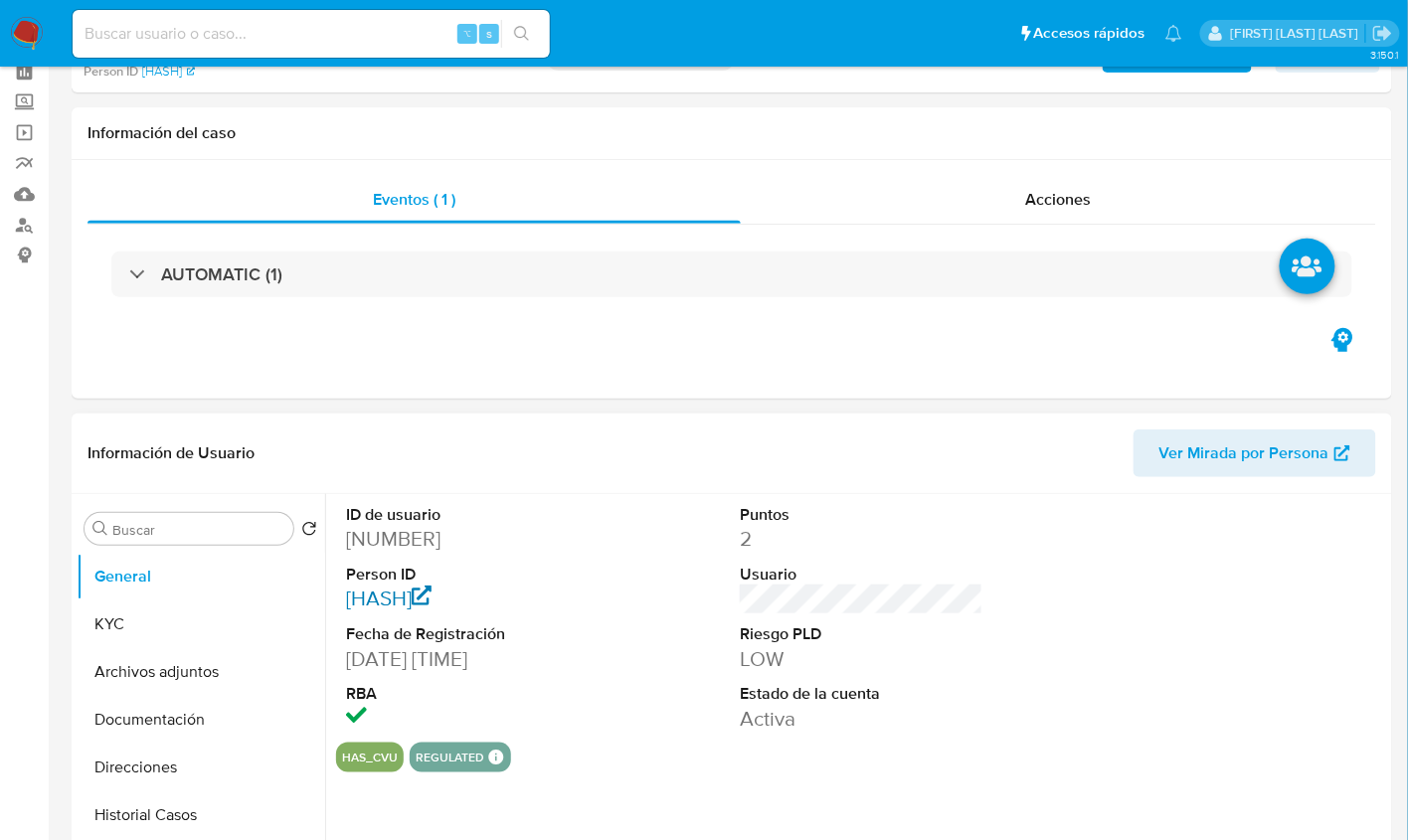 scroll, scrollTop: 145, scrollLeft: 0, axis: vertical 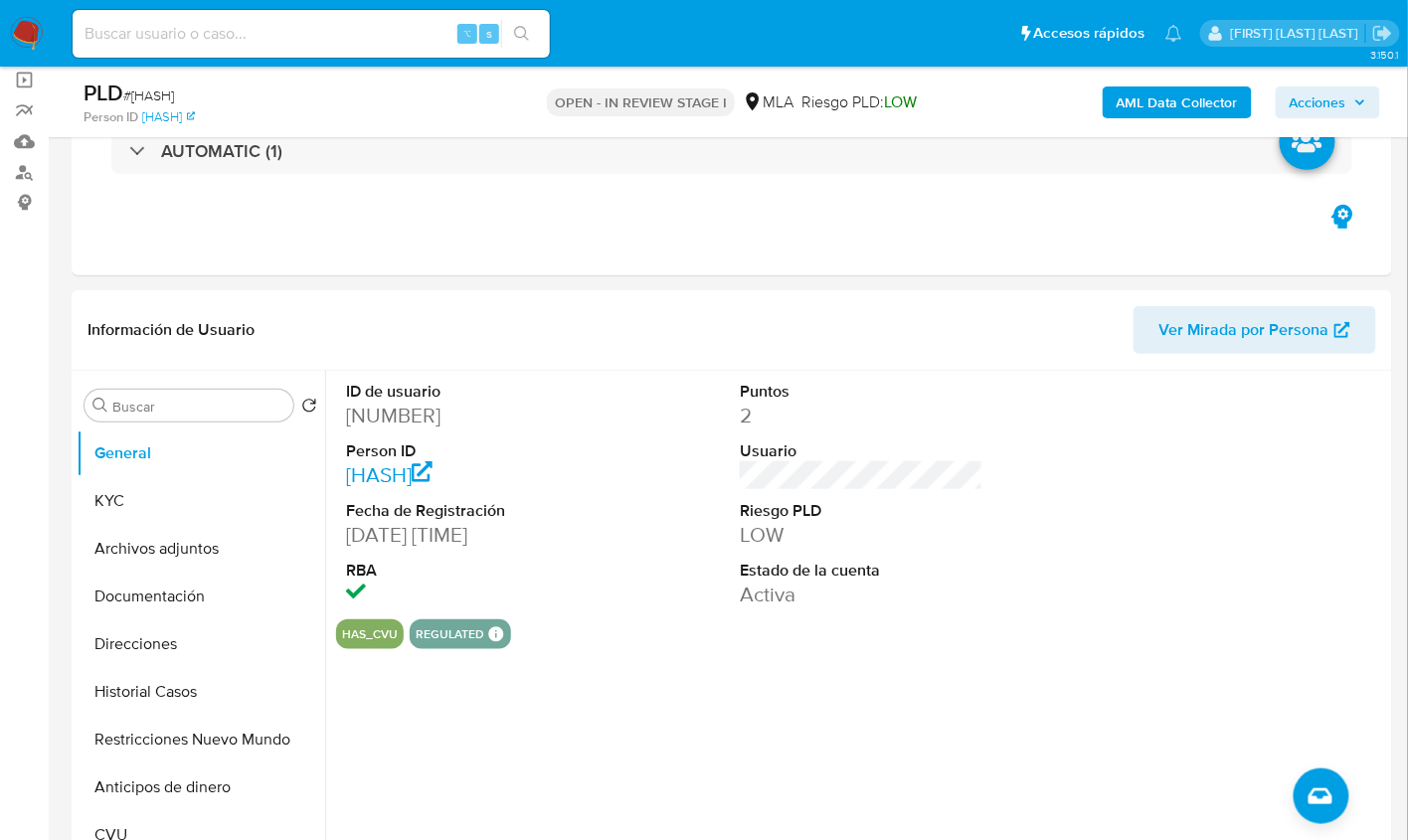 click on "[HASH]" at bounding box center (148, 95) 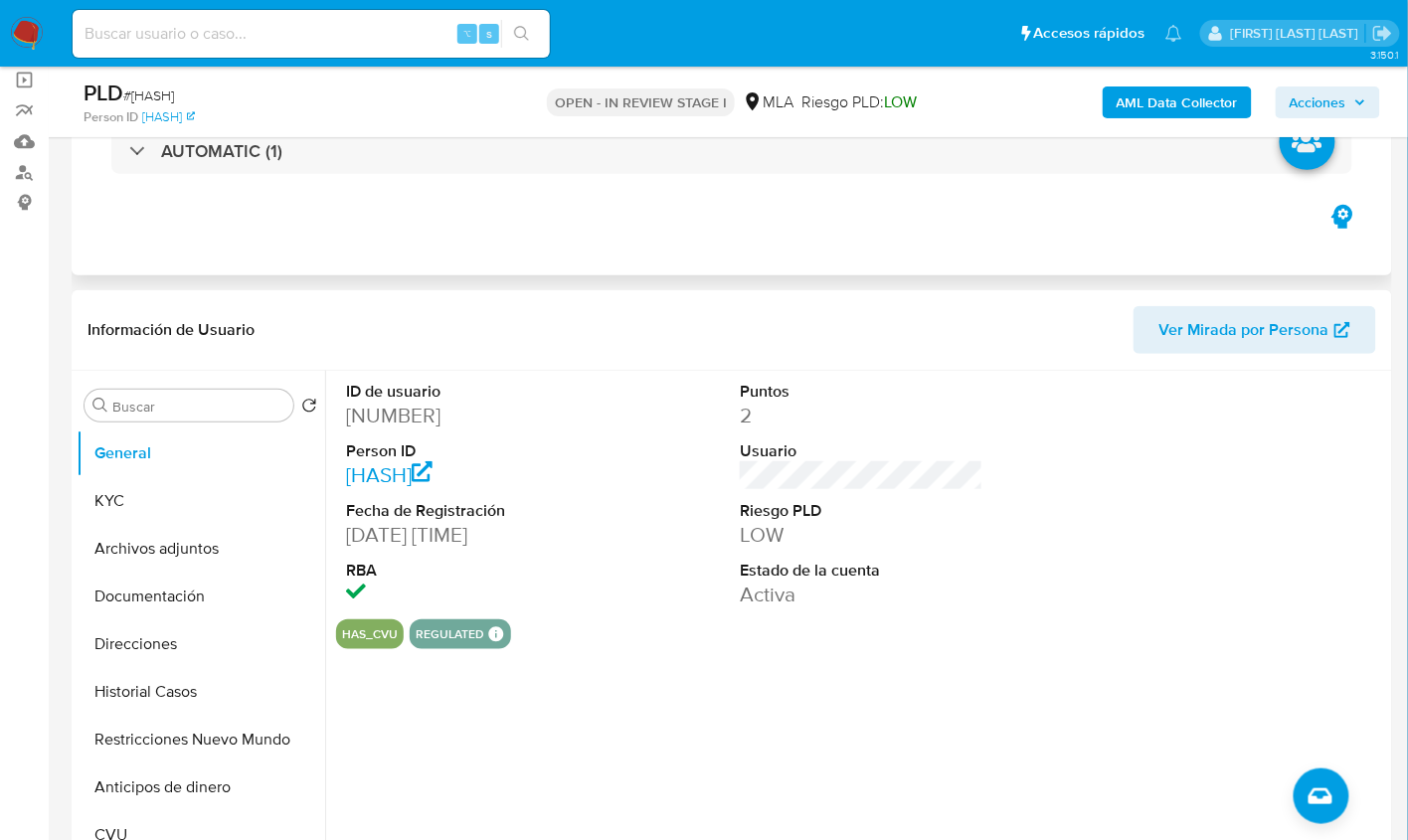 copy on "[HASH]" 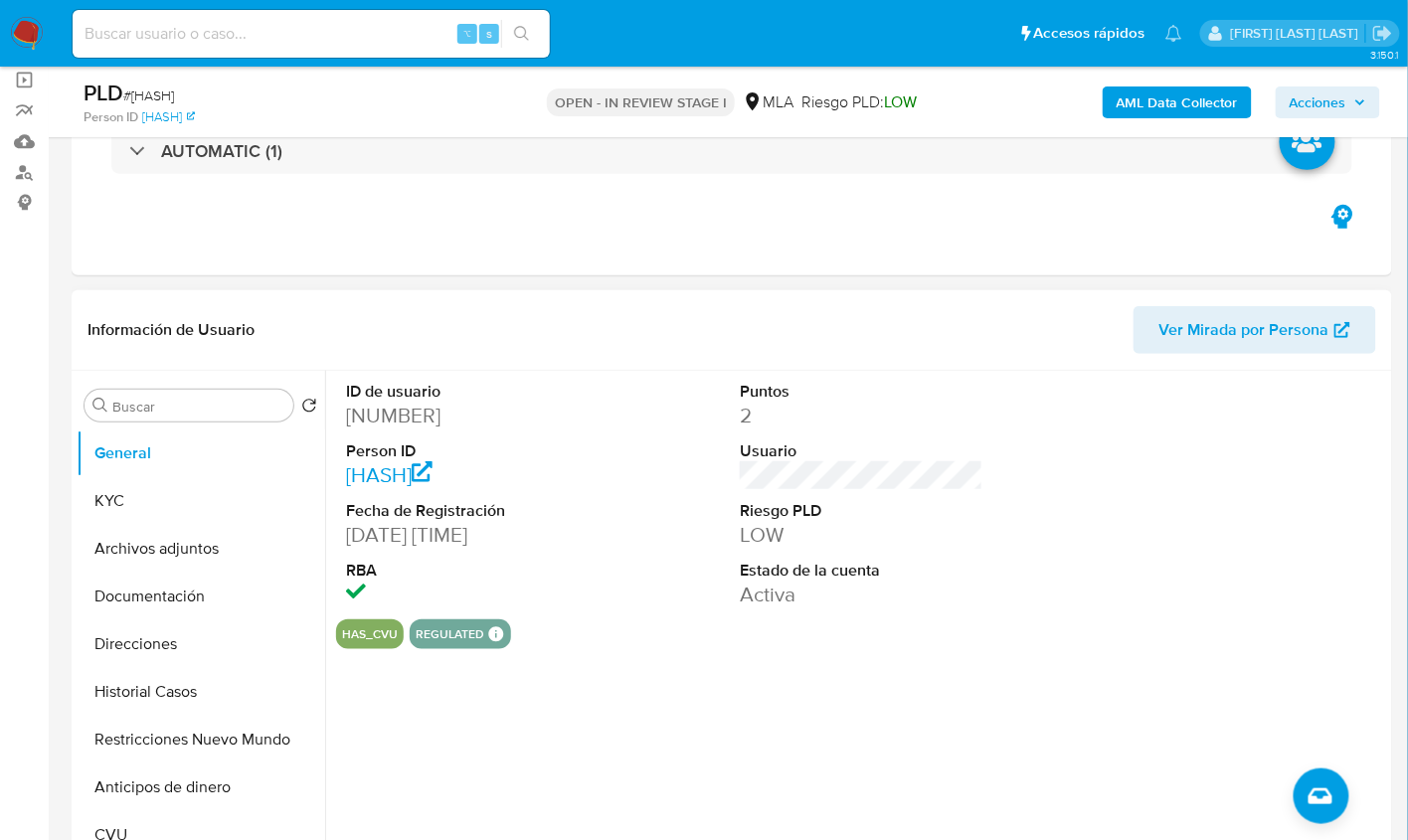 click on "Información de Usuario Ver Mirada por Persona" at bounding box center [732, 330] 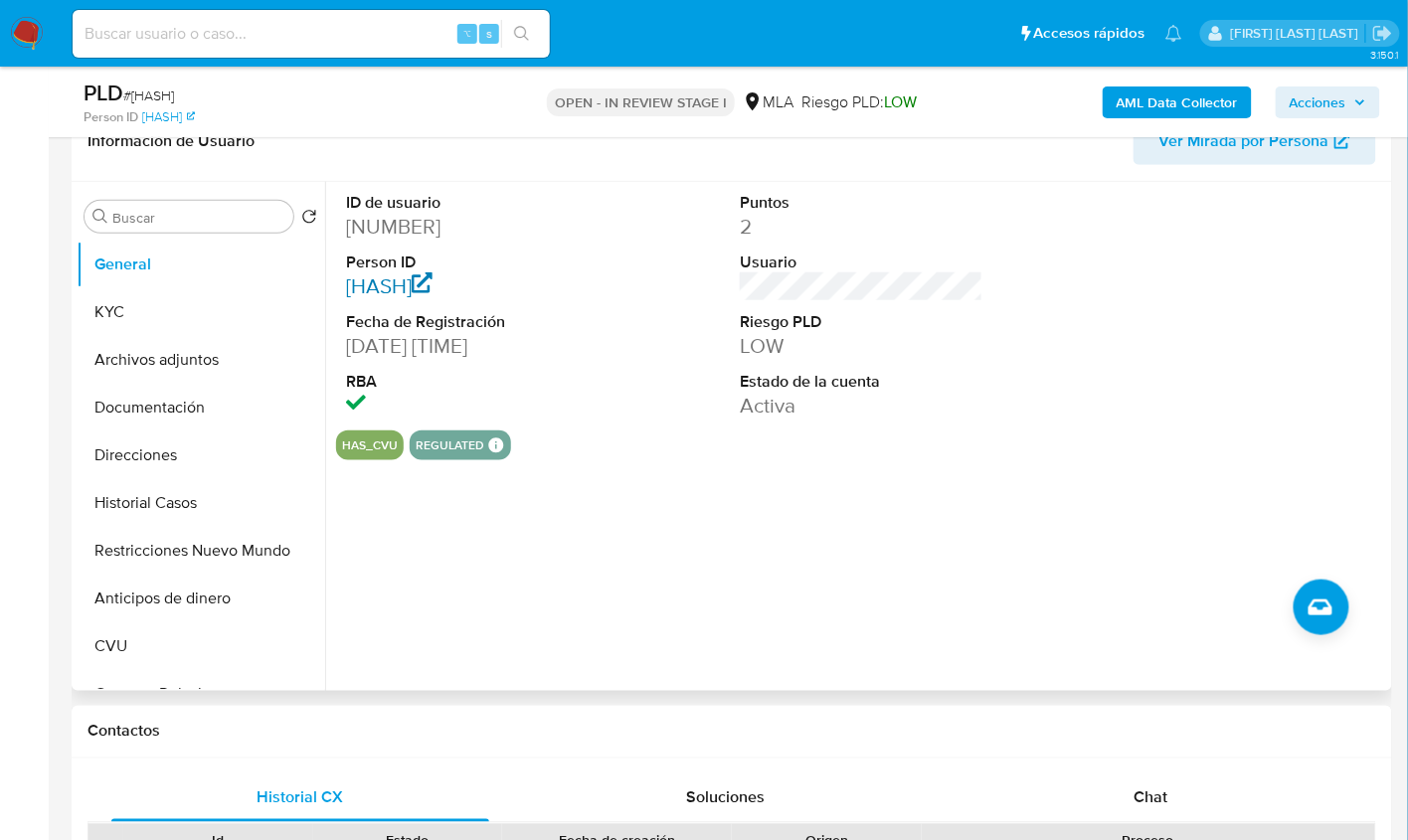 scroll, scrollTop: 324, scrollLeft: 0, axis: vertical 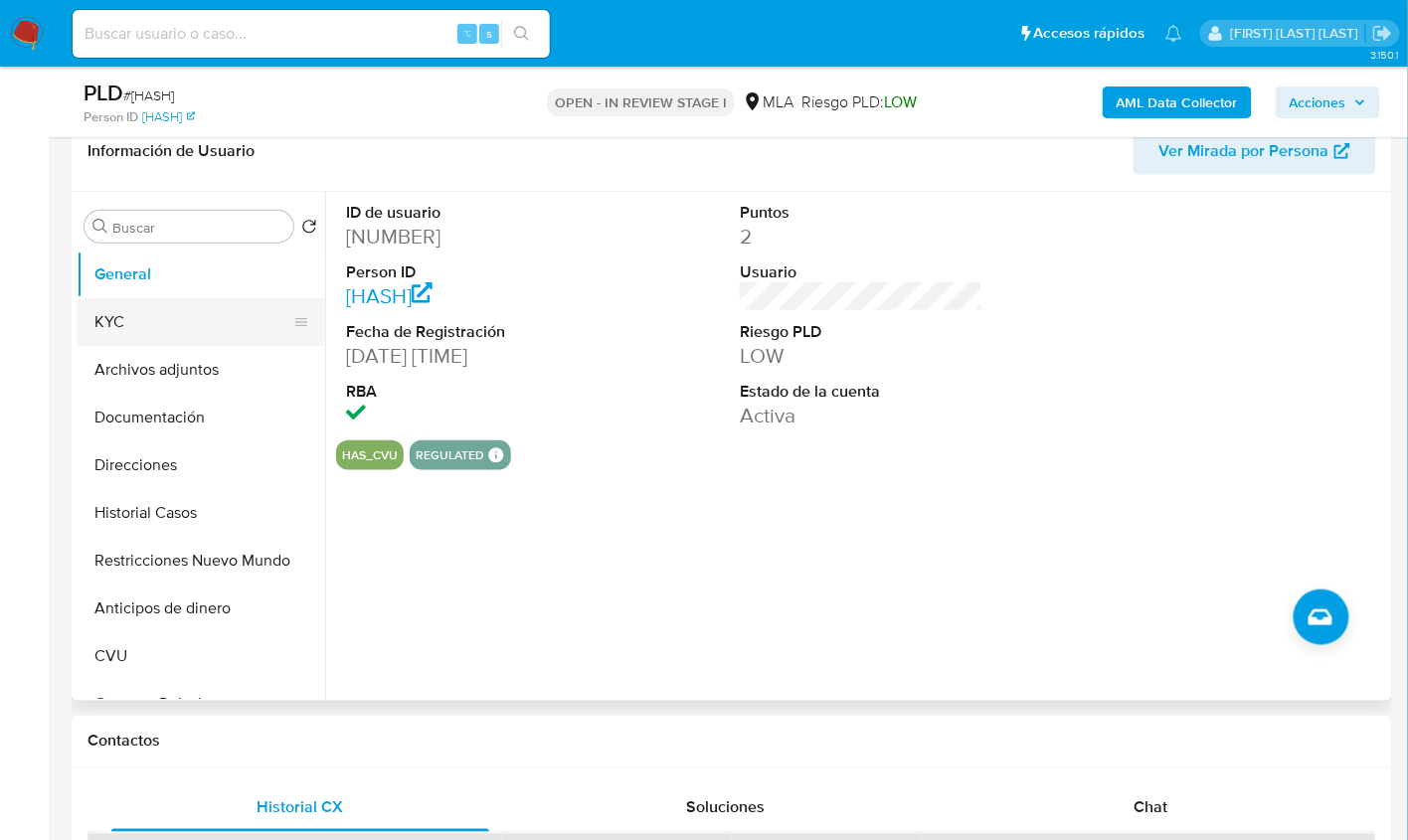 click on "KYC" at bounding box center [193, 322] 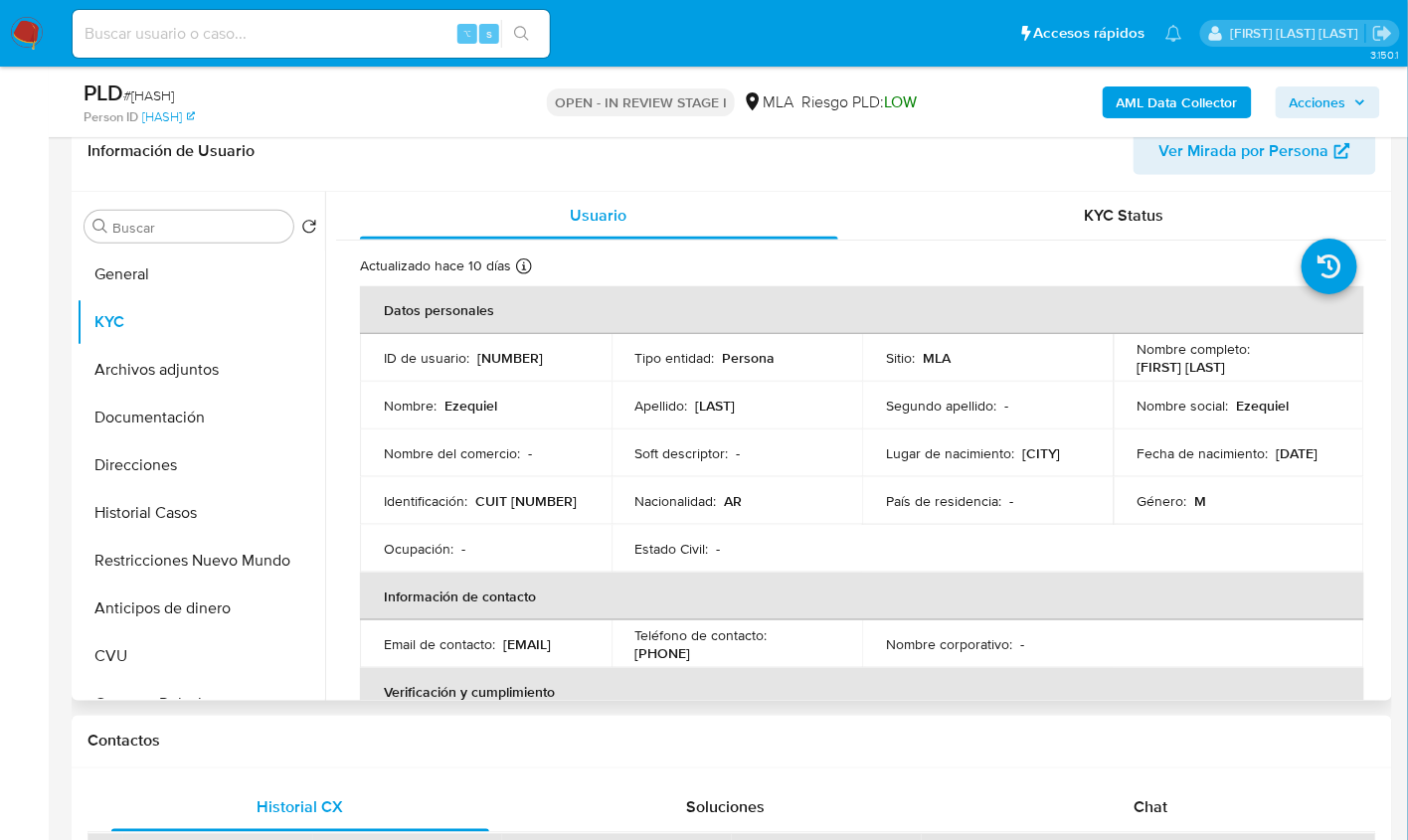 click on "CUIT [NUMBER]" at bounding box center [526, 501] 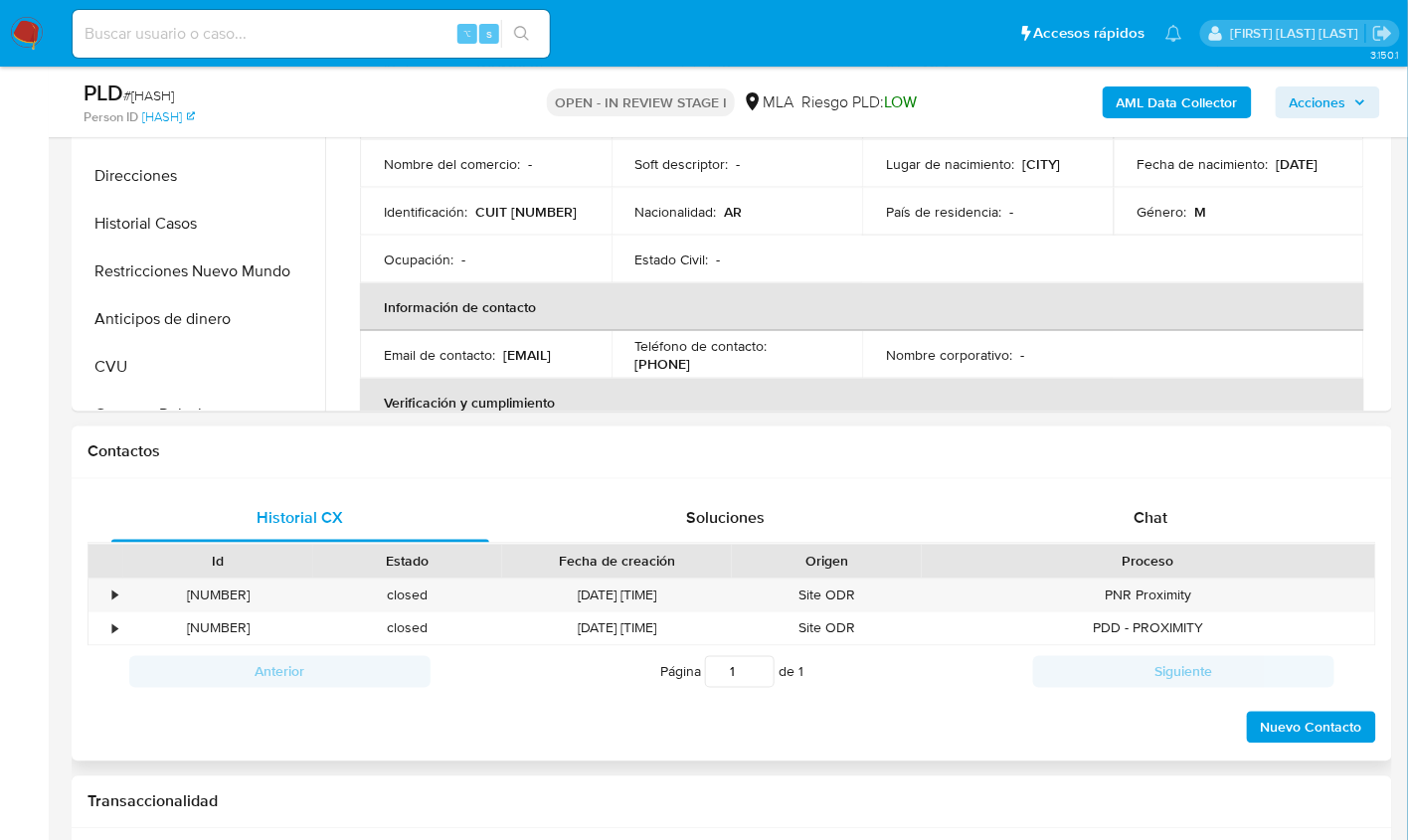 scroll, scrollTop: 626, scrollLeft: 0, axis: vertical 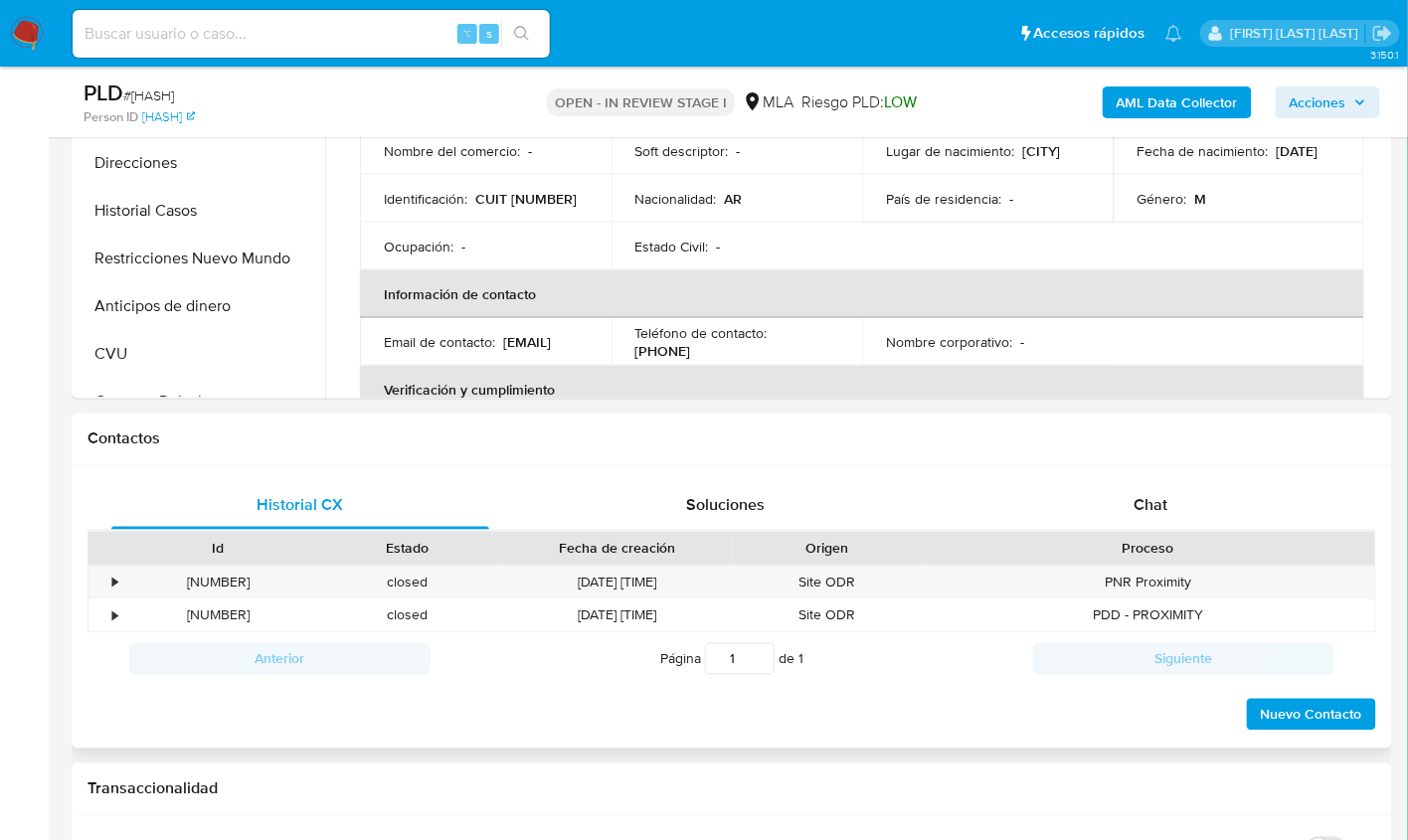 click on "Historial CX Soluciones Chat Id Estado Fecha de creación Origen Proceso • [NUMBER] closed [DATE] [TIME] Site ODR PNR Proximity • [NUMBER] closed [DATE] [TIME] Site ODR PDD - PROXIMITY Anterior Página   1   de   1 Siguiente Cargando... Nuevo Contacto" at bounding box center (732, 607) 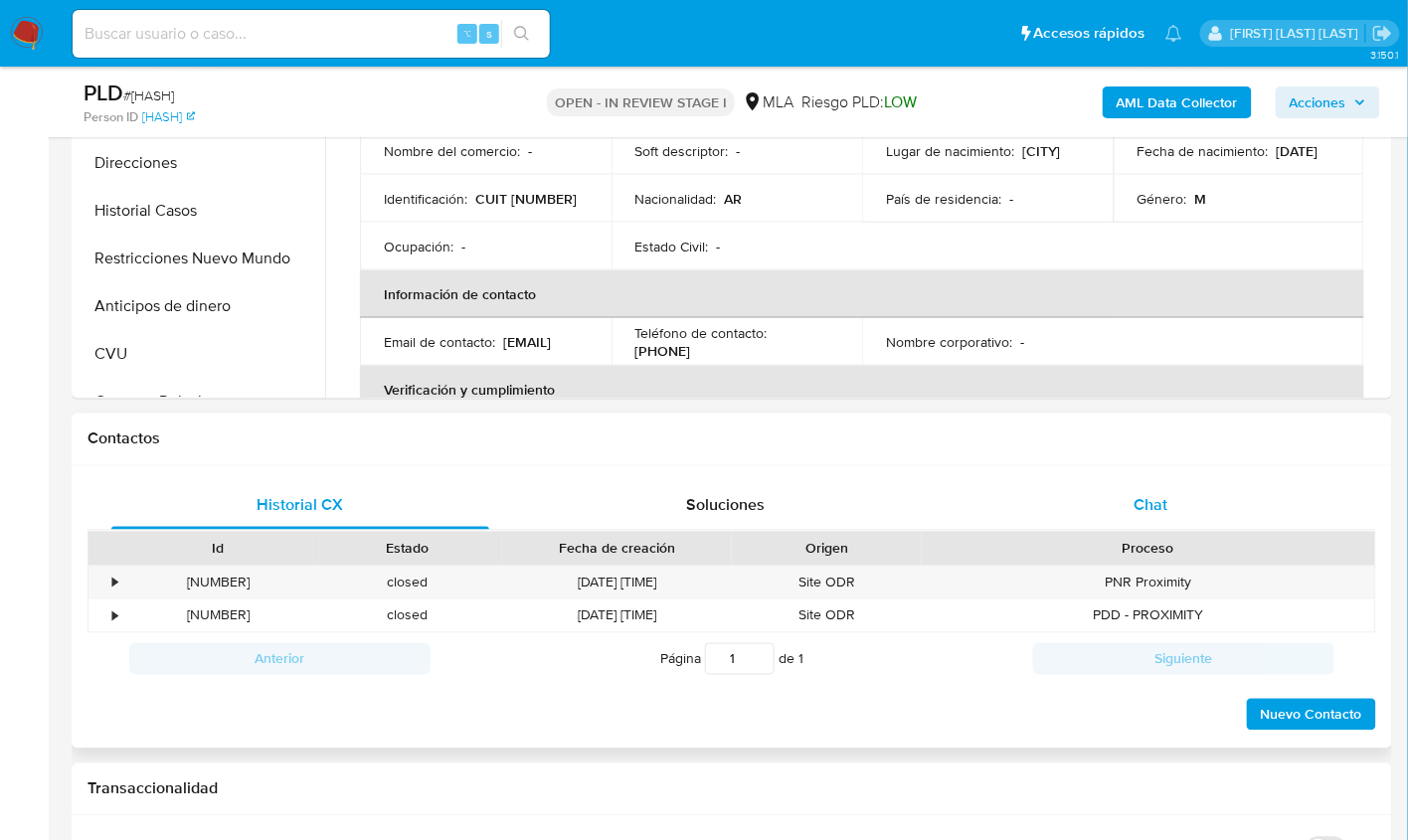 click on "Chat" at bounding box center [1150, 506] 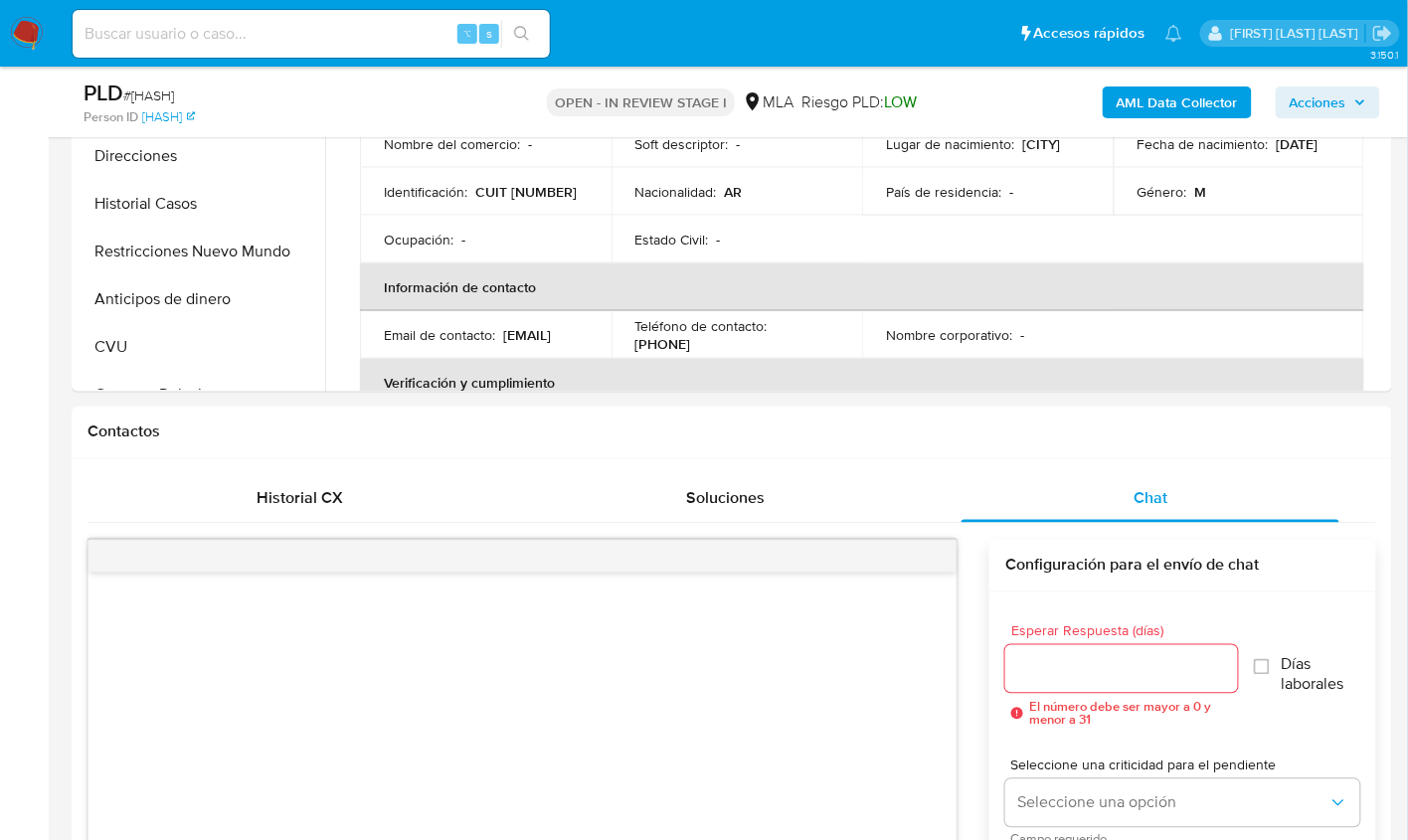 scroll, scrollTop: 950, scrollLeft: 0, axis: vertical 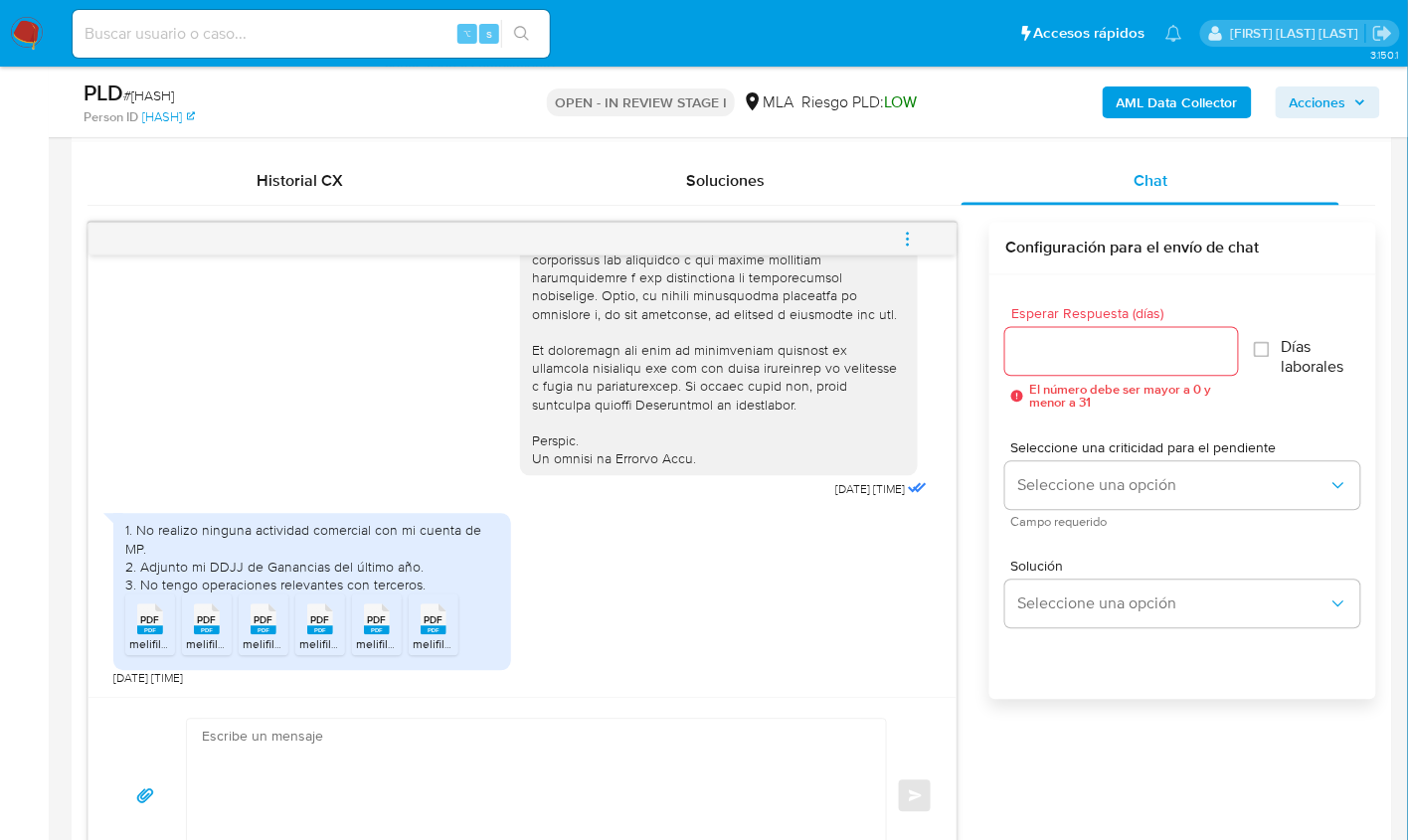 click on "PDF" at bounding box center (150, 620) 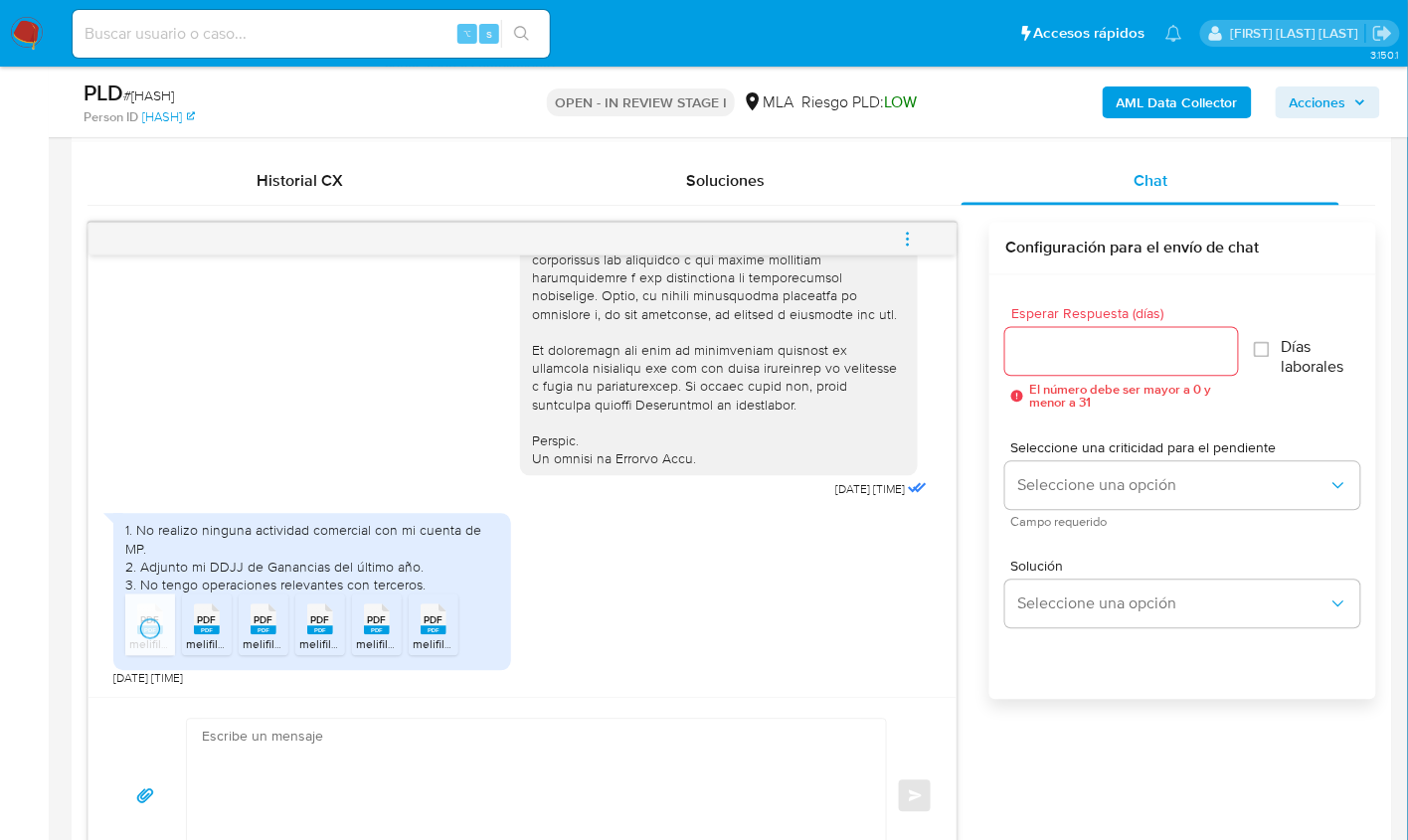 click on "PDF" at bounding box center (207, 620) 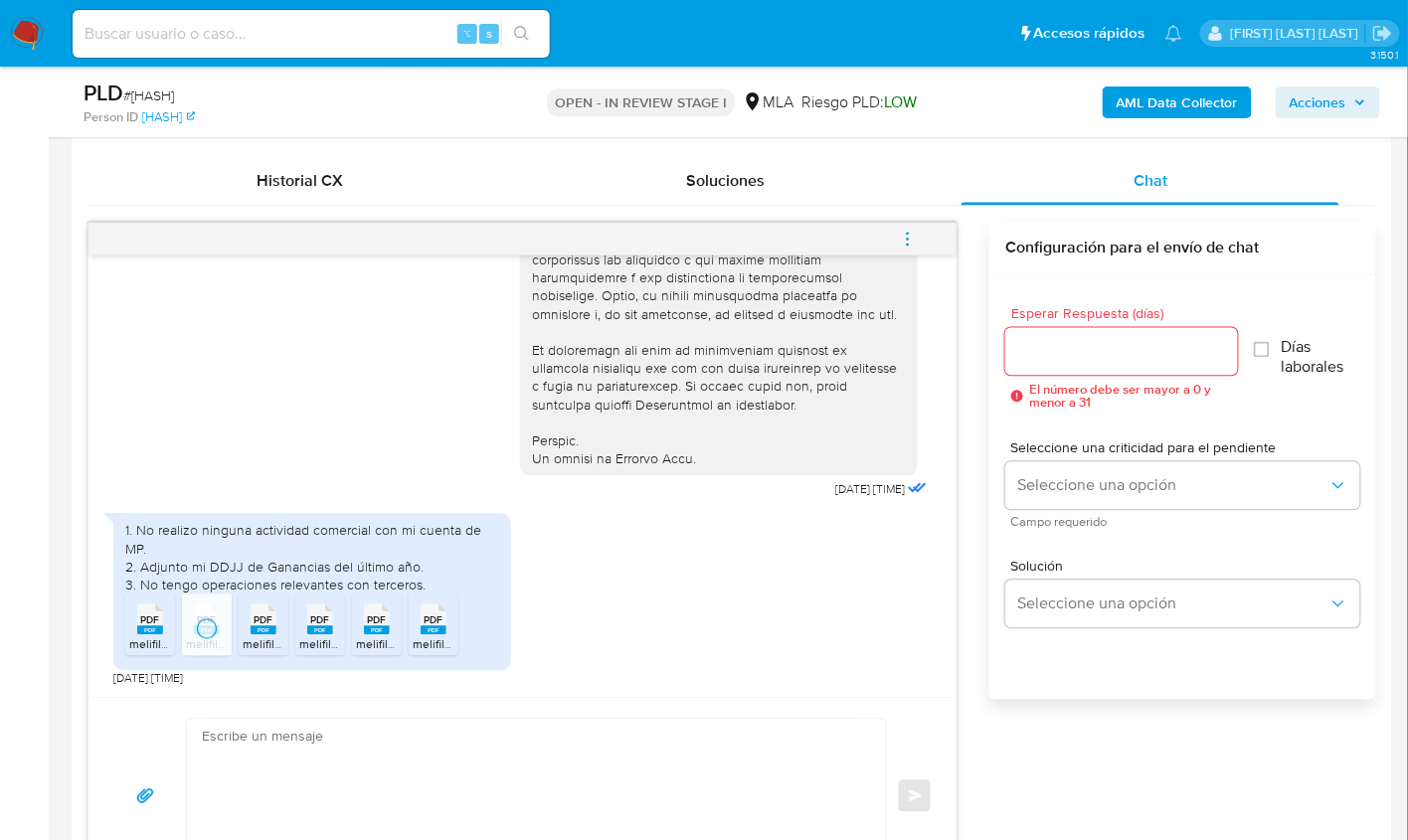 click on "PDF PDF" at bounding box center [264, 617] 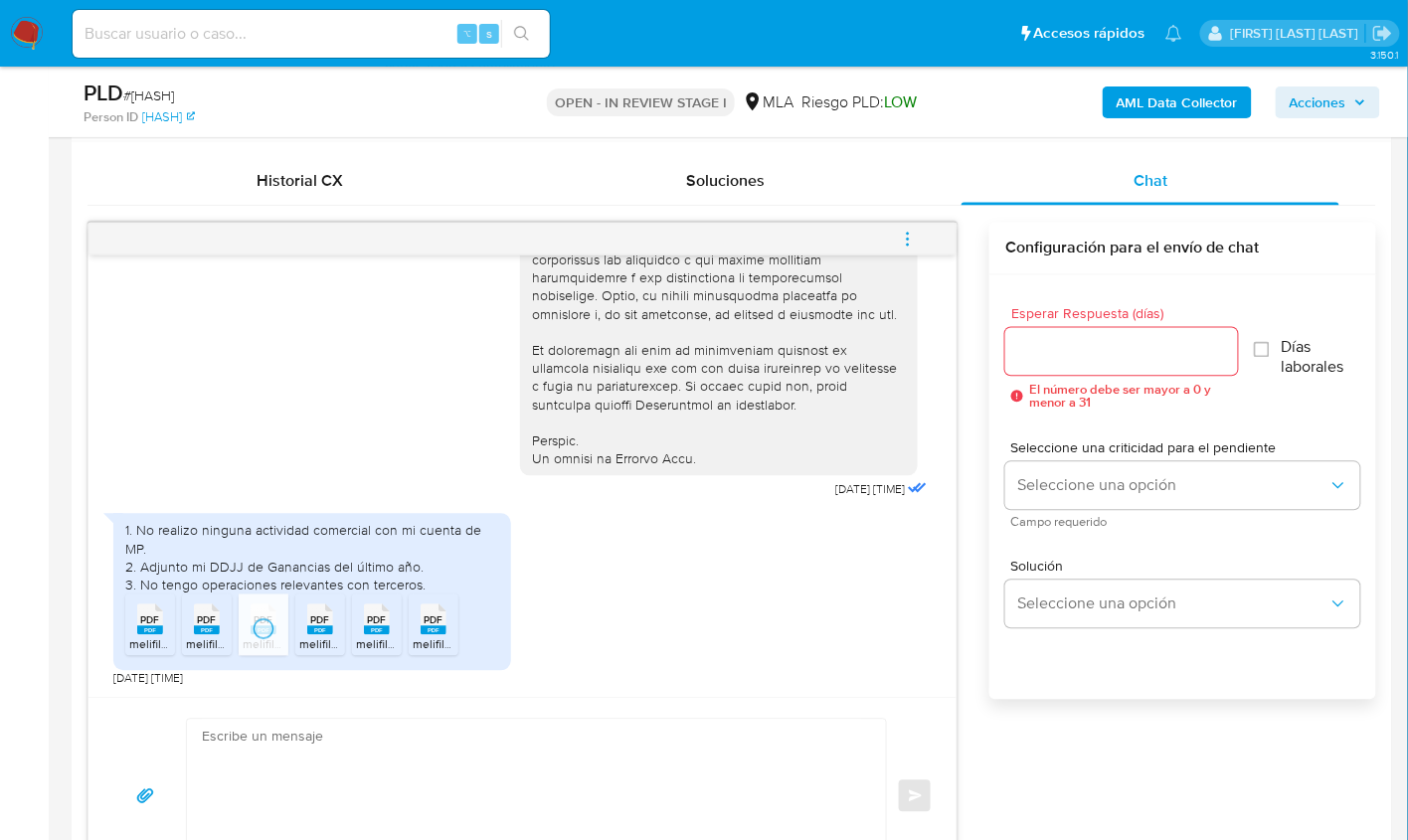 click 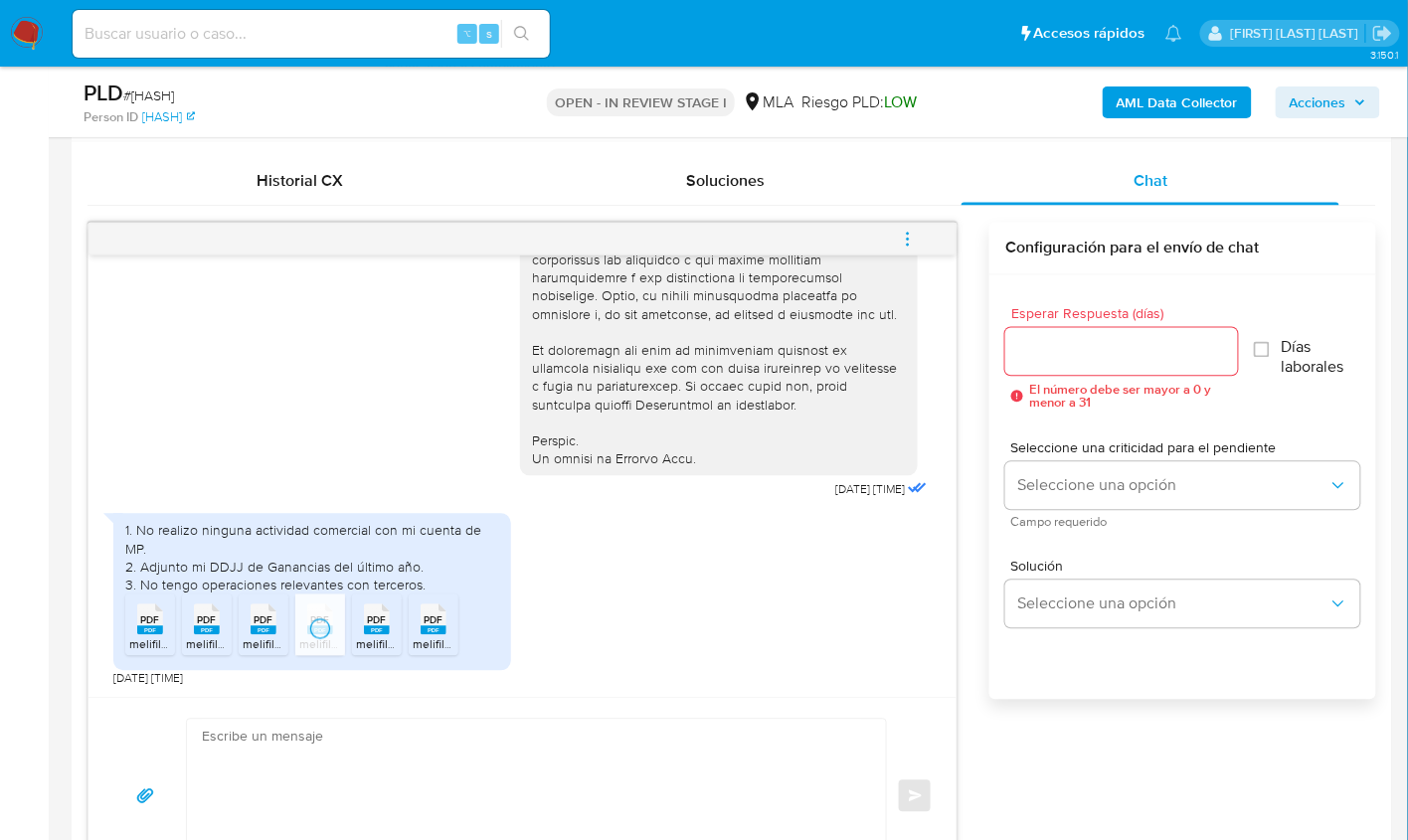 click 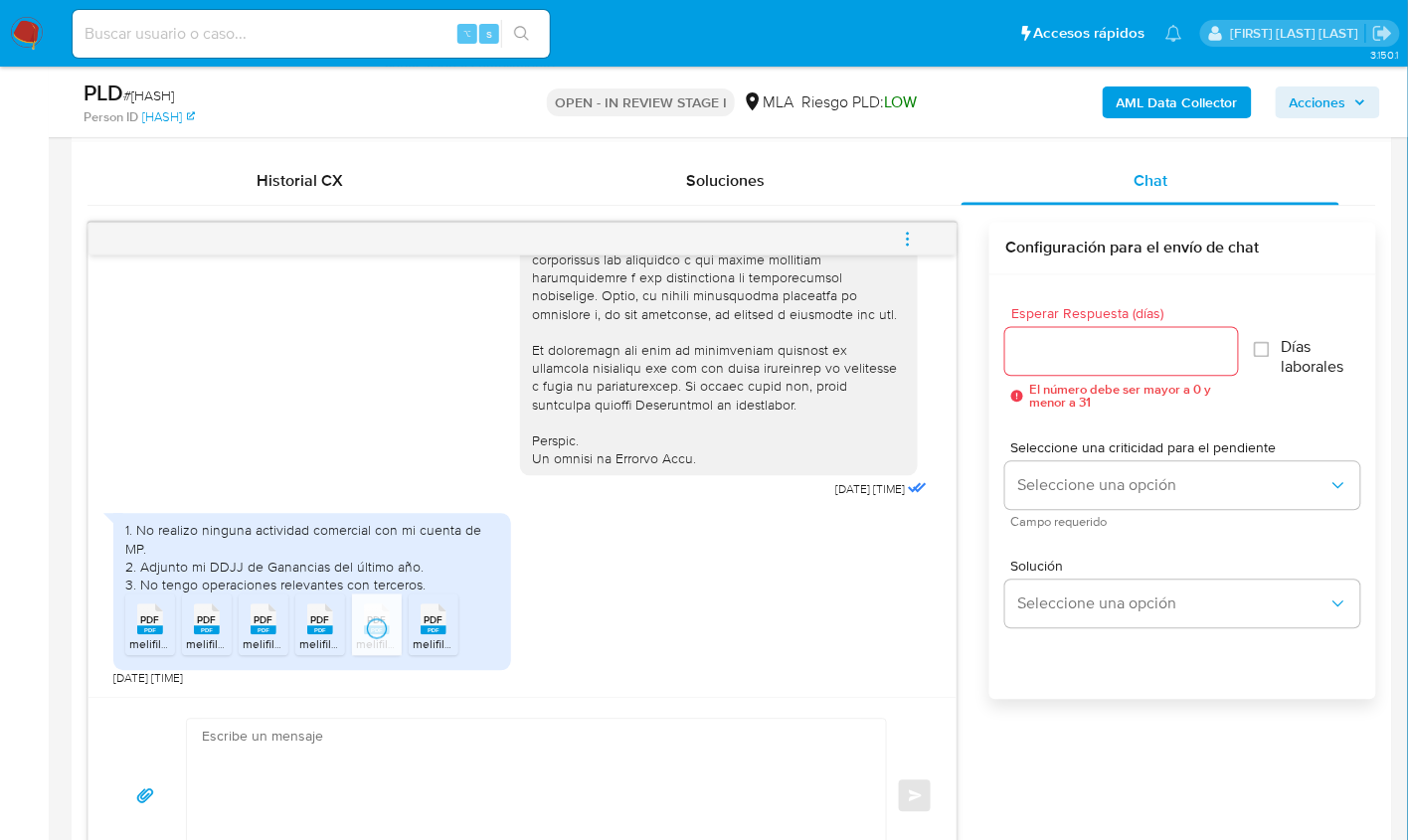 click 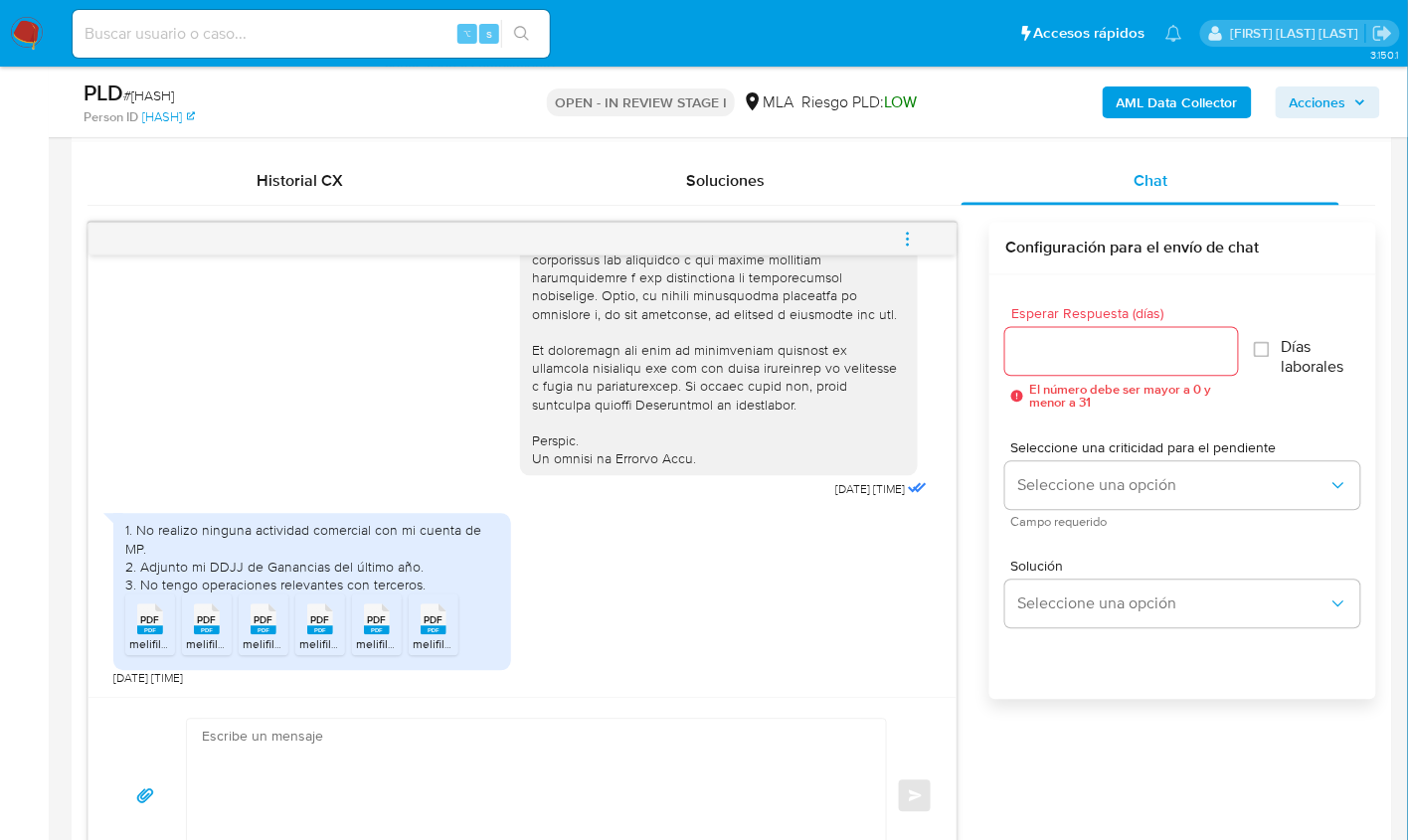 click on "[DATE] [TIME] 1. No realizo ninguna actividad comercial con mi cuenta de MP.
2. Adjunto mi DDJJ de Ganancias del último año.
3. No tengo operaciones relevantes con terceros. PDF PDF melifile854751801433859538.pdf PDF PDF melifile1696970890255703571.pdf PDF PDF melifile8368570709580006667.pdf PDF PDF melifile4160959923646762279.pdf PDF PDF melifile8857829232006165519.pdf PDF PDF melifile4700280574781530131.pdf [DATE] [TIME] Enviar Configuración para el envío de chat Esperar Respuesta (días) El número debe ser mayor a 0 y menor a 31 Días laborales Seleccione una criticidad para el pendiente Seleccione una opción Campo requerido Solución Seleccione una opción" at bounding box center (732, 559) 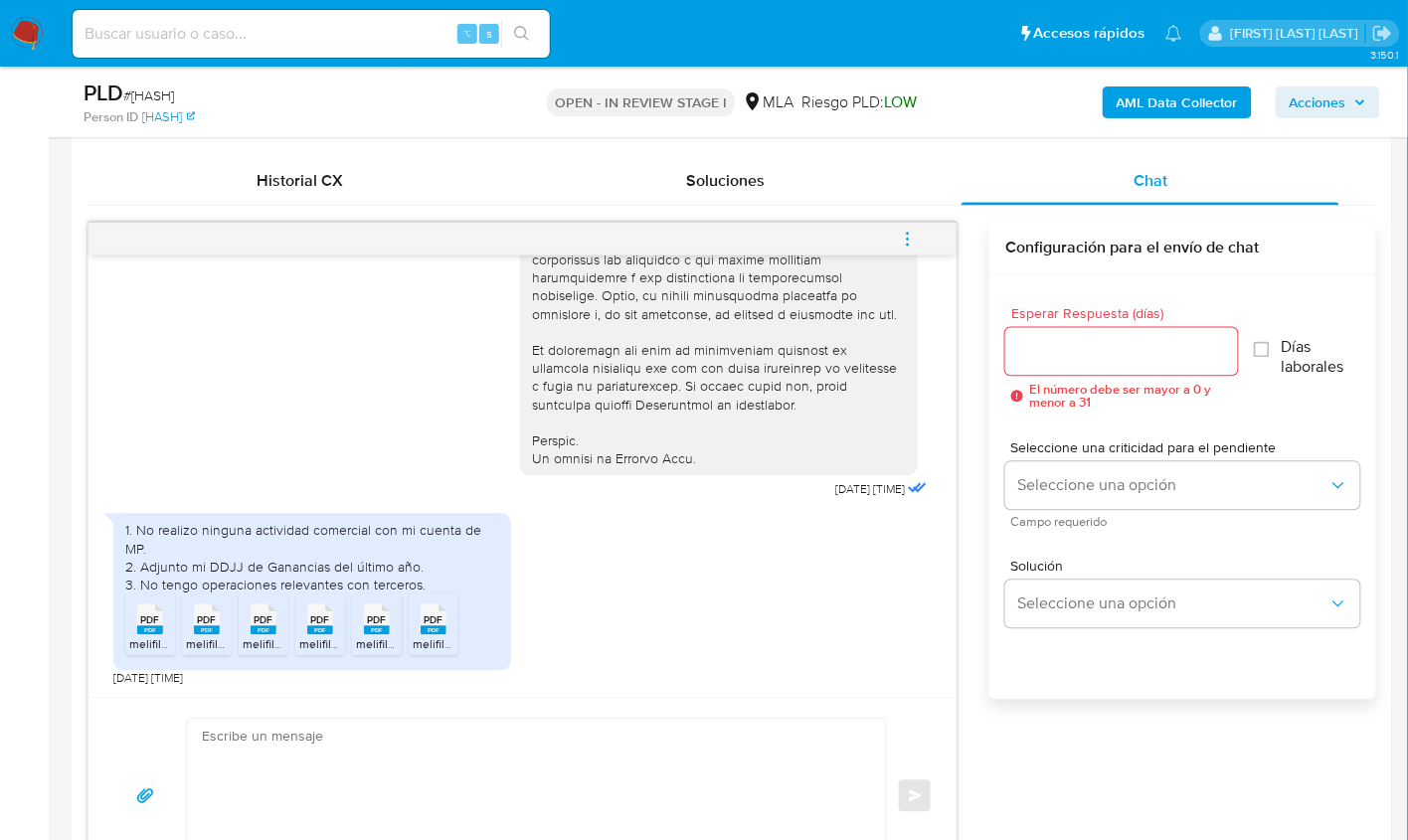 click on "[DATE] [TIME] 1. No realizo ninguna actividad comercial con mi cuenta de MP.
2. Adjunto mi DDJJ de Ganancias del último año.
3. No tengo operaciones relevantes con terceros. PDF PDF melifile854751801433859538.pdf PDF PDF melifile1696970890255703571.pdf PDF PDF melifile8368570709580006667.pdf PDF PDF melifile4160959923646762279.pdf PDF PDF melifile8857829232006165519.pdf PDF PDF melifile4700280574781530131.pdf [DATE] [TIME] Enviar Configuración para el envío de chat Esperar Respuesta (días) El número debe ser mayor a 0 y menor a 31 Días laborales Seleccione una criticidad para el pendiente Seleccione una opción Campo requerido Solución Seleccione una opción" at bounding box center (732, 559) 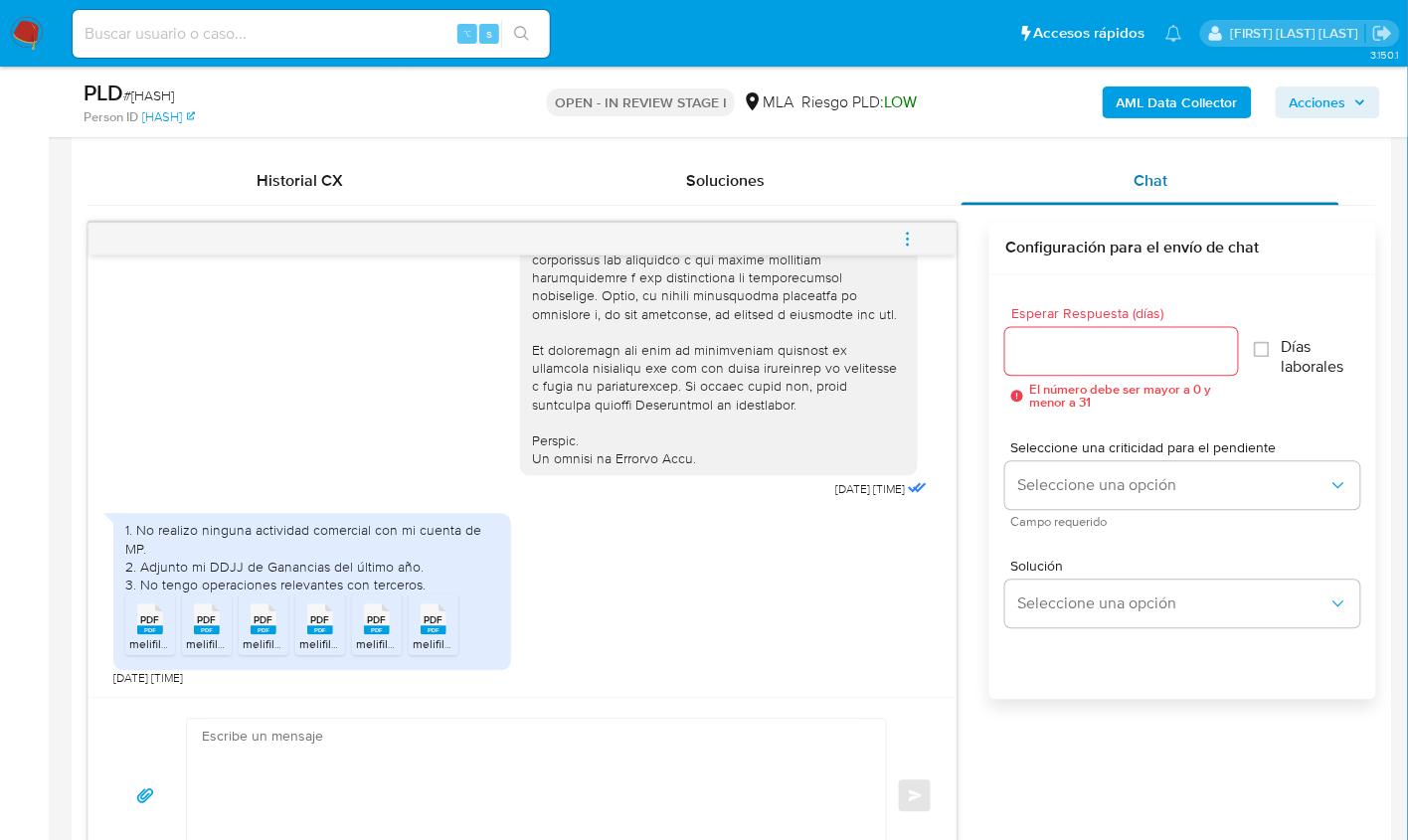 click on "Chat" at bounding box center [1150, 182] 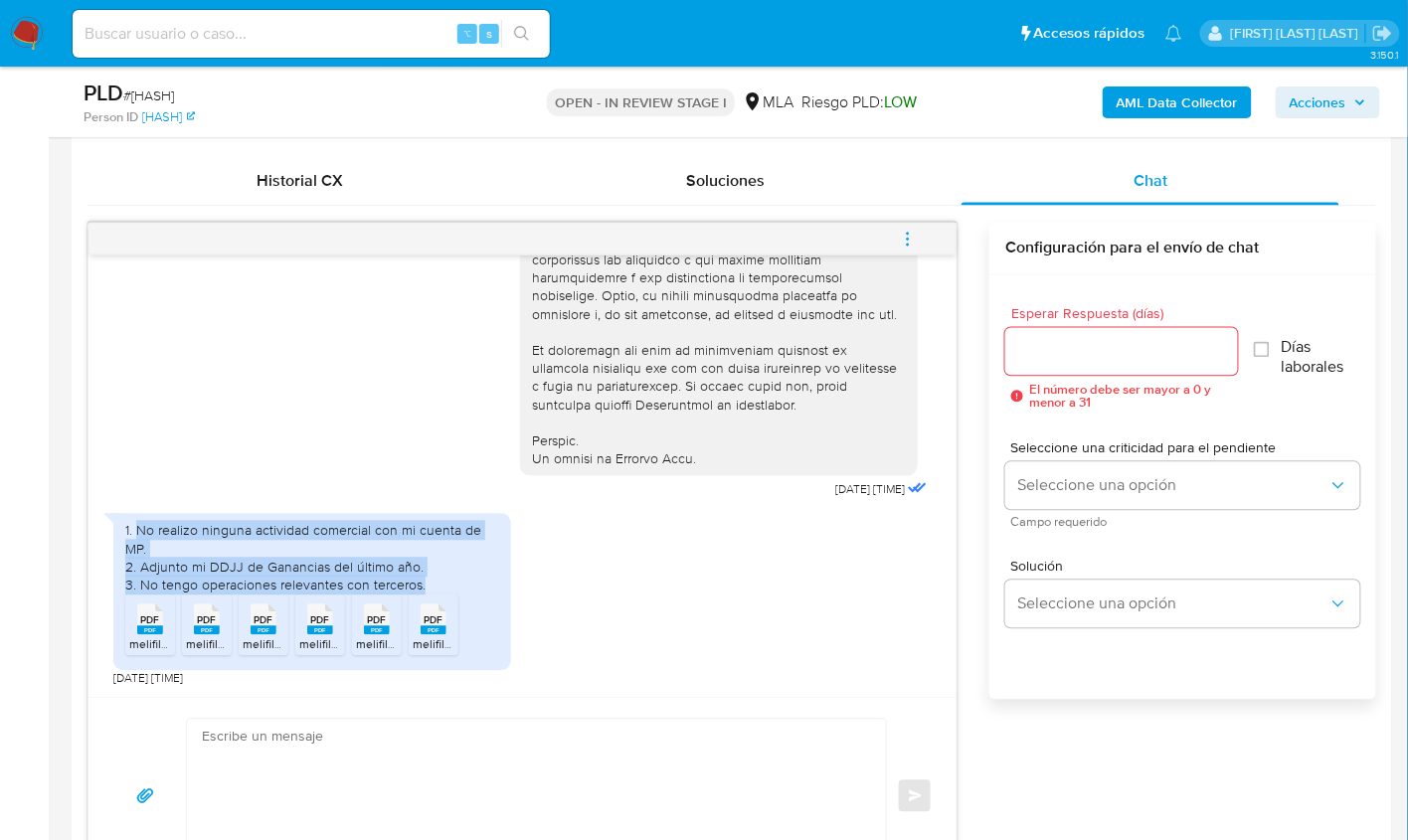 drag, startPoint x: 431, startPoint y: 582, endPoint x: 135, endPoint y: 528, distance: 300.88536 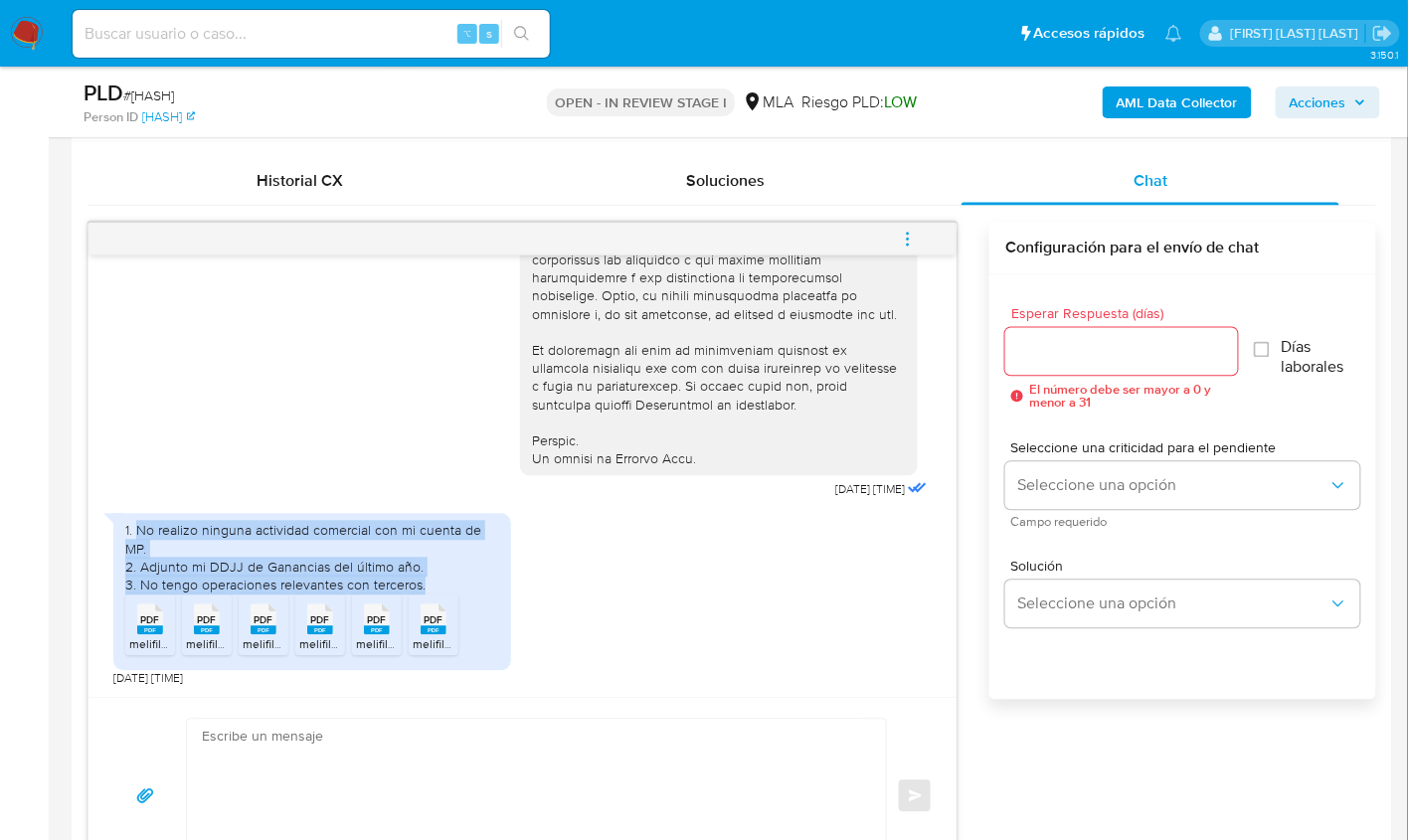 scroll, scrollTop: 884, scrollLeft: 0, axis: vertical 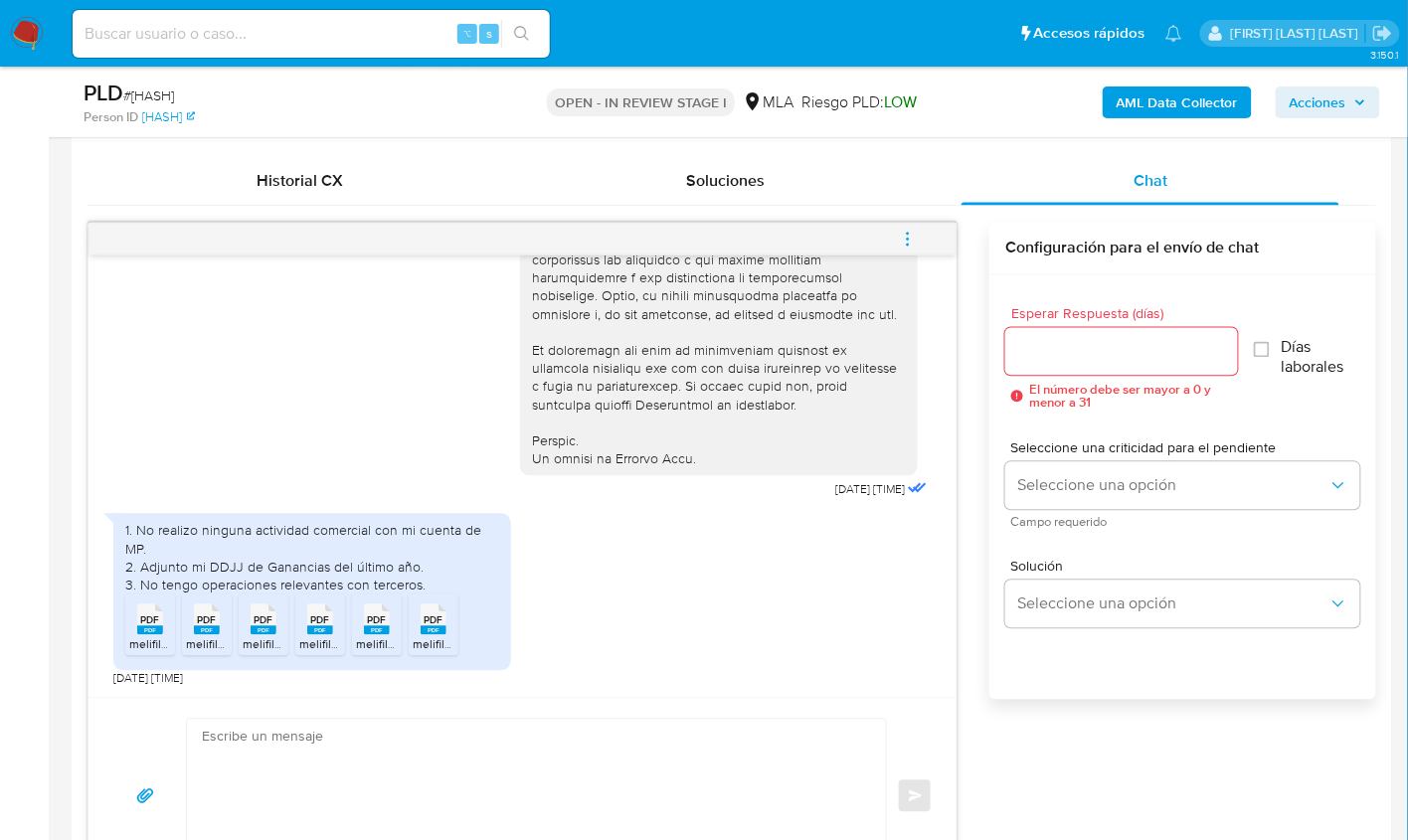 click on "Enviar" at bounding box center (522, 795) 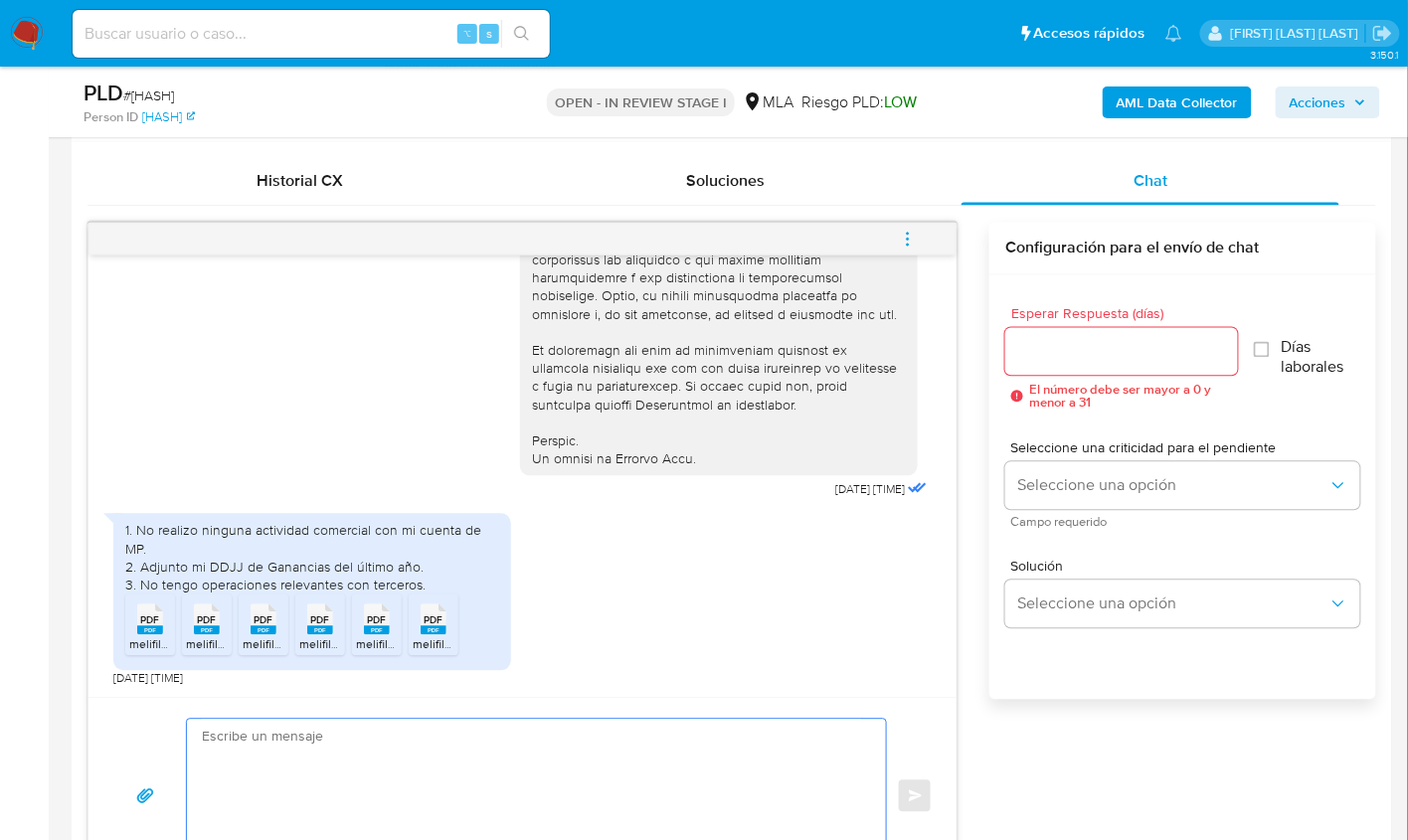 paste on "Hola,
¡Muchas gracias por tu respuesta! Confirmamos la recepción de la documentación.
Te informamos que estaremos analizando la misma y en caso de necesitar información adicional nos pondremos en contacto con vos nuevamente.
Saludos, Equipo de Mercado Pago." 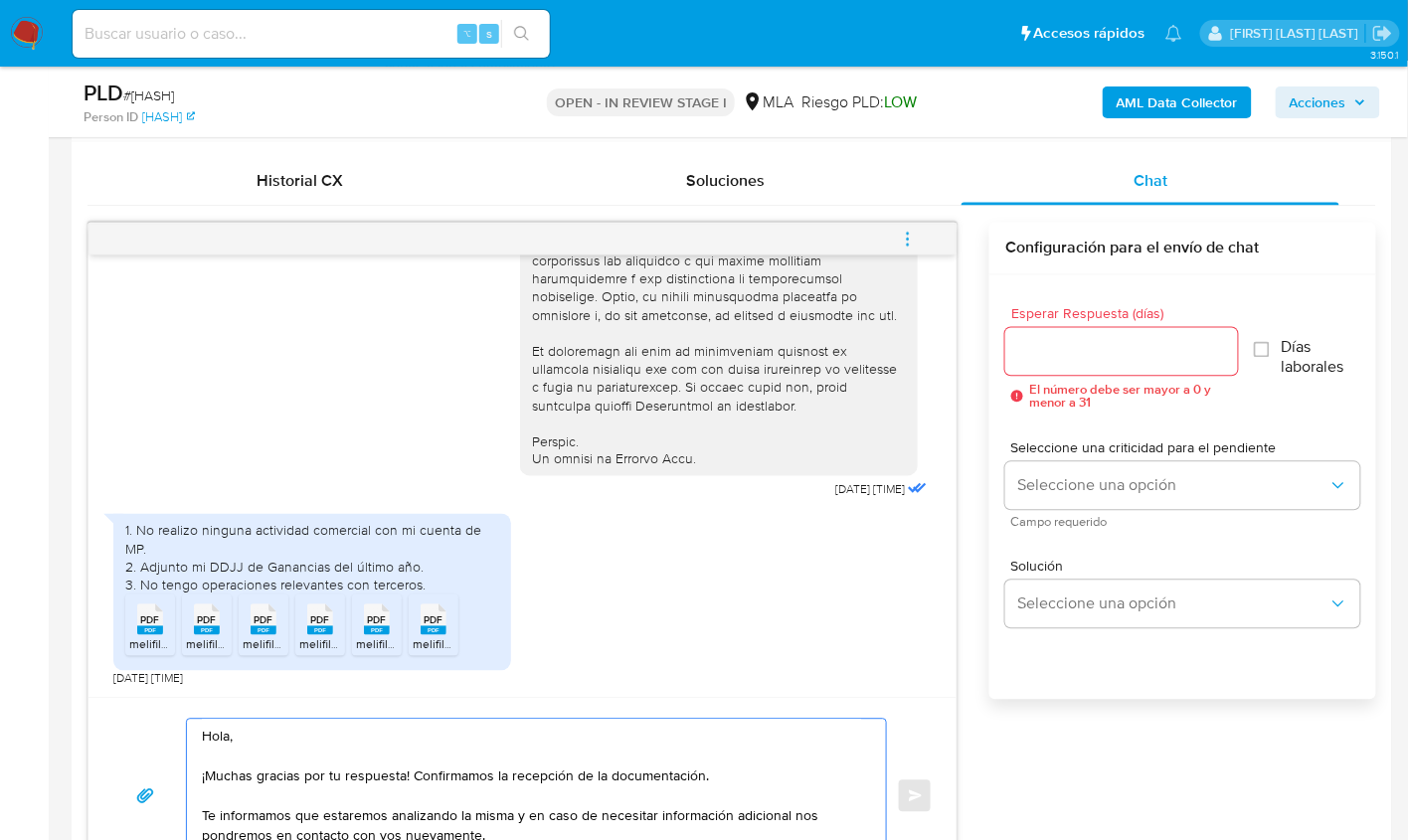 scroll, scrollTop: 1012, scrollLeft: 0, axis: vertical 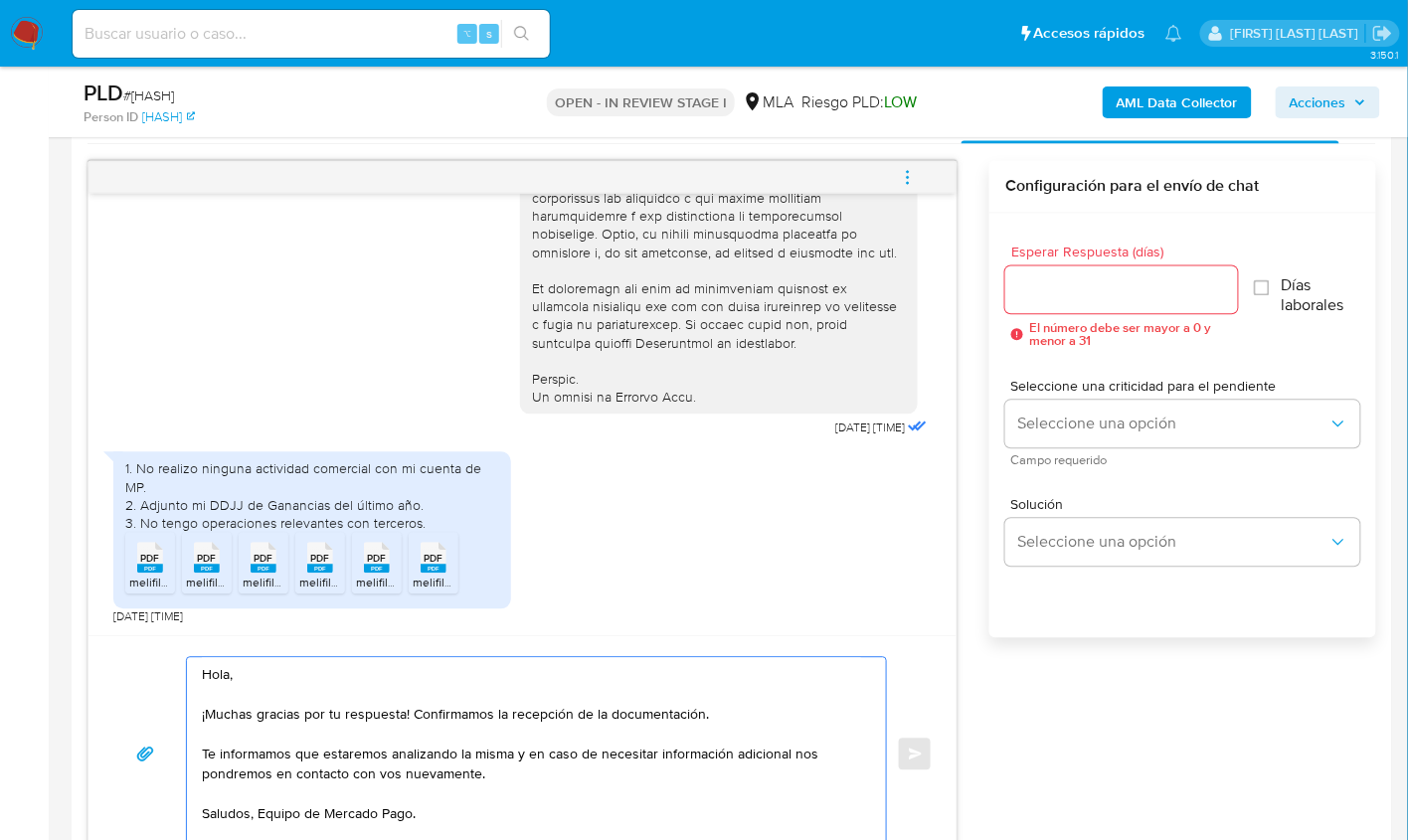 type on "Hola,
¡Muchas gracias por tu respuesta! Confirmamos la recepción de la documentación.
Te informamos que estaremos analizando la misma y en caso de necesitar información adicional nos pondremos en contacto con vos nuevamente.
Saludos, Equipo de Mercado Pago." 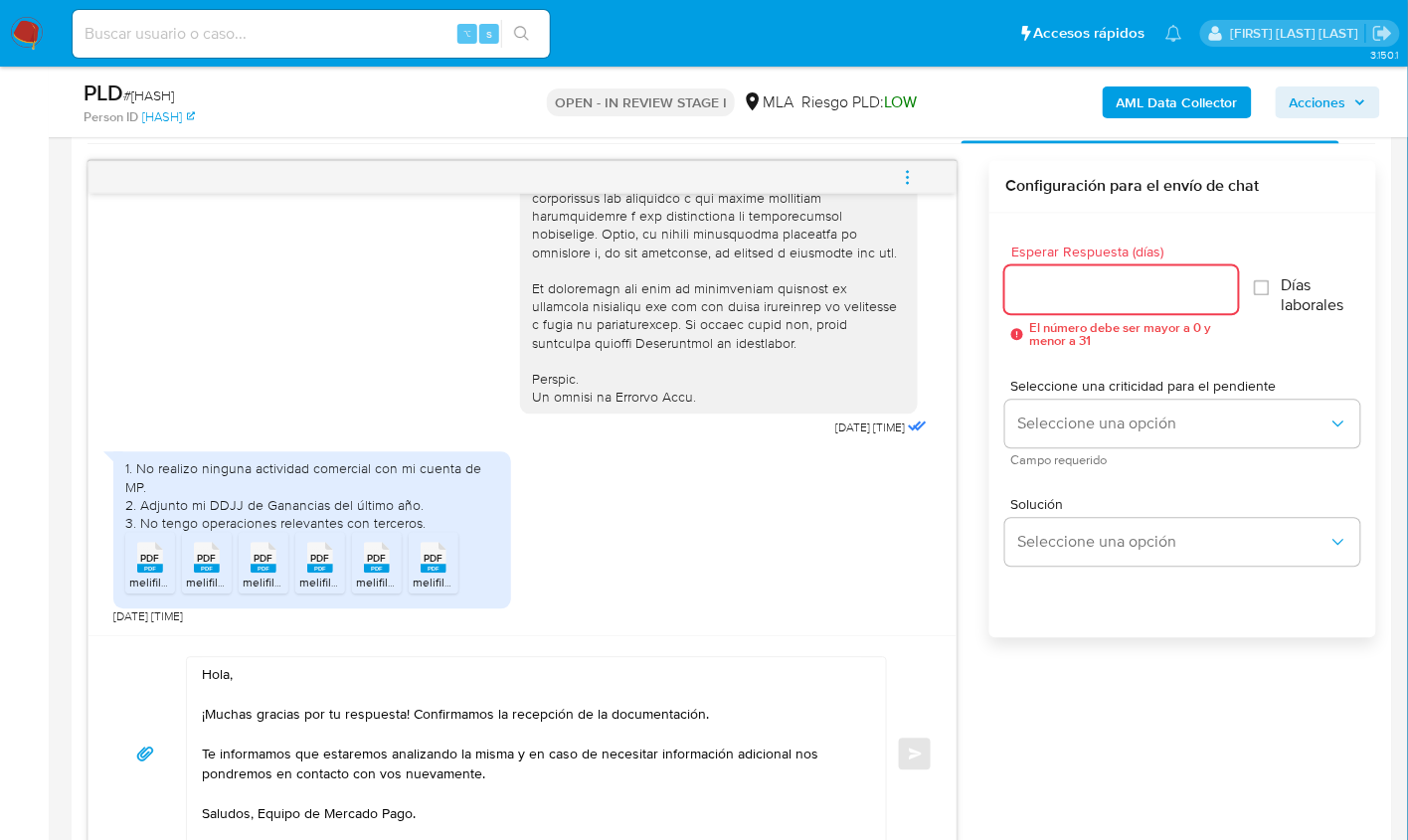 click on "Esperar Respuesta (días)" at bounding box center (1121, 290) 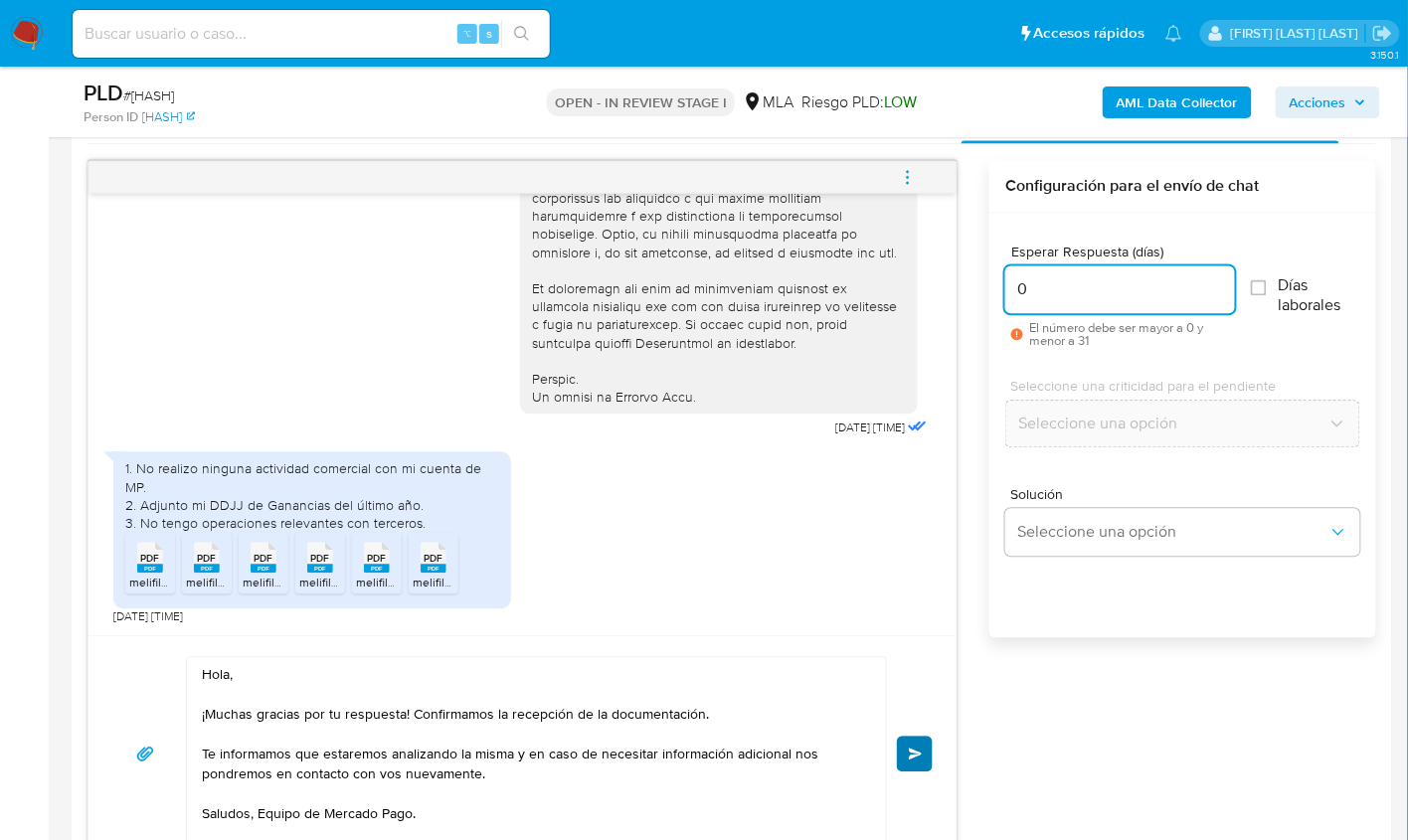 type on "0" 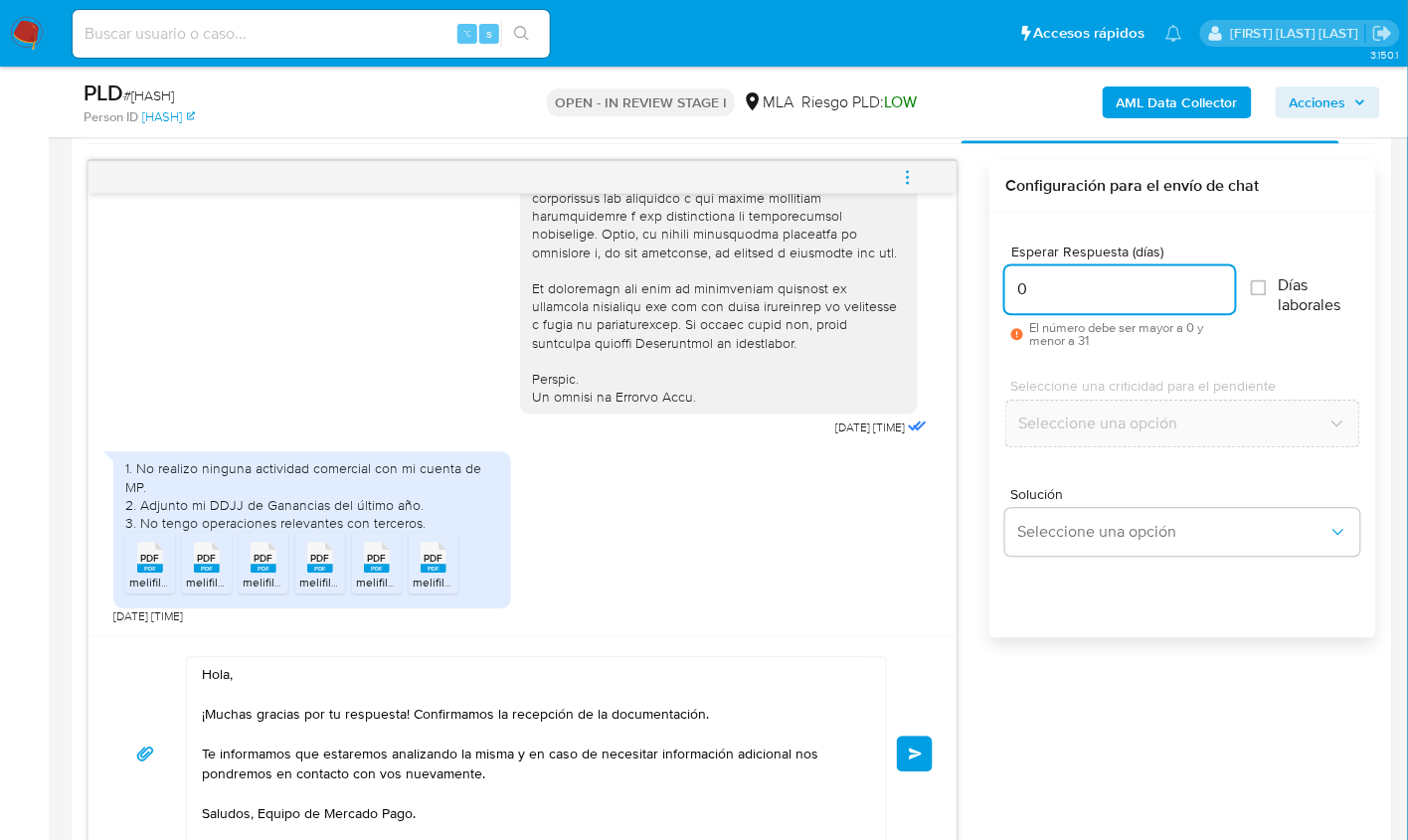 click on "Enviar" at bounding box center (915, 755) 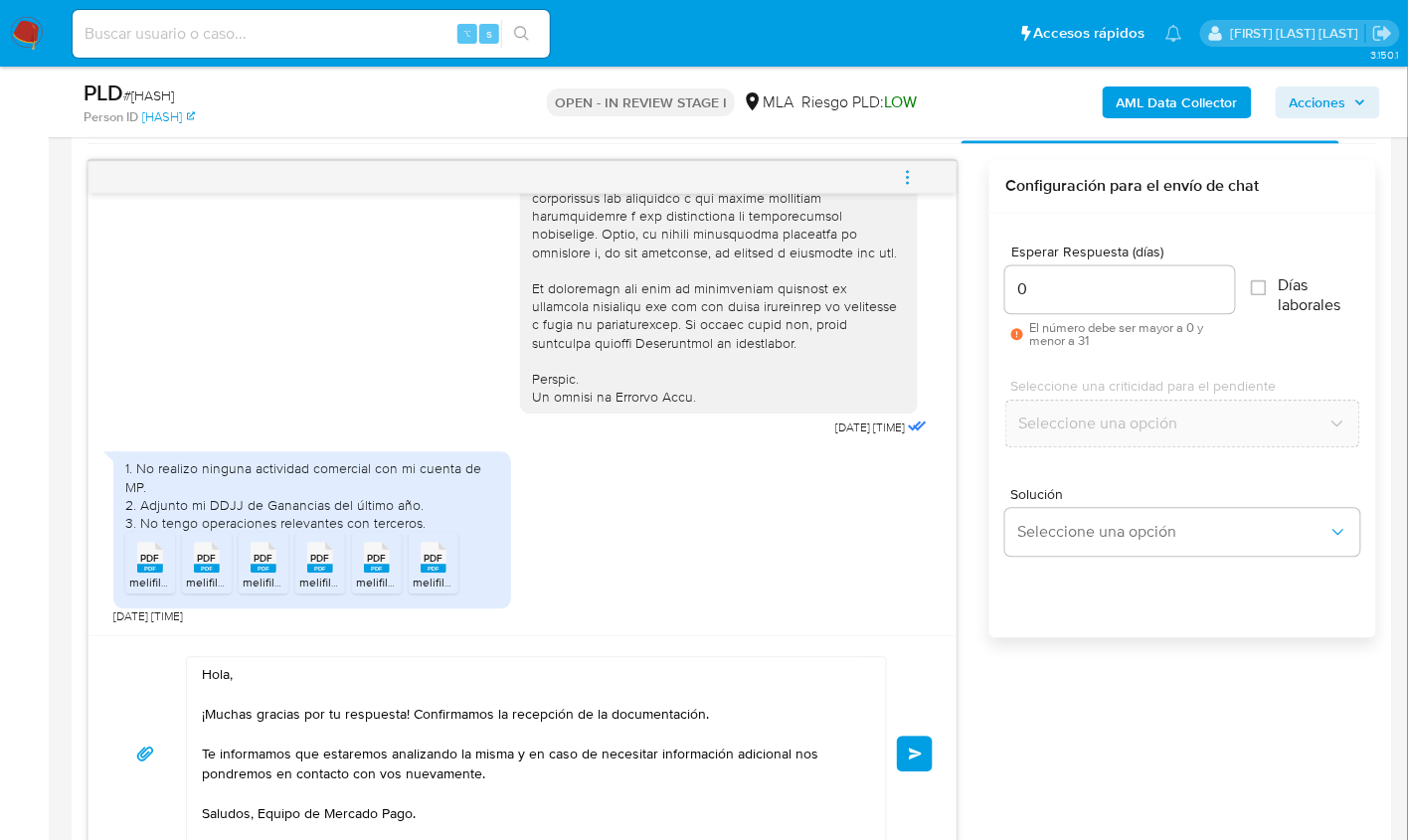 type 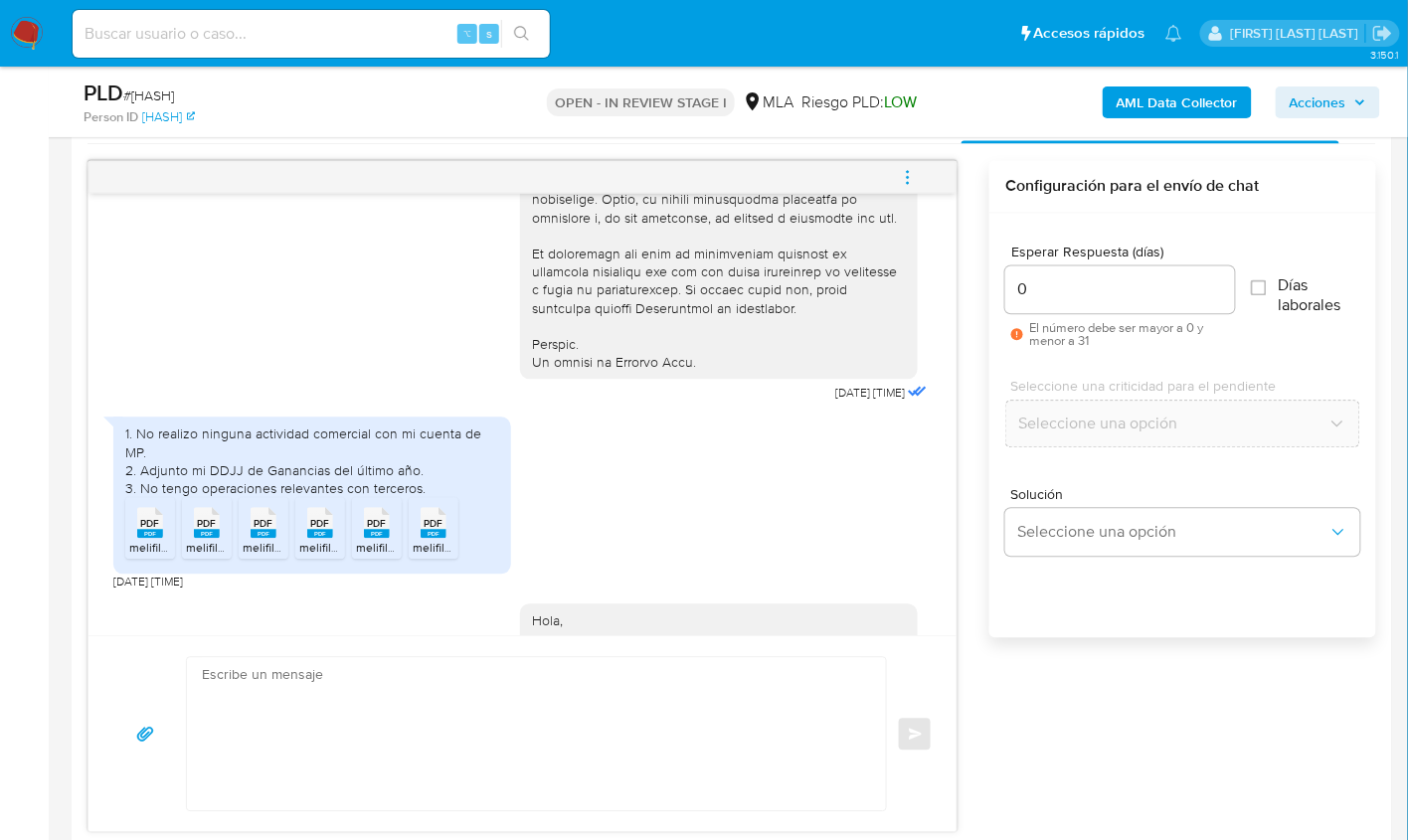 scroll, scrollTop: 1122, scrollLeft: 0, axis: vertical 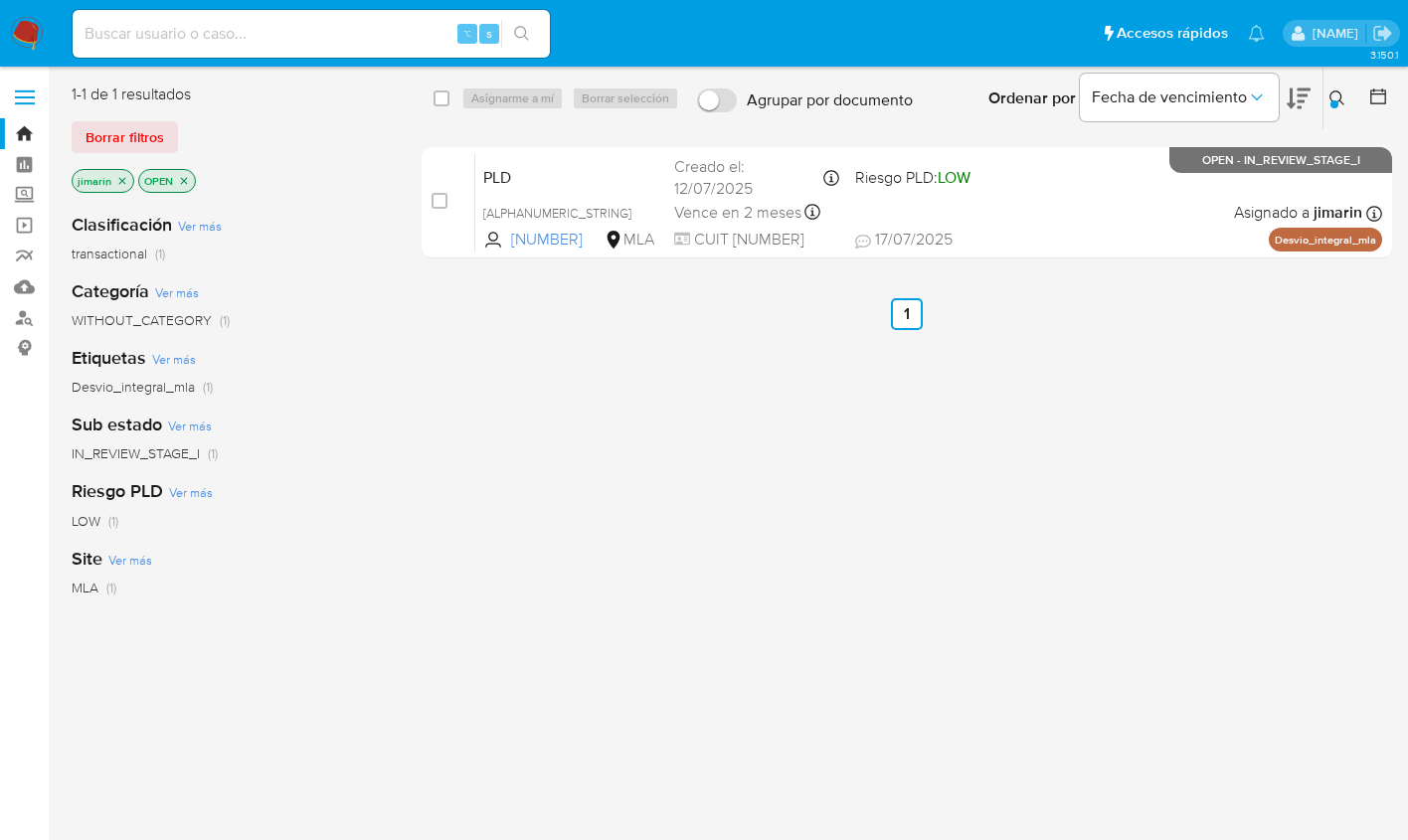 click at bounding box center [440, 201] 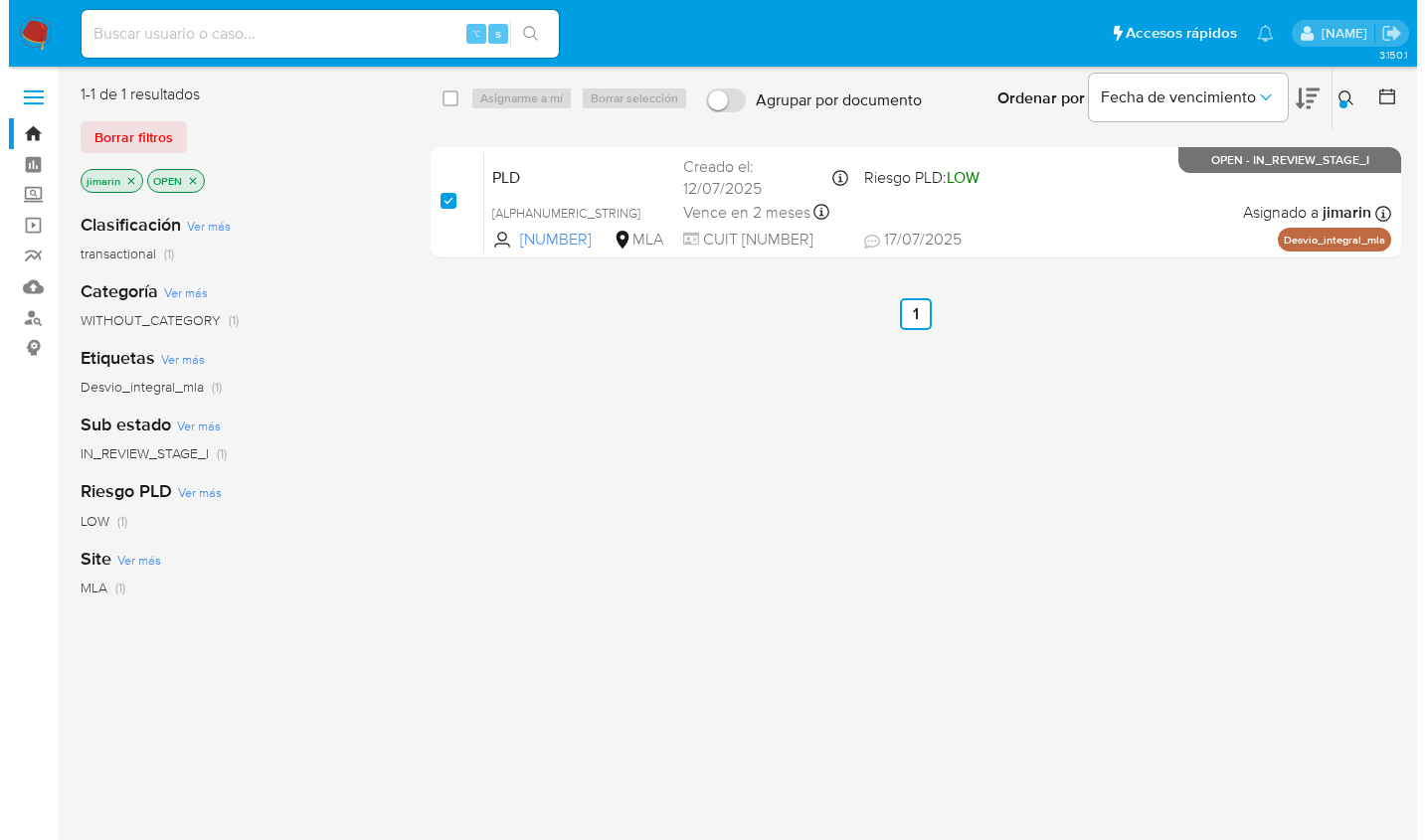 scroll, scrollTop: 40, scrollLeft: 0, axis: vertical 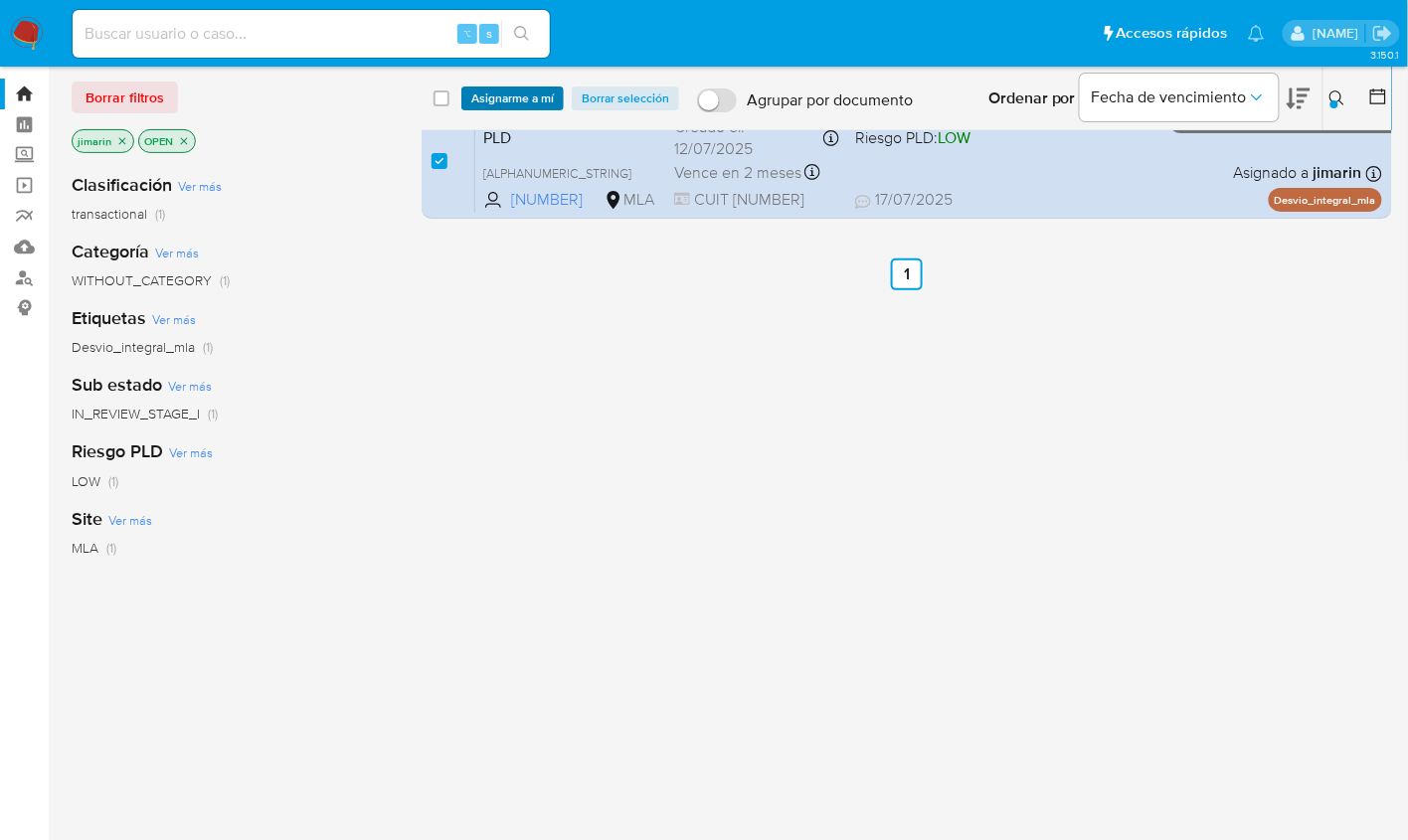 click on "Asignarme a mí" at bounding box center [512, 98] 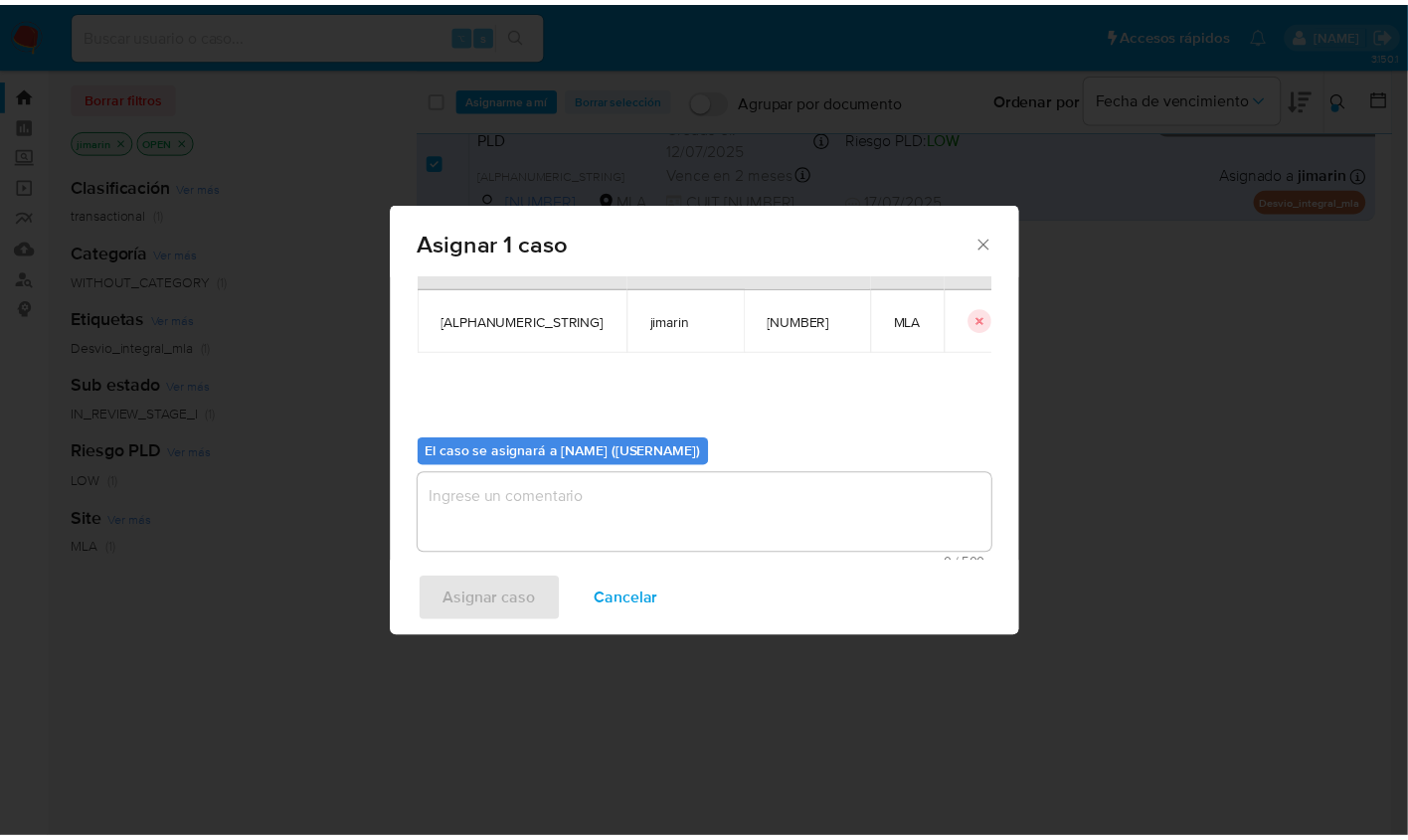 scroll, scrollTop: 101, scrollLeft: 0, axis: vertical 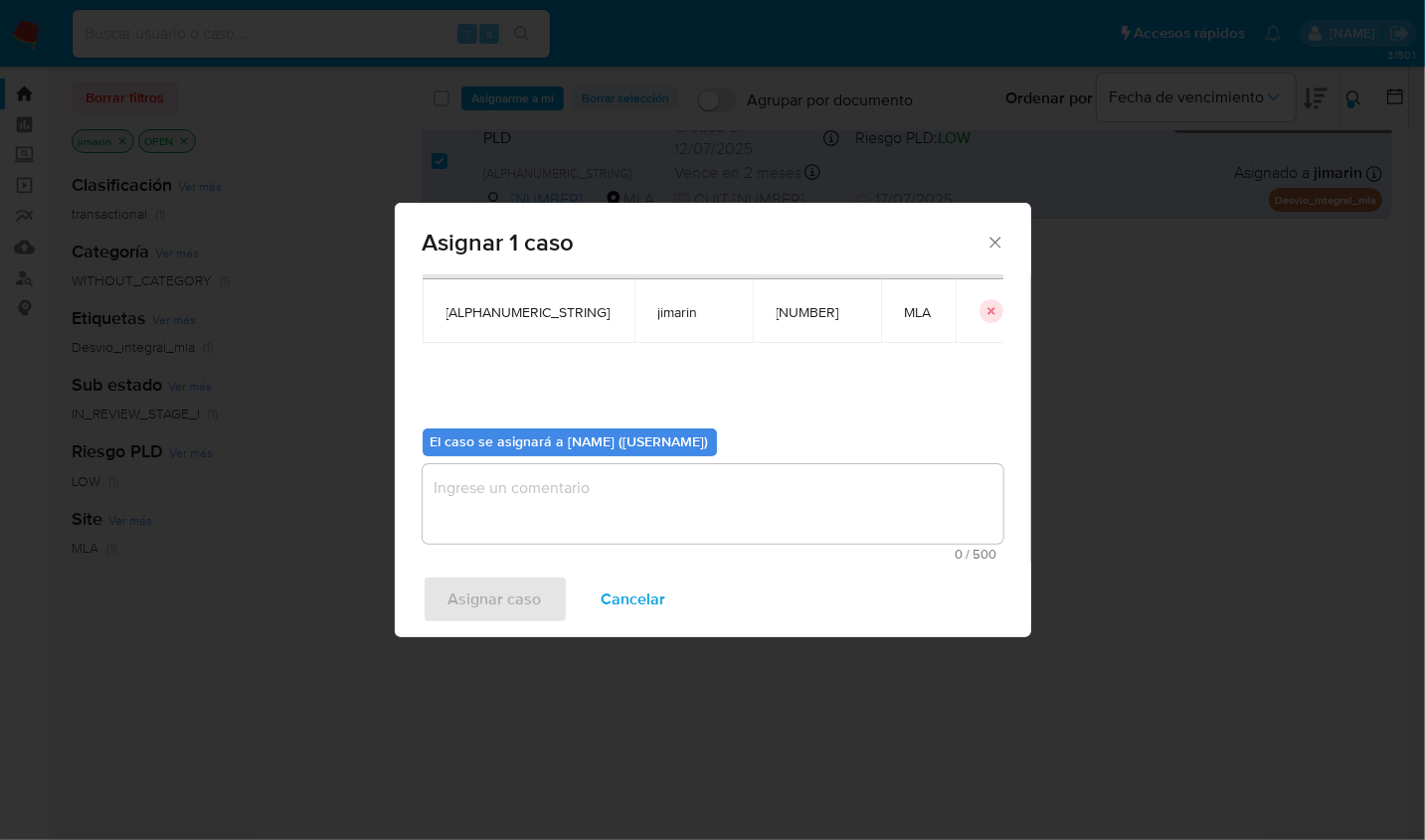 click at bounding box center (713, 504) 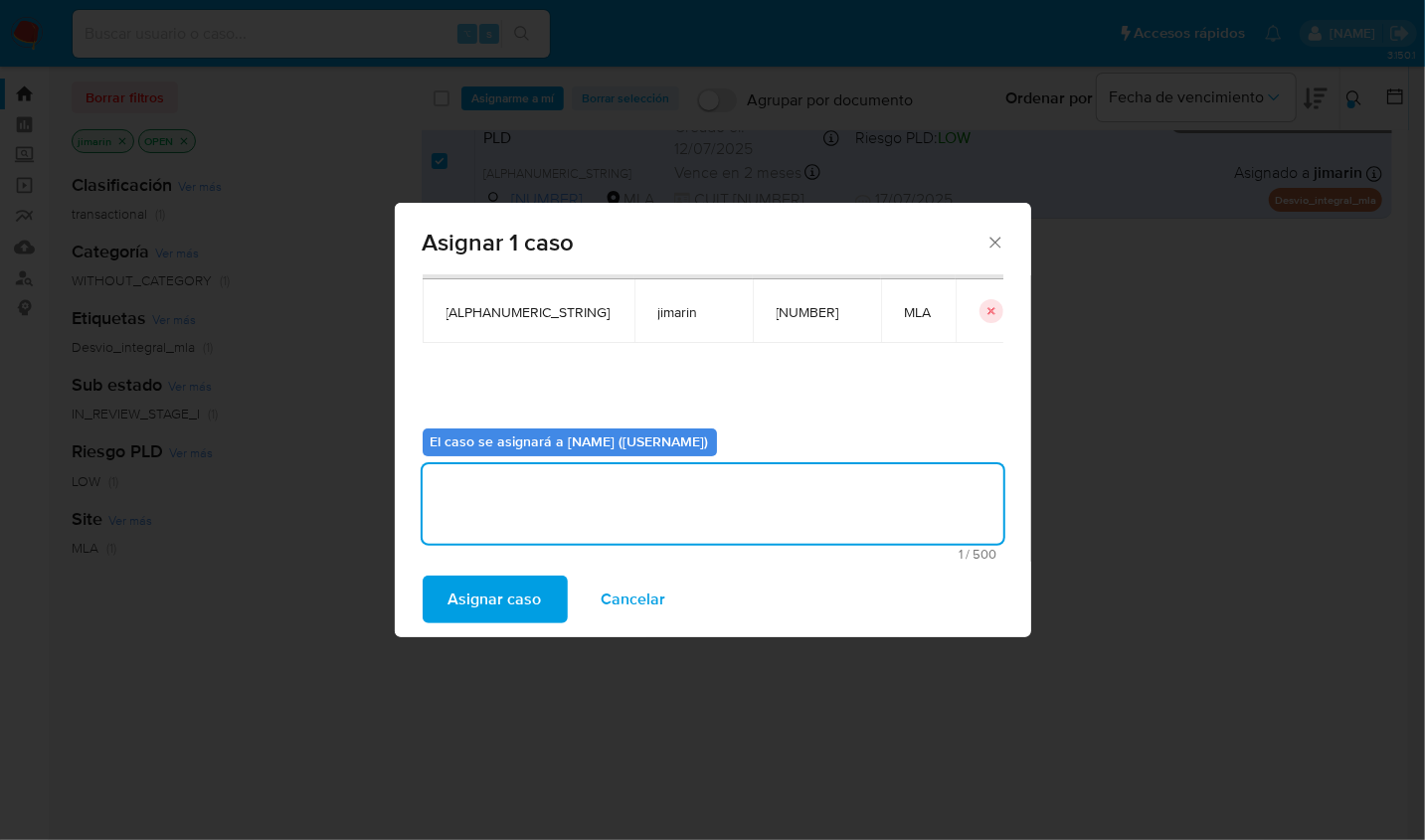 click on "Asignar caso" at bounding box center (495, 599) 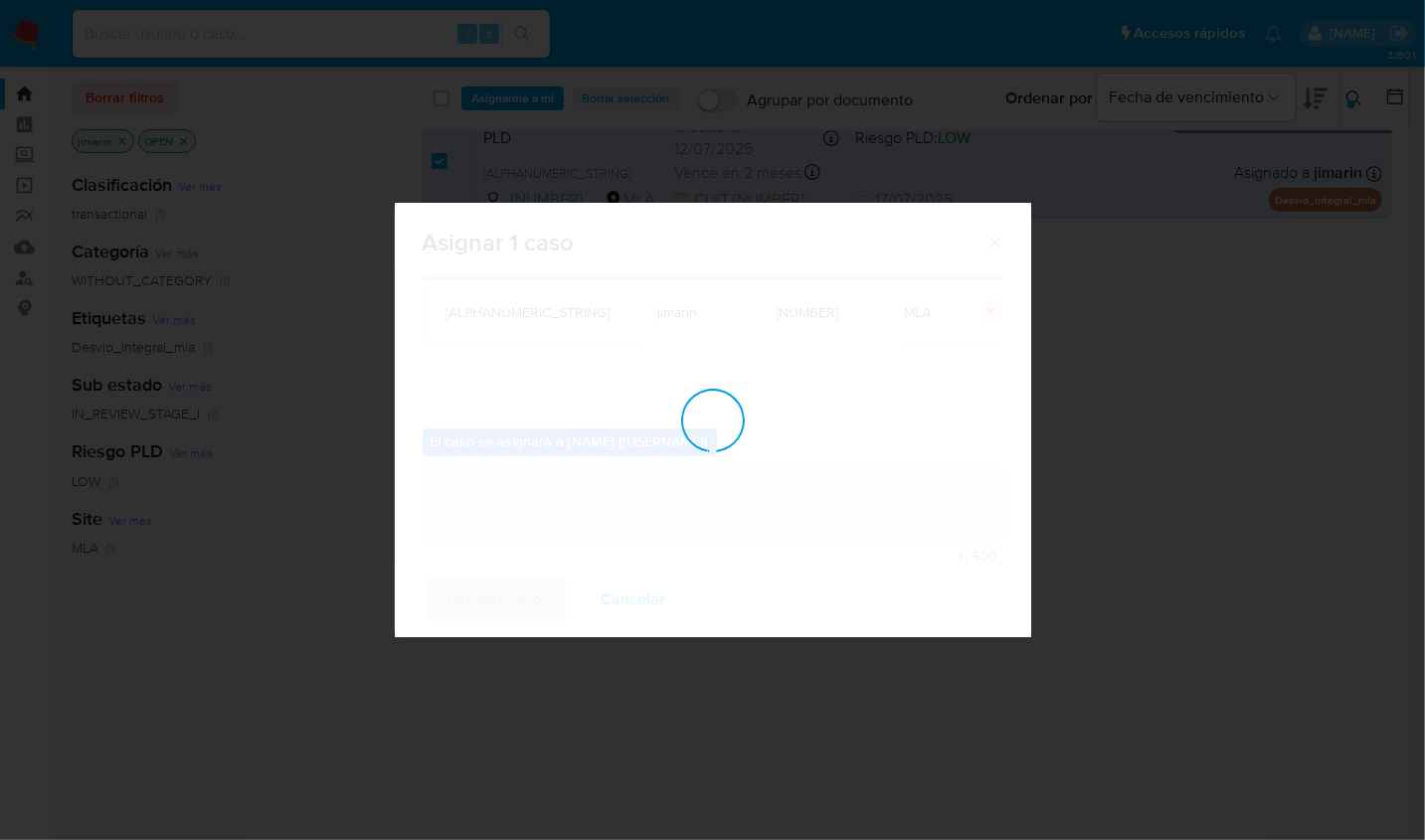 type 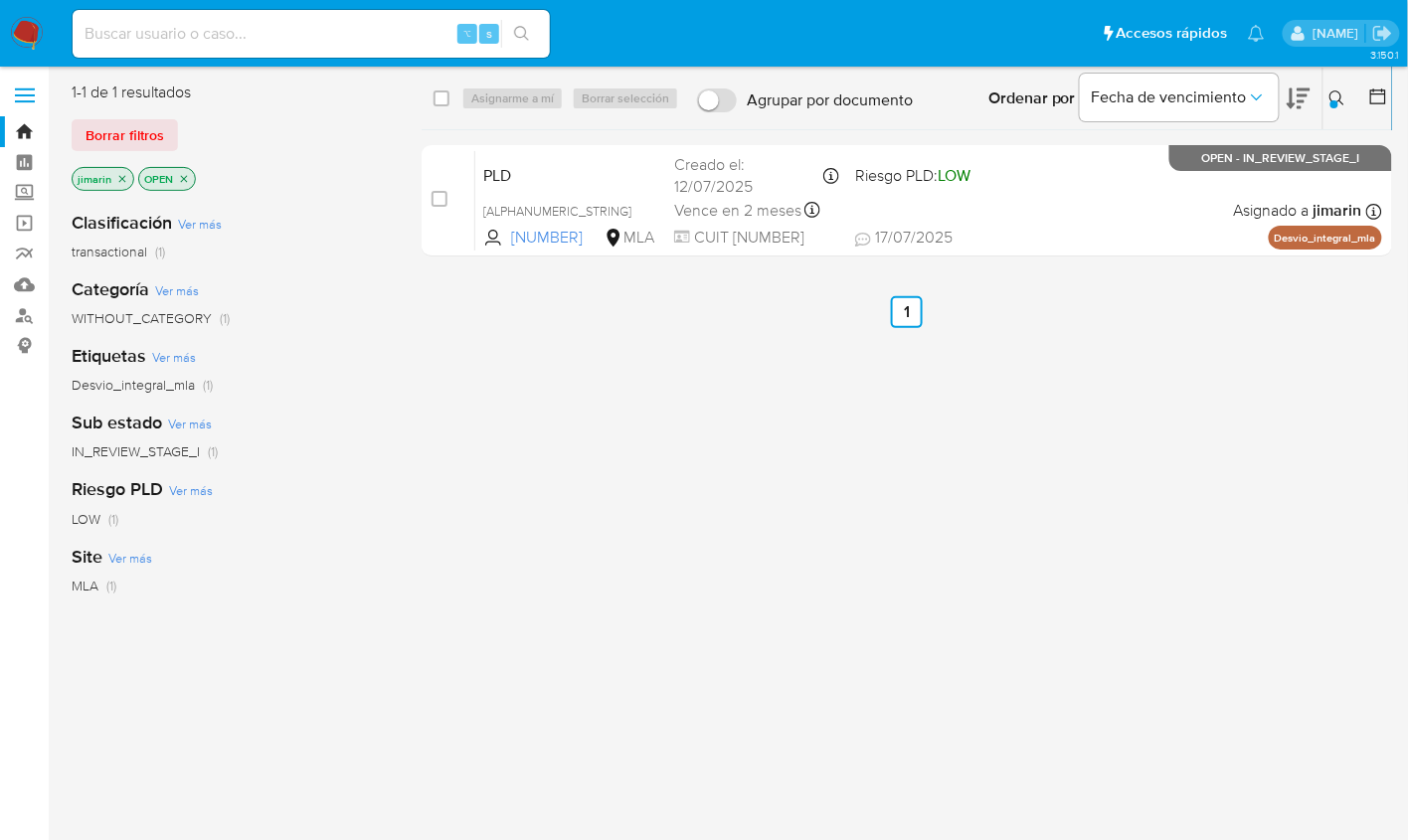 scroll, scrollTop: 0, scrollLeft: 0, axis: both 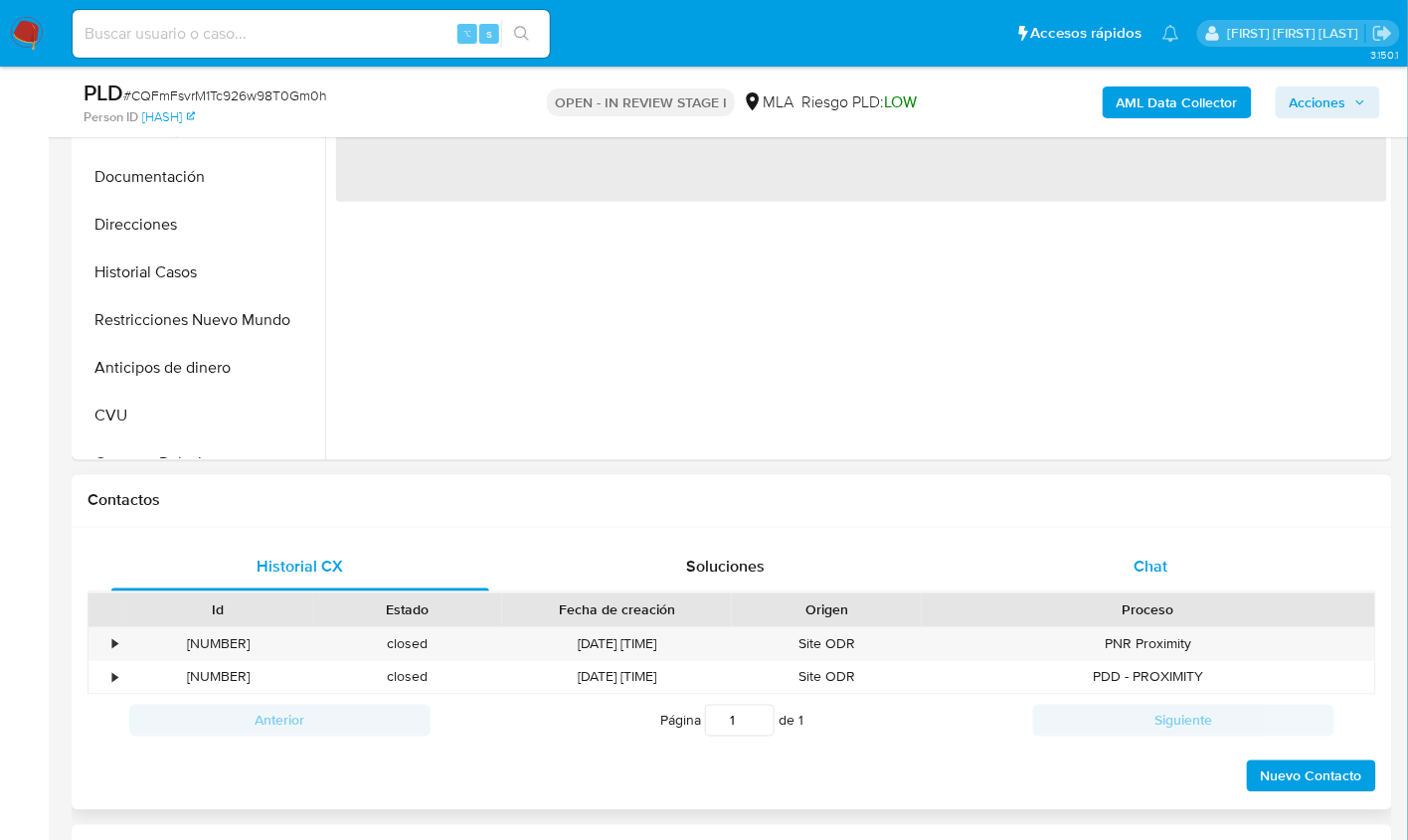 click on "Chat" at bounding box center [1150, 568] 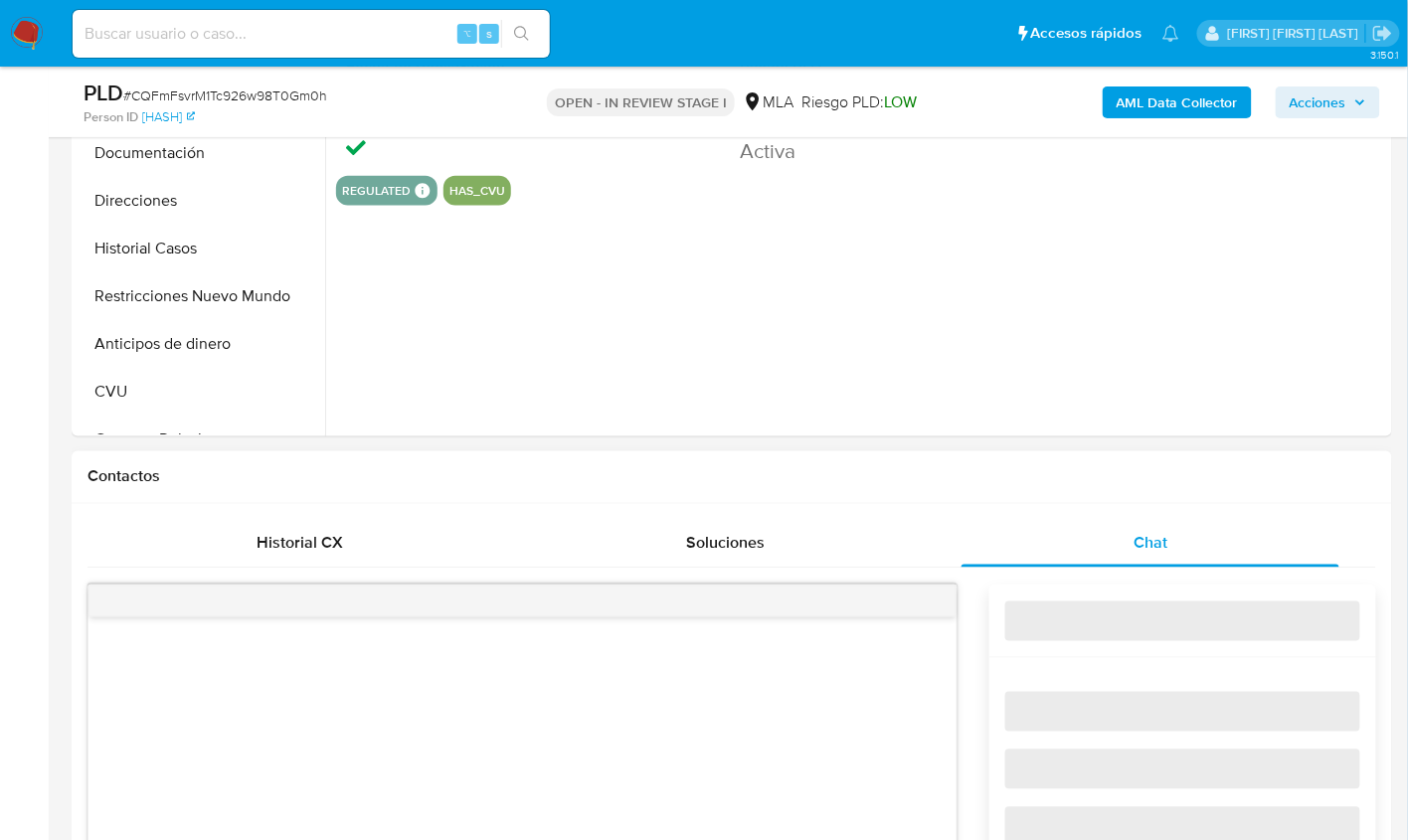 scroll, scrollTop: 694, scrollLeft: 0, axis: vertical 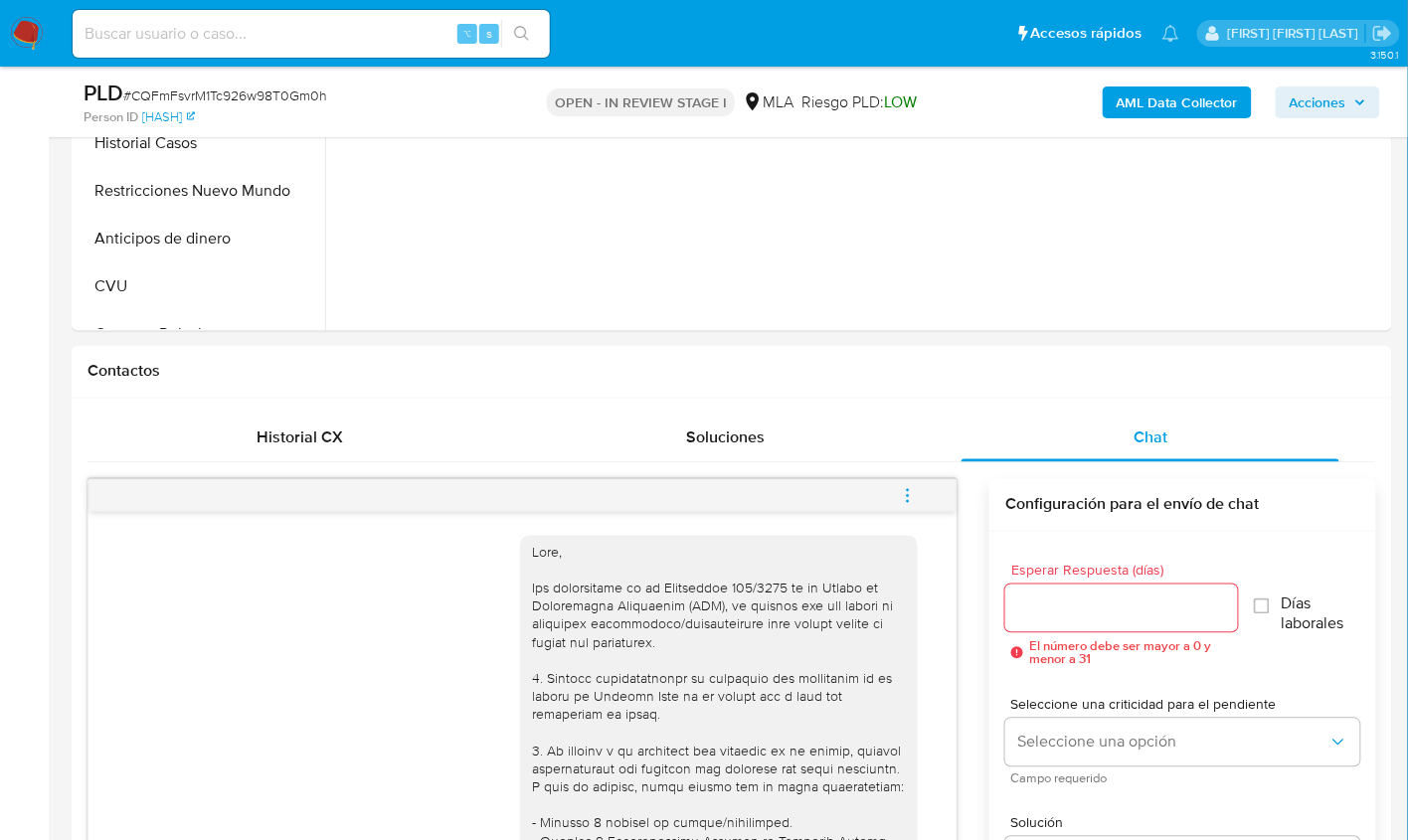 click at bounding box center (908, 496) 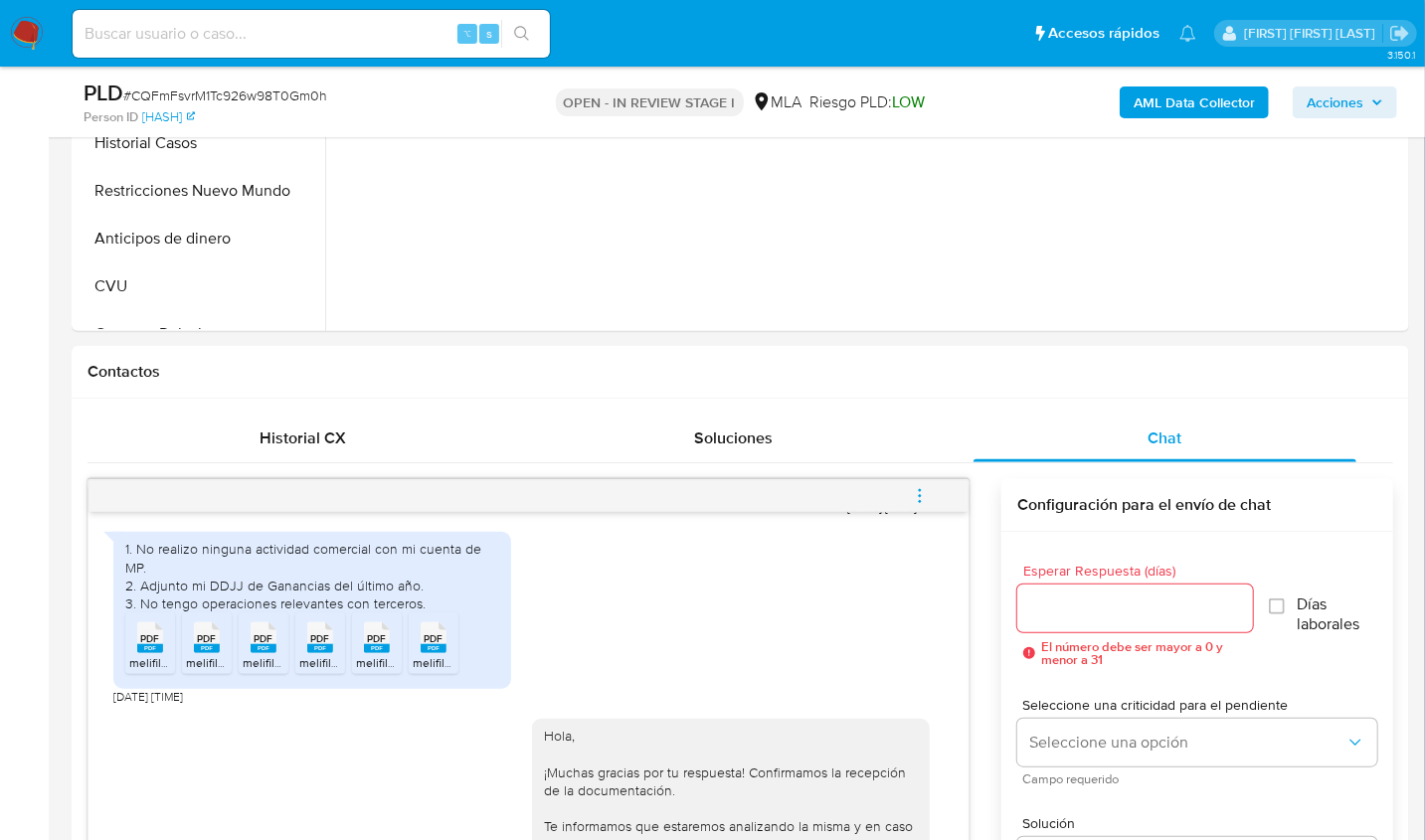 select on "10" 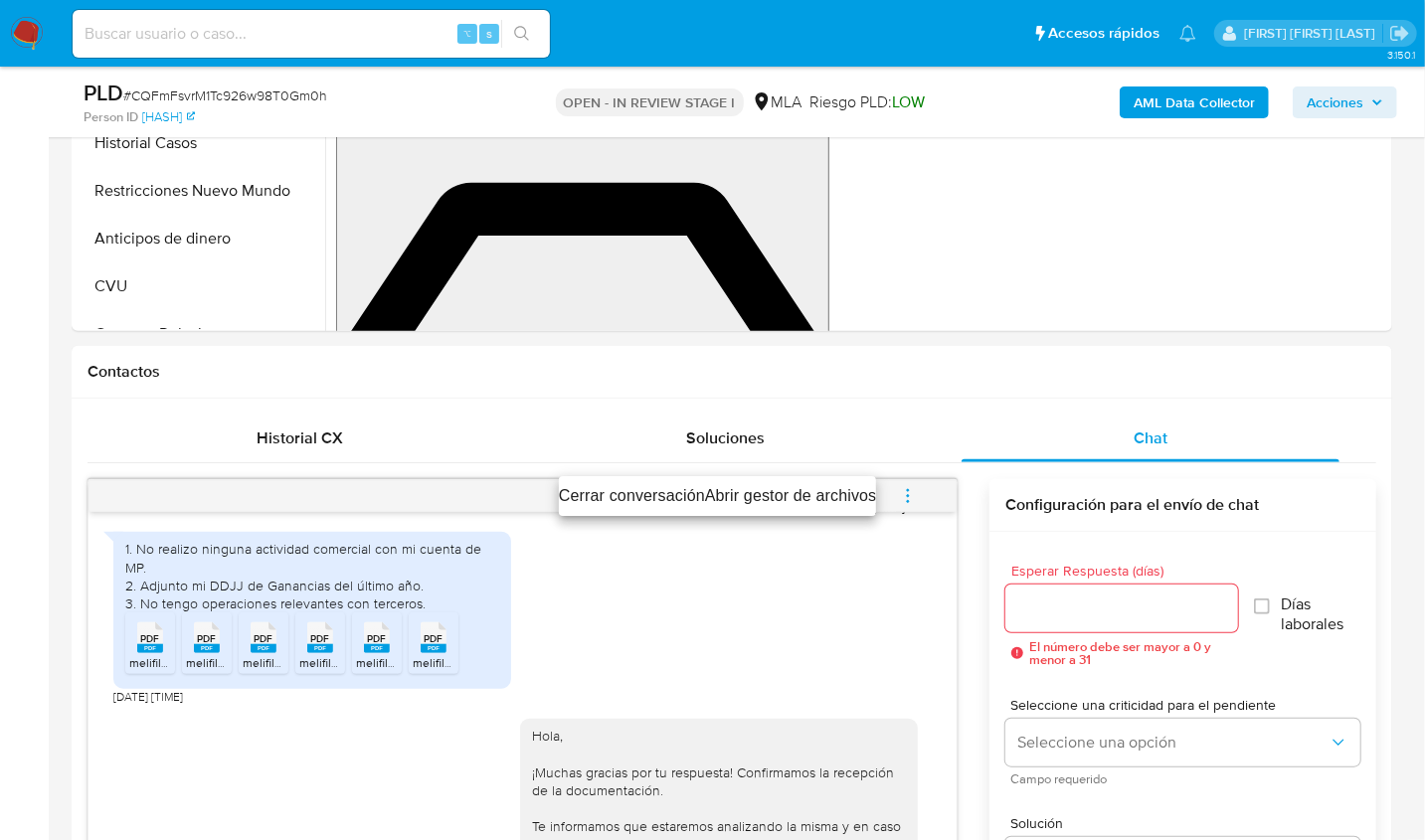 drag, startPoint x: 842, startPoint y: 486, endPoint x: 815, endPoint y: 445, distance: 49.09175 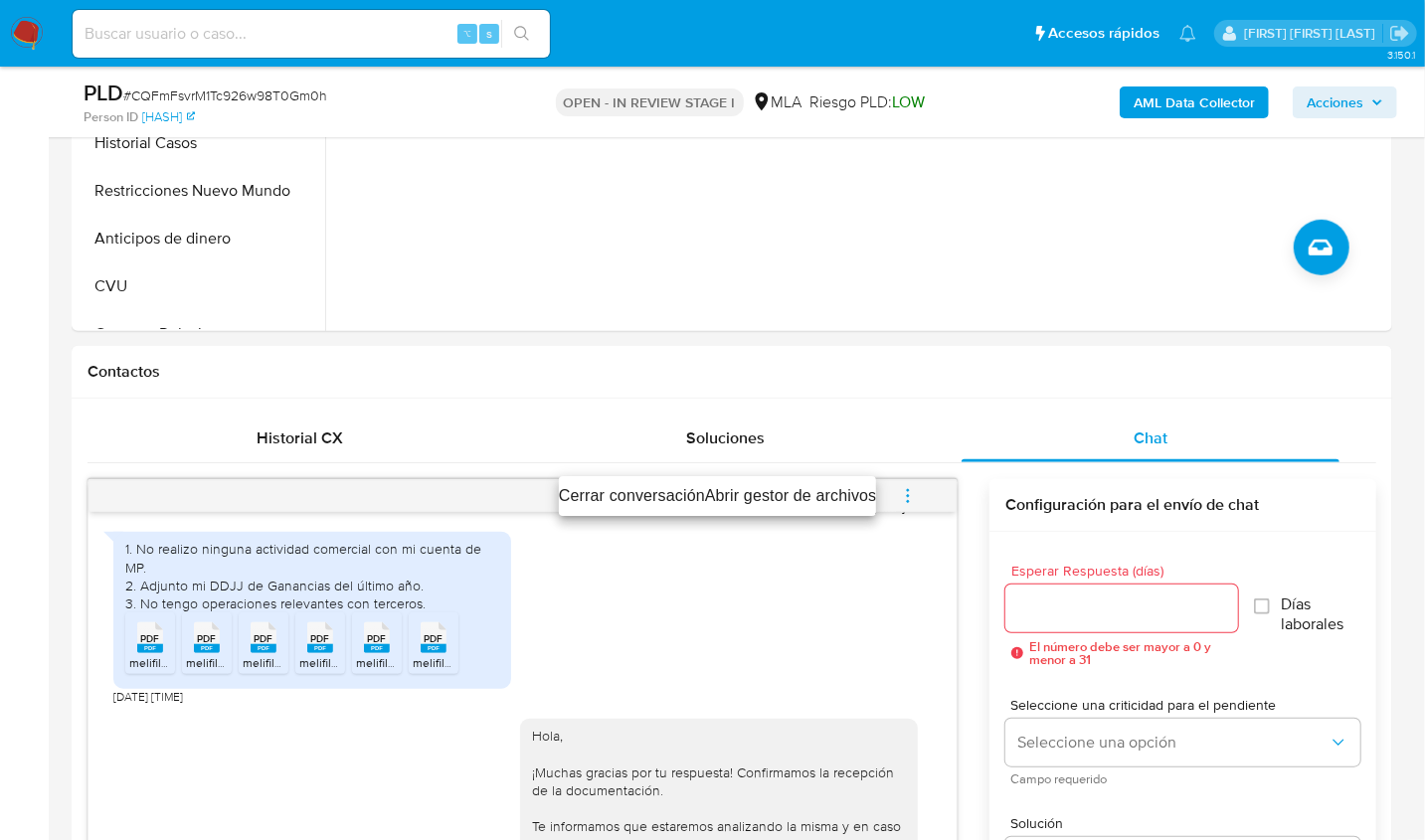 click on "Cerrar conversación Abrir gestor de archivos" at bounding box center (712, 420) 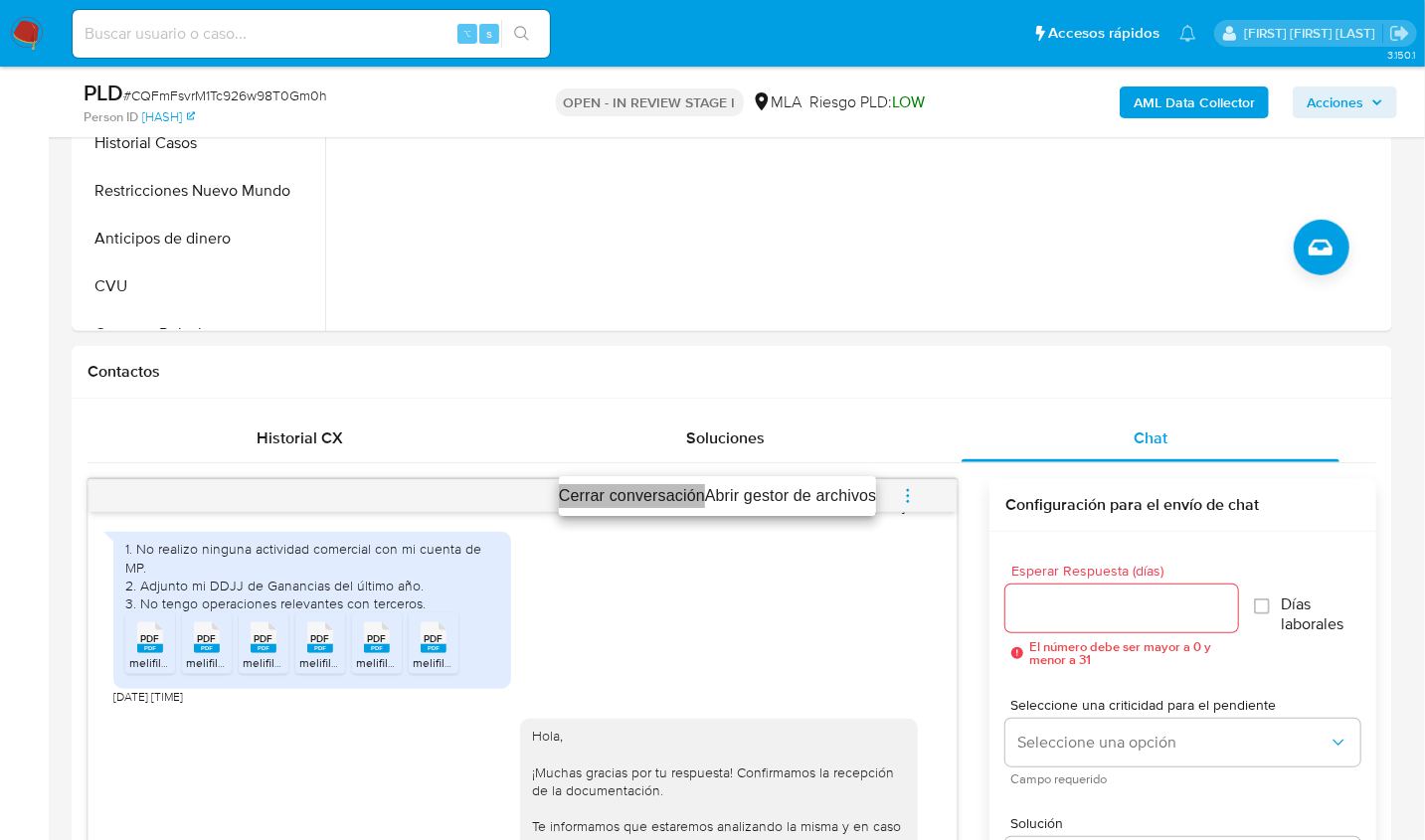 click on "Cerrar conversación" at bounding box center (631, 496) 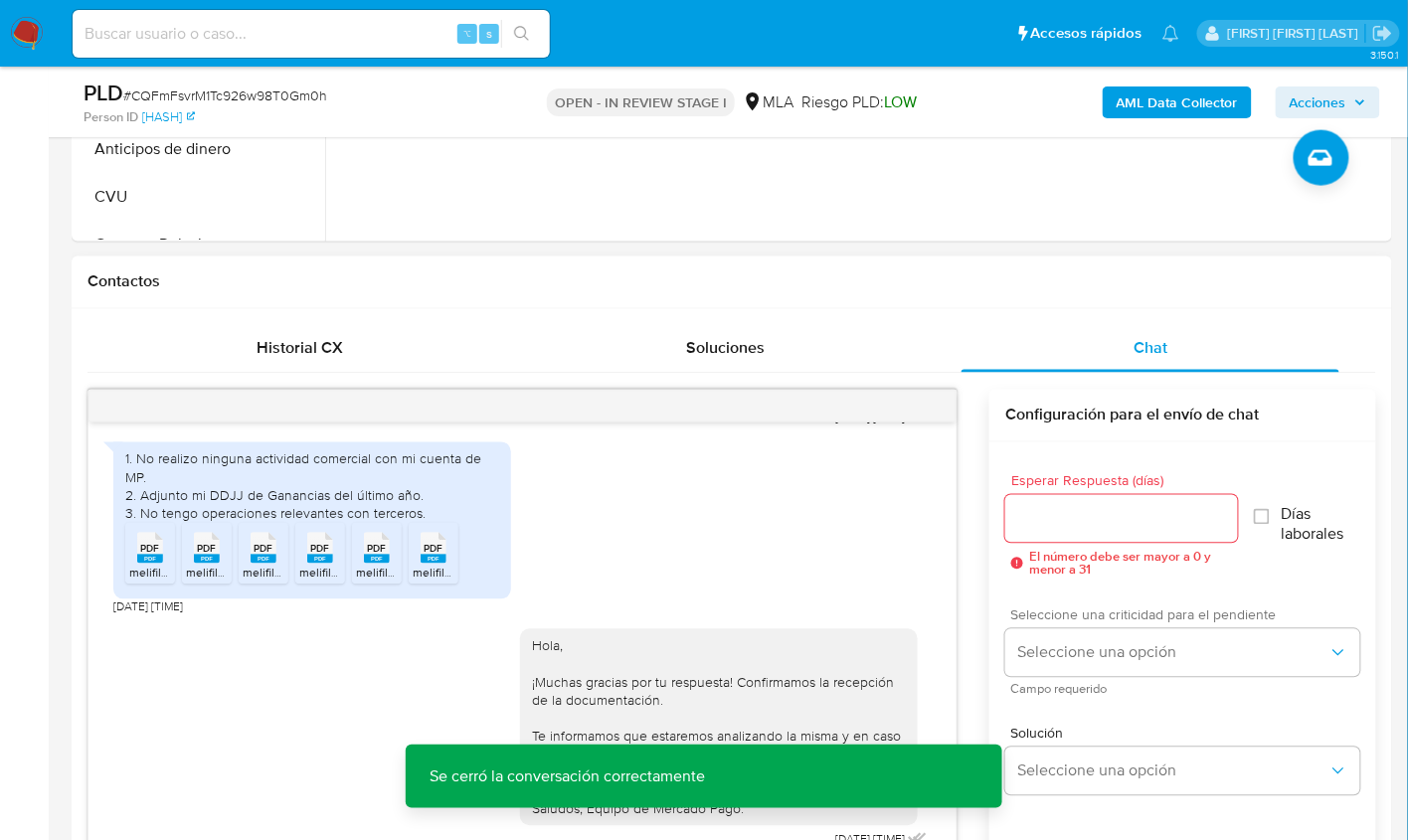 scroll, scrollTop: 467, scrollLeft: 0, axis: vertical 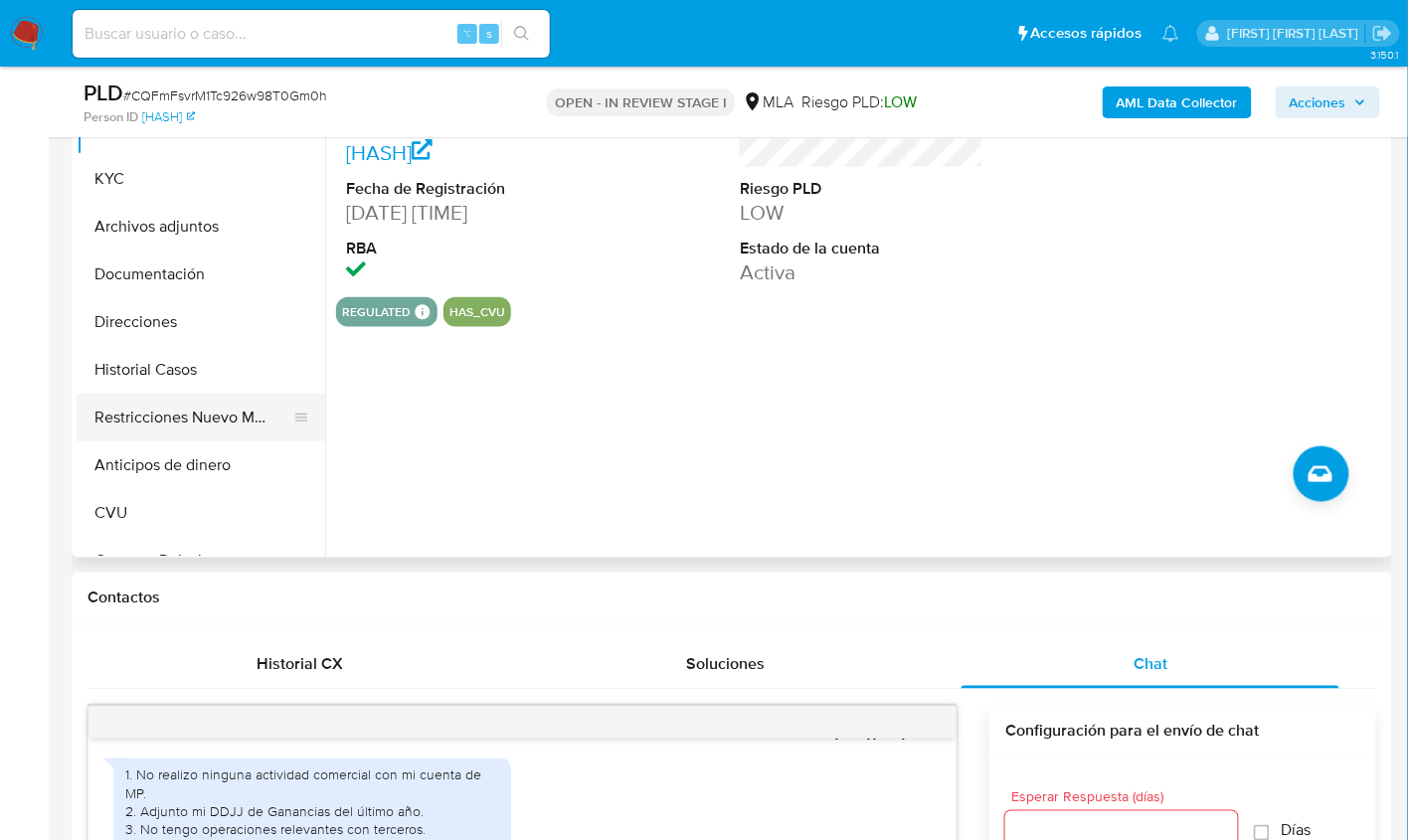 click on "Restricciones Nuevo Mundo" at bounding box center (193, 418) 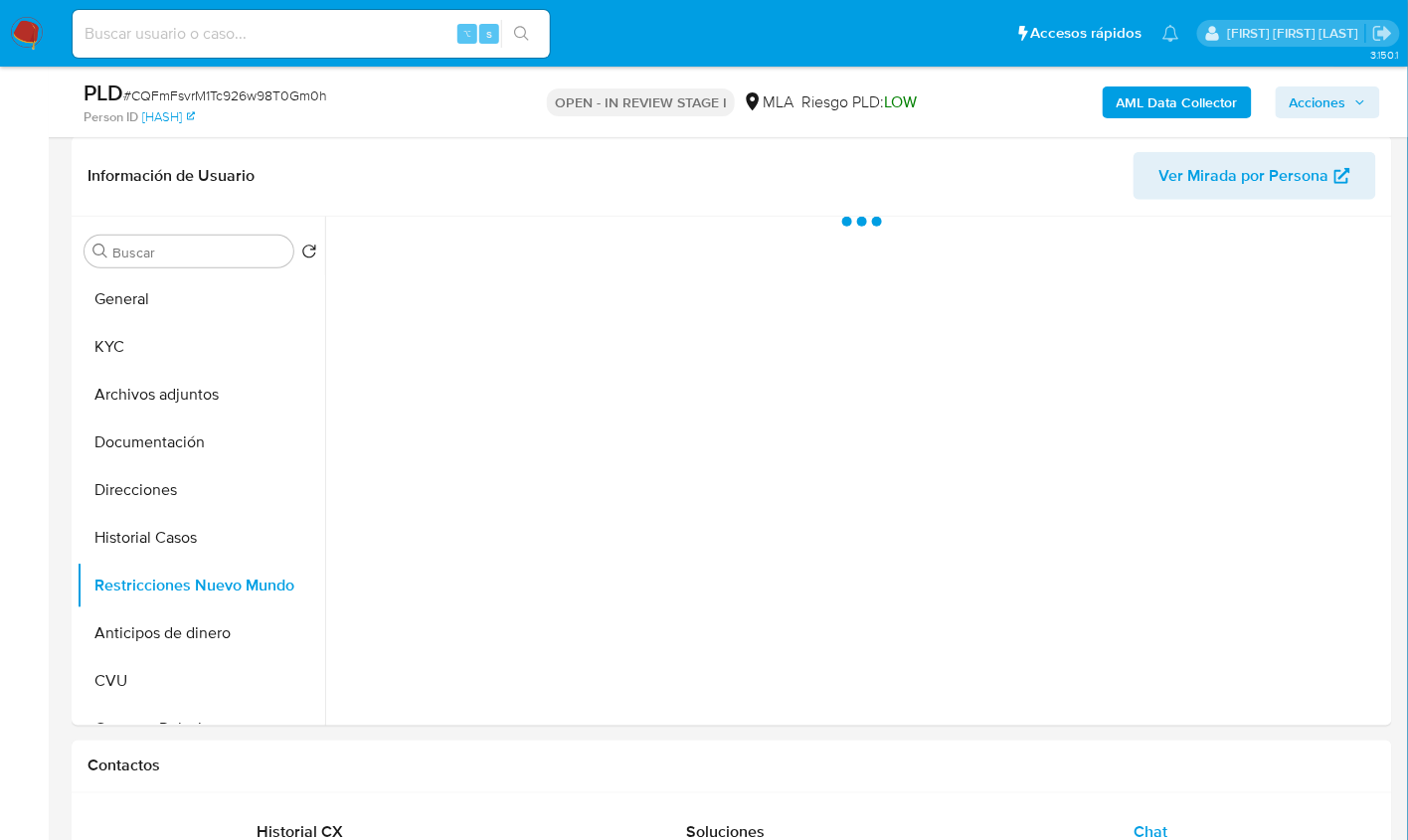 scroll, scrollTop: 98, scrollLeft: 0, axis: vertical 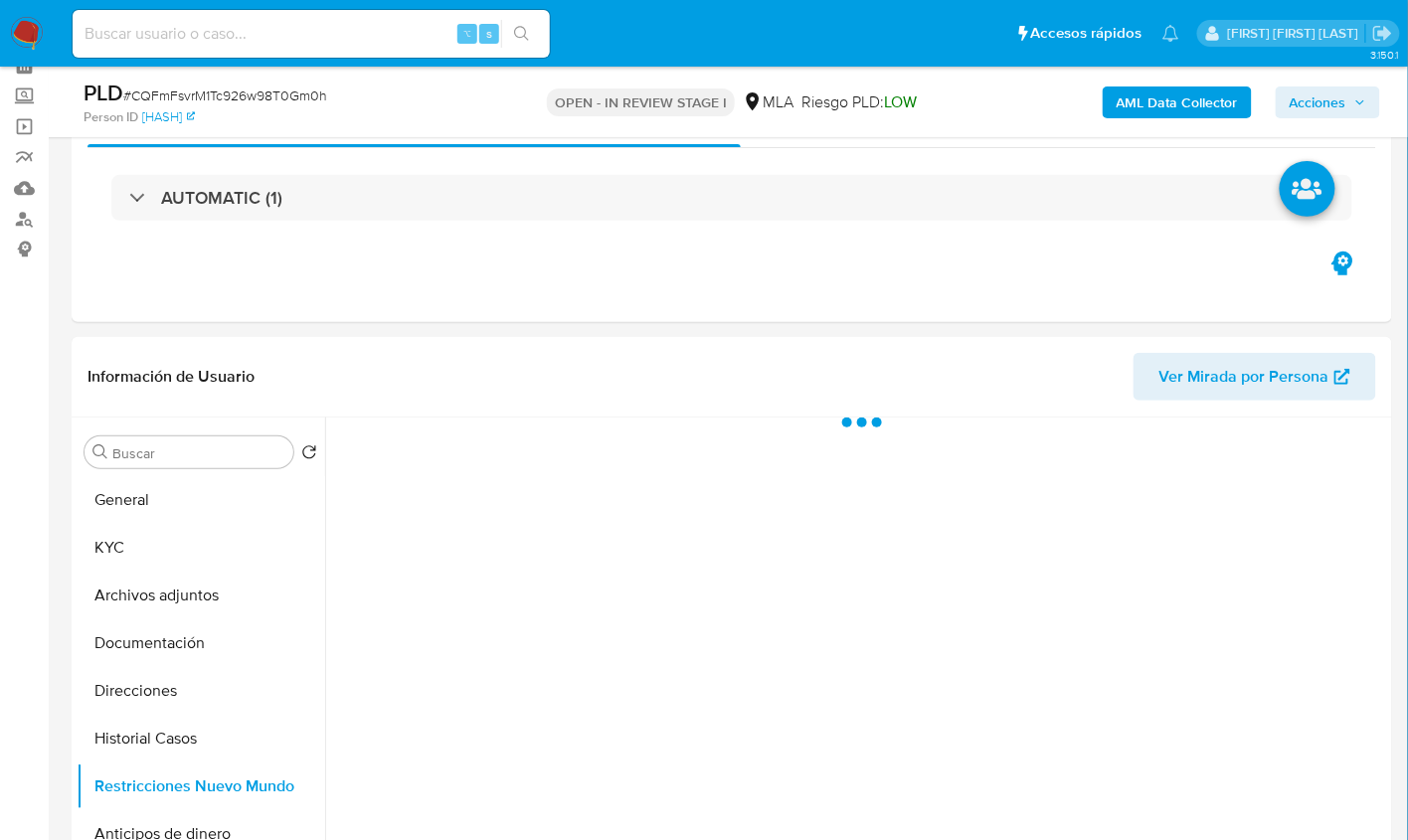 click on "AML Data Collector" at bounding box center (1177, 102) 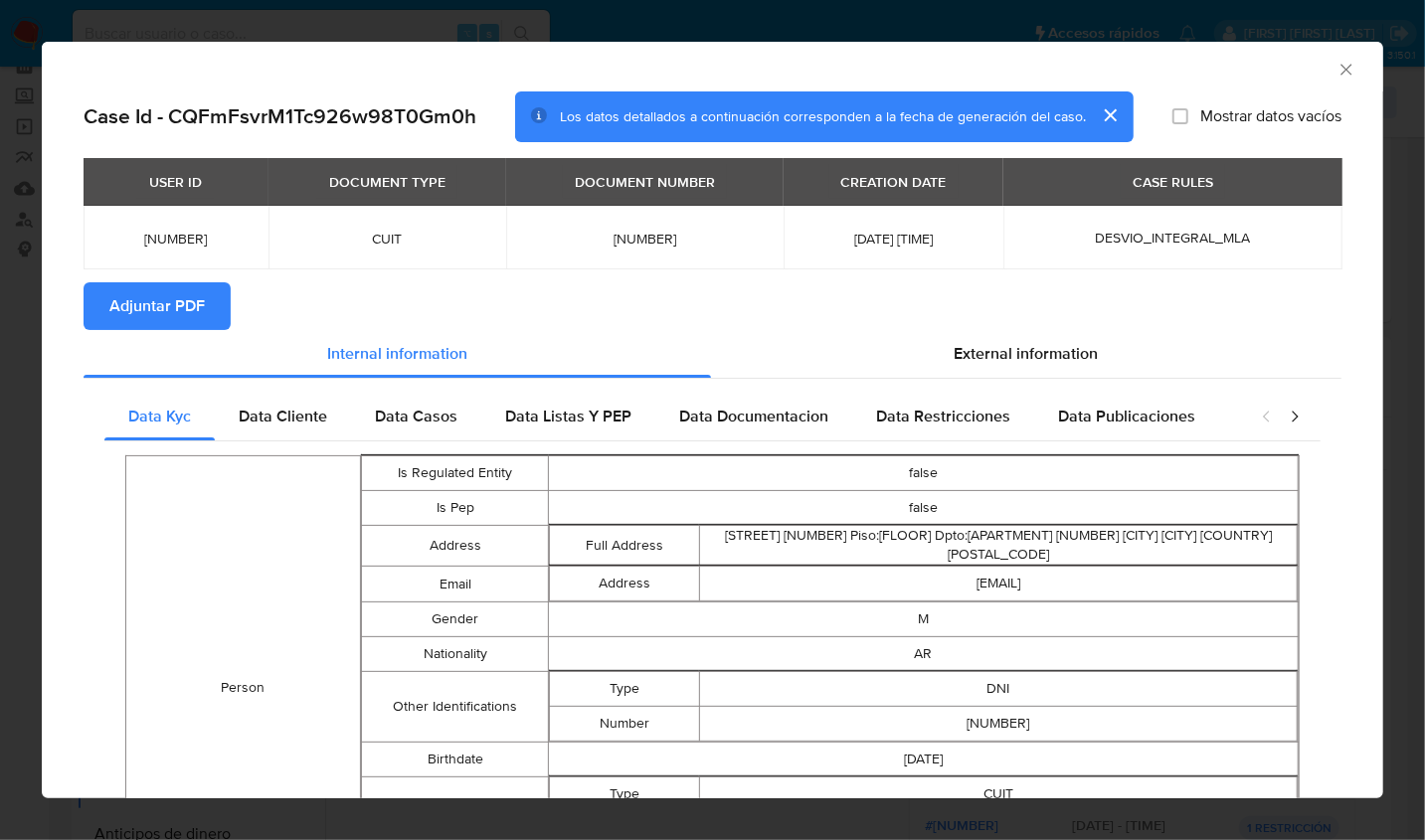click on "Adjuntar PDF" at bounding box center [157, 306] 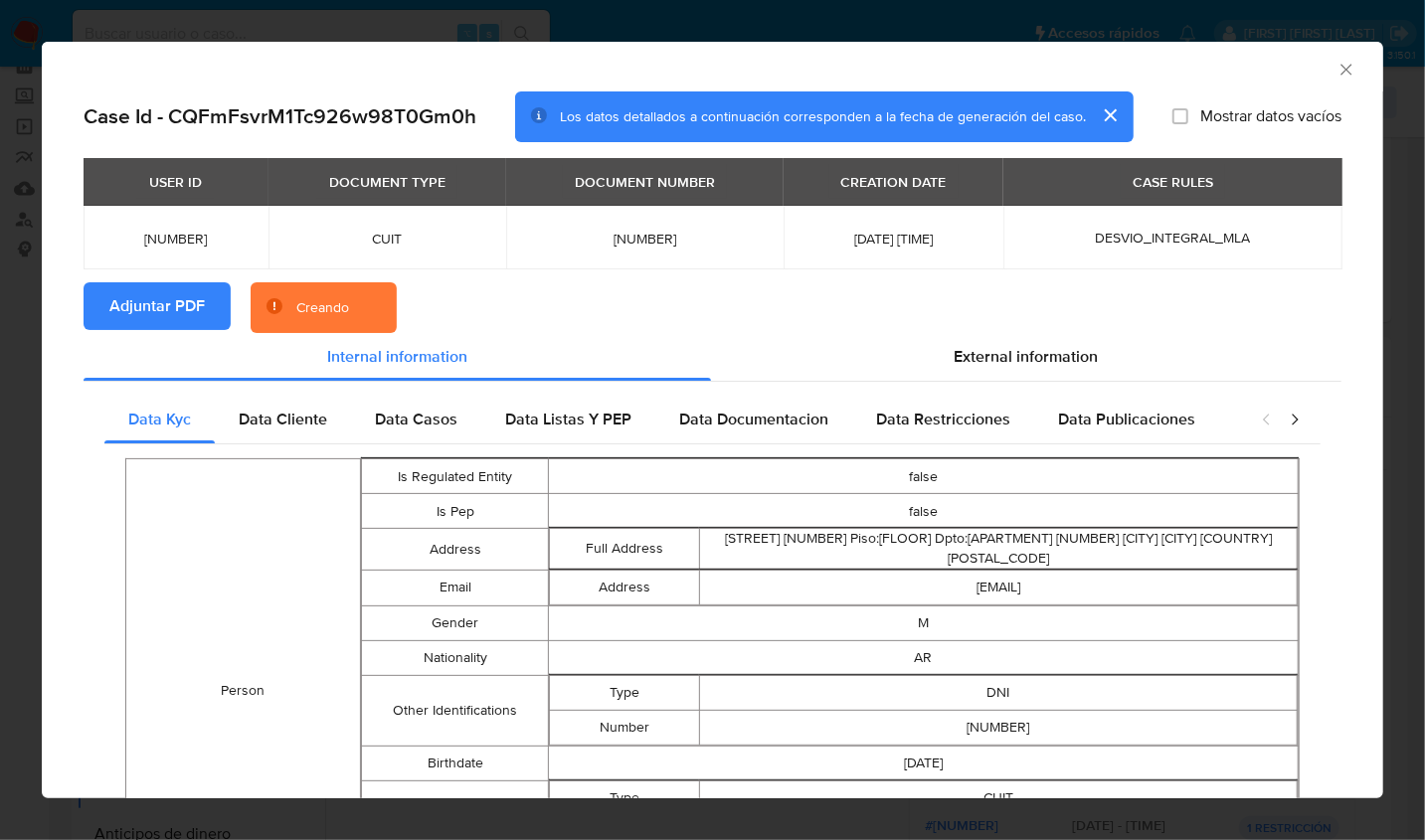 click on "Adjuntar PDF     Creando" at bounding box center (712, 308) 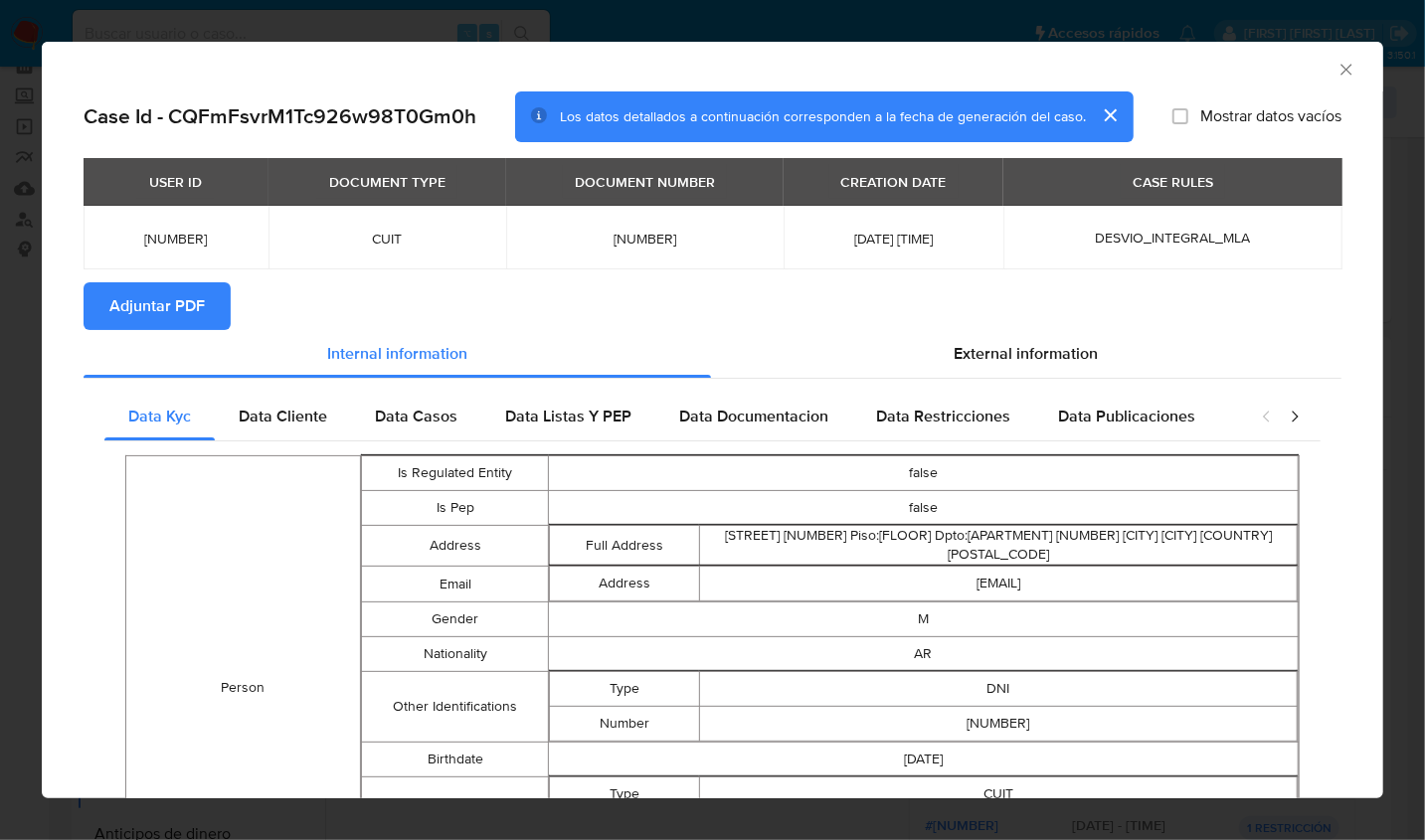 click 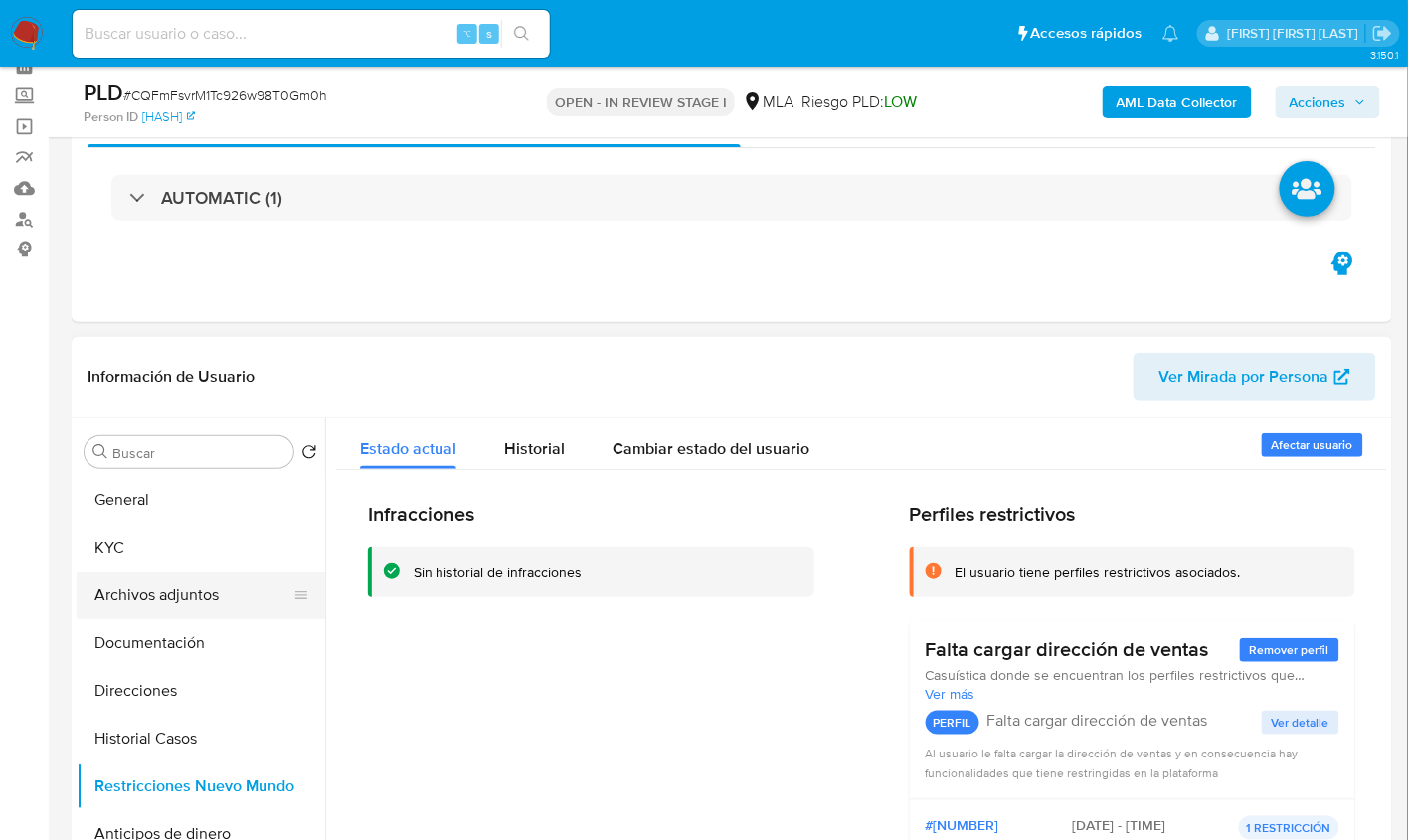 click on "Archivos adjuntos" at bounding box center (193, 595) 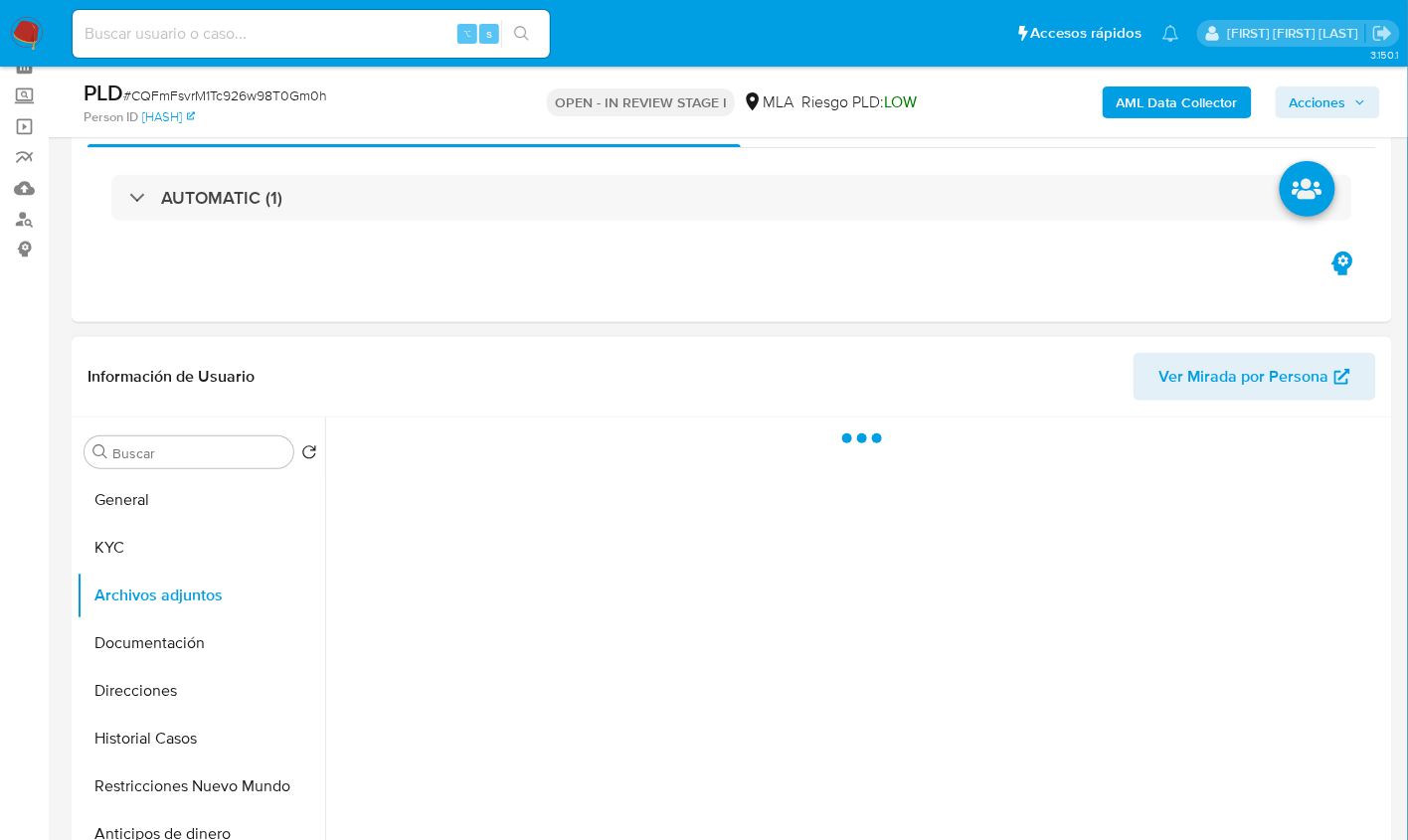 click on "Información de Usuario Ver Mirada por Persona" at bounding box center (732, 377) 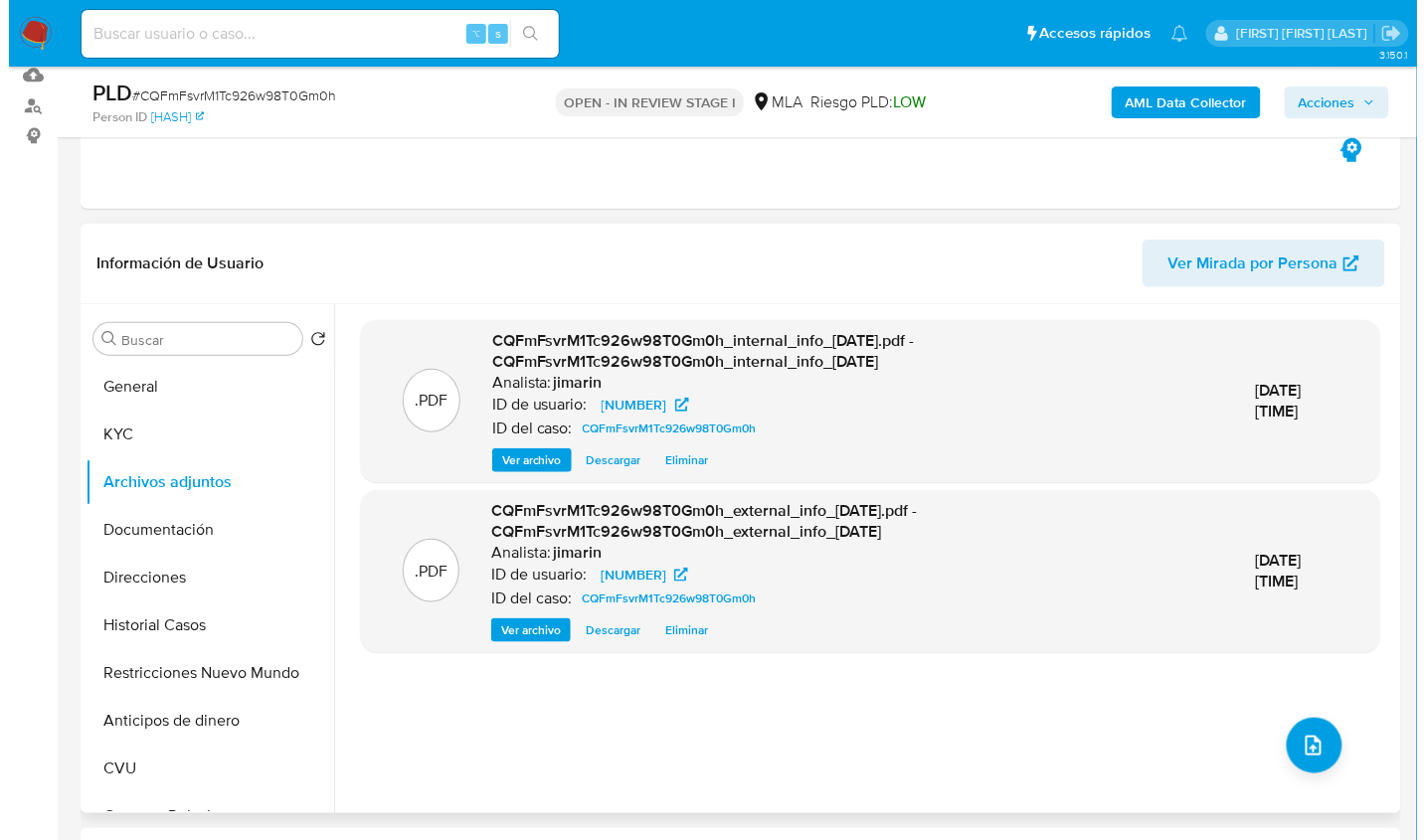 scroll, scrollTop: 242, scrollLeft: 0, axis: vertical 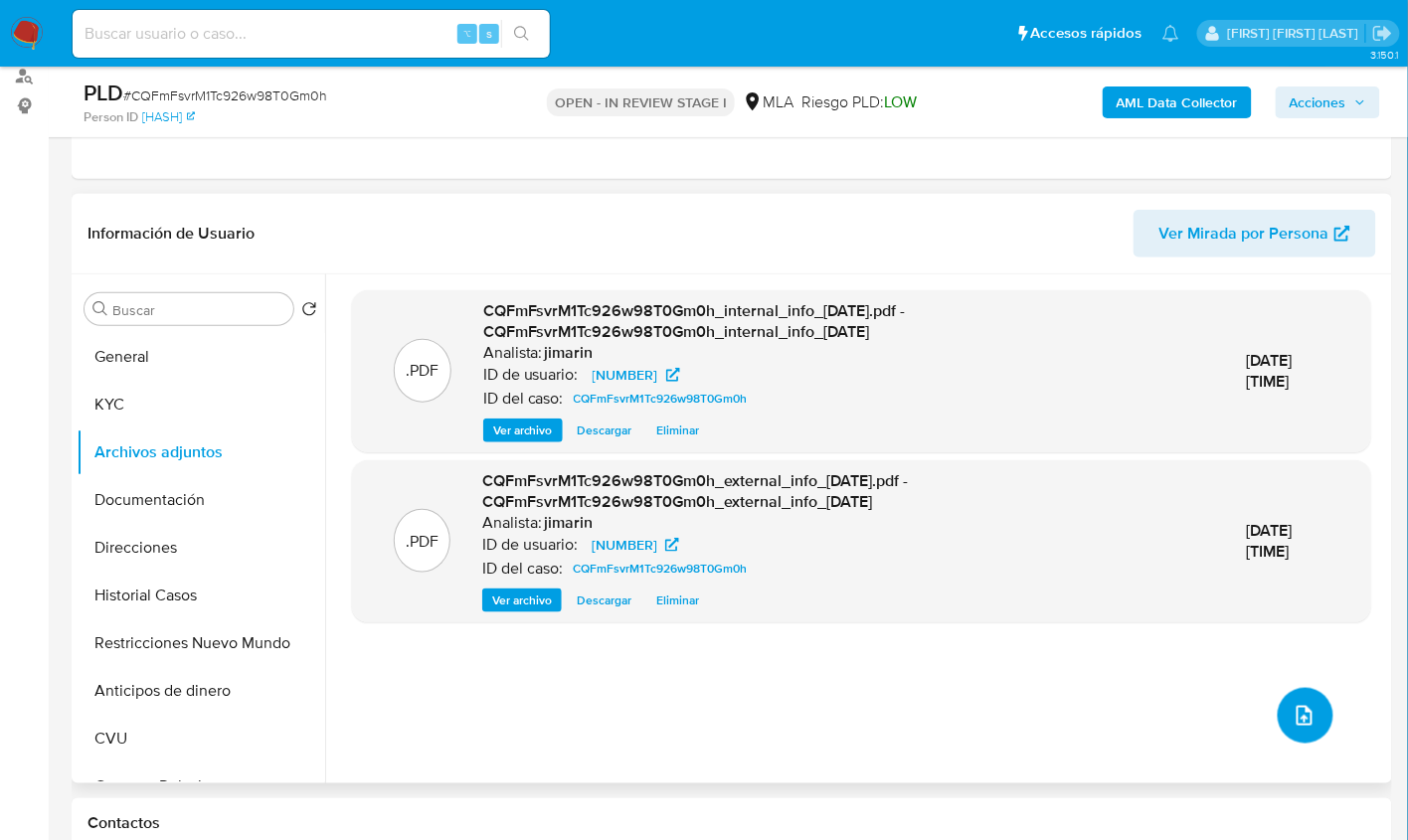 click at bounding box center [1306, 716] 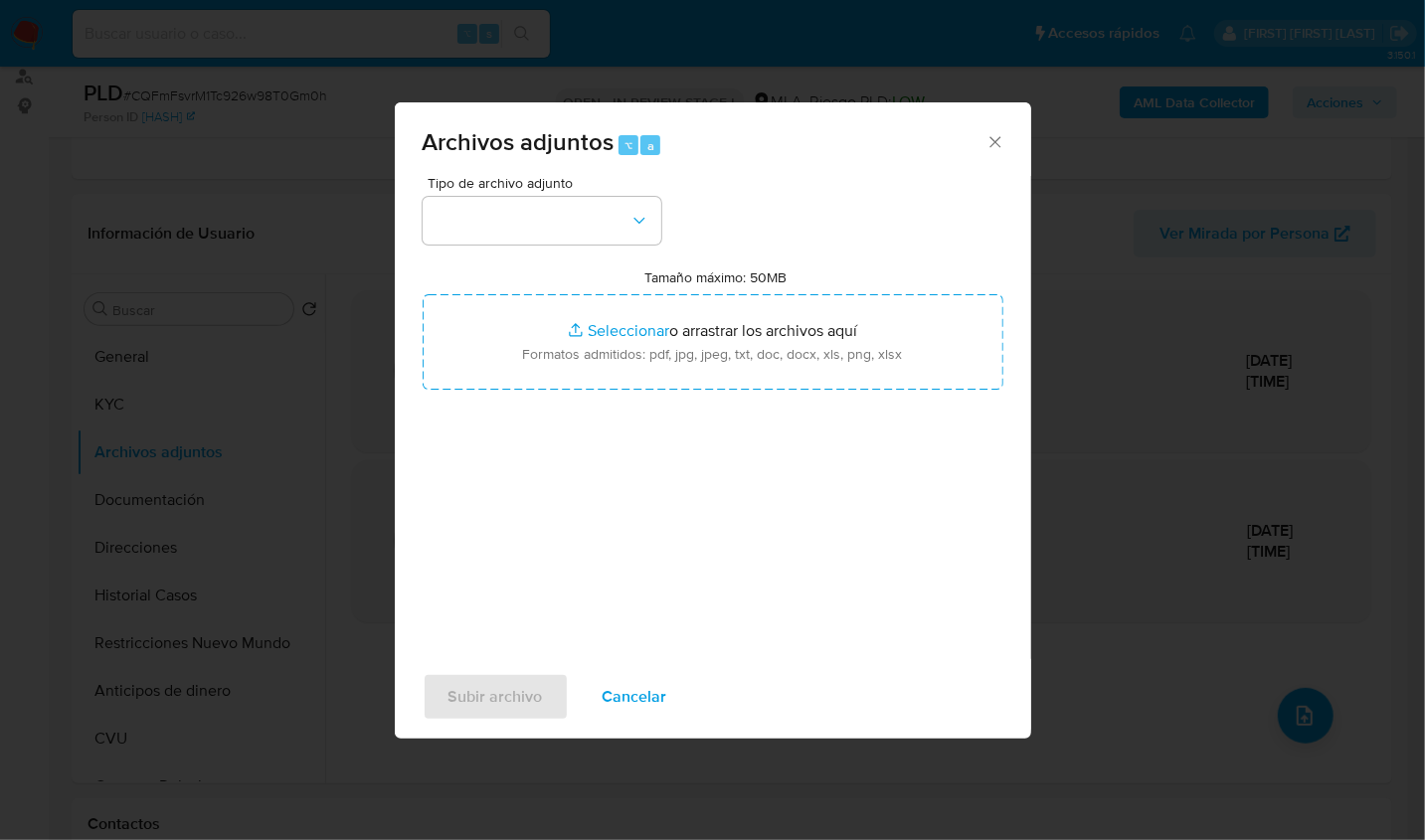click on "Tipo de archivo adjunto Tamaño máximo: 50MB Seleccionar archivos Seleccionar  o arrastrar los archivos aquí Formatos admitidos: pdf, jpg, jpeg, txt, doc, docx, xls, png, xlsx" at bounding box center [713, 411] 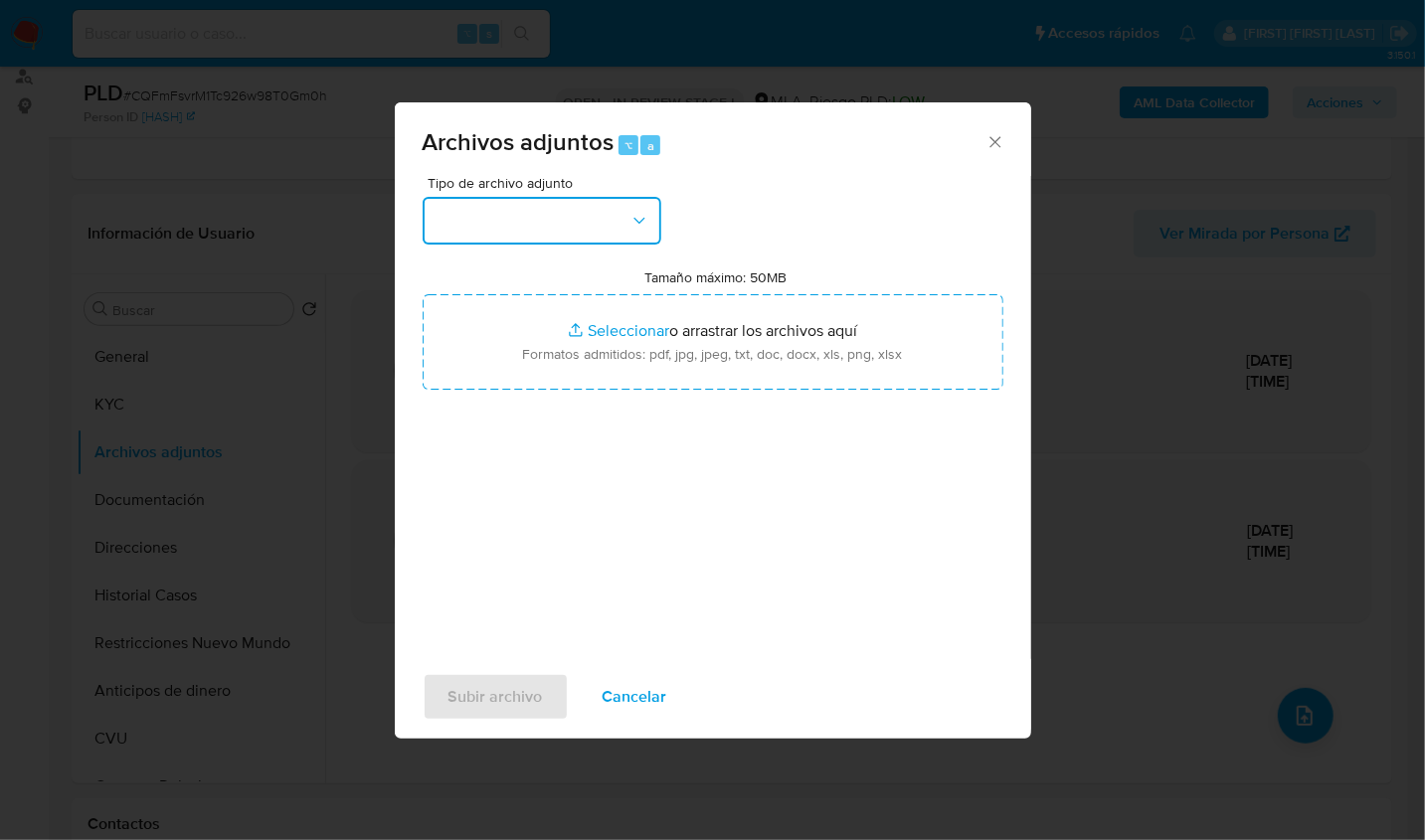 click at bounding box center [542, 221] 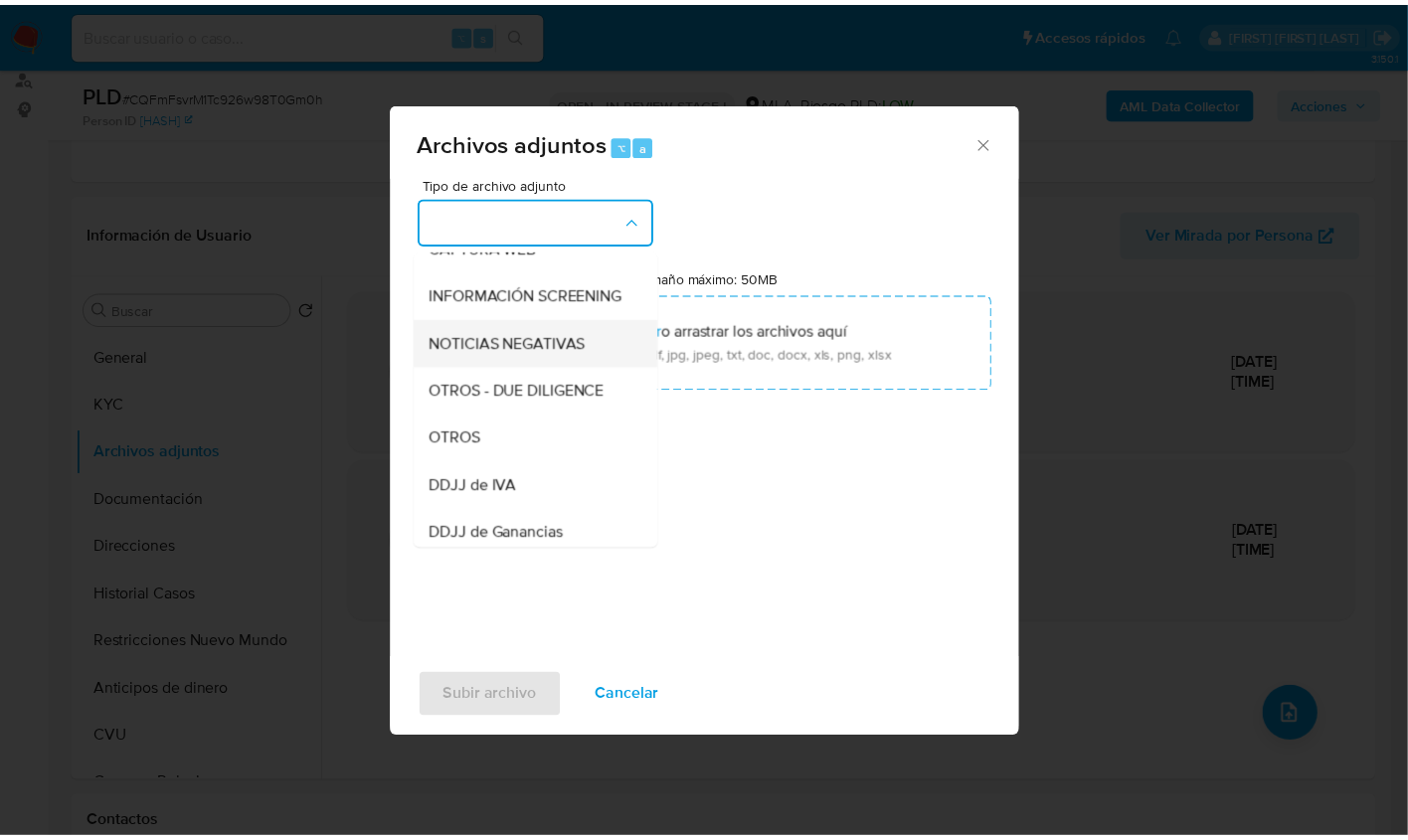 scroll, scrollTop: 249, scrollLeft: 0, axis: vertical 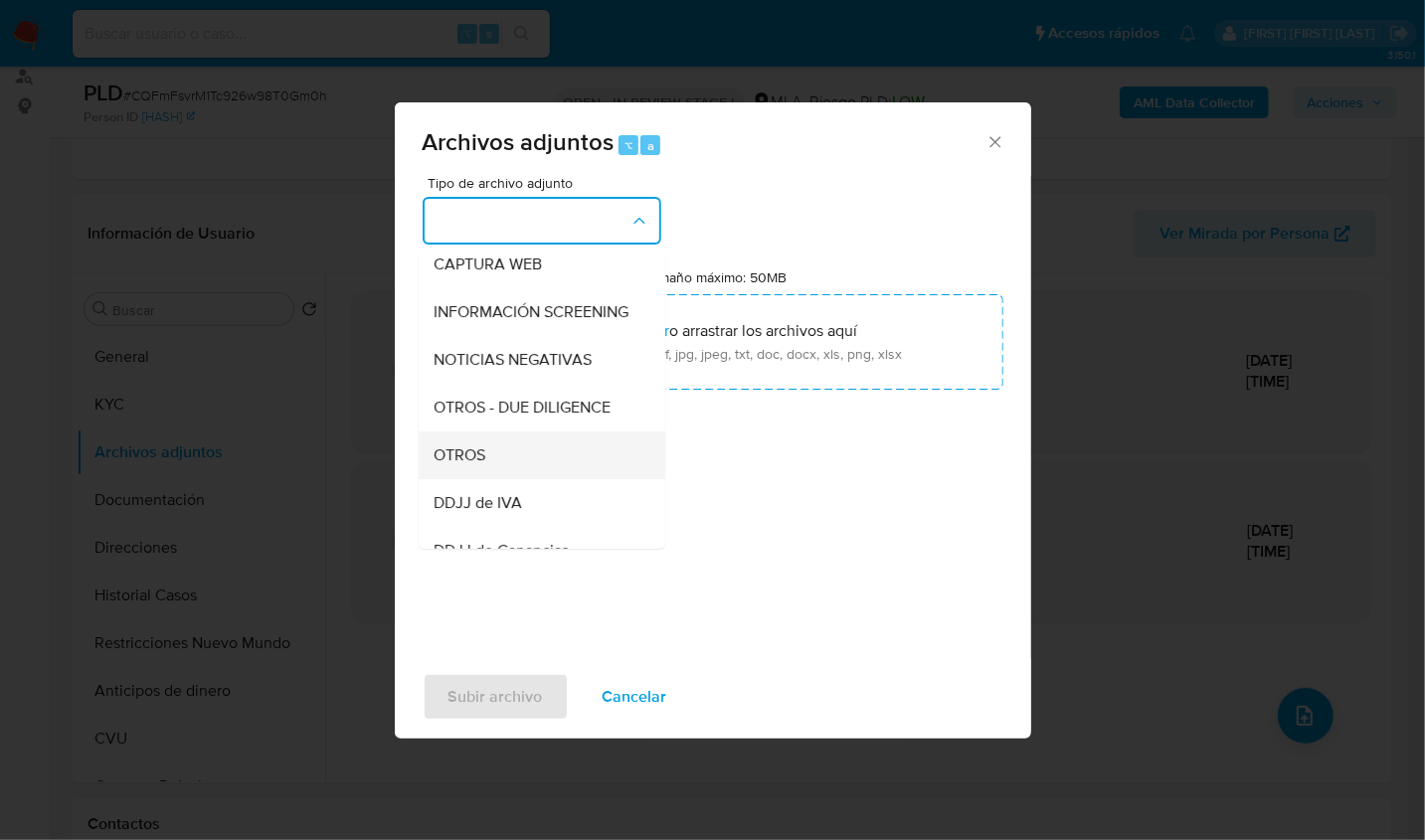 click on "OTROS" at bounding box center [460, 455] 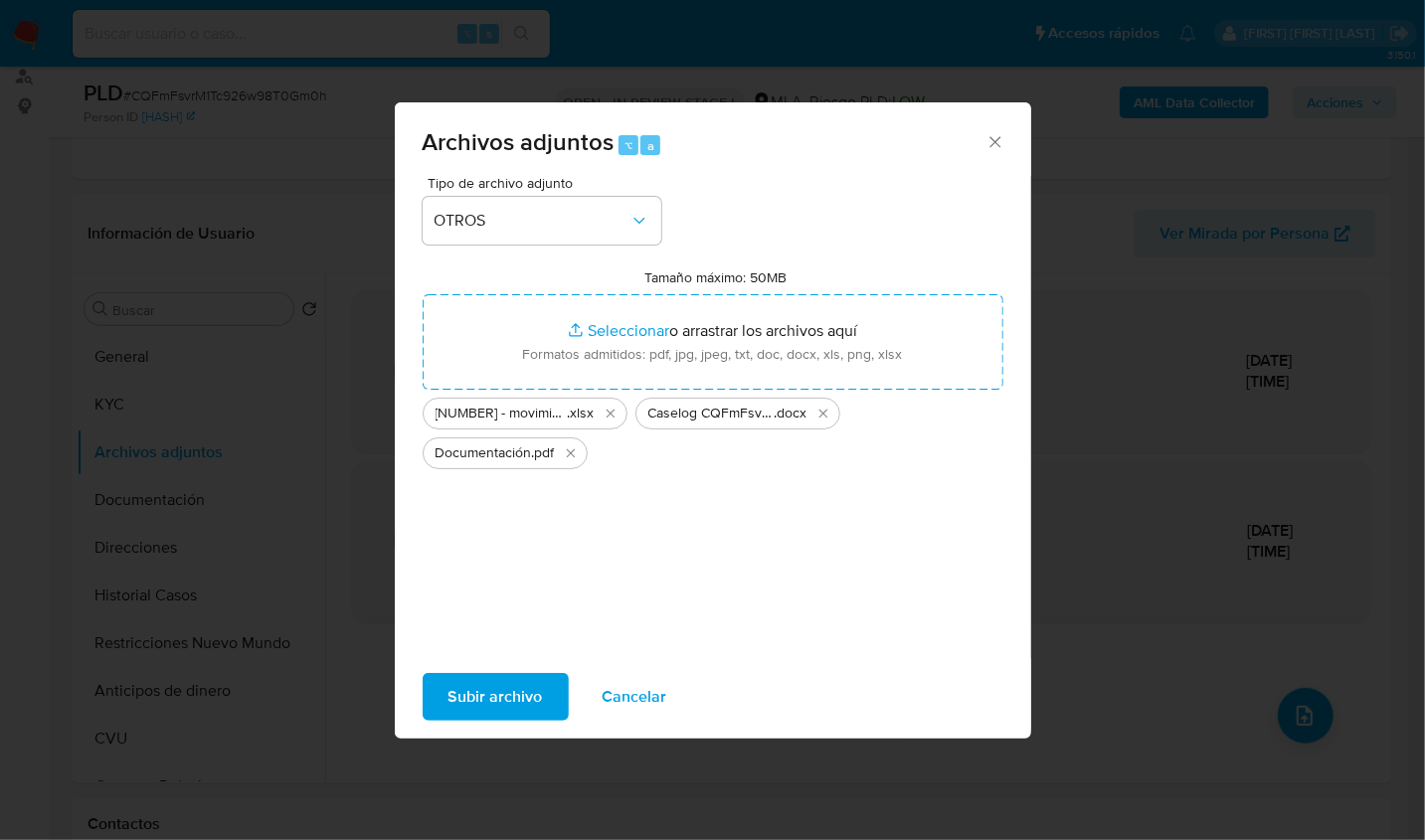 click on "Subir archivo" at bounding box center (495, 697) 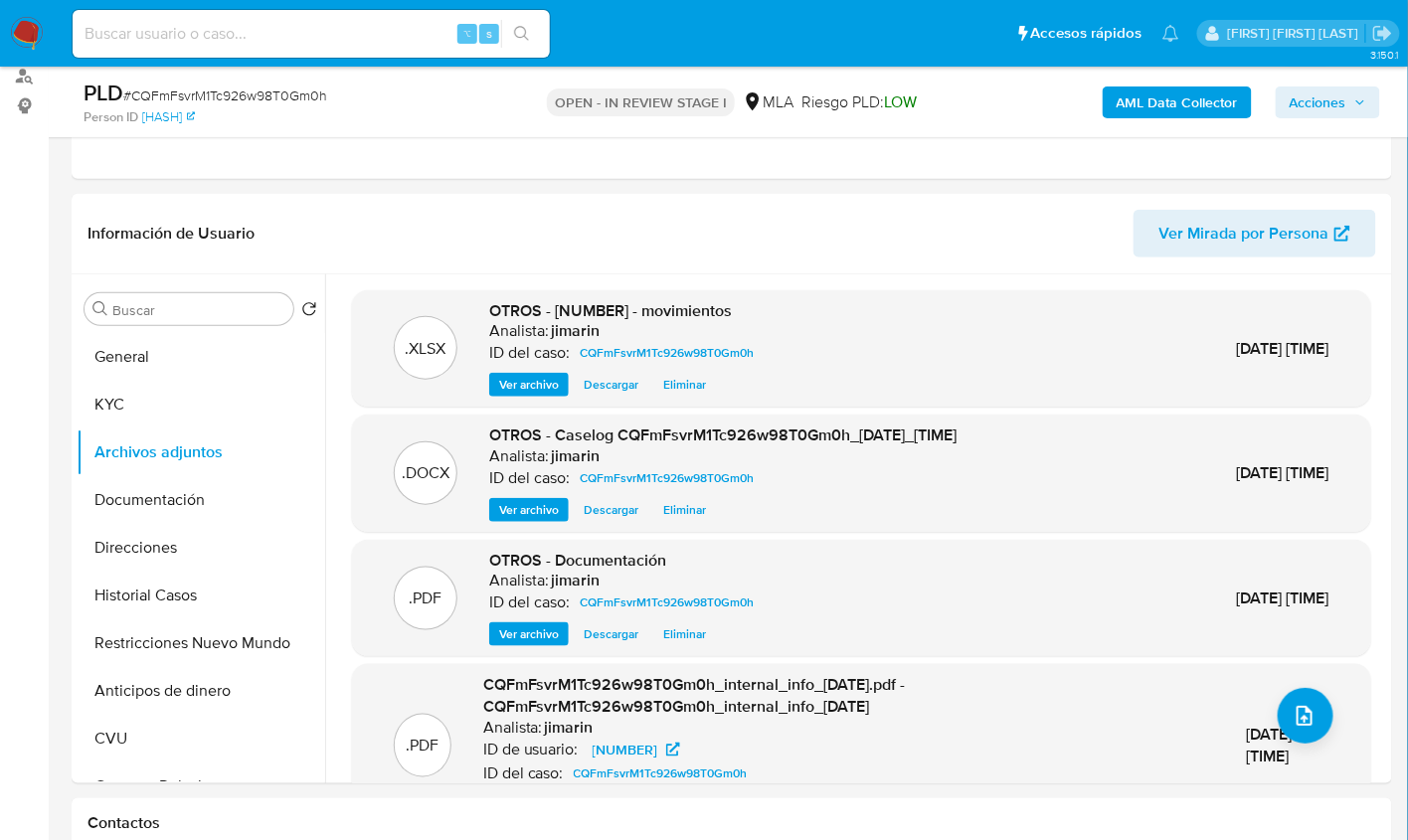 click on "Acciones" at bounding box center [1318, 102] 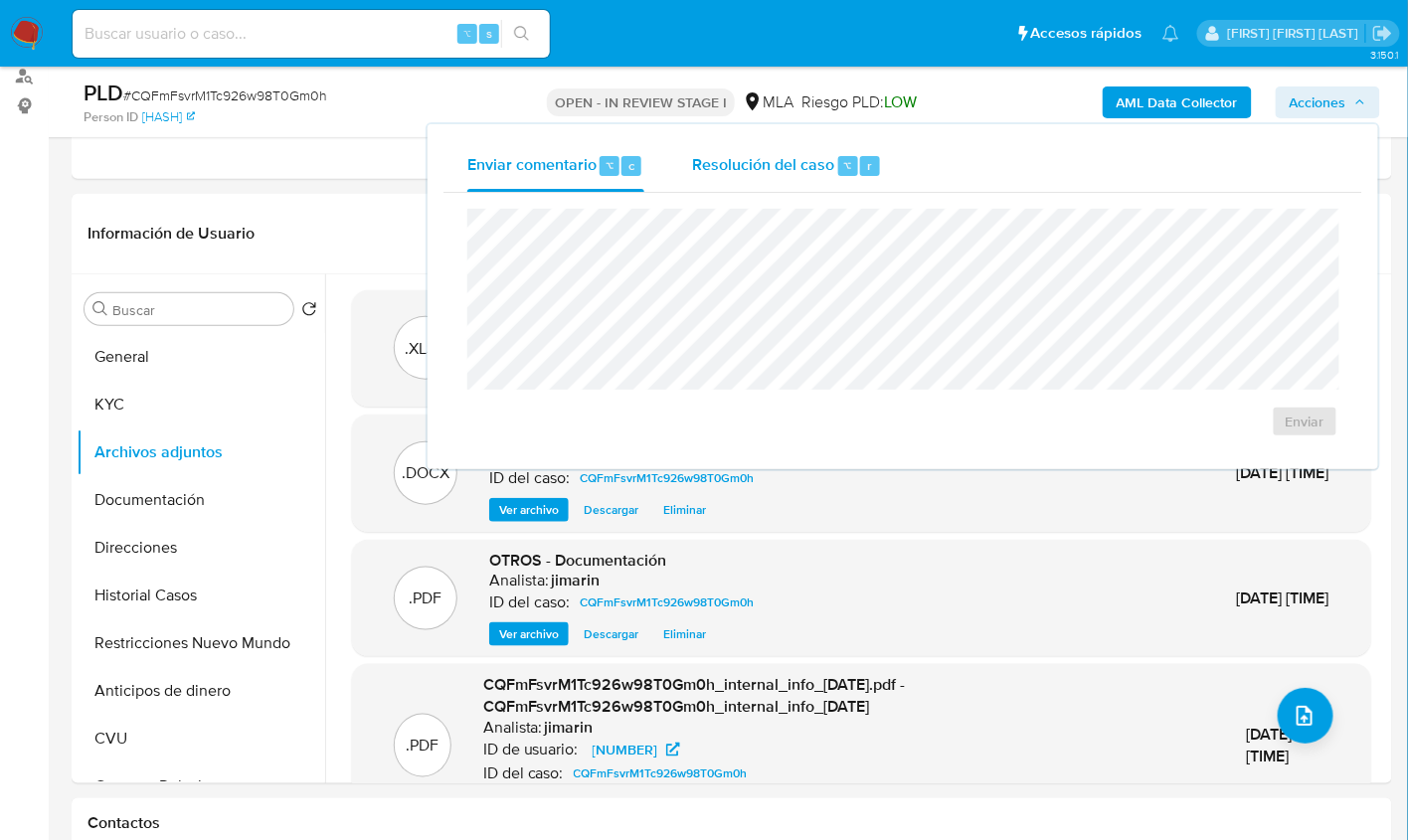 click on "Resolución del caso ⌥ r" at bounding box center [787, 166] 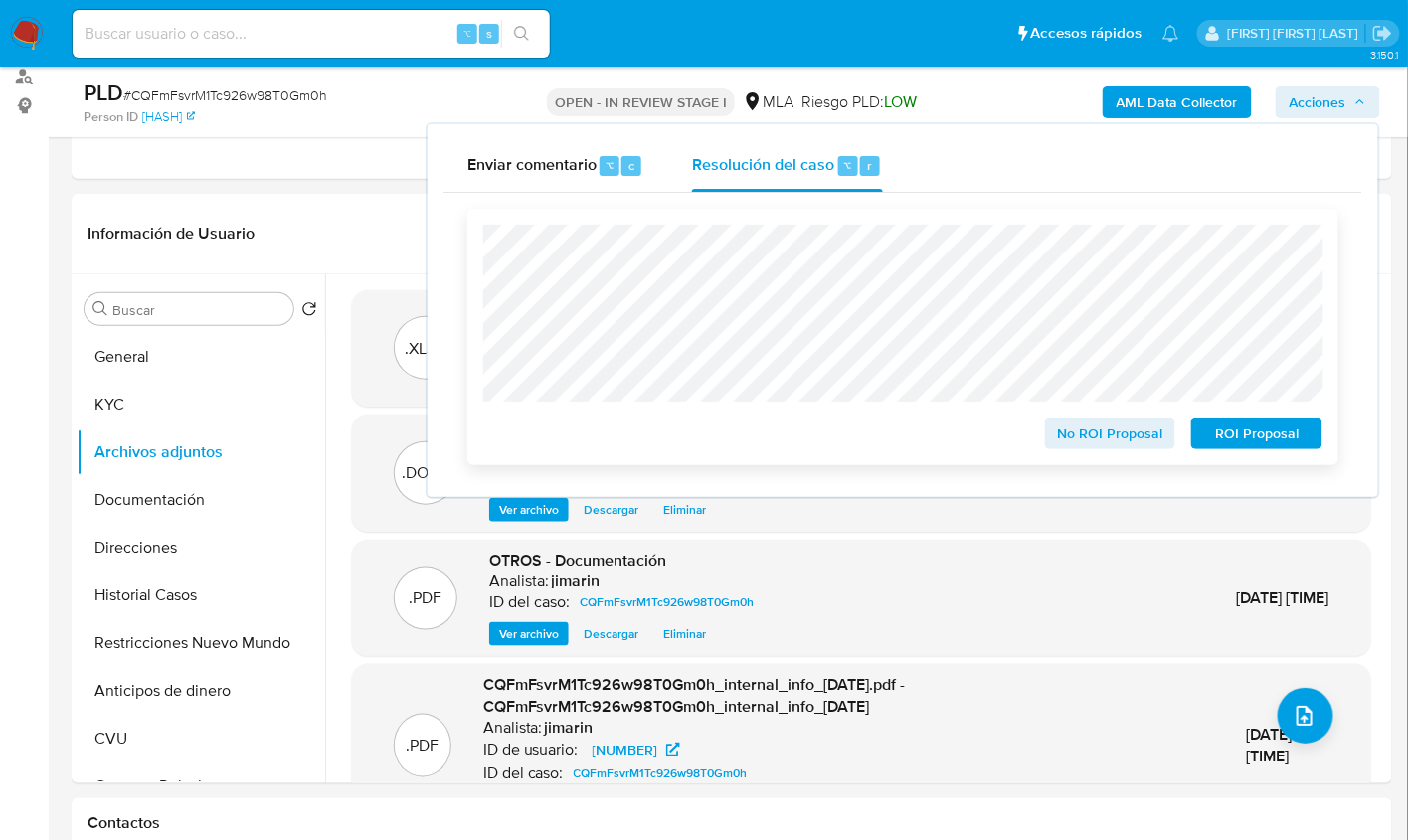 click on "No ROI Proposal" at bounding box center [1111, 433] 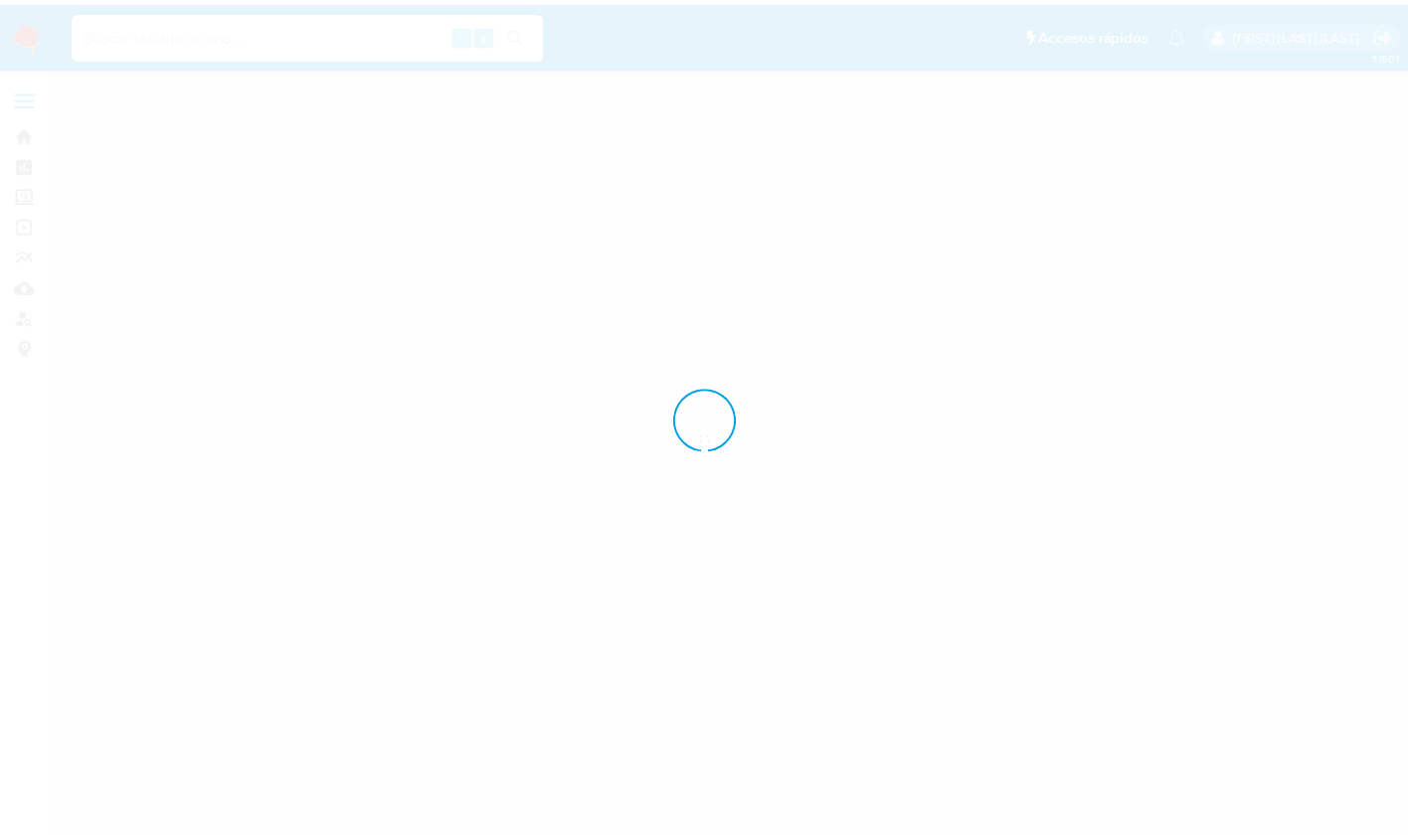 scroll, scrollTop: 0, scrollLeft: 0, axis: both 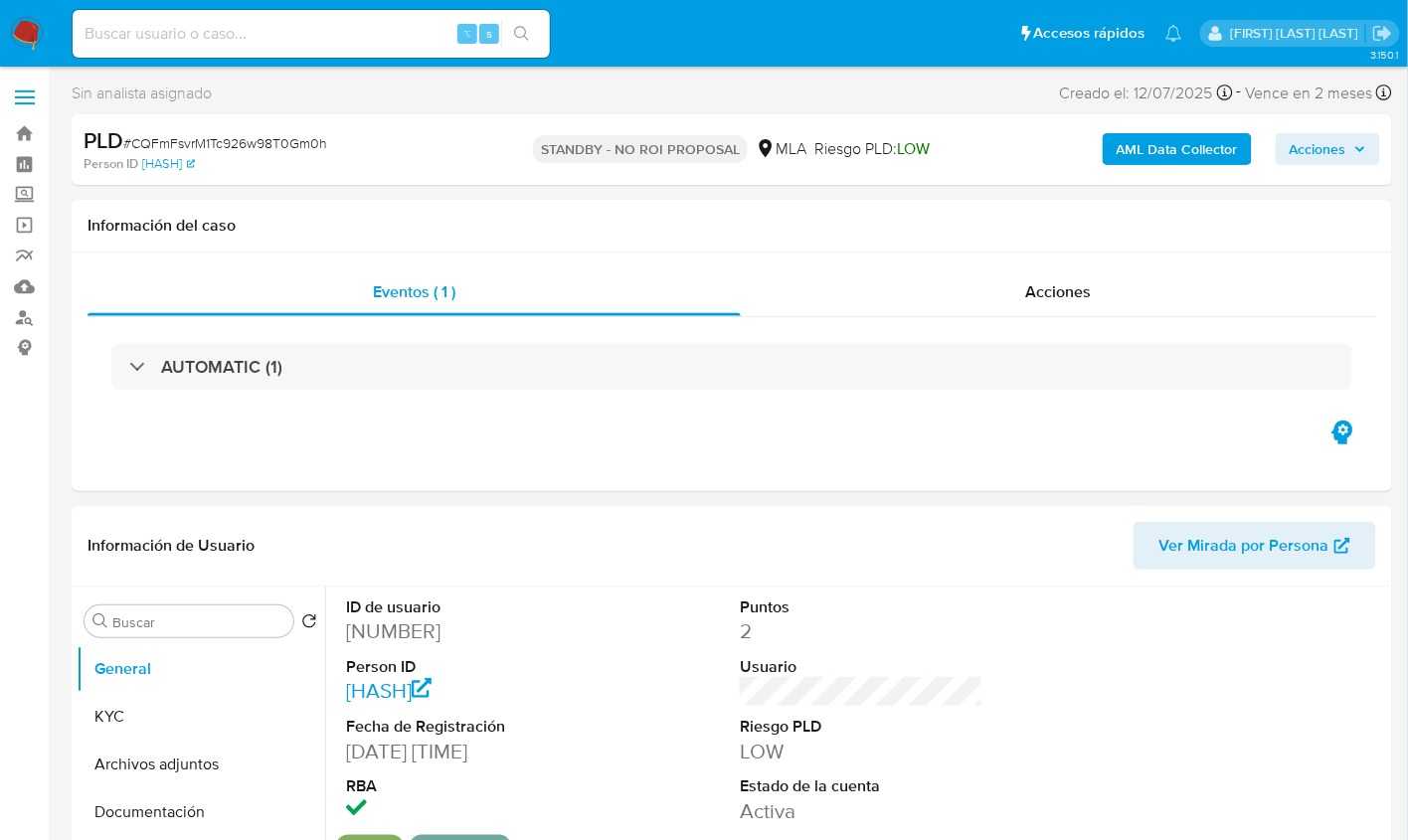 select on "10" 